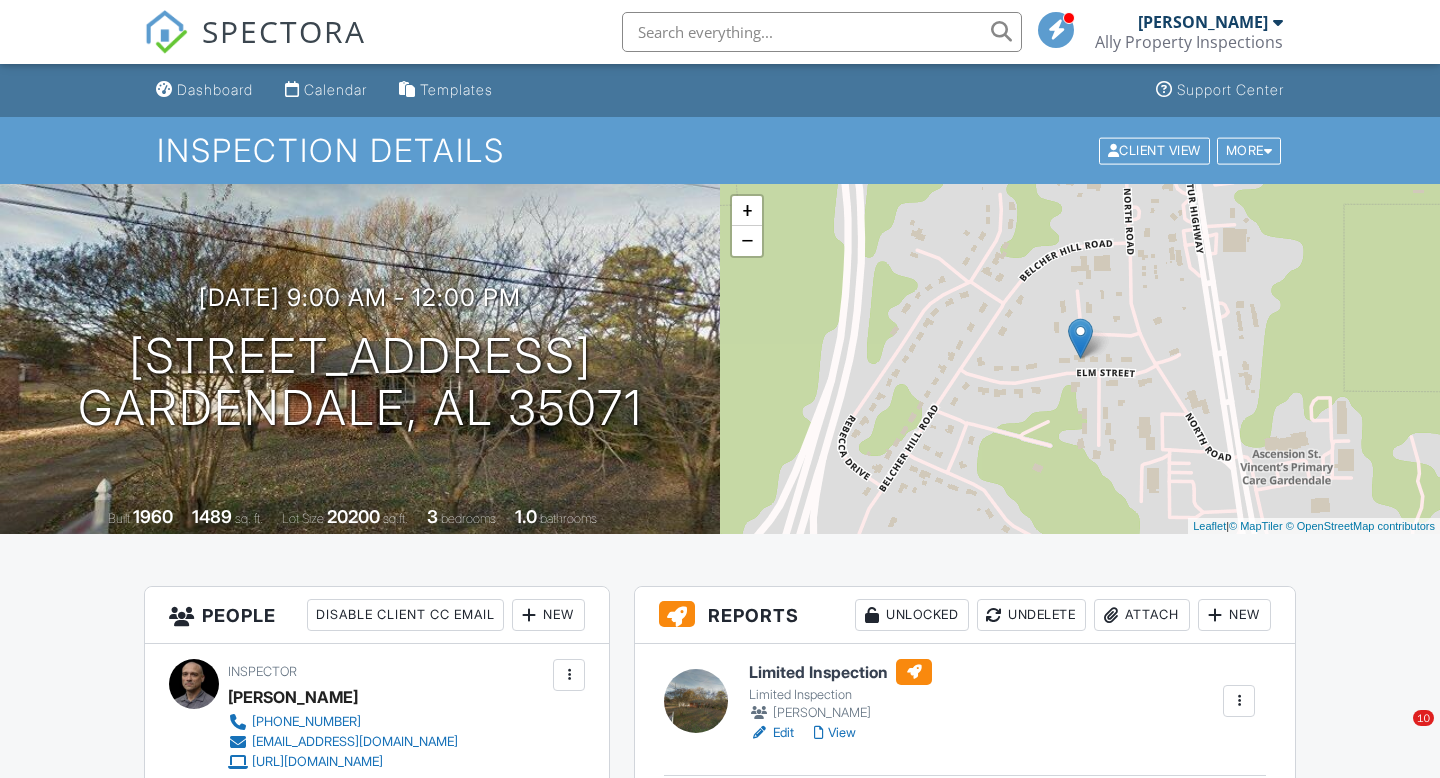 scroll, scrollTop: 0, scrollLeft: 0, axis: both 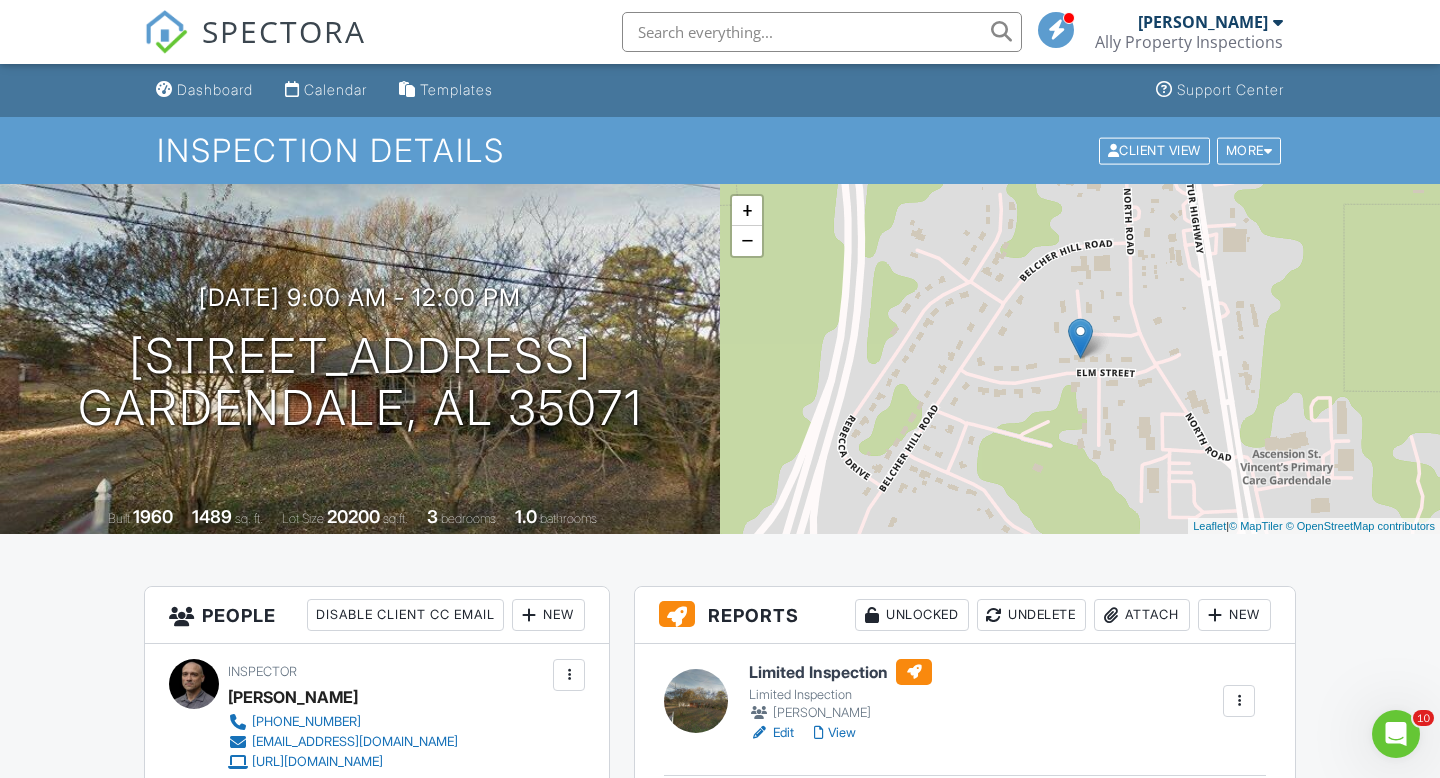 click on "Ally Property Inspections" at bounding box center (1189, 42) 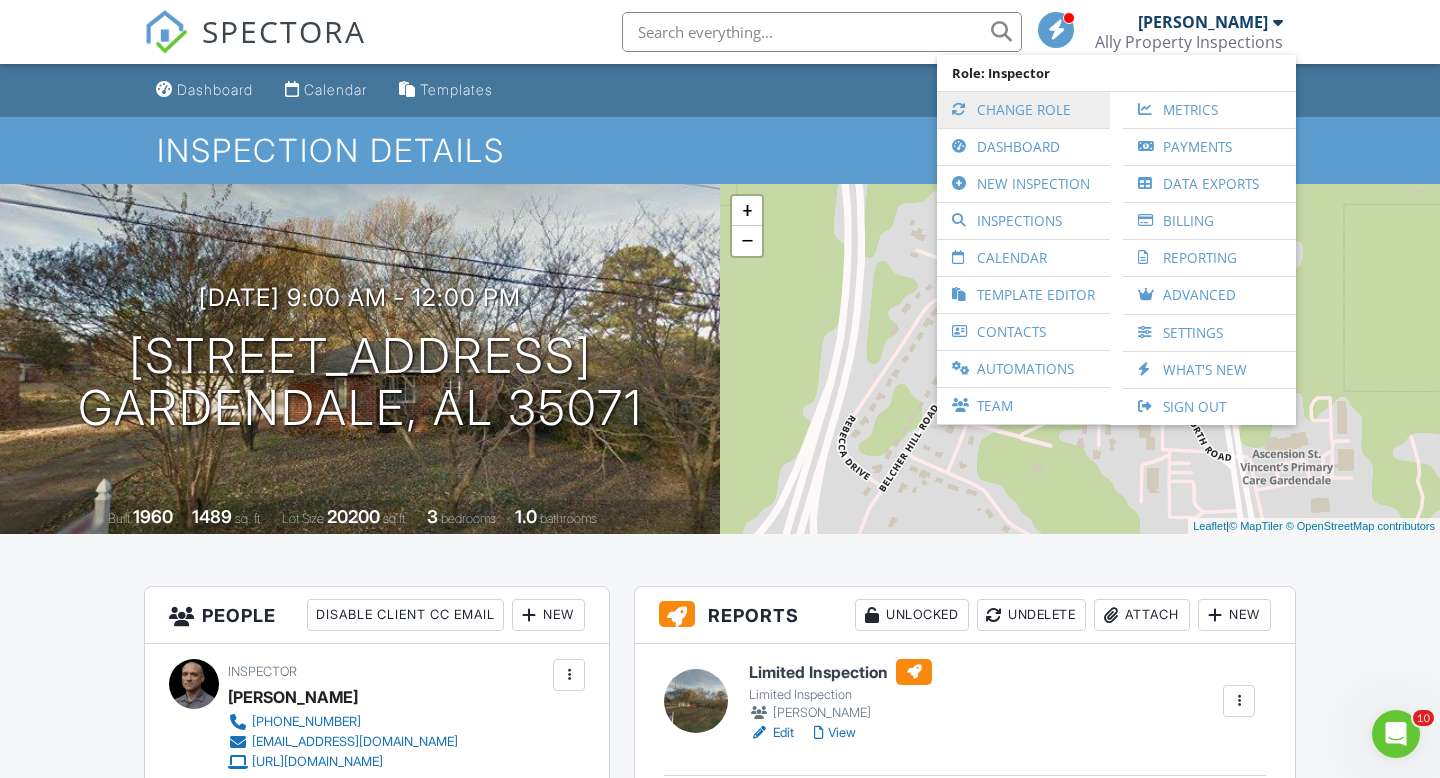 click on "Change Role" at bounding box center [1023, 110] 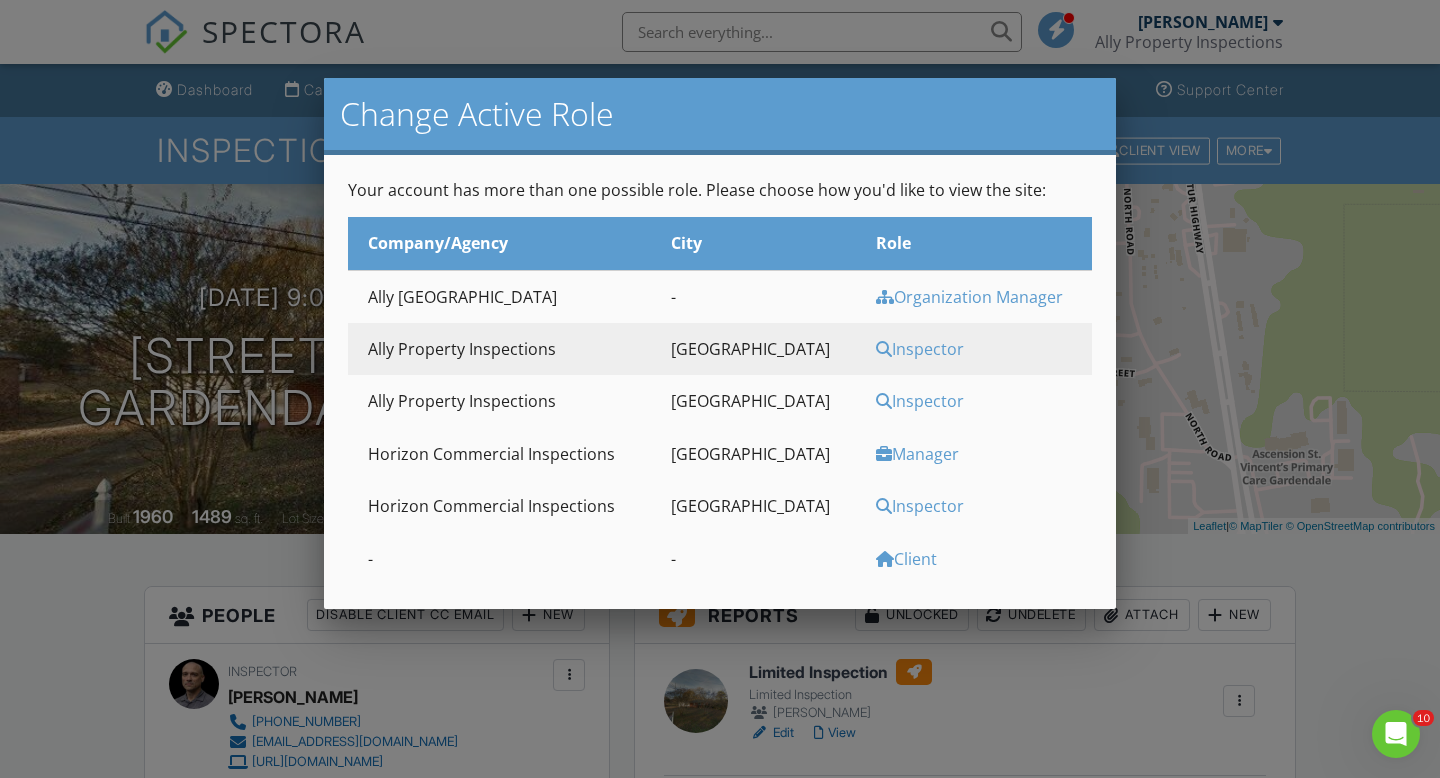click on "Inspector" at bounding box center [981, 401] 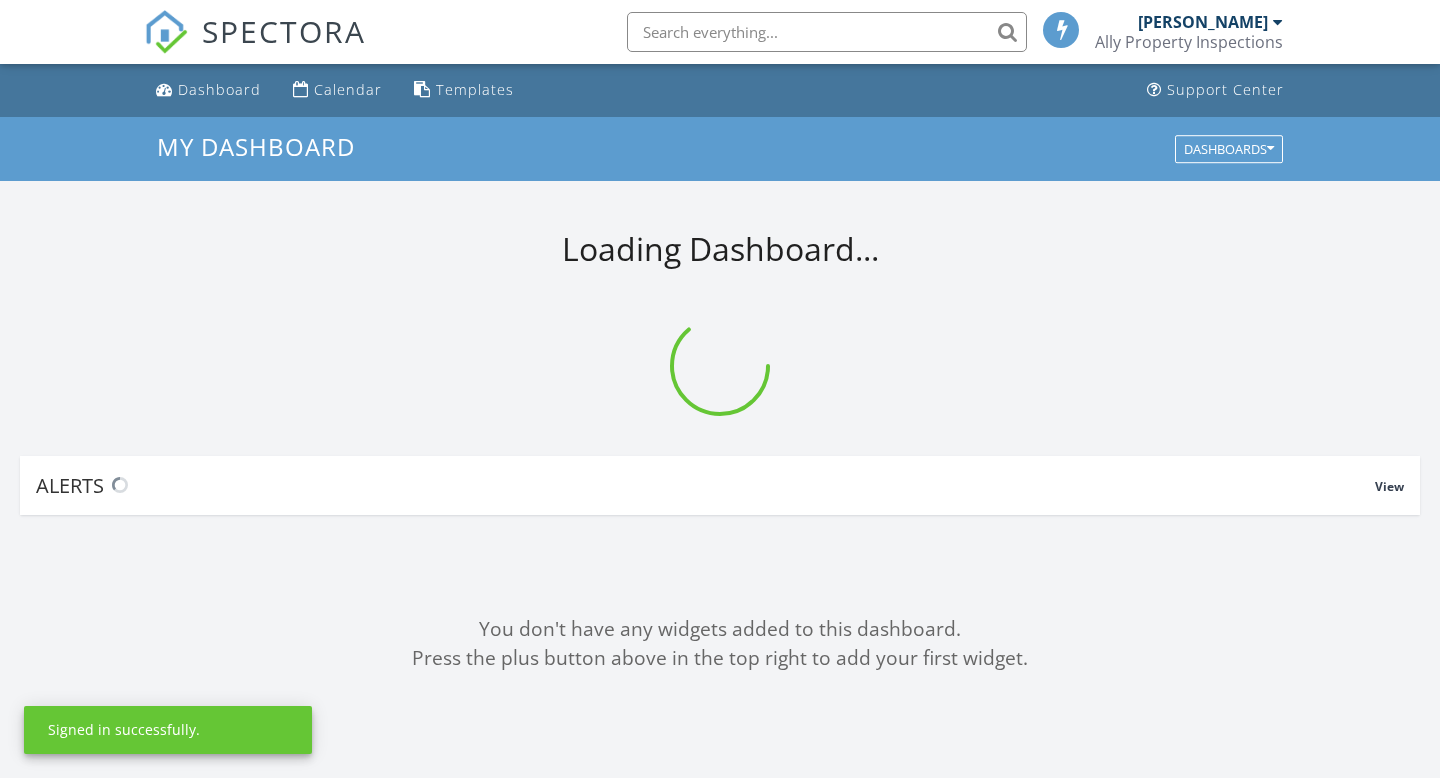 scroll, scrollTop: 0, scrollLeft: 0, axis: both 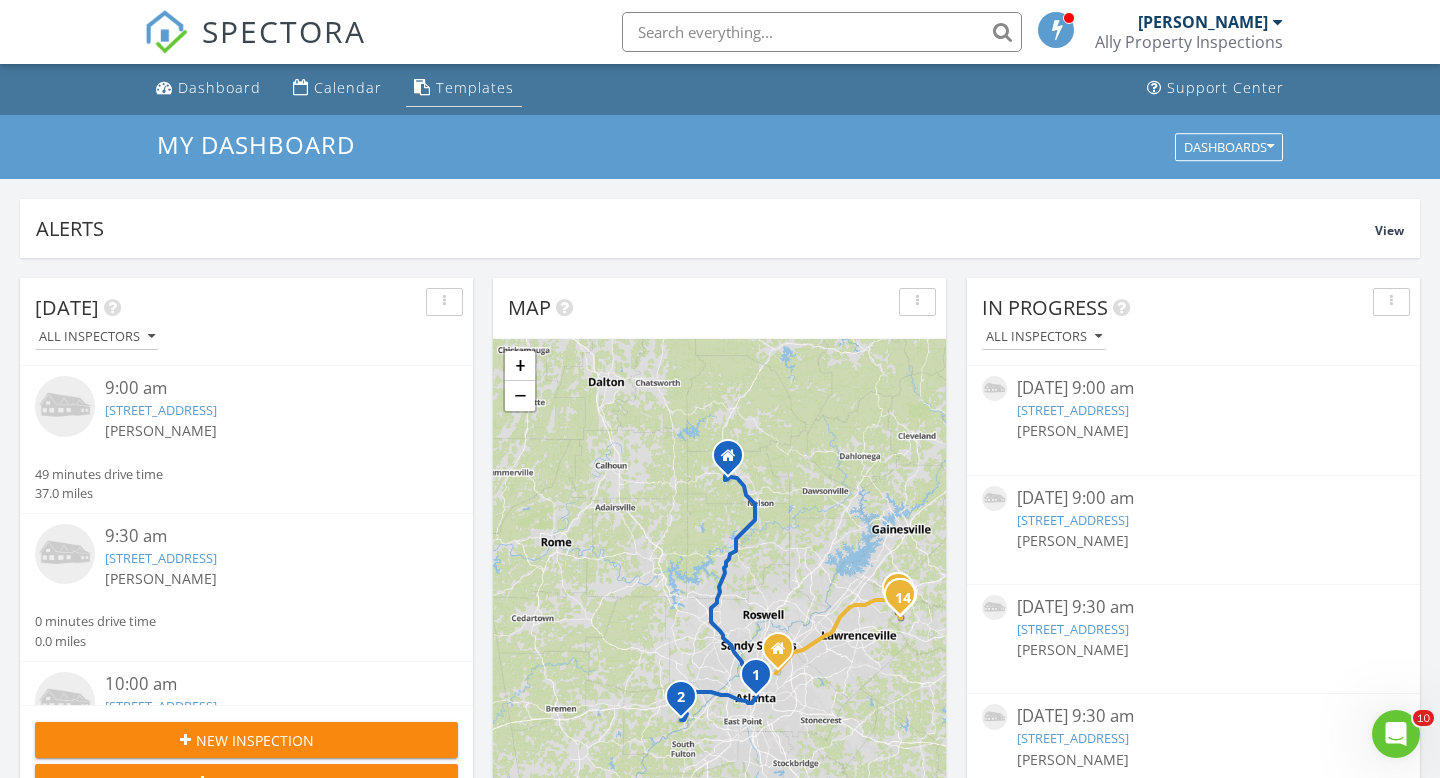 click on "Templates" at bounding box center [475, 87] 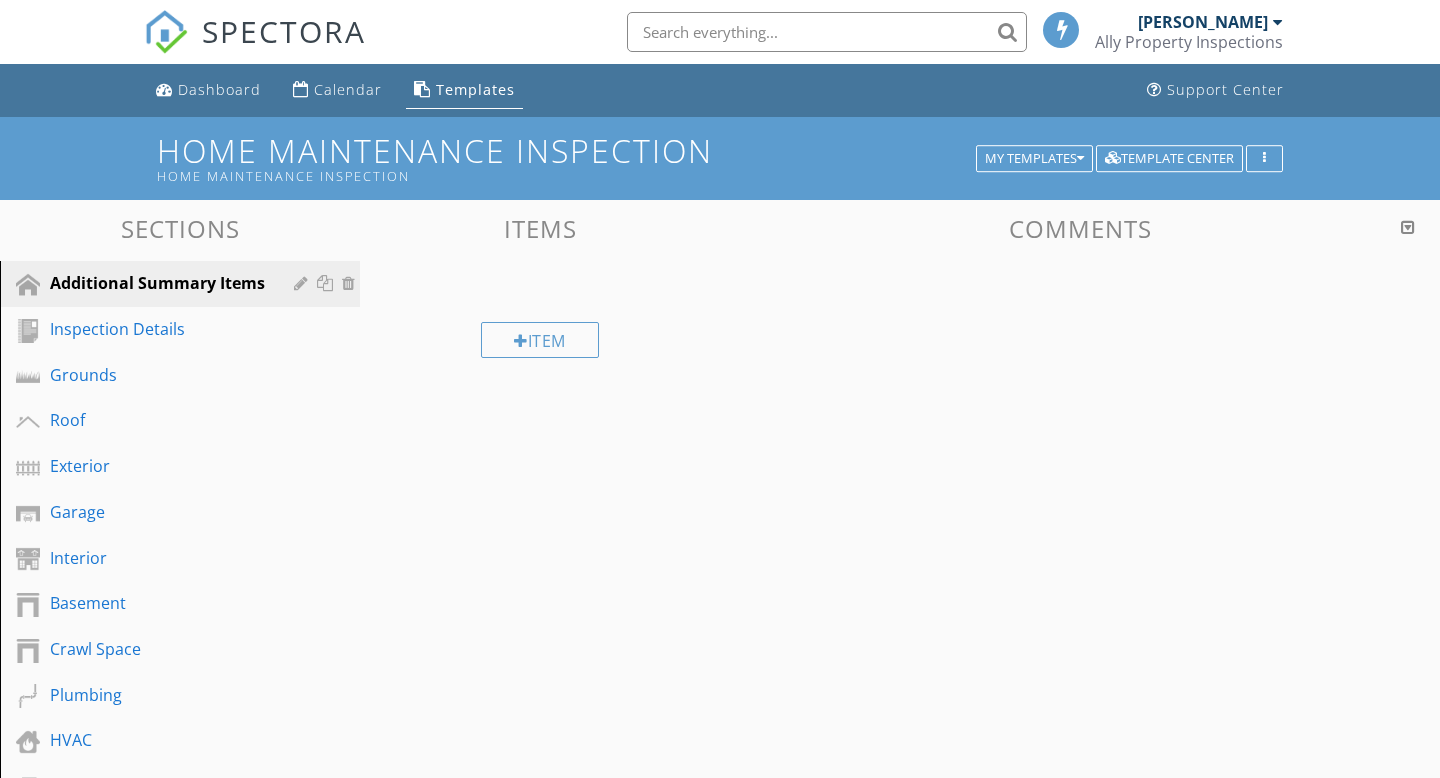 scroll, scrollTop: 0, scrollLeft: 0, axis: both 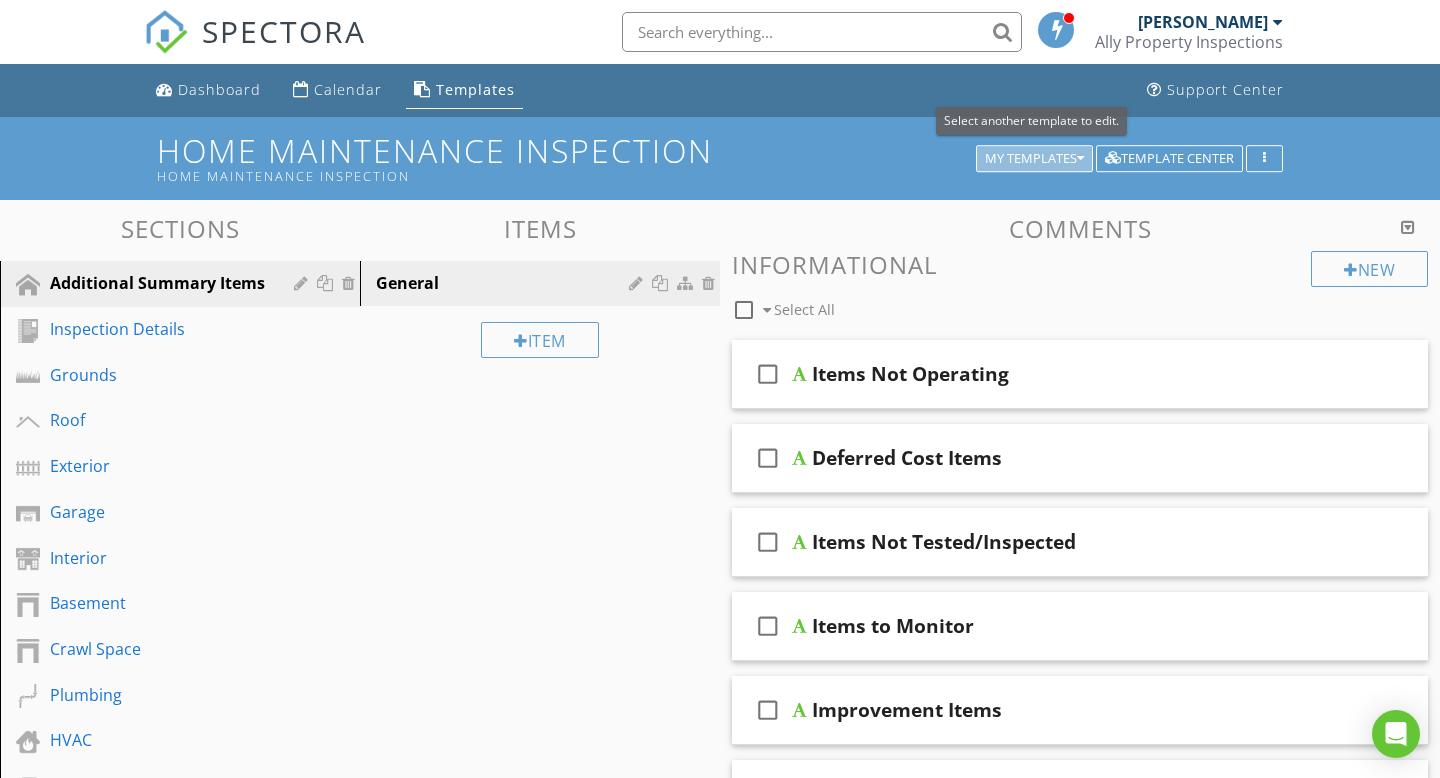 click on "My Templates" at bounding box center [1034, 159] 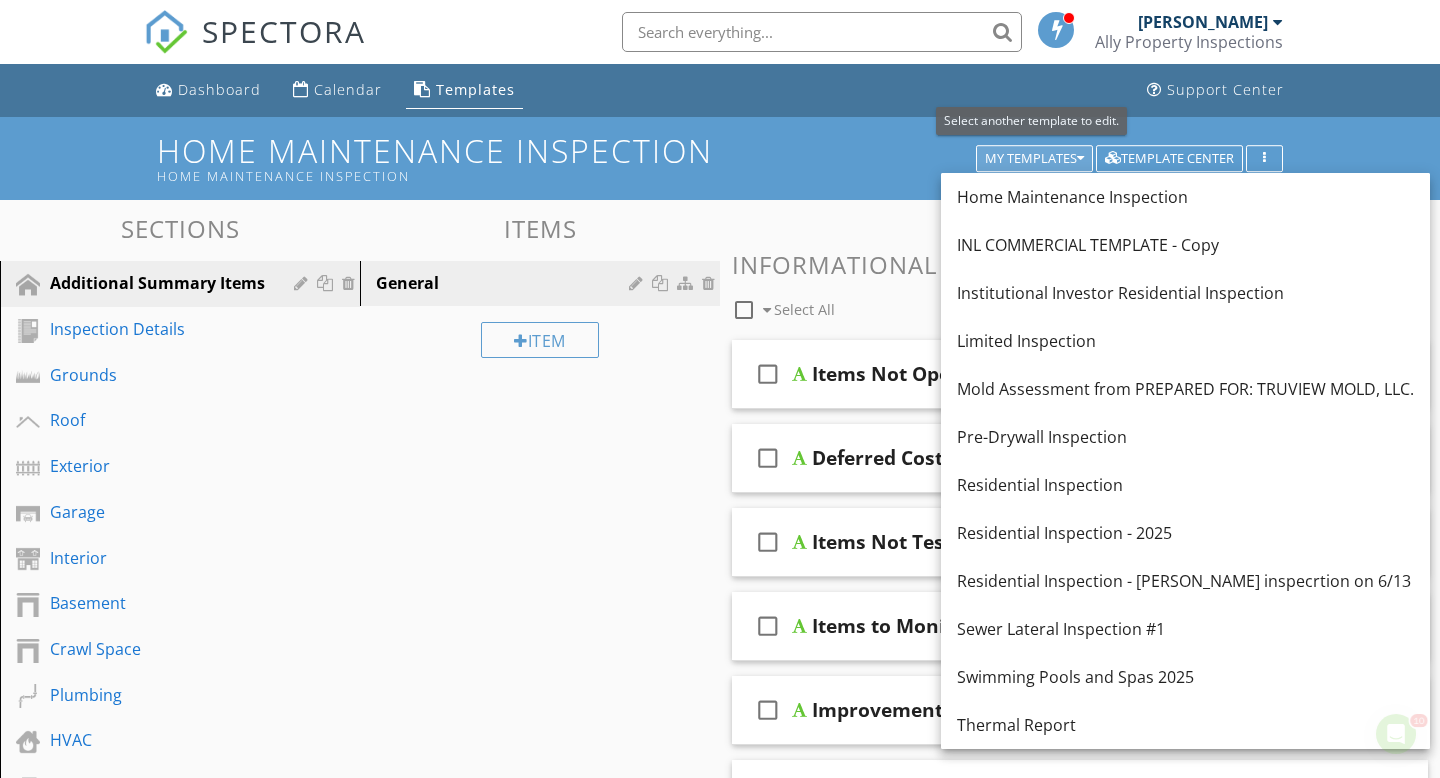 scroll, scrollTop: 0, scrollLeft: 0, axis: both 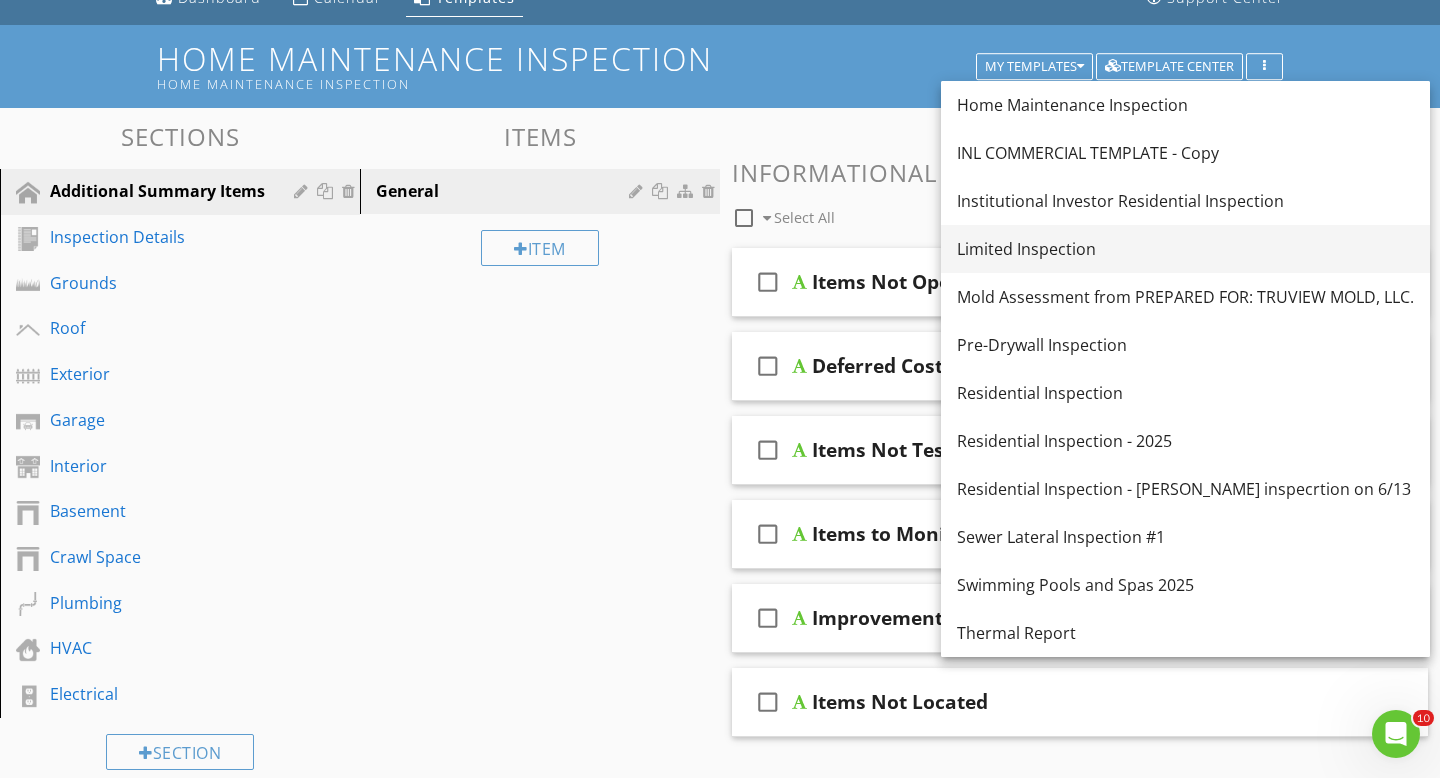 click on "Limited Inspection" at bounding box center (1185, 249) 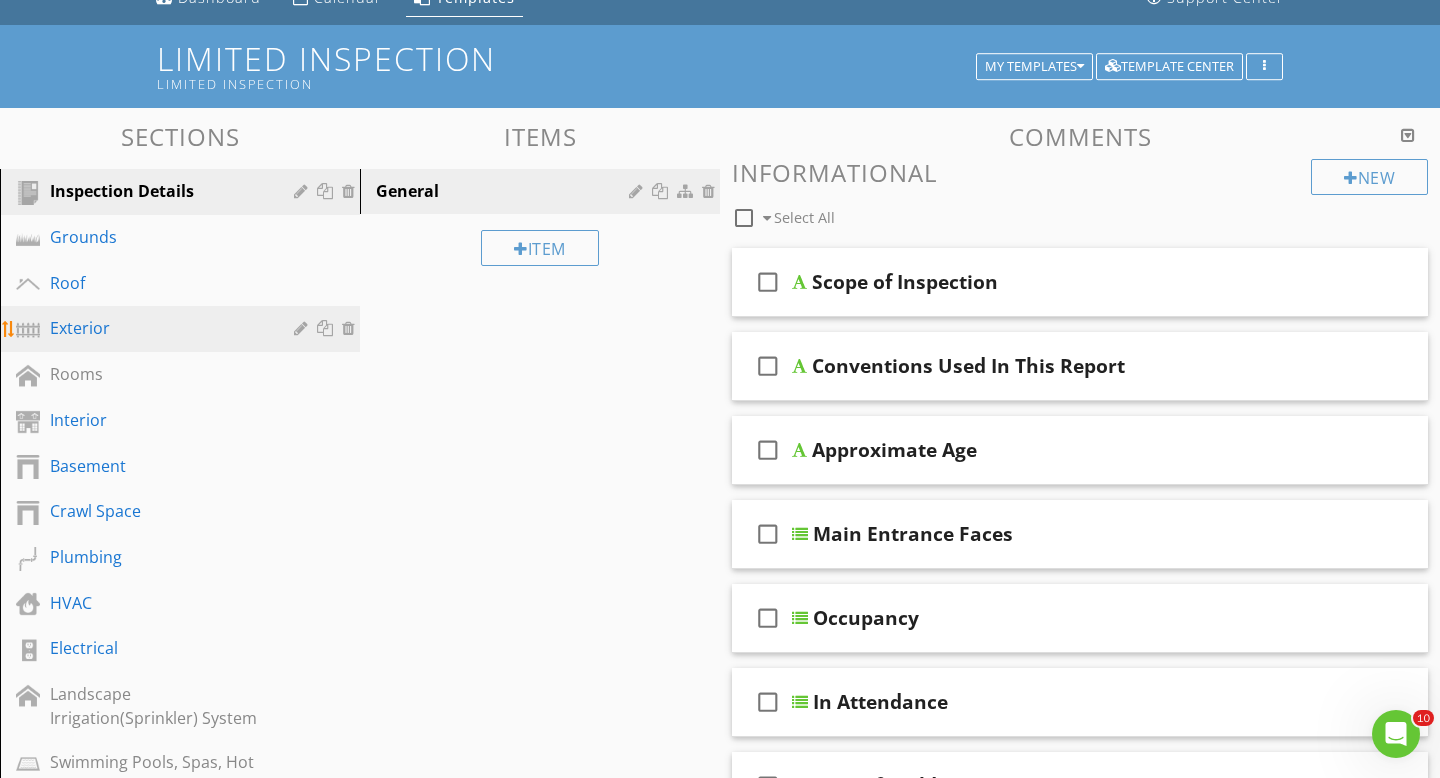 click on "Exterior" at bounding box center (157, 328) 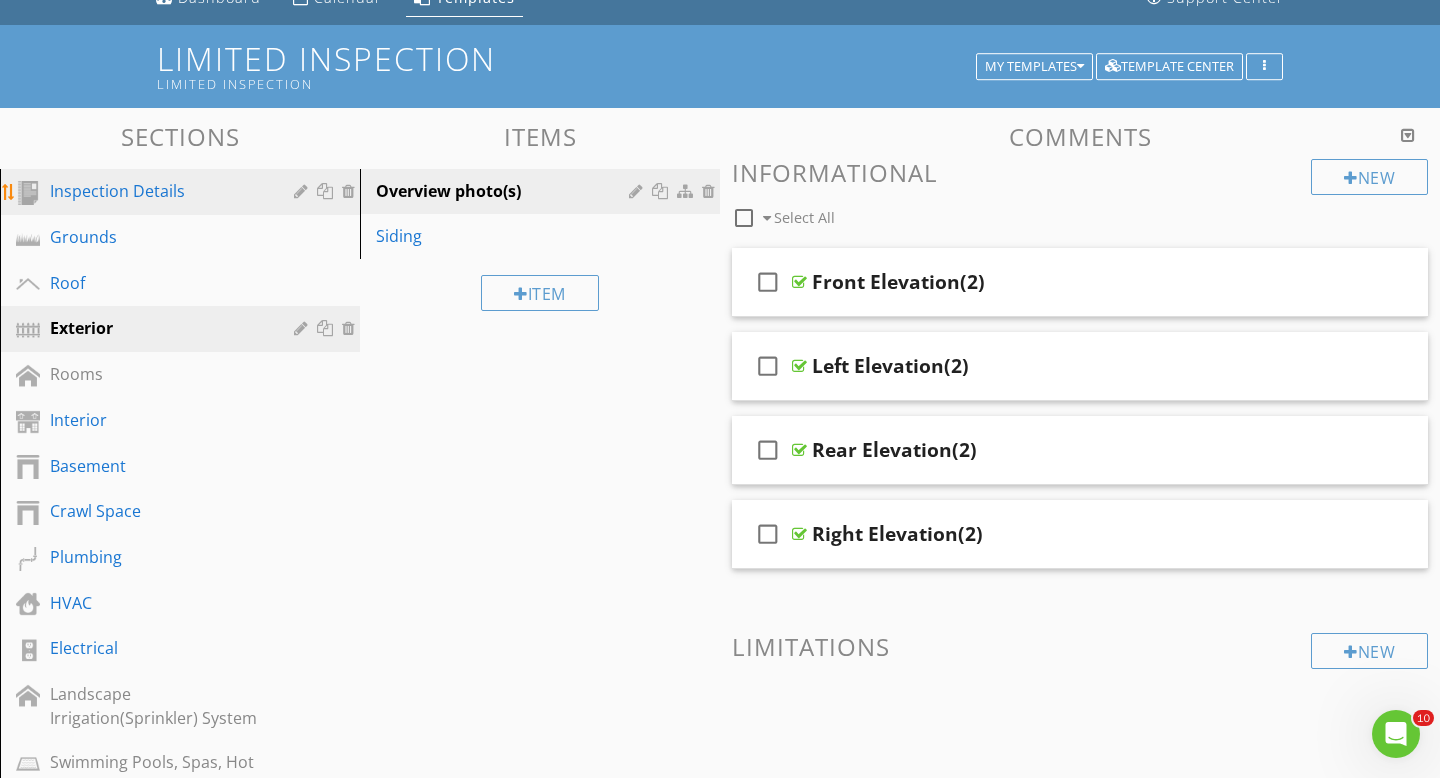 click on "Inspection Details" at bounding box center [157, 191] 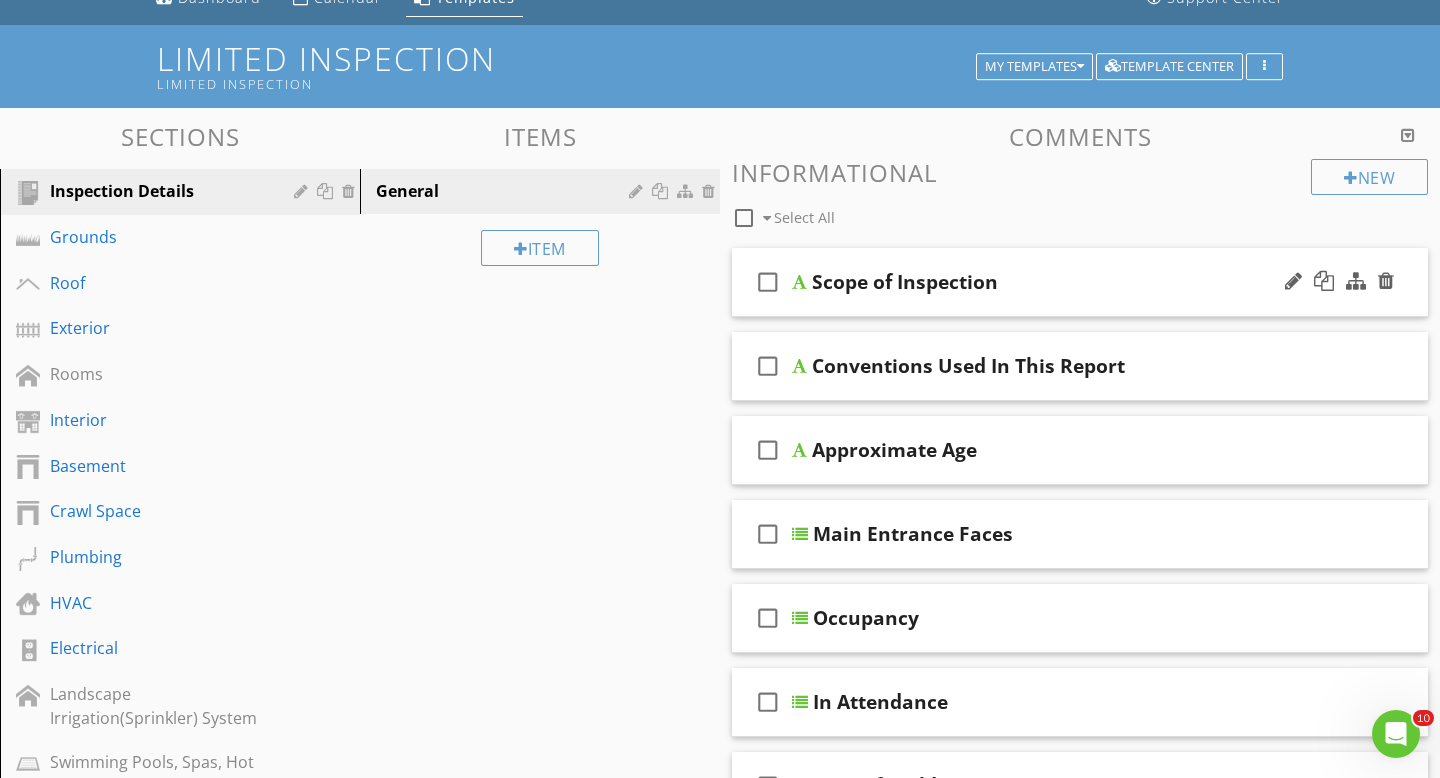 click on "Scope of Inspection" at bounding box center (1058, 282) 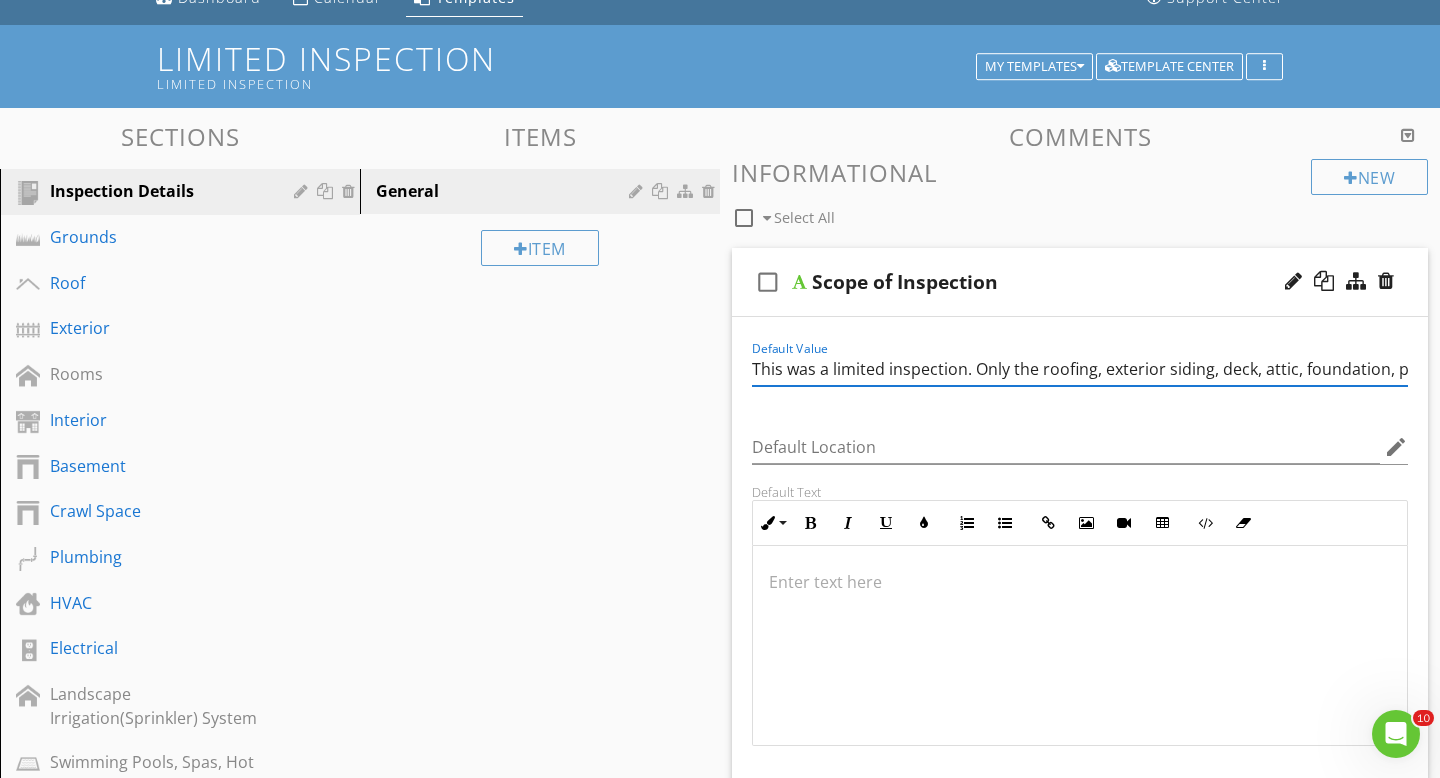 click on "This was a limited inspection. Only the roofing, exterior siding, deck, attic, foundation, plumbing, electrical, and HVAC were inspected." at bounding box center [1080, 369] 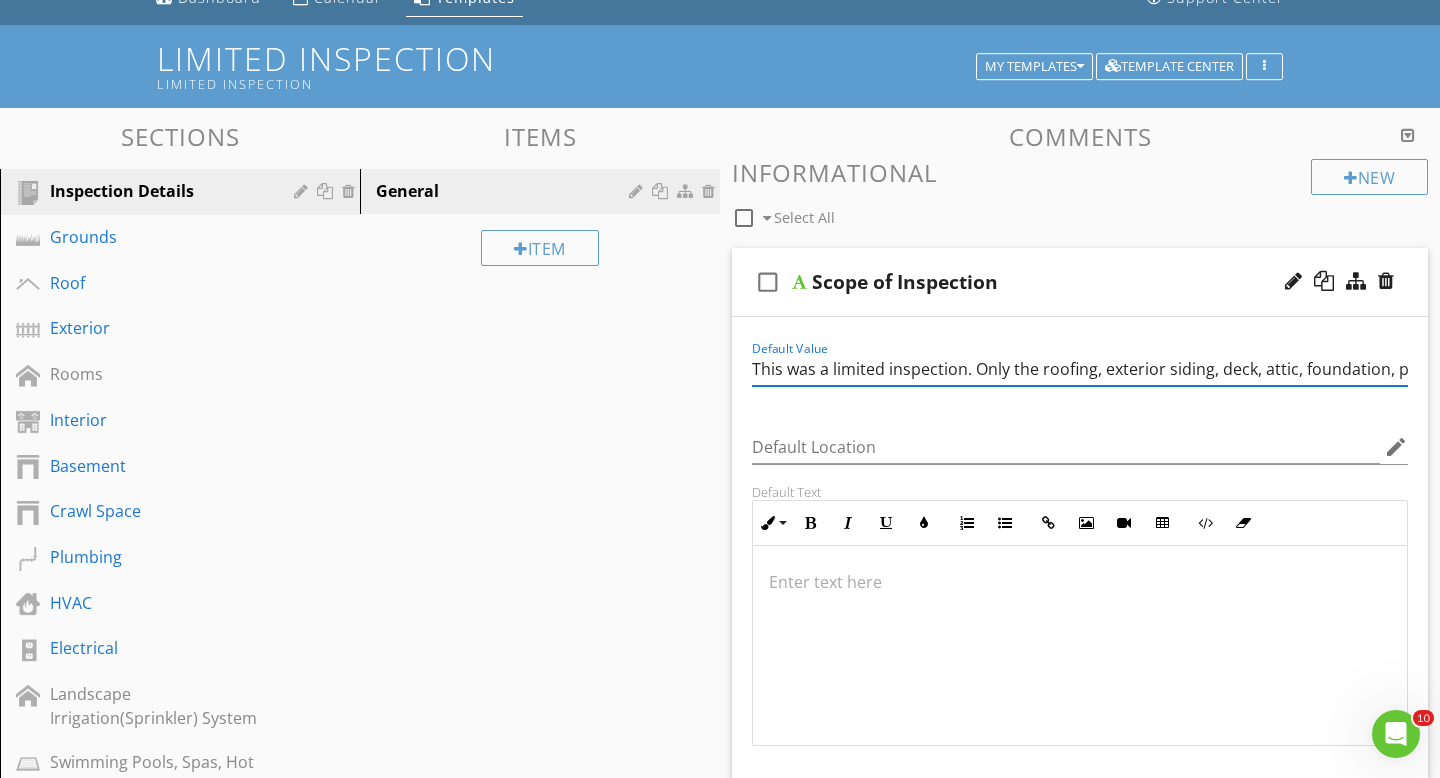 click on "This was a limited inspection. Only the roofing, exterior siding, deck, attic, foundation, plumbing, electrical, and HVAC were inspected." at bounding box center (1080, 369) 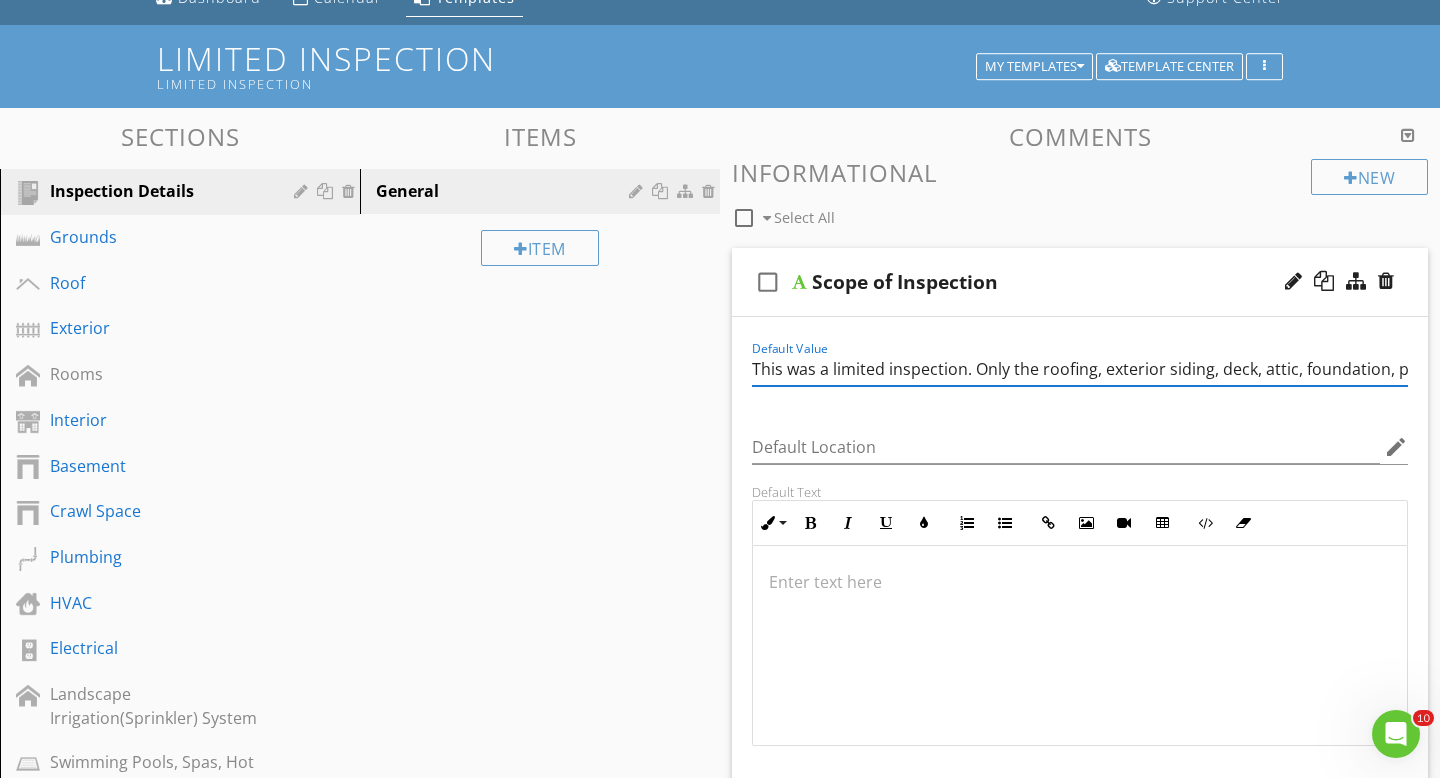 click on "This was a limited inspection. Only the roofing, exterior siding, deck, attic, foundation, plumbing, electrical, and HVAC were inspected." at bounding box center (1080, 369) 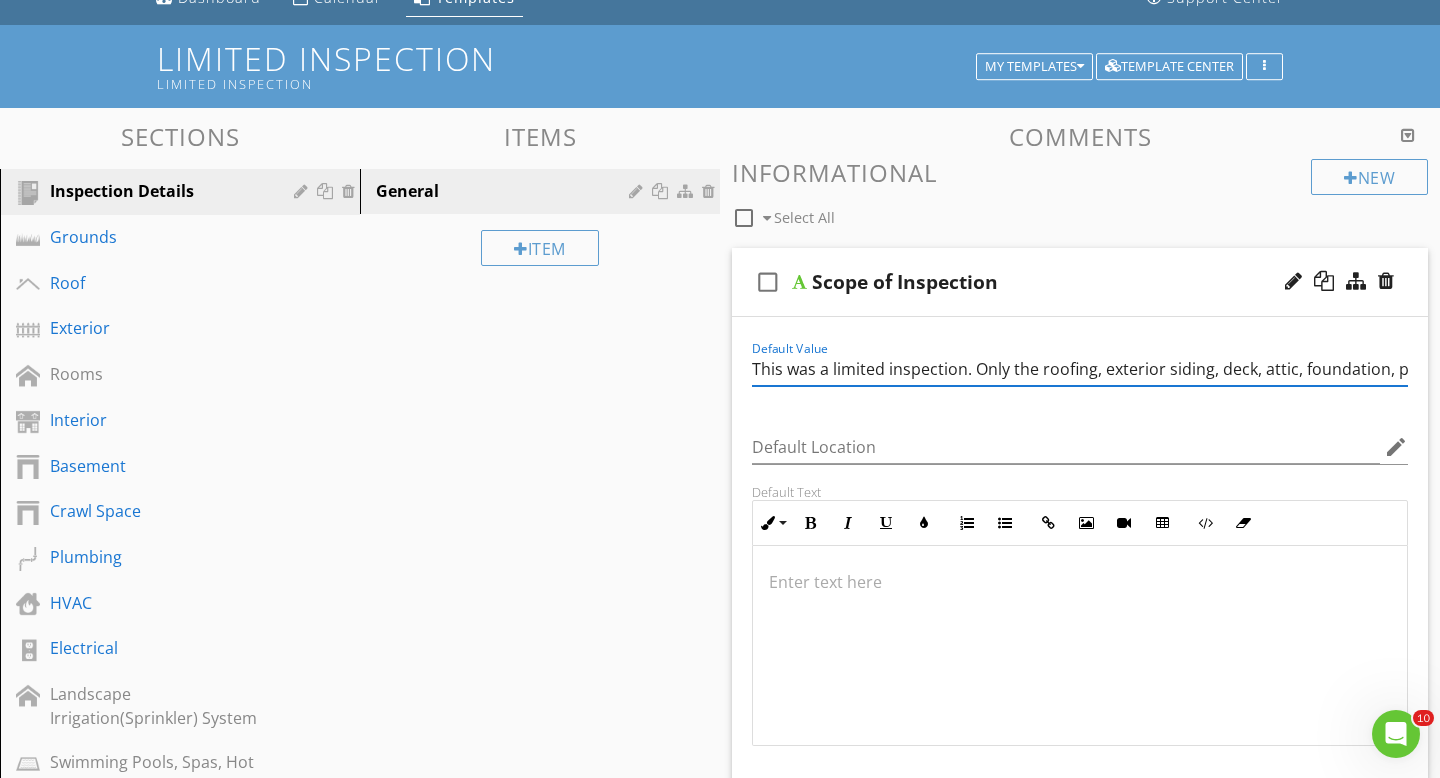 click on "This was a limited inspection. Only the roofing, exterior siding, deck, attic, foundation, plumbing, electrical, and HVAC were inspected." at bounding box center (1080, 369) 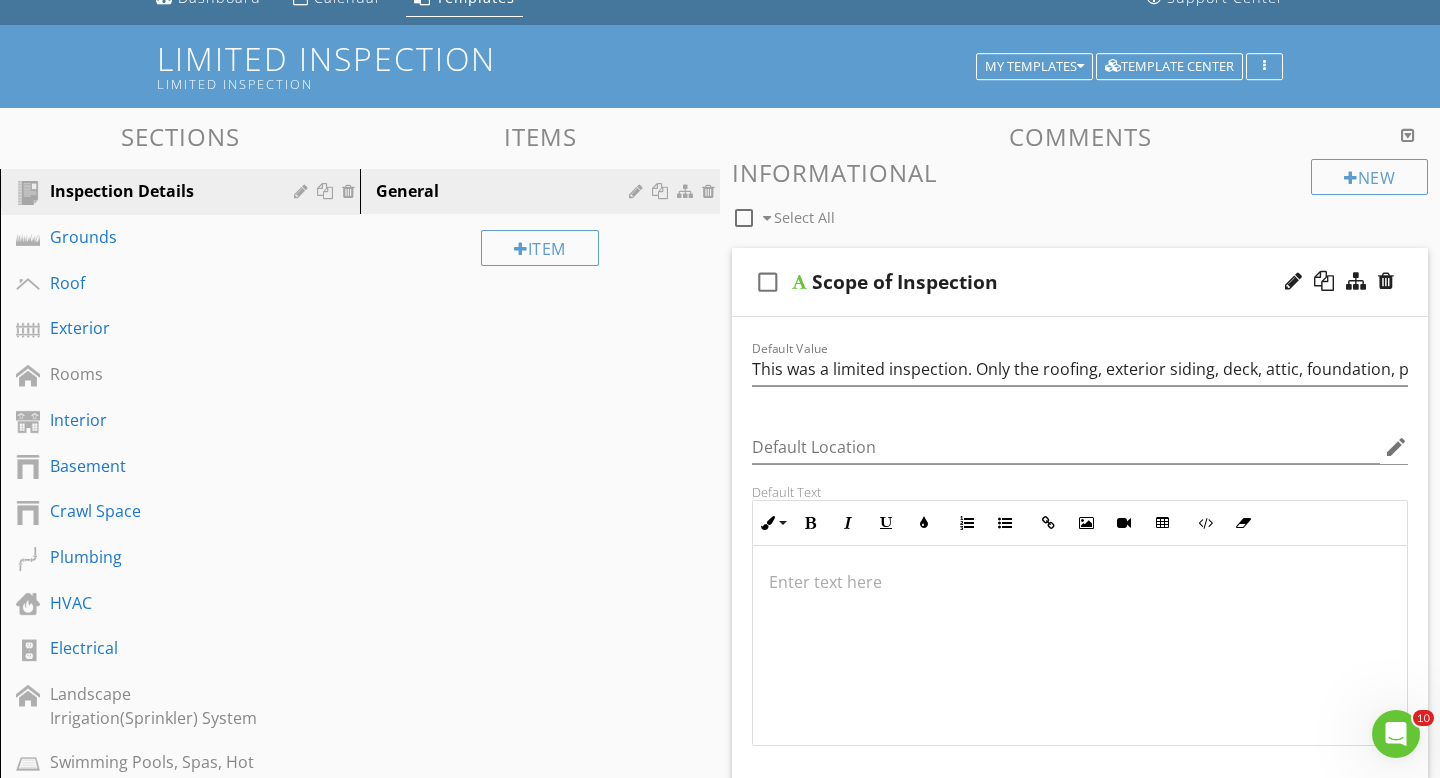 click at bounding box center [1080, 582] 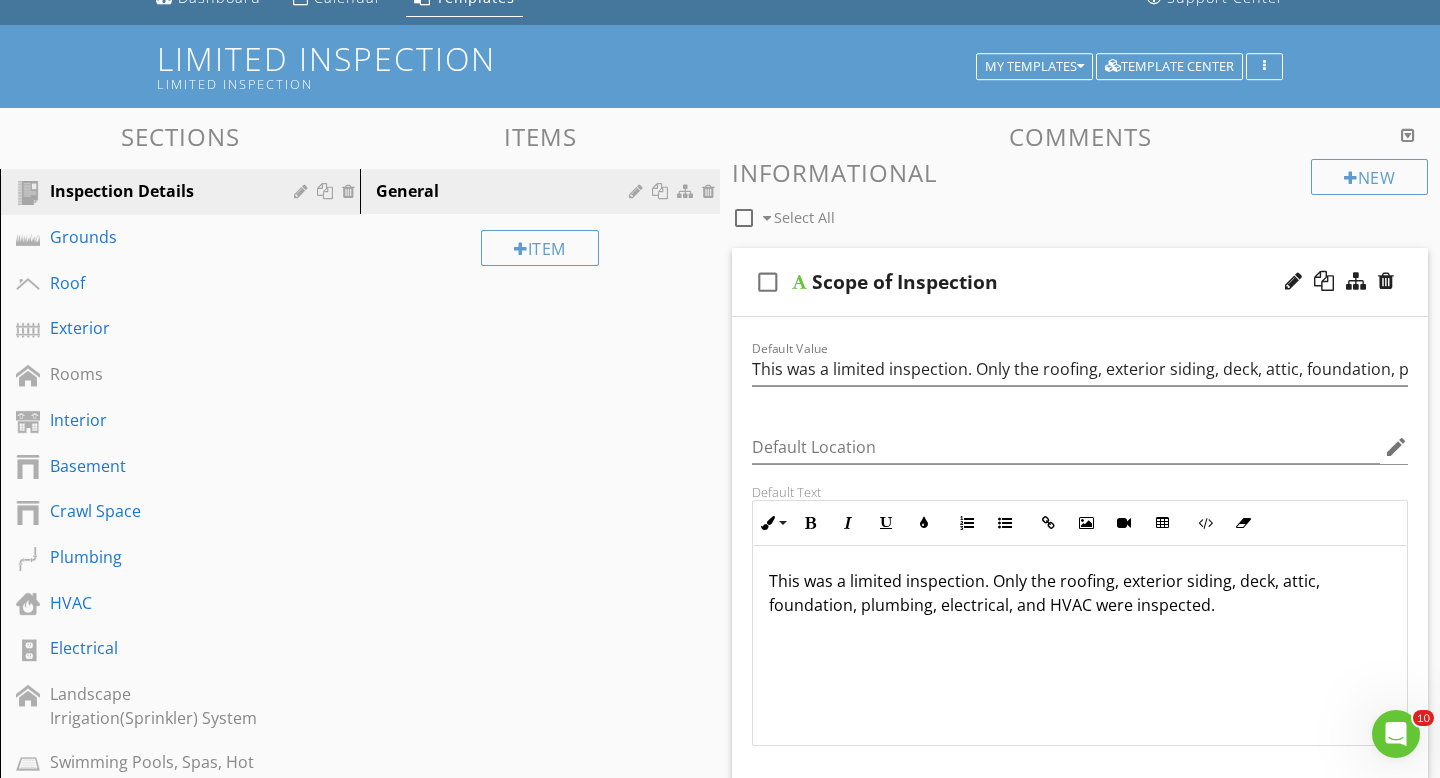 scroll, scrollTop: 0, scrollLeft: 0, axis: both 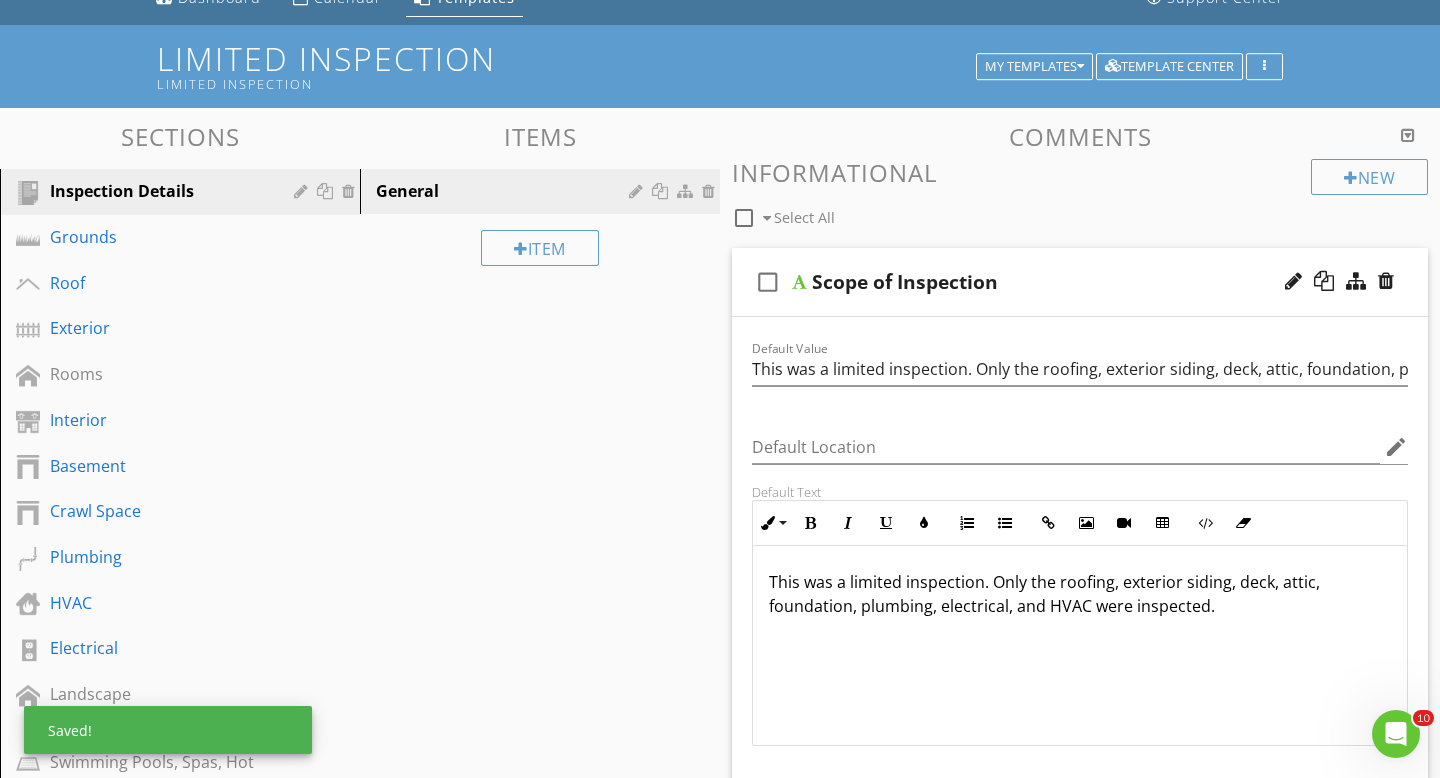 click on "This was a limited inspection. Only the roofing, exterior siding, deck, attic, foundation, plumbing, electrical, and HVAC were inspected." at bounding box center (1080, 594) 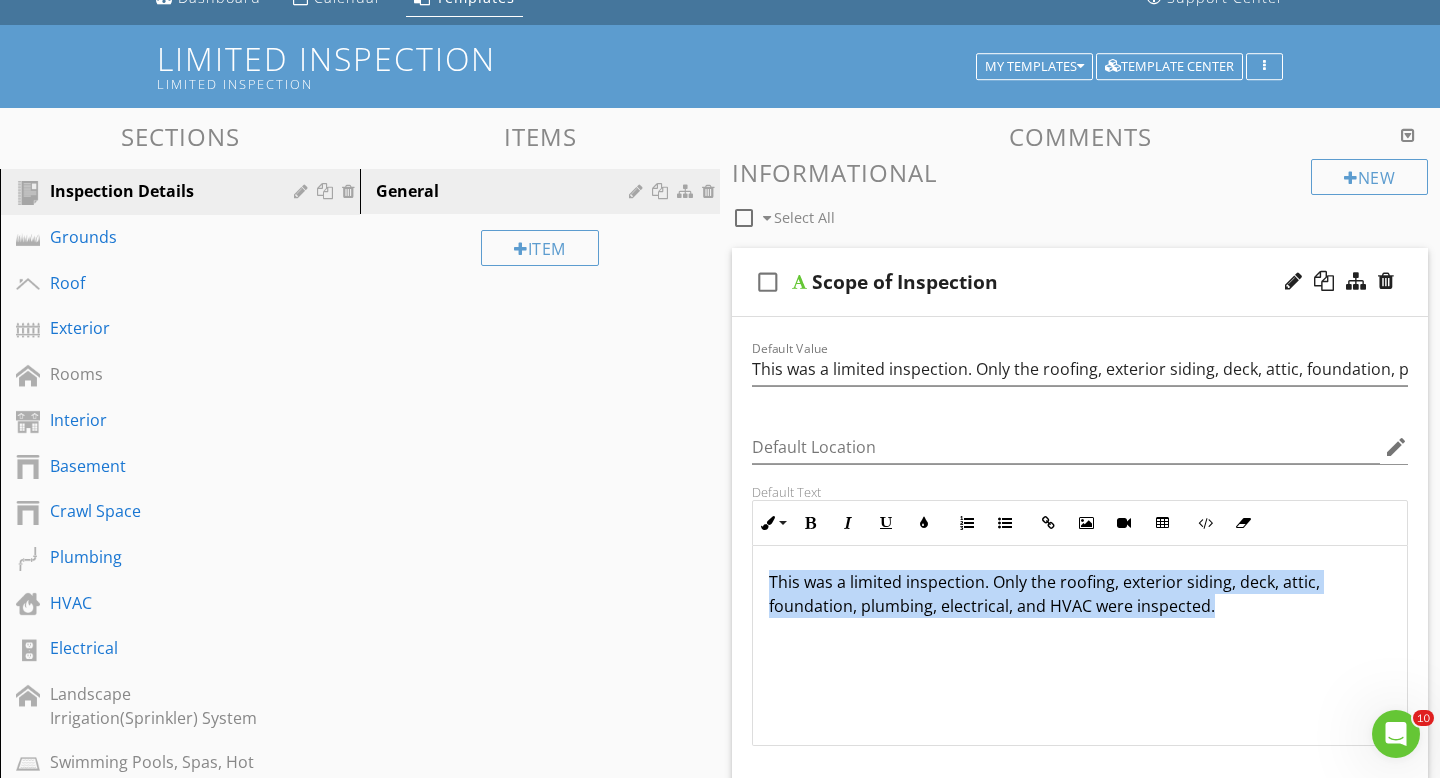 drag, startPoint x: 1208, startPoint y: 606, endPoint x: 709, endPoint y: 577, distance: 499.84198 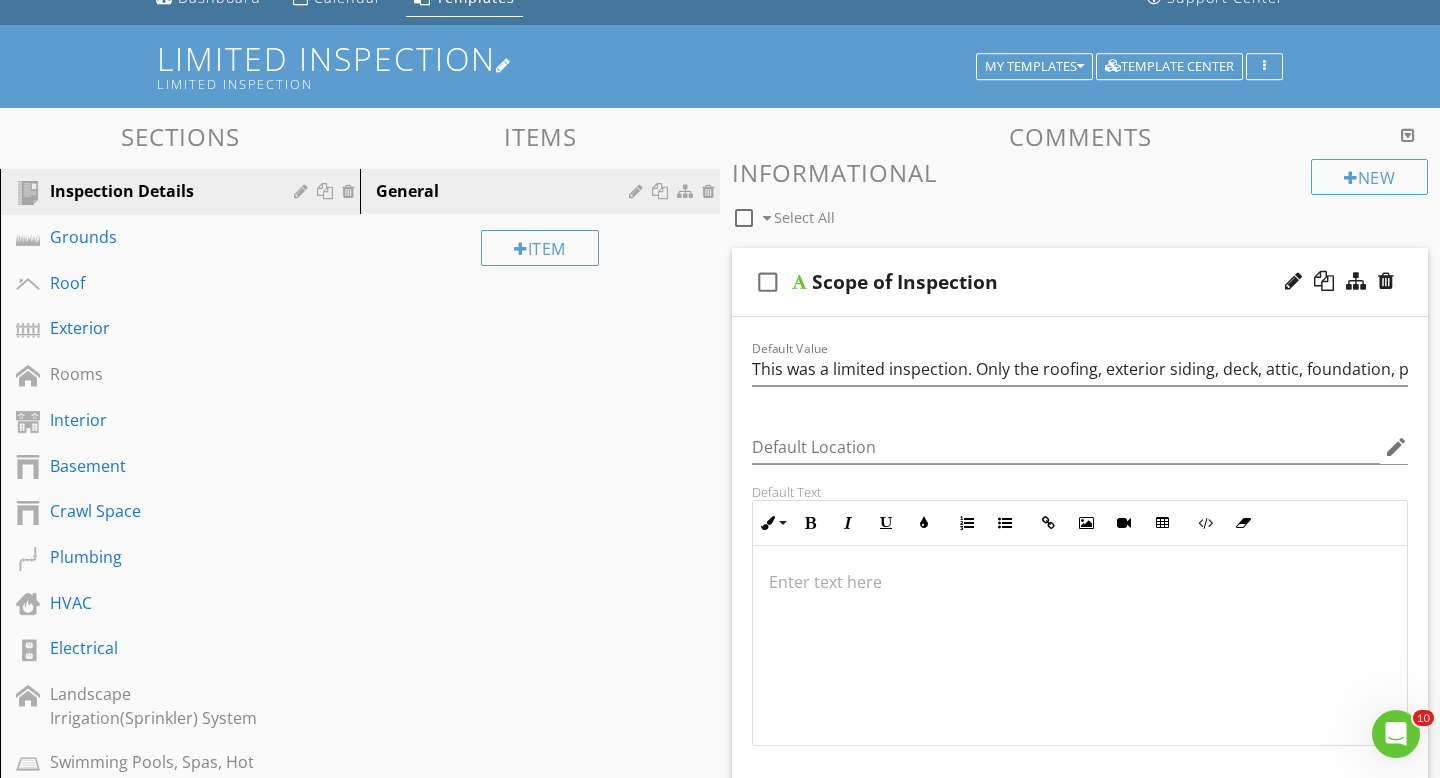 scroll, scrollTop: 0, scrollLeft: 0, axis: both 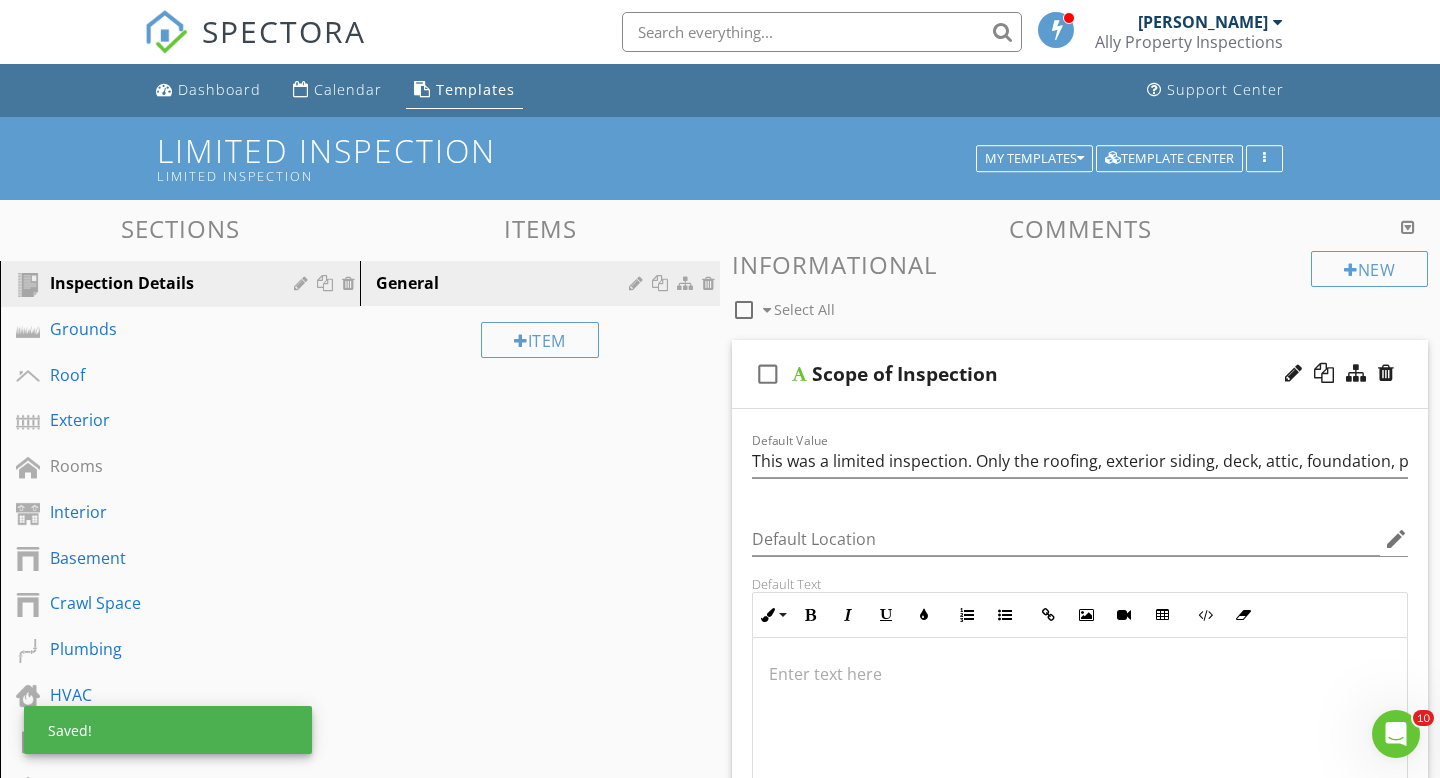 click on "[PERSON_NAME]" at bounding box center [1203, 22] 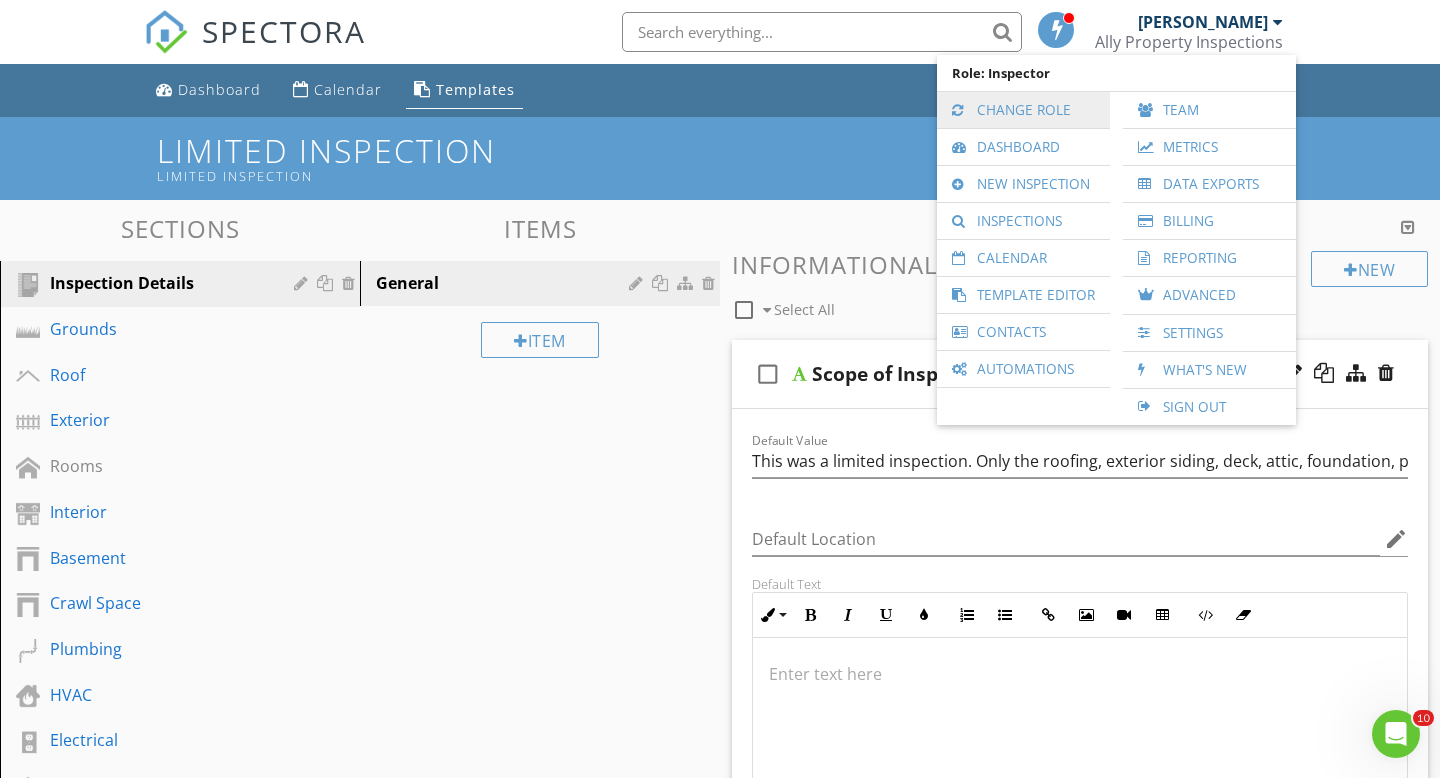 click on "Change Role" at bounding box center (1023, 110) 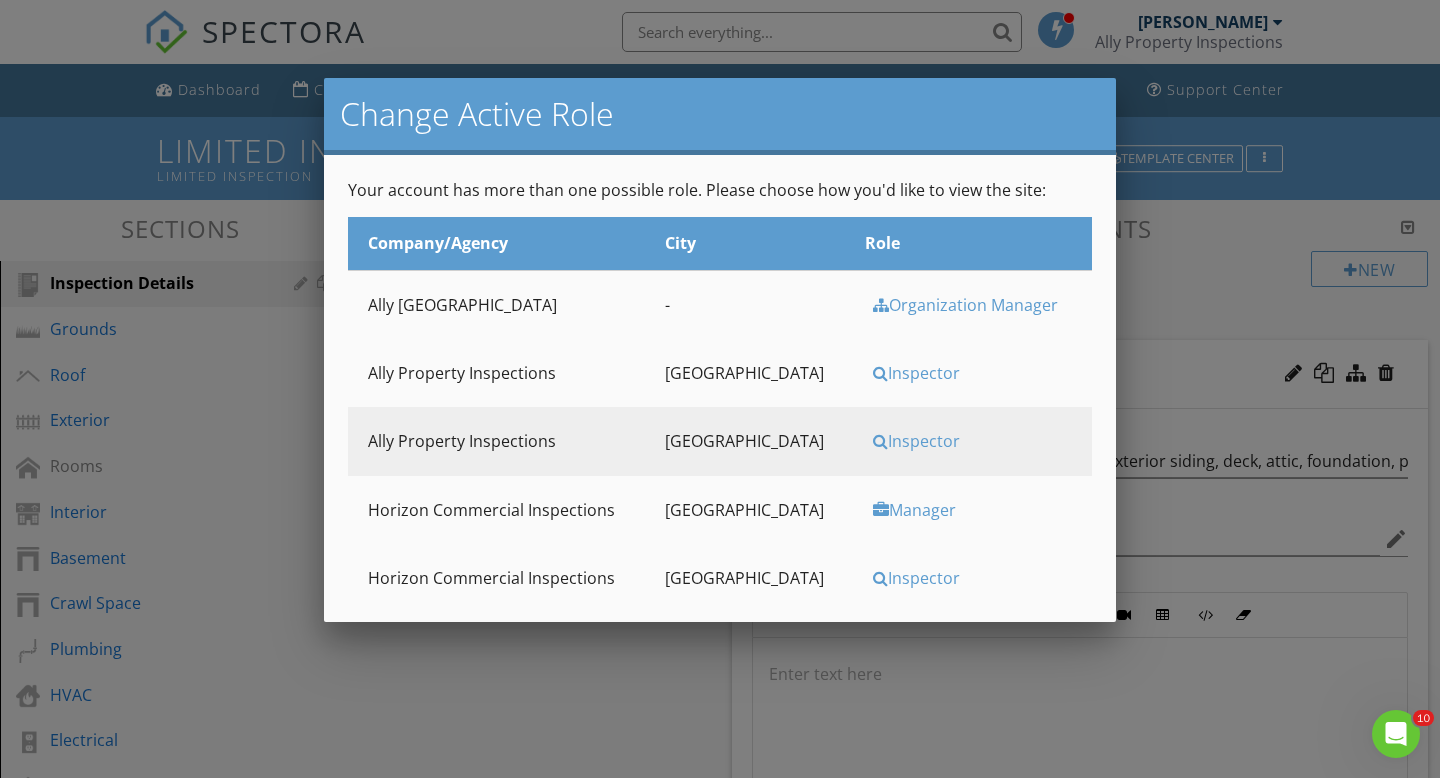 click on "Inspector" at bounding box center (976, 373) 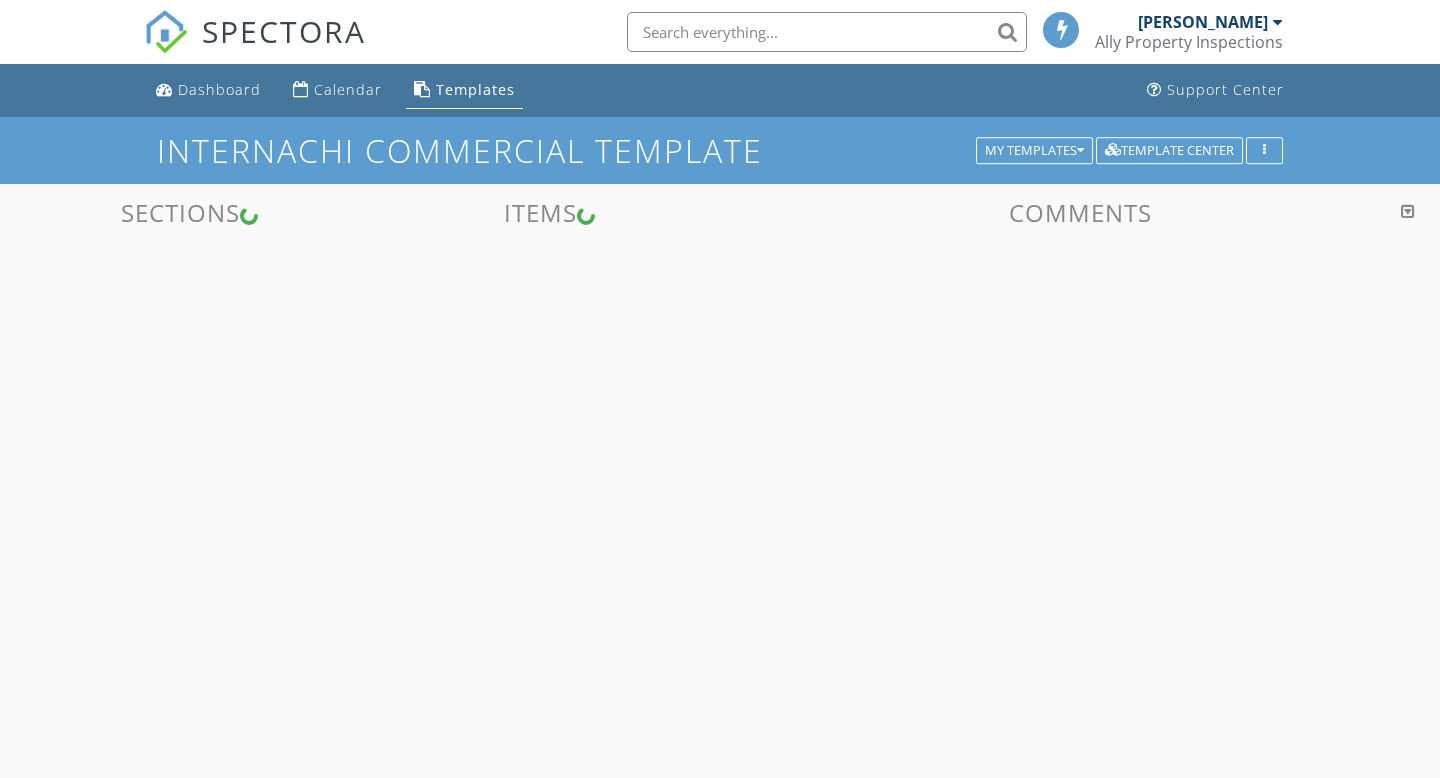 scroll, scrollTop: 0, scrollLeft: 0, axis: both 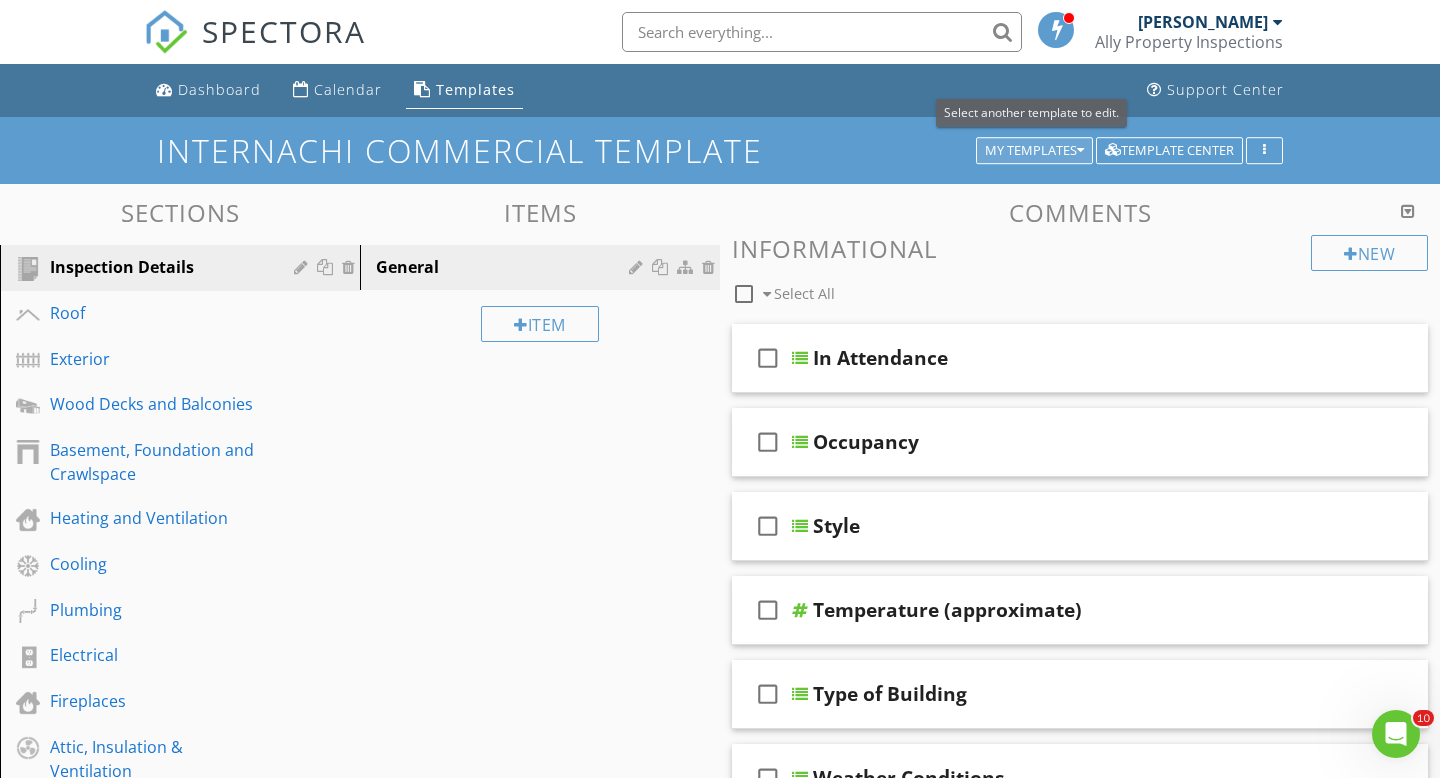 click on "My Templates" at bounding box center (1034, 151) 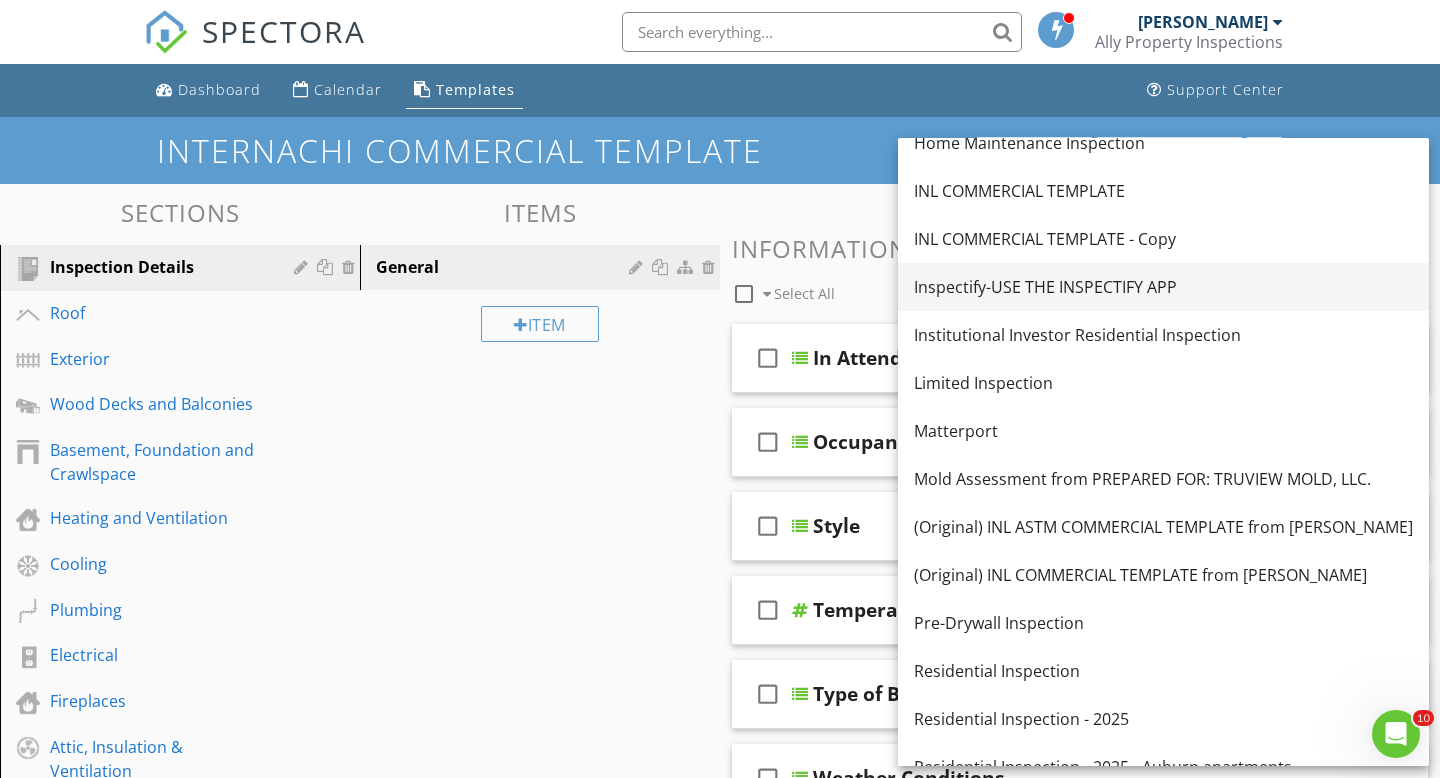 scroll, scrollTop: 336, scrollLeft: 0, axis: vertical 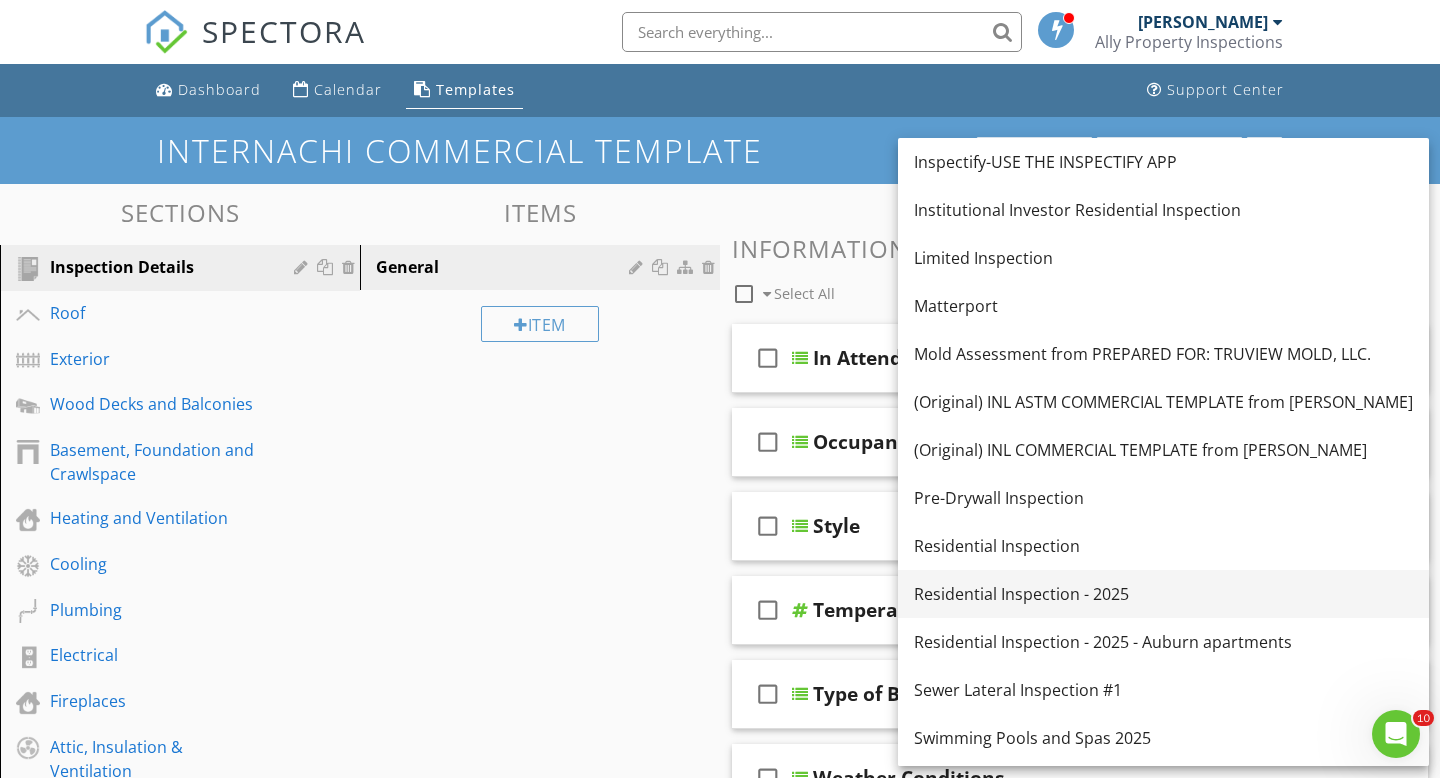 click on "Residential Inspection  - 2025" at bounding box center [1163, 594] 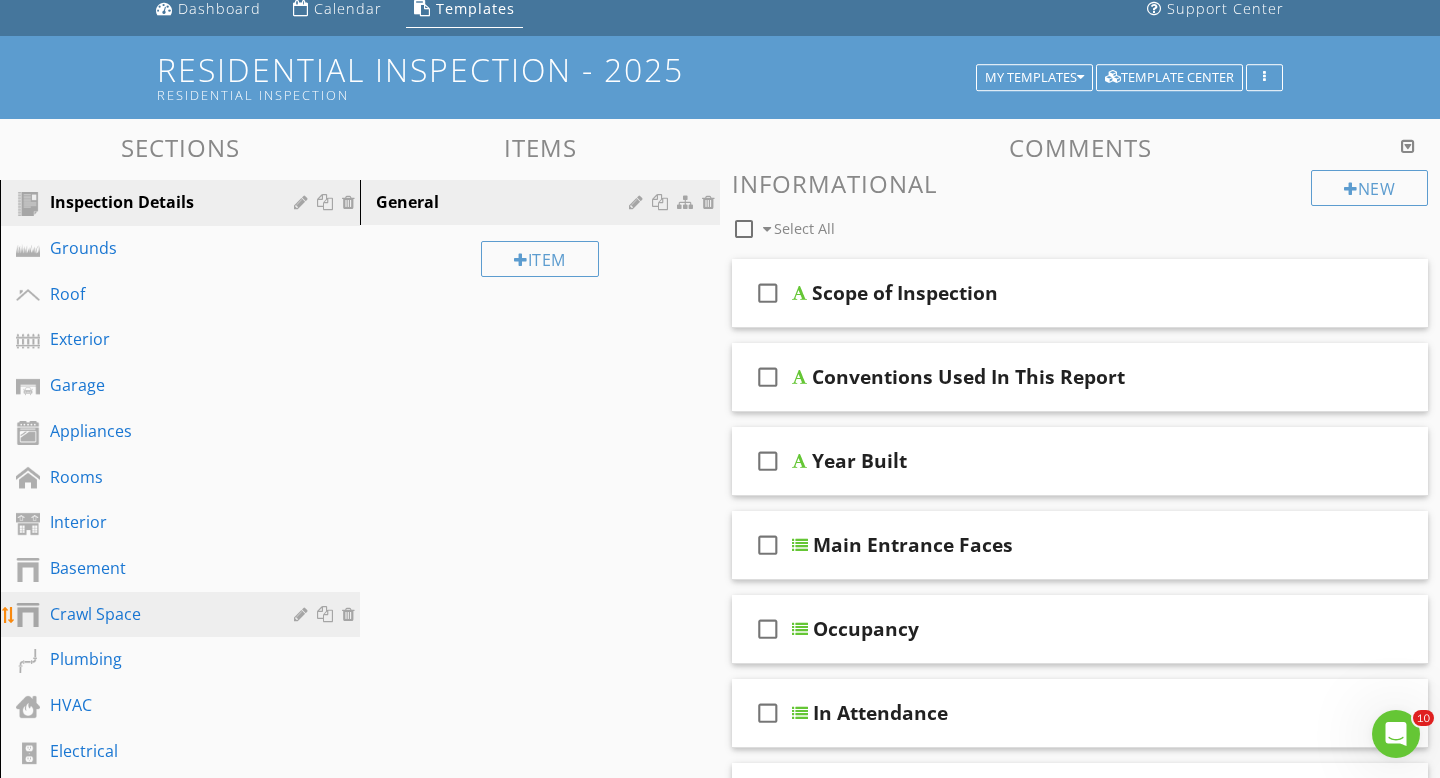 scroll, scrollTop: 92, scrollLeft: 0, axis: vertical 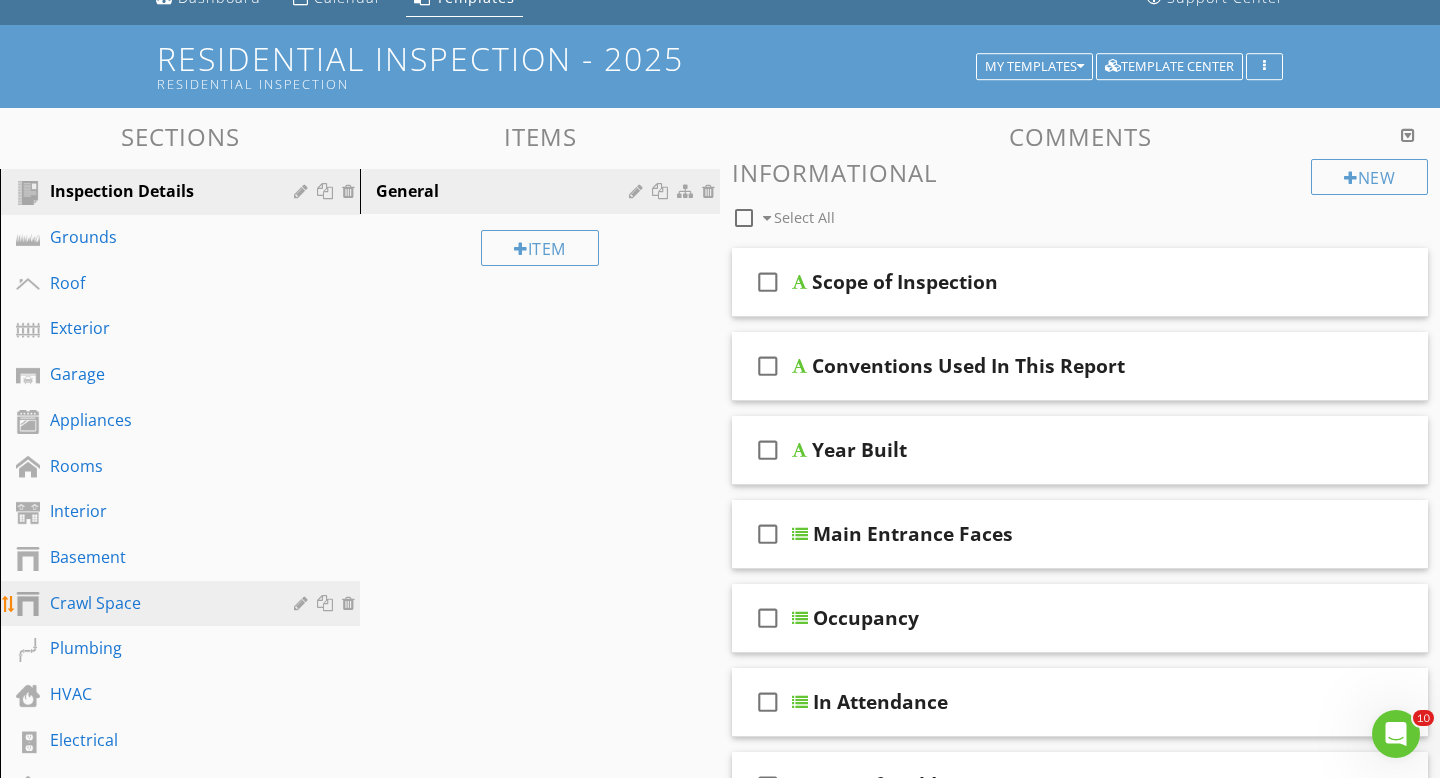 click on "Crawl Space" at bounding box center (157, 603) 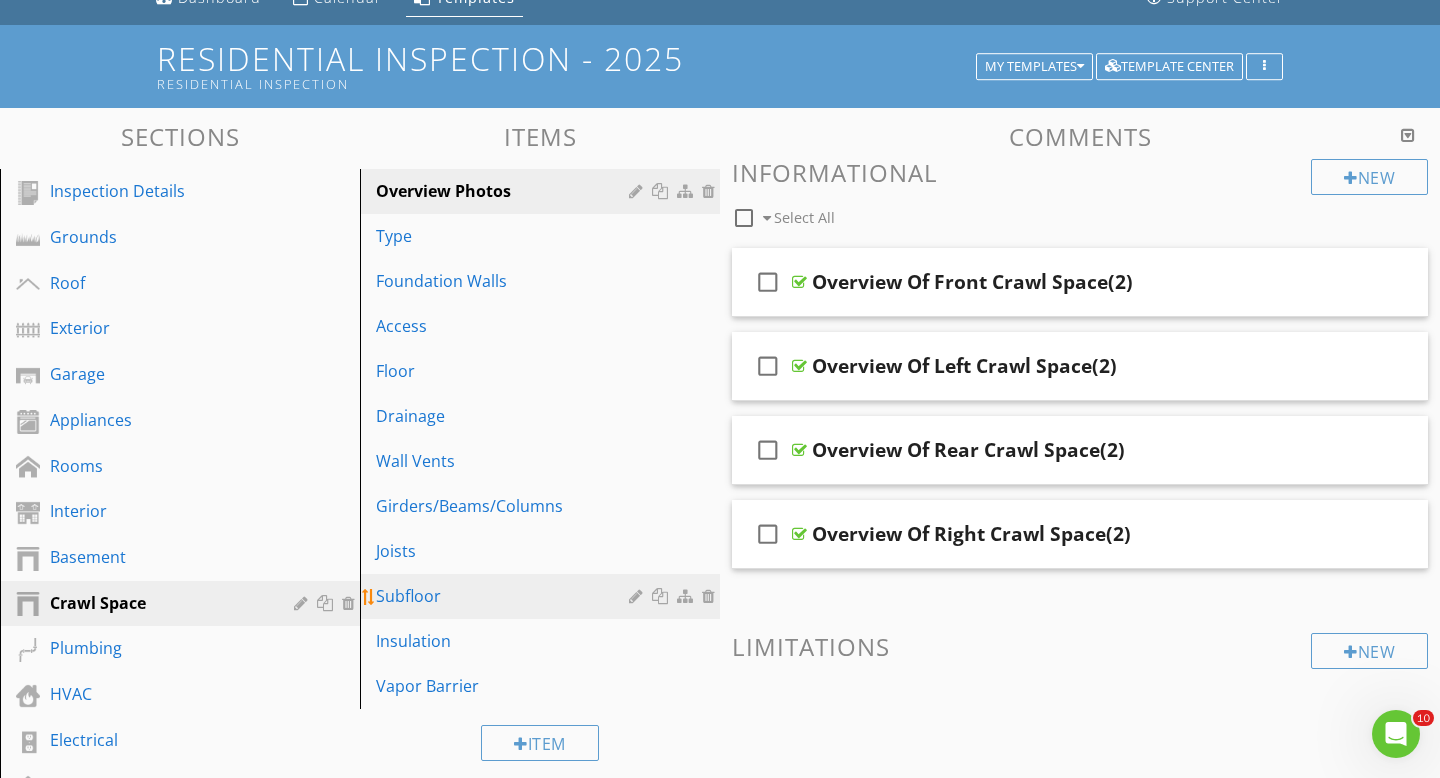 scroll, scrollTop: 135, scrollLeft: 0, axis: vertical 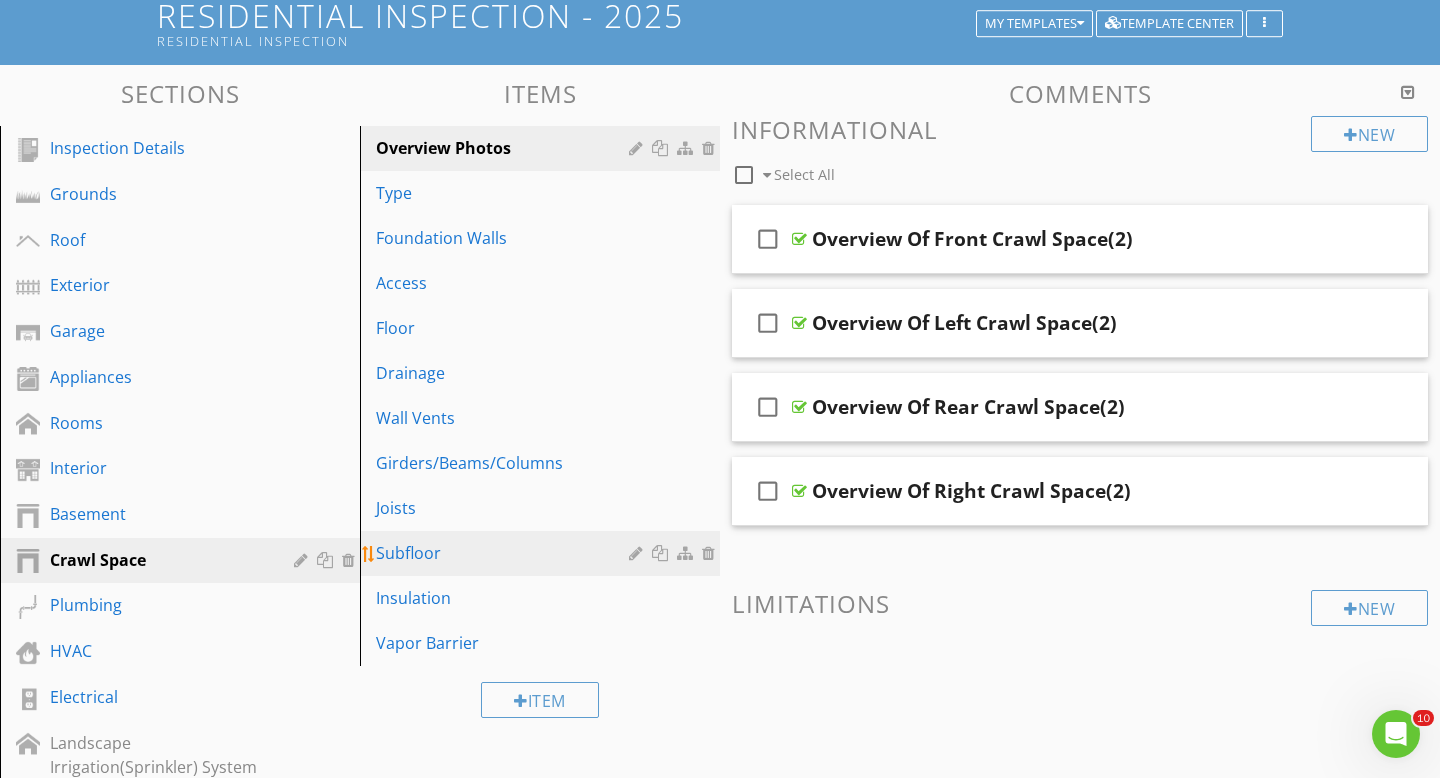 click on "Subfloor" at bounding box center (505, 553) 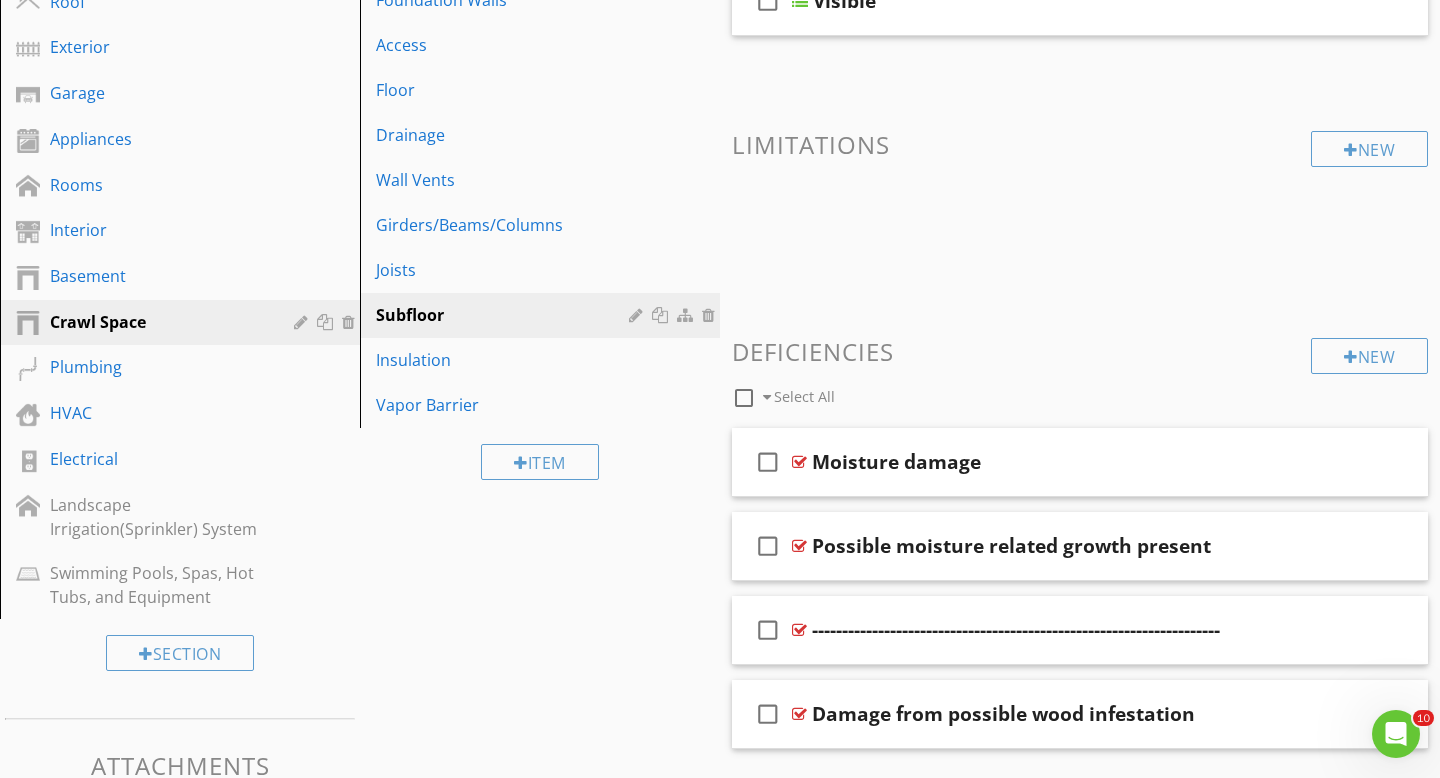 scroll, scrollTop: 479, scrollLeft: 0, axis: vertical 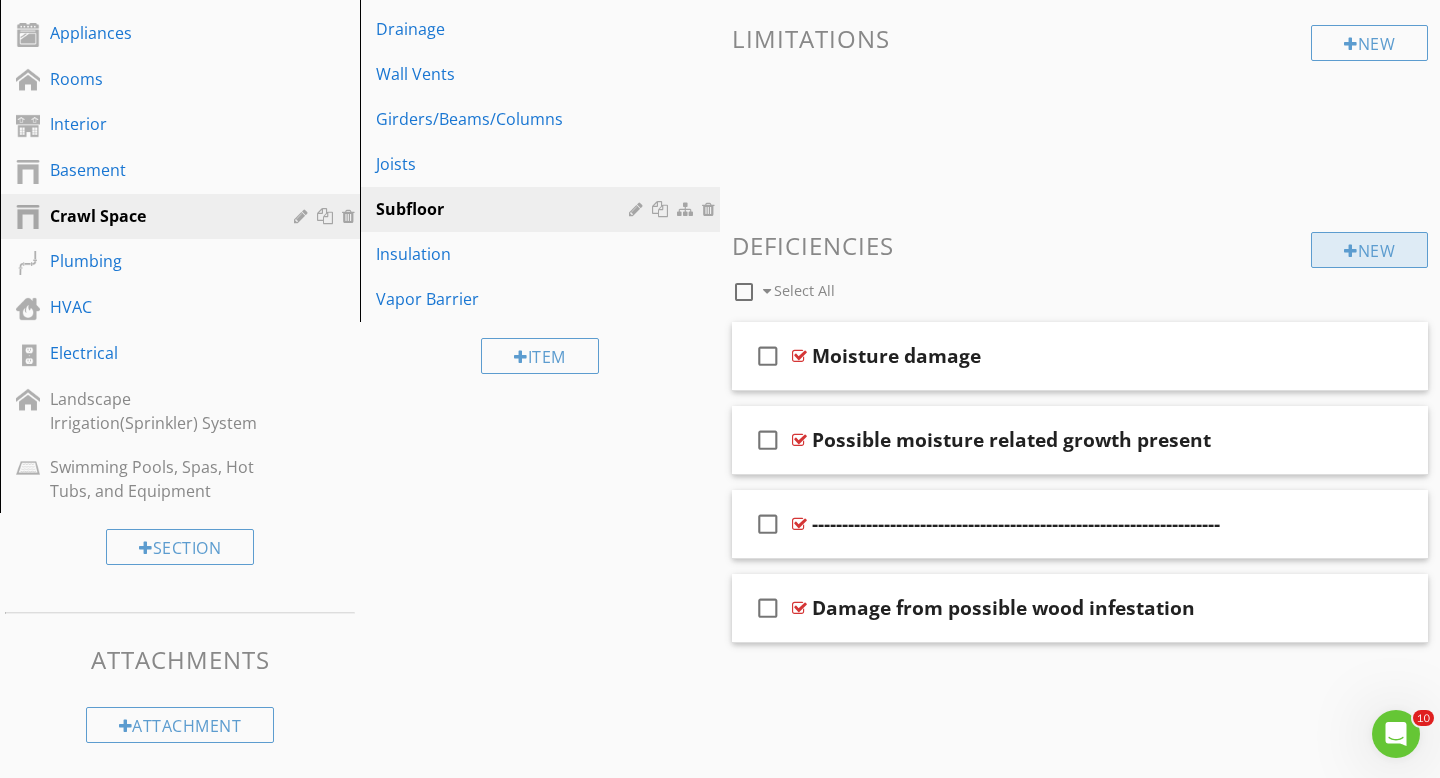 click at bounding box center (1351, 251) 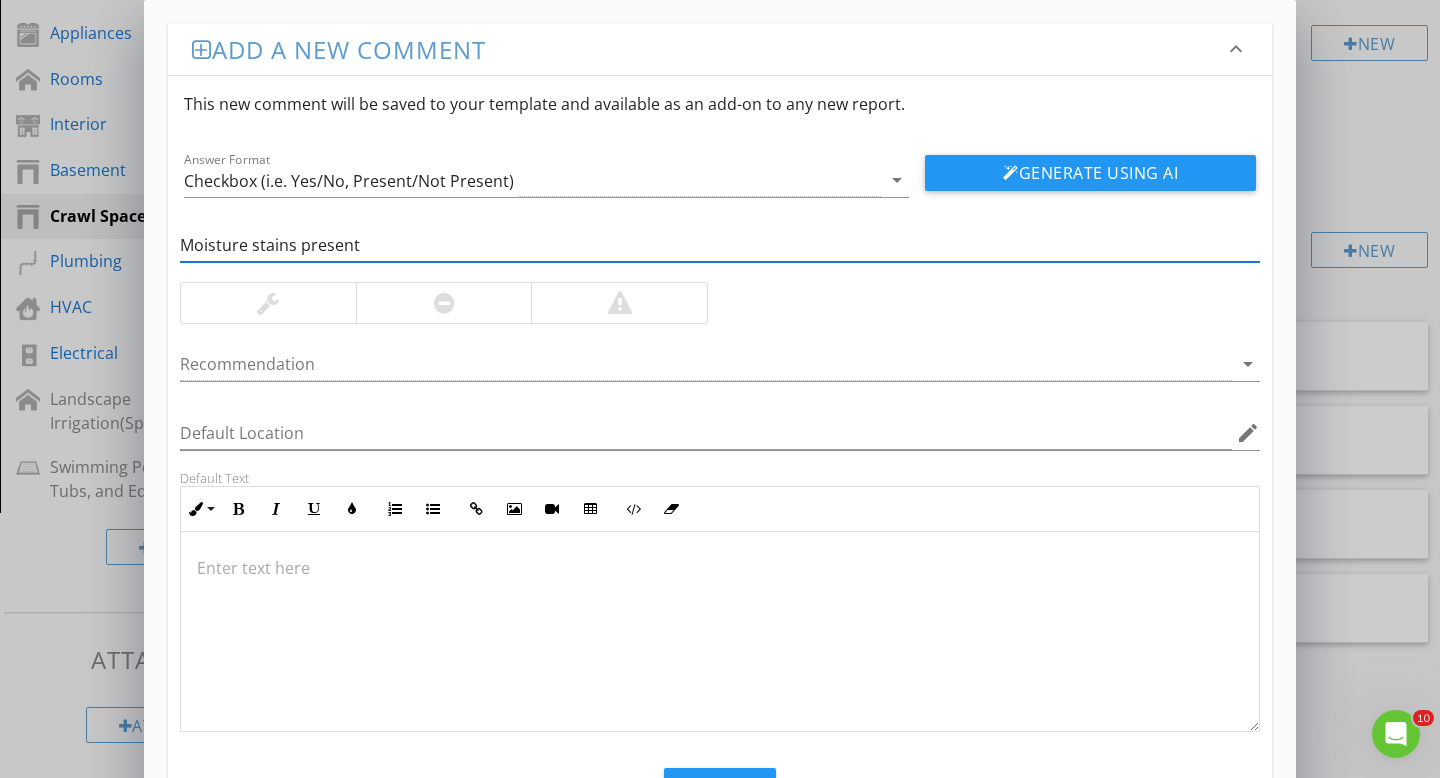 type on "Moisture stains present" 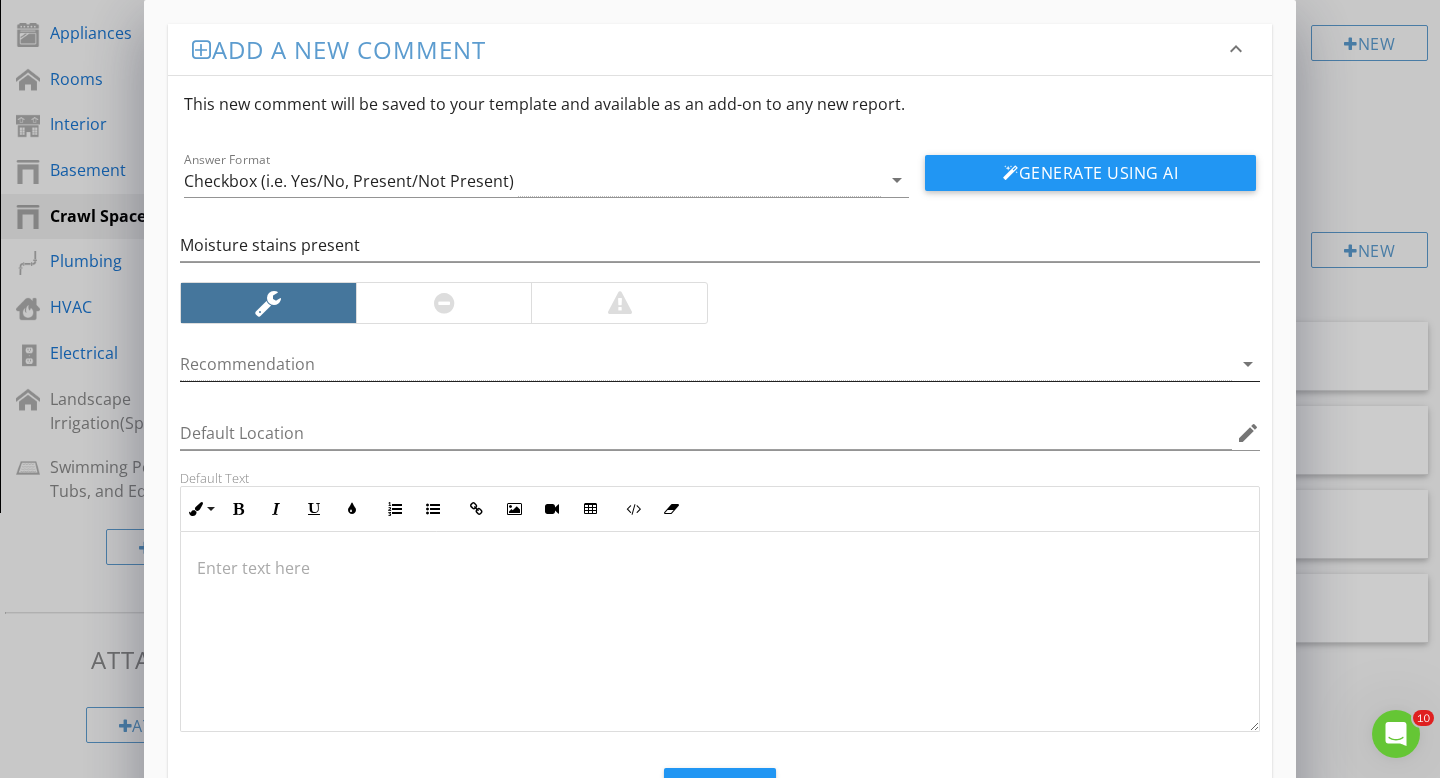 click at bounding box center [706, 364] 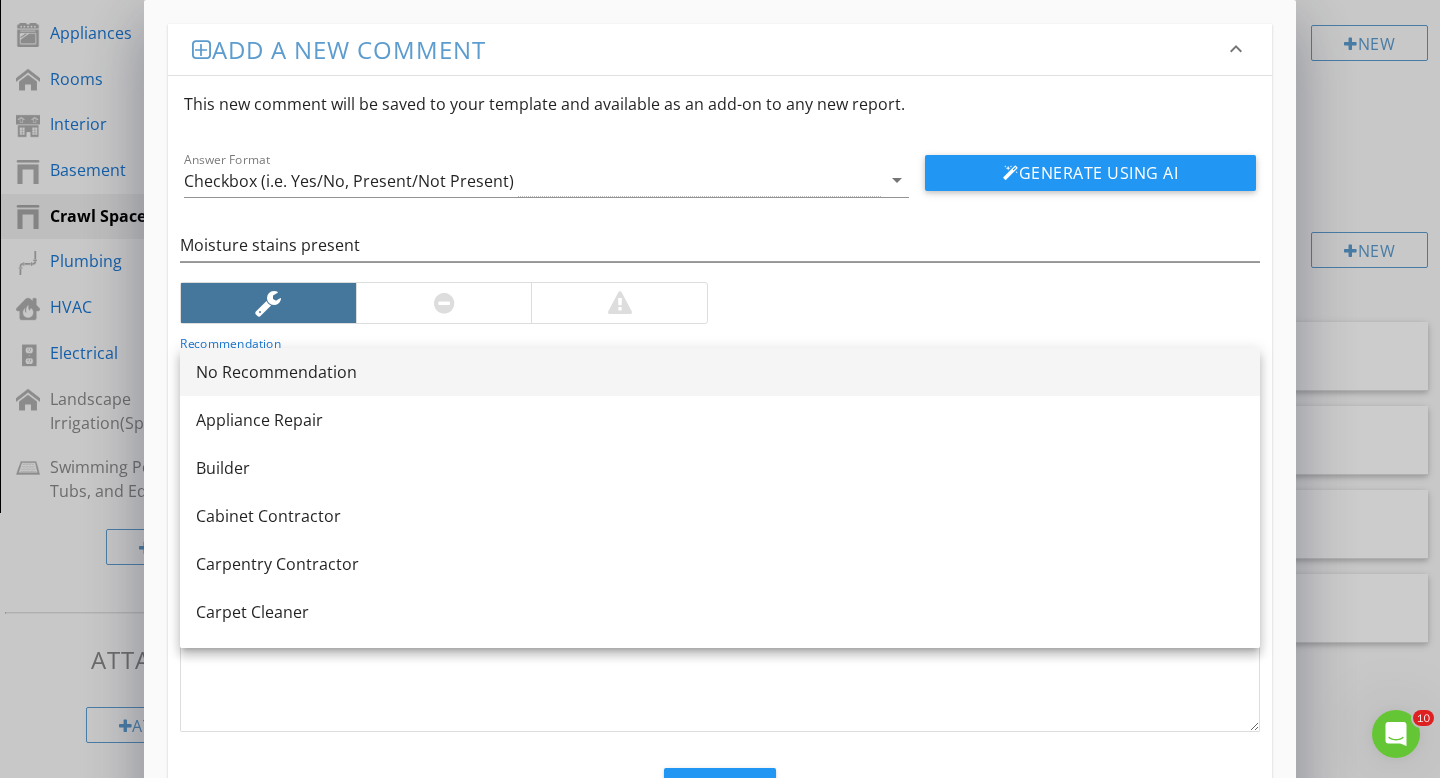 click on "No Recommendation" at bounding box center (720, 372) 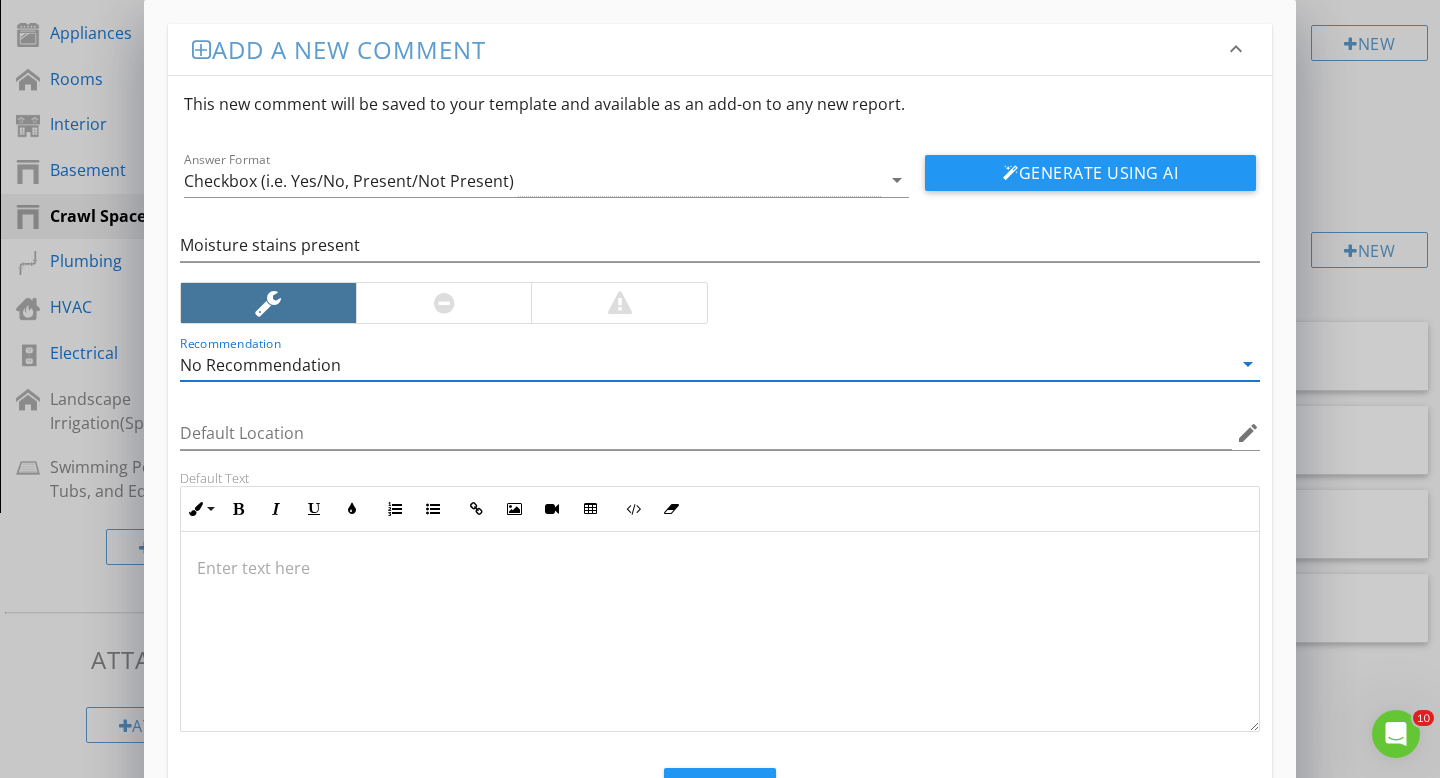 click at bounding box center [720, 632] 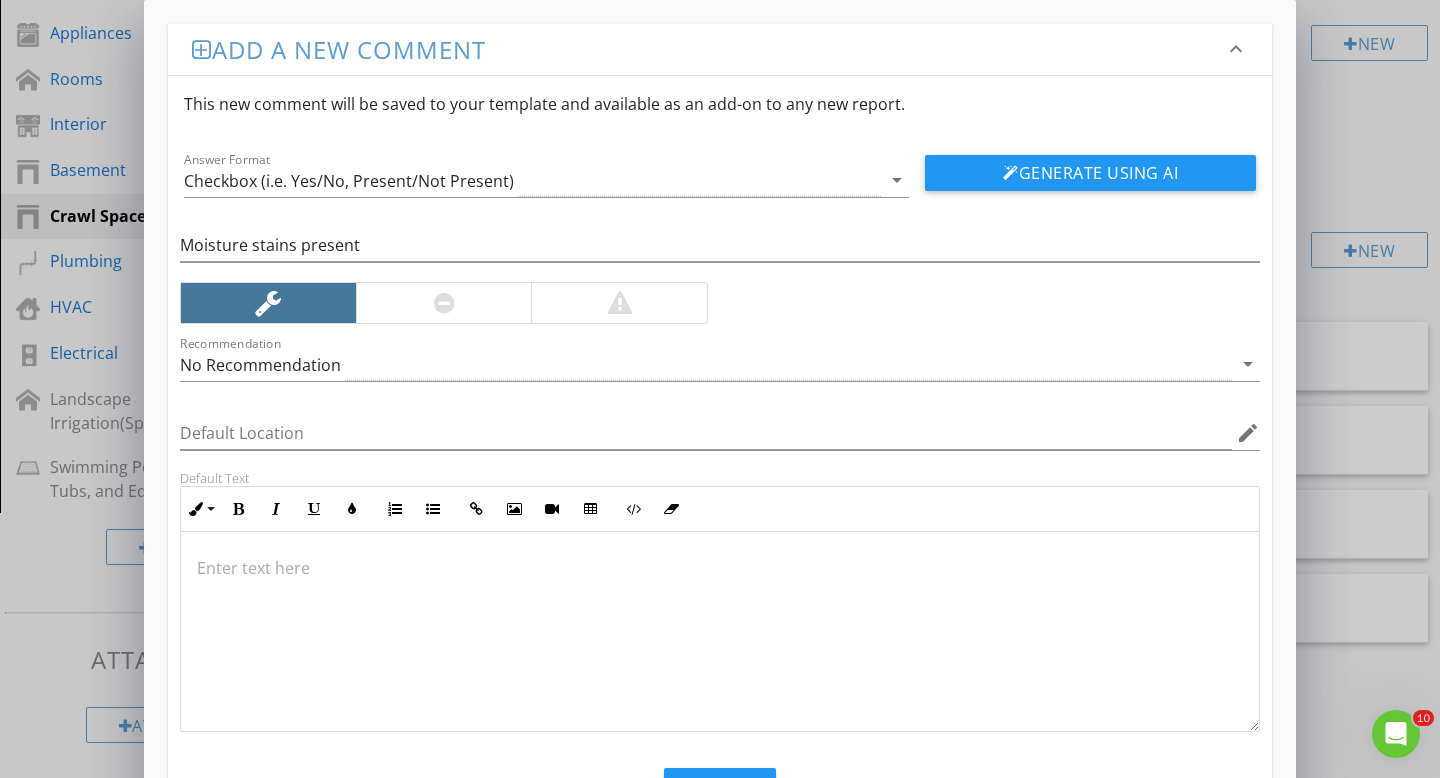 type 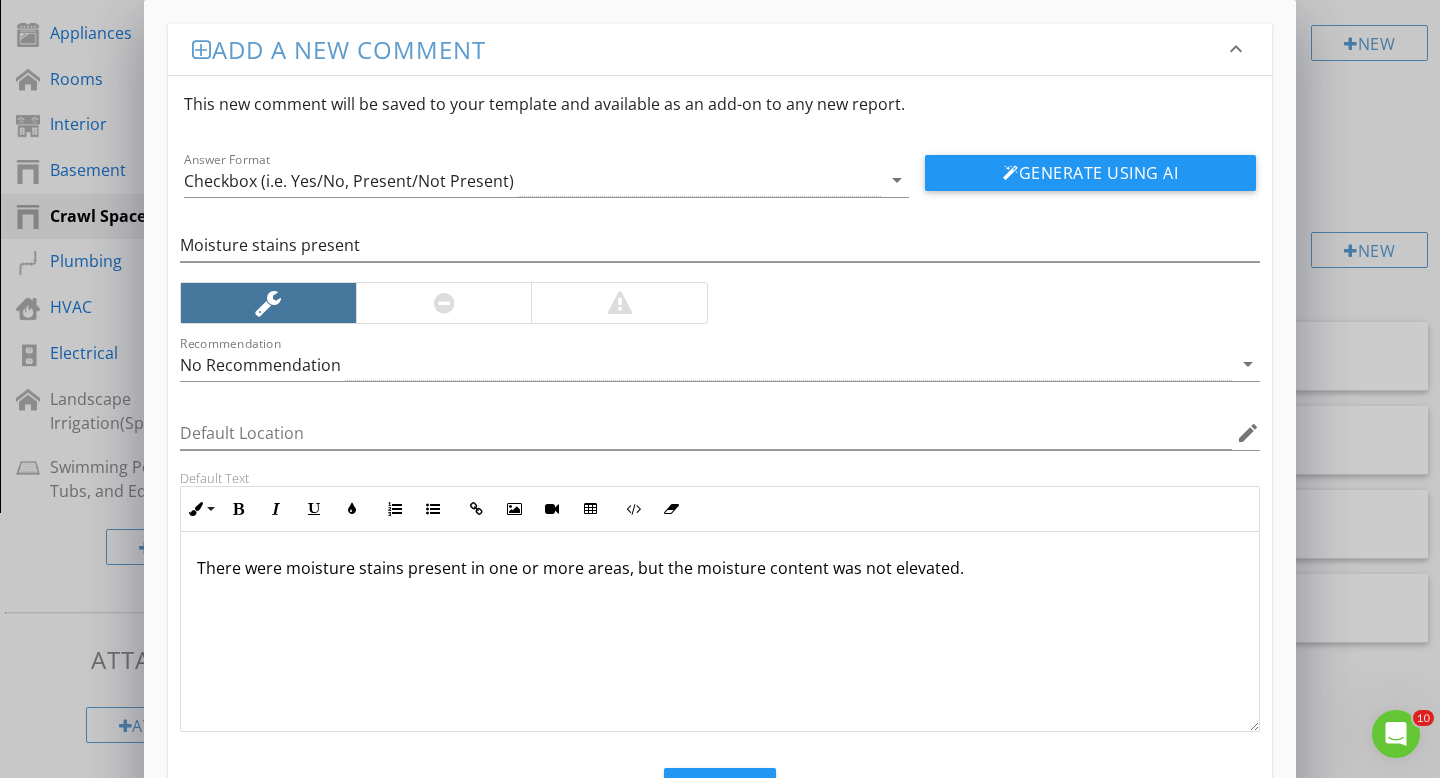 scroll, scrollTop: 1, scrollLeft: 0, axis: vertical 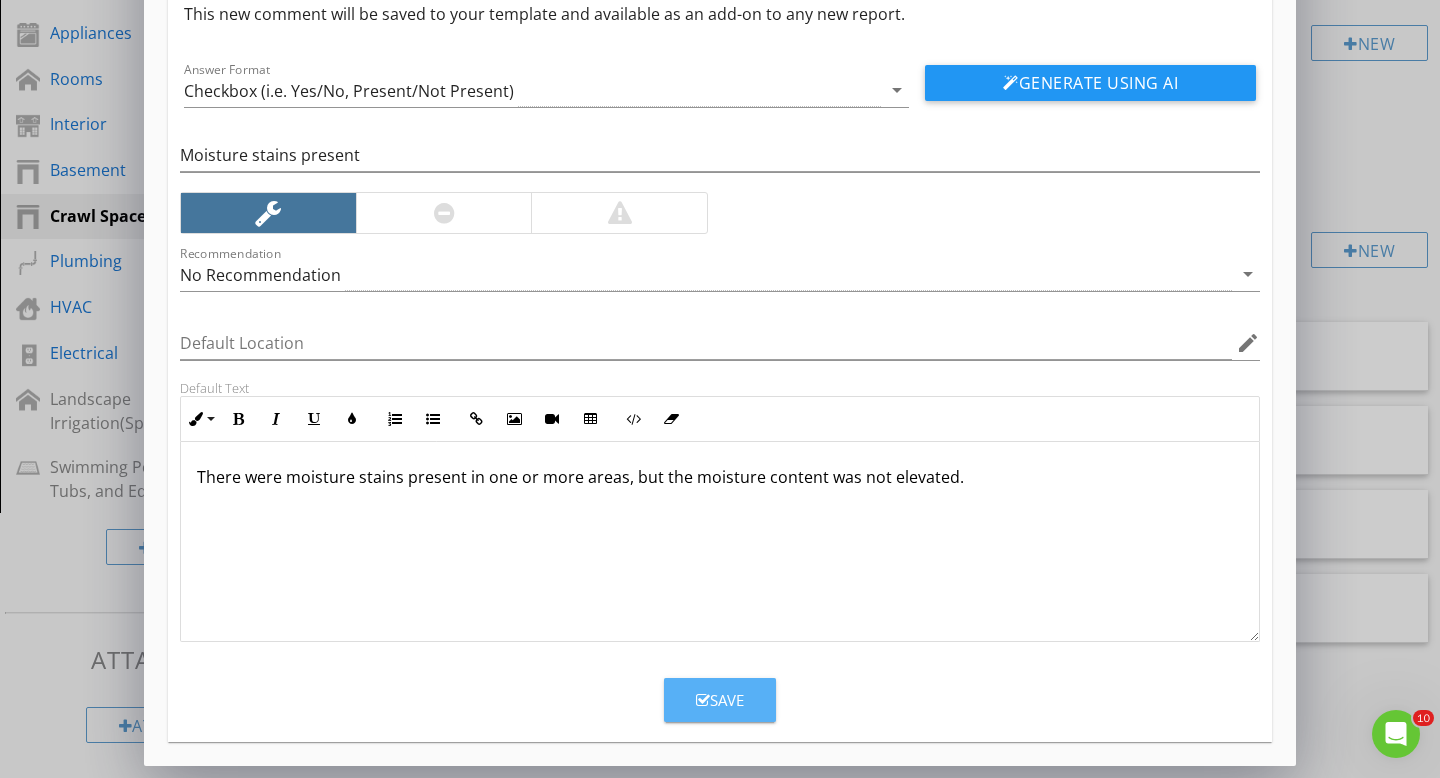 click on "Save" at bounding box center [720, 700] 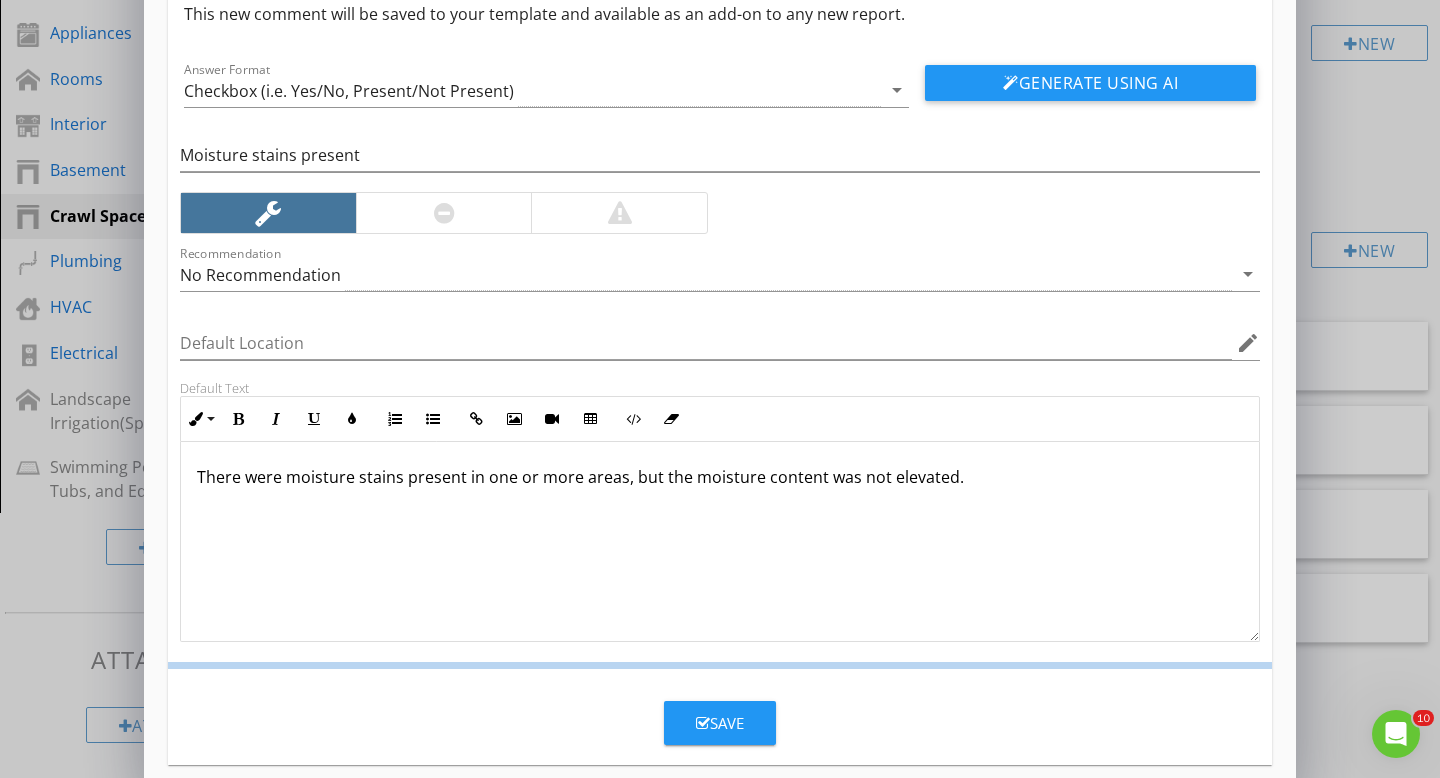 scroll, scrollTop: 0, scrollLeft: 0, axis: both 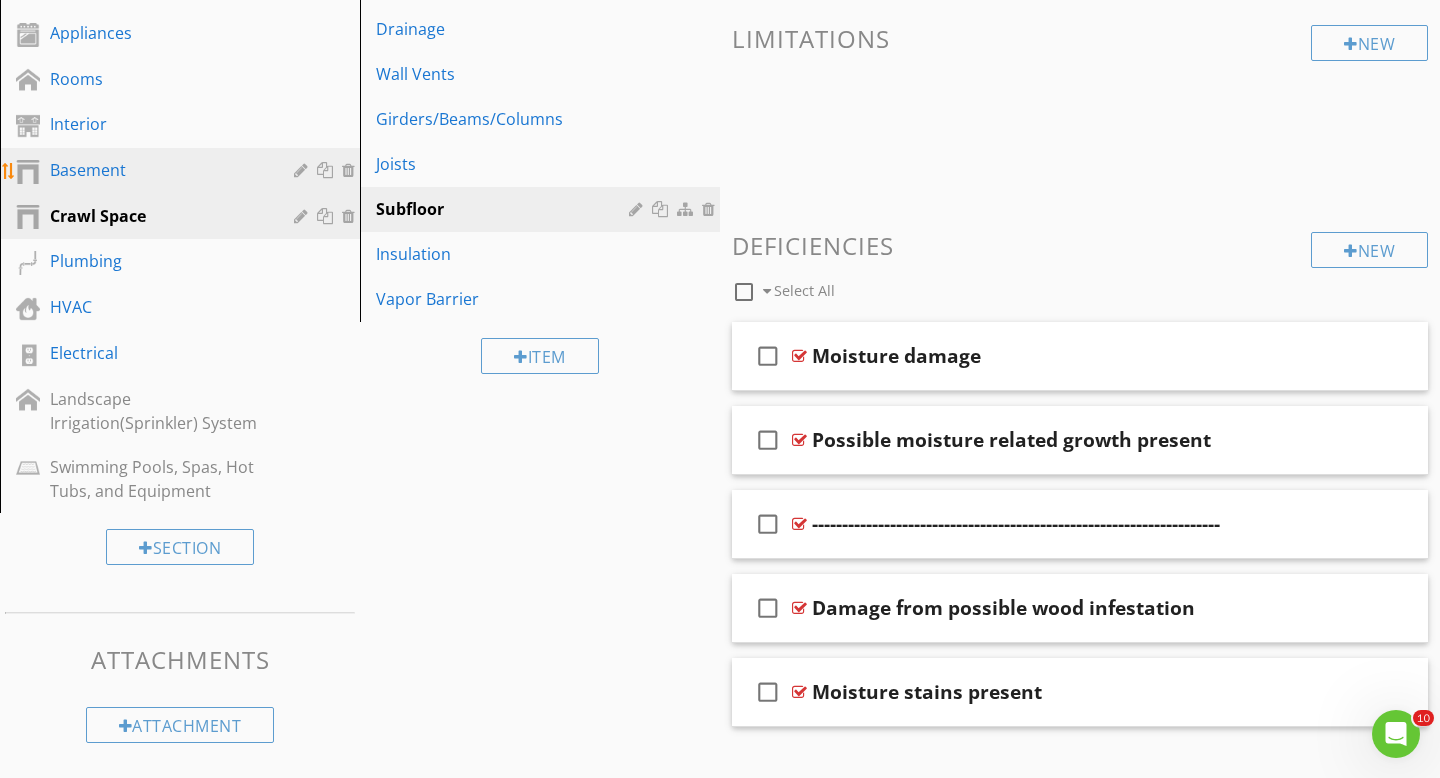 click on "Basement" at bounding box center [157, 170] 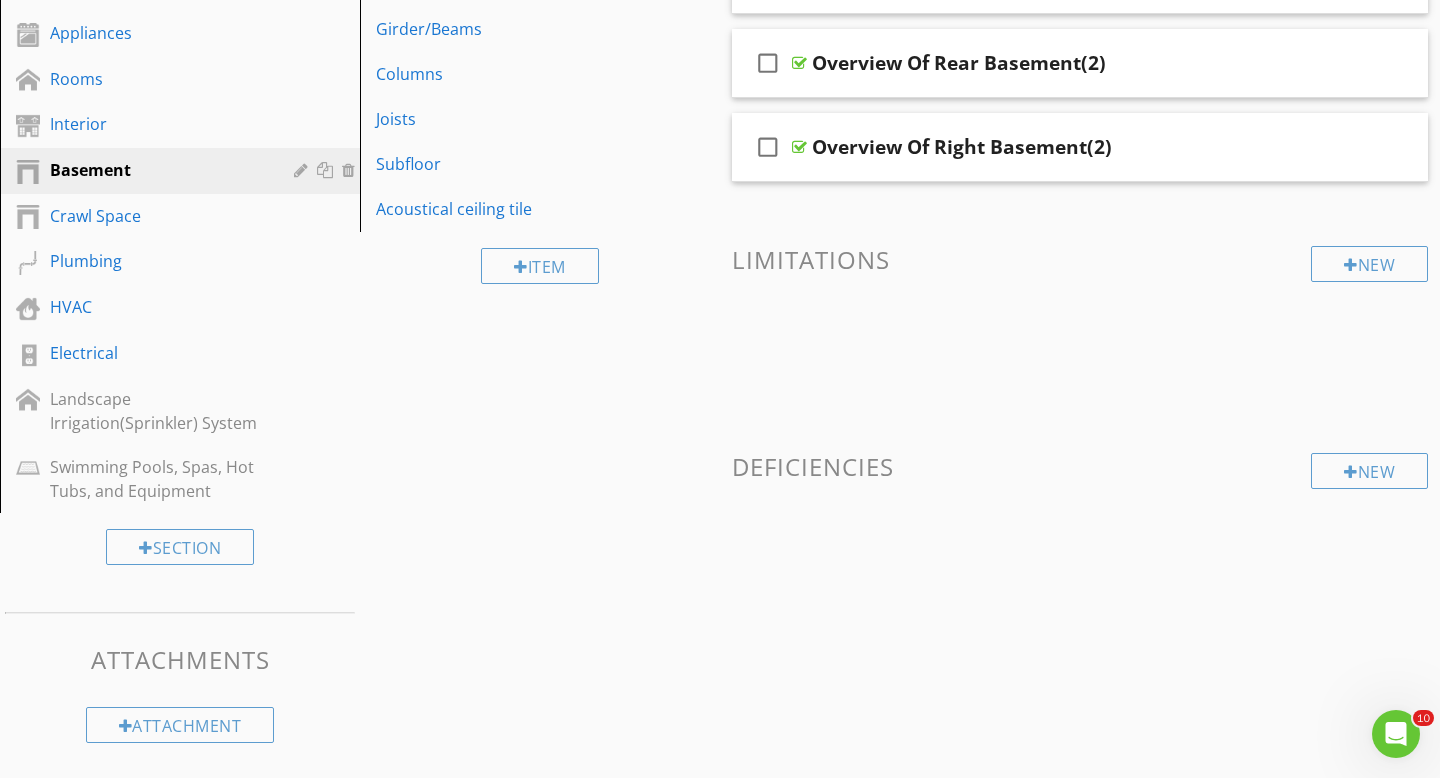 scroll, scrollTop: 380, scrollLeft: 0, axis: vertical 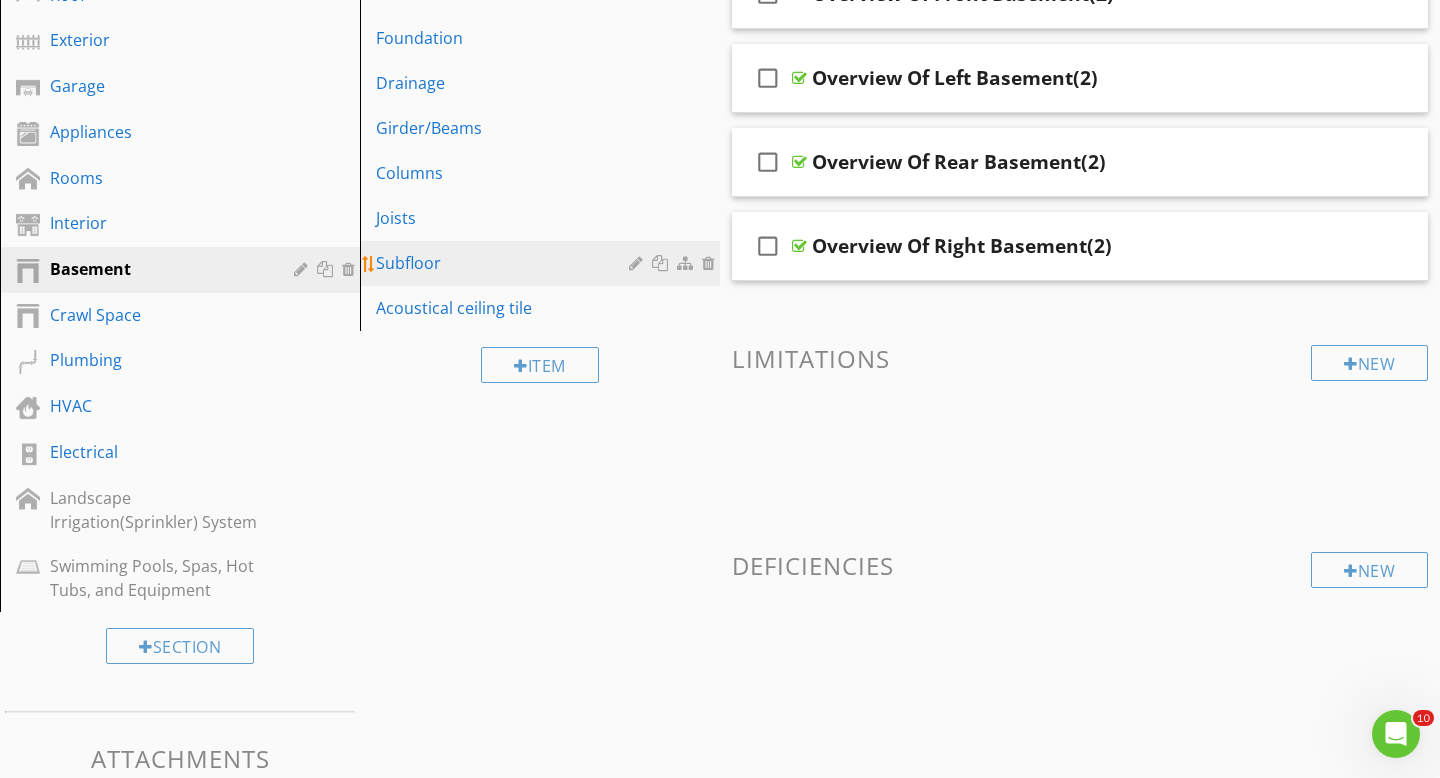 click on "Subfloor" at bounding box center [505, 263] 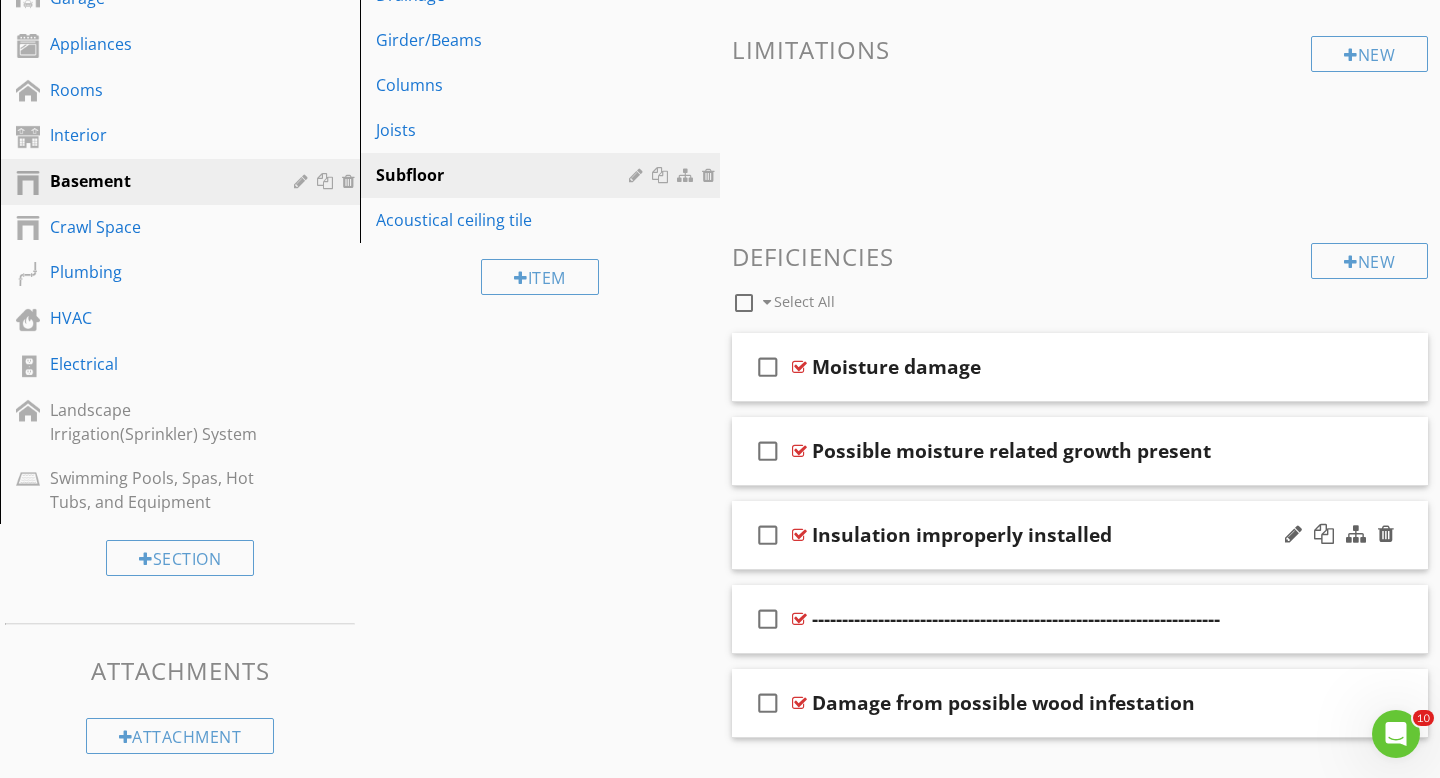 scroll, scrollTop: 469, scrollLeft: 0, axis: vertical 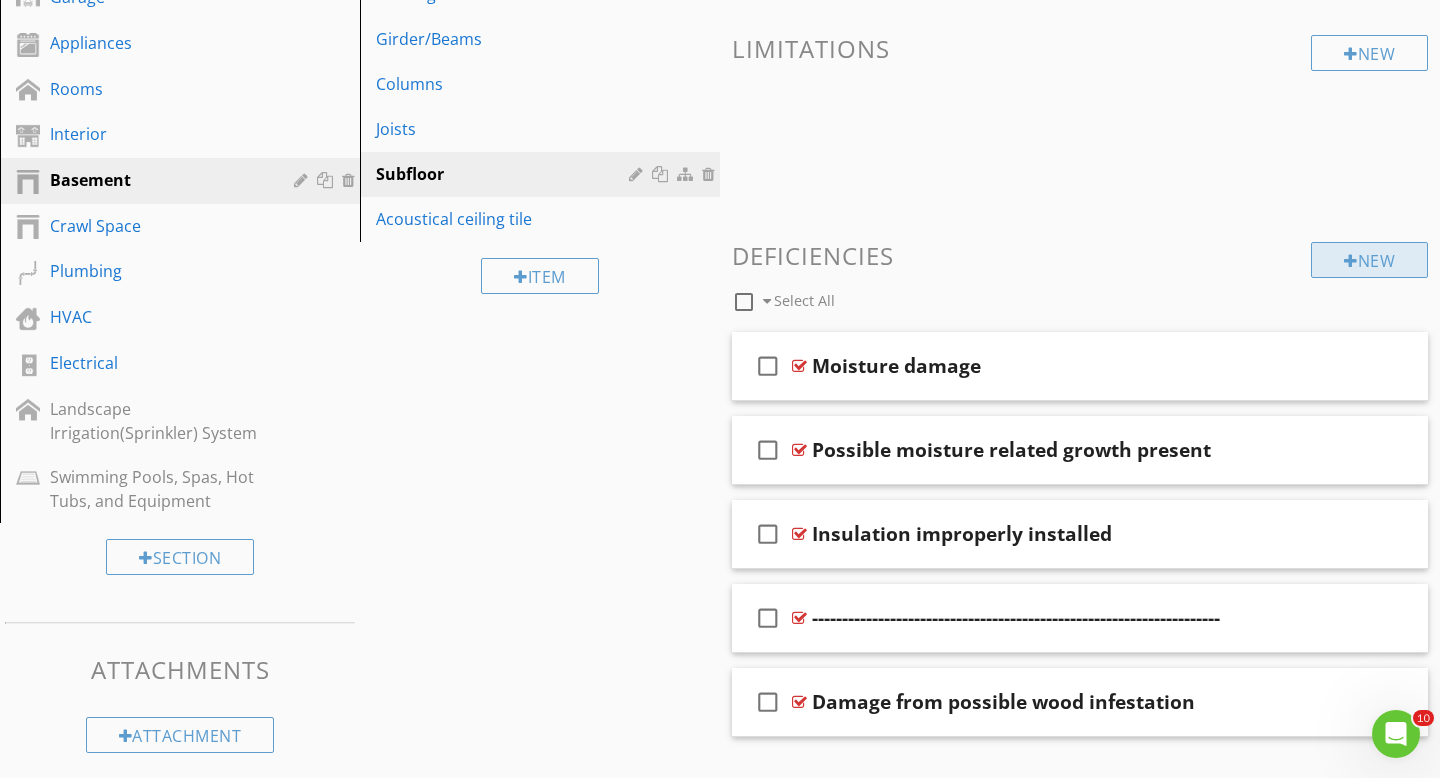 click on "New" at bounding box center [1369, 260] 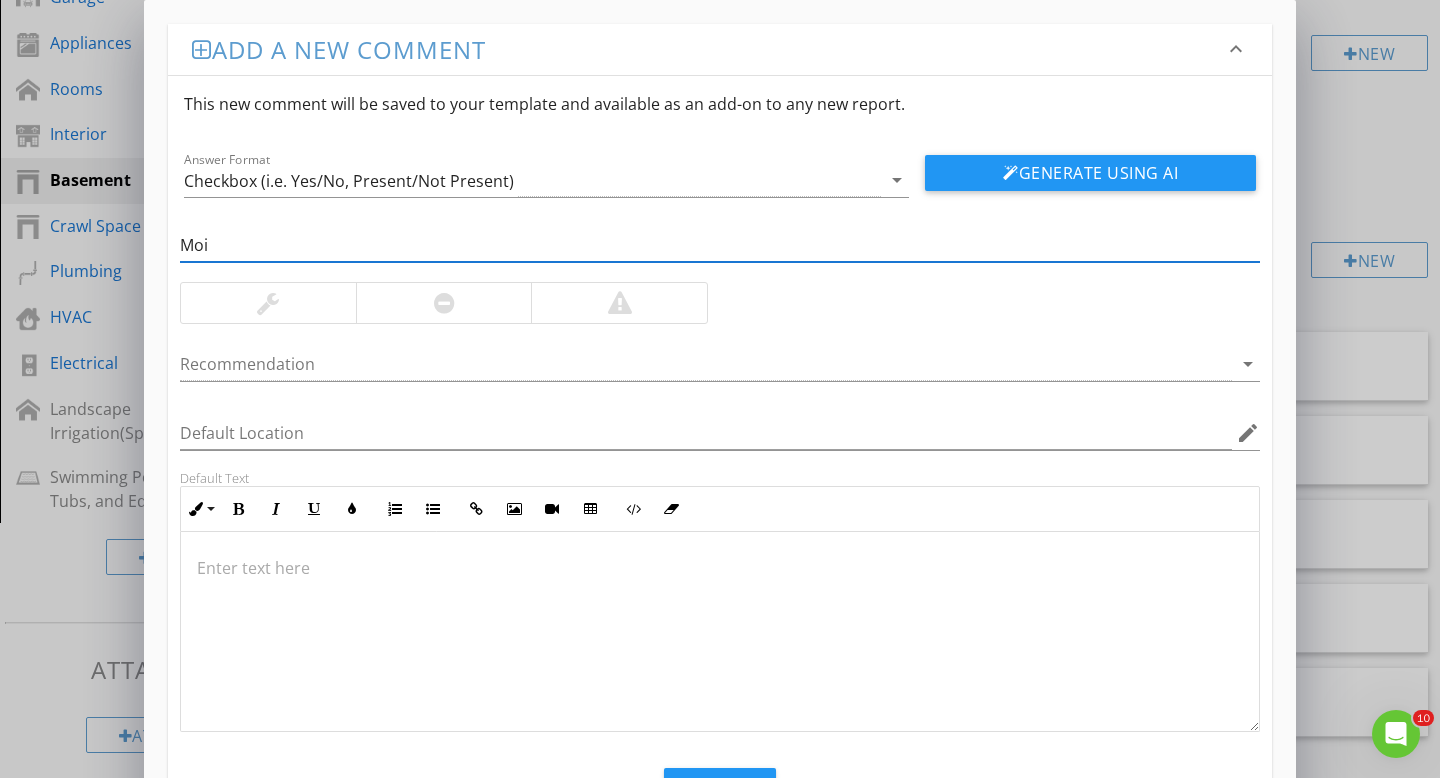 click on "Moi" at bounding box center [720, 245] 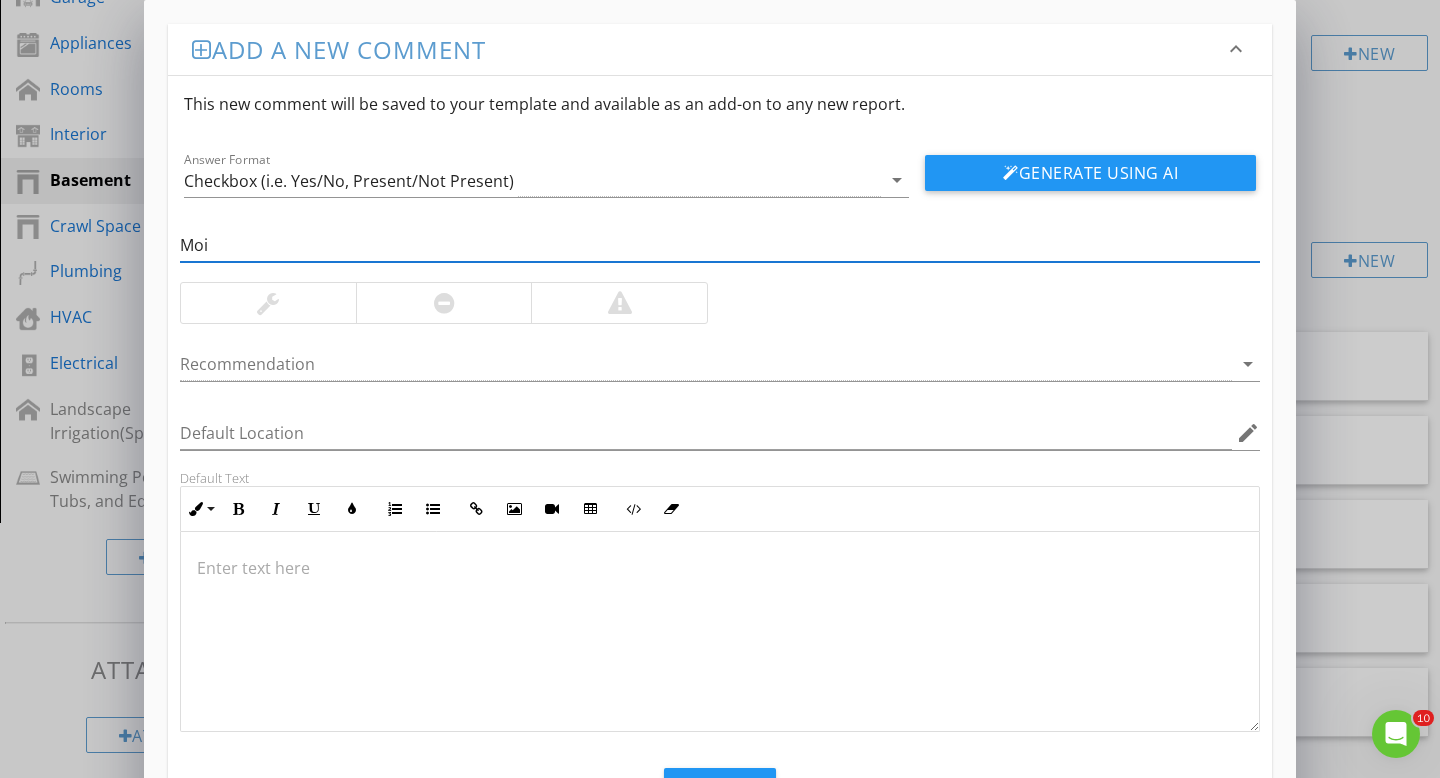 type on "Moisture stains present" 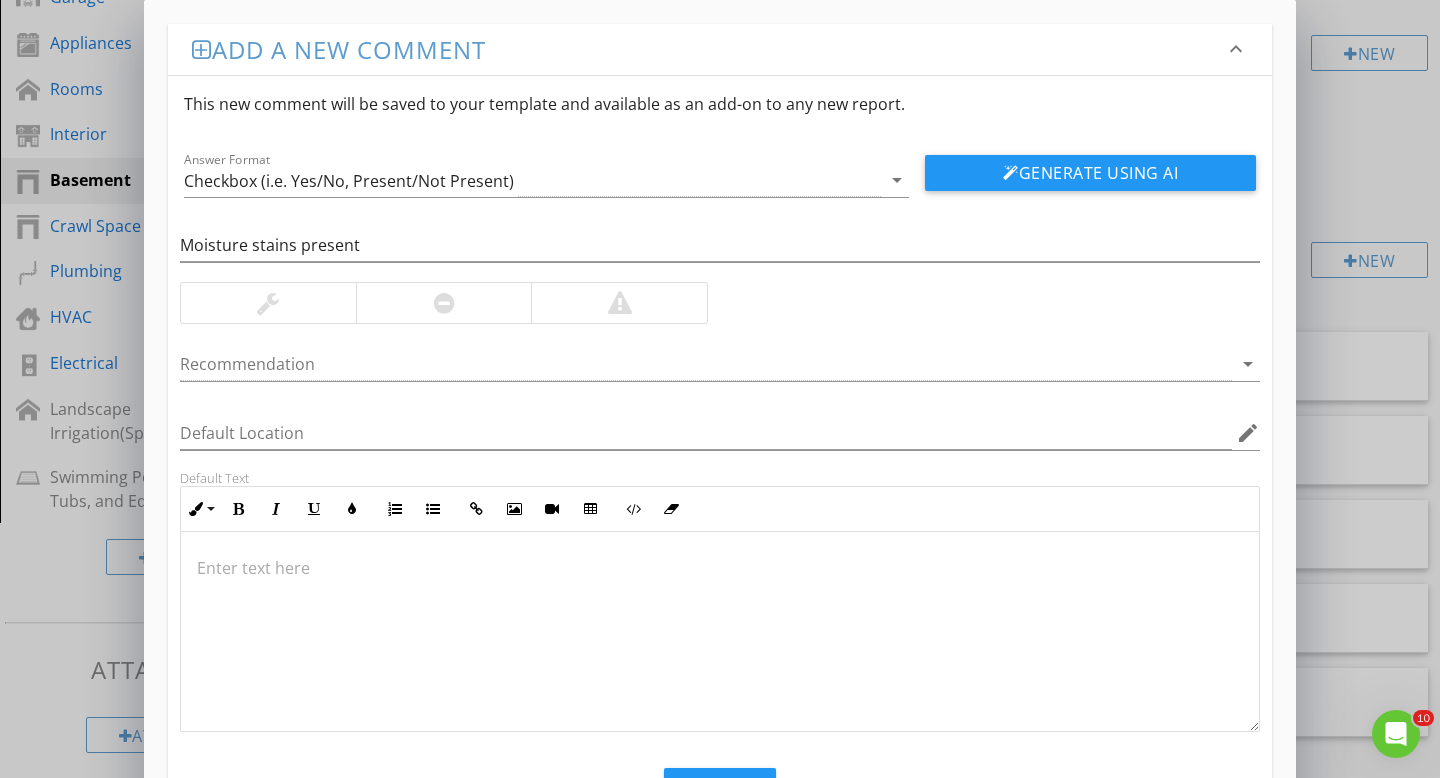 click at bounding box center [268, 303] 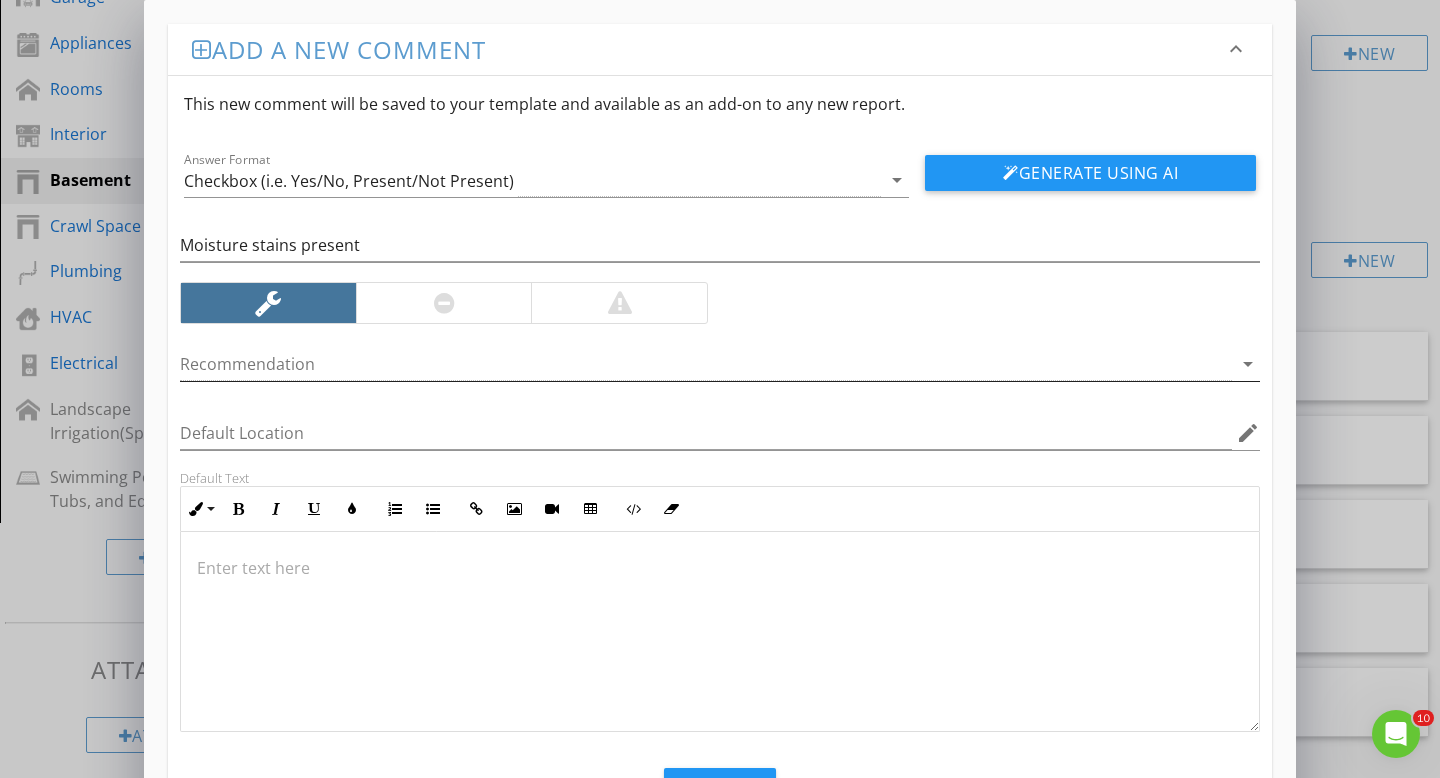 click at bounding box center (706, 364) 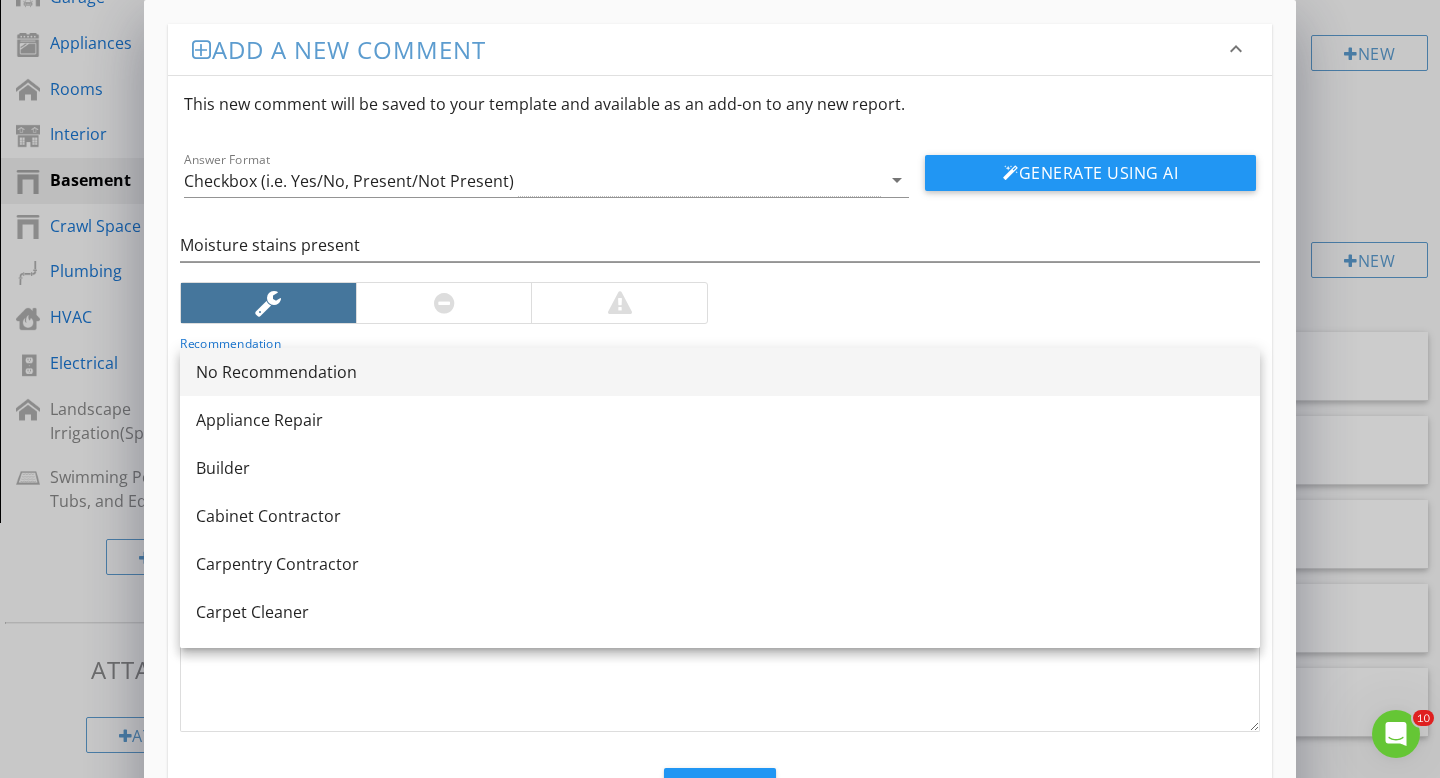 click on "No Recommendation" at bounding box center (720, 372) 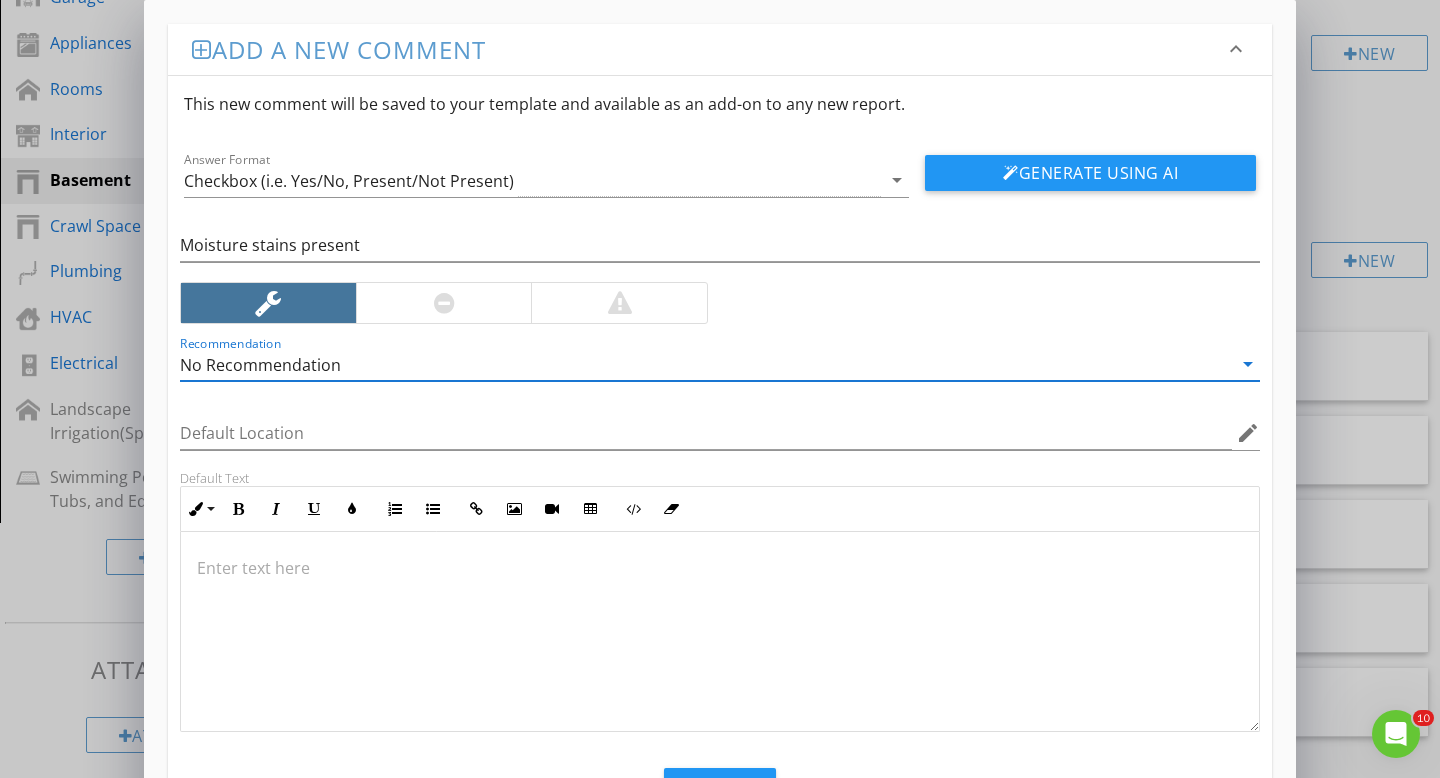 click at bounding box center (720, 568) 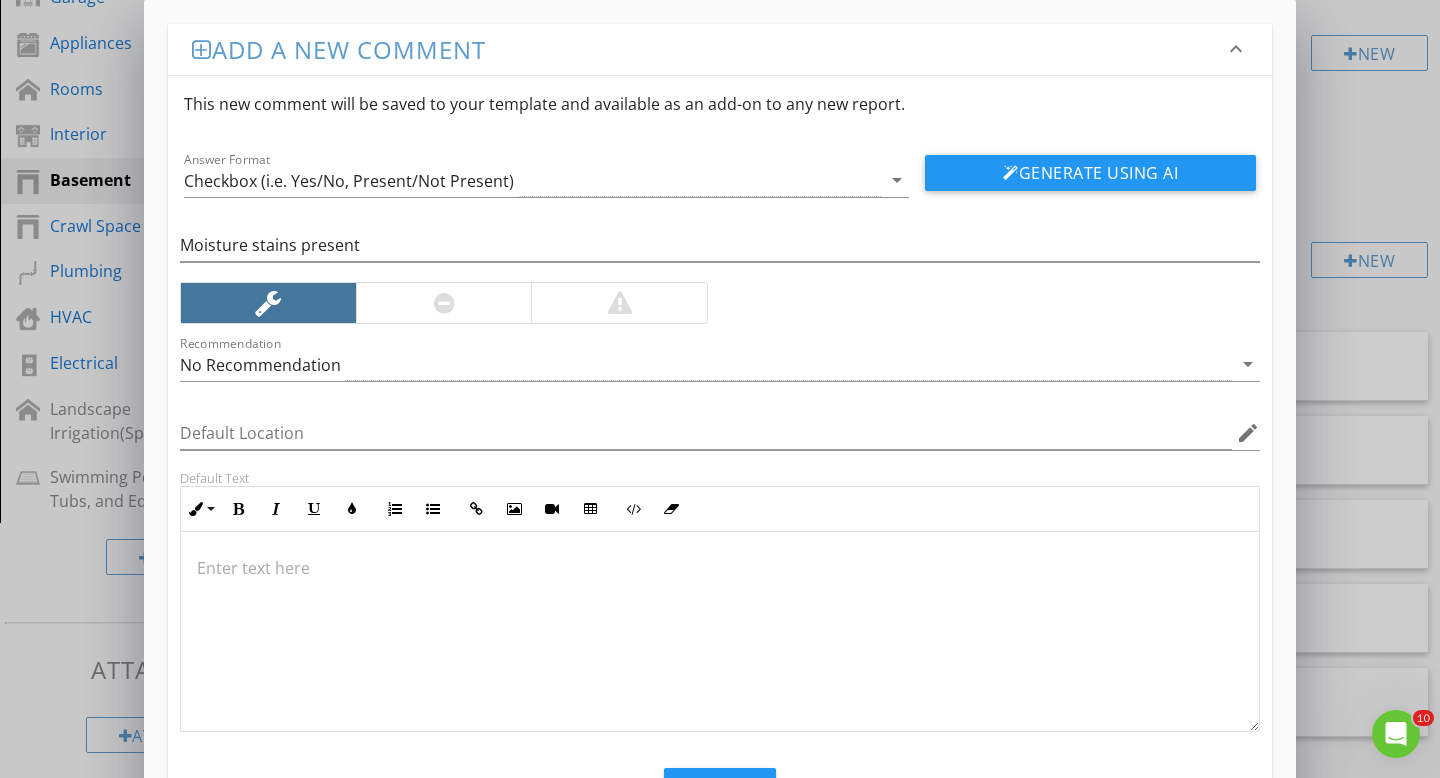 type 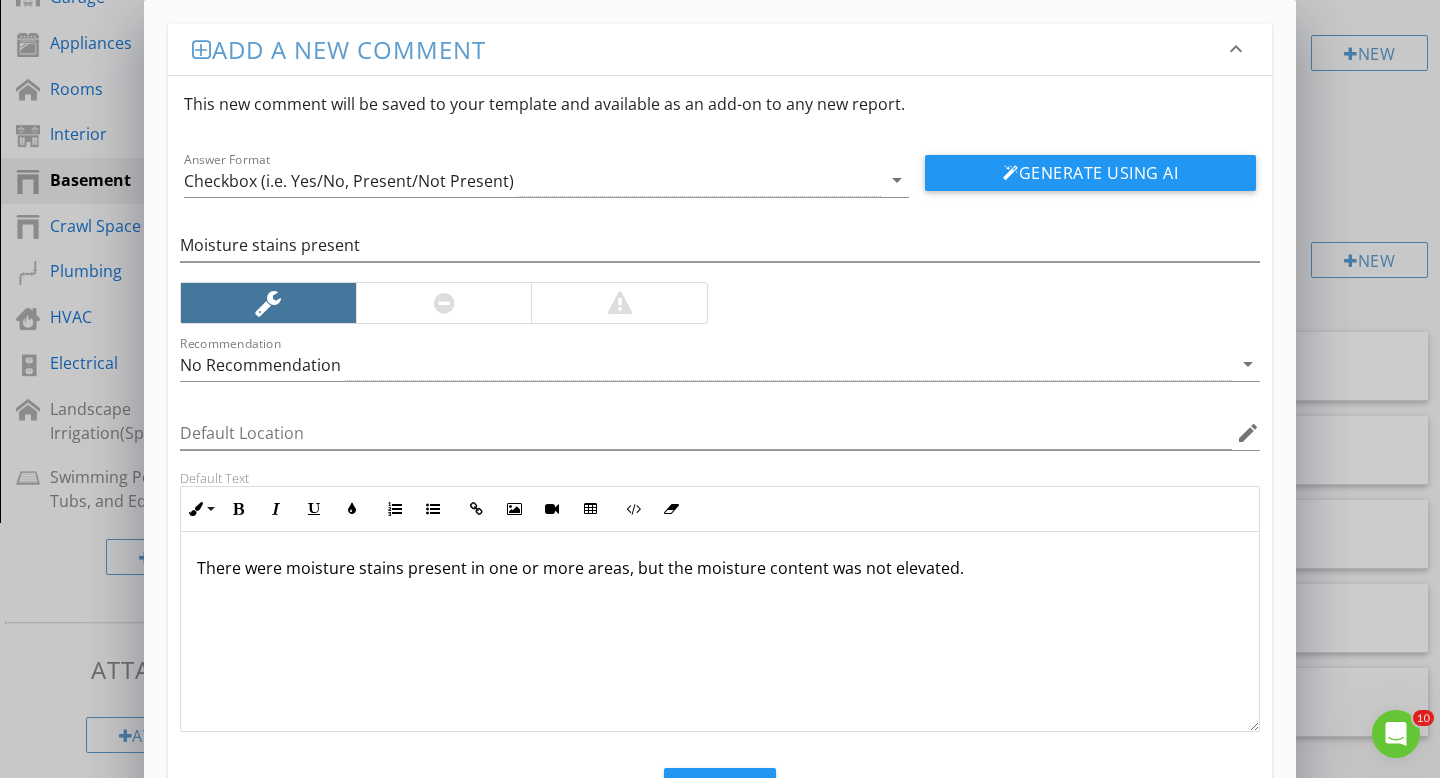 scroll, scrollTop: 1, scrollLeft: 0, axis: vertical 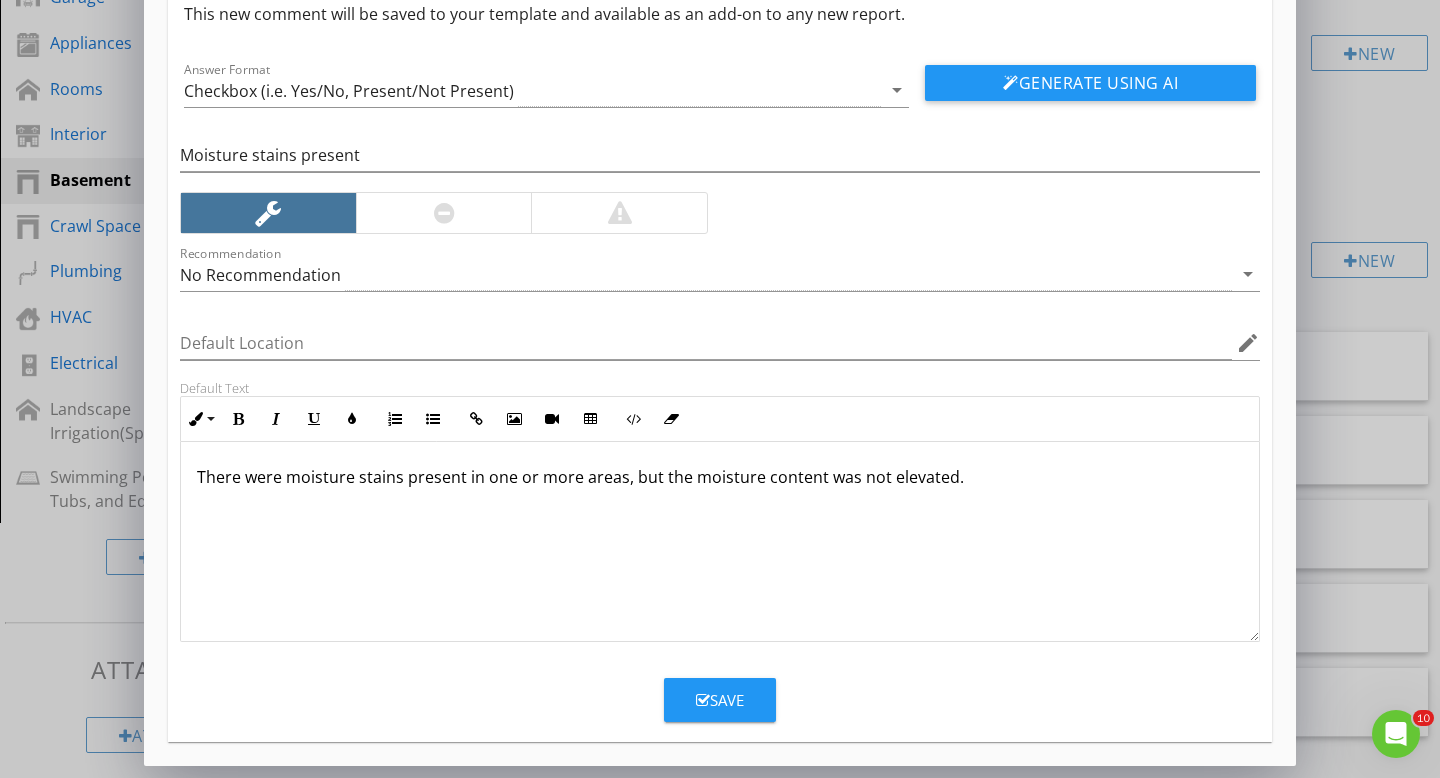 click on "Save" at bounding box center [720, 700] 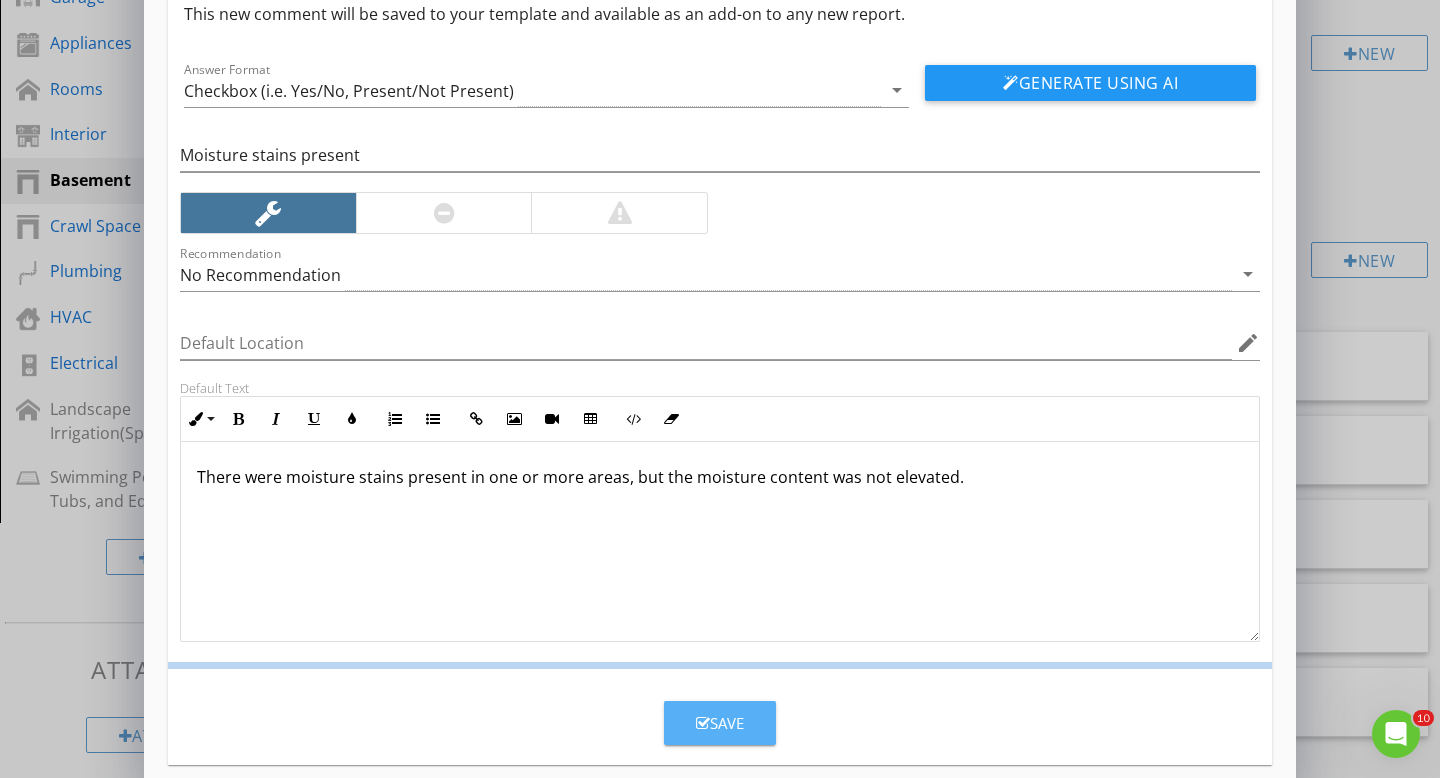 click on "Save" at bounding box center [720, 723] 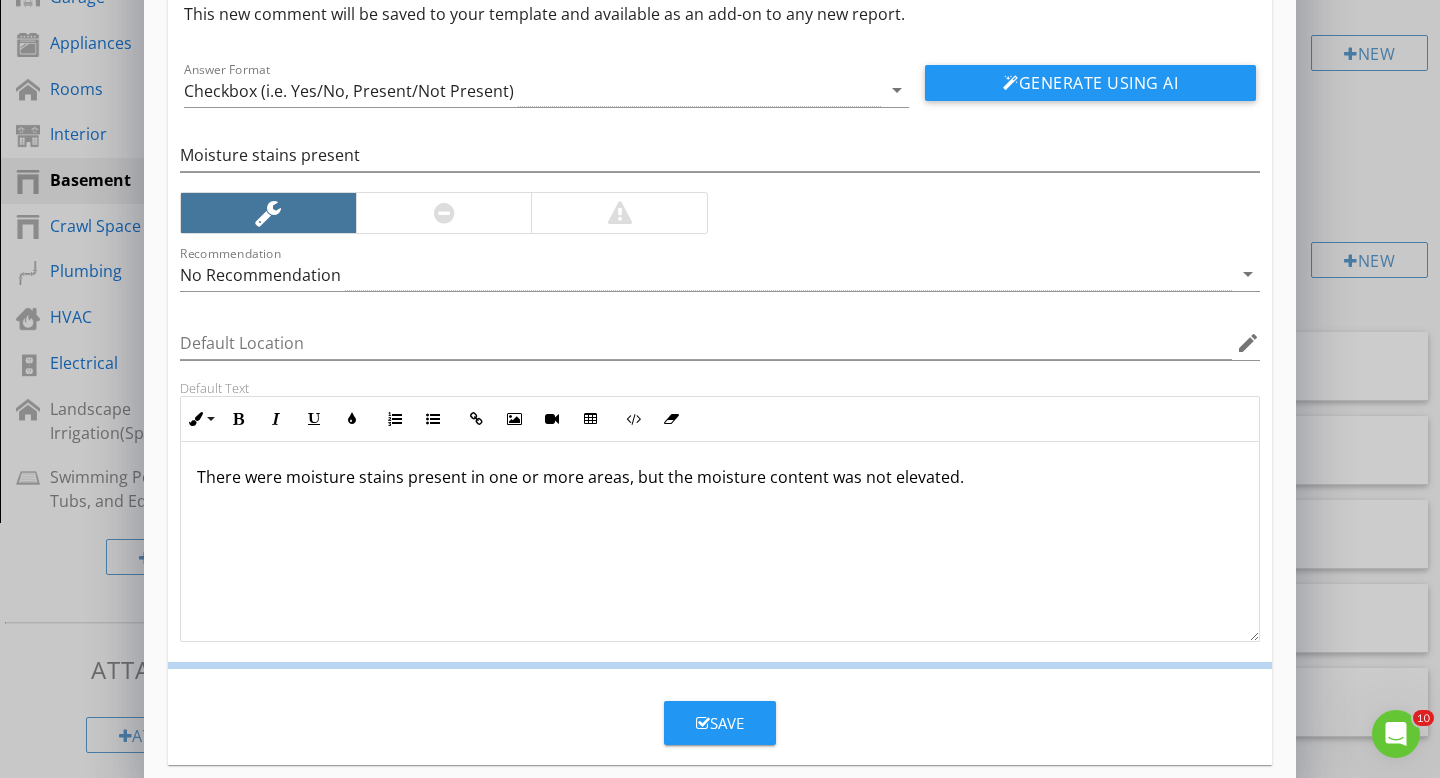 click on "Add a new comment
keyboard_arrow_down
This new comment will be saved to your template and available as an
add-on to any new report.
Answer Format Checkbox (i.e. Yes/No, Present/Not Present) arrow_drop_down
Generate Using AI
Moisture stains present               Recommendation No Recommendation arrow_drop_down   Default Location edit       Default Text   Inline Style XLarge Large Normal Small Light Small/Light Bold Italic Underline Colors Ordered List Unordered List Insert Link Insert Image Insert Video Insert Table Code View Clear Formatting There were moisture stains present in one or more areas, but the moisture content was not elevated. Enter text here <p>There were moisture stains present in one or more areas, but the moisture content was not elevated.</p>
Save" at bounding box center (720, 355) 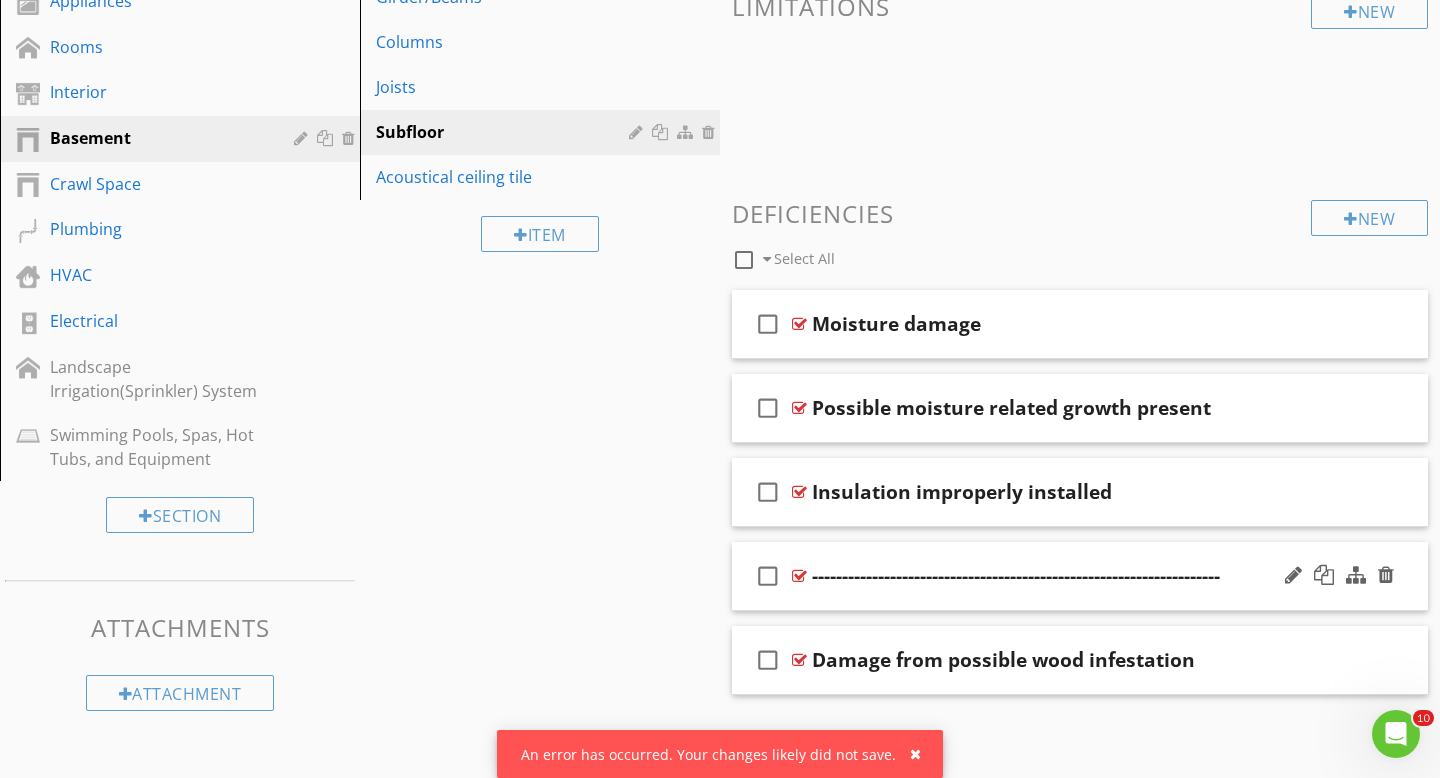 scroll, scrollTop: 512, scrollLeft: 0, axis: vertical 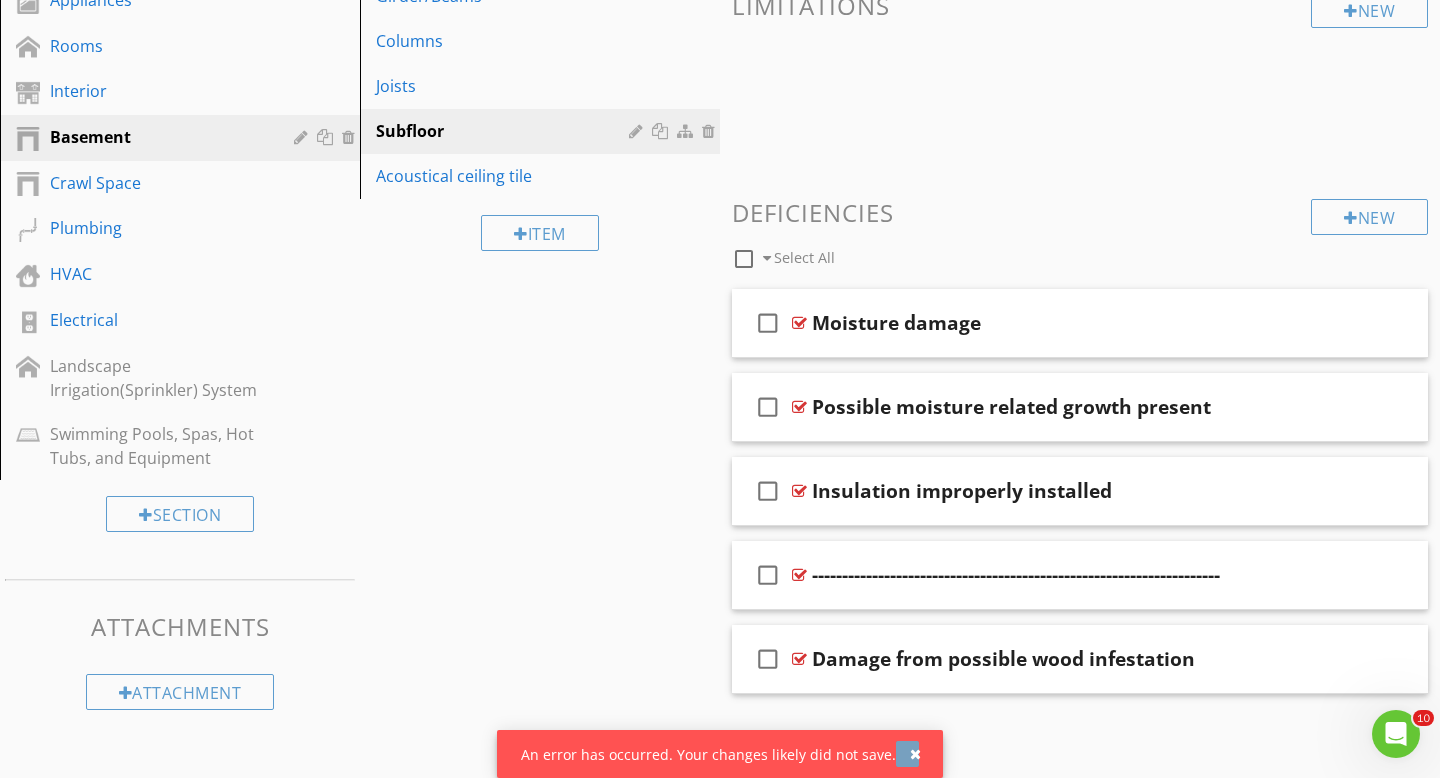 click at bounding box center [915, 754] 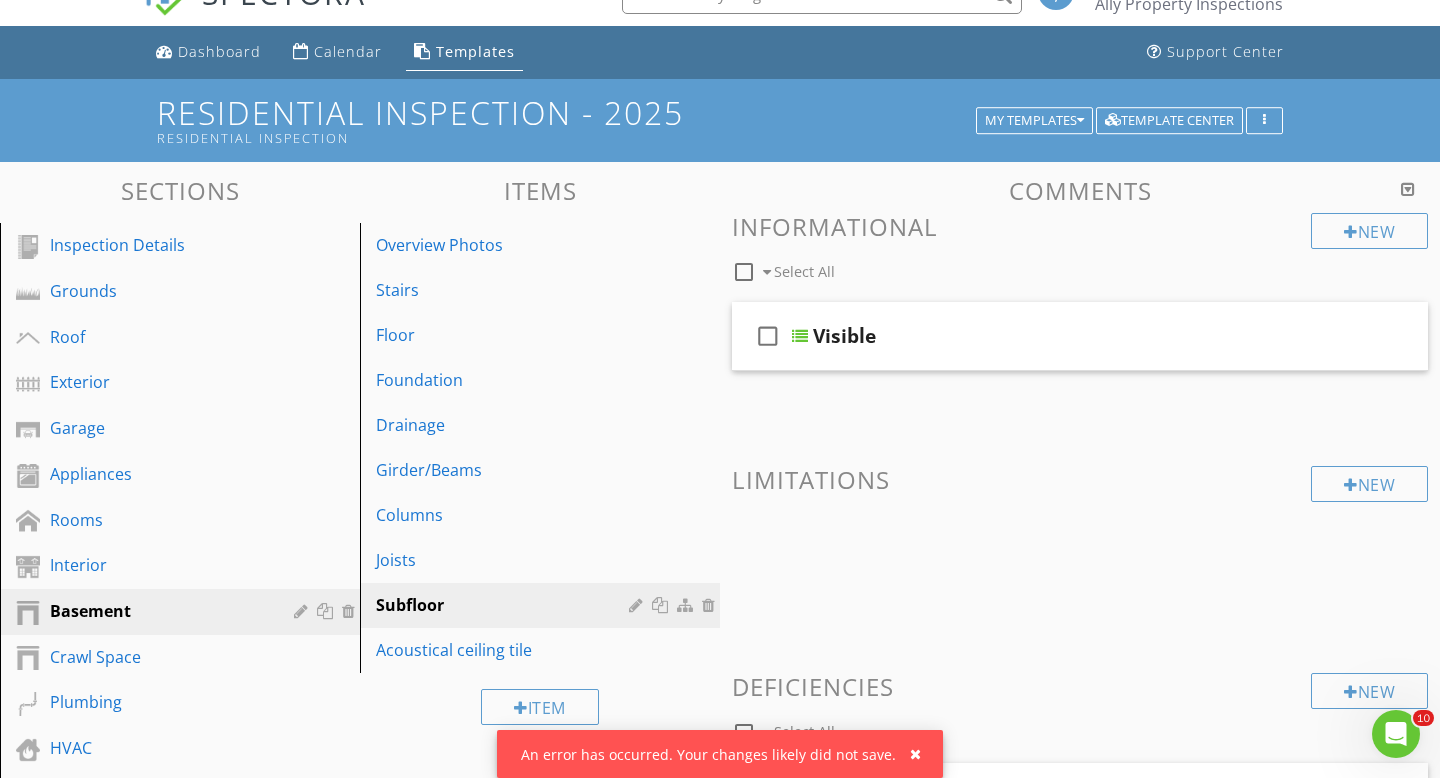 scroll, scrollTop: 0, scrollLeft: 0, axis: both 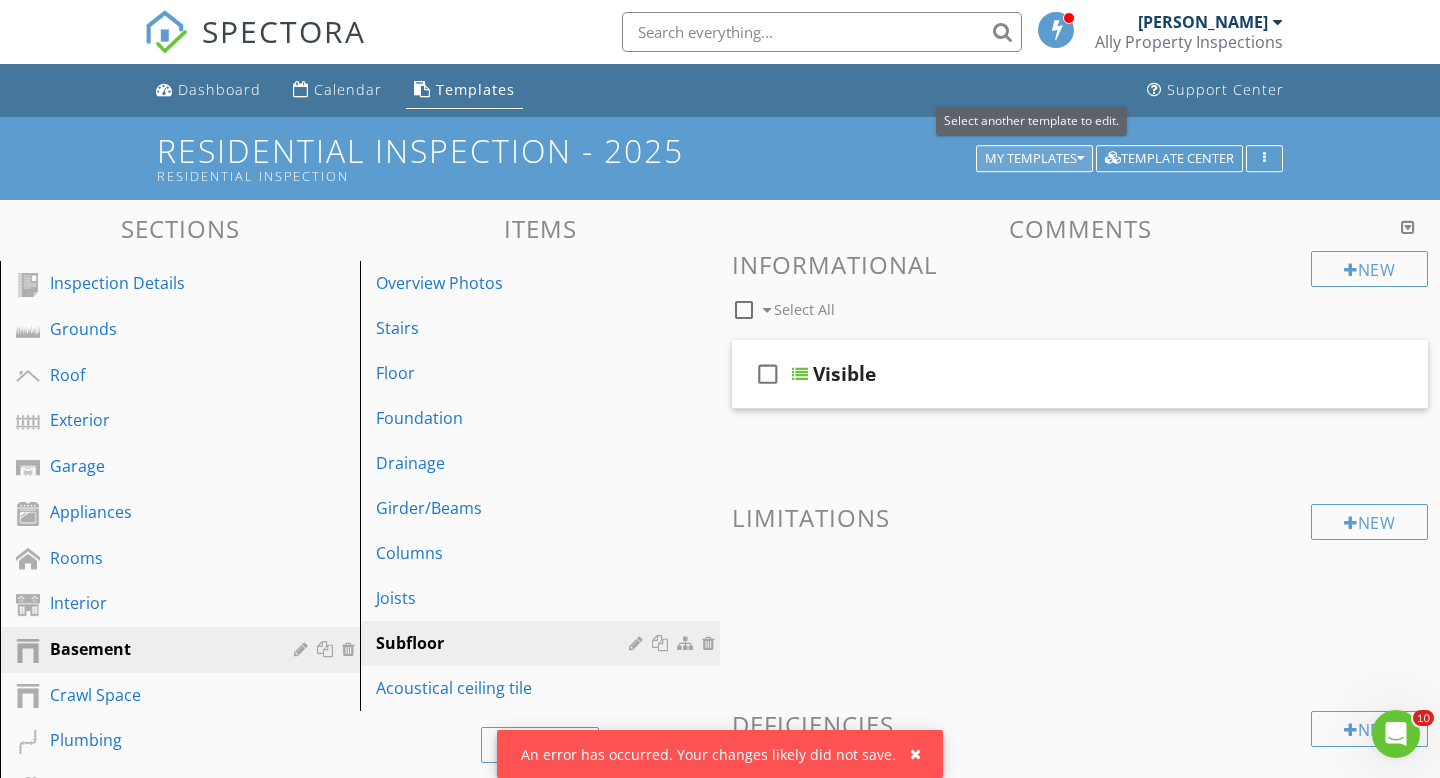 click on "My Templates" at bounding box center (1034, 159) 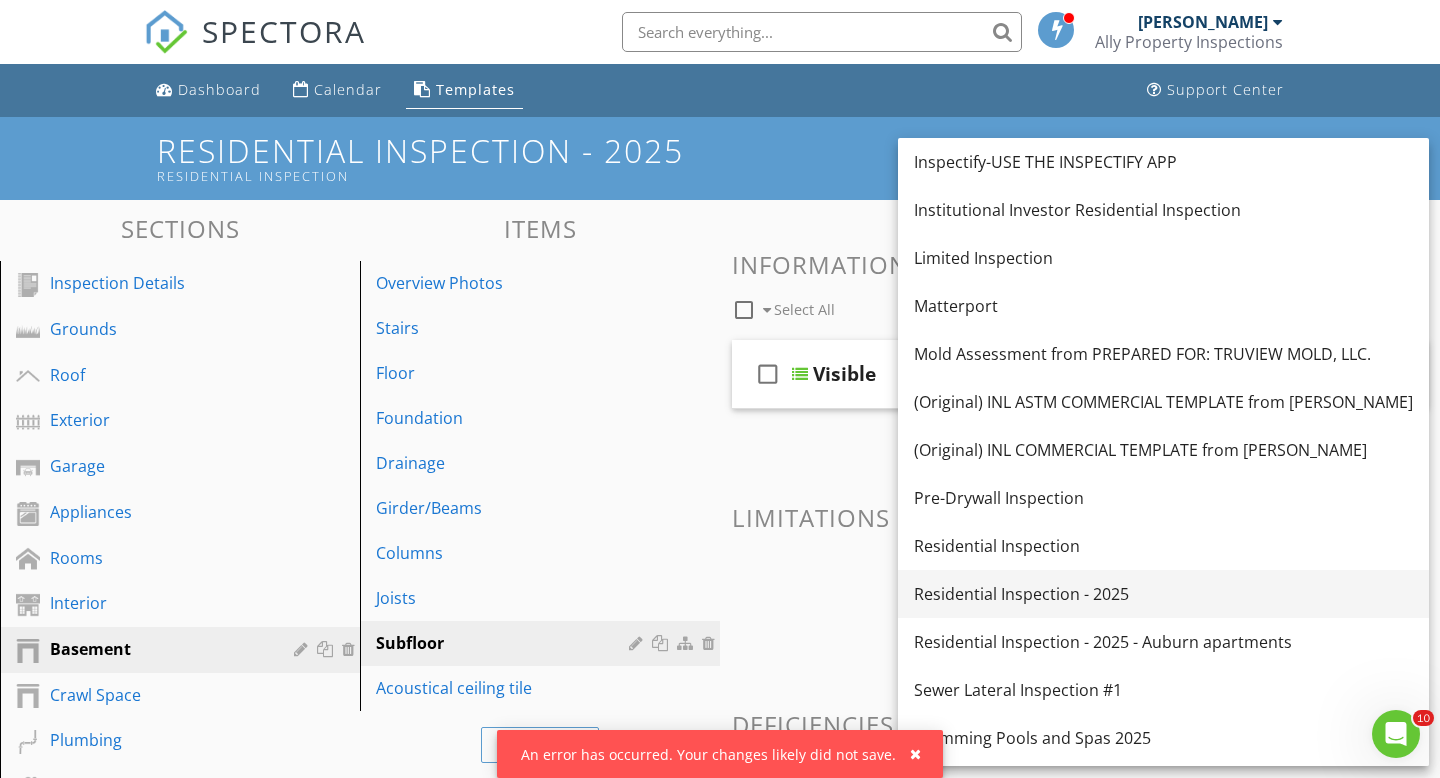 click on "Residential Inspection  - 2025" at bounding box center [1163, 594] 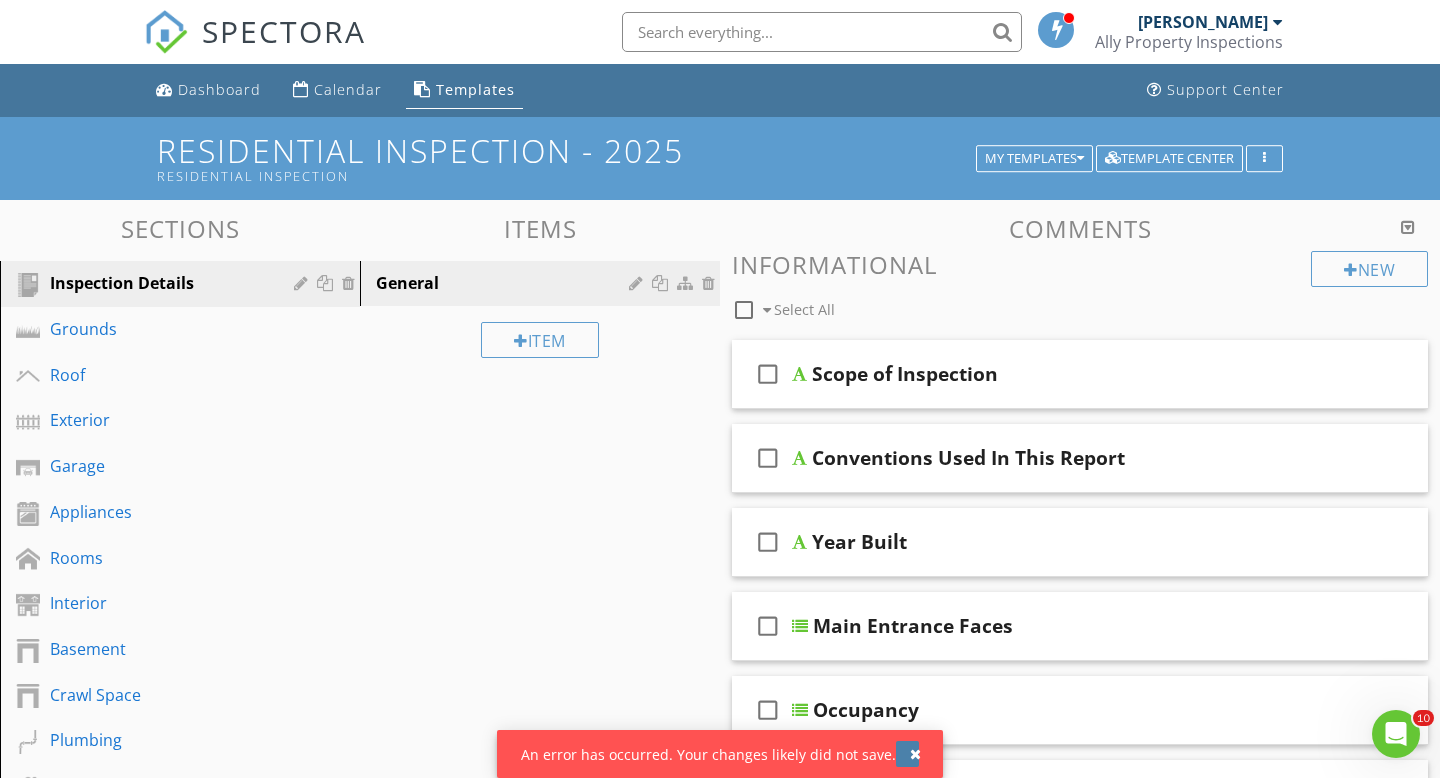 click at bounding box center [915, 754] 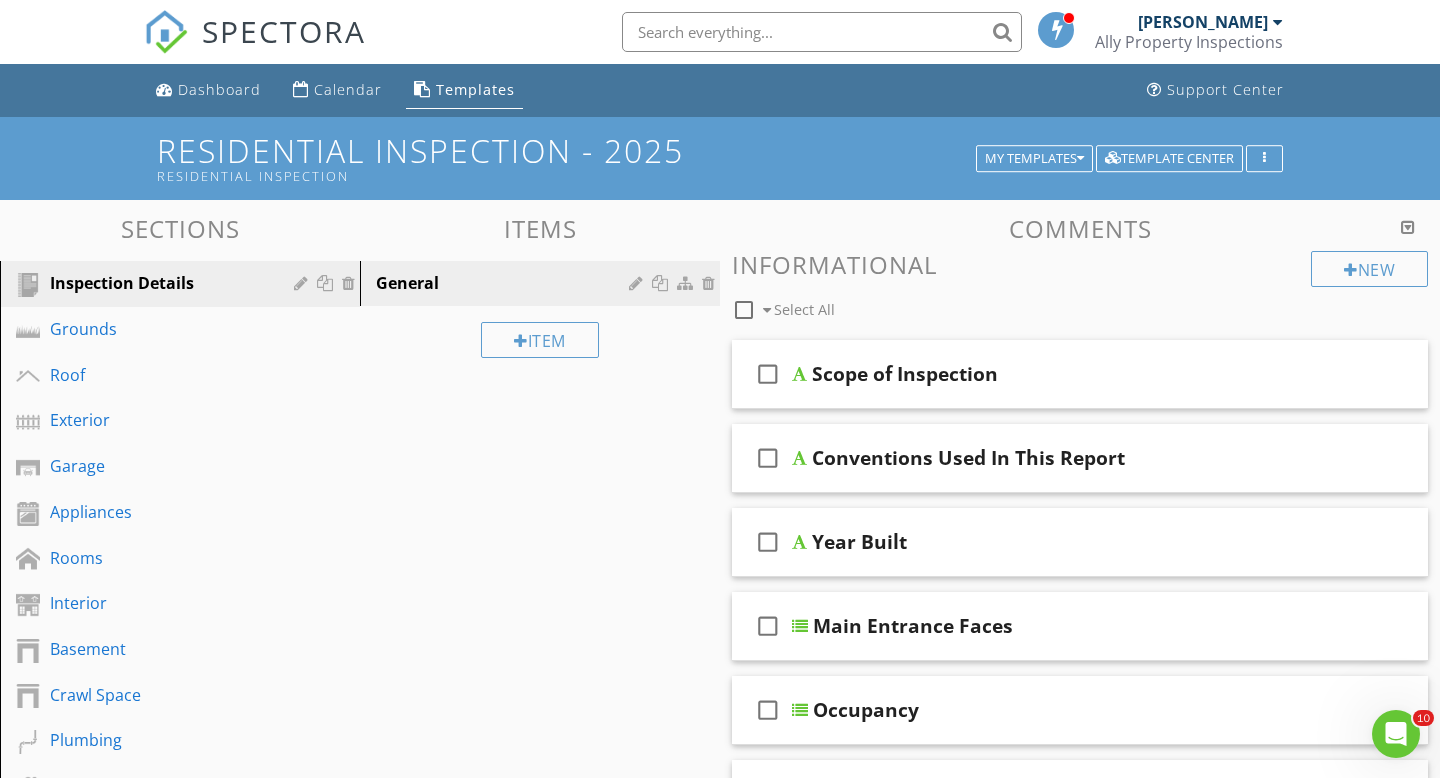 scroll, scrollTop: 144, scrollLeft: 0, axis: vertical 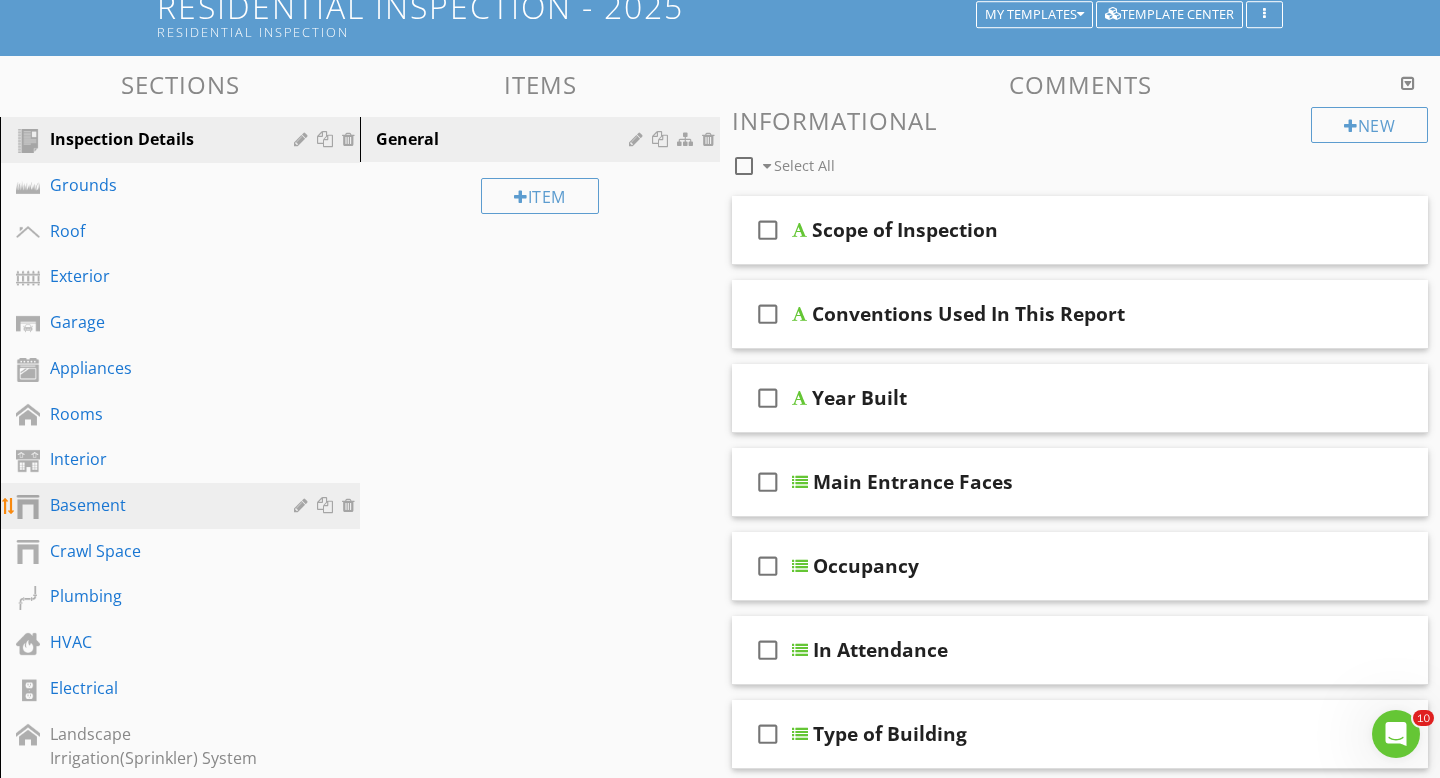 click on "Basement" at bounding box center (157, 505) 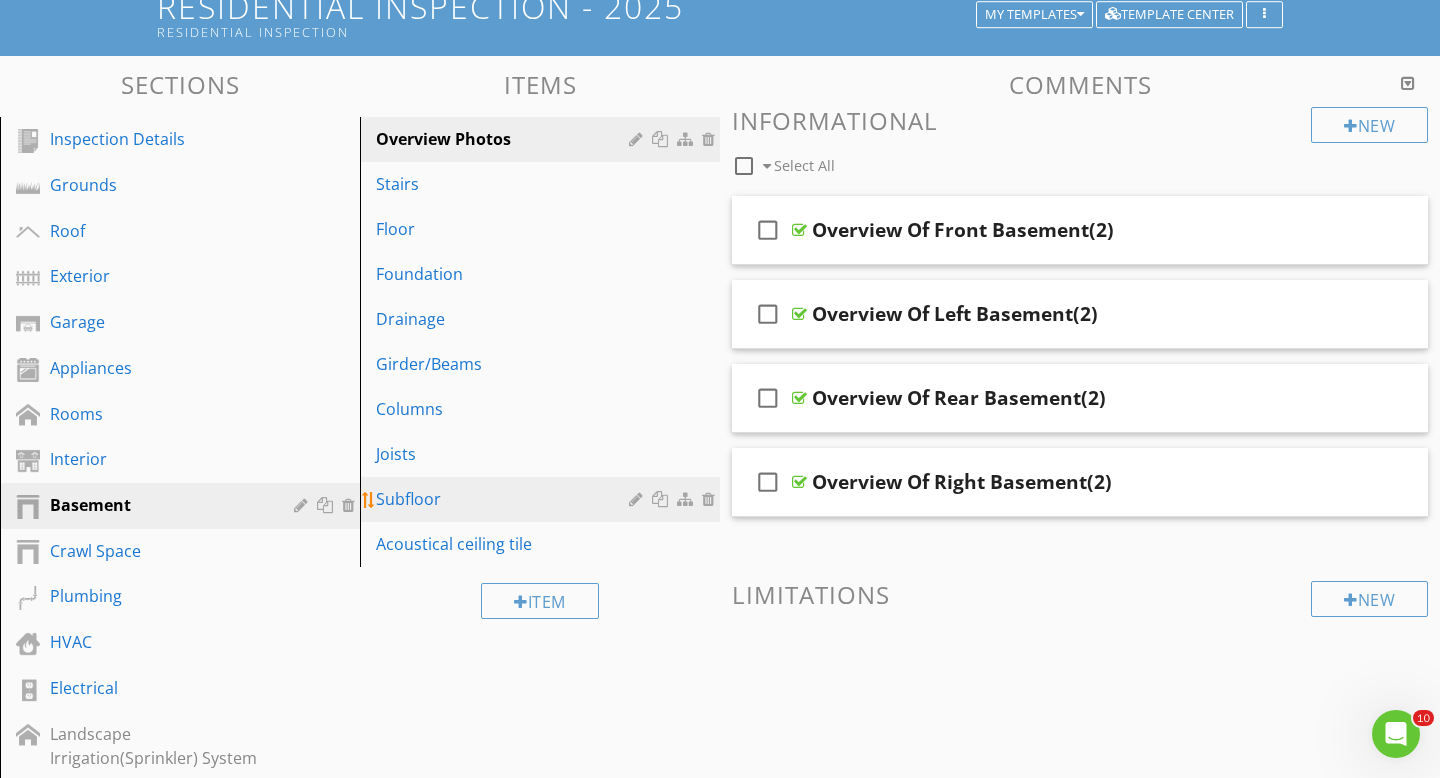 click on "Subfloor" at bounding box center [505, 499] 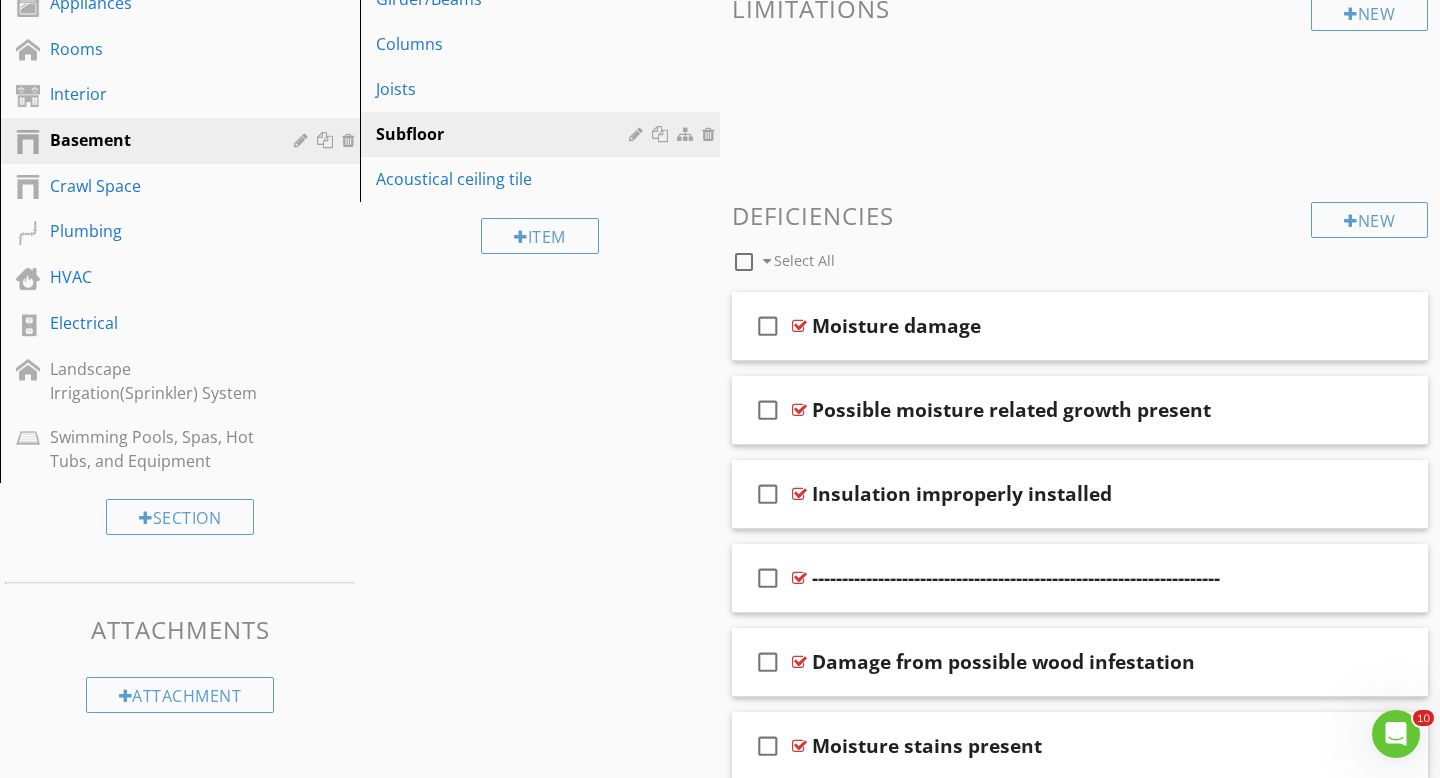 scroll, scrollTop: 596, scrollLeft: 0, axis: vertical 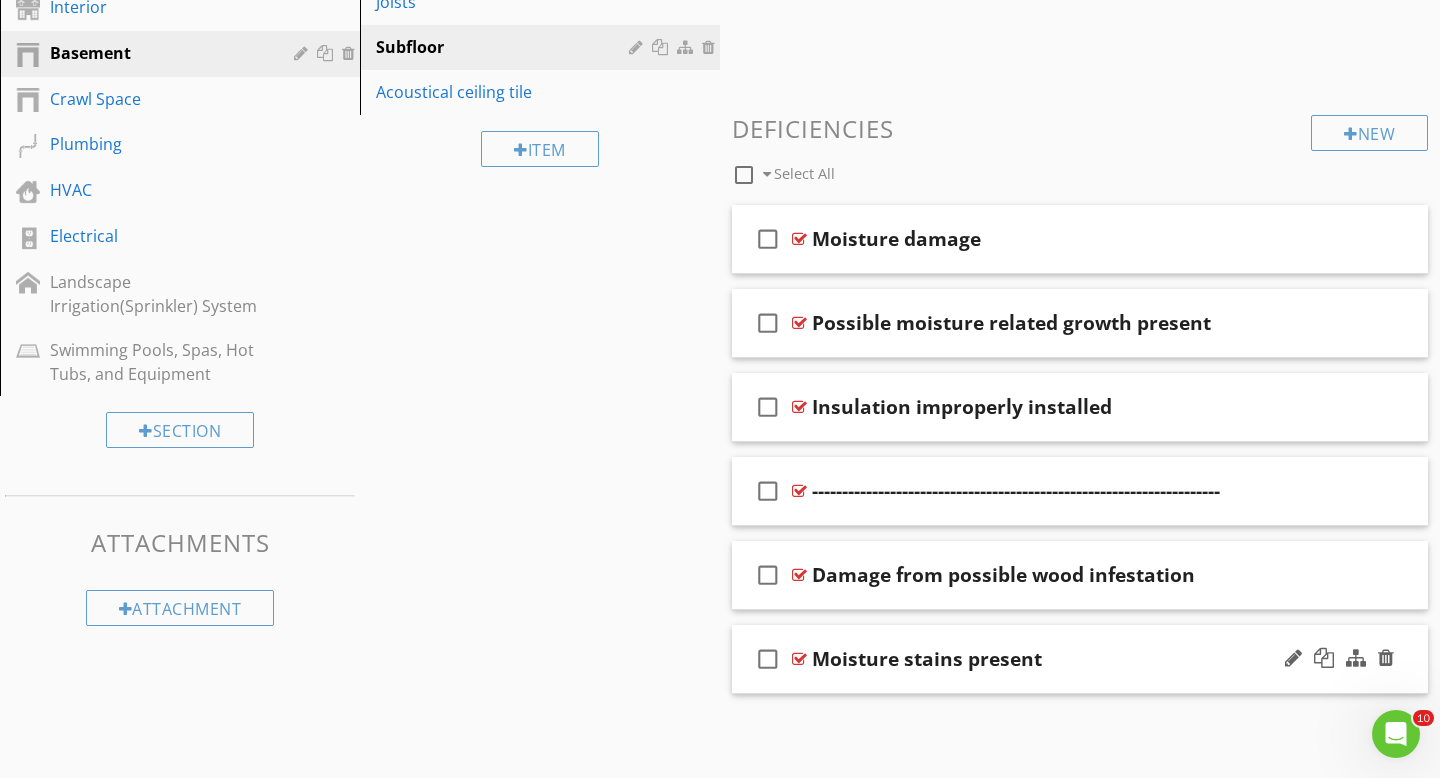 click on "check_box_outline_blank
Moisture stains present" at bounding box center (1080, 659) 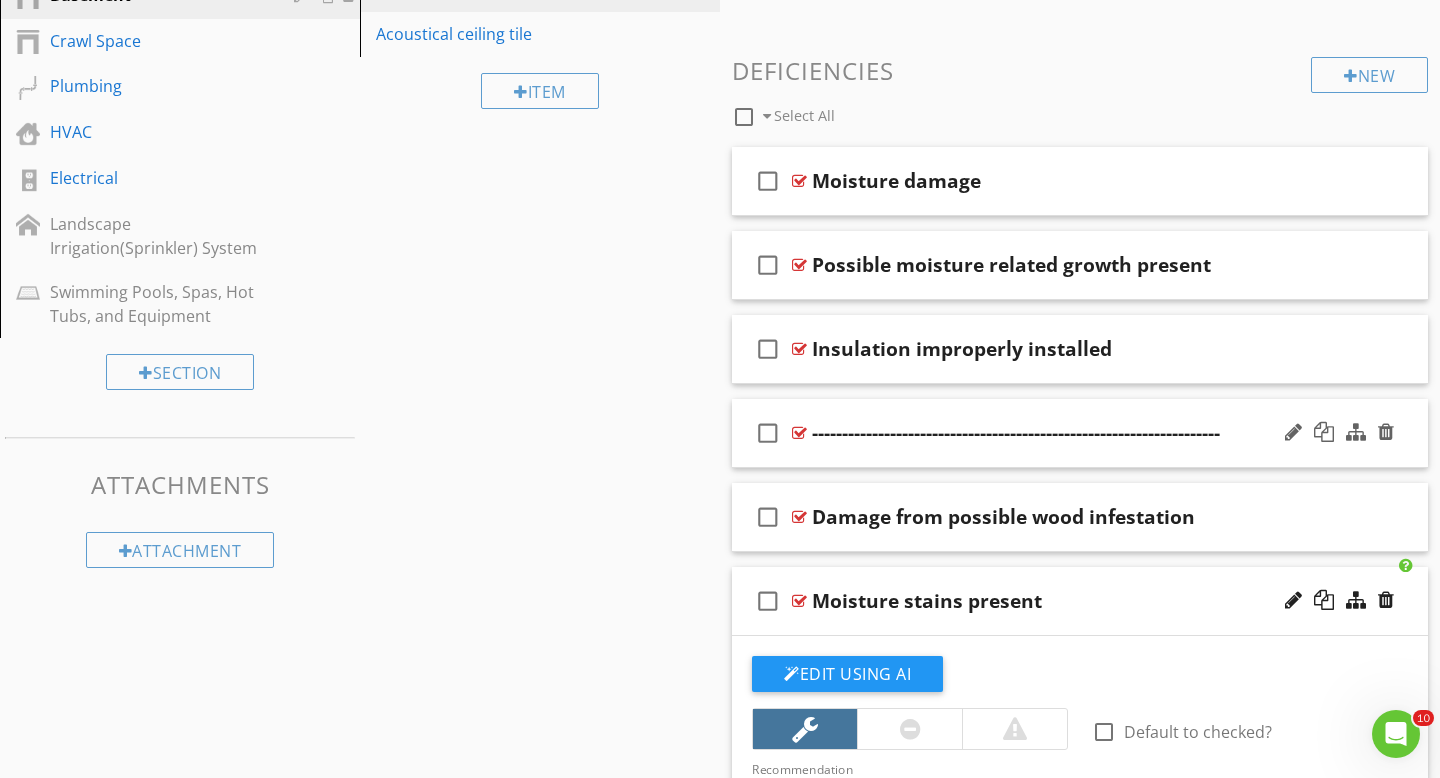 scroll, scrollTop: 568, scrollLeft: 0, axis: vertical 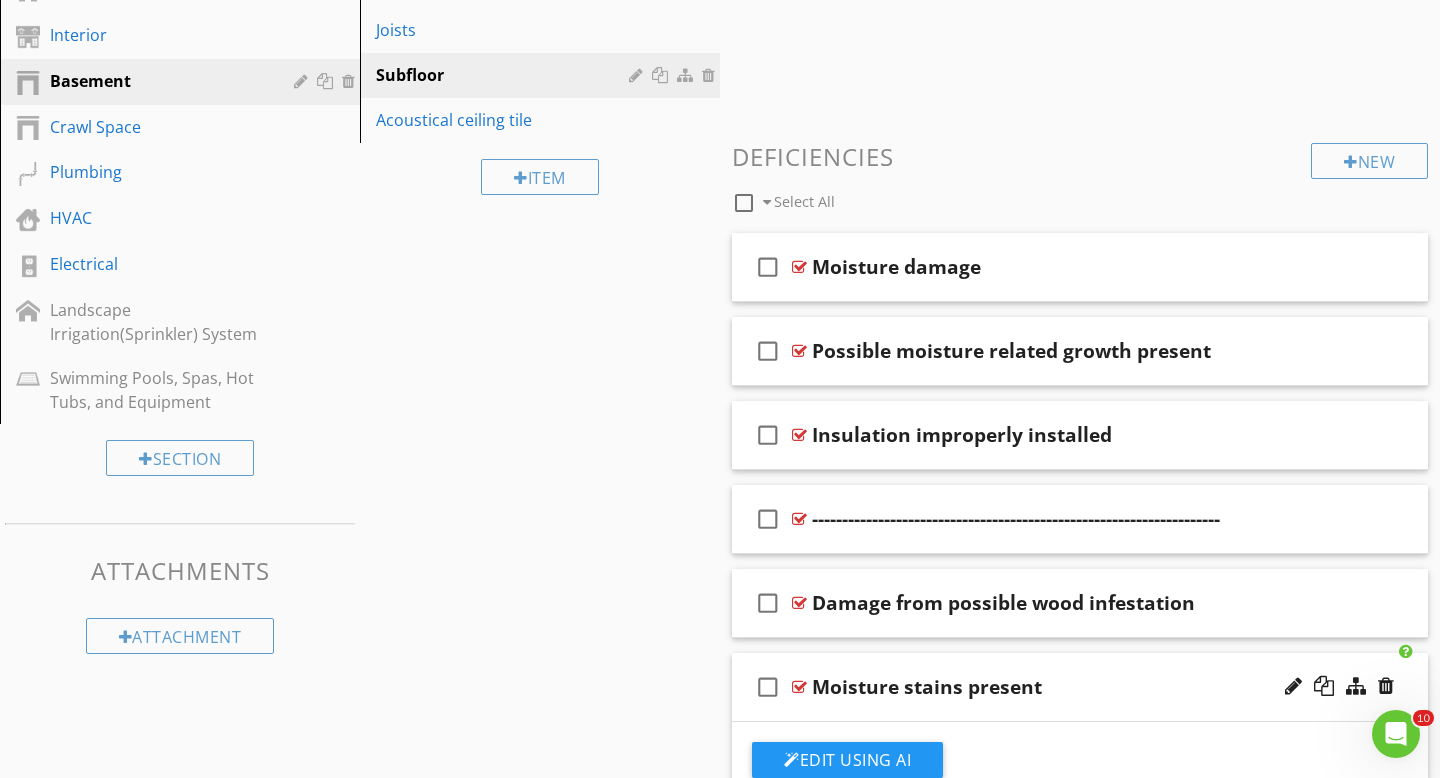click on "Moisture stains present" at bounding box center [1058, 687] 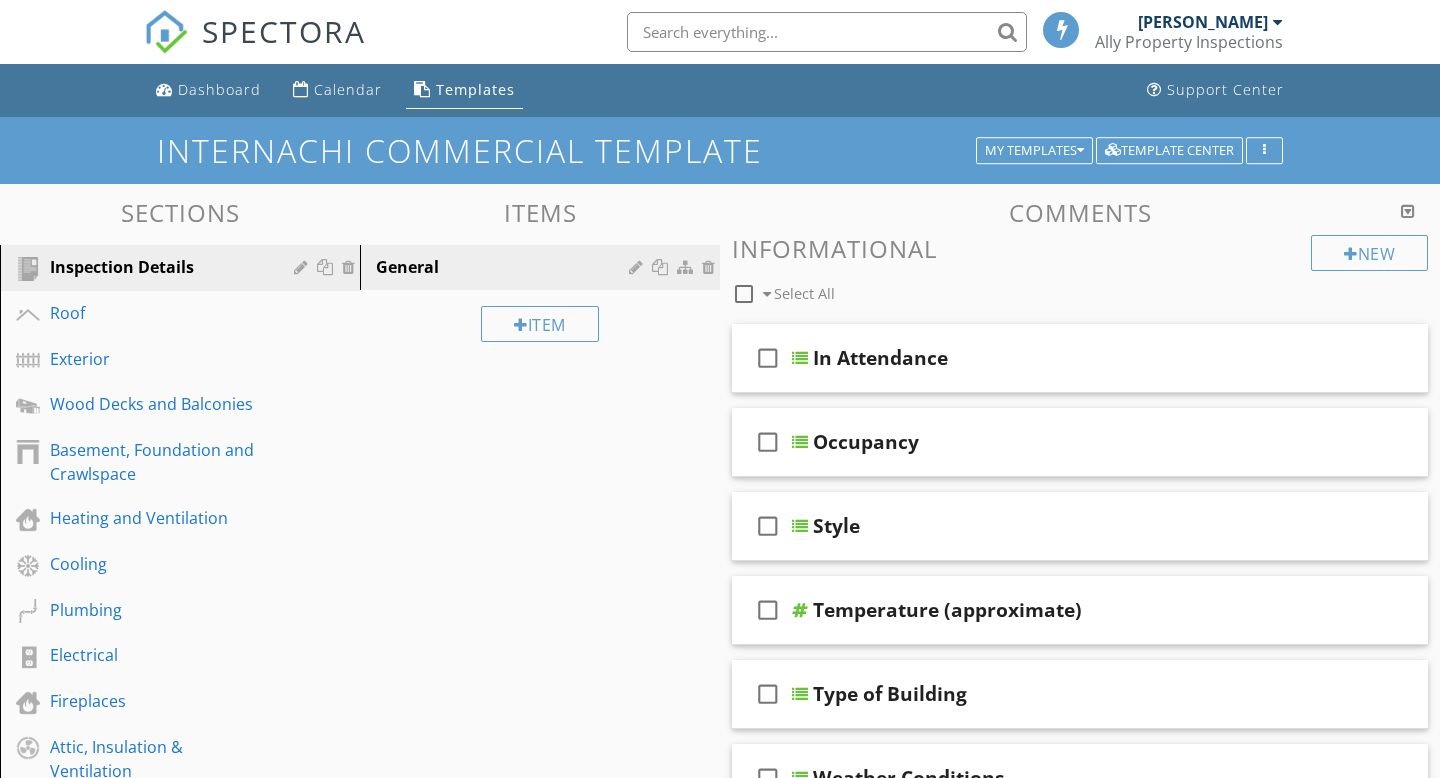 scroll, scrollTop: 0, scrollLeft: 0, axis: both 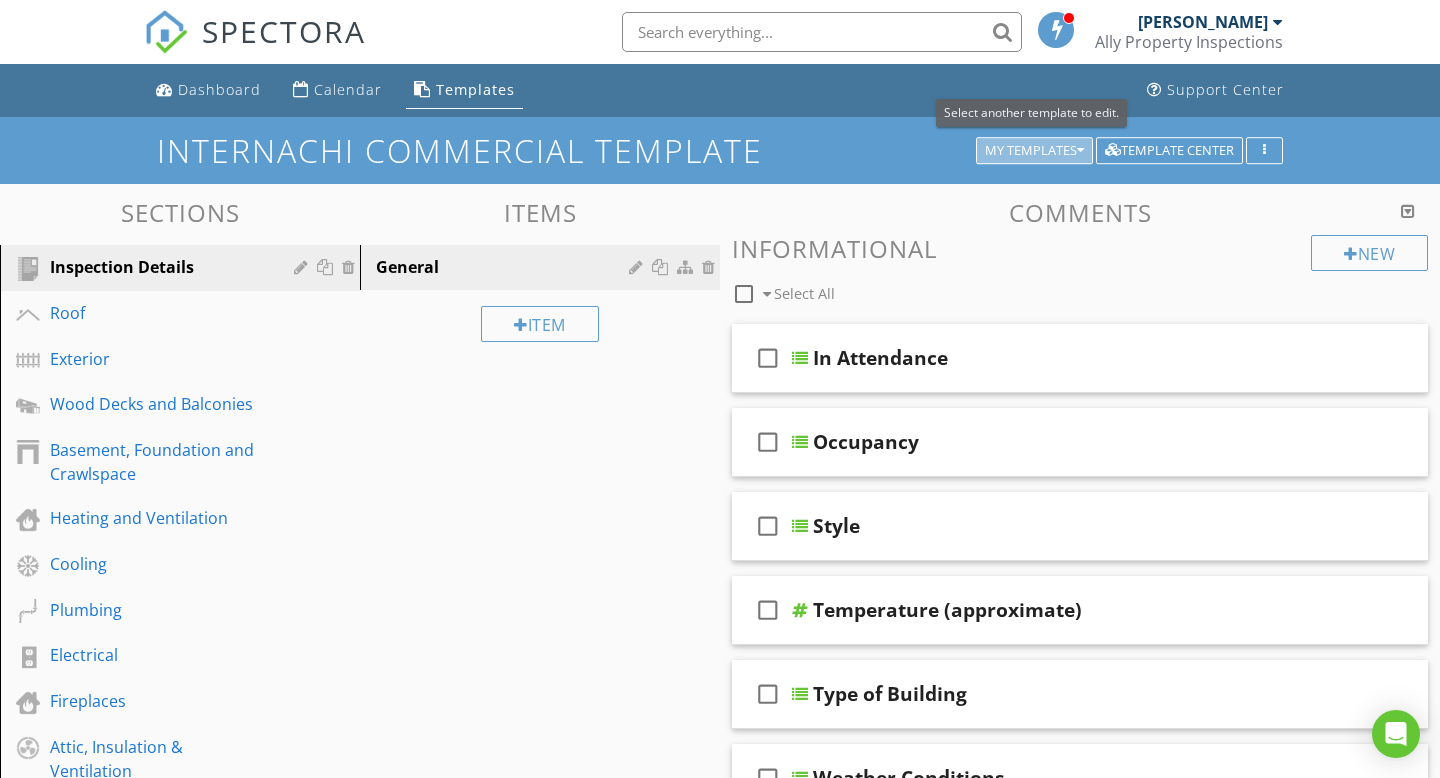 click on "My Templates" at bounding box center [1034, 151] 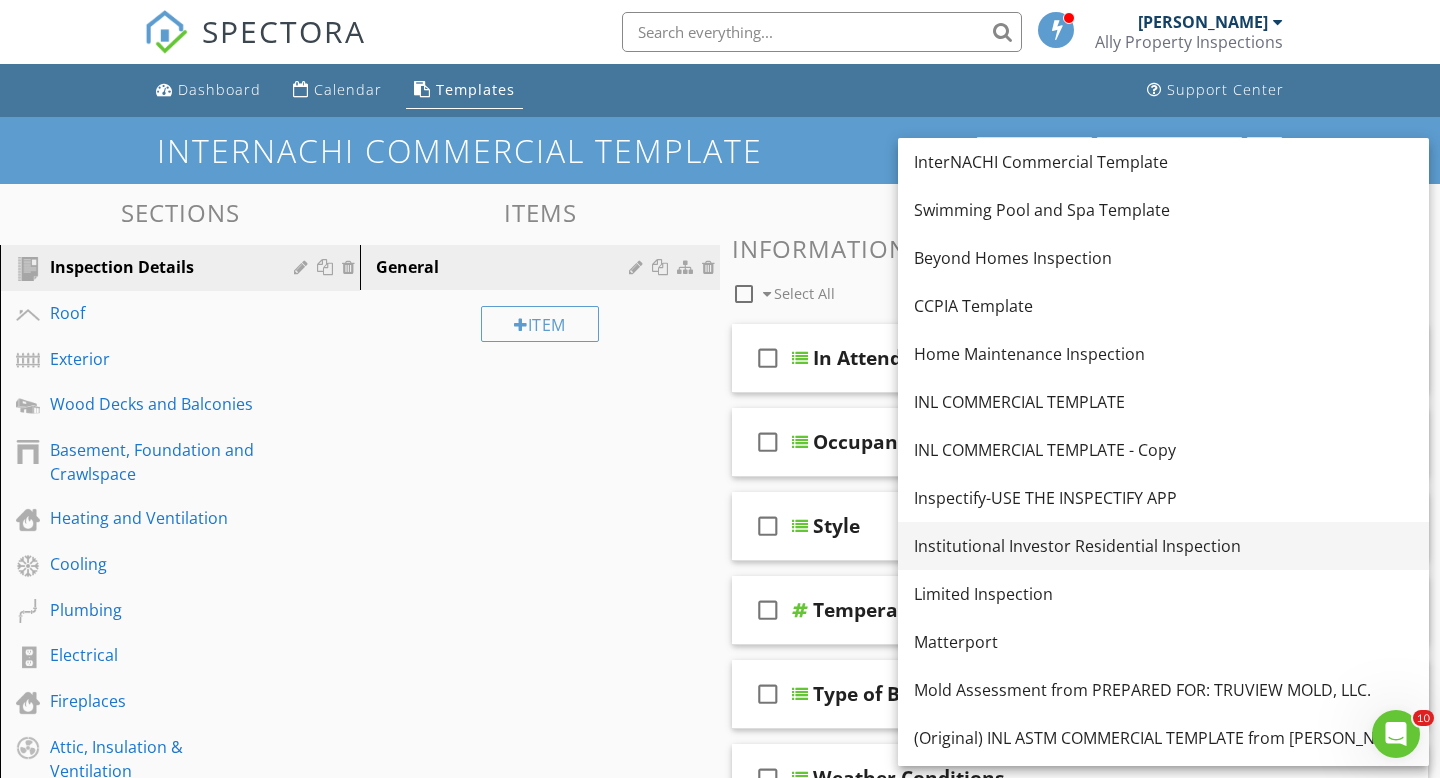 scroll, scrollTop: 0, scrollLeft: 0, axis: both 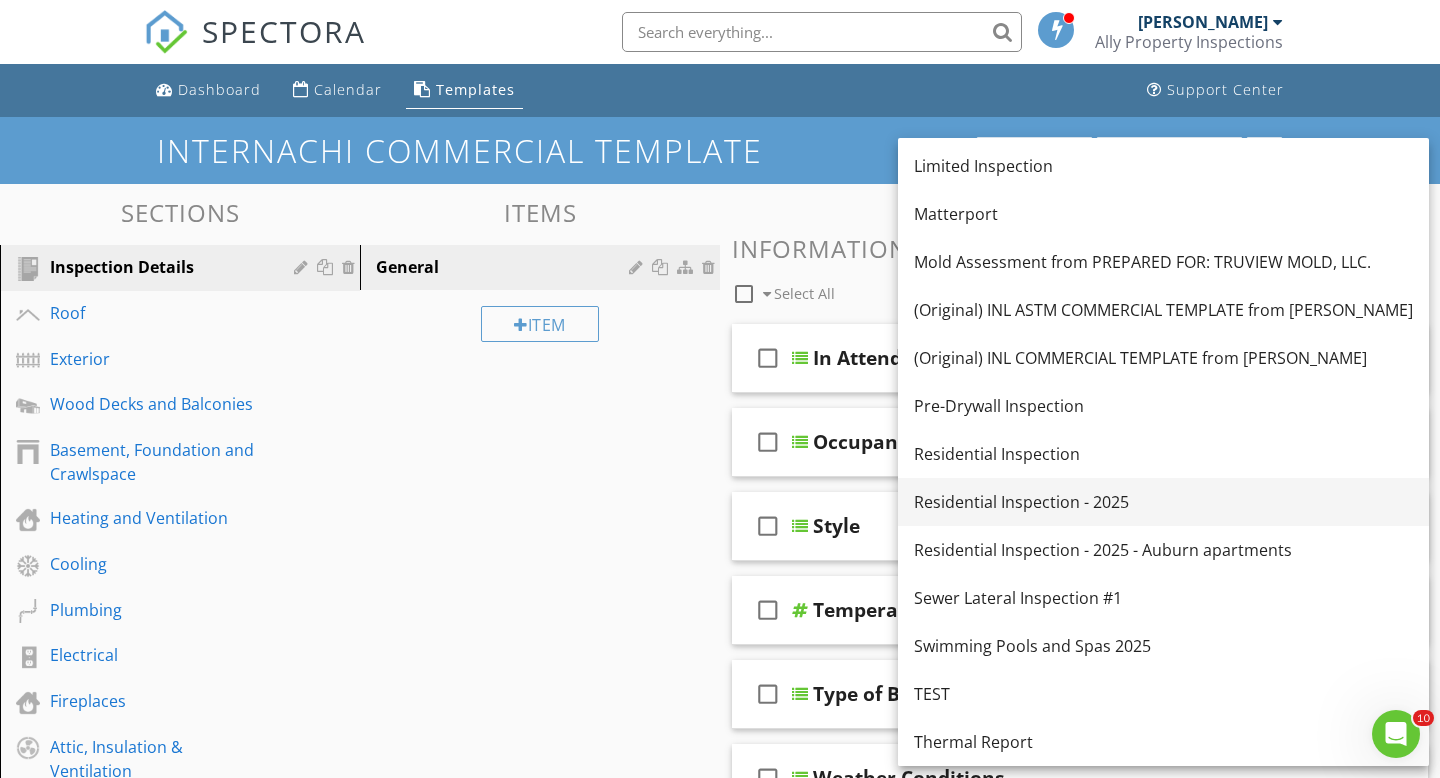 click on "Residential Inspection  - 2025" at bounding box center (1163, 502) 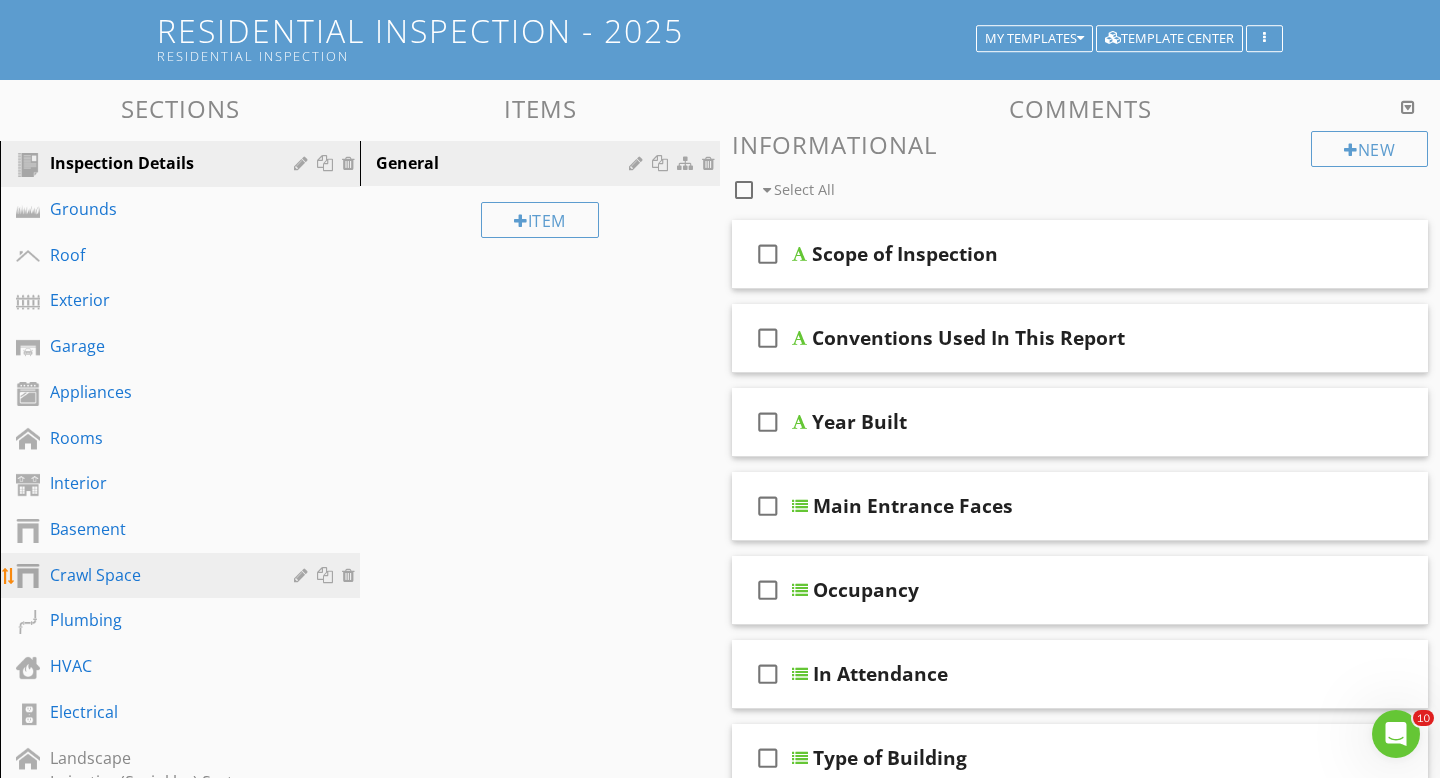 scroll, scrollTop: 124, scrollLeft: 0, axis: vertical 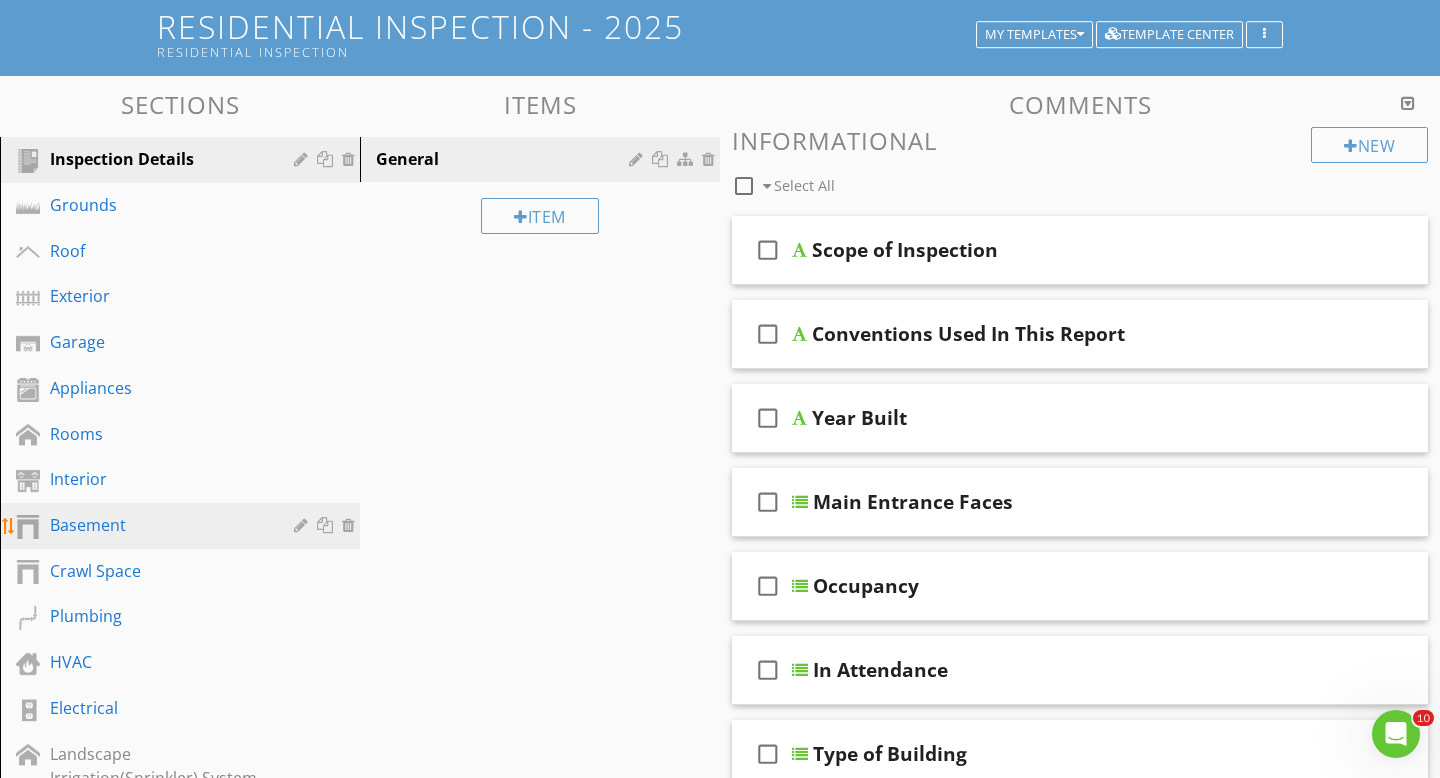click on "Basement" at bounding box center (157, 525) 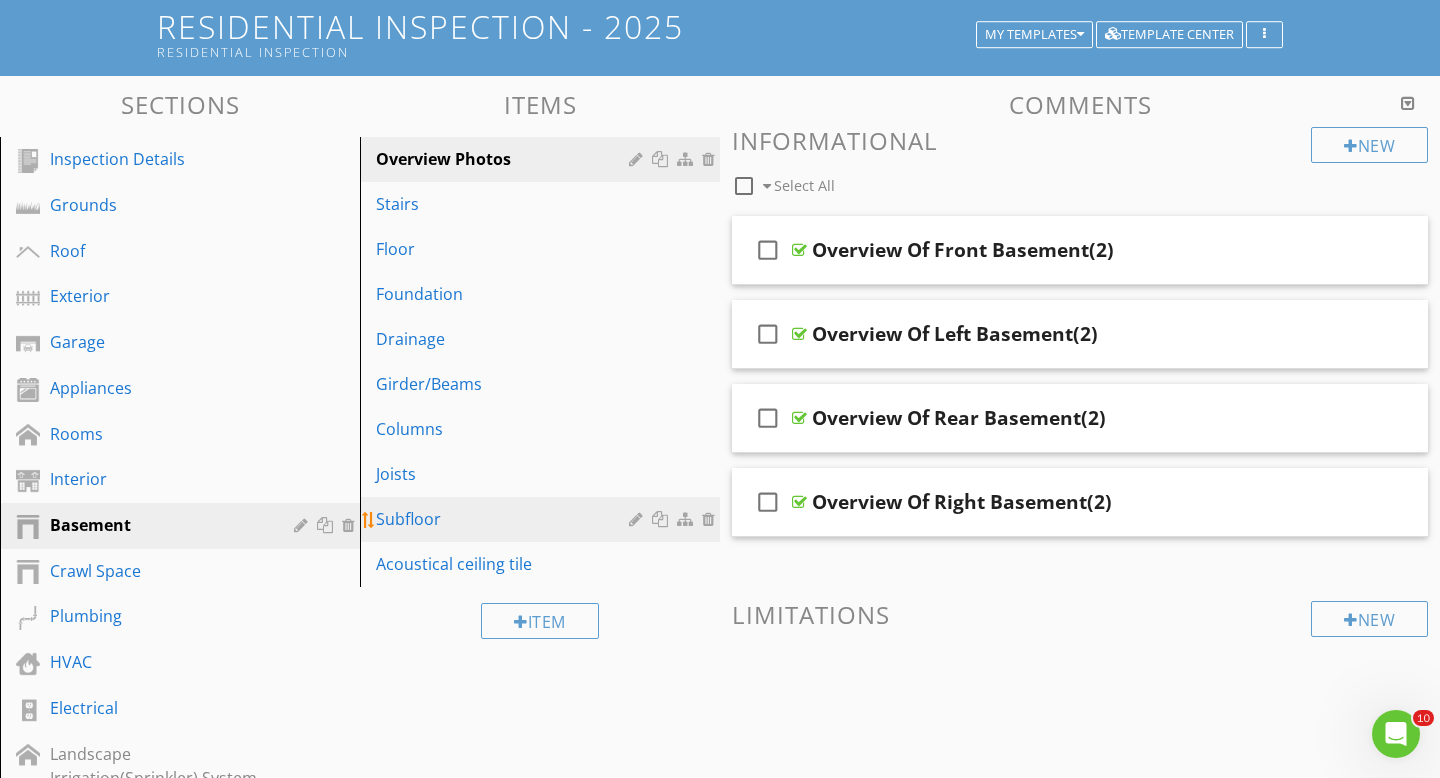 click on "Subfloor" at bounding box center (505, 519) 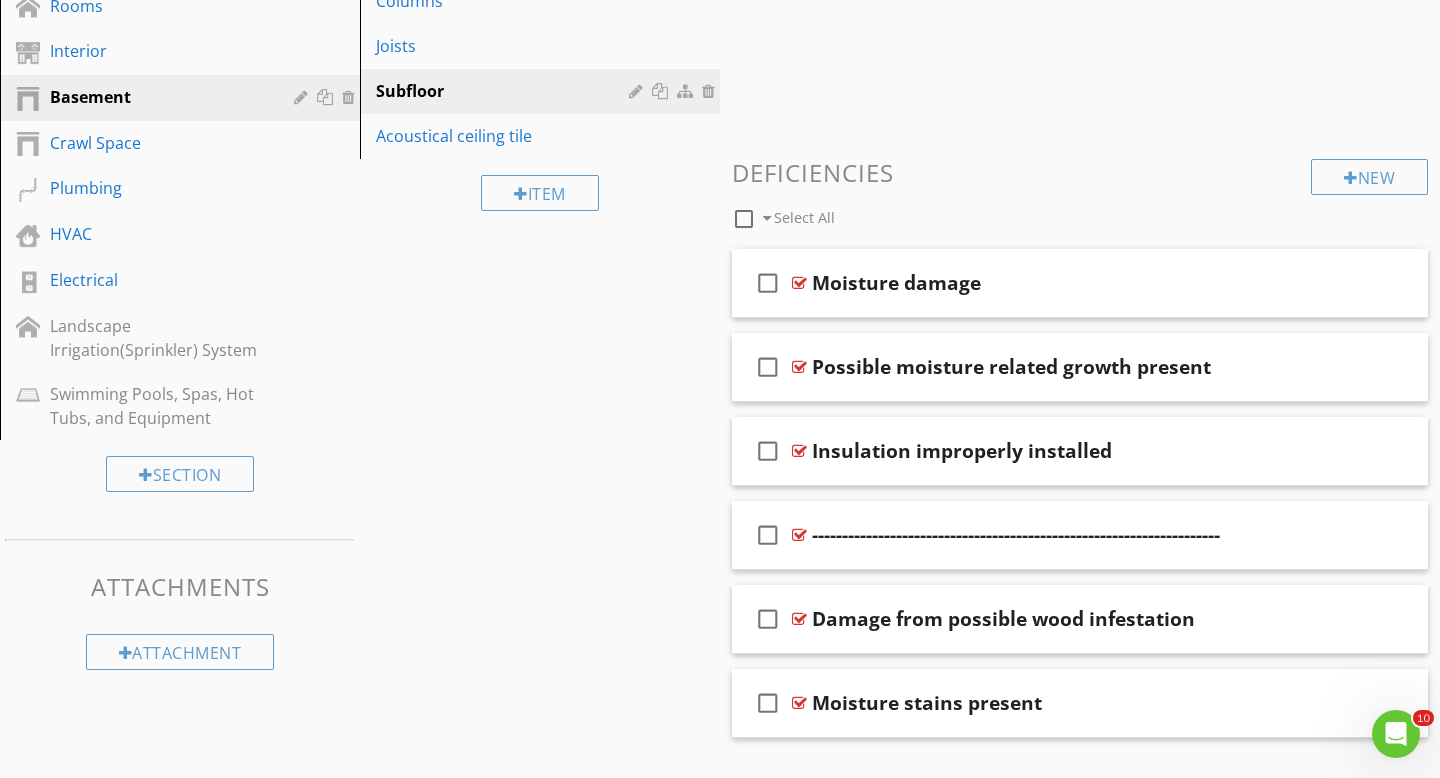 scroll, scrollTop: 596, scrollLeft: 0, axis: vertical 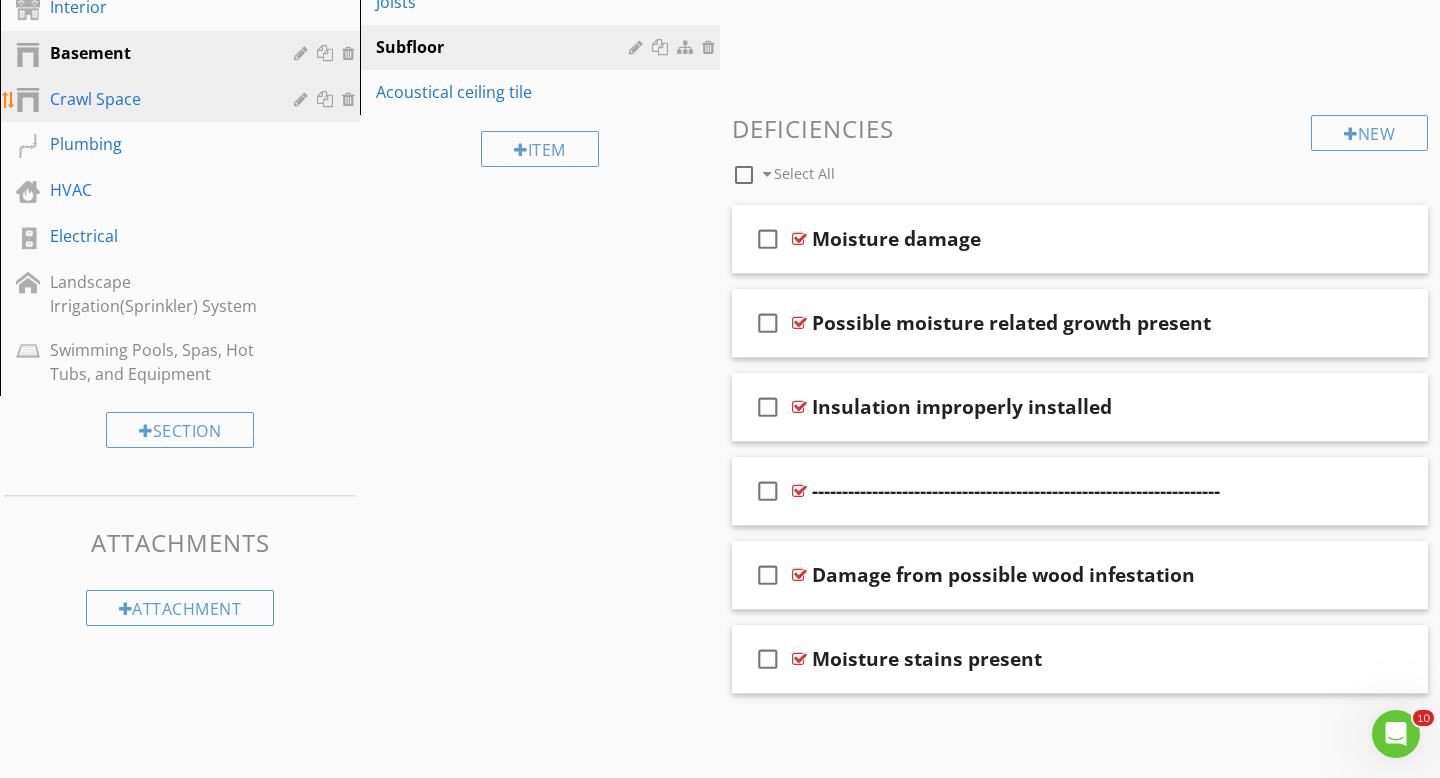 click on "Crawl Space" at bounding box center [157, 99] 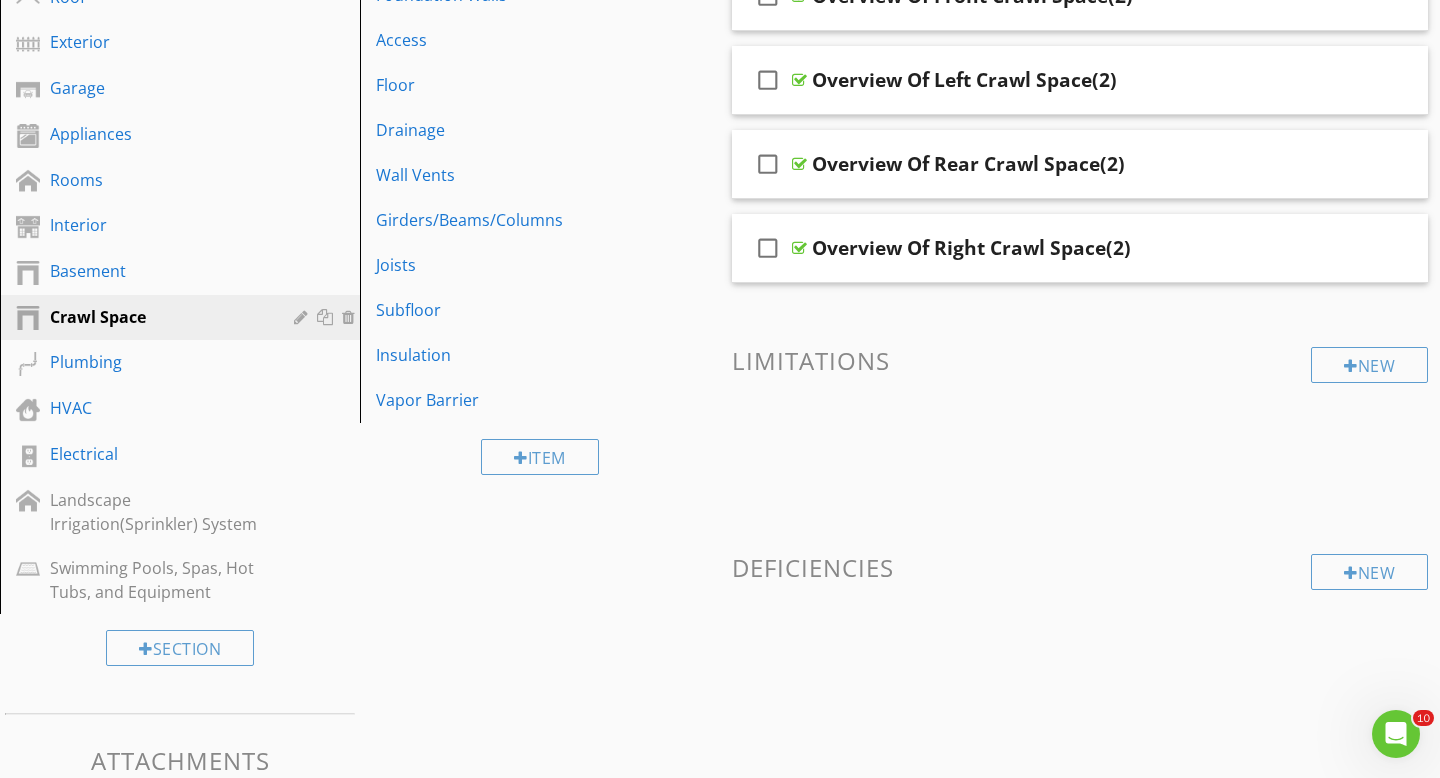 scroll, scrollTop: 354, scrollLeft: 0, axis: vertical 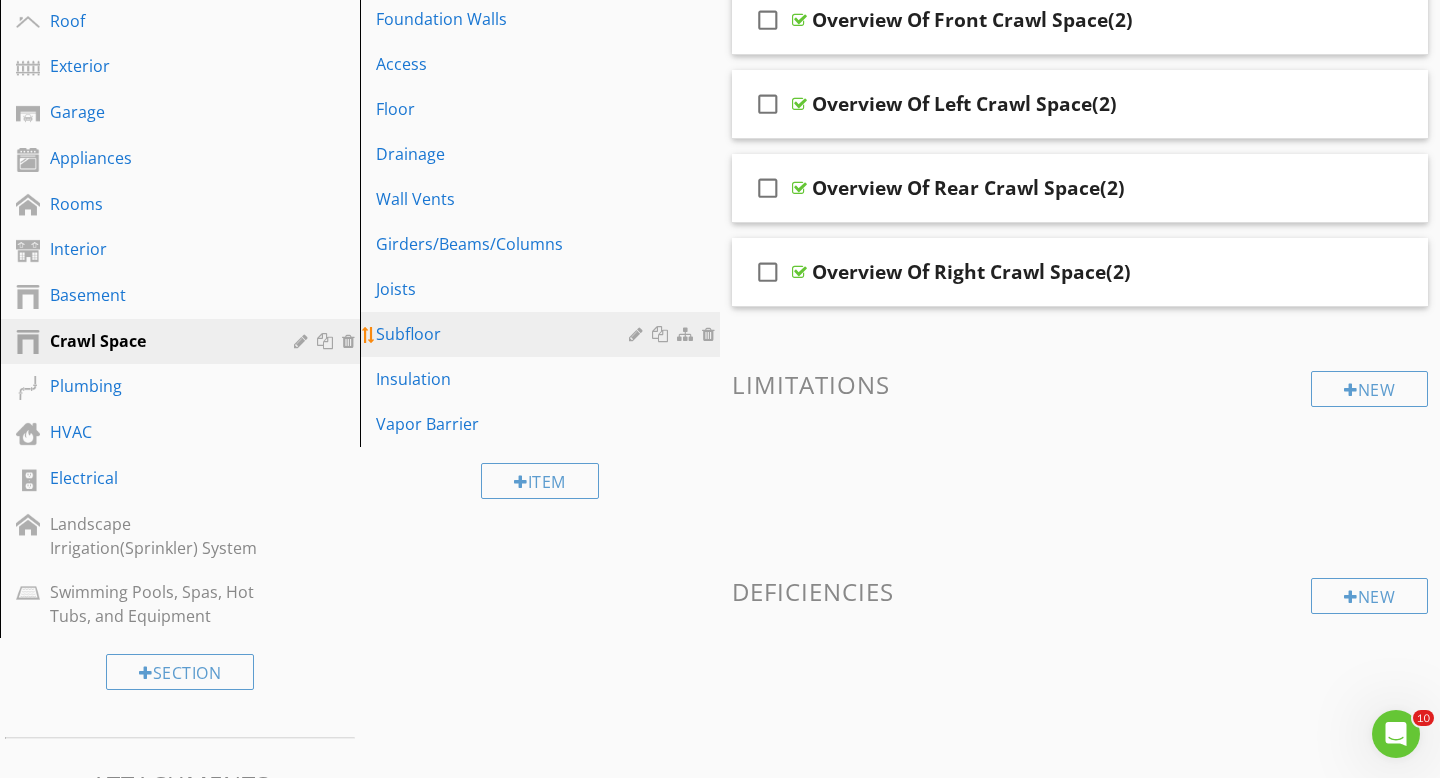 click on "Subfloor" at bounding box center (505, 334) 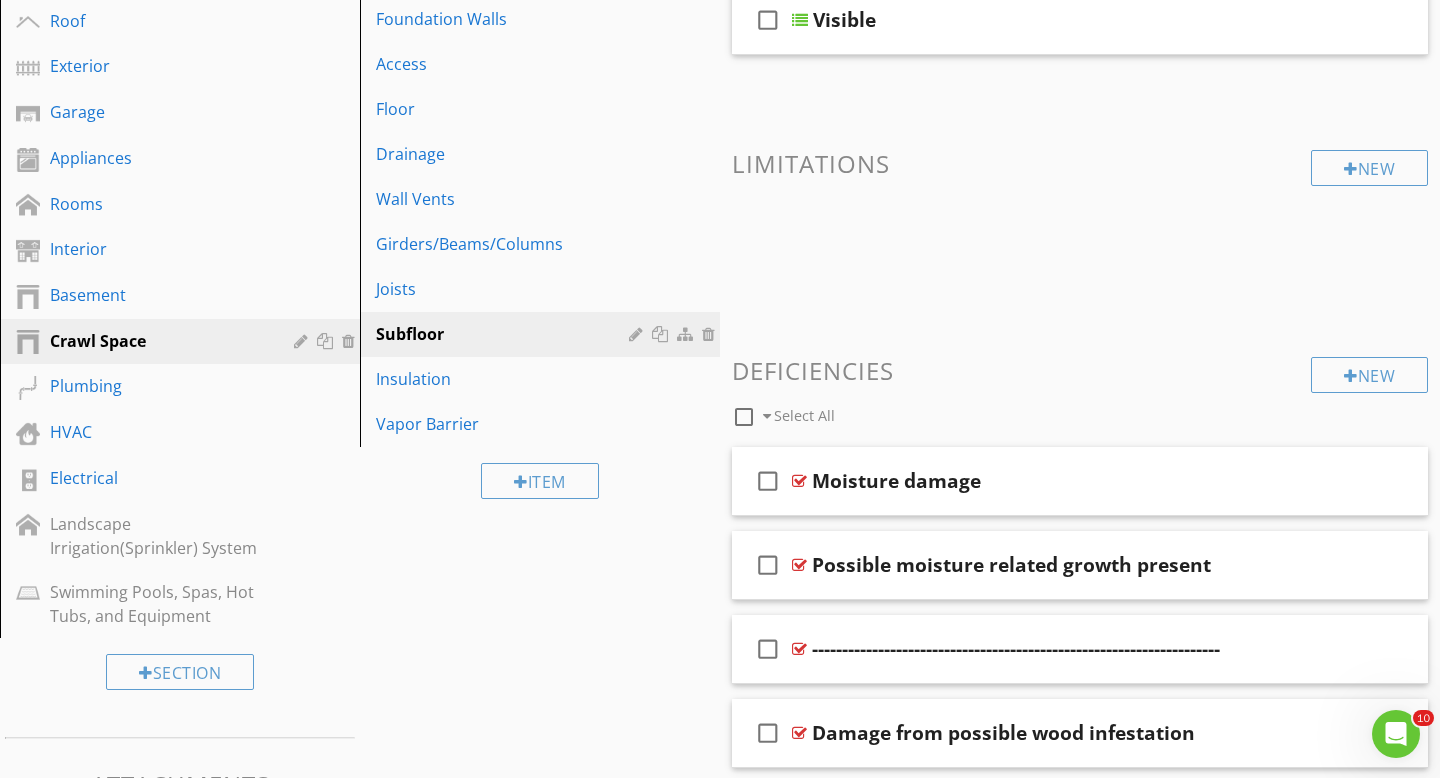 scroll, scrollTop: 512, scrollLeft: 0, axis: vertical 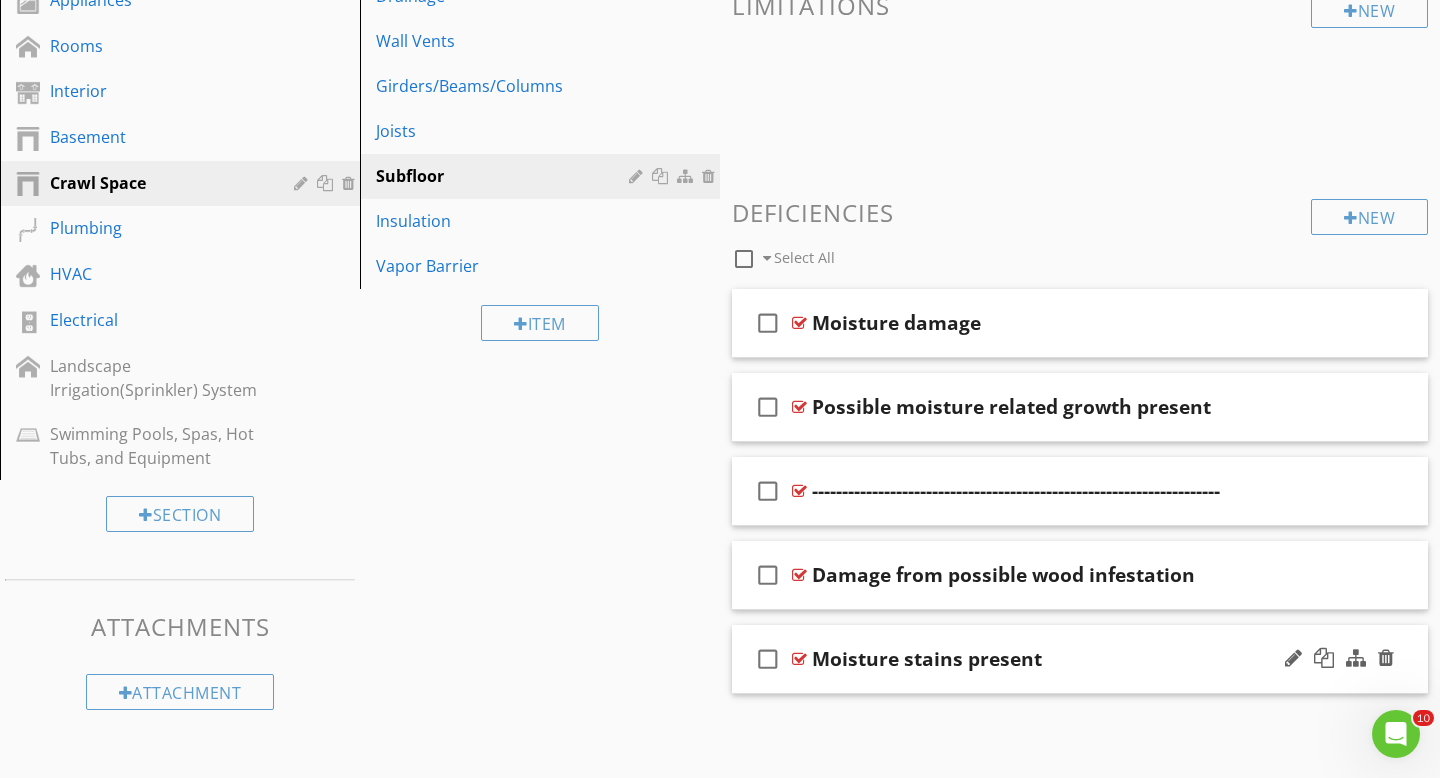click on "Moisture stains present" at bounding box center (1058, 659) 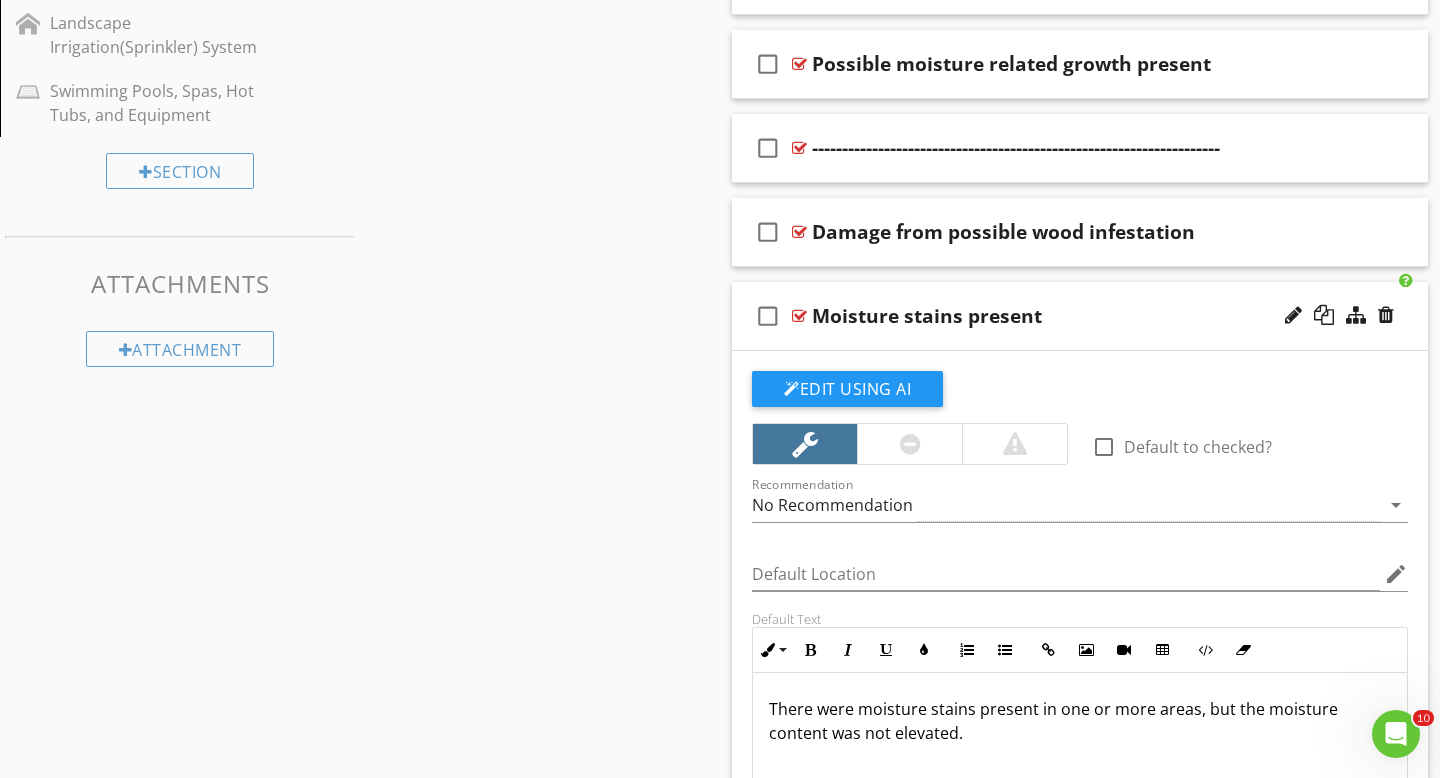 scroll, scrollTop: 701, scrollLeft: 0, axis: vertical 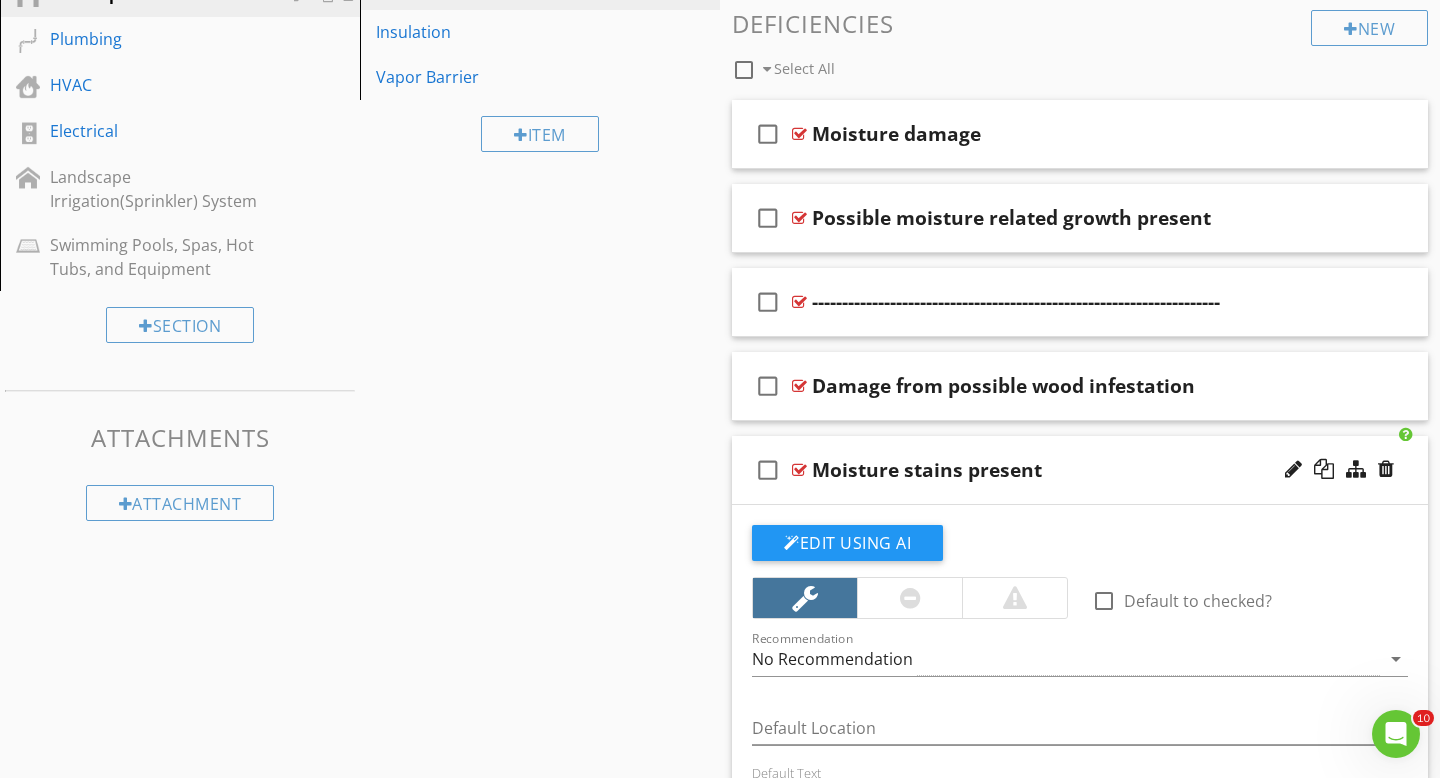 click on "Moisture stains present" at bounding box center [1058, 470] 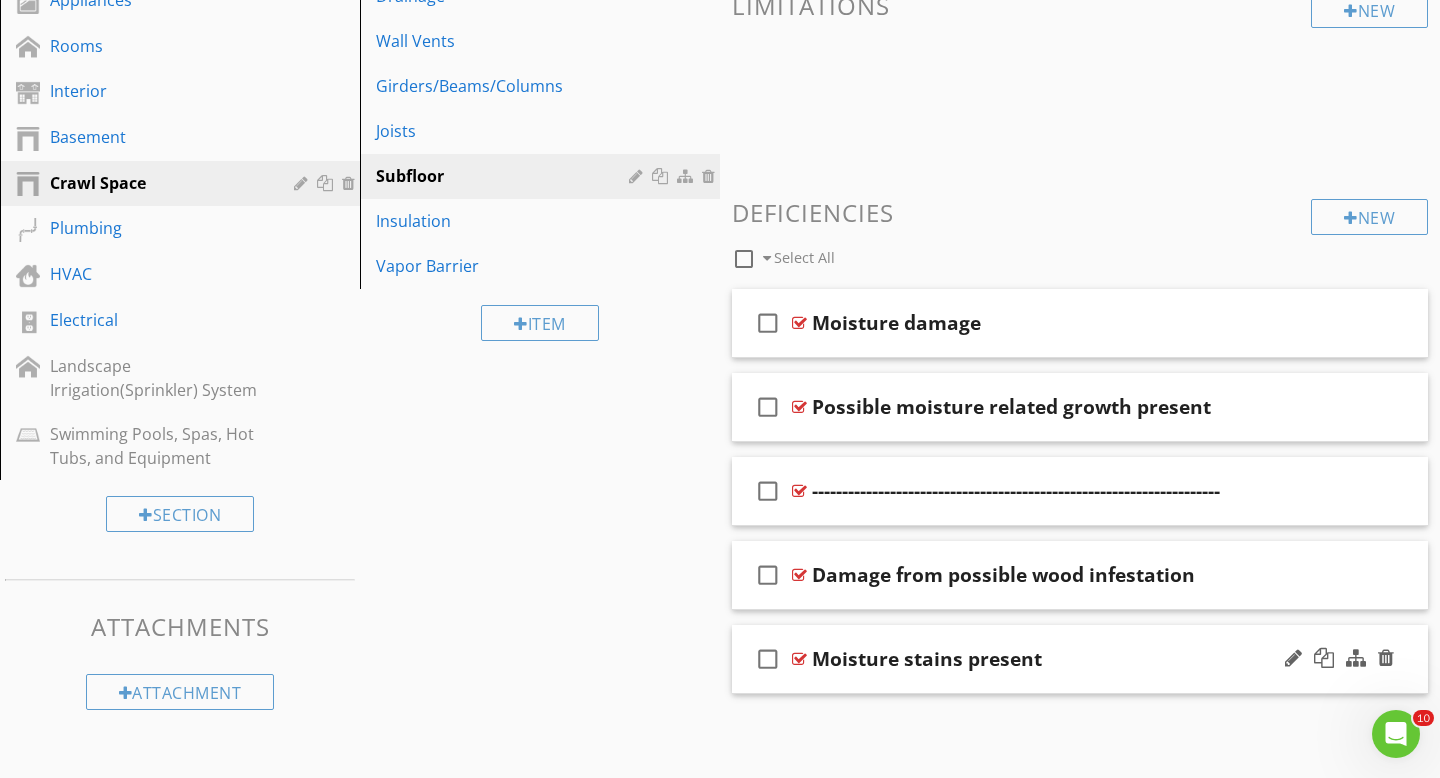 scroll, scrollTop: 512, scrollLeft: 0, axis: vertical 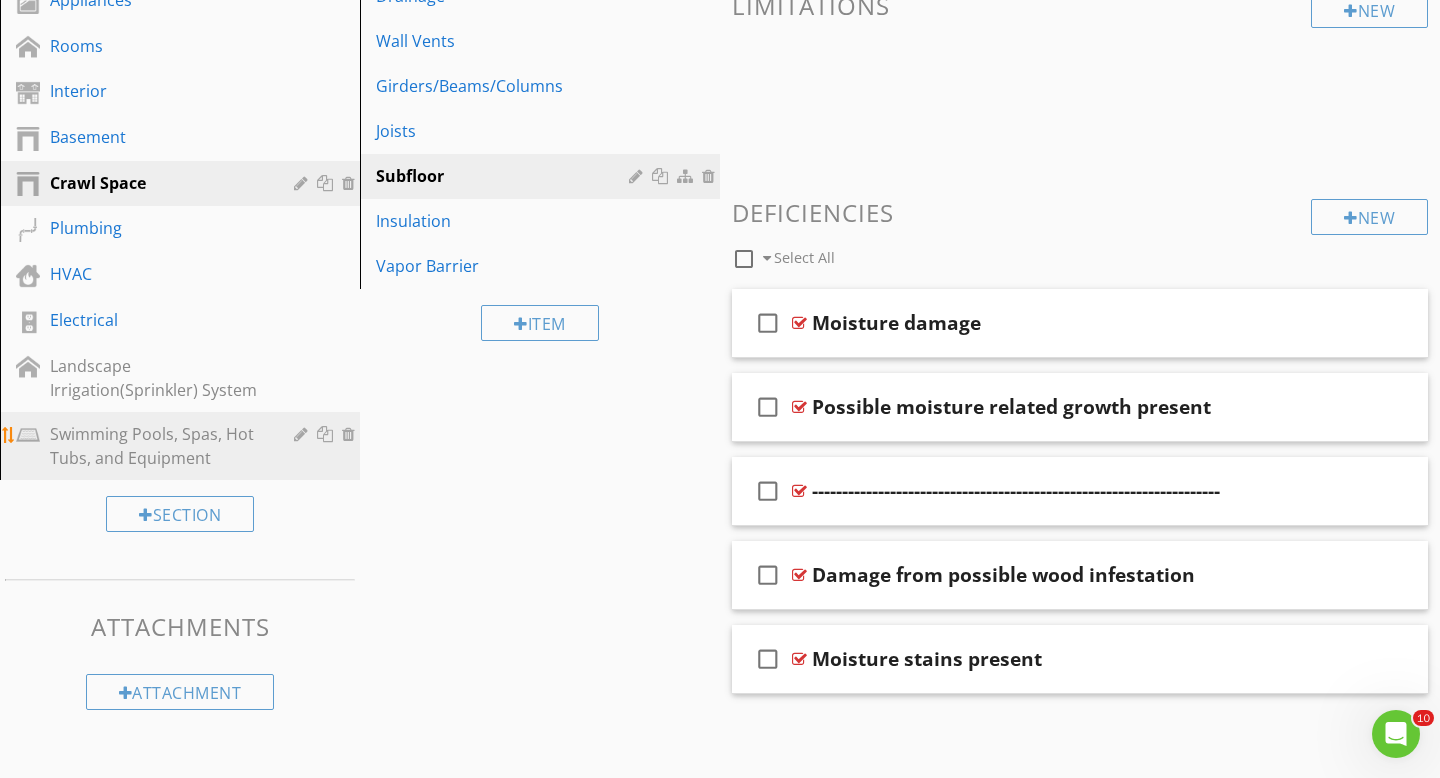 click on "HVAC" at bounding box center (157, 274) 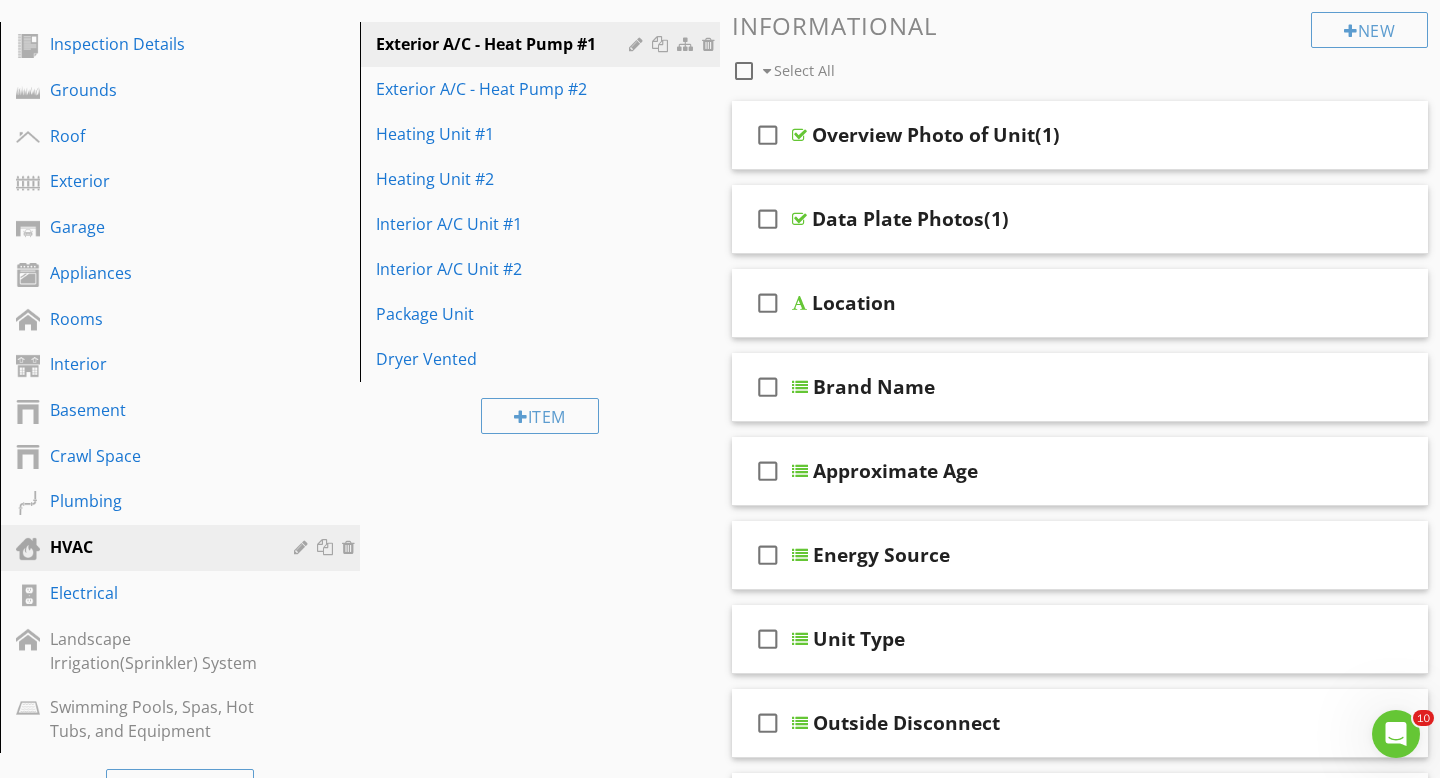 scroll, scrollTop: 130, scrollLeft: 0, axis: vertical 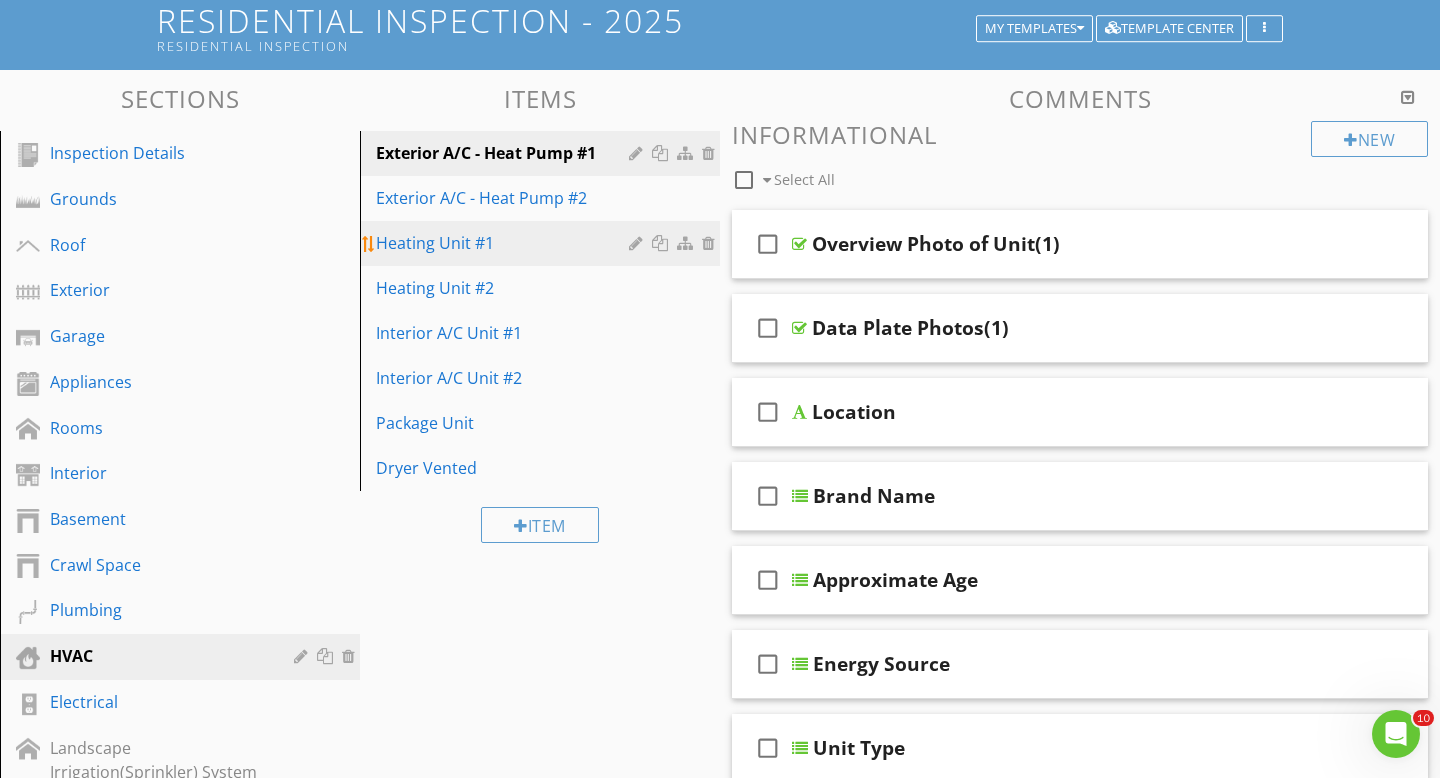 click on "Heating Unit #1" at bounding box center (505, 243) 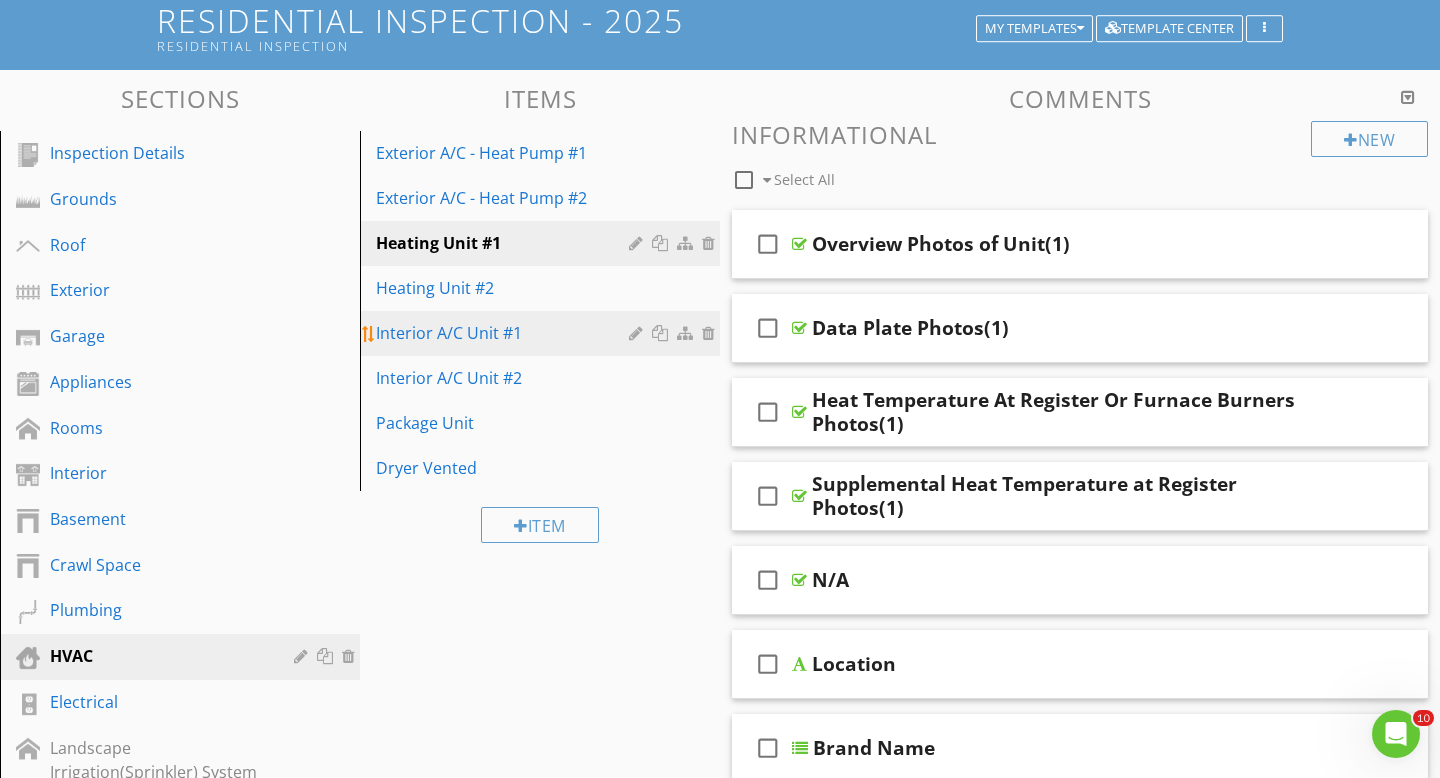 click on "Interior A/C Unit #1" at bounding box center (505, 333) 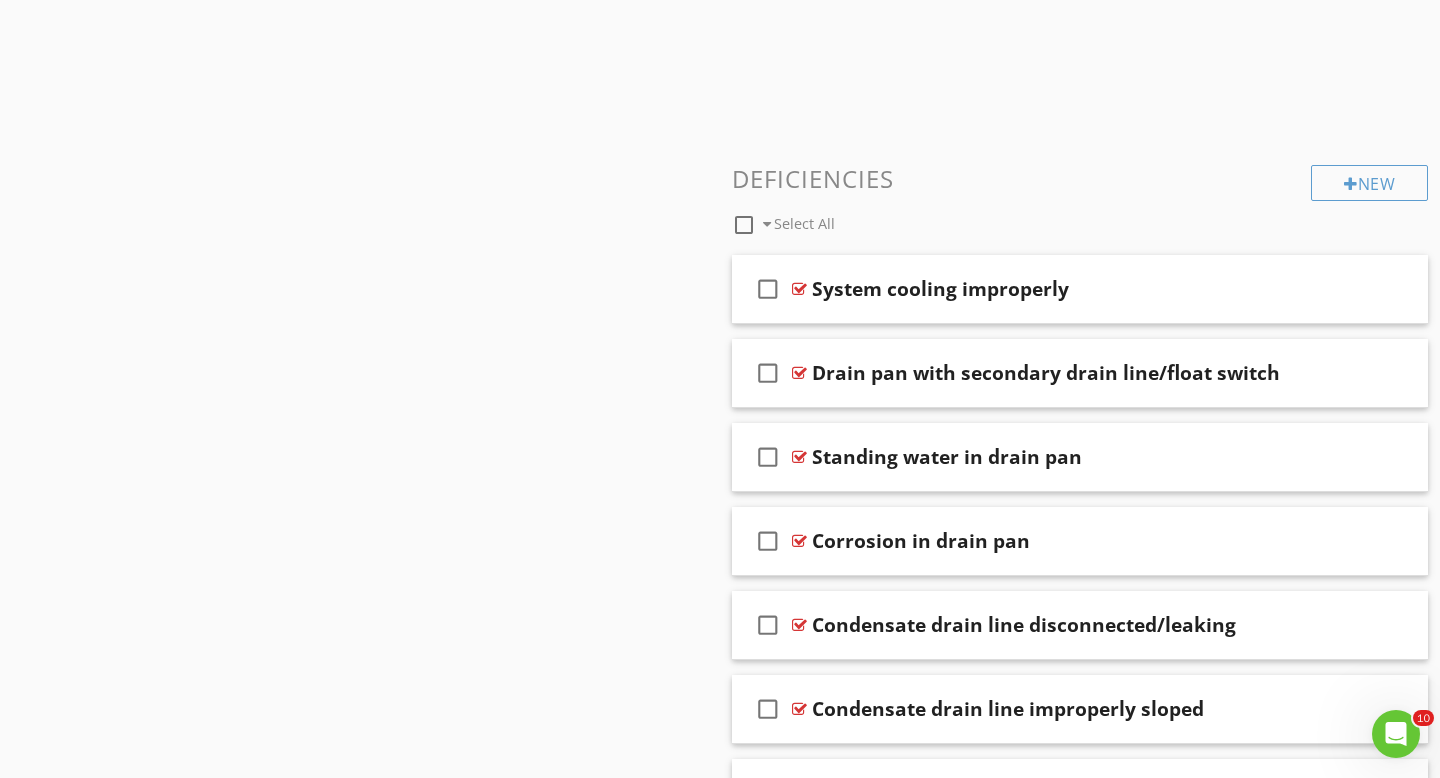 scroll, scrollTop: 1638, scrollLeft: 0, axis: vertical 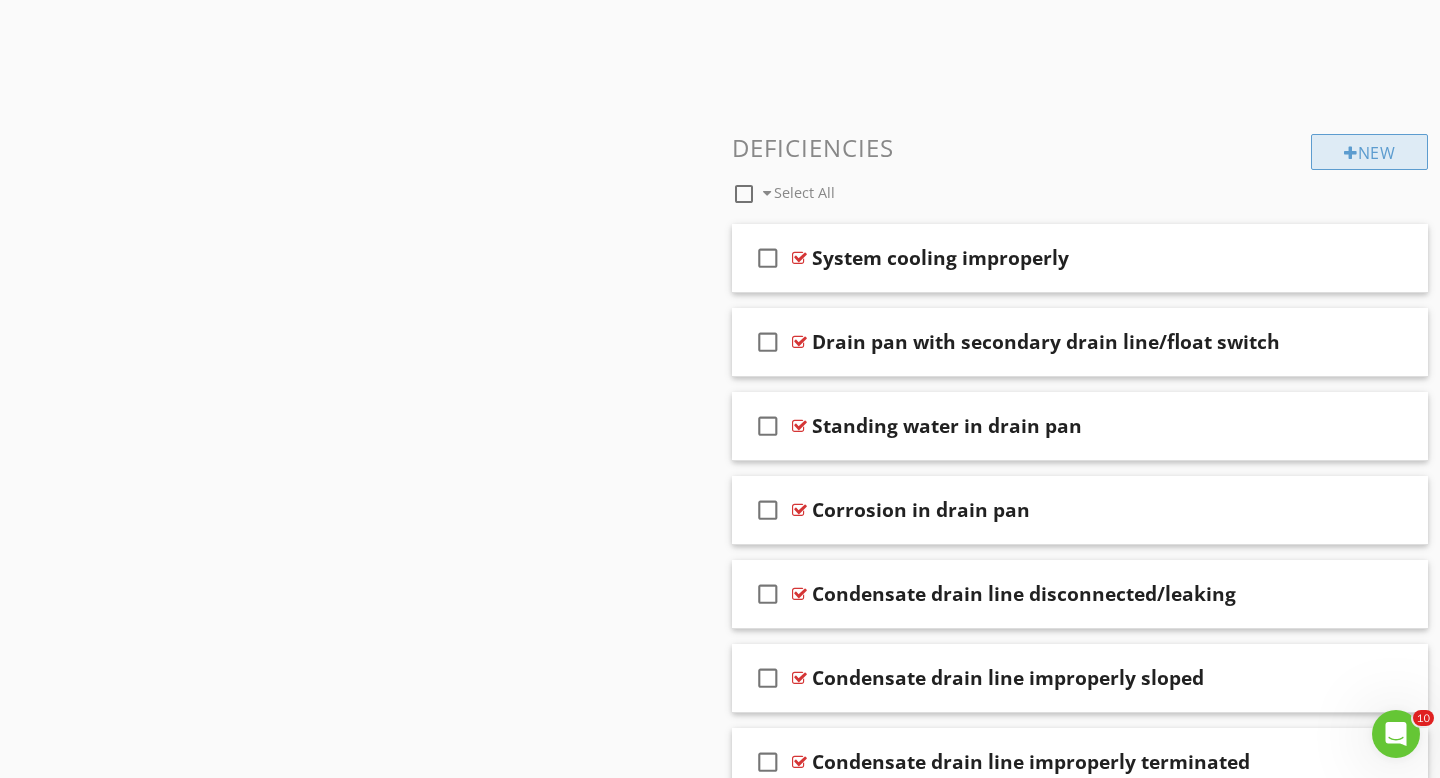 click on "New" at bounding box center [1369, 152] 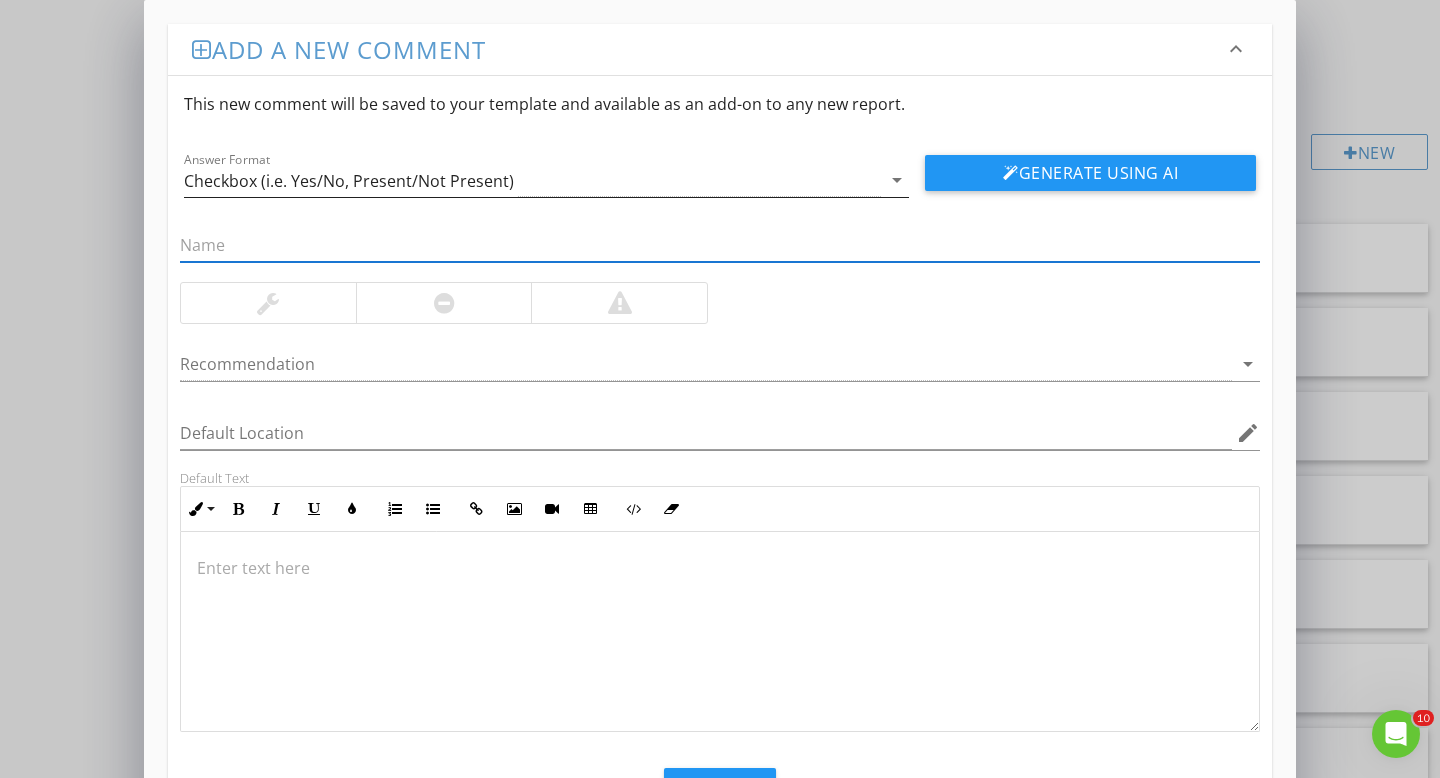 drag, startPoint x: 212, startPoint y: 244, endPoint x: 212, endPoint y: 176, distance: 68 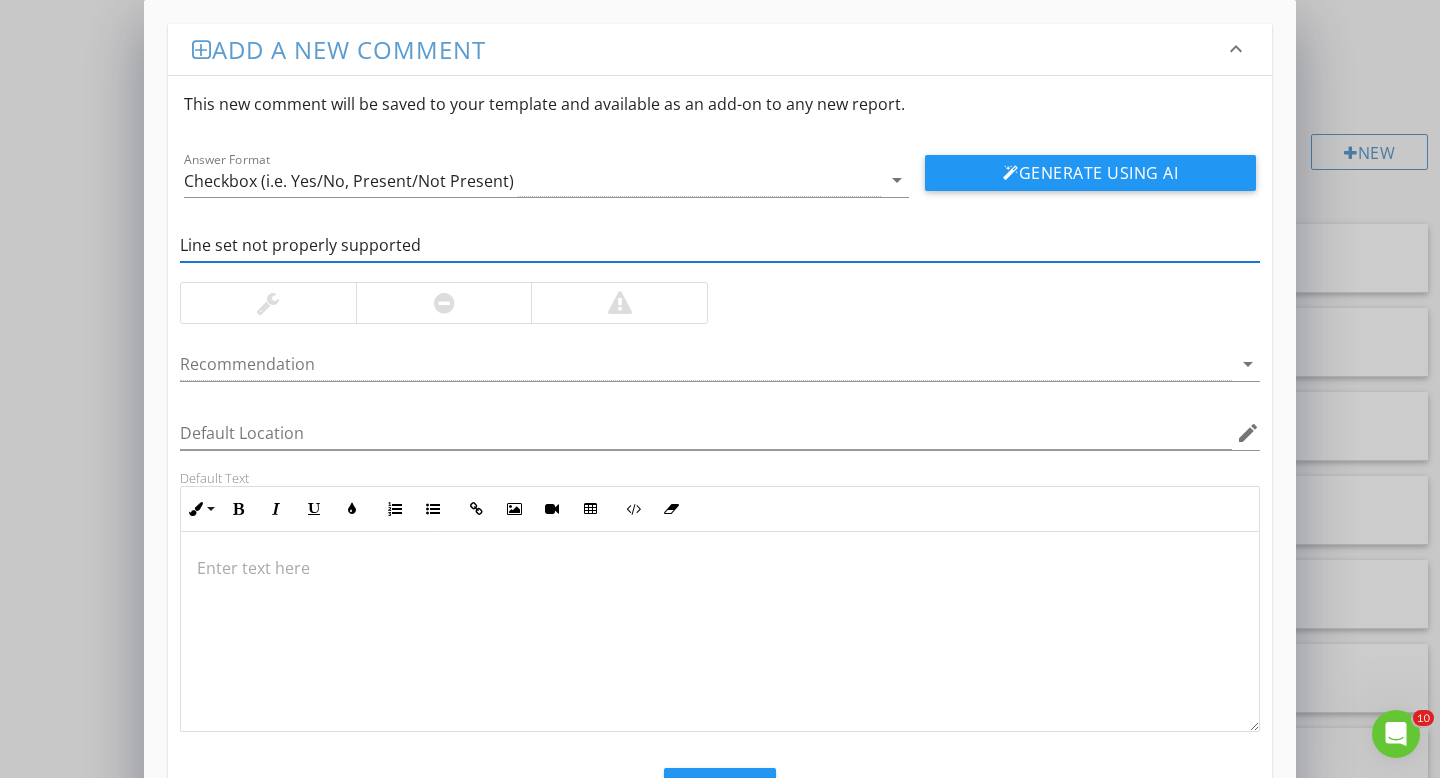 type on "Line set not properly supported" 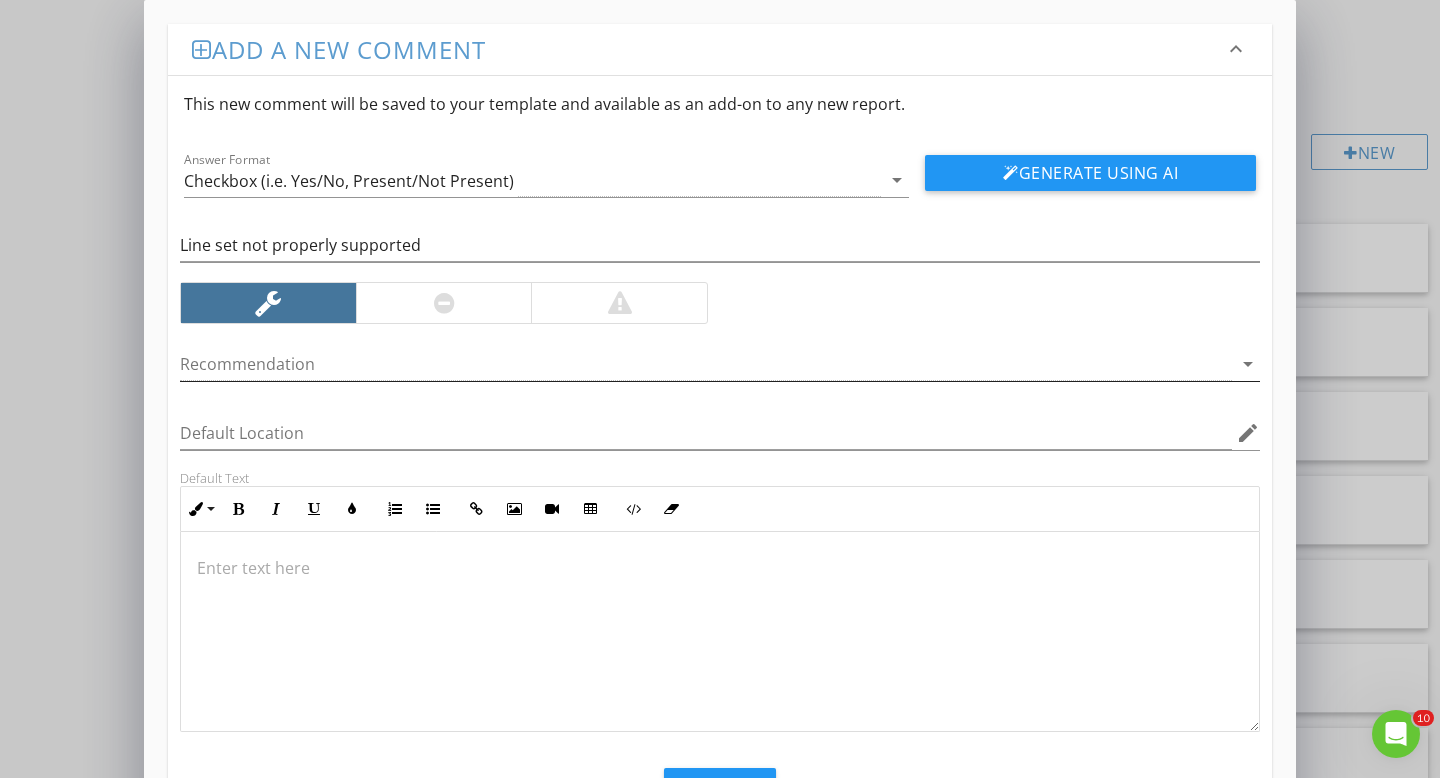click at bounding box center [706, 364] 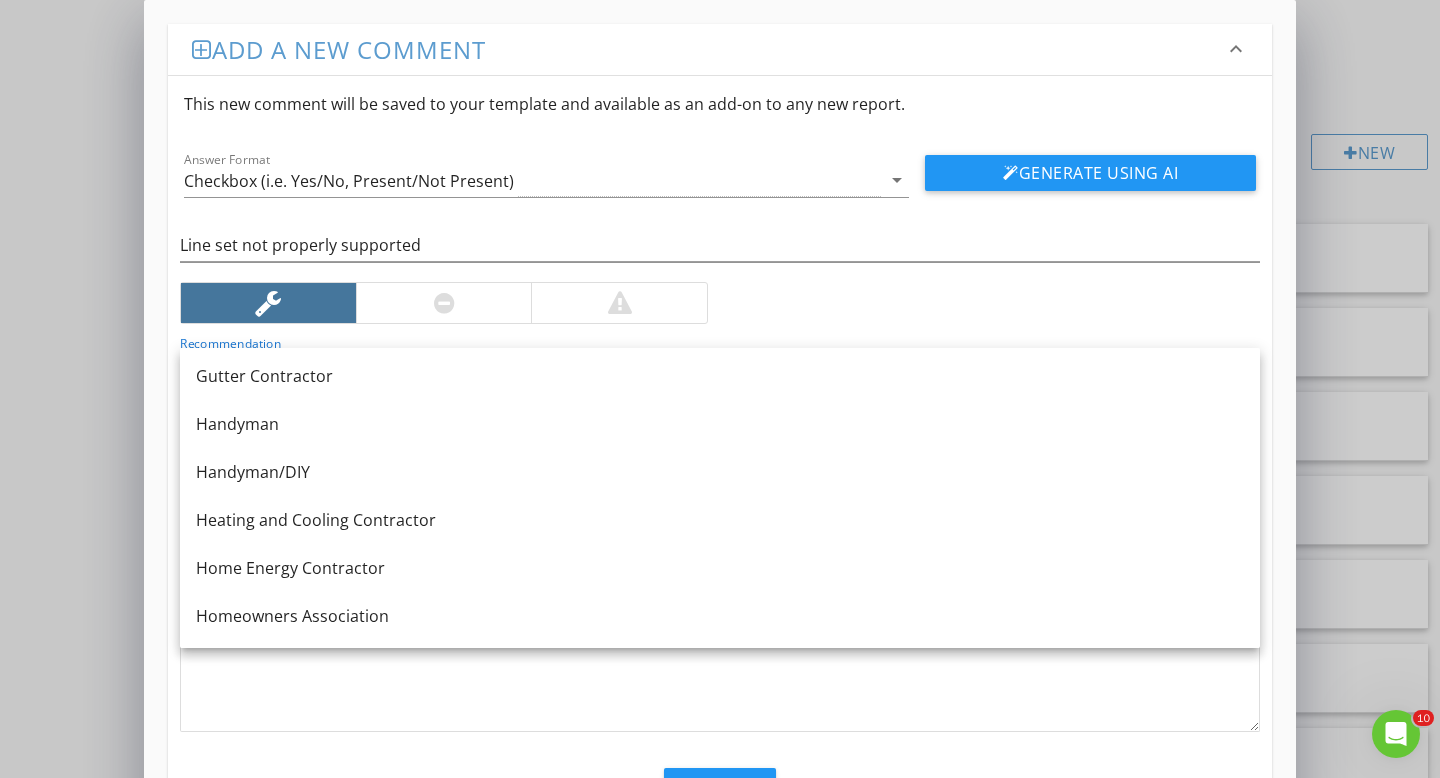 scroll, scrollTop: 1259, scrollLeft: 0, axis: vertical 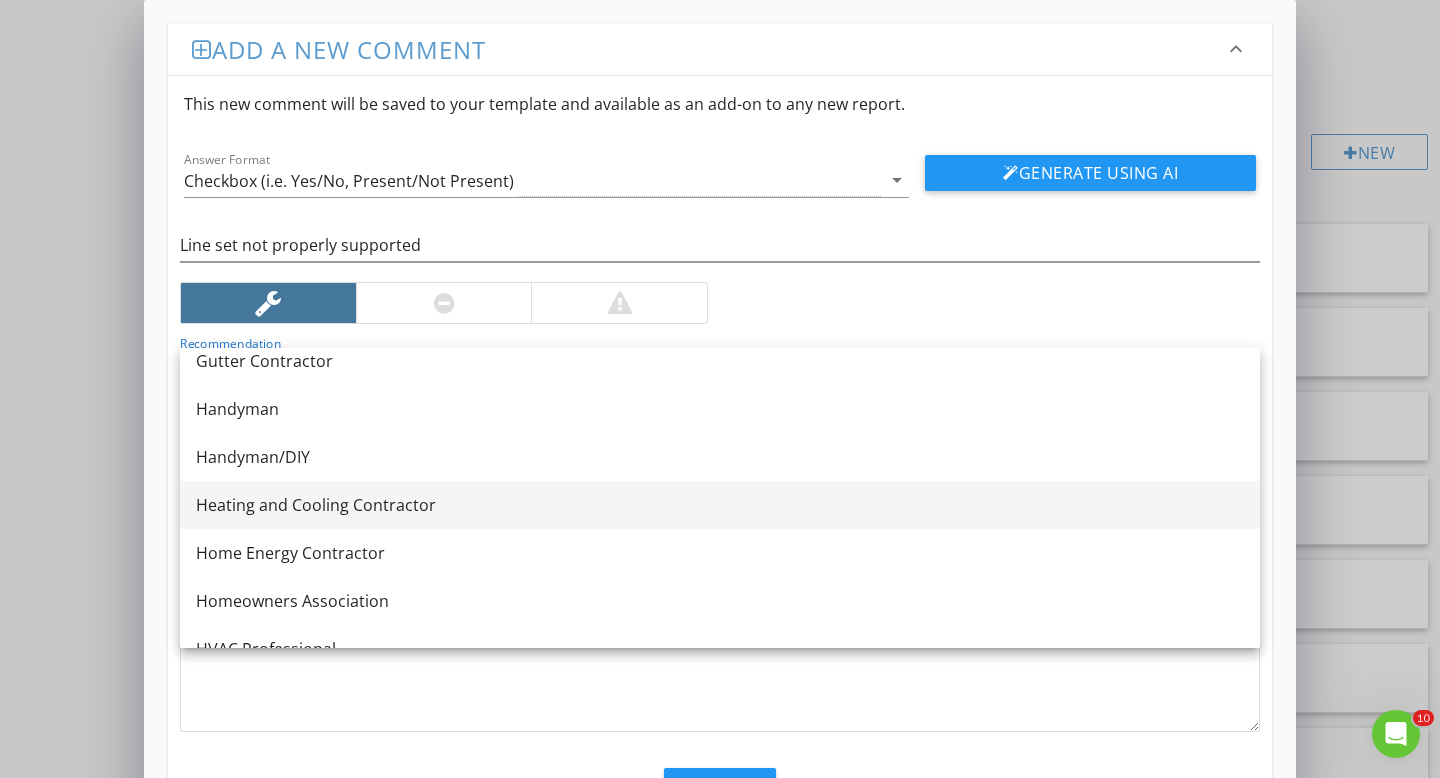 click on "Heating and Cooling Contractor" at bounding box center (720, 505) 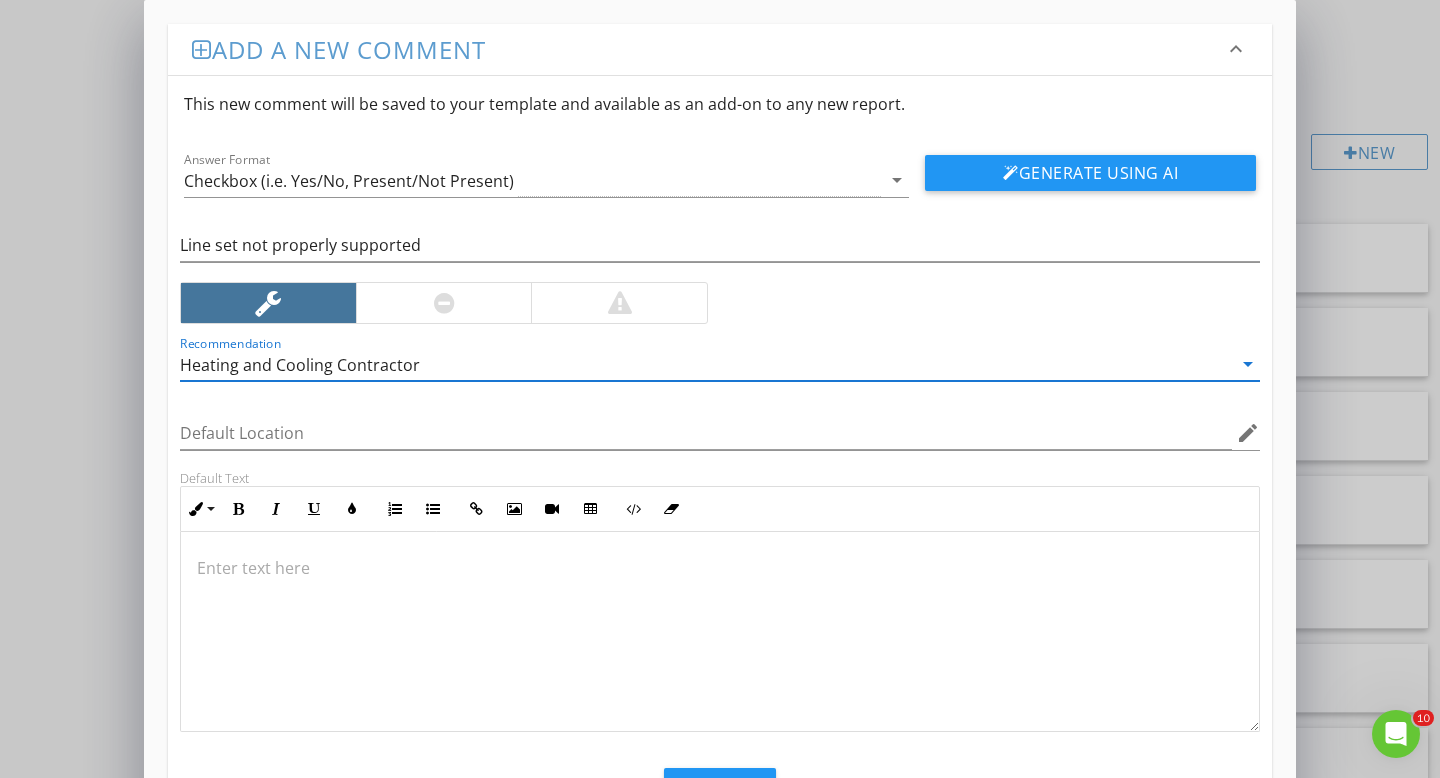 click at bounding box center (720, 632) 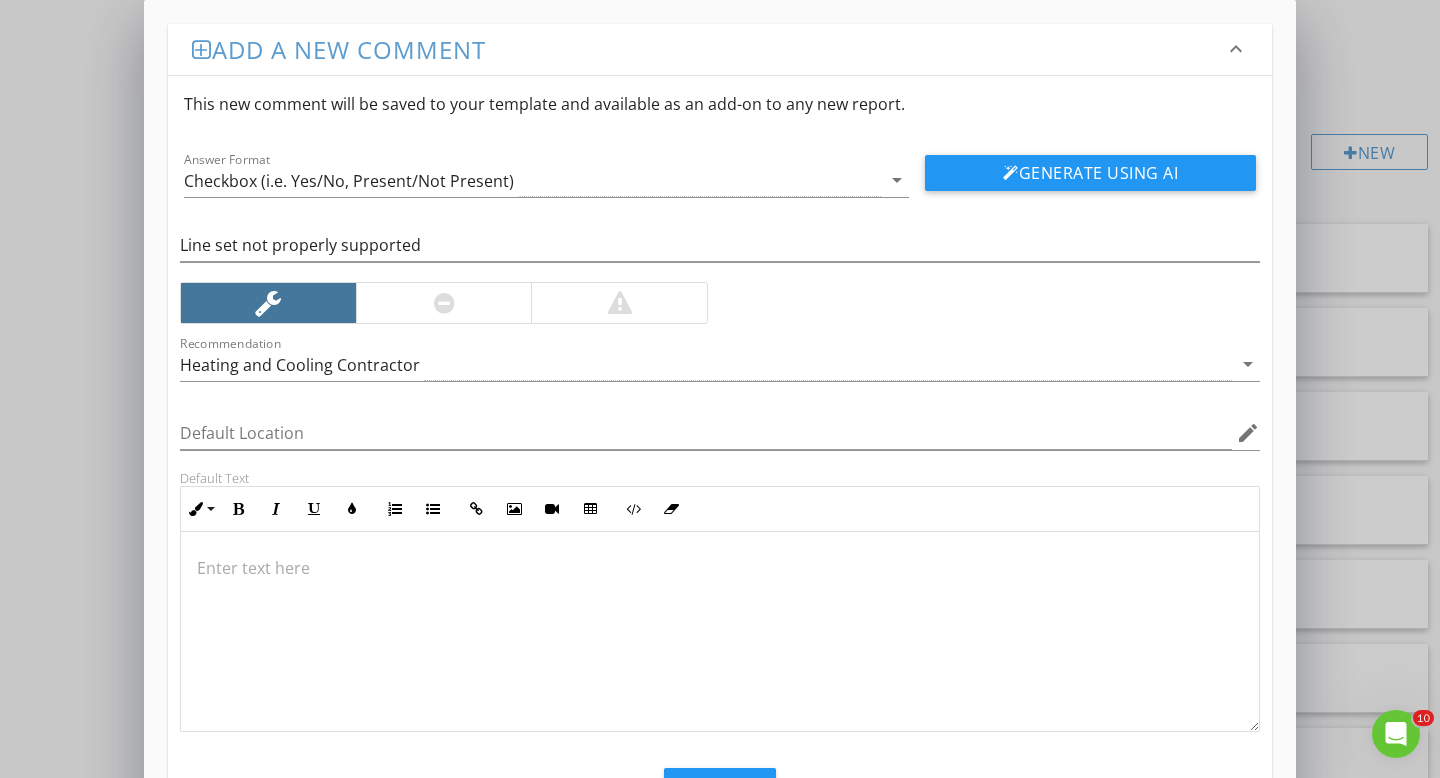 type 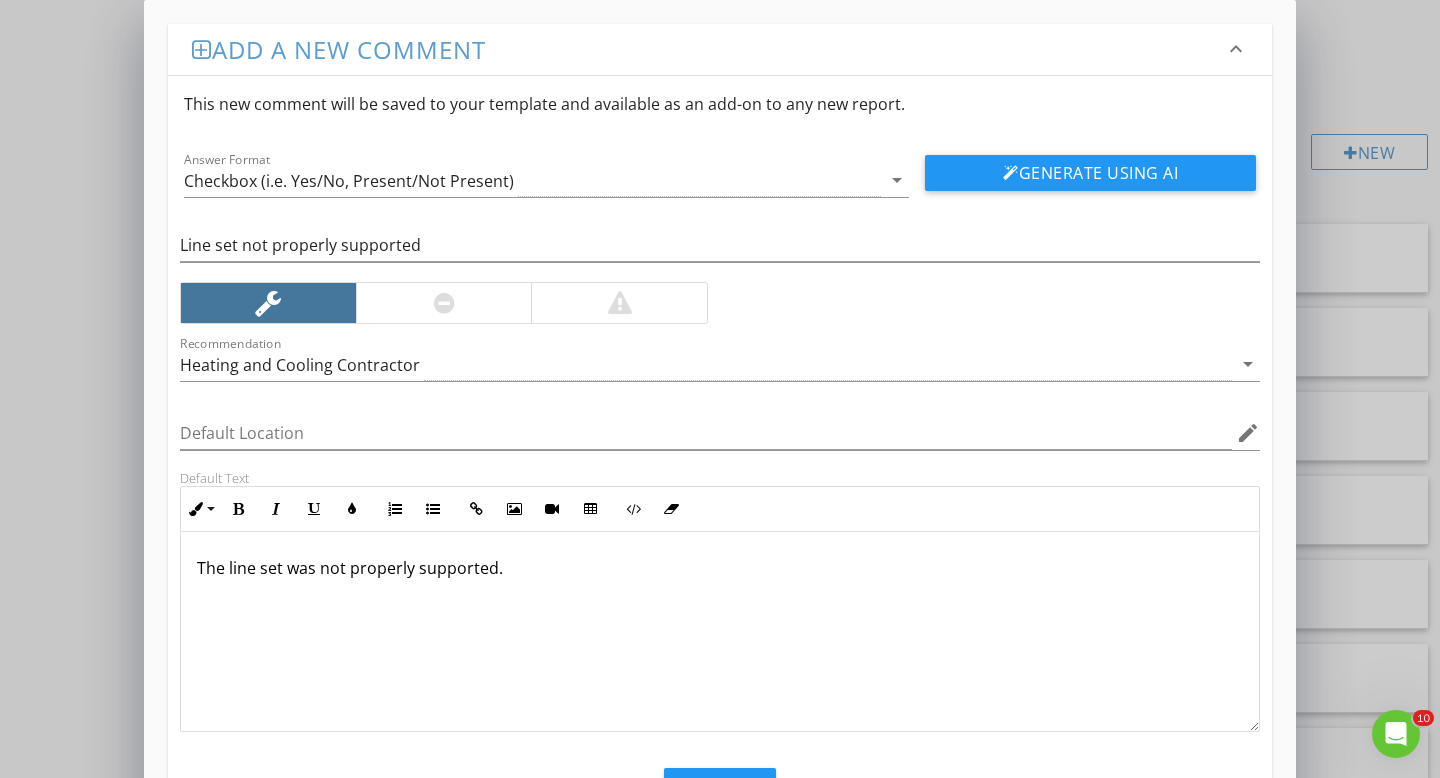 scroll, scrollTop: 90, scrollLeft: 0, axis: vertical 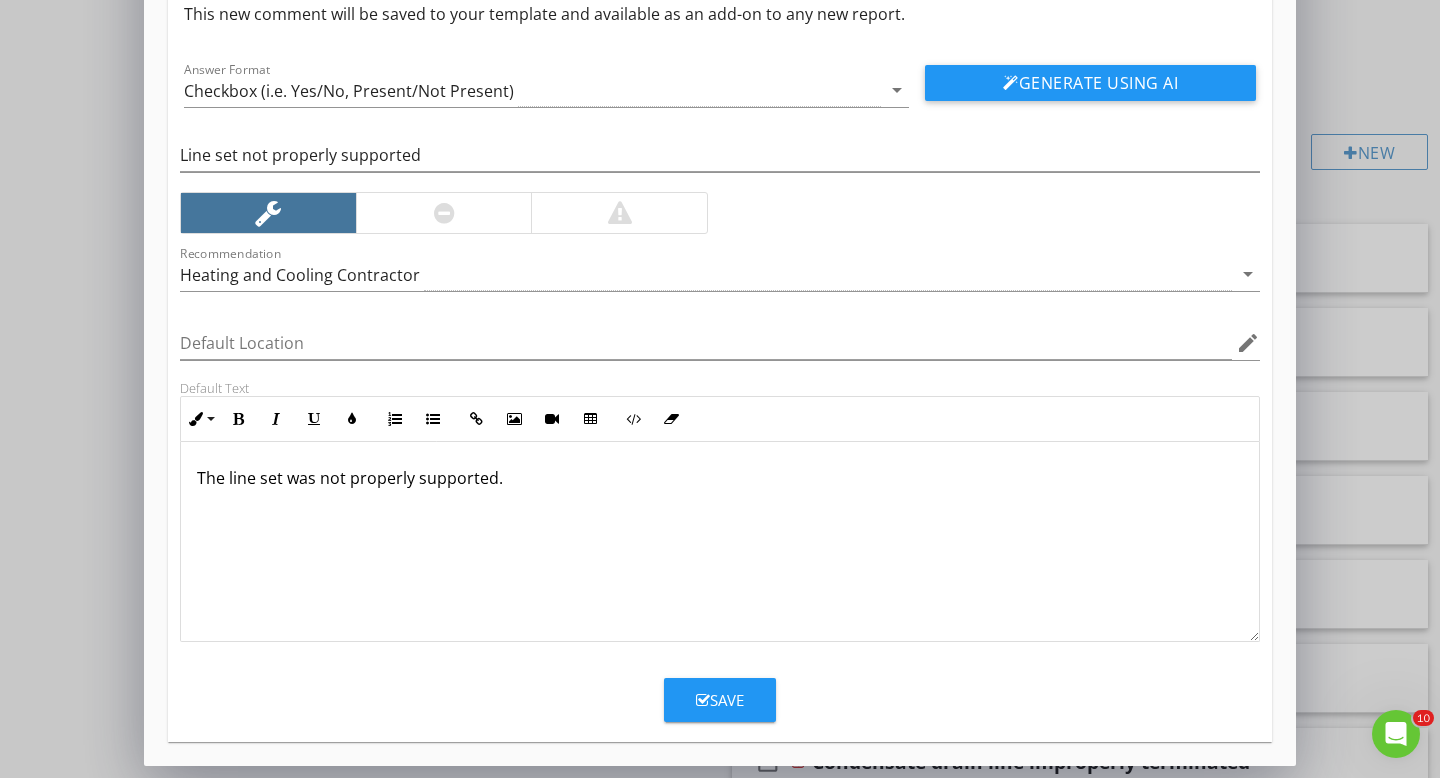 click on "Save" at bounding box center [720, 700] 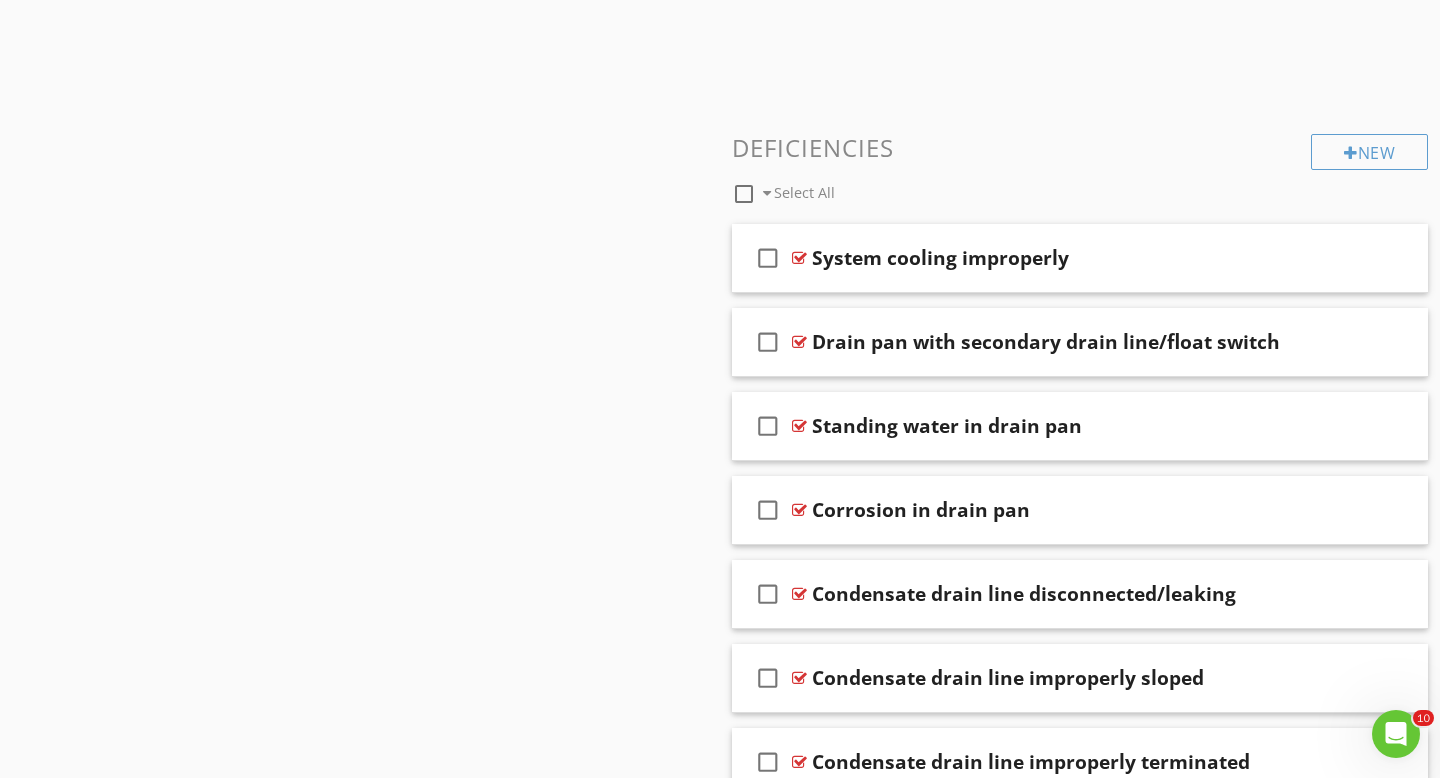 scroll, scrollTop: 0, scrollLeft: 0, axis: both 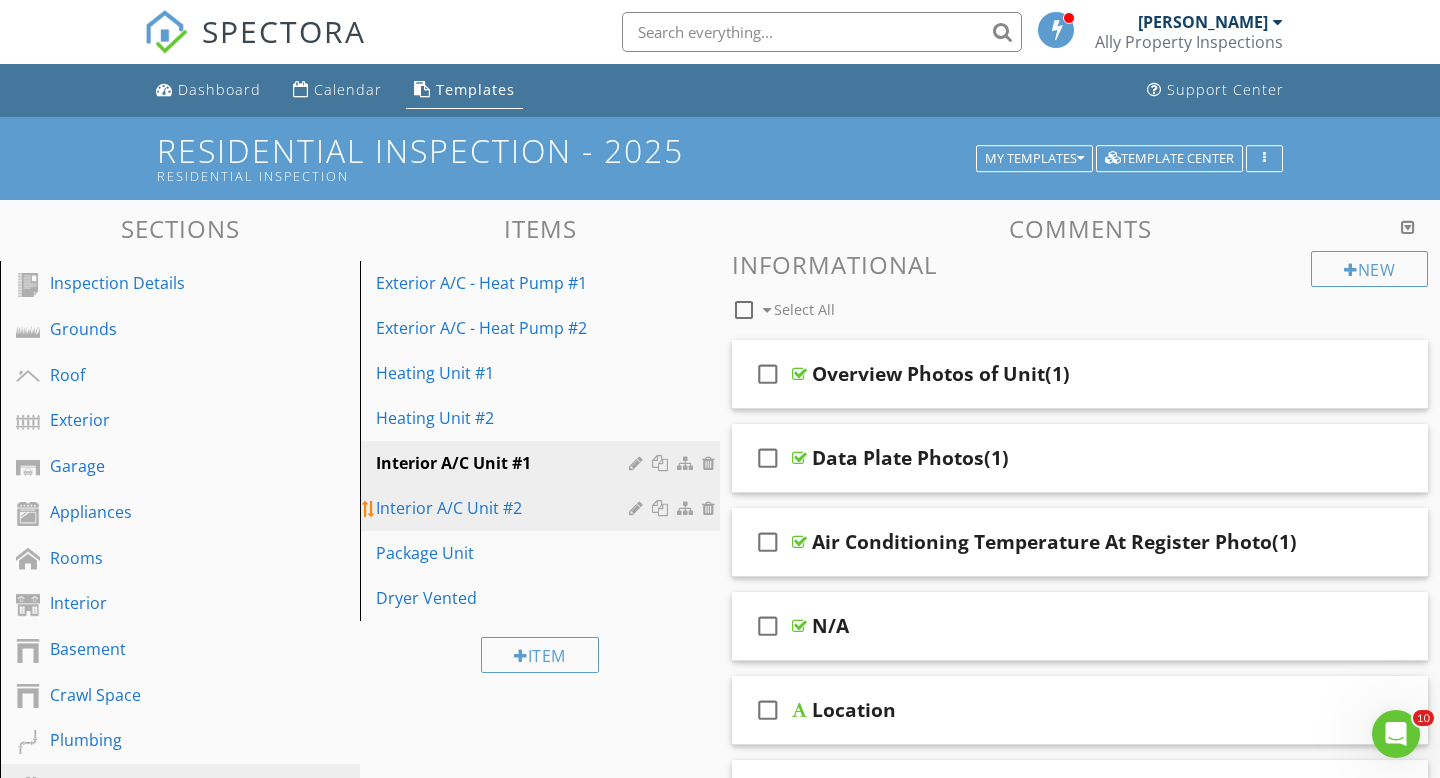 click on "Interior A/C Unit #2" at bounding box center (505, 508) 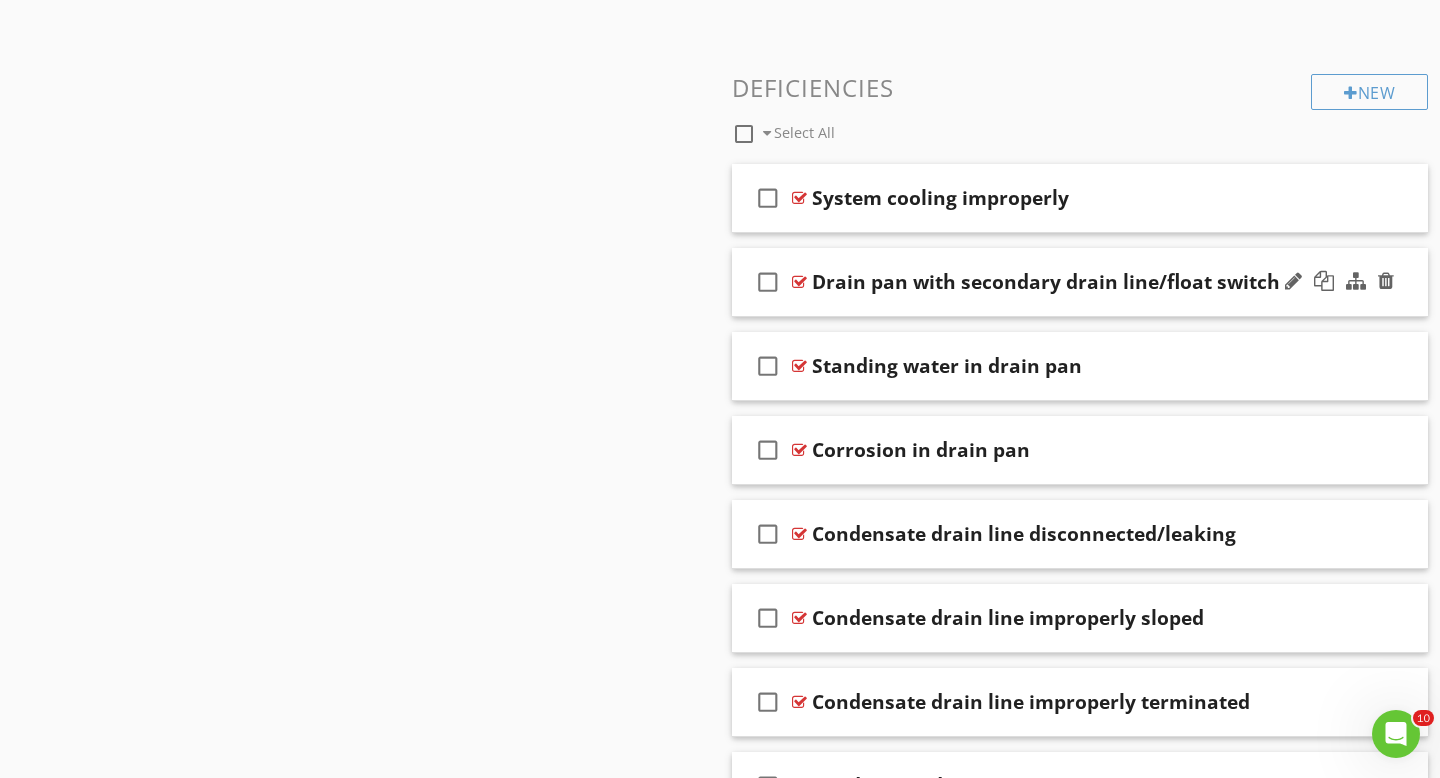 scroll, scrollTop: 1688, scrollLeft: 0, axis: vertical 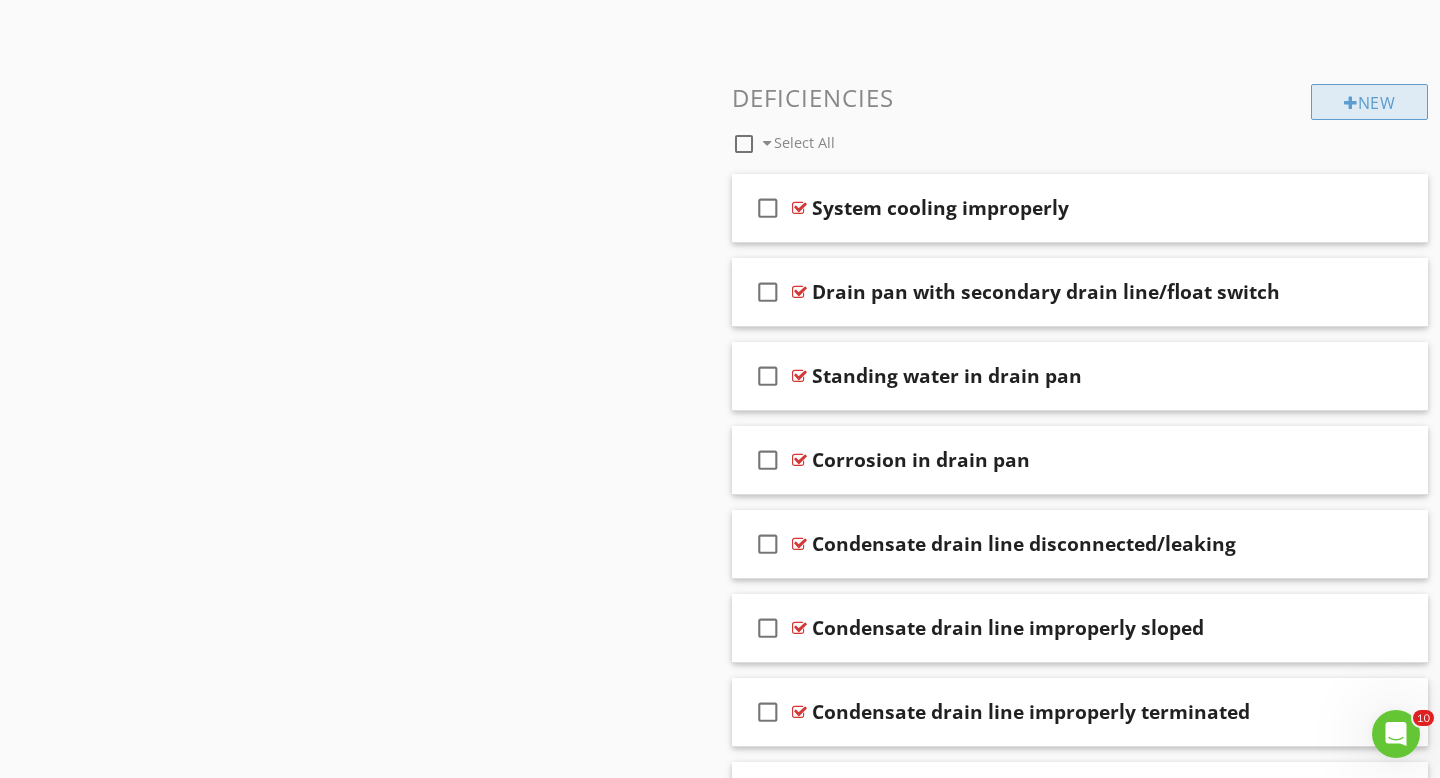 click at bounding box center [1351, 103] 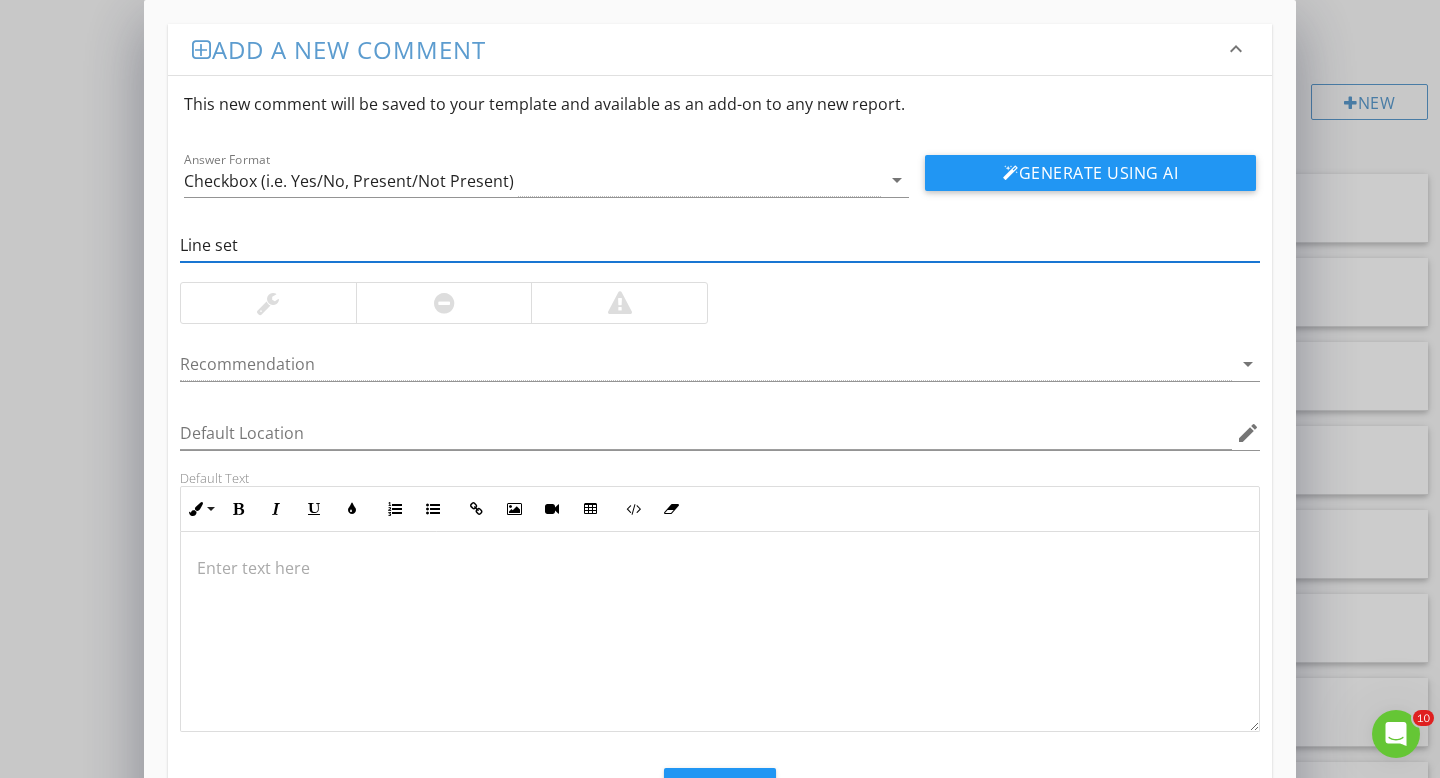 type on "Line set not properly supported" 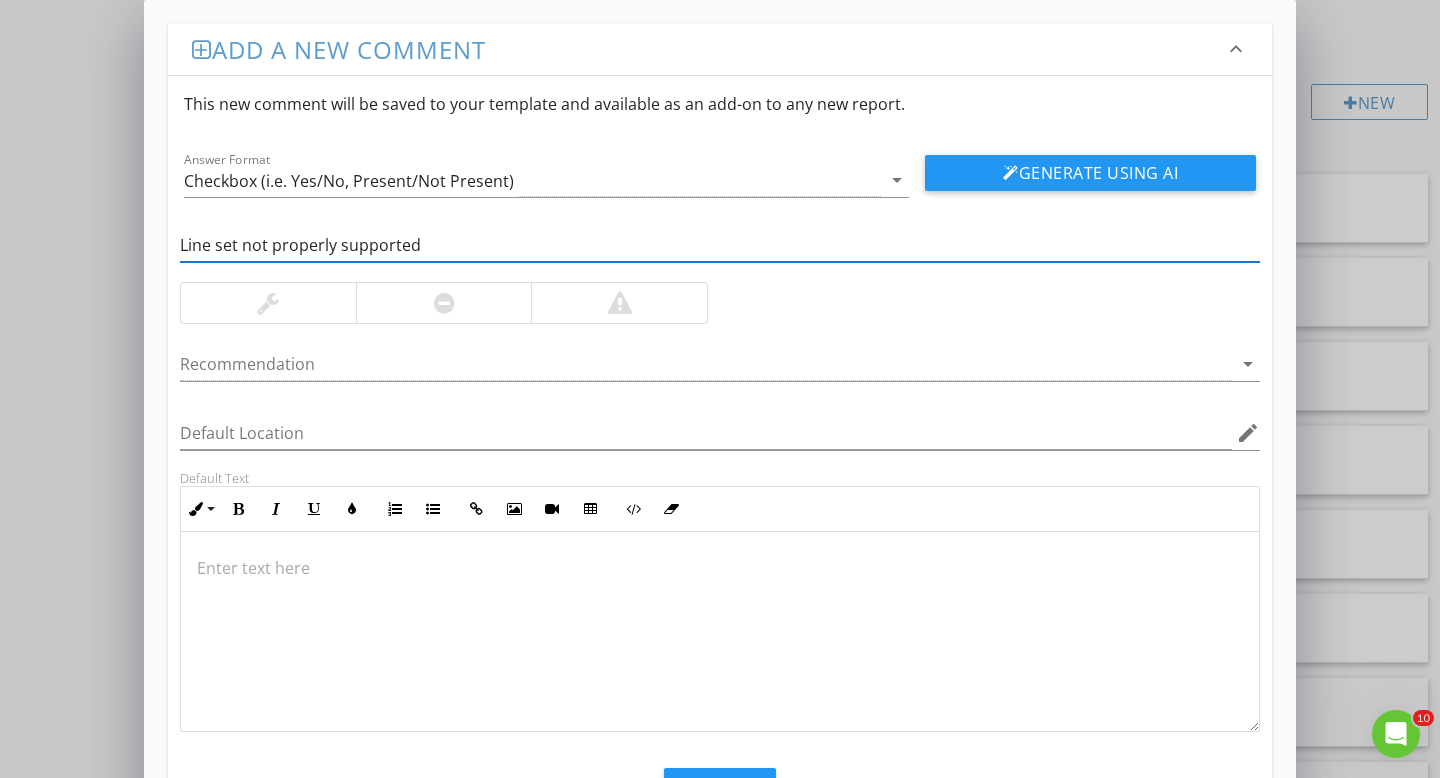 click at bounding box center (268, 303) 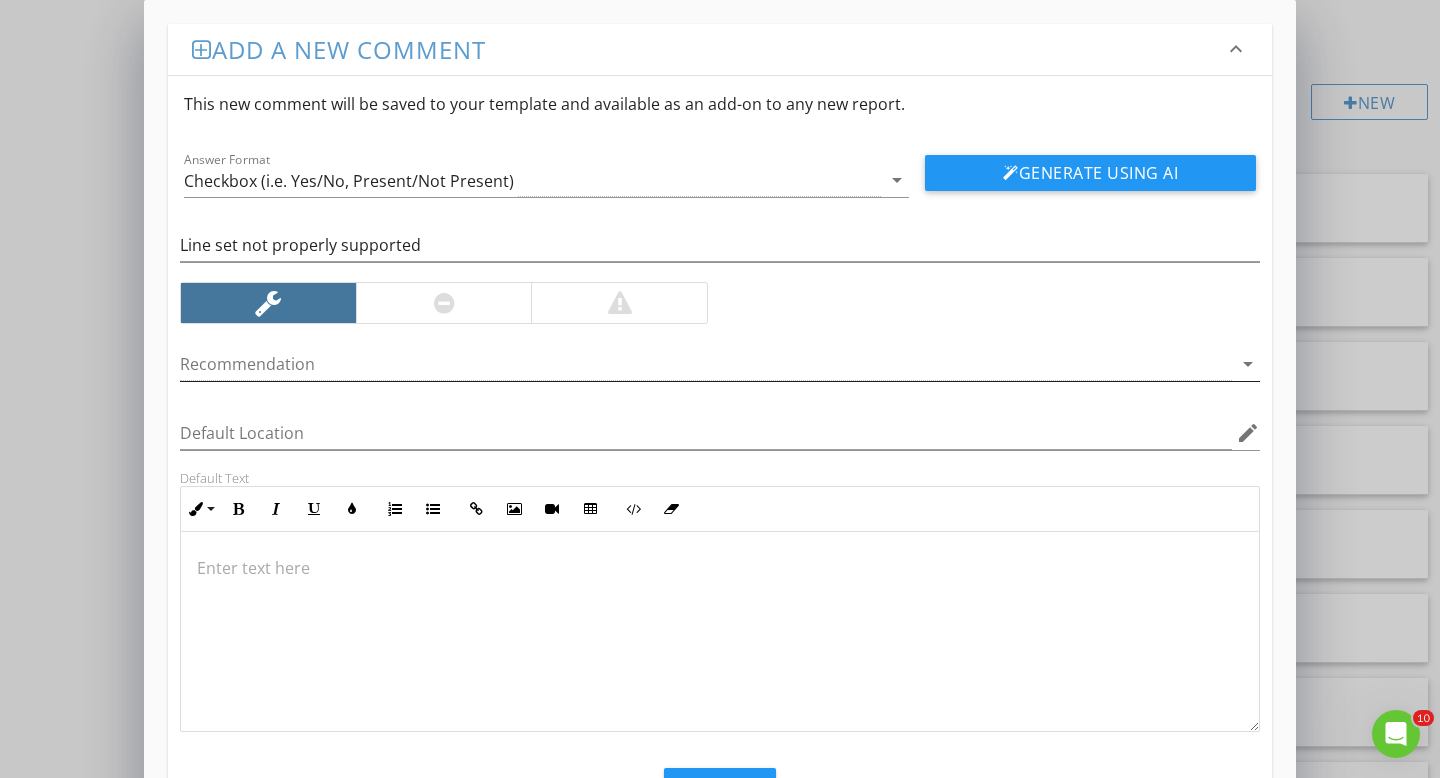 click at bounding box center (706, 364) 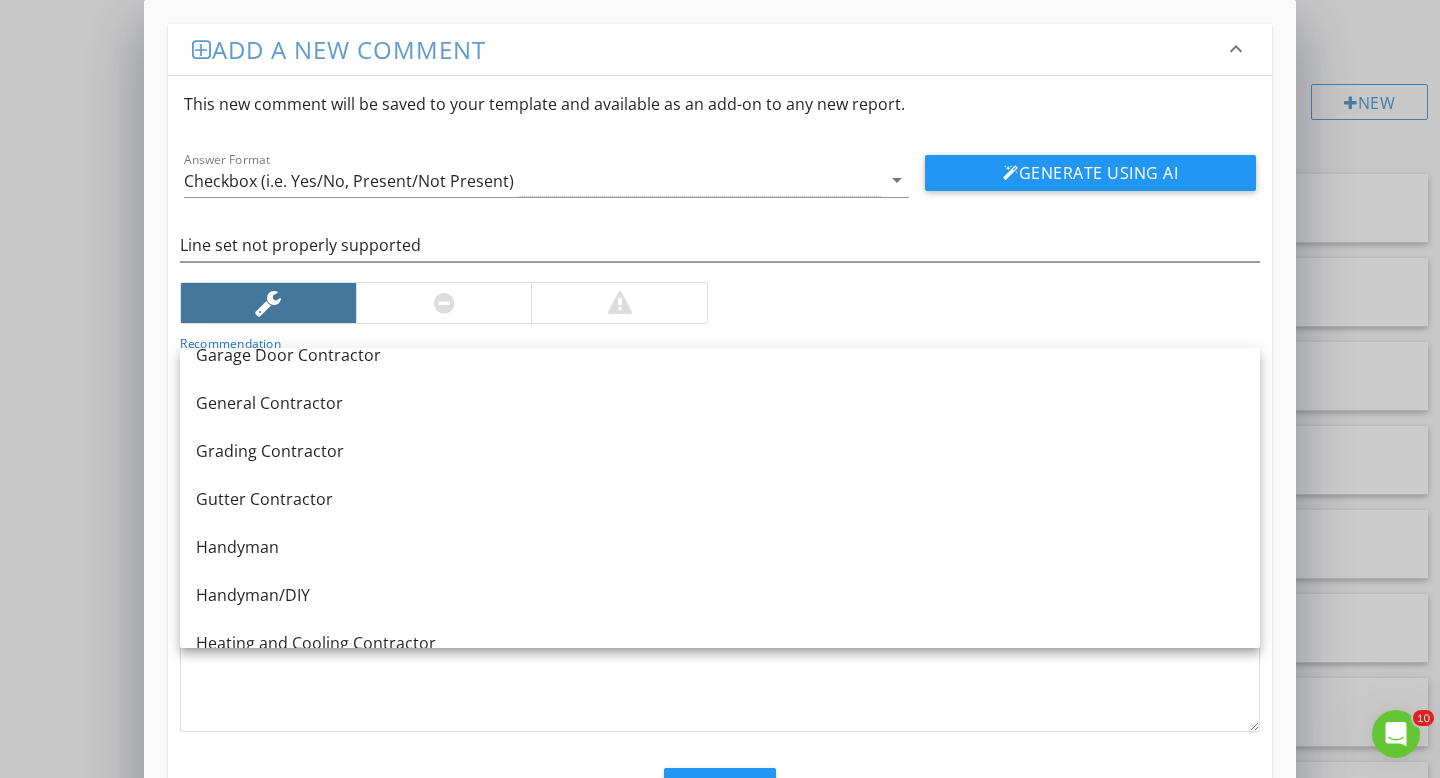 scroll, scrollTop: 1200, scrollLeft: 0, axis: vertical 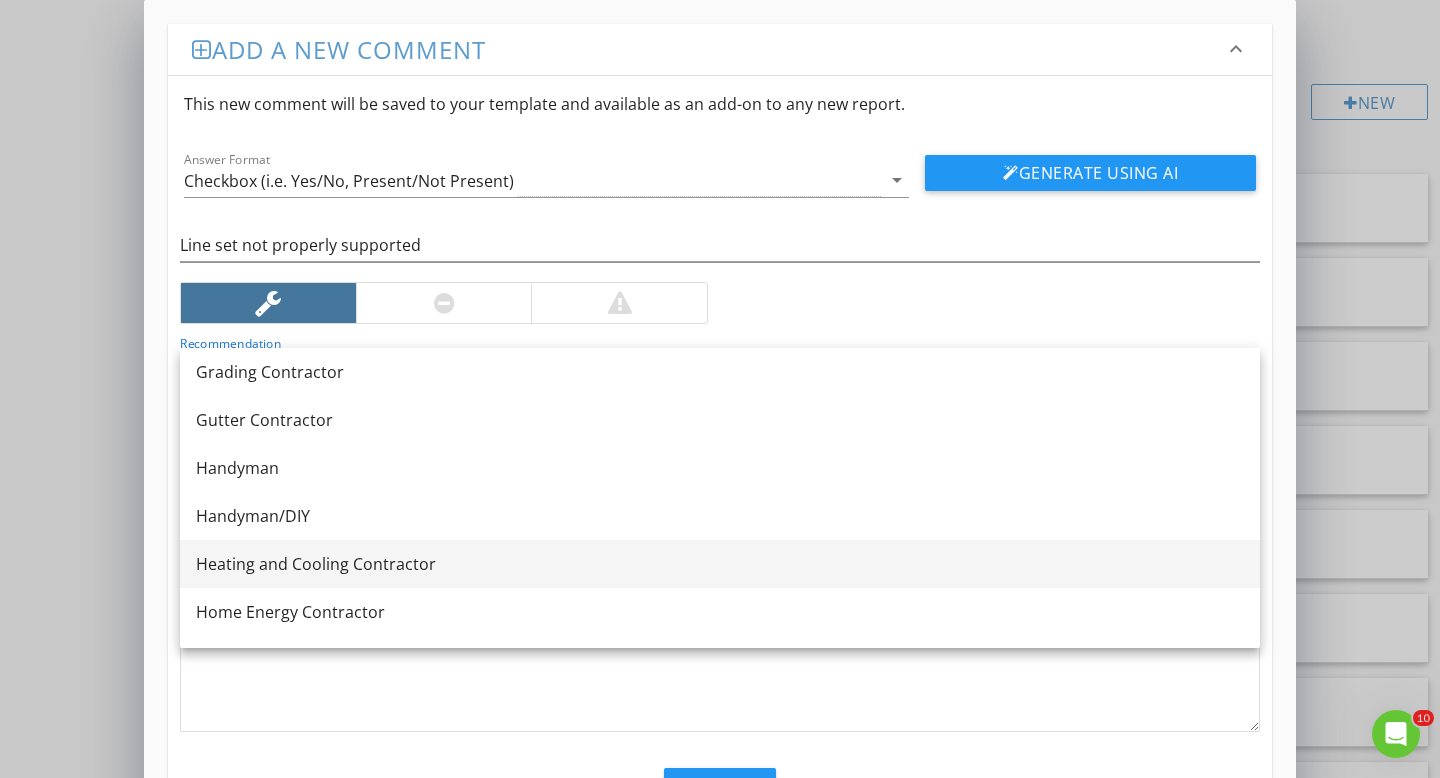 click on "Heating and Cooling Contractor" at bounding box center [720, 564] 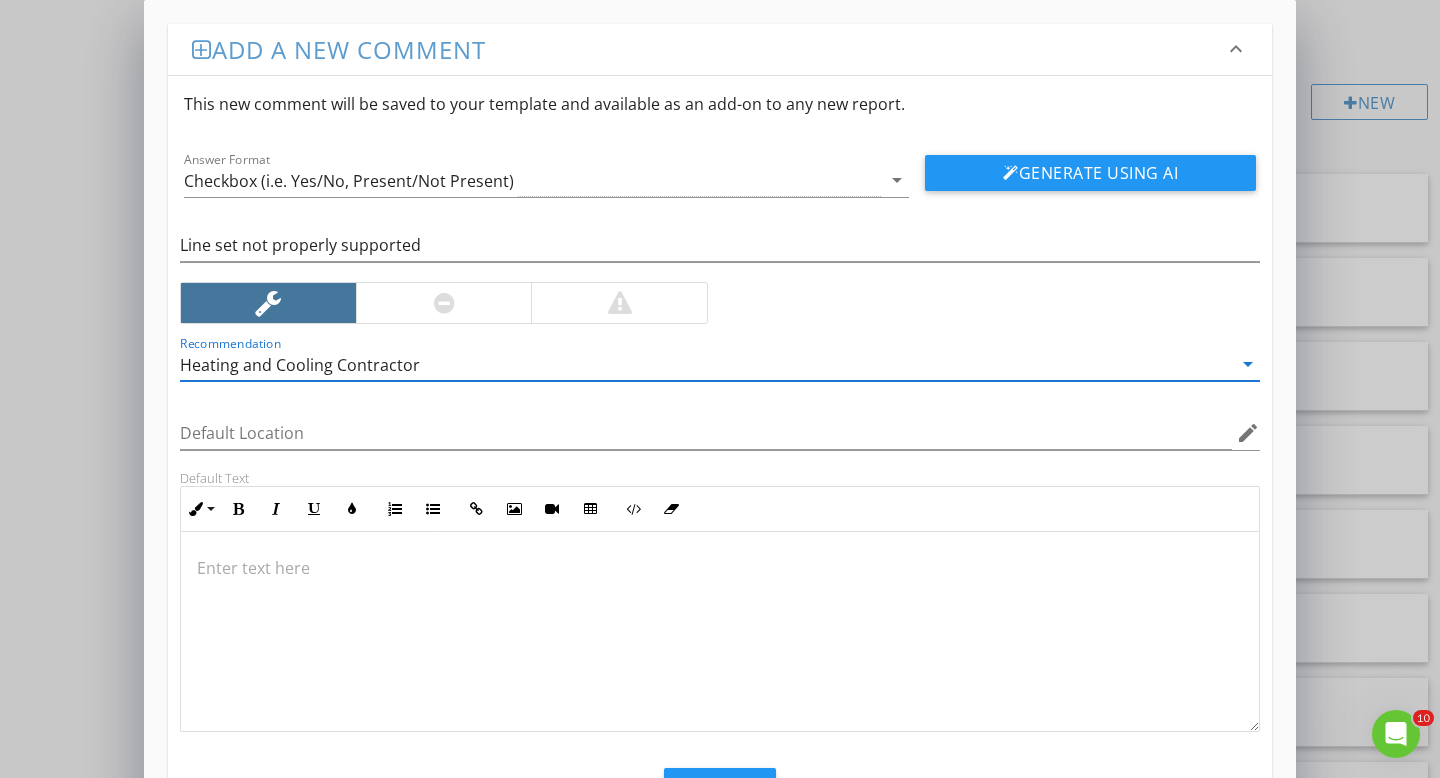 click at bounding box center (720, 632) 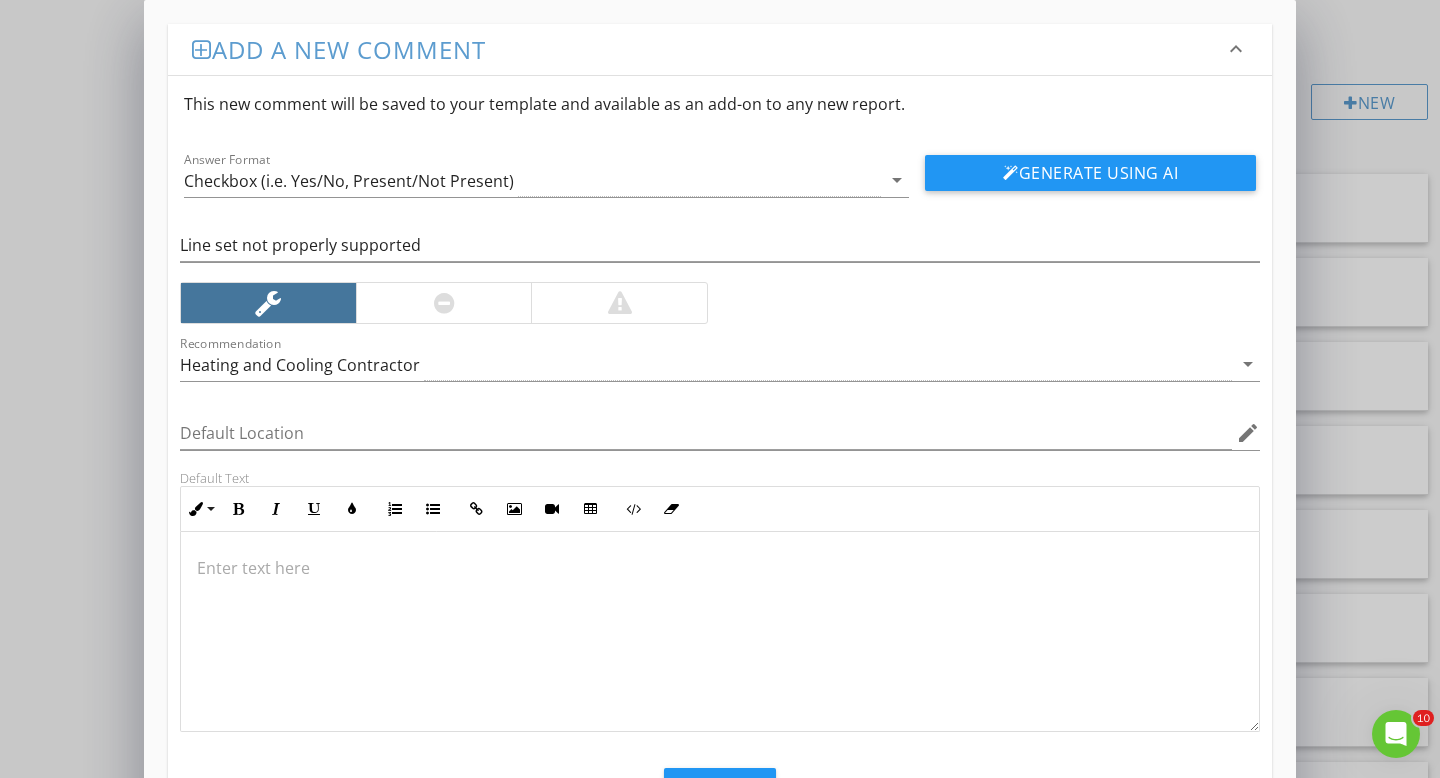 type 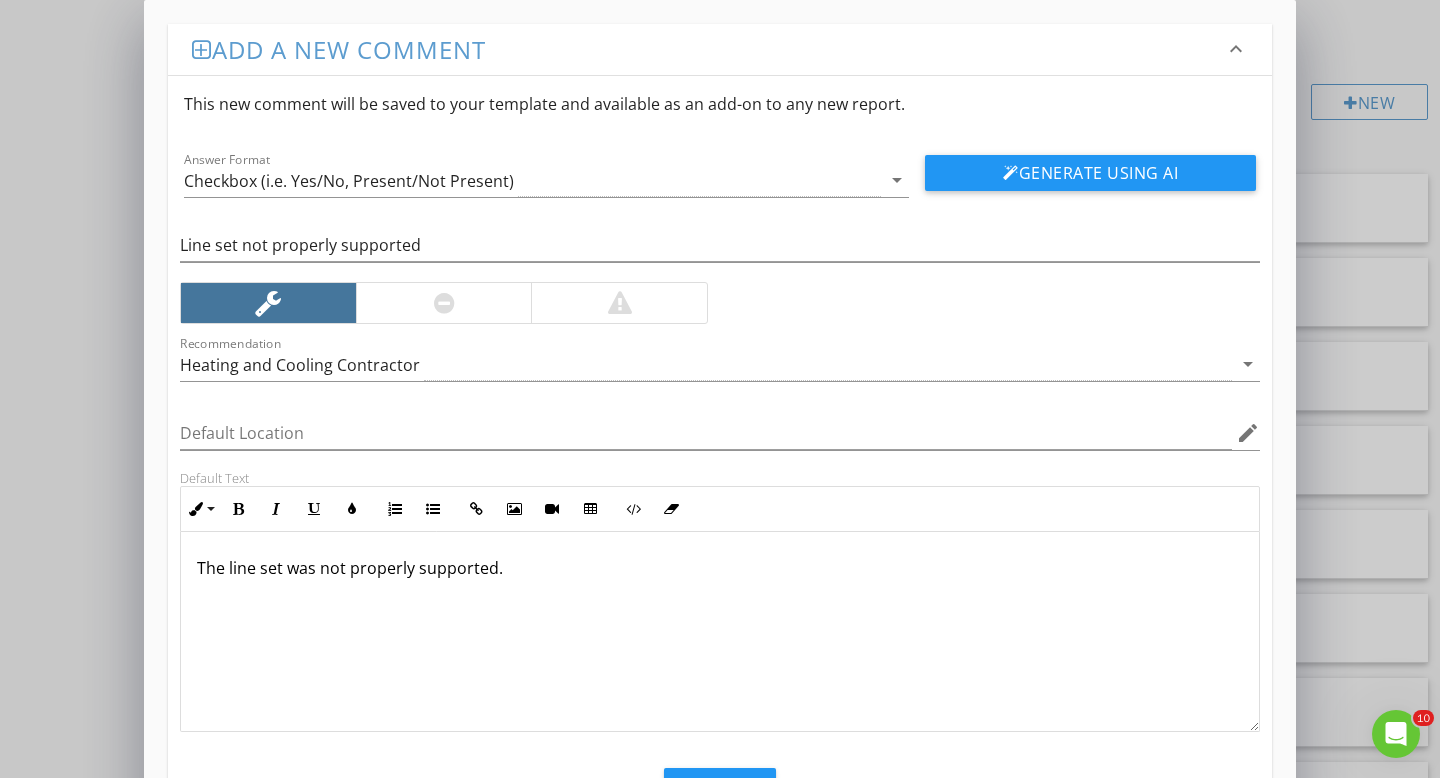 scroll, scrollTop: 1, scrollLeft: 0, axis: vertical 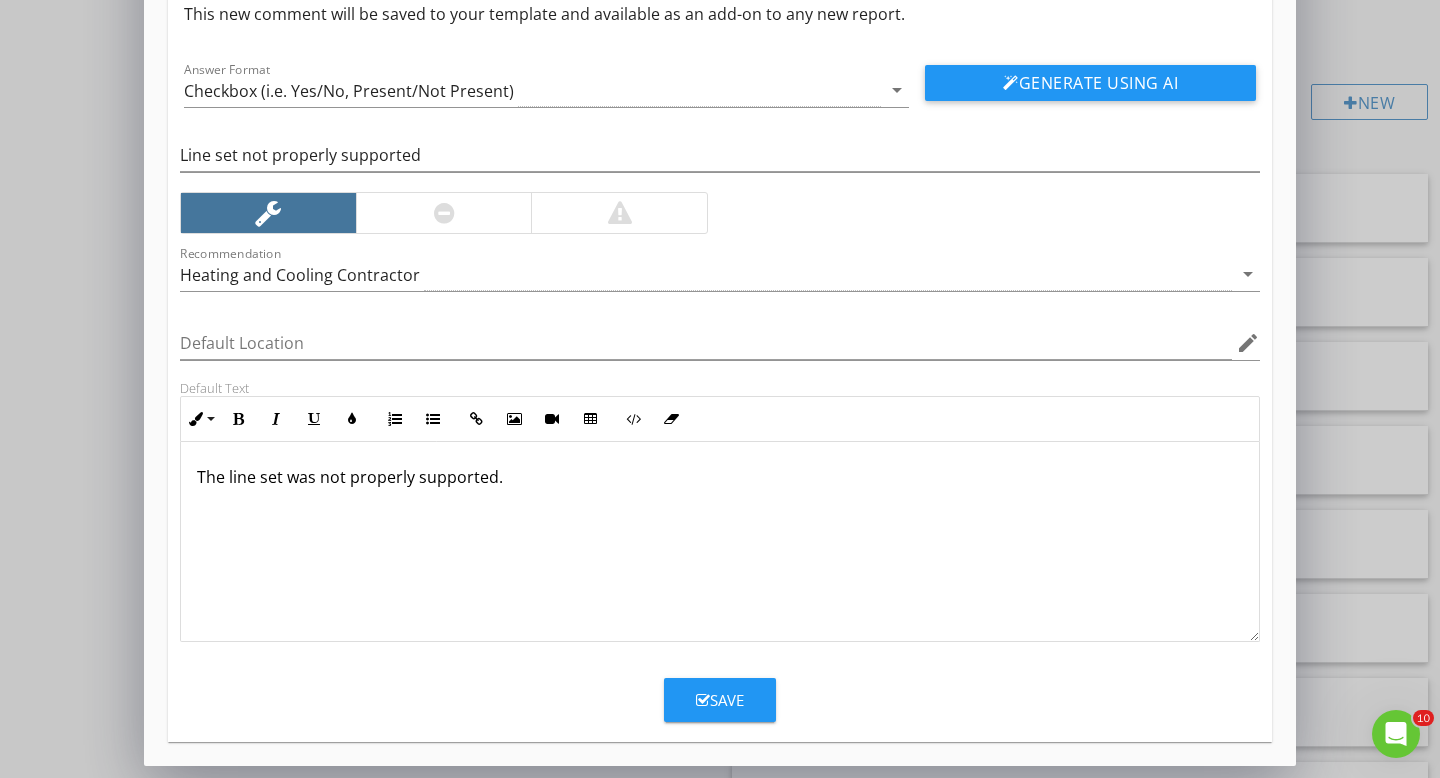 click on "Save" at bounding box center (720, 700) 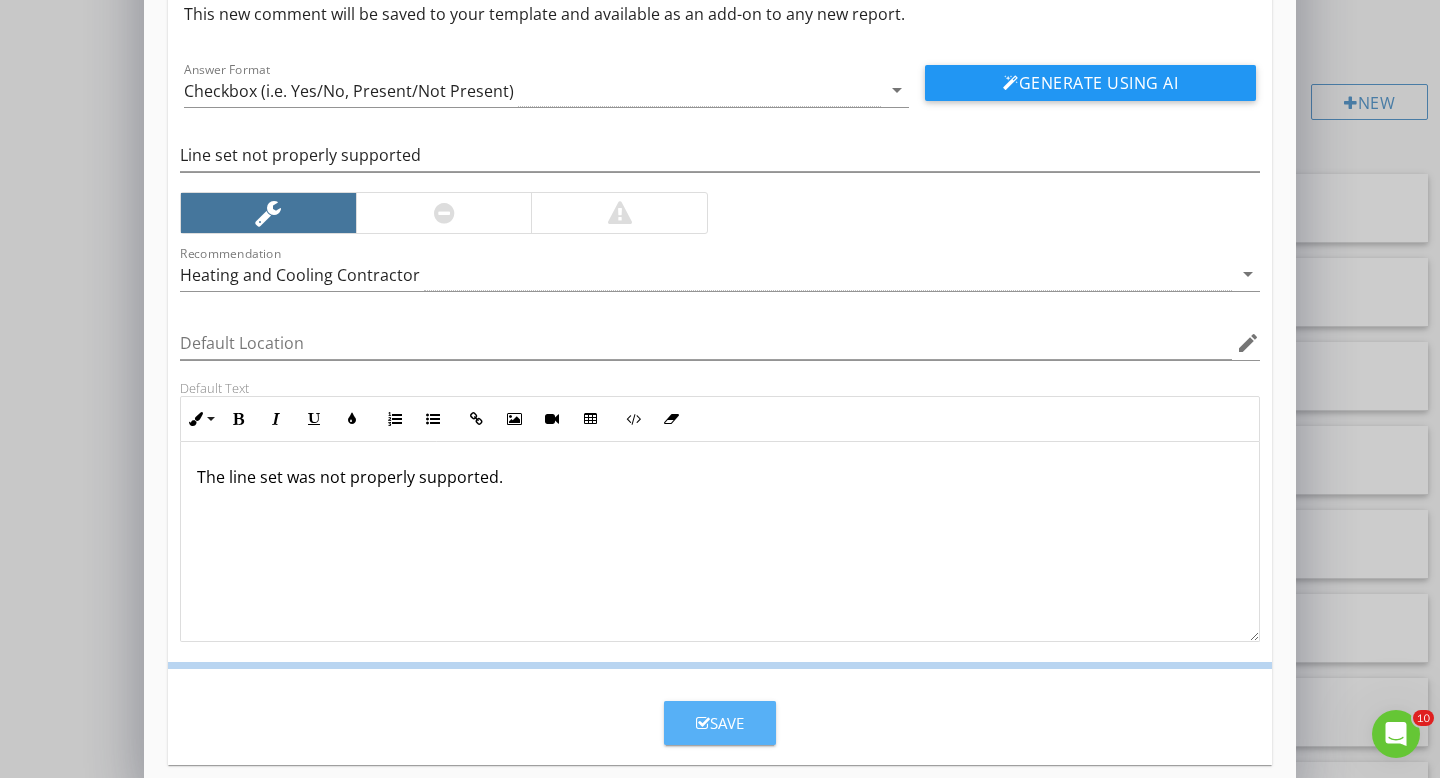 scroll, scrollTop: 0, scrollLeft: 0, axis: both 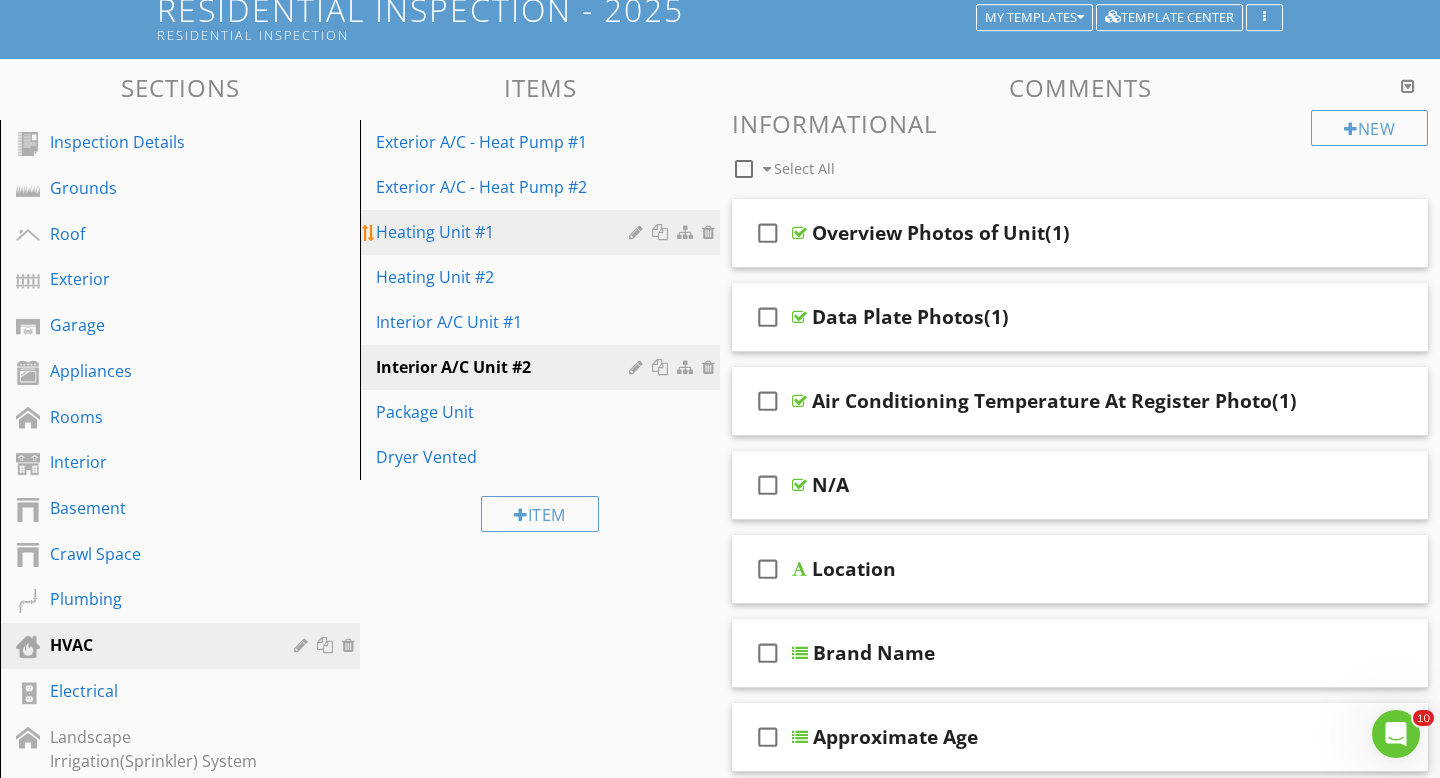 click on "Heating Unit #1" at bounding box center [505, 232] 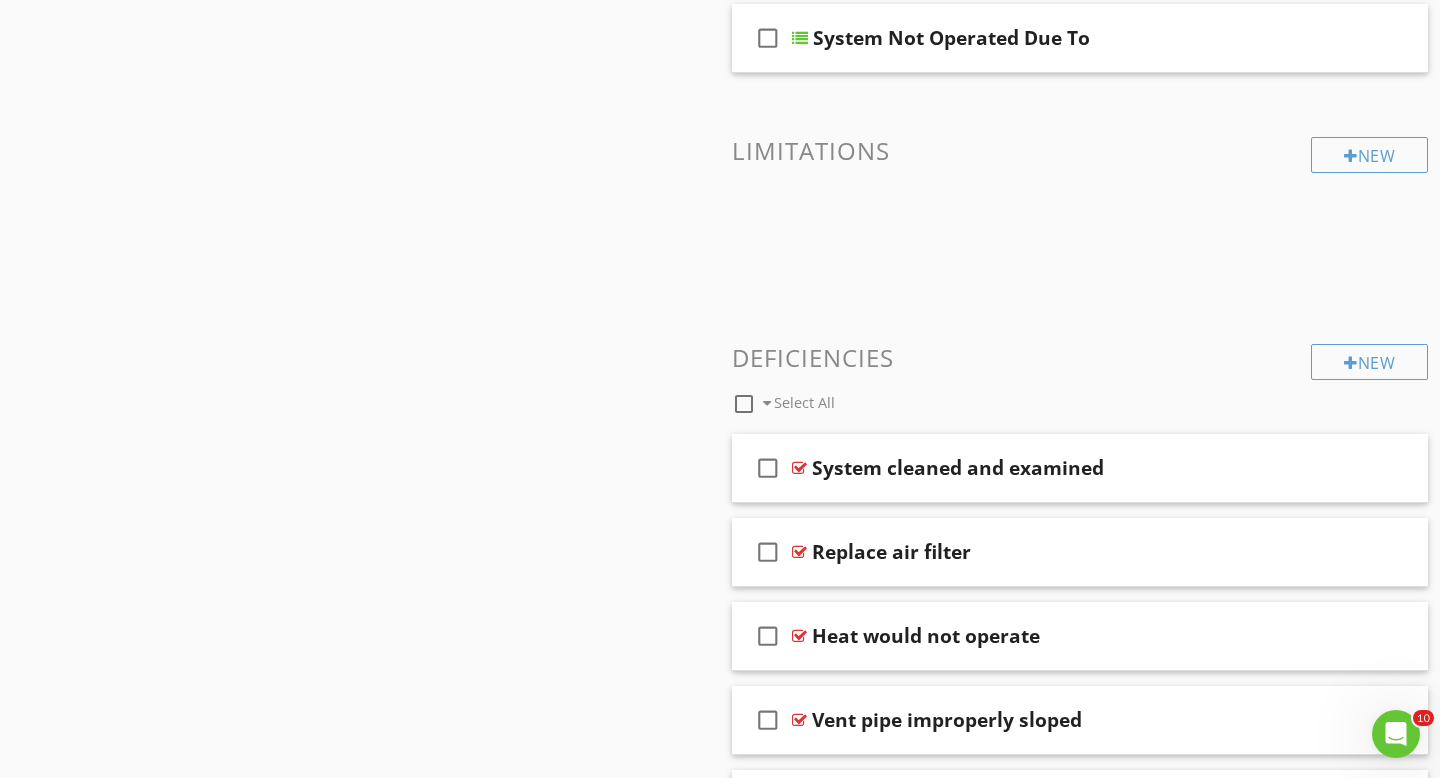 scroll, scrollTop: 1847, scrollLeft: 0, axis: vertical 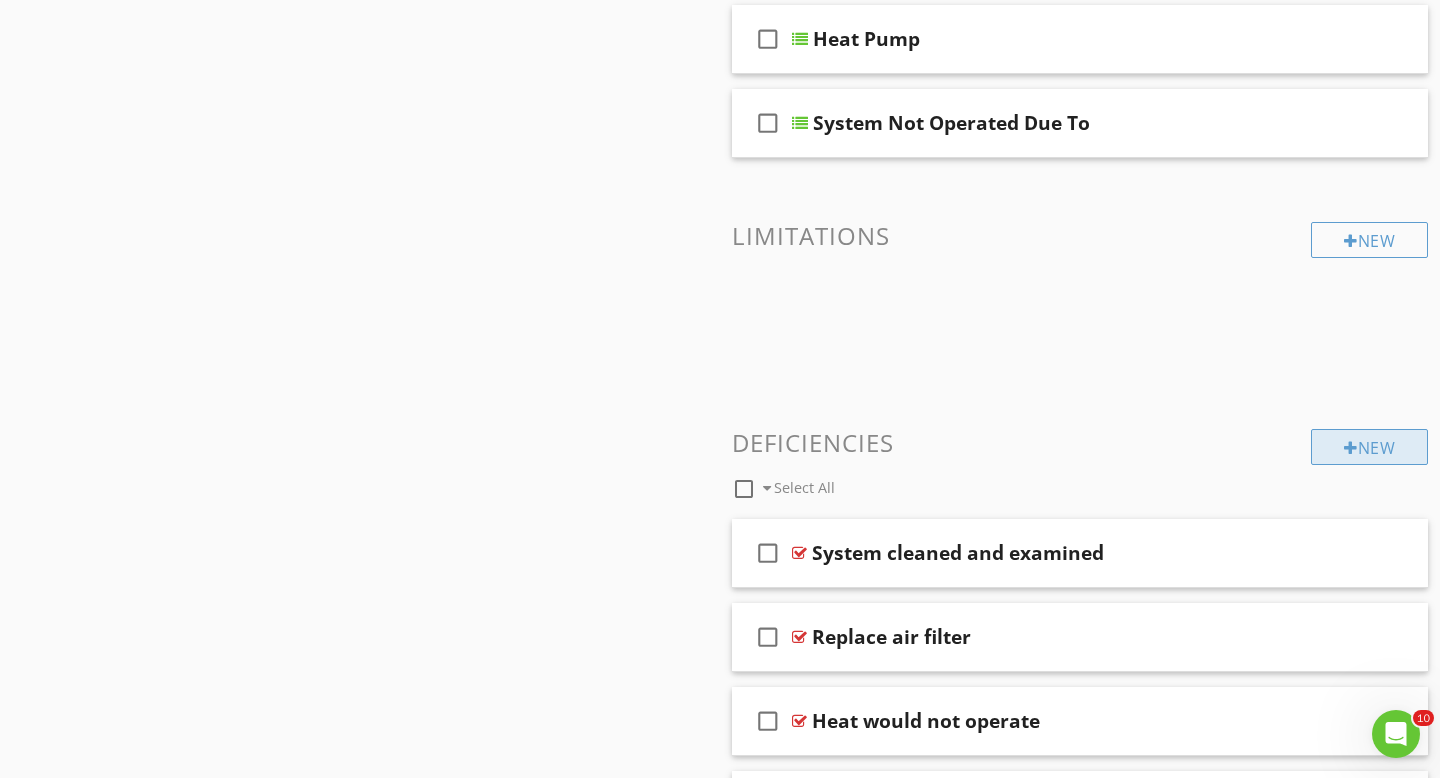 click on "New" at bounding box center [1369, 447] 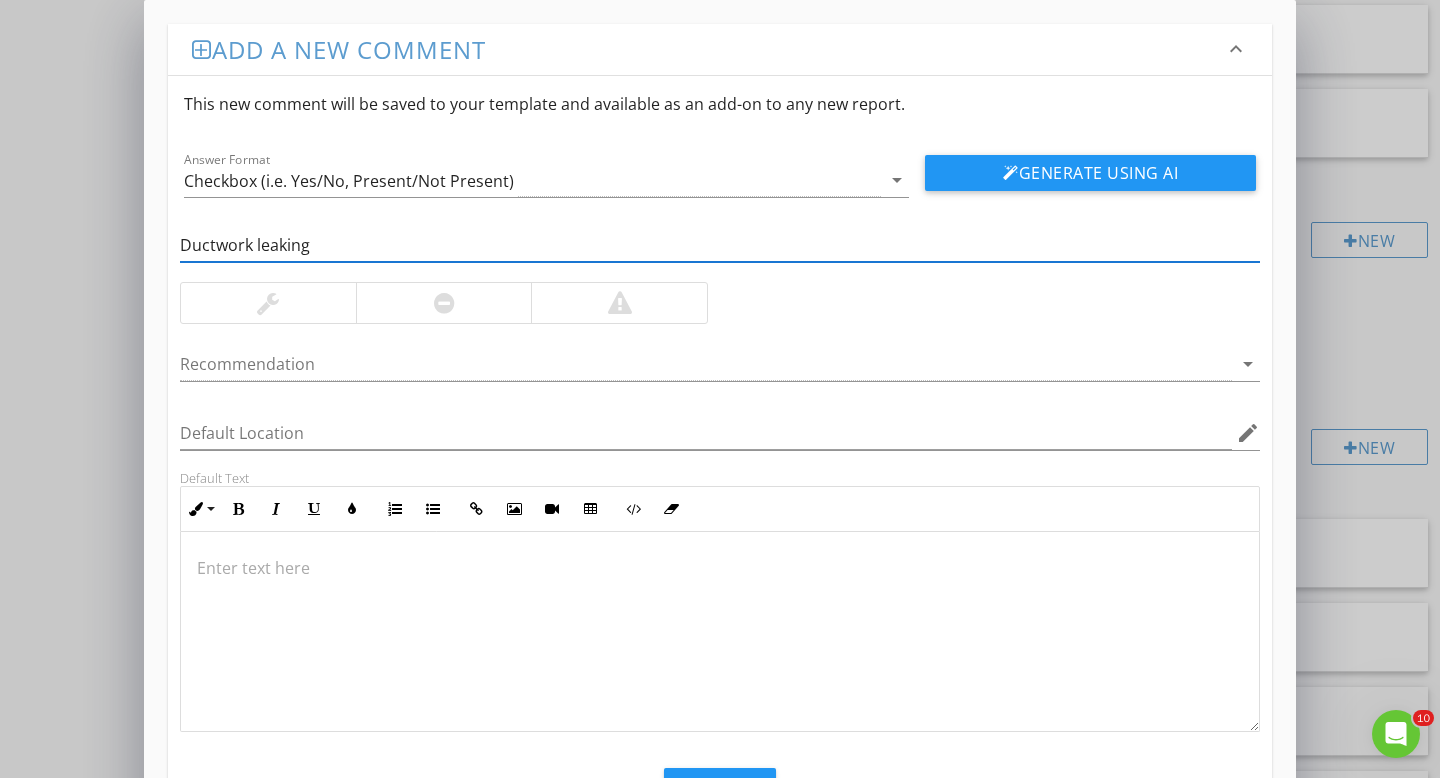 type on "Ductwork leaking" 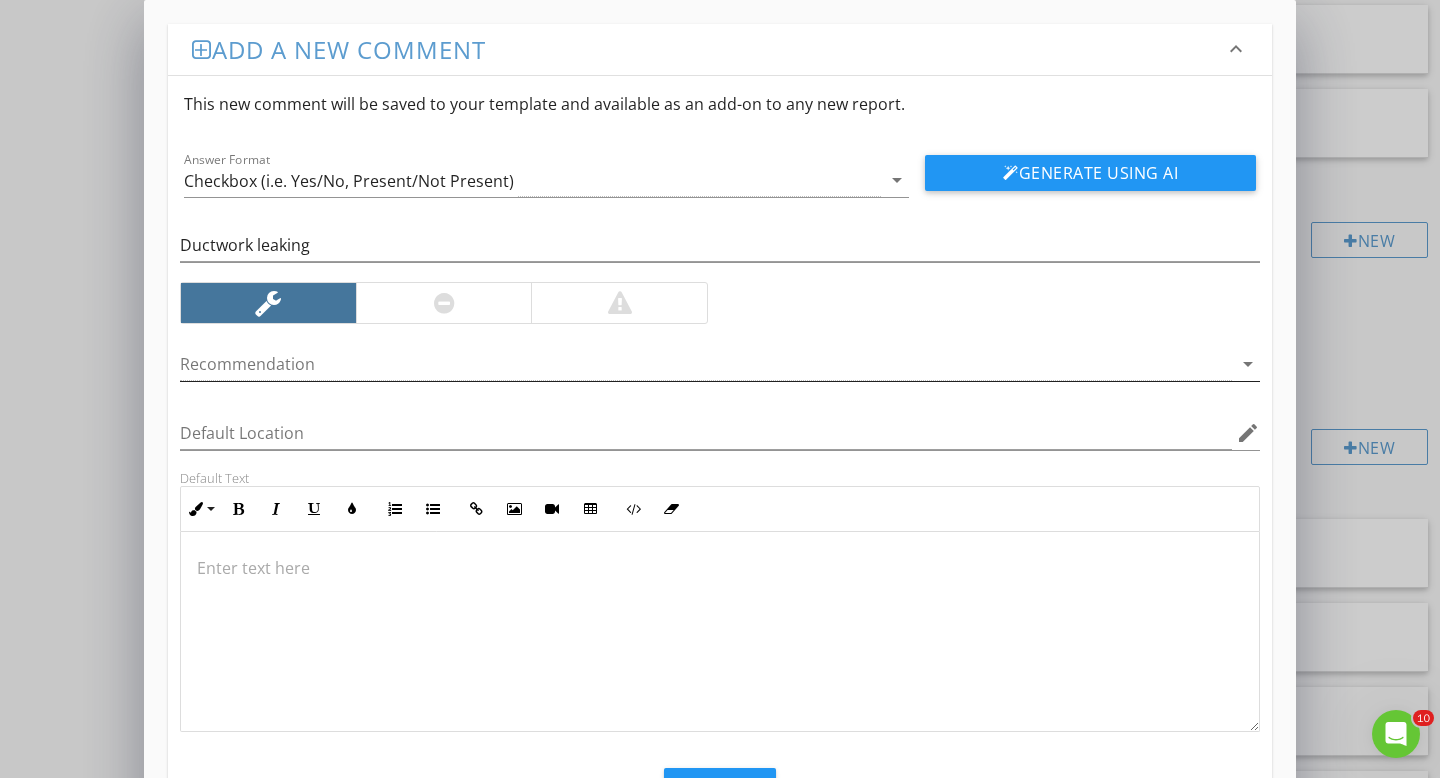 click at bounding box center [706, 364] 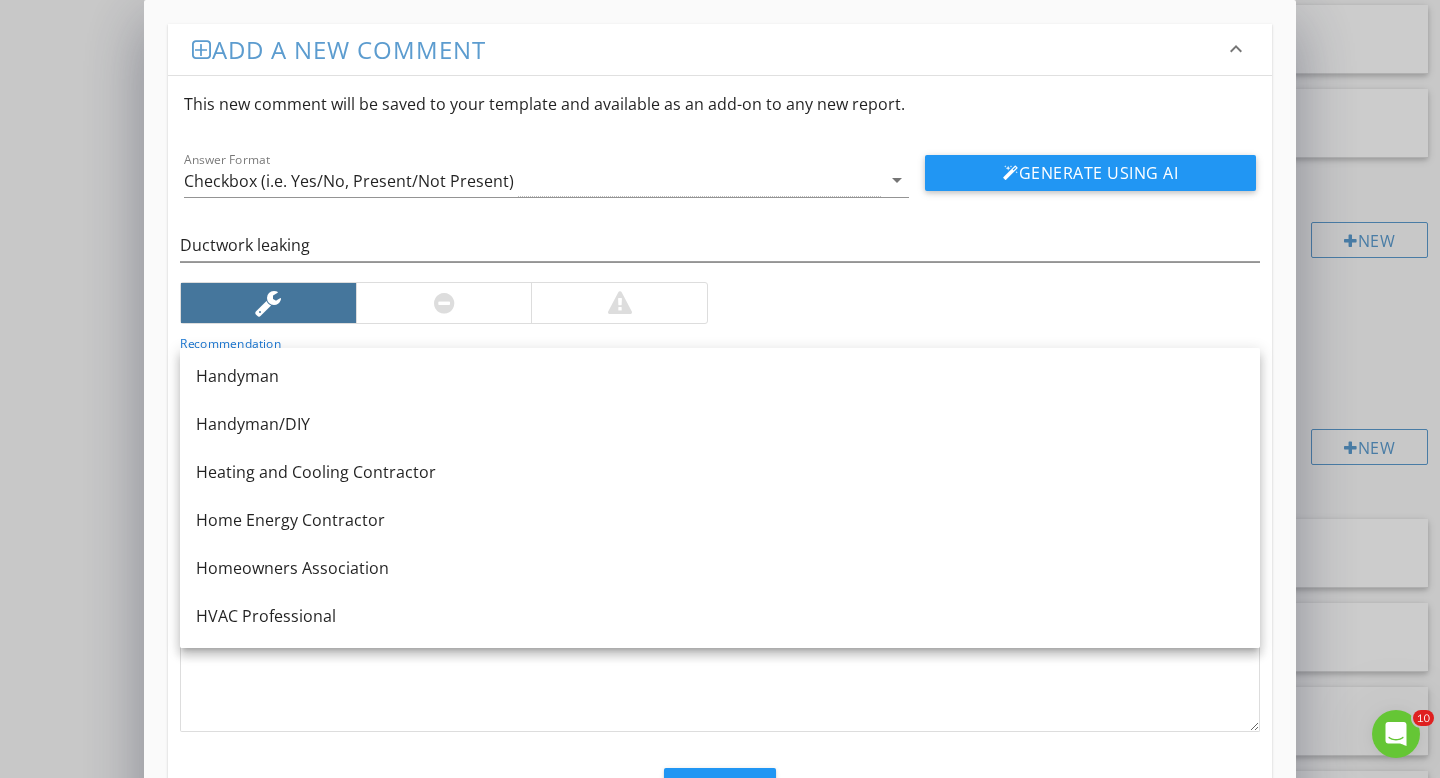 scroll, scrollTop: 1285, scrollLeft: 0, axis: vertical 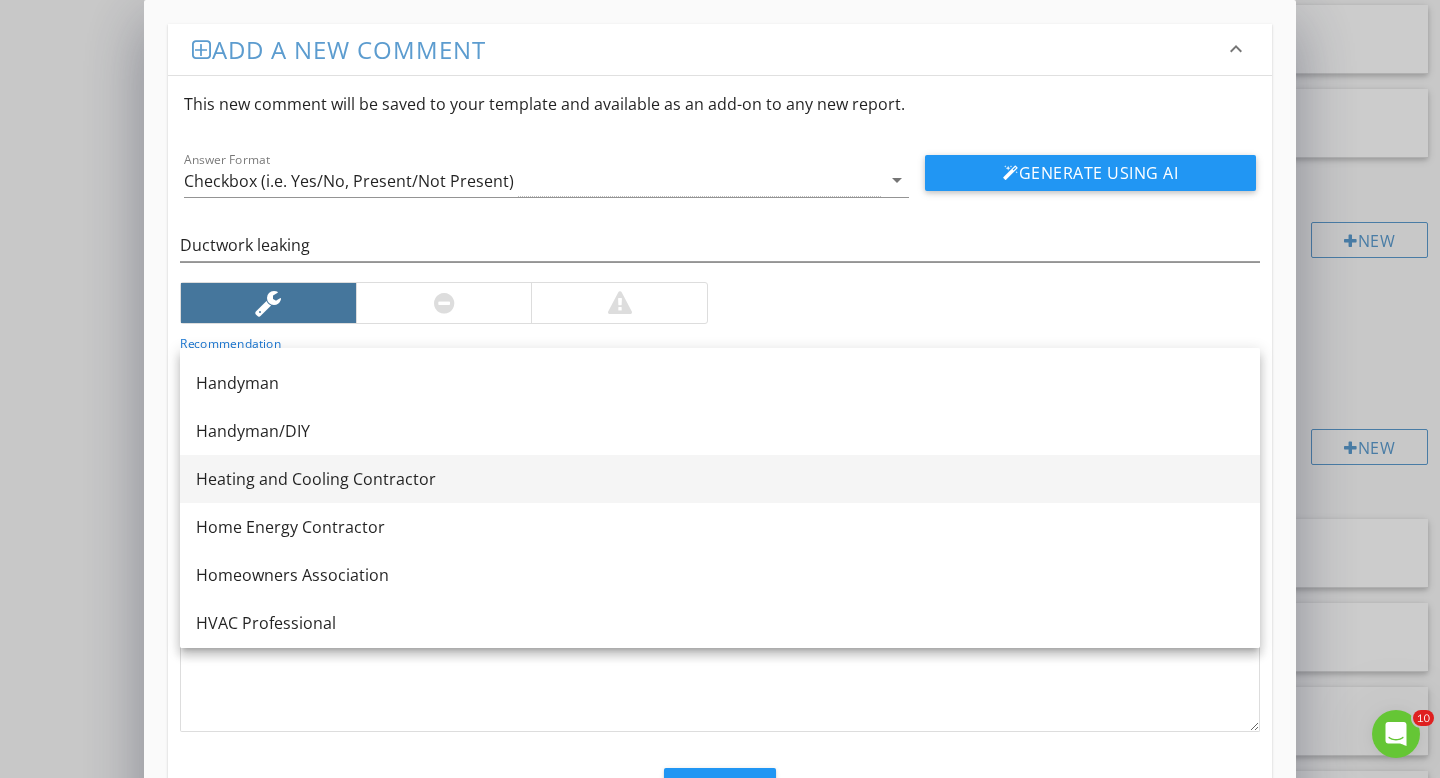 click on "Heating and Cooling Contractor" at bounding box center [720, 479] 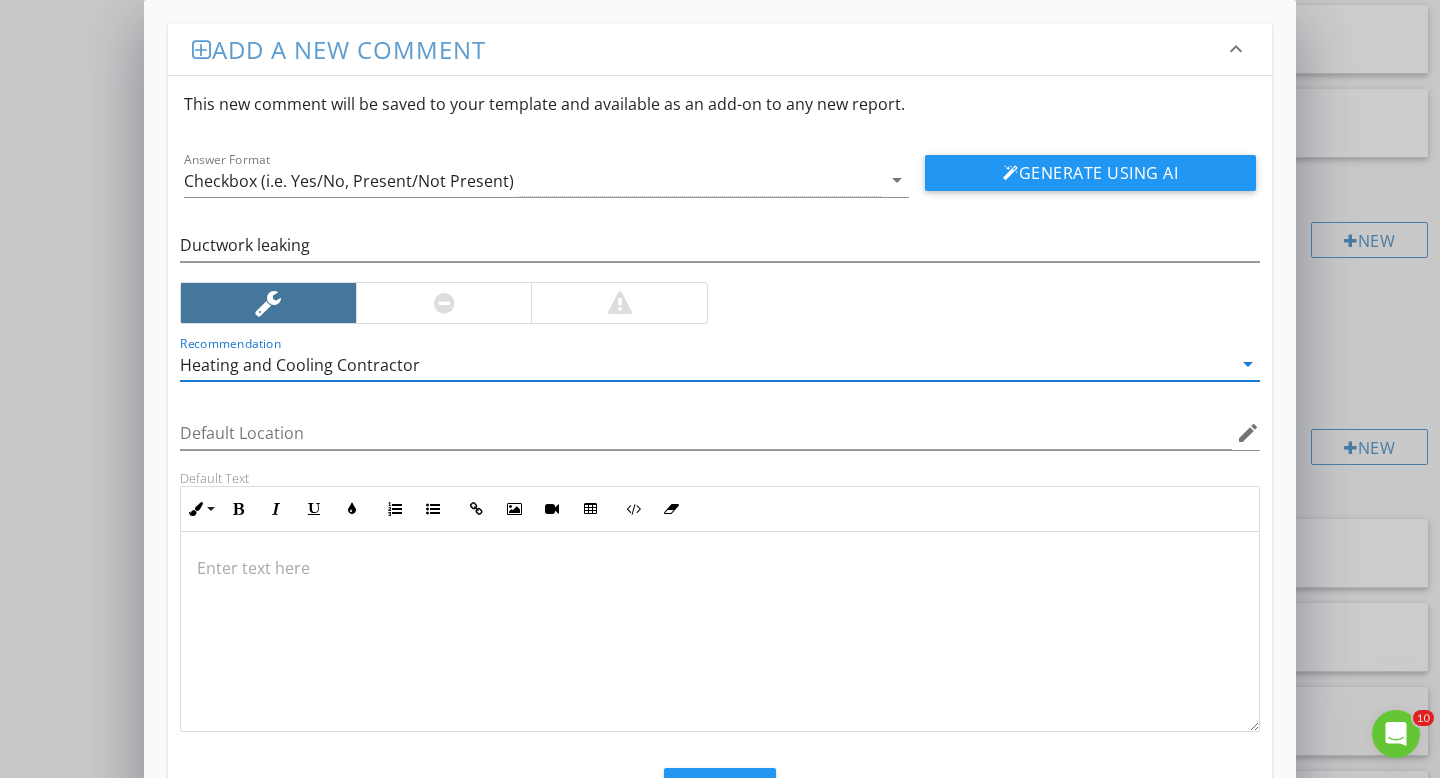 click at bounding box center [720, 632] 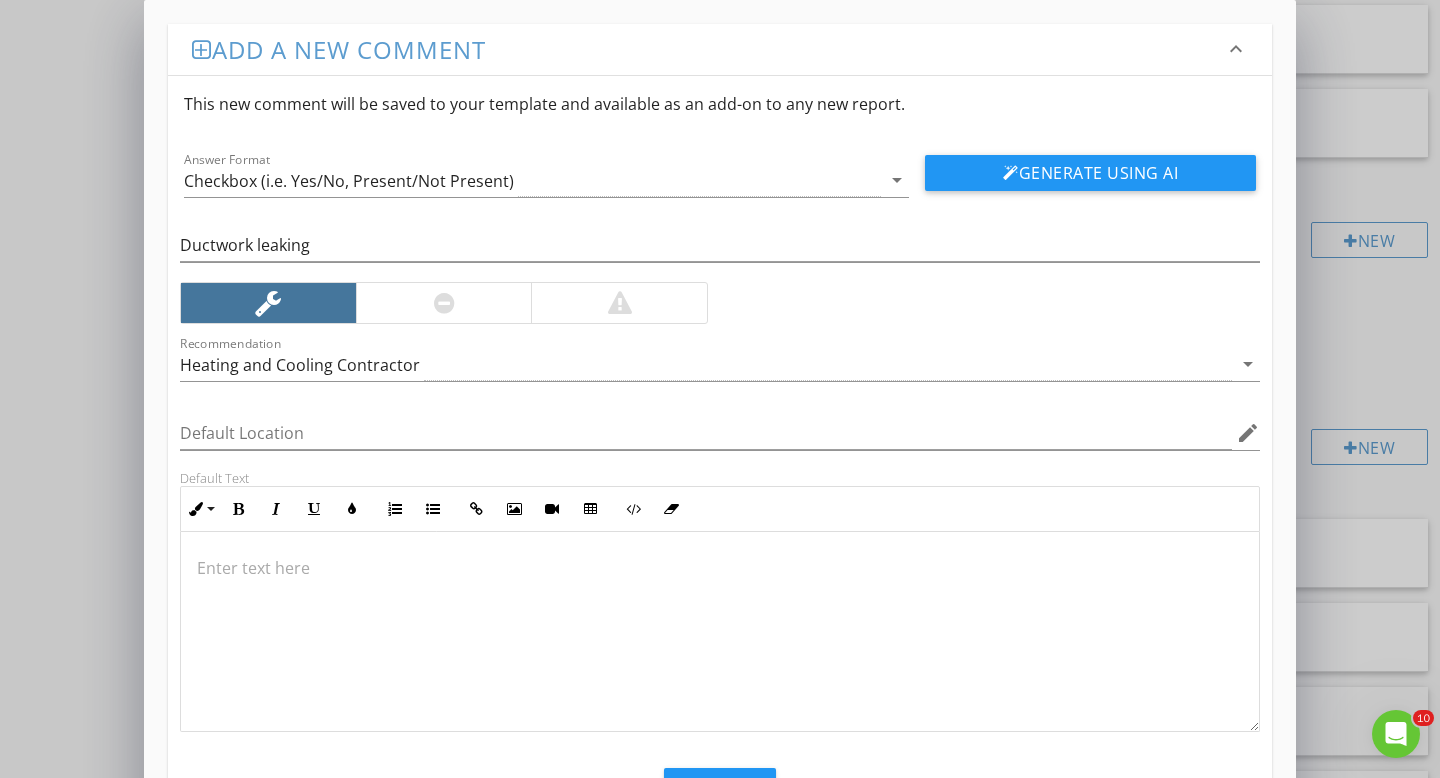 type 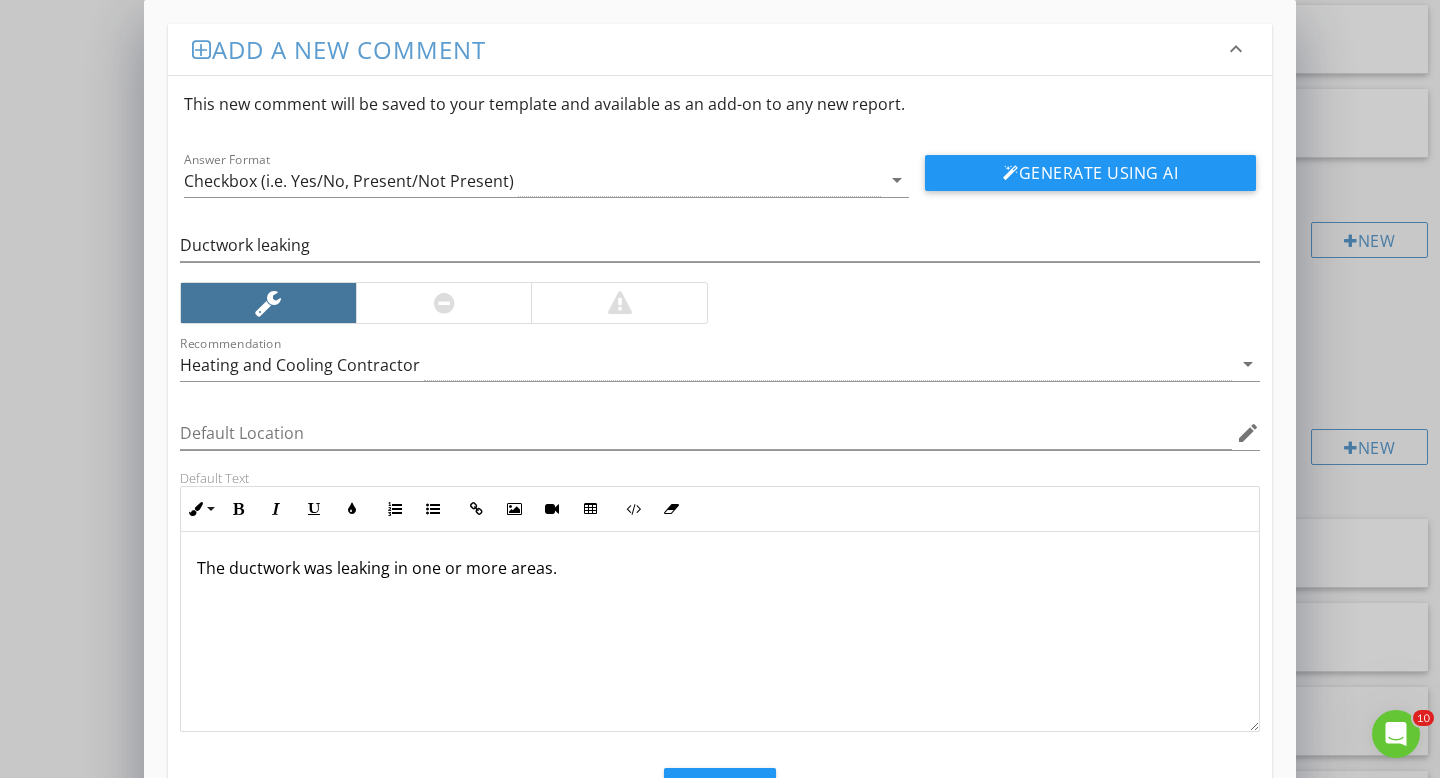 scroll, scrollTop: 90, scrollLeft: 0, axis: vertical 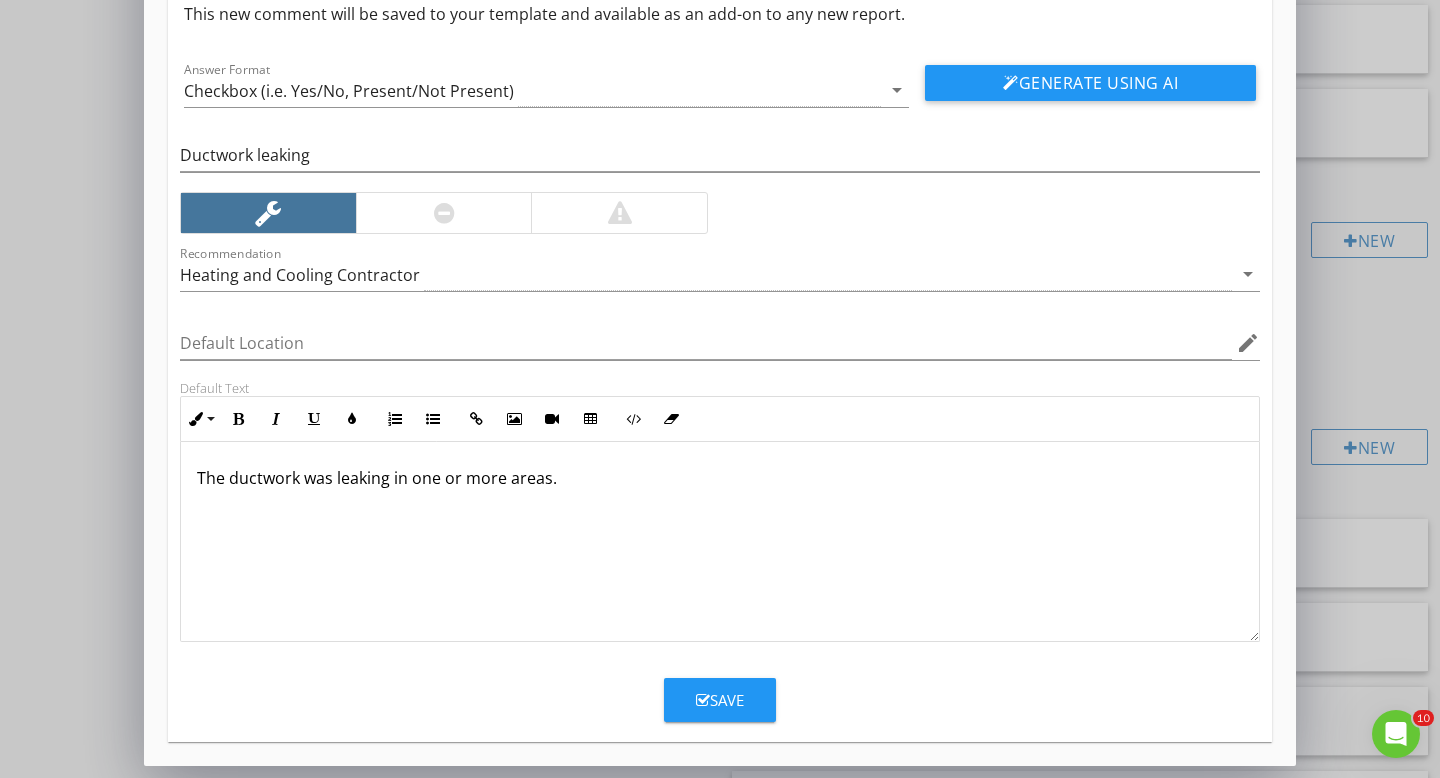 click on "Save" at bounding box center [720, 700] 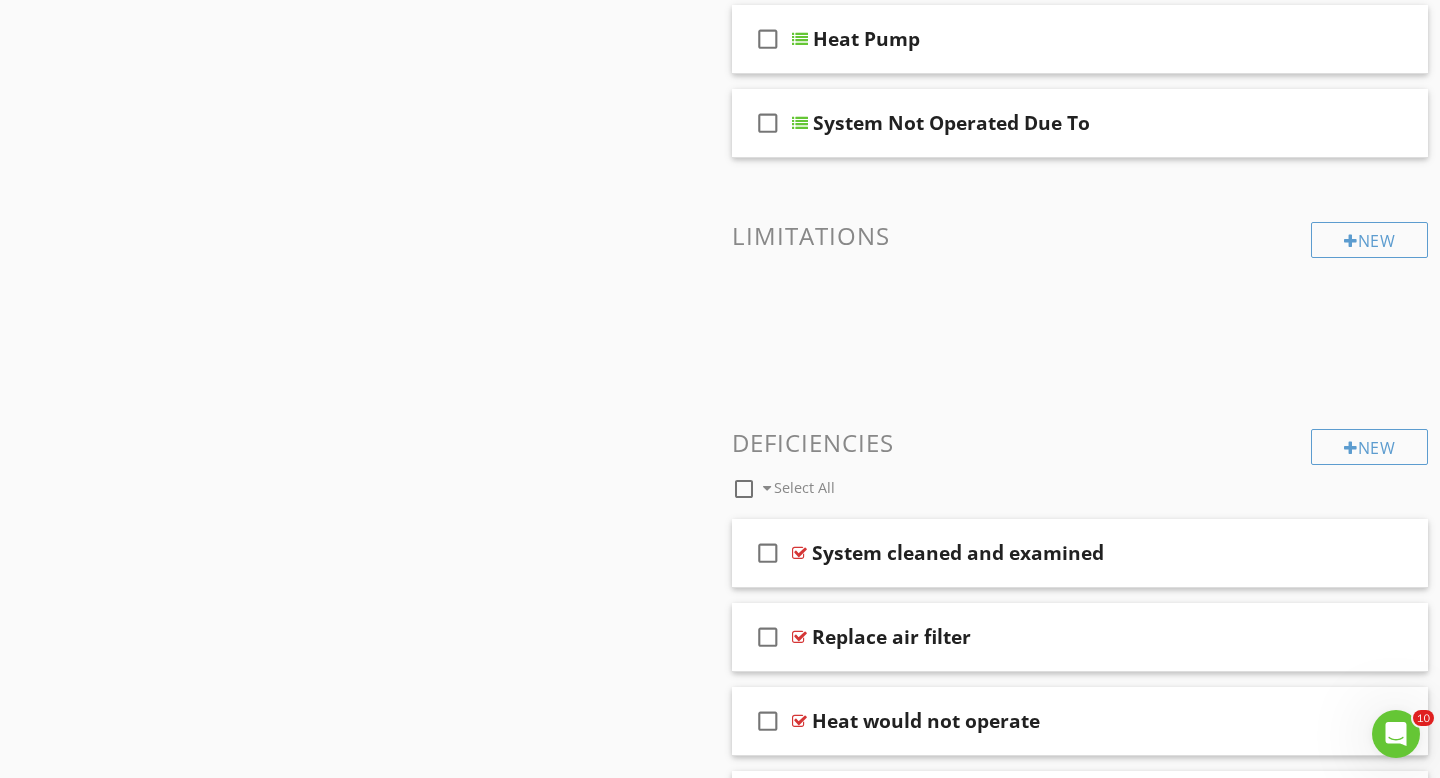 scroll, scrollTop: 0, scrollLeft: 0, axis: both 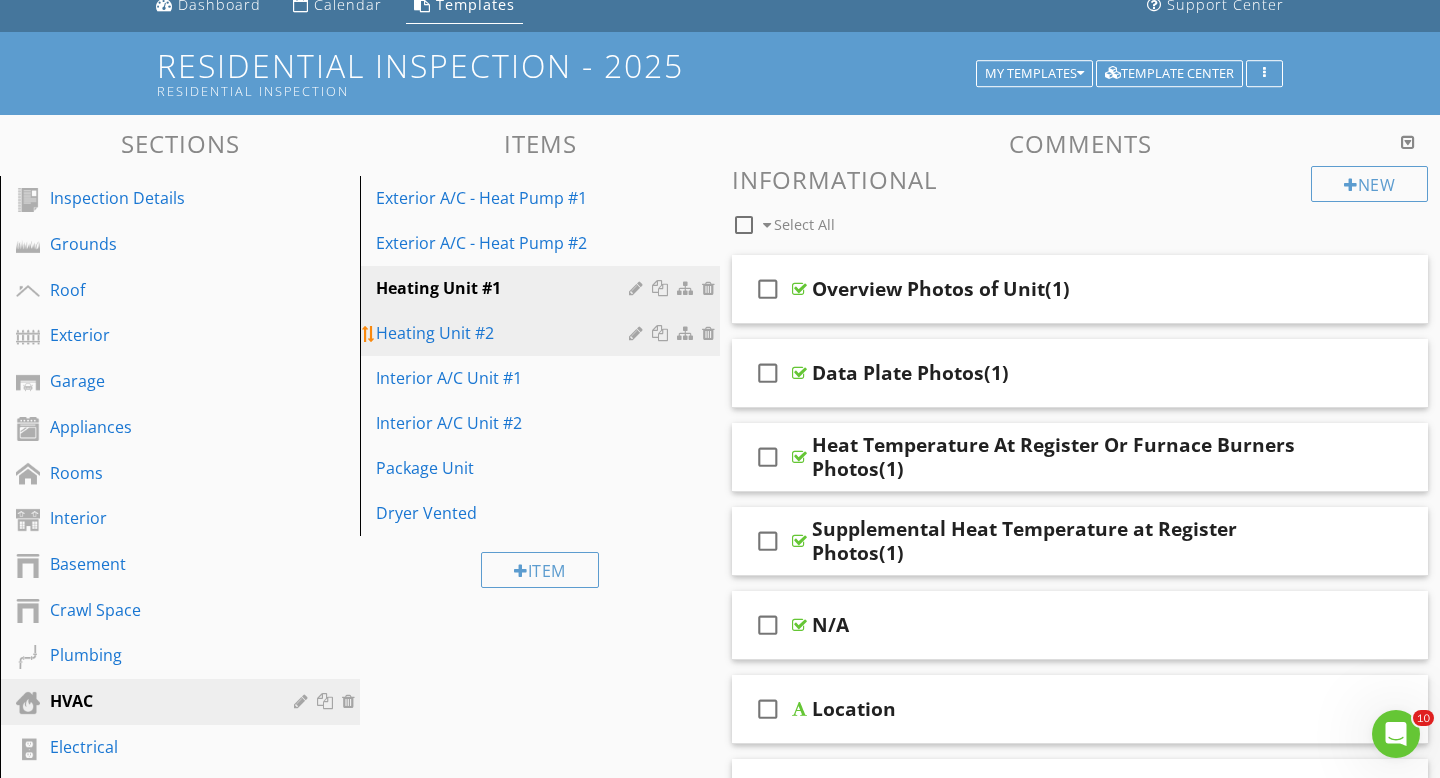 click on "Heating Unit #2" at bounding box center [505, 333] 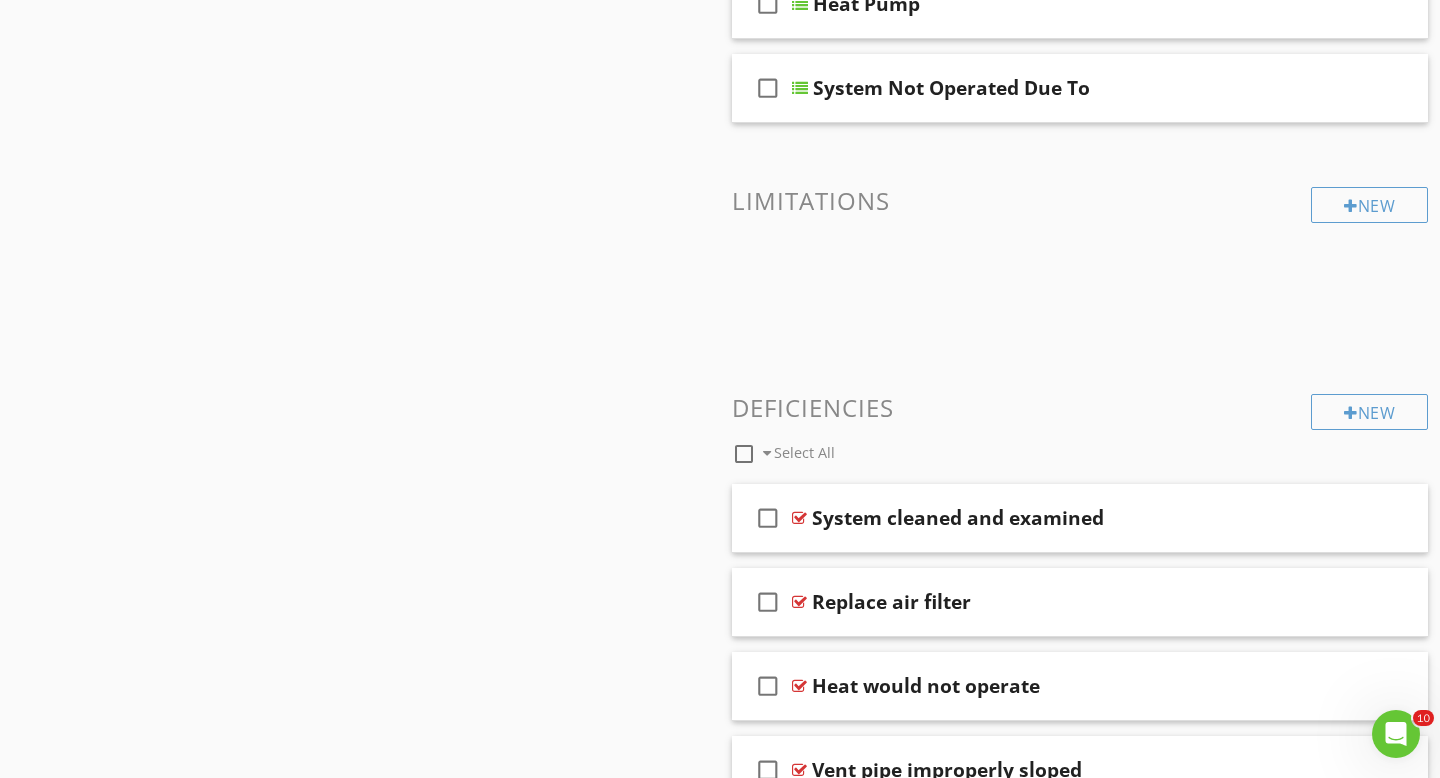 scroll, scrollTop: 1883, scrollLeft: 0, axis: vertical 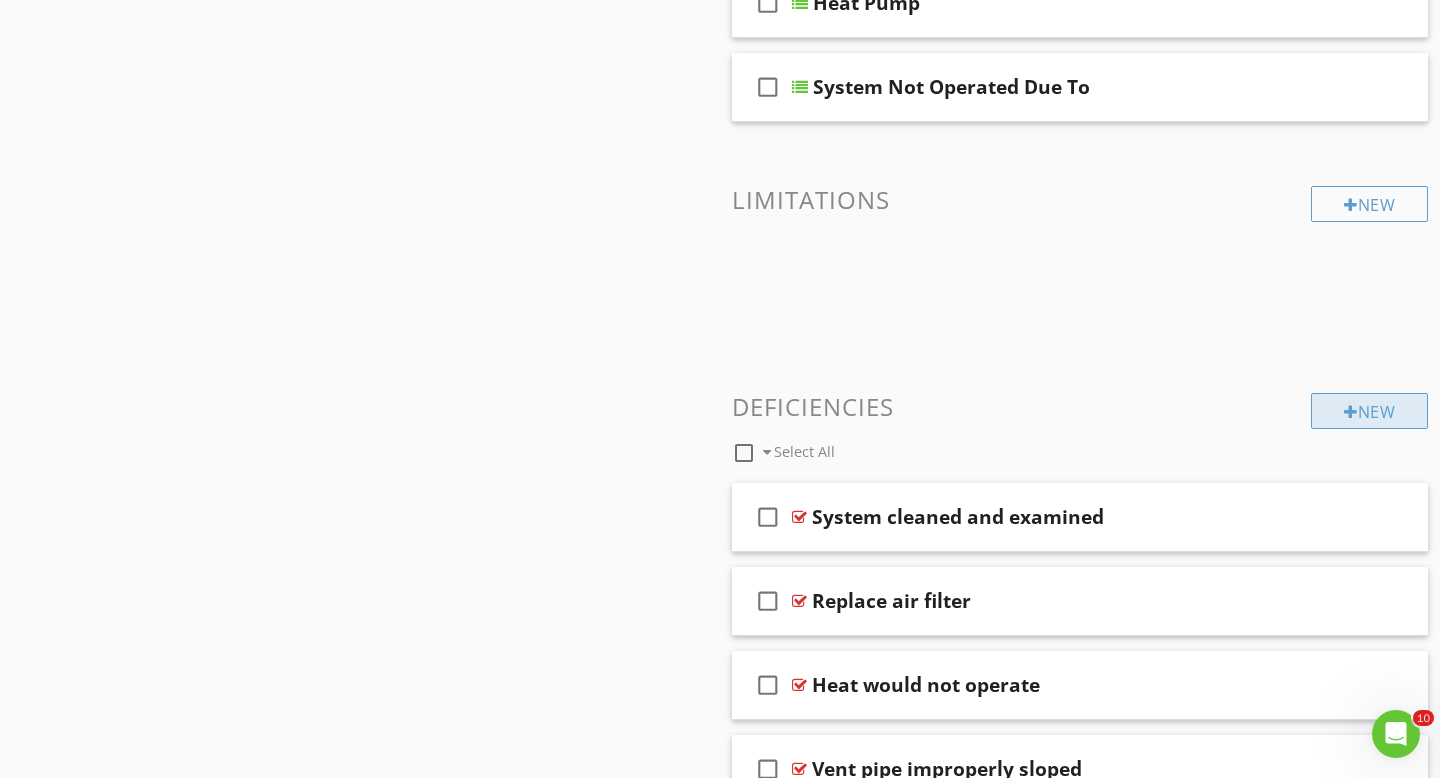 click at bounding box center [1351, 412] 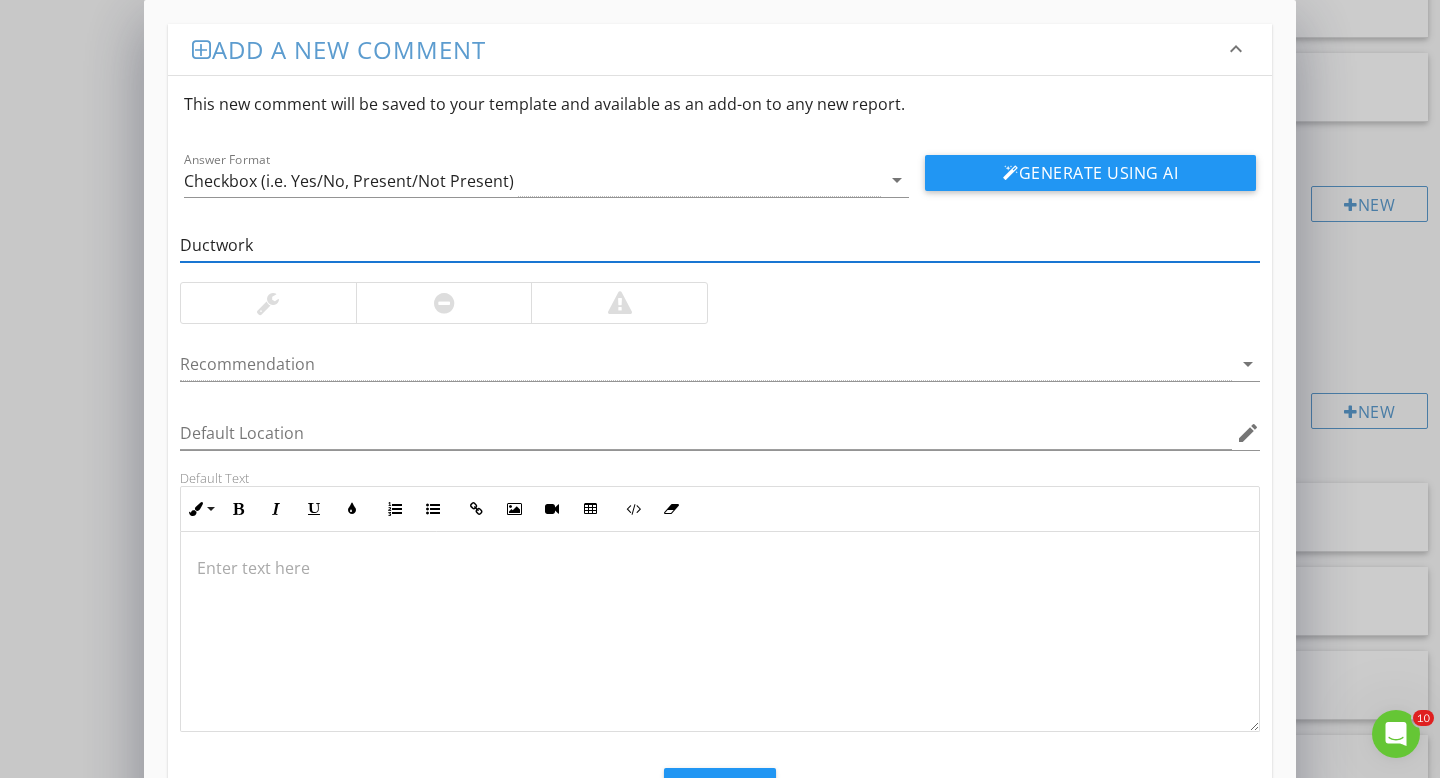 type on "Ductwork leaking" 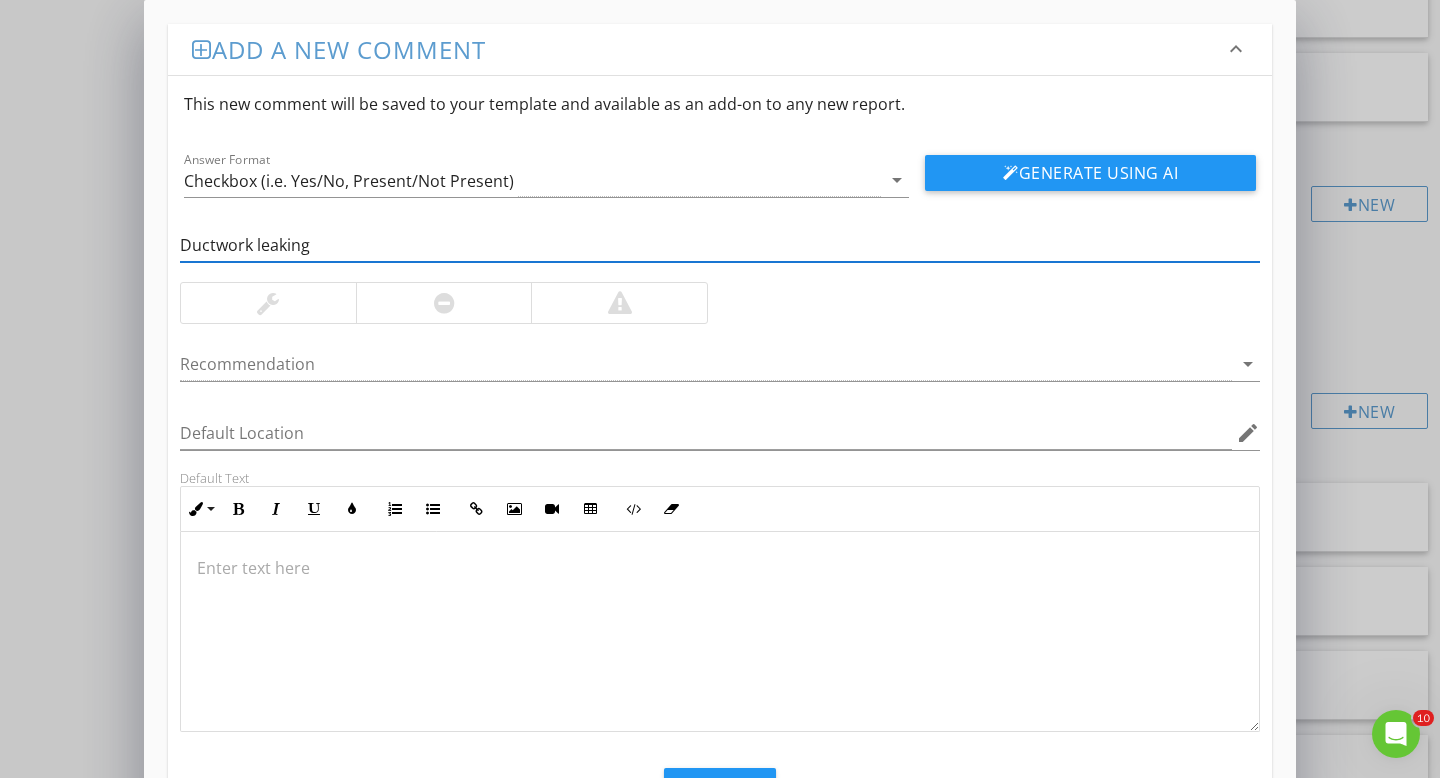 click at bounding box center [268, 303] 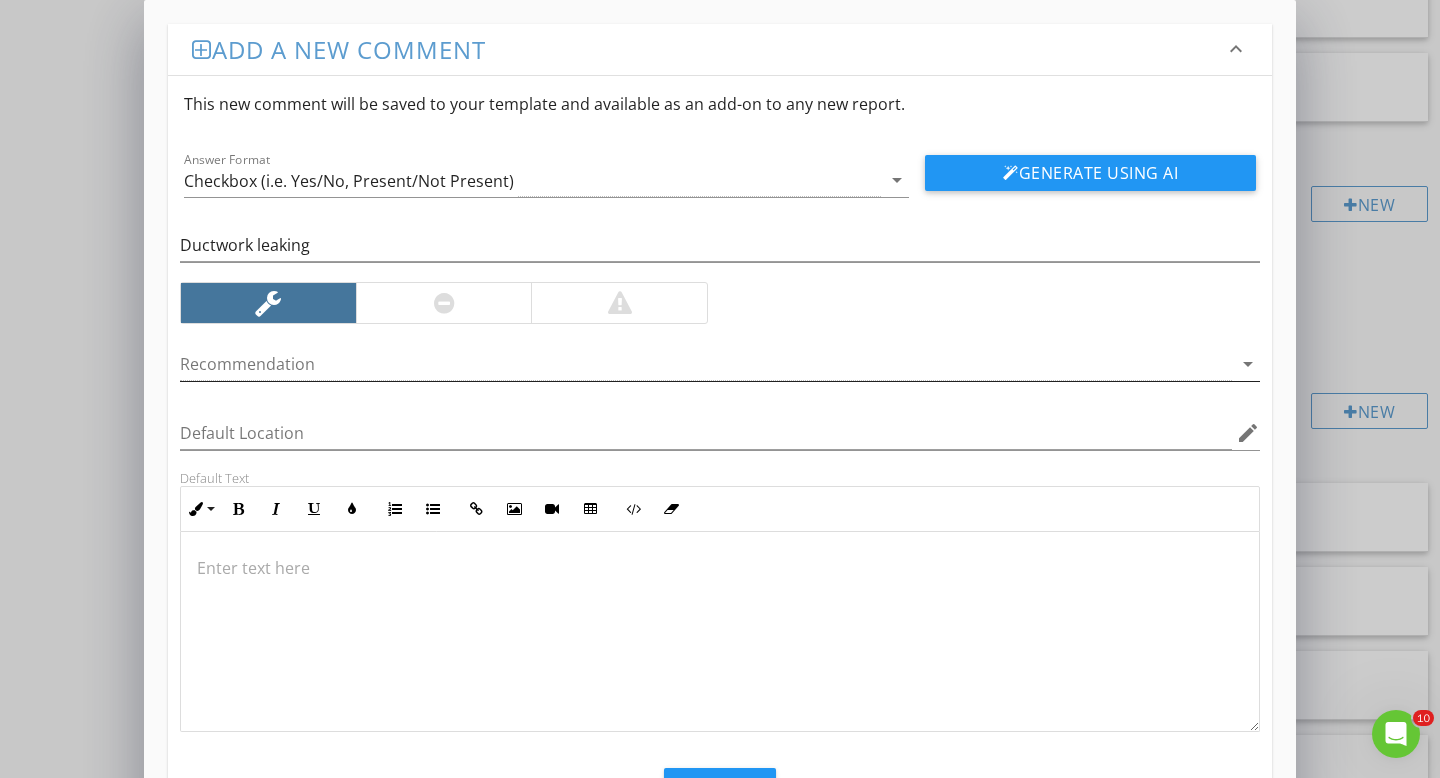 click at bounding box center [706, 364] 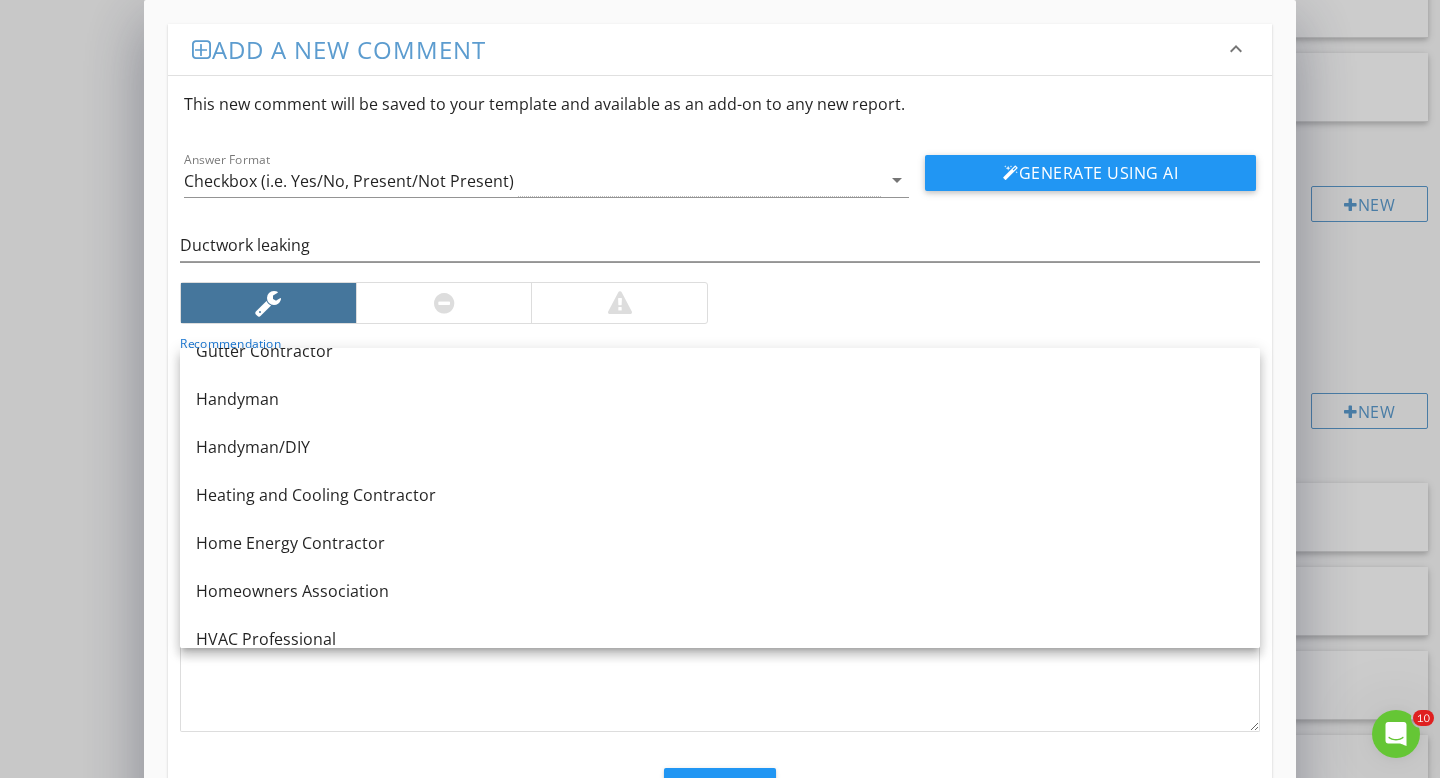 scroll, scrollTop: 1259, scrollLeft: 0, axis: vertical 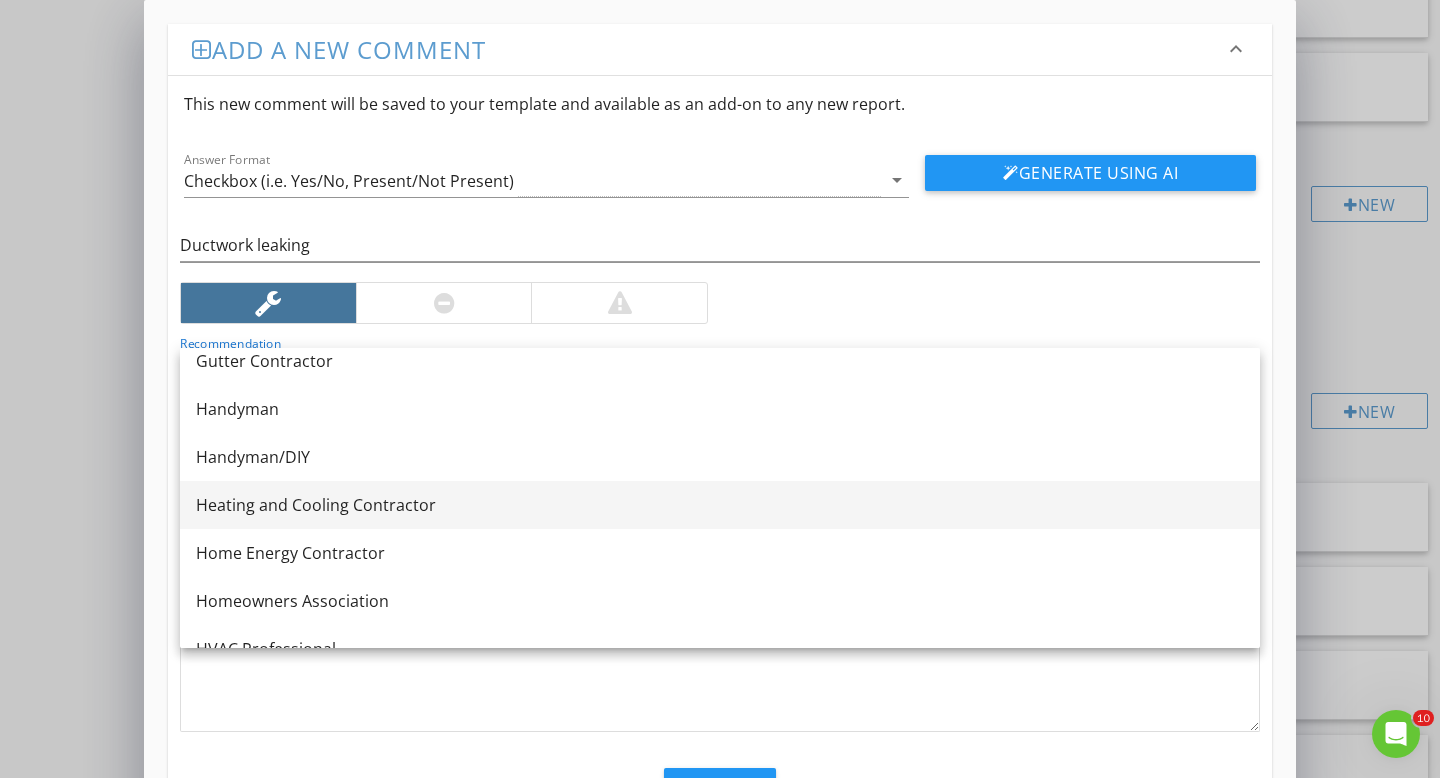 click on "Heating and Cooling Contractor" at bounding box center (720, 505) 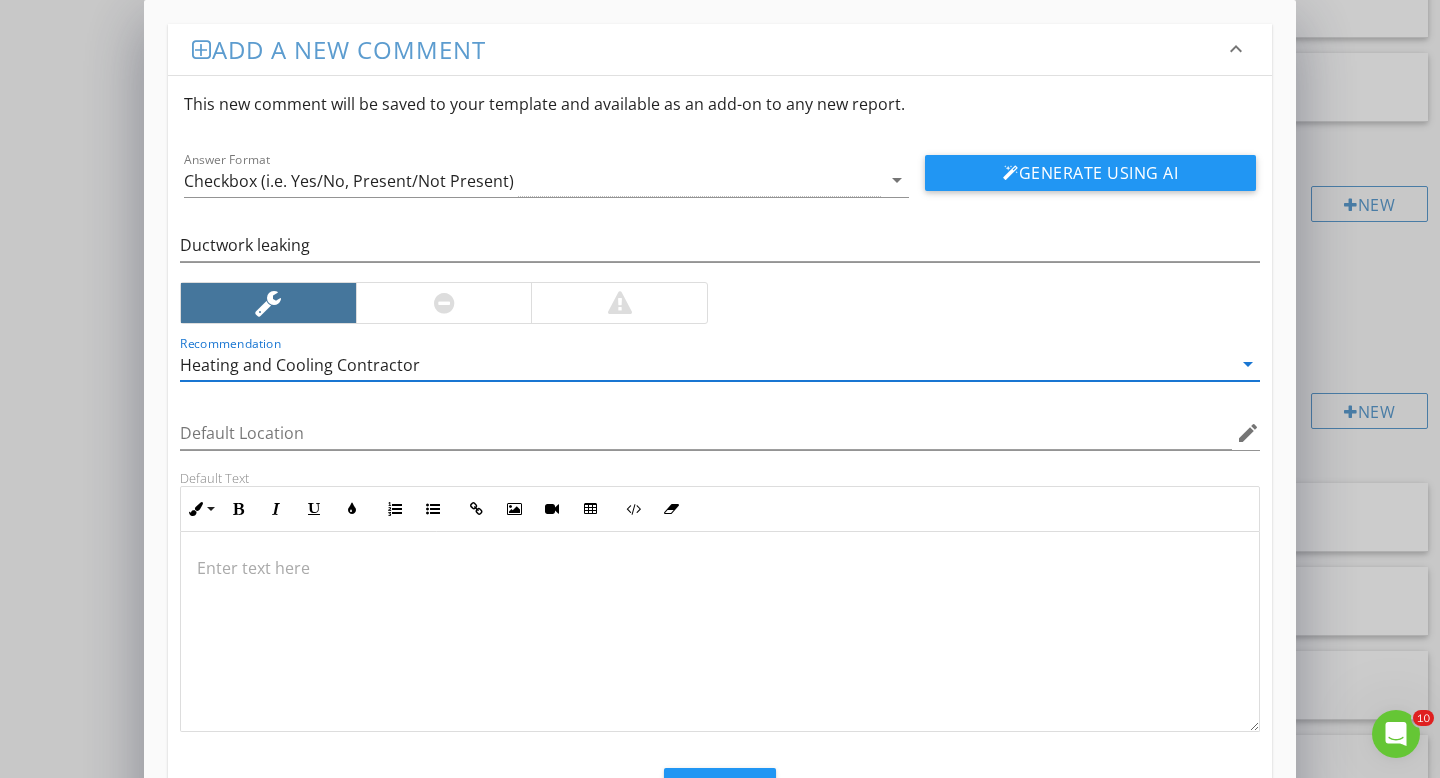 click at bounding box center (720, 632) 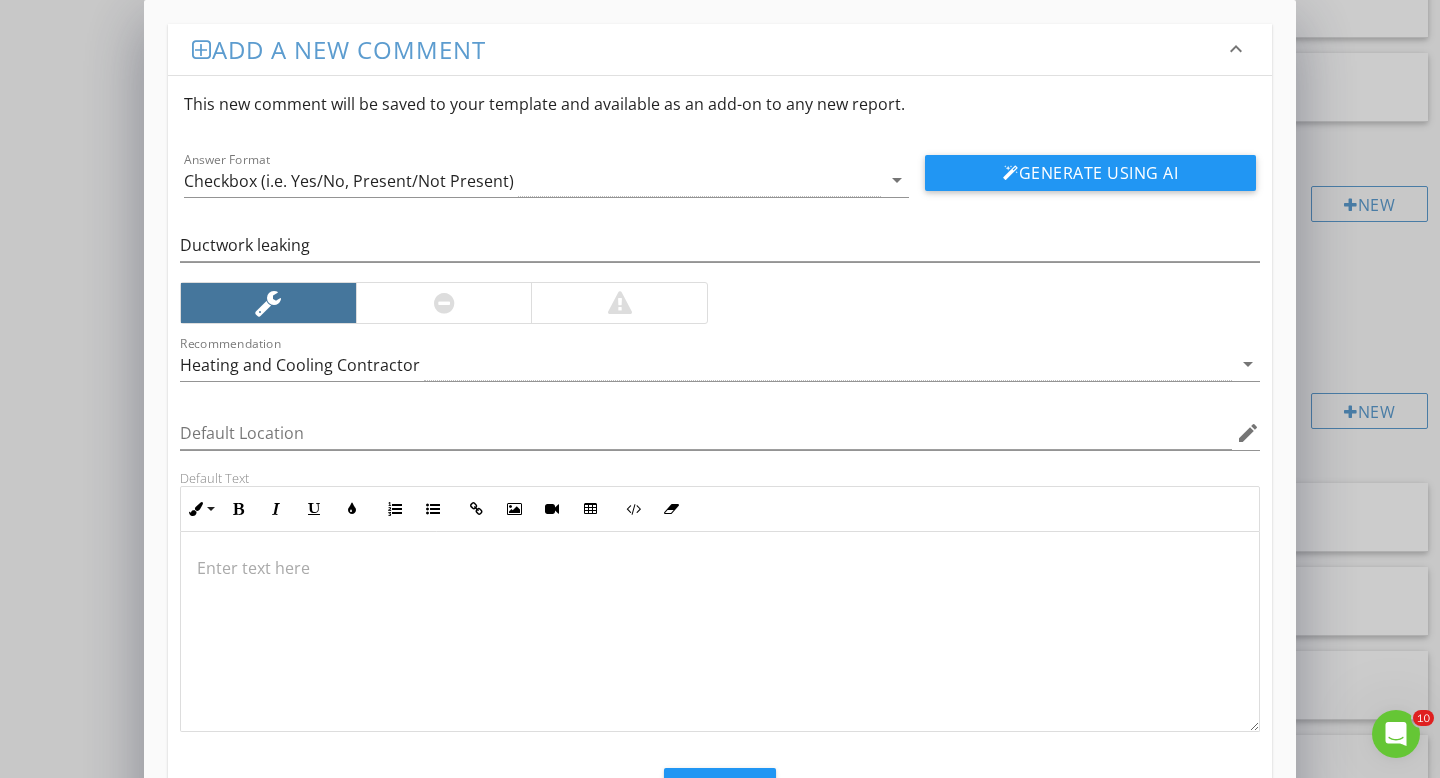 type 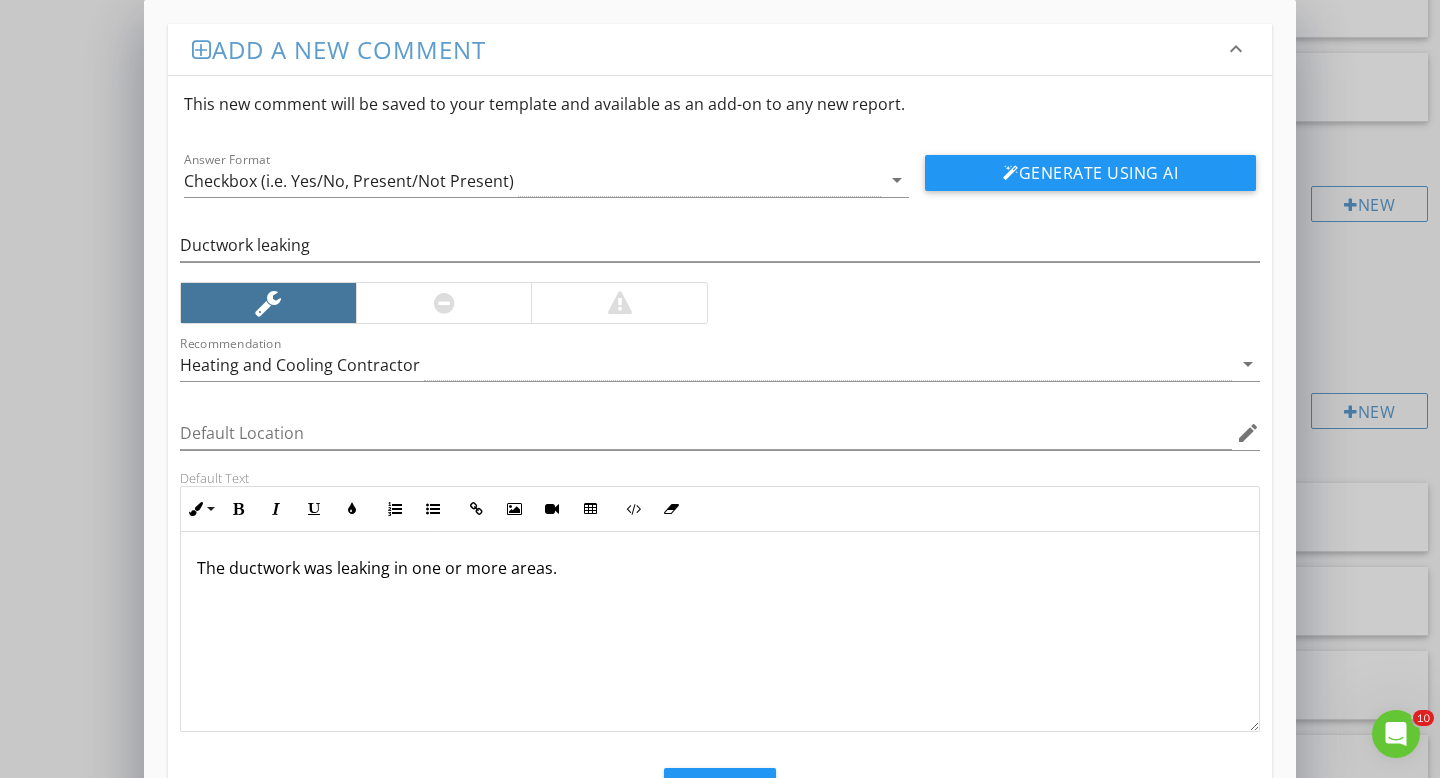 scroll, scrollTop: 1, scrollLeft: 0, axis: vertical 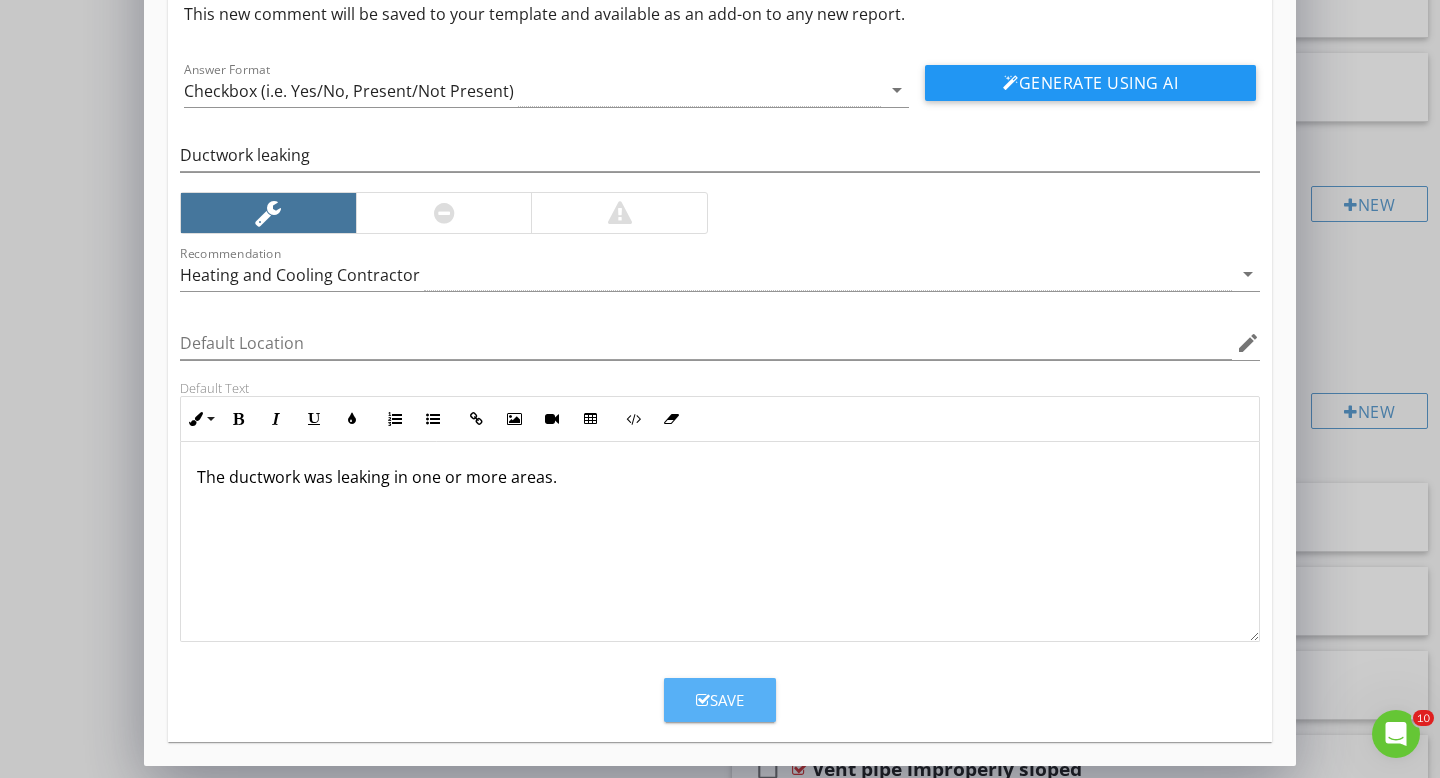 click on "Save" at bounding box center (720, 700) 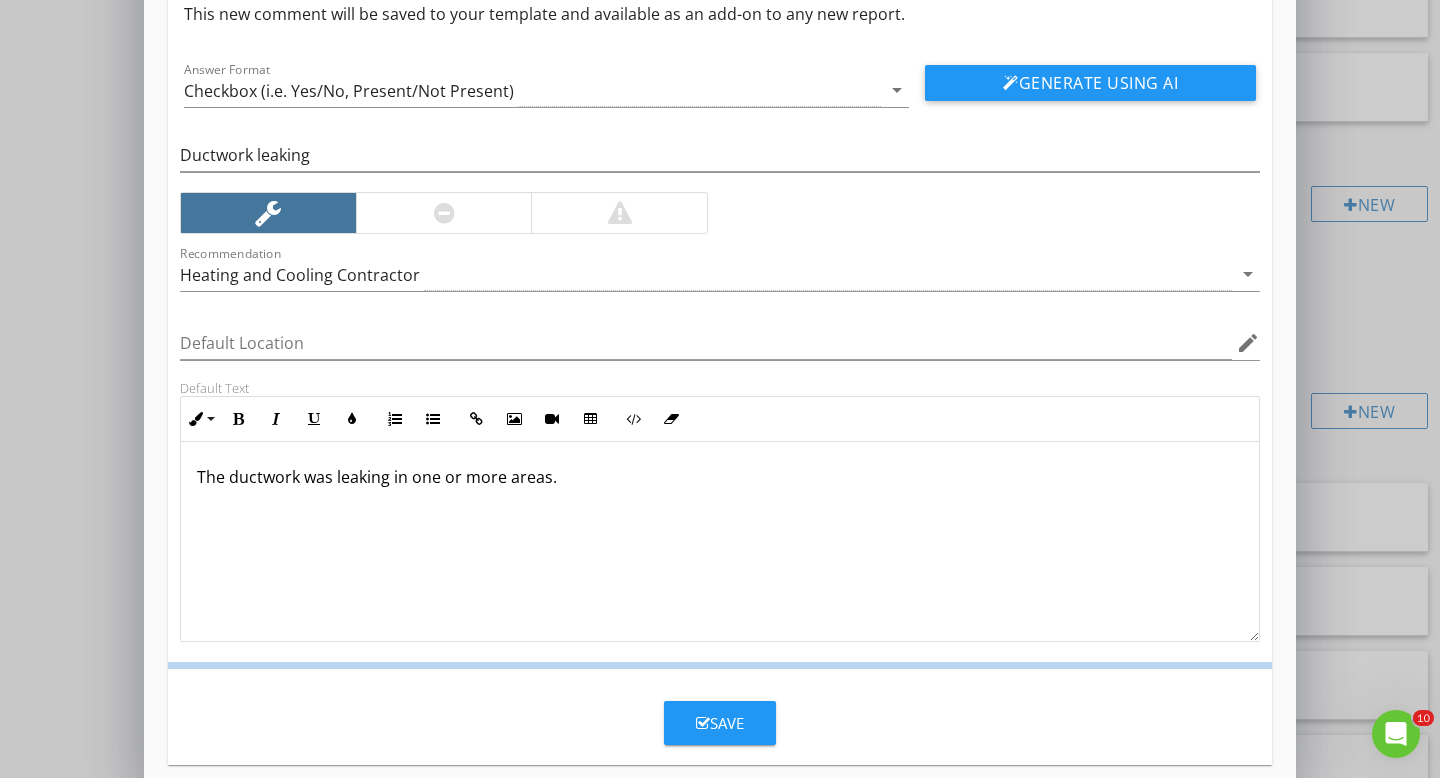 scroll, scrollTop: 0, scrollLeft: 0, axis: both 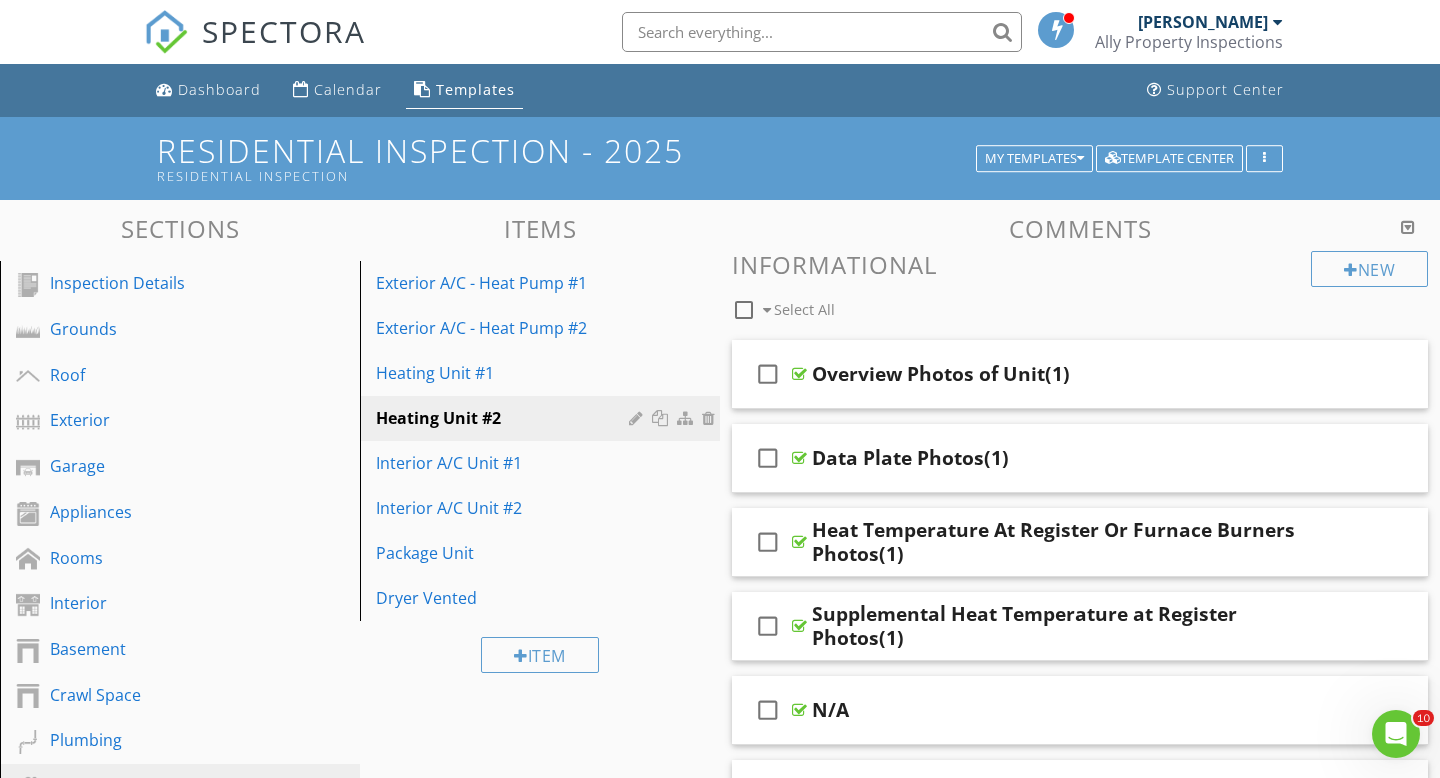 click on "Ally Property Inspections" at bounding box center [1189, 42] 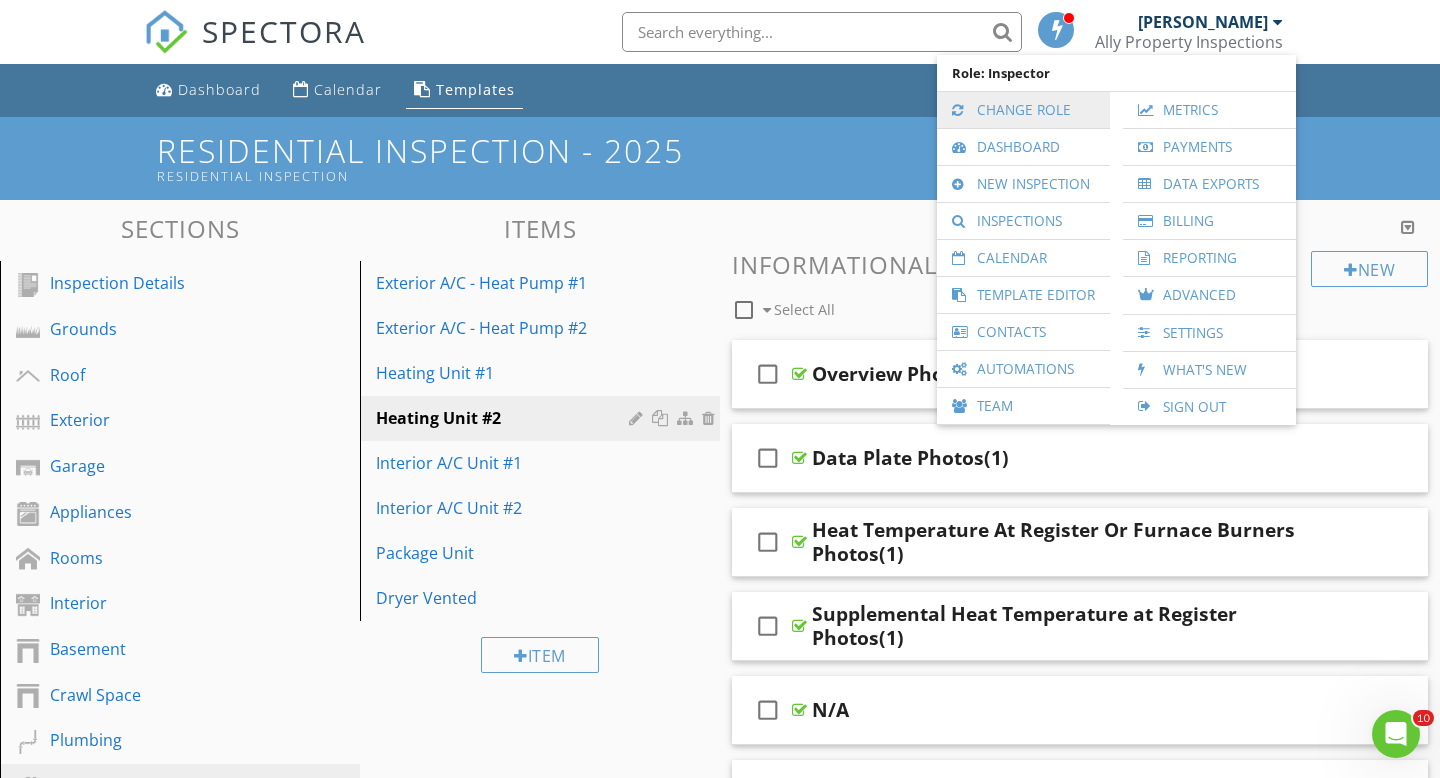 click on "Change Role" at bounding box center (1023, 110) 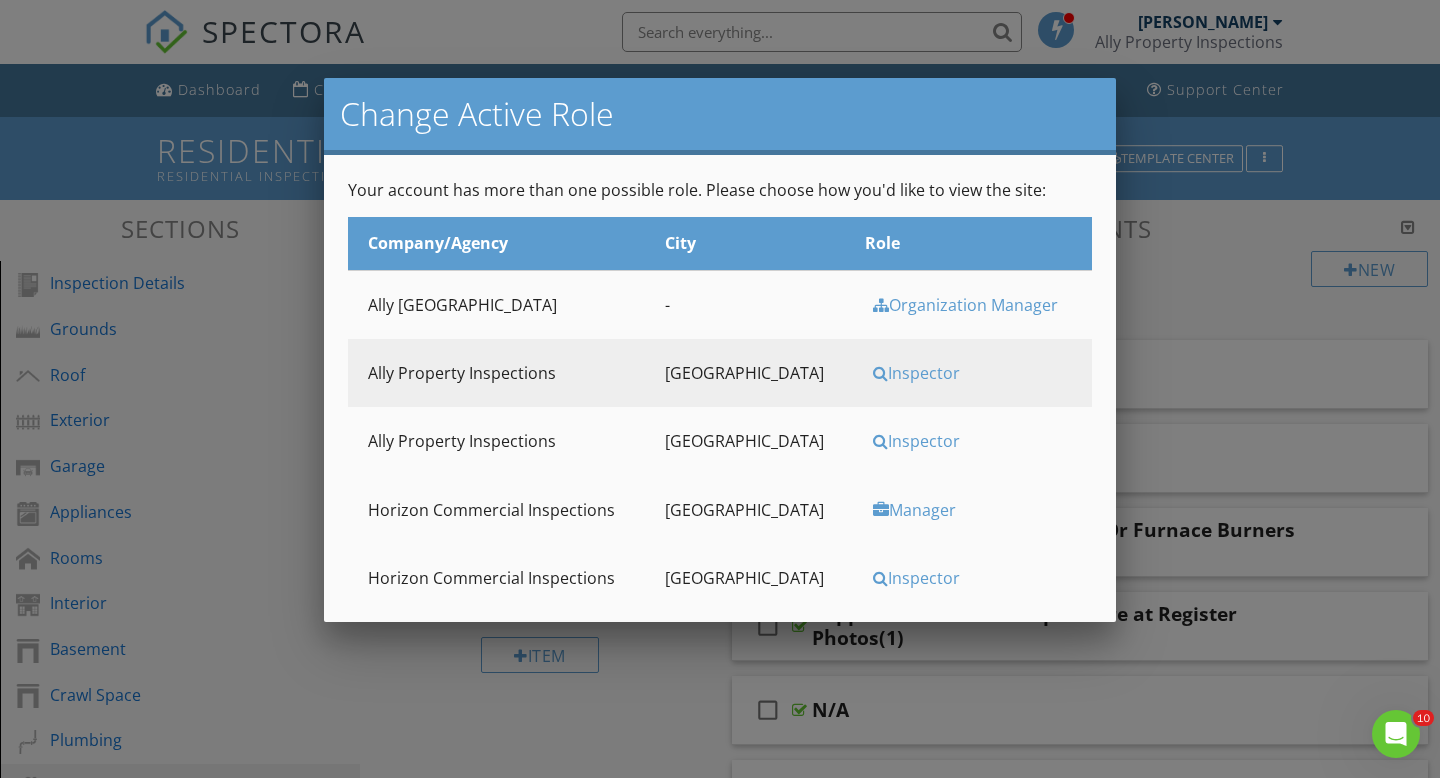 click on "Inspector" at bounding box center (968, 441) 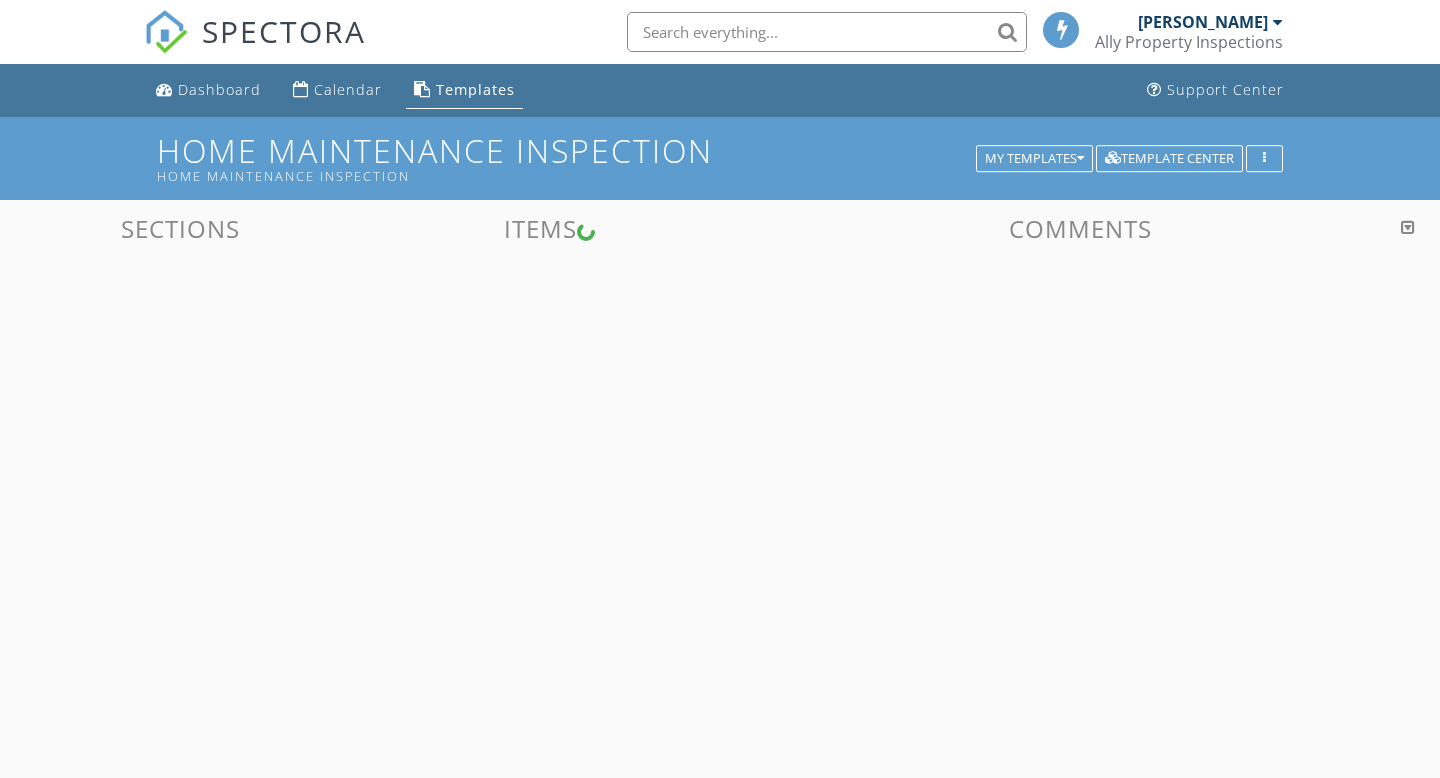 scroll, scrollTop: 0, scrollLeft: 0, axis: both 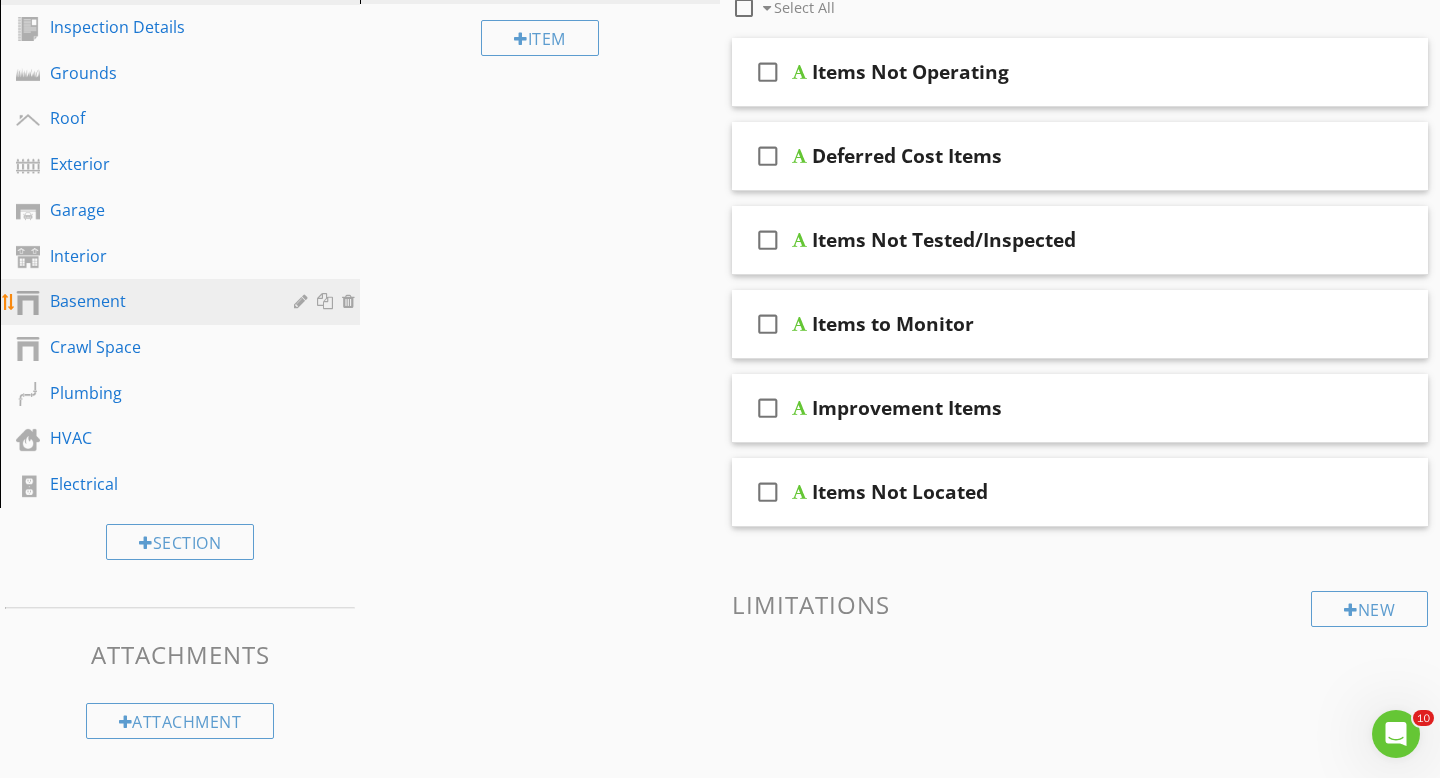 click on "Basement" at bounding box center (157, 301) 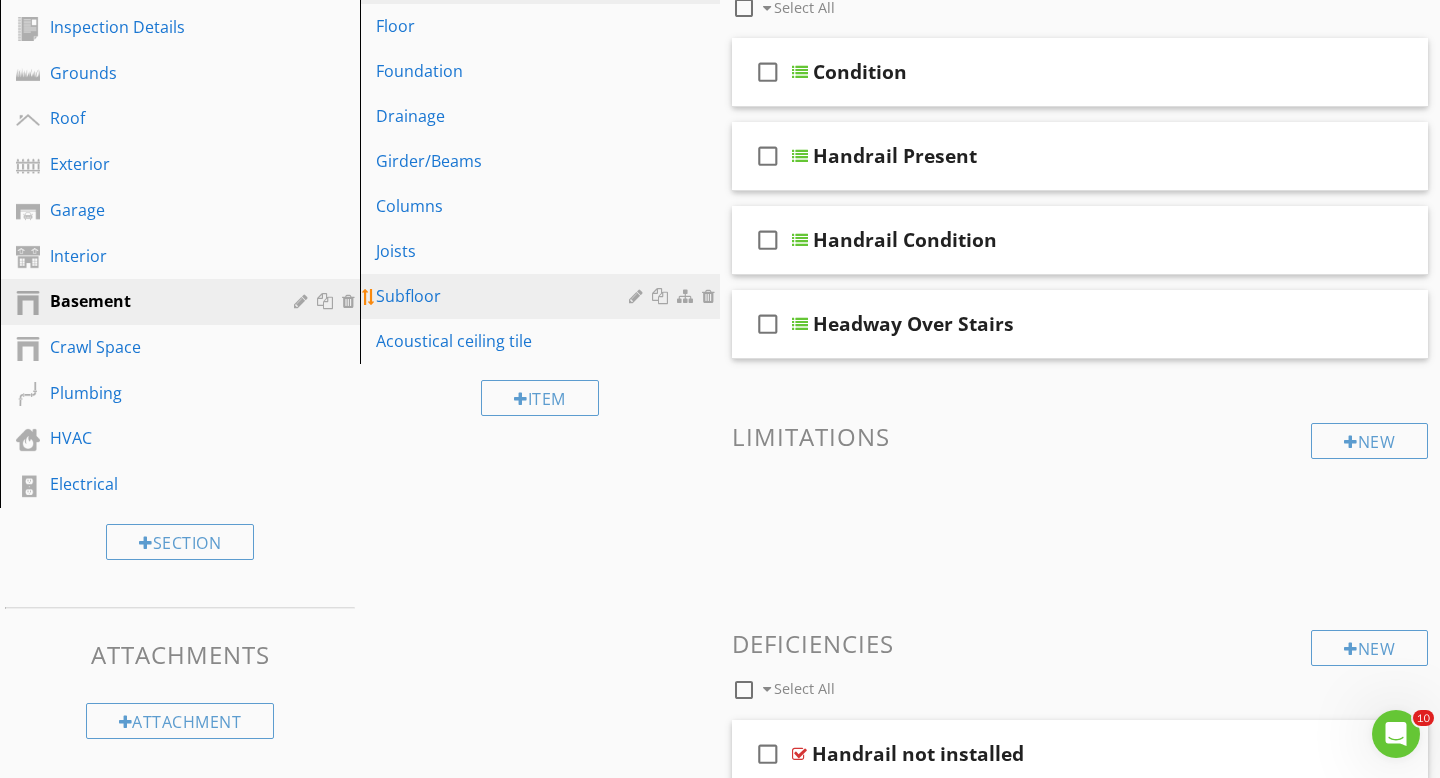 click on "Subfloor" at bounding box center [505, 296] 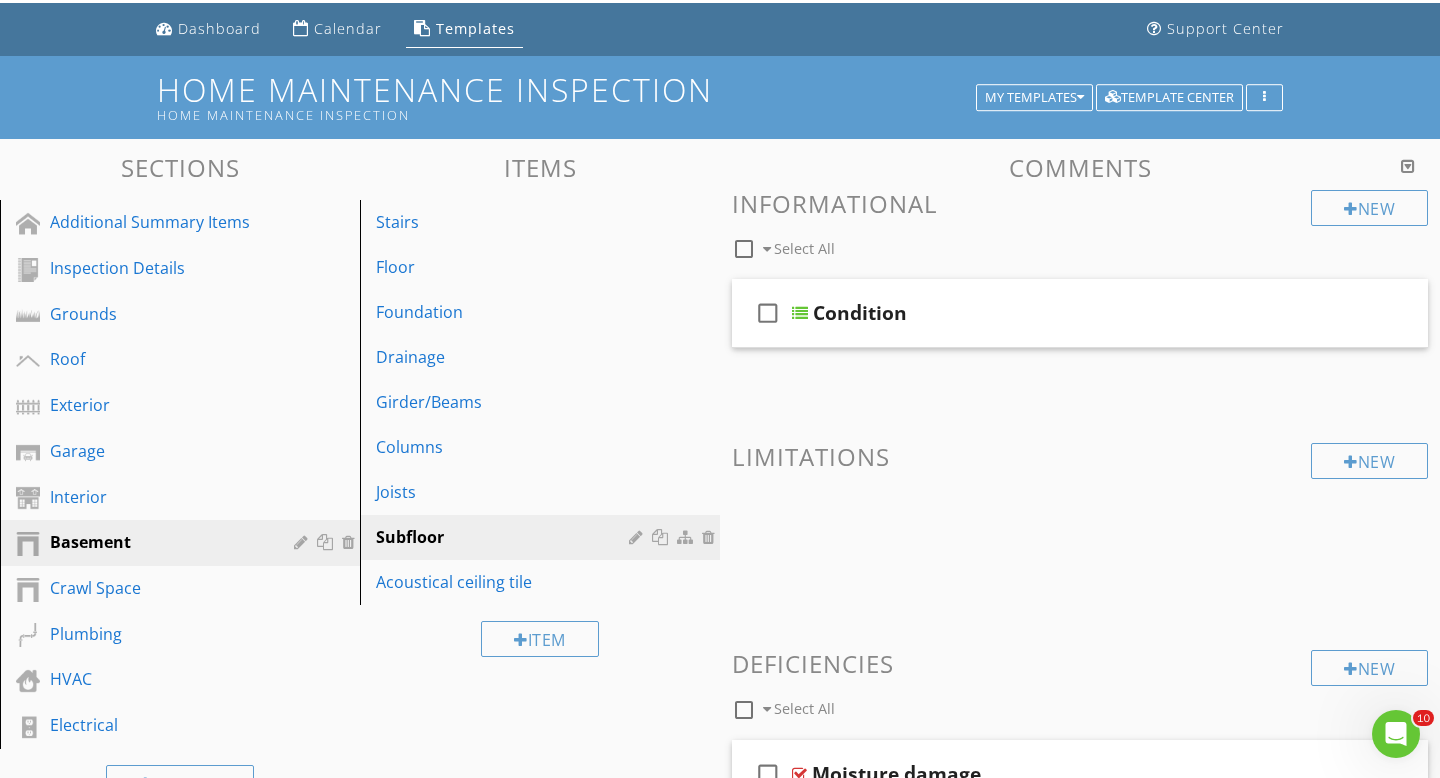 scroll, scrollTop: 86, scrollLeft: 0, axis: vertical 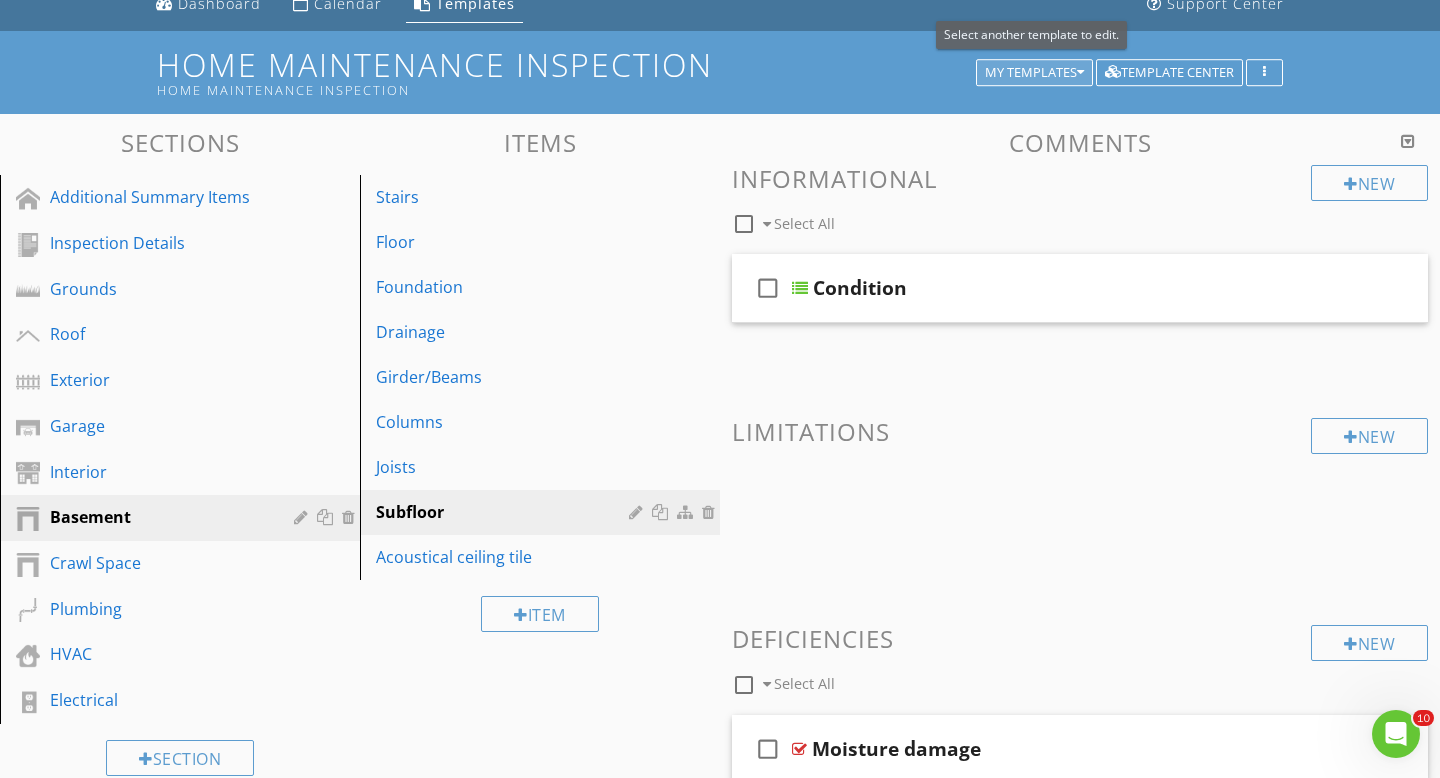 click on "My Templates" at bounding box center [1034, 73] 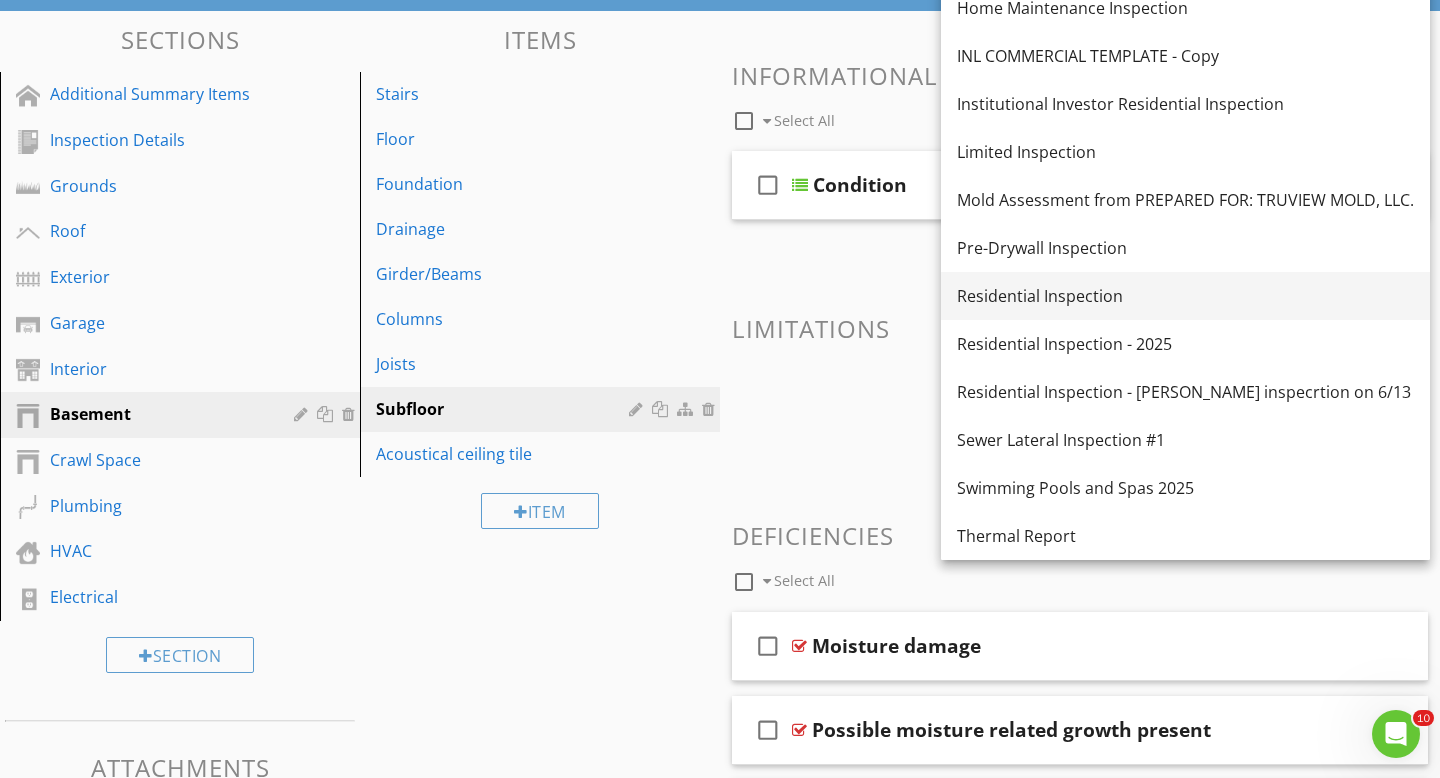 scroll, scrollTop: 157, scrollLeft: 0, axis: vertical 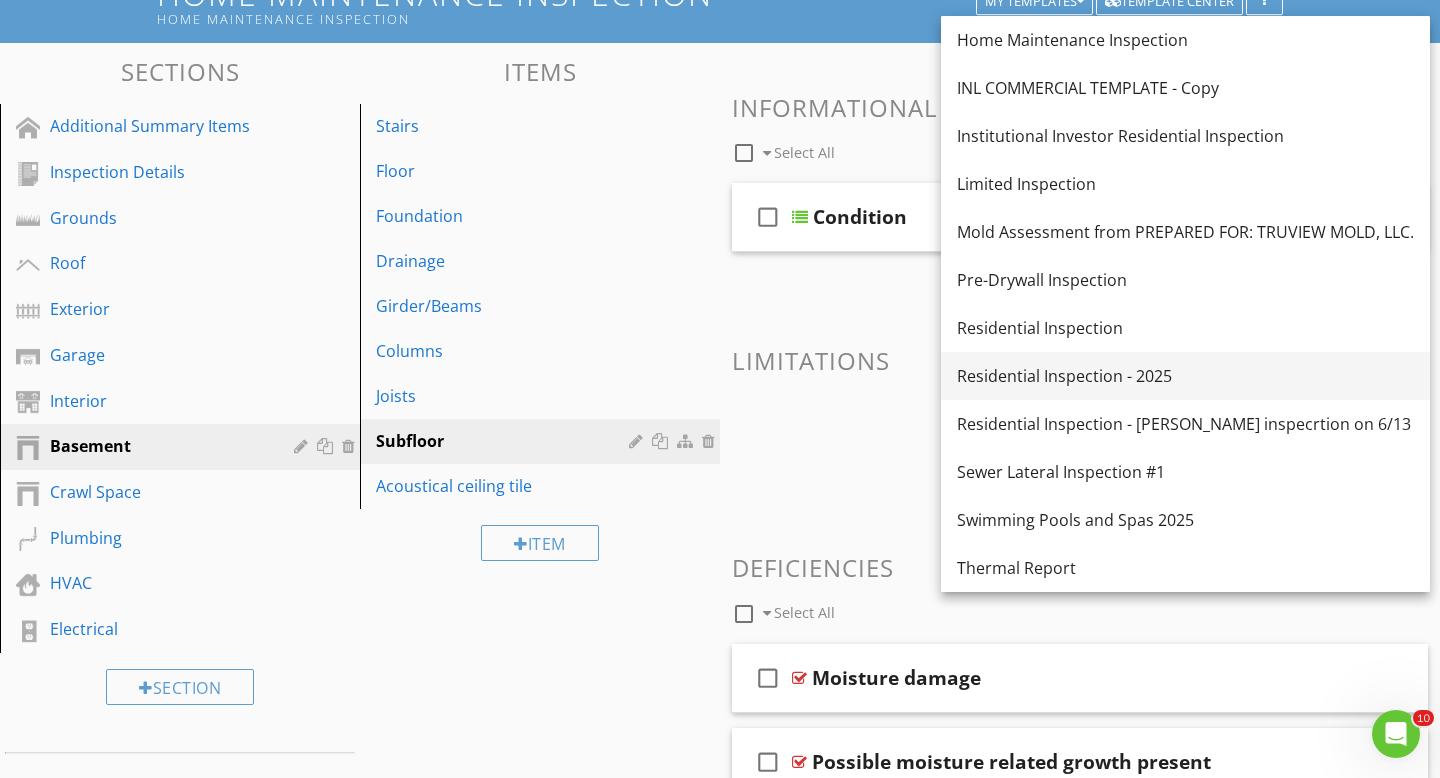 click on "Residential Inspection  - 2025" at bounding box center (1185, 376) 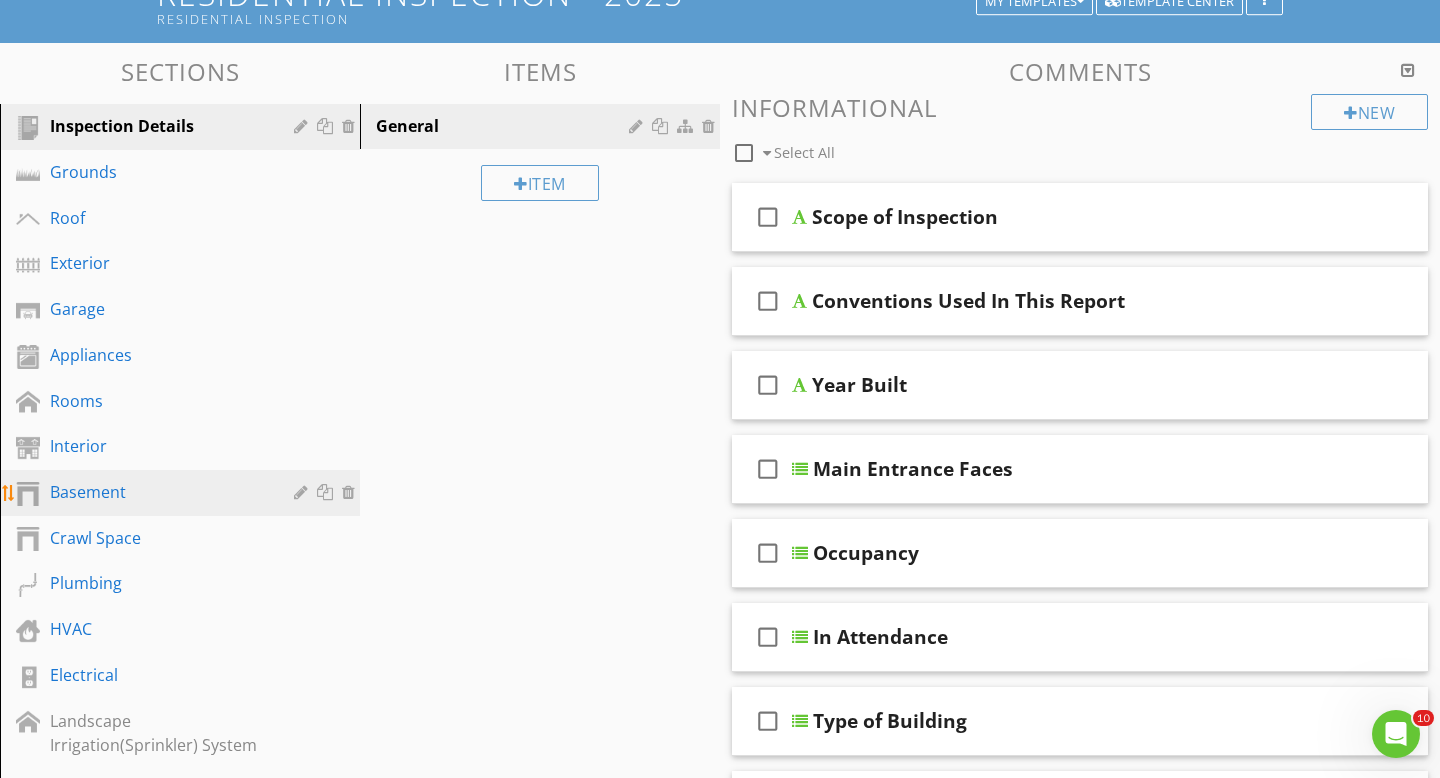 click on "Basement" at bounding box center (157, 492) 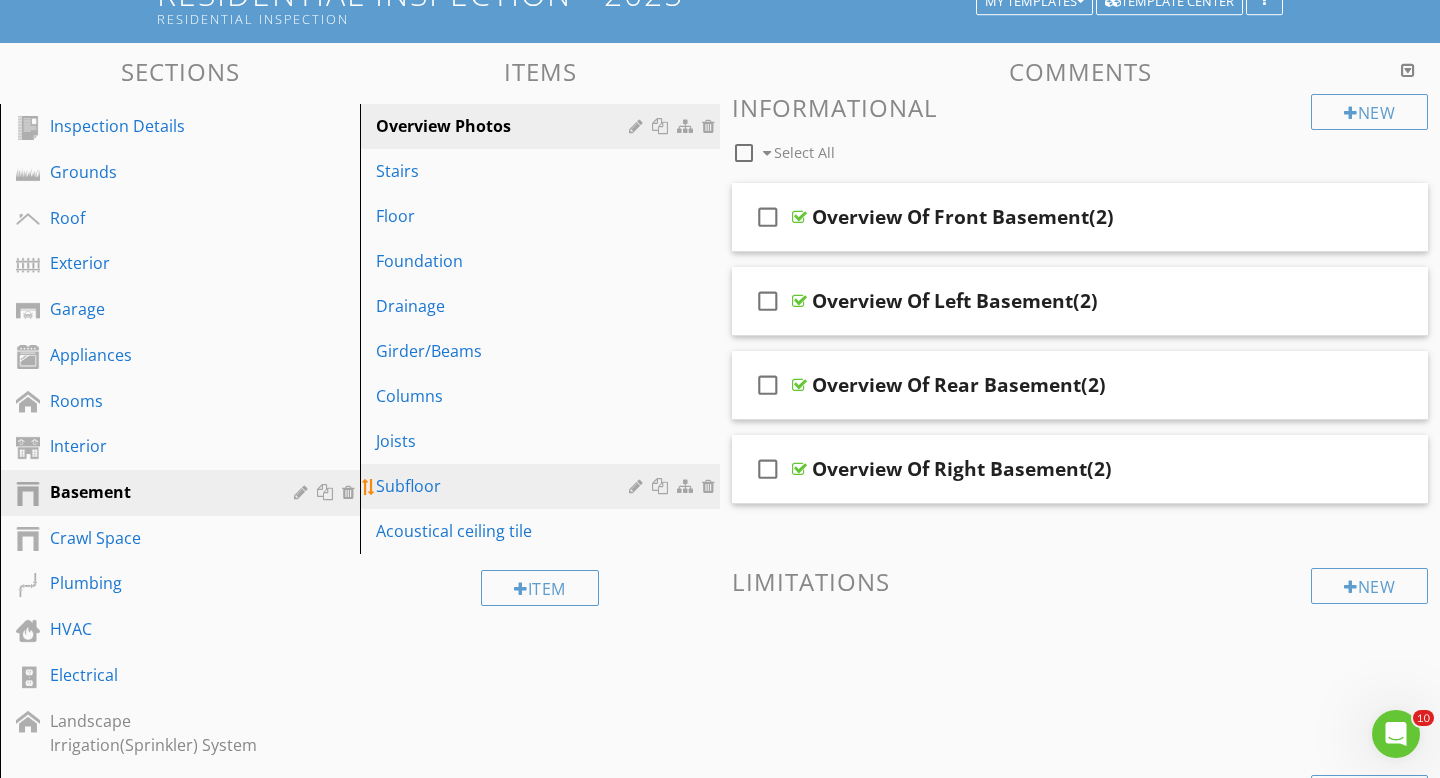 click on "Subfloor" at bounding box center [505, 486] 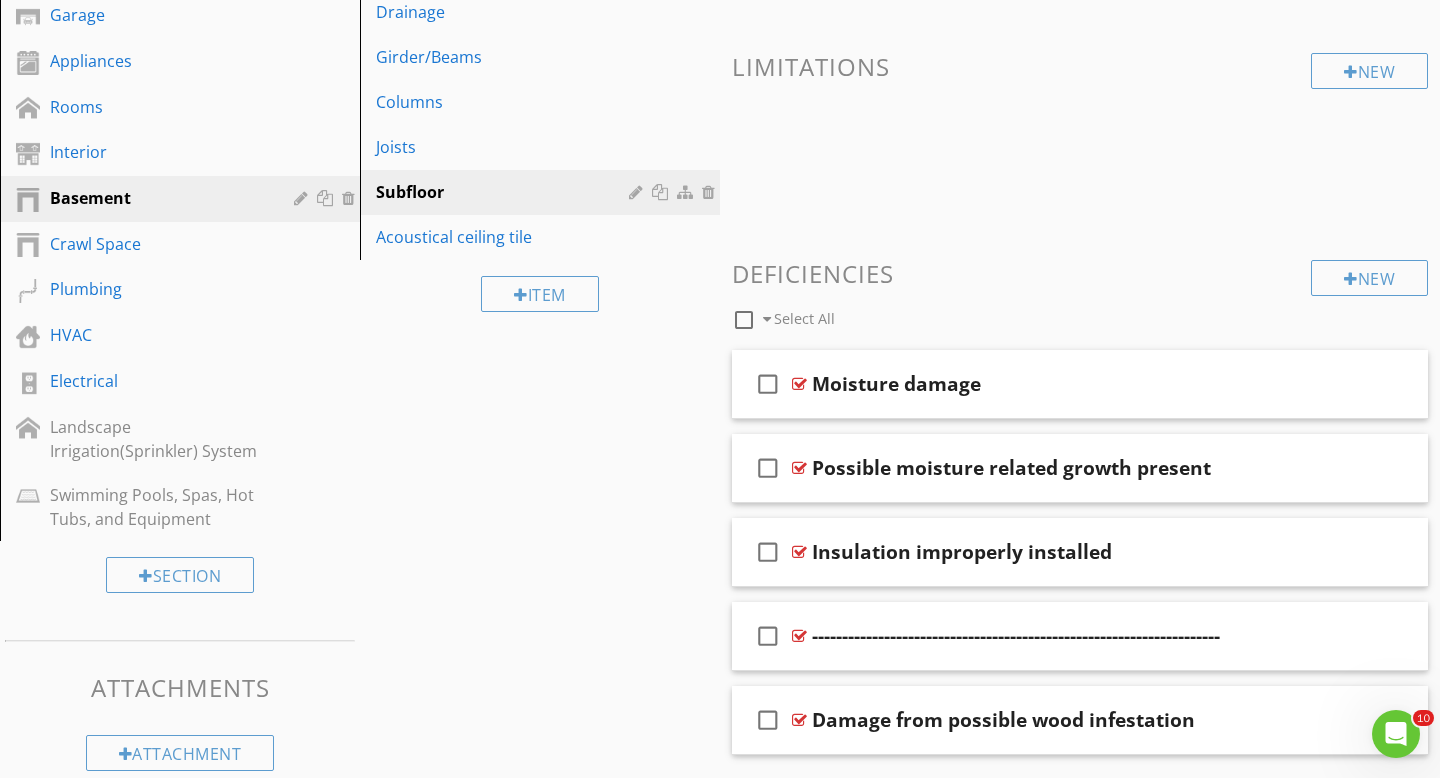 scroll, scrollTop: 512, scrollLeft: 0, axis: vertical 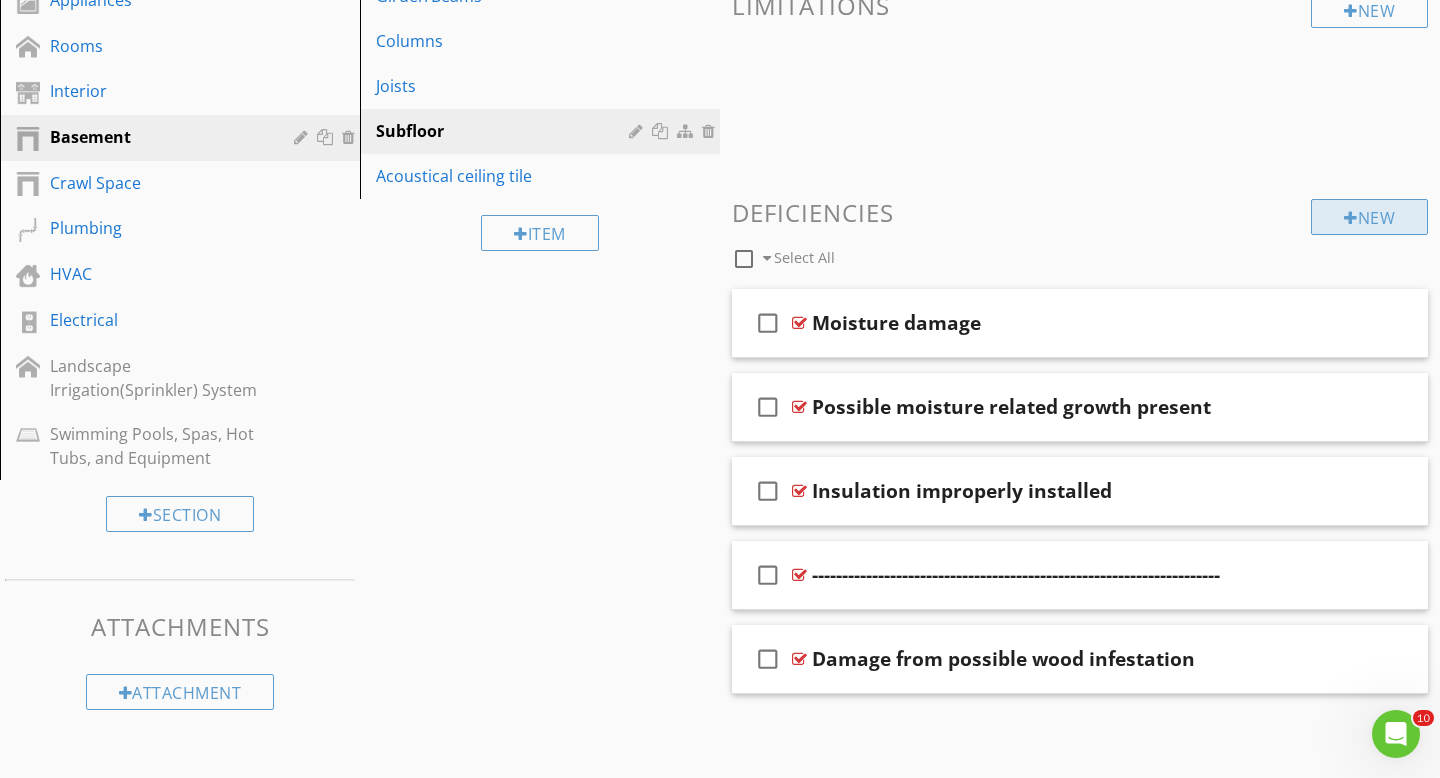 click at bounding box center [1351, 218] 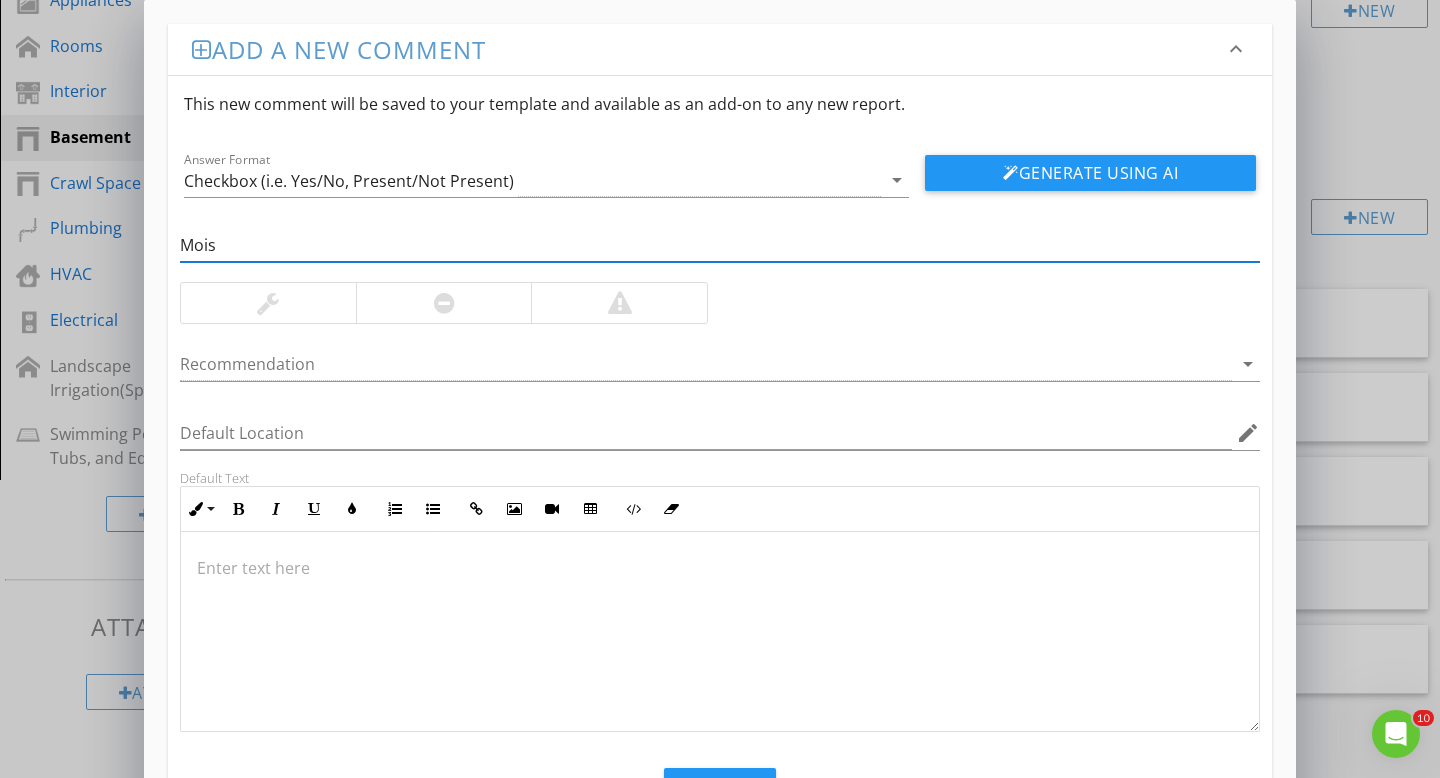 type on "Moisture stains present" 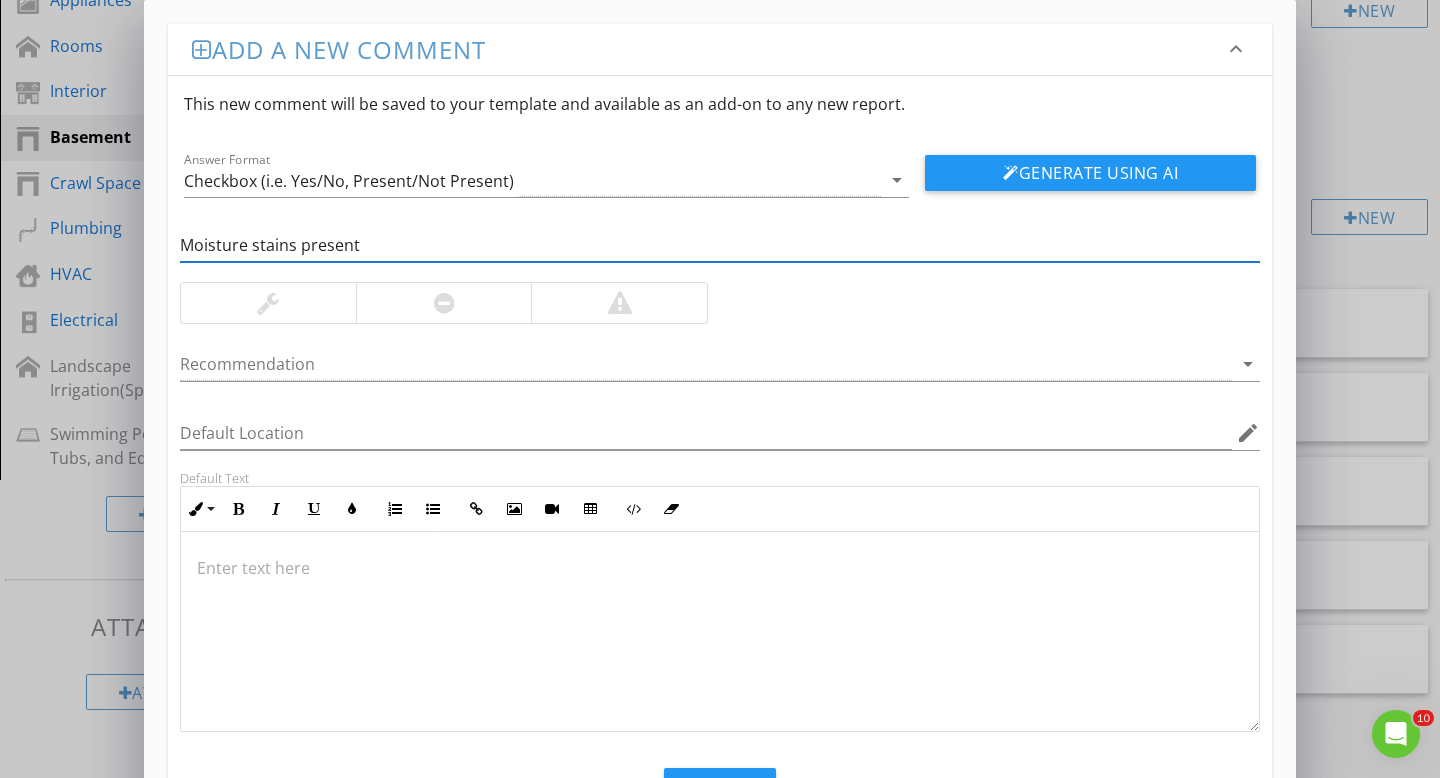 click at bounding box center [268, 303] 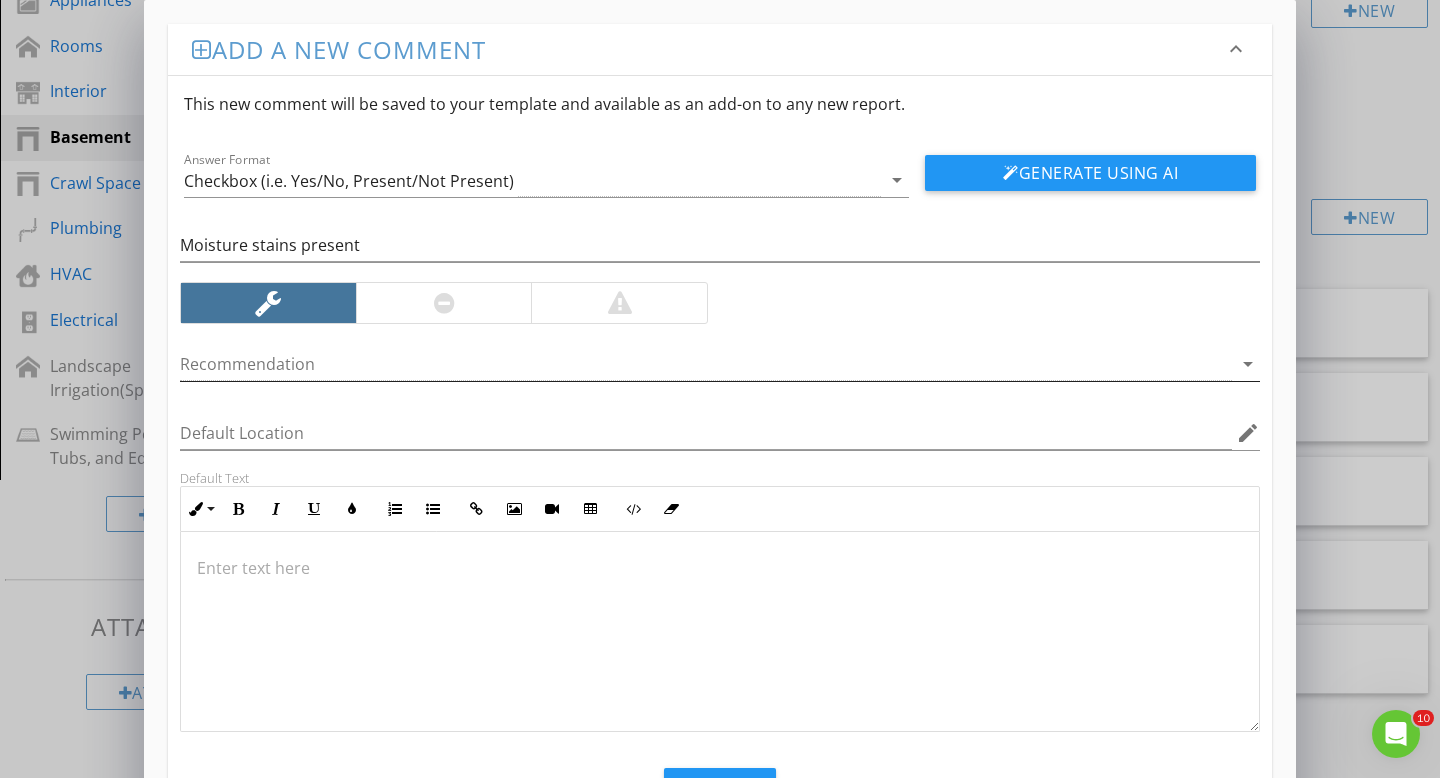 click at bounding box center (706, 364) 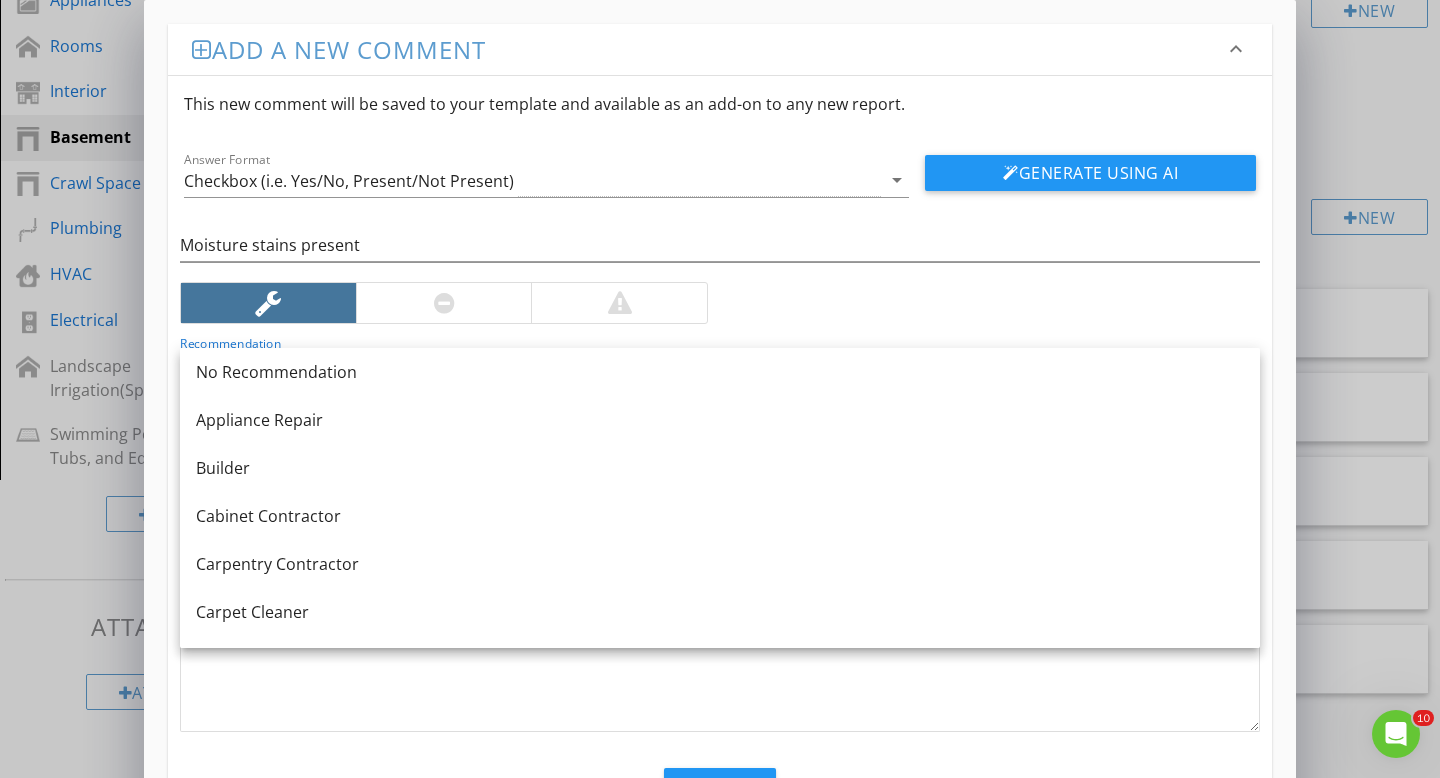 click on "No Recommendation" at bounding box center [720, 372] 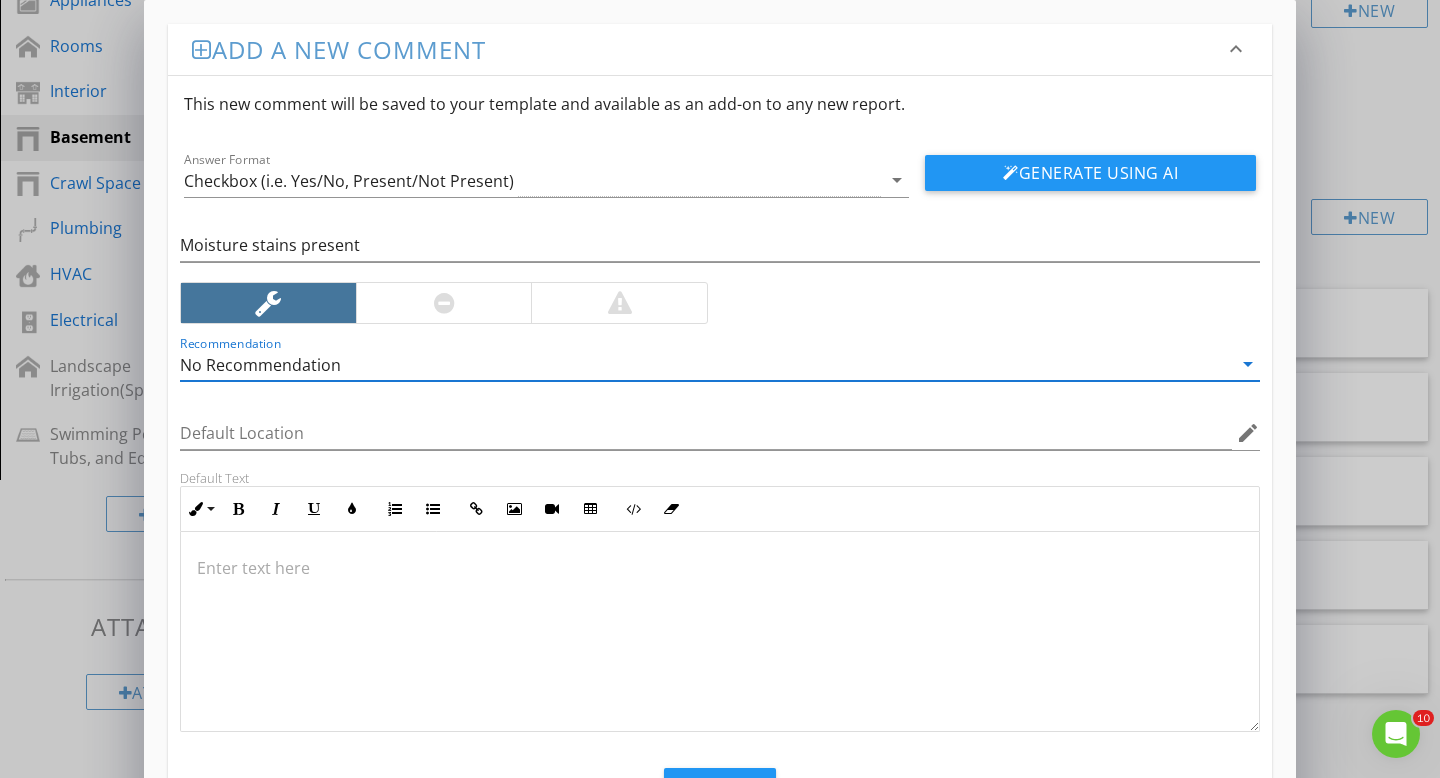 drag, startPoint x: 244, startPoint y: 583, endPoint x: 244, endPoint y: 535, distance: 48 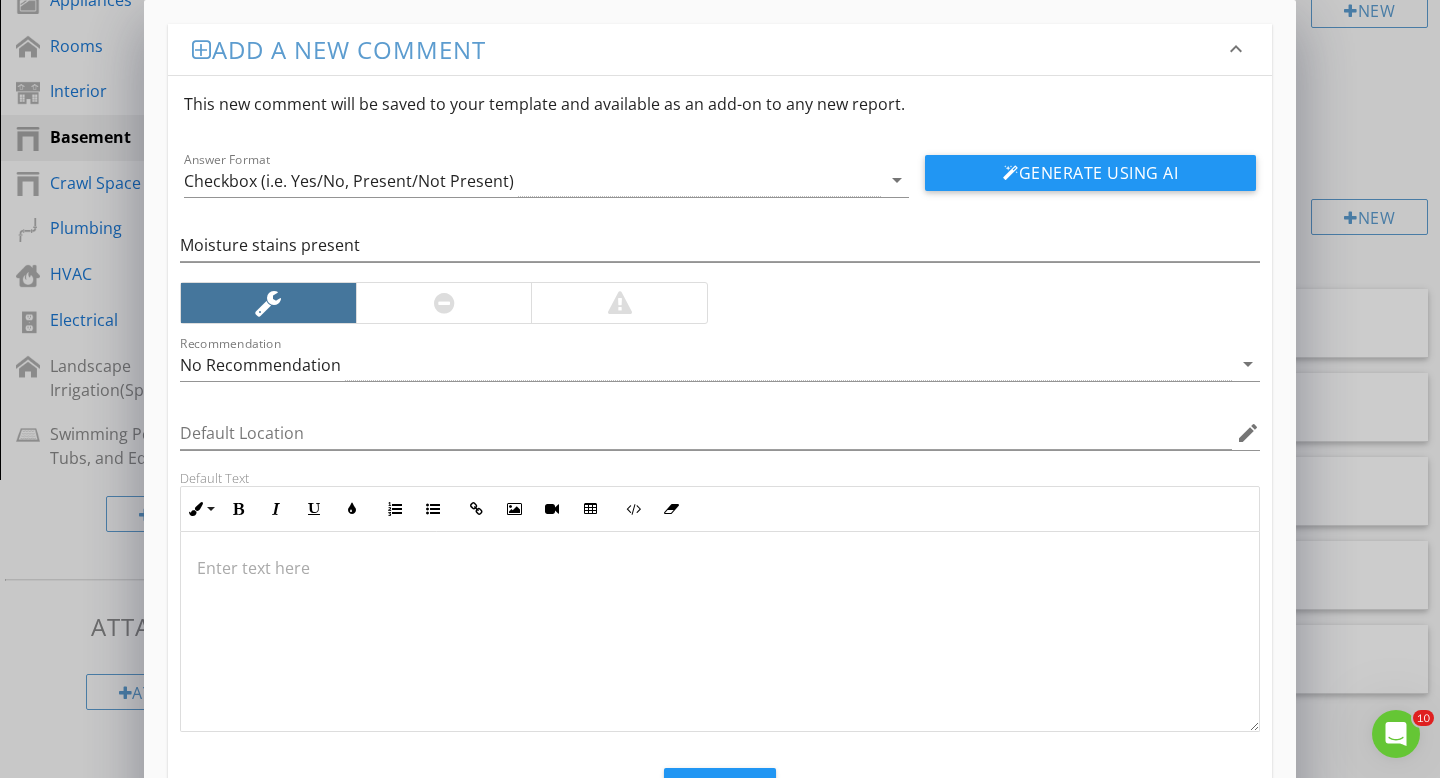 type 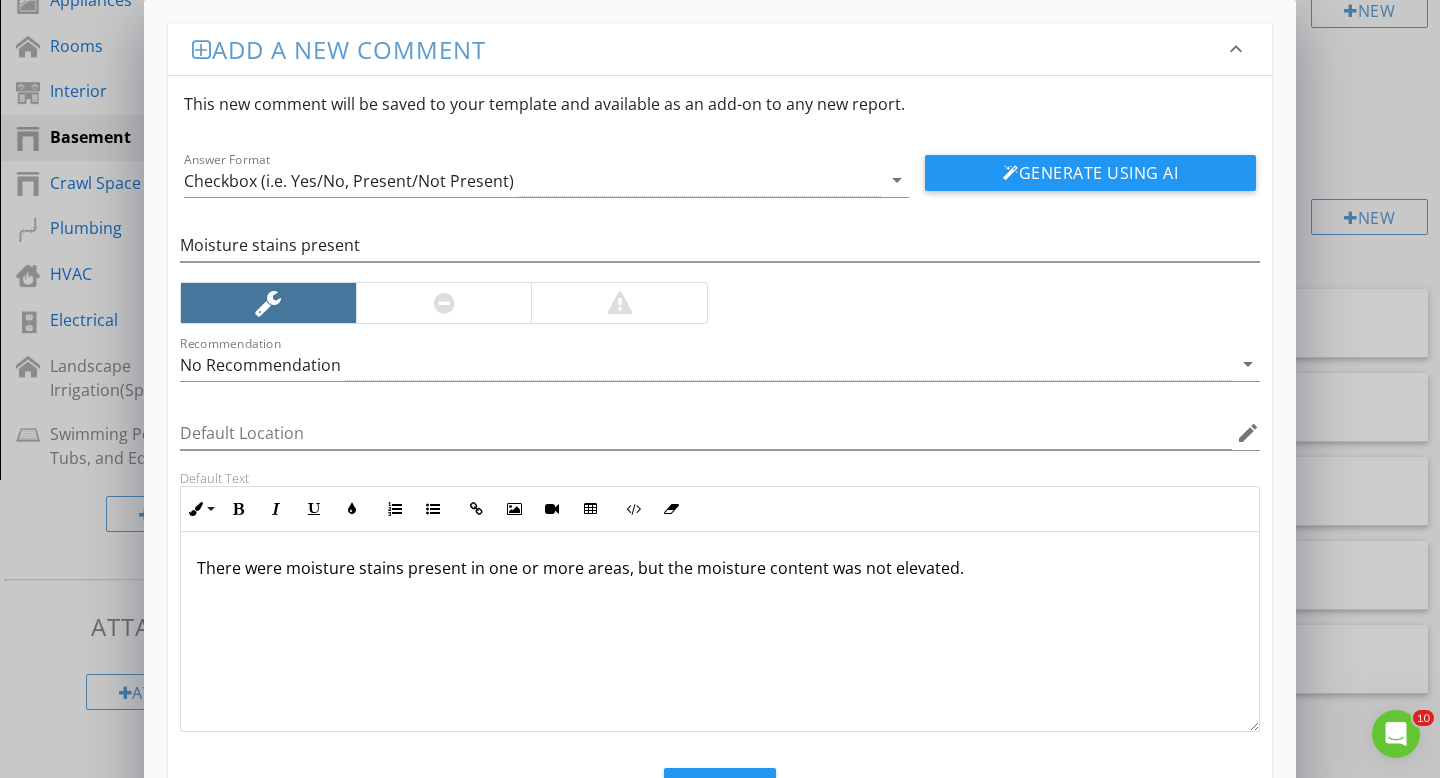 scroll, scrollTop: 90, scrollLeft: 0, axis: vertical 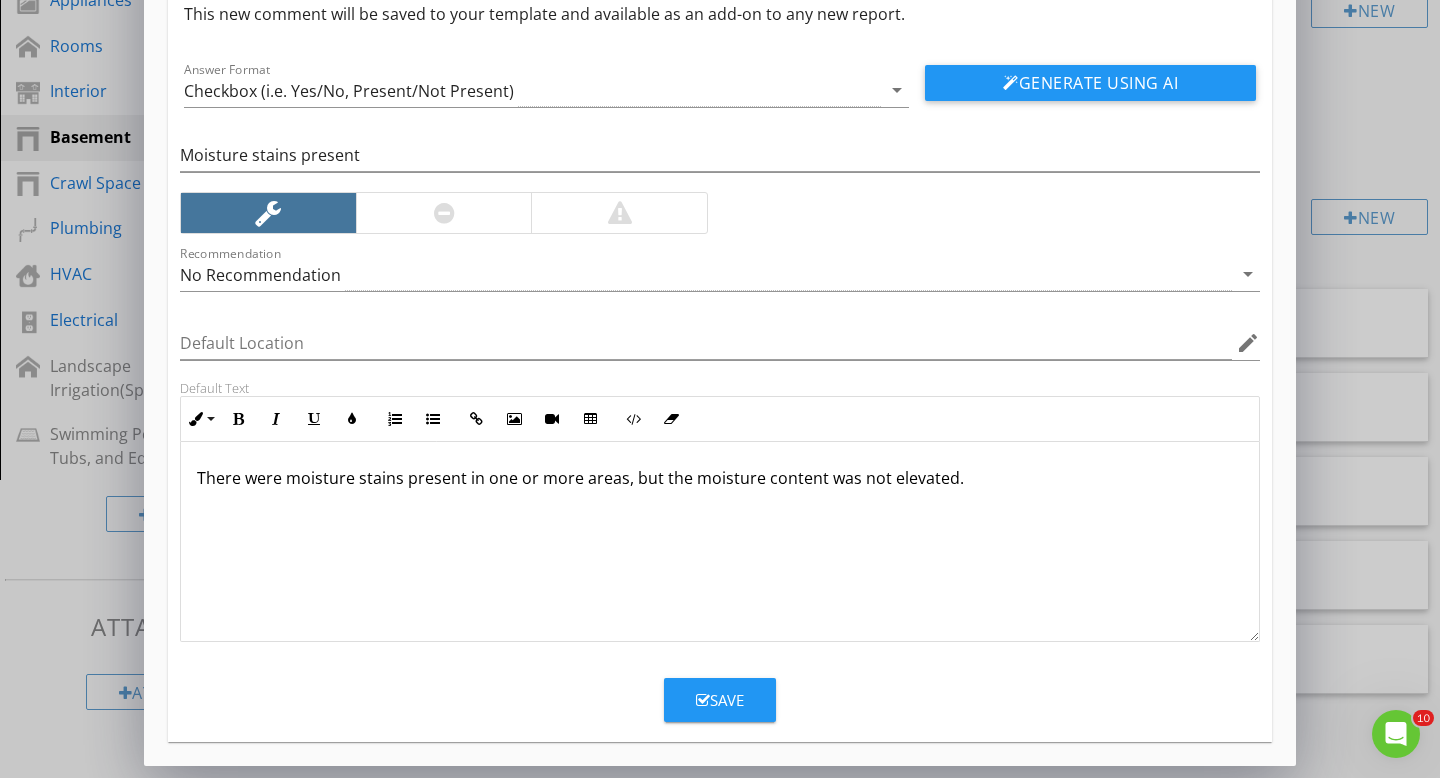click on "Save" at bounding box center (720, 700) 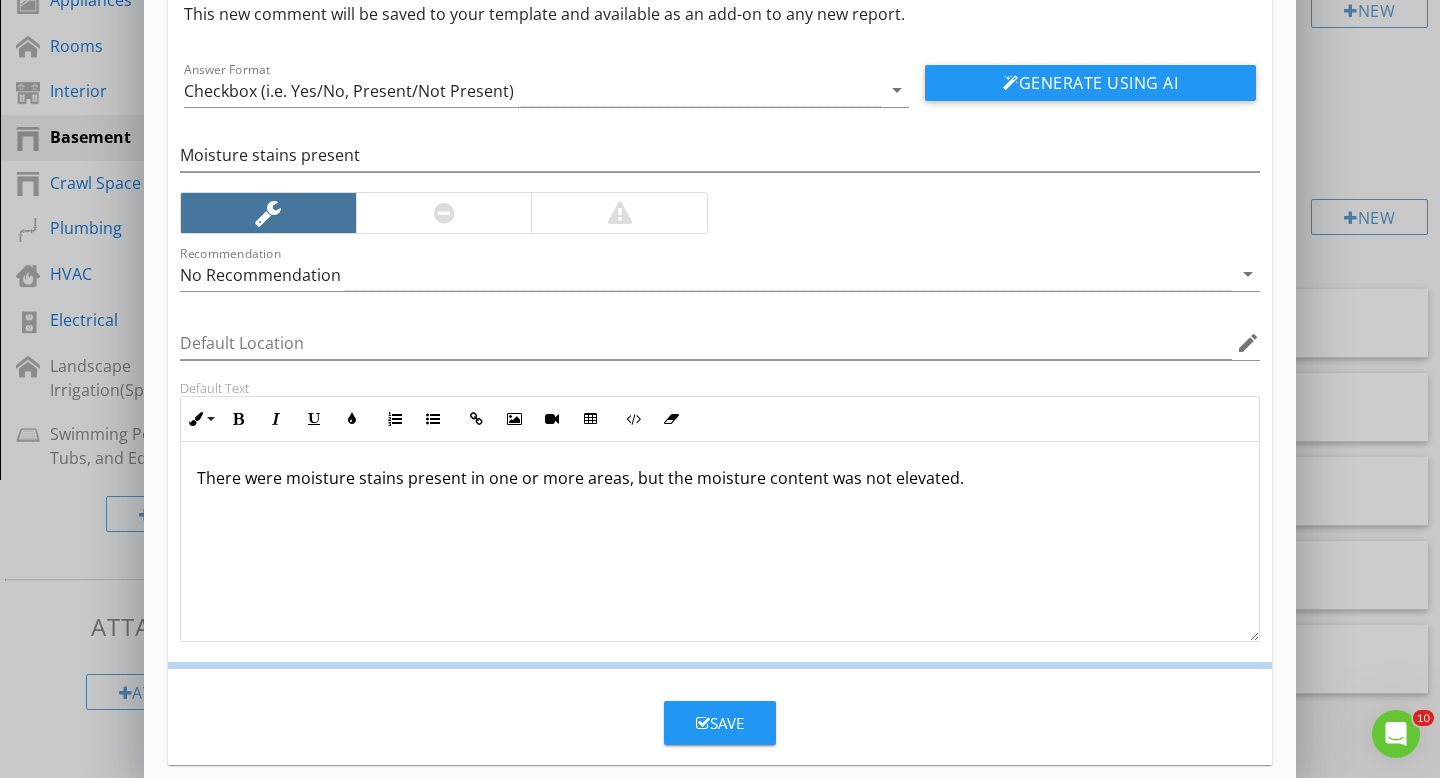 scroll, scrollTop: 0, scrollLeft: 0, axis: both 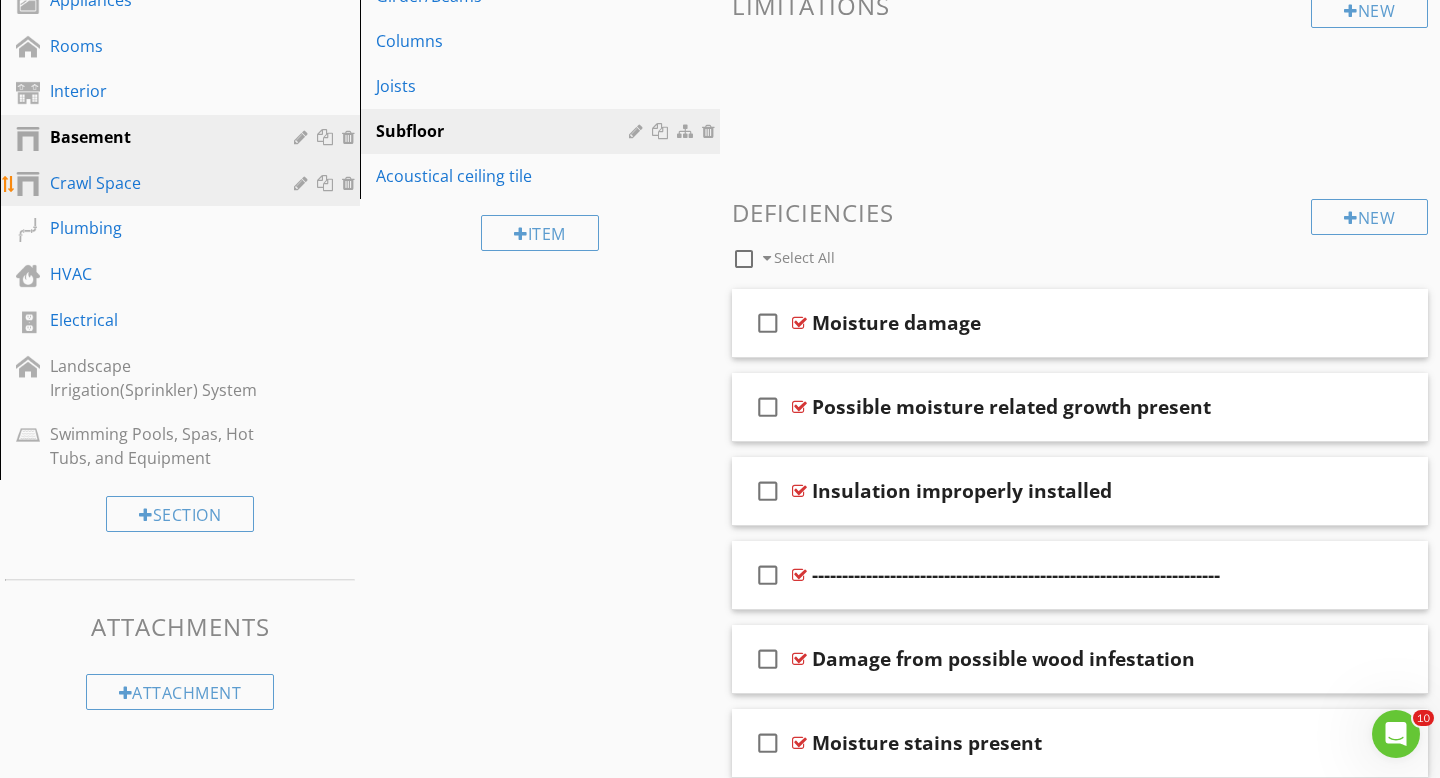 click on "Crawl Space" at bounding box center (183, 184) 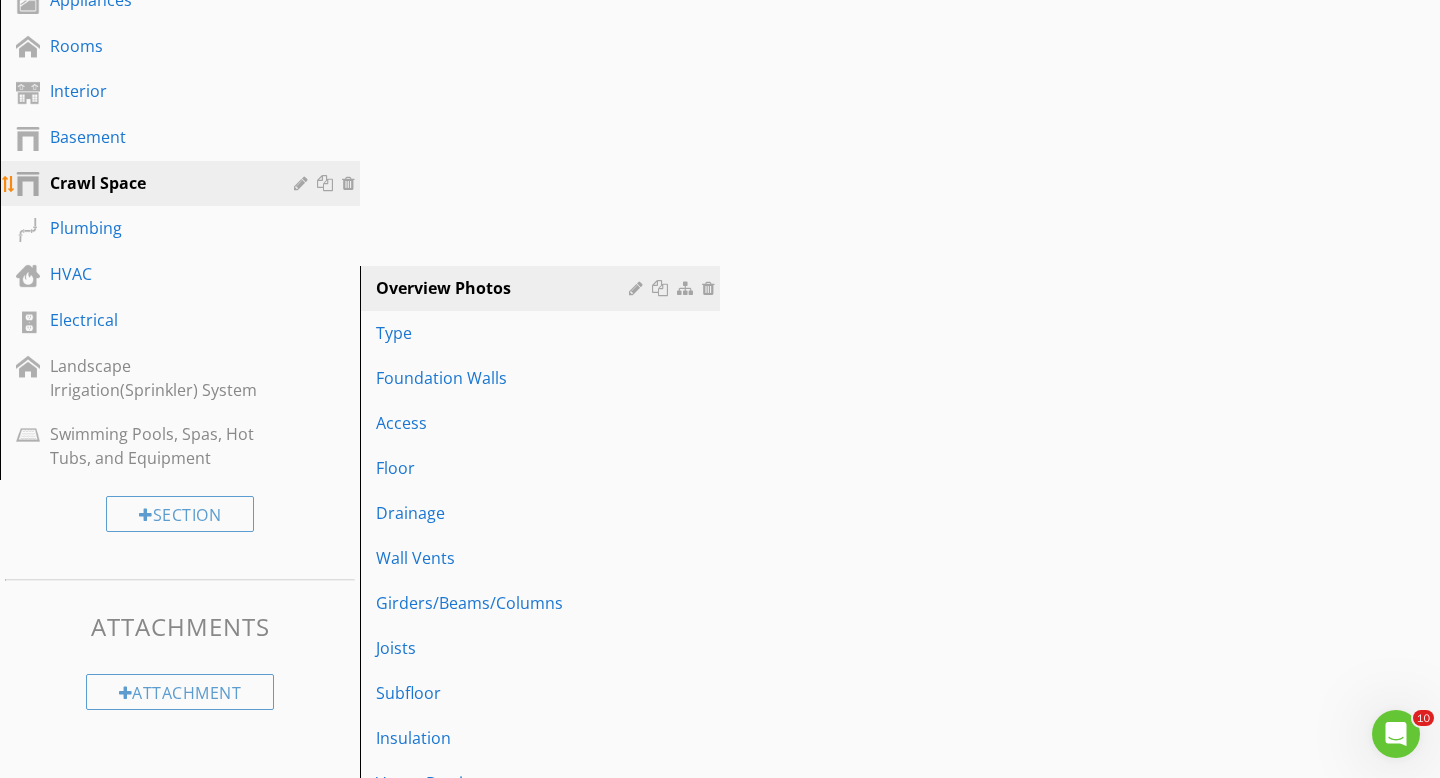 scroll, scrollTop: 479, scrollLeft: 0, axis: vertical 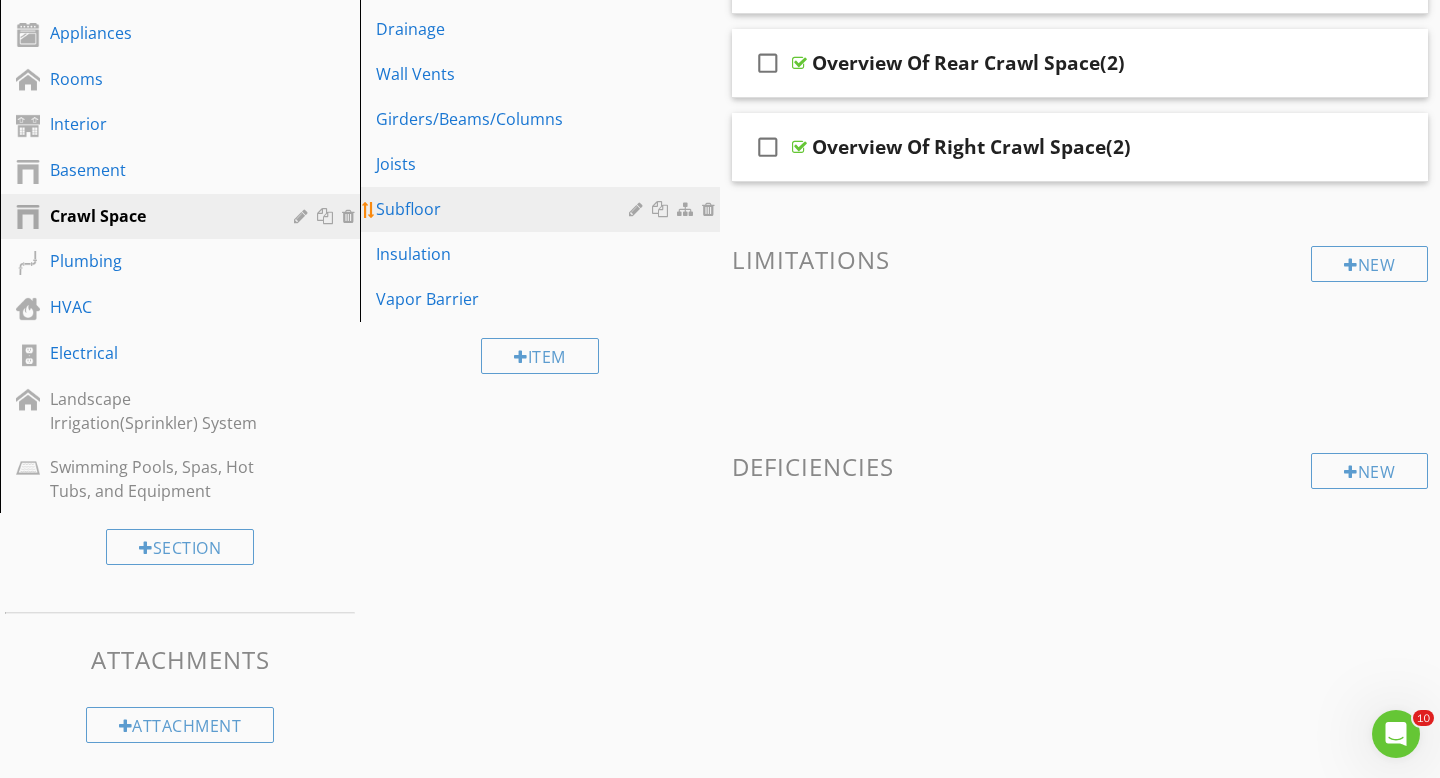 click on "Subfloor" at bounding box center (505, 209) 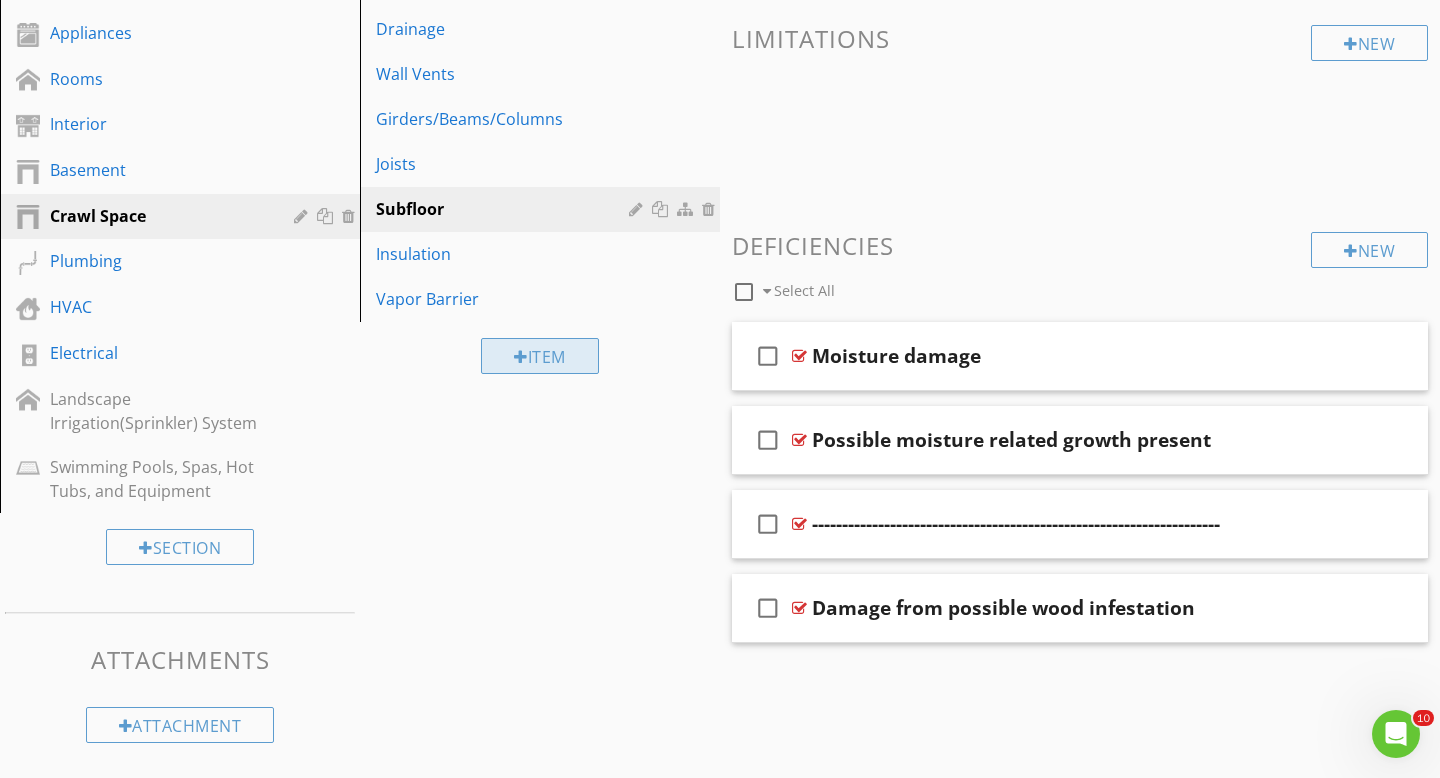 scroll, scrollTop: 479, scrollLeft: 0, axis: vertical 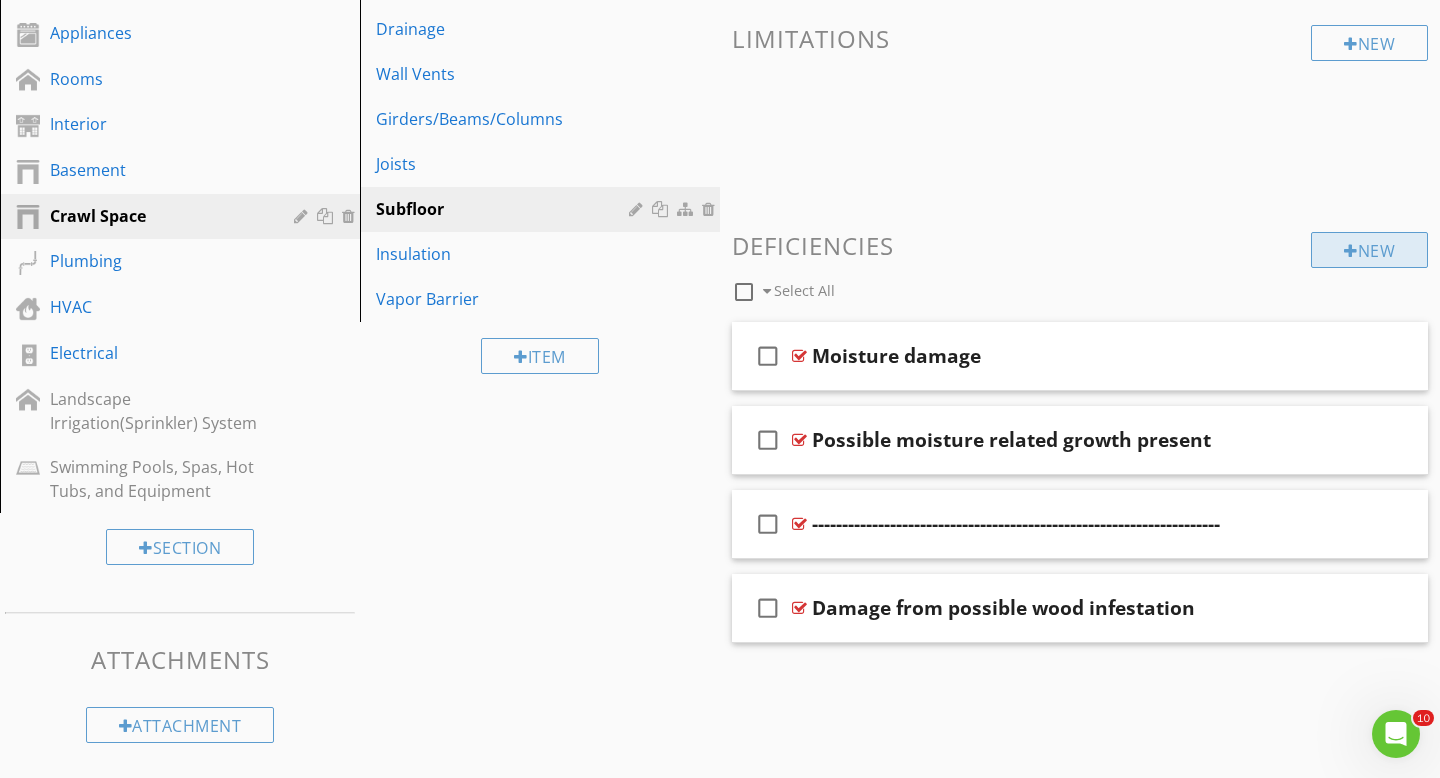 click at bounding box center [1351, 251] 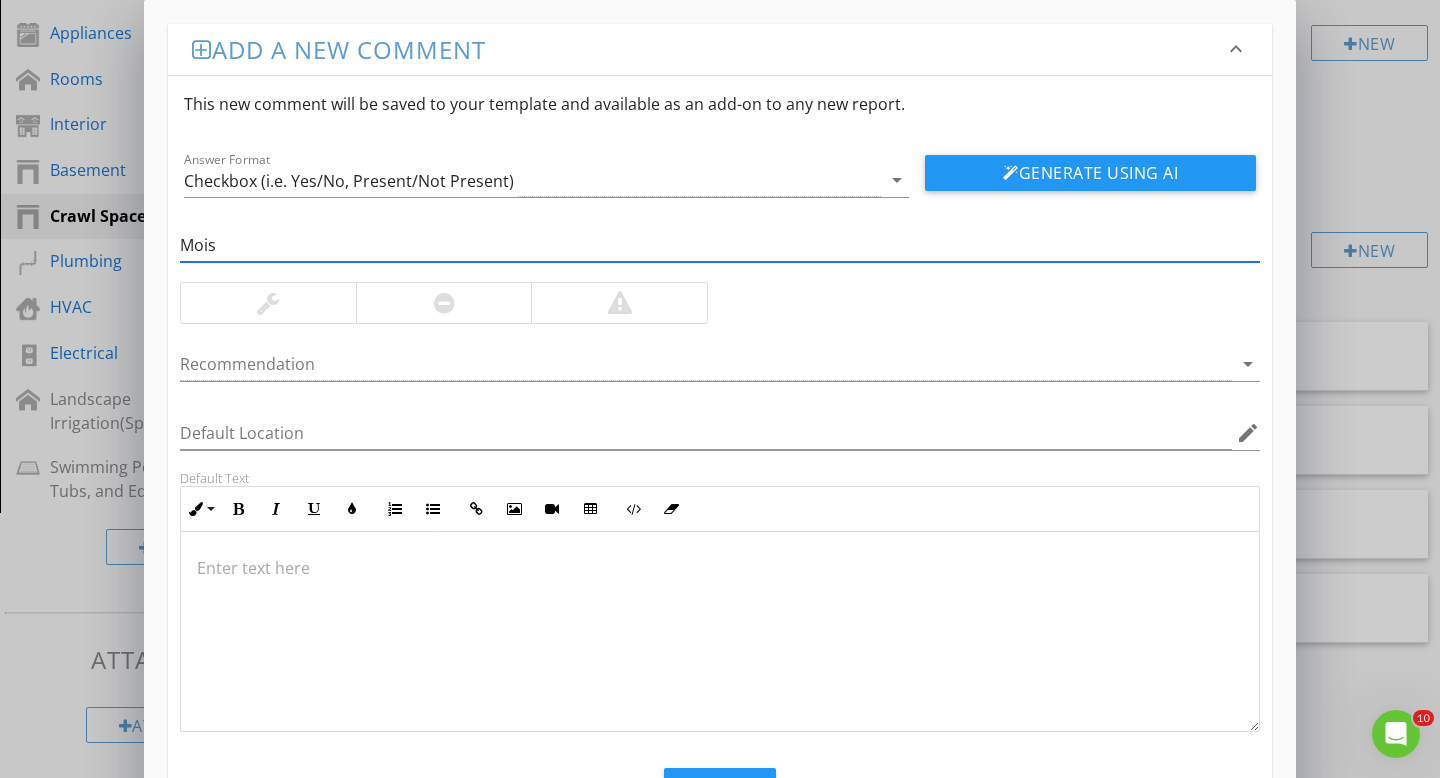 type on "Moisture stains present" 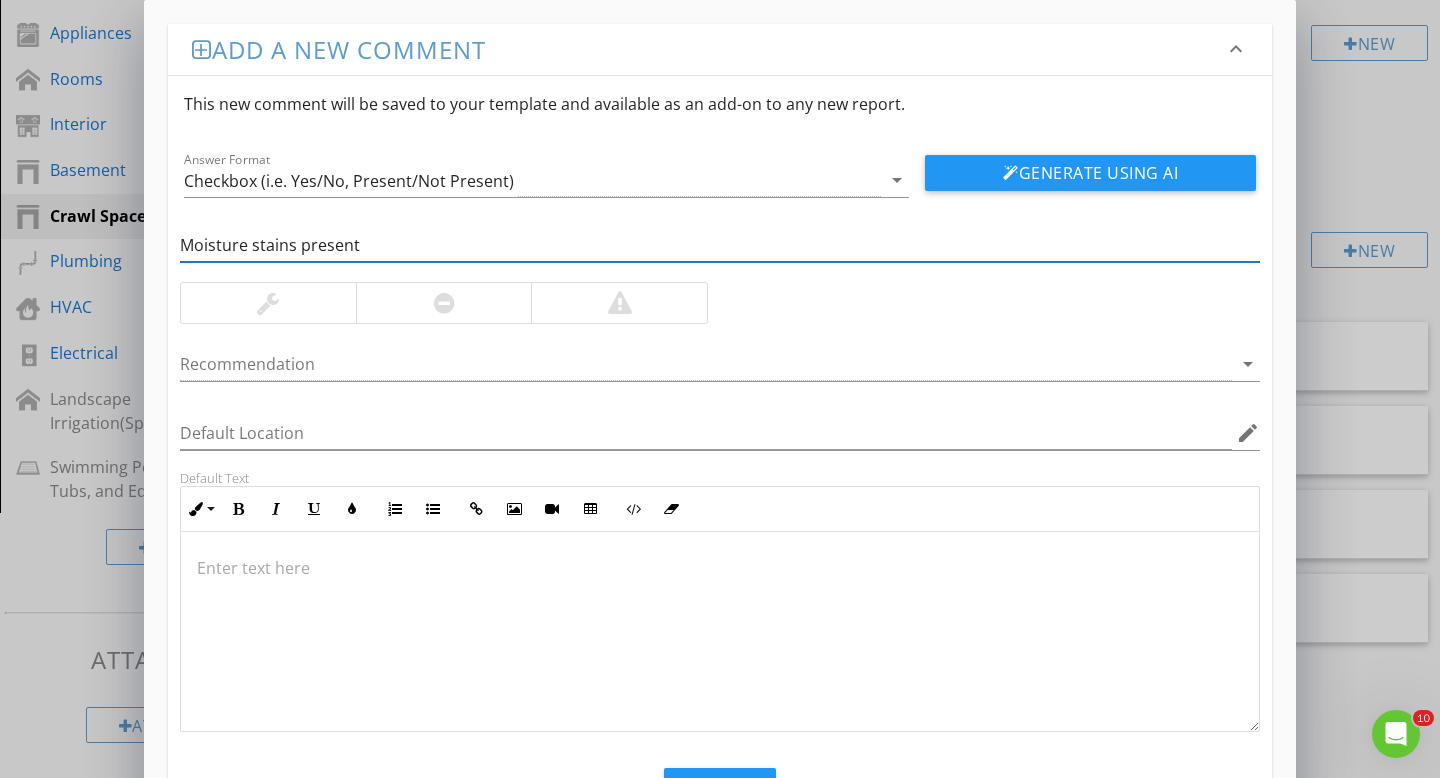 click at bounding box center [268, 303] 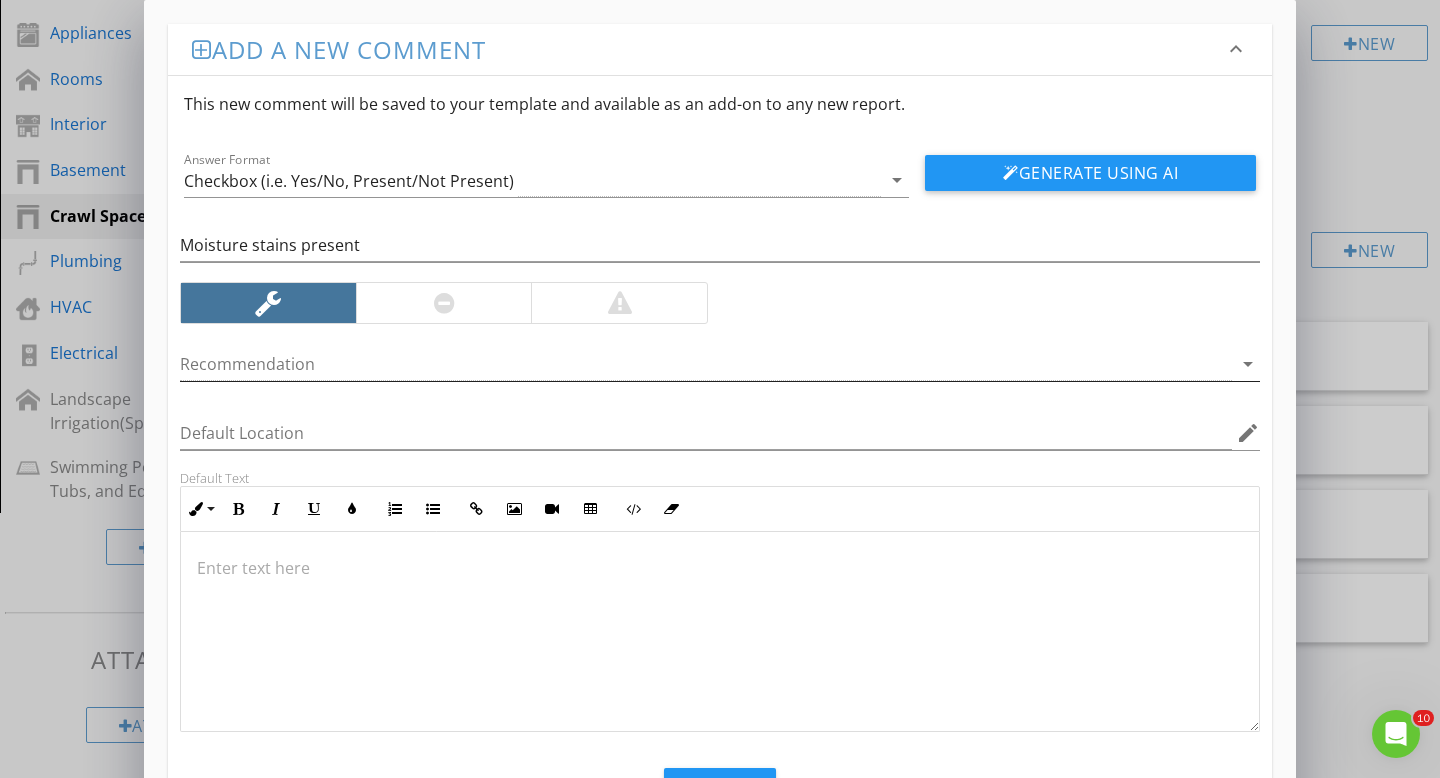 click at bounding box center [706, 364] 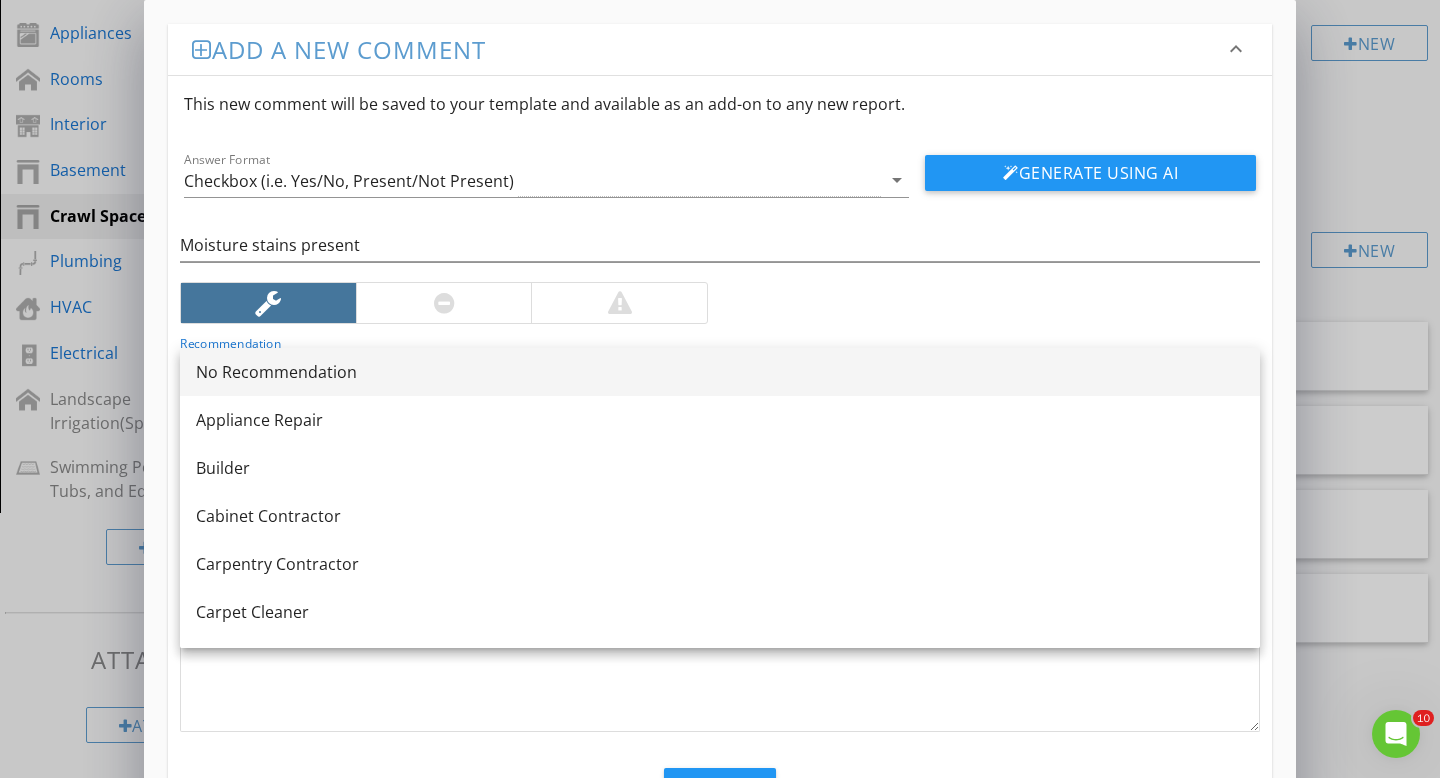 click on "No Recommendation" at bounding box center (720, 372) 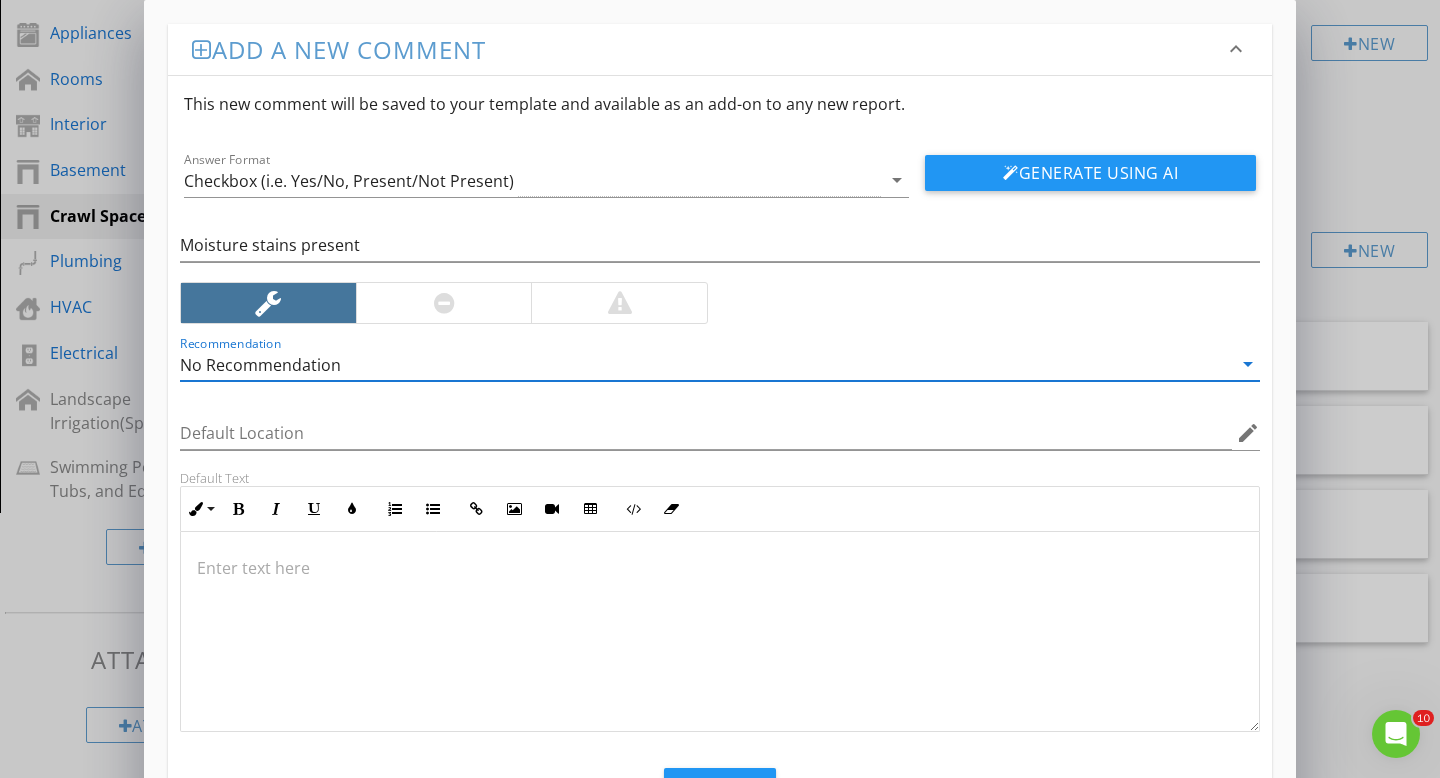 click at bounding box center [720, 568] 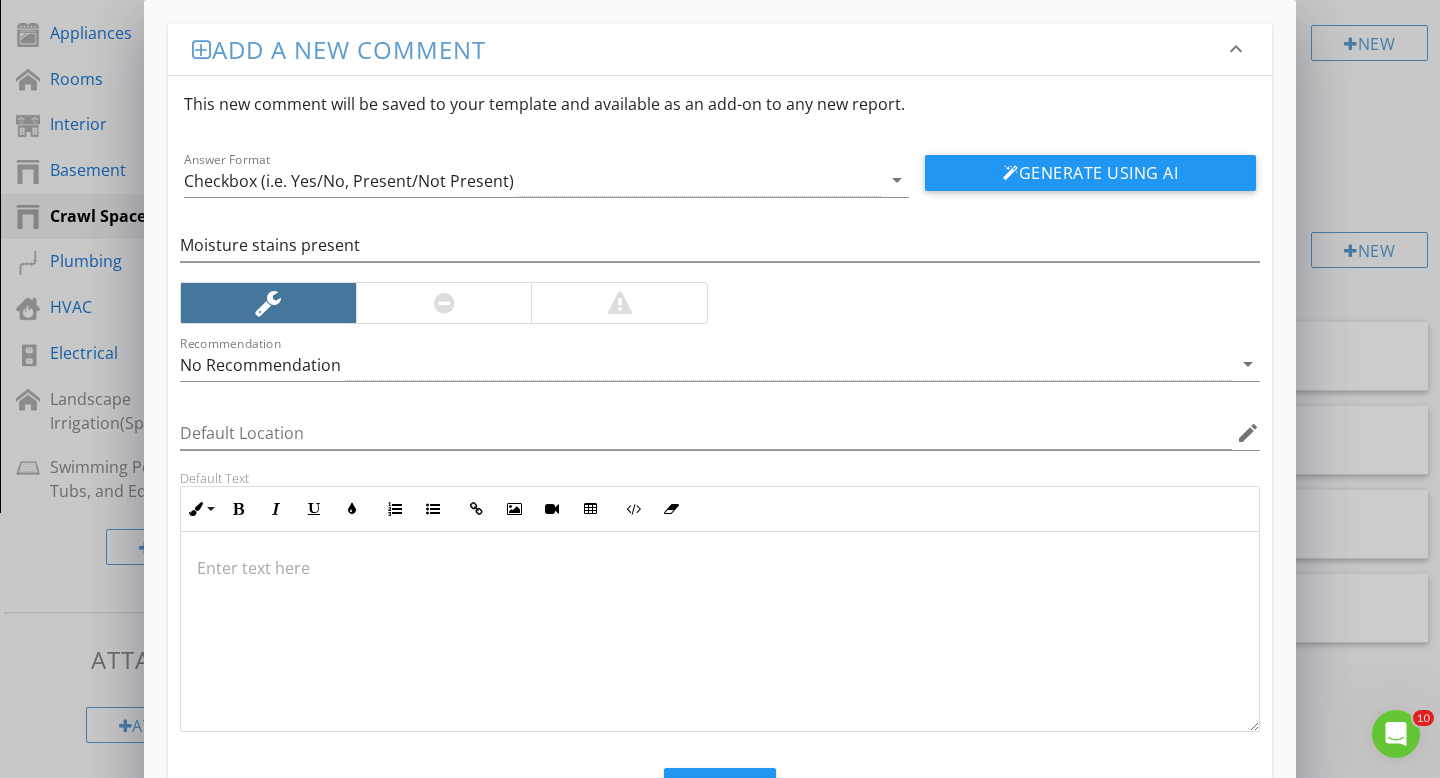 type 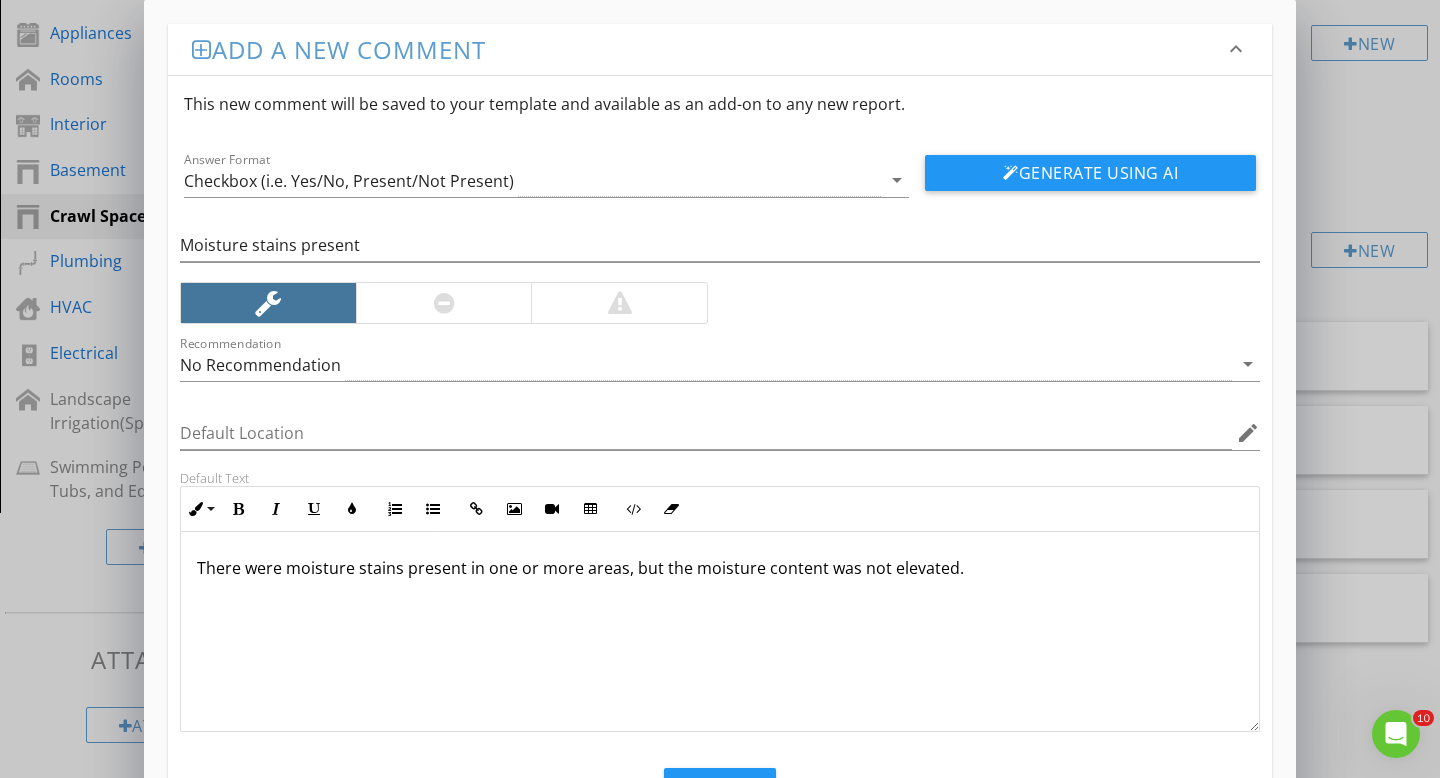 scroll, scrollTop: 90, scrollLeft: 0, axis: vertical 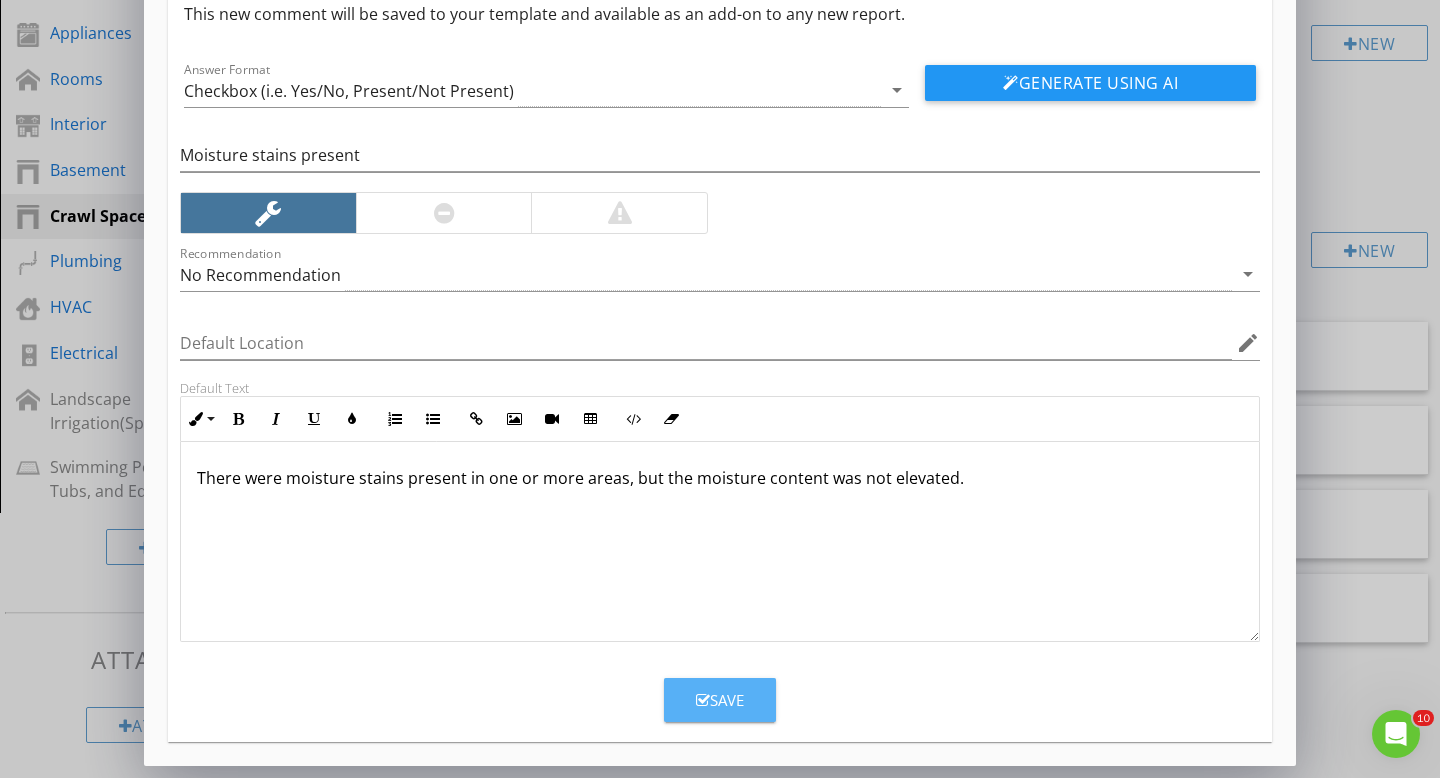 click on "Save" at bounding box center (720, 700) 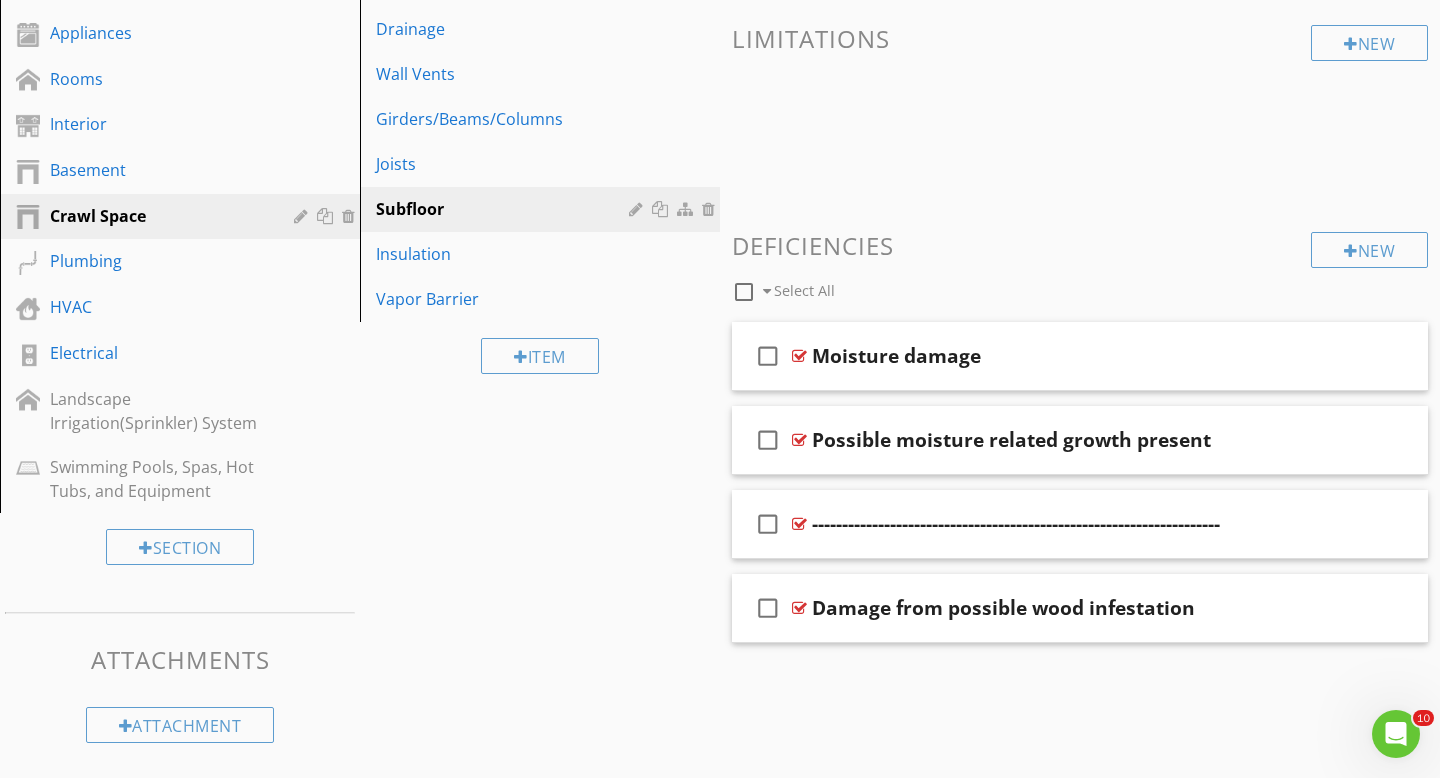 scroll, scrollTop: 0, scrollLeft: 0, axis: both 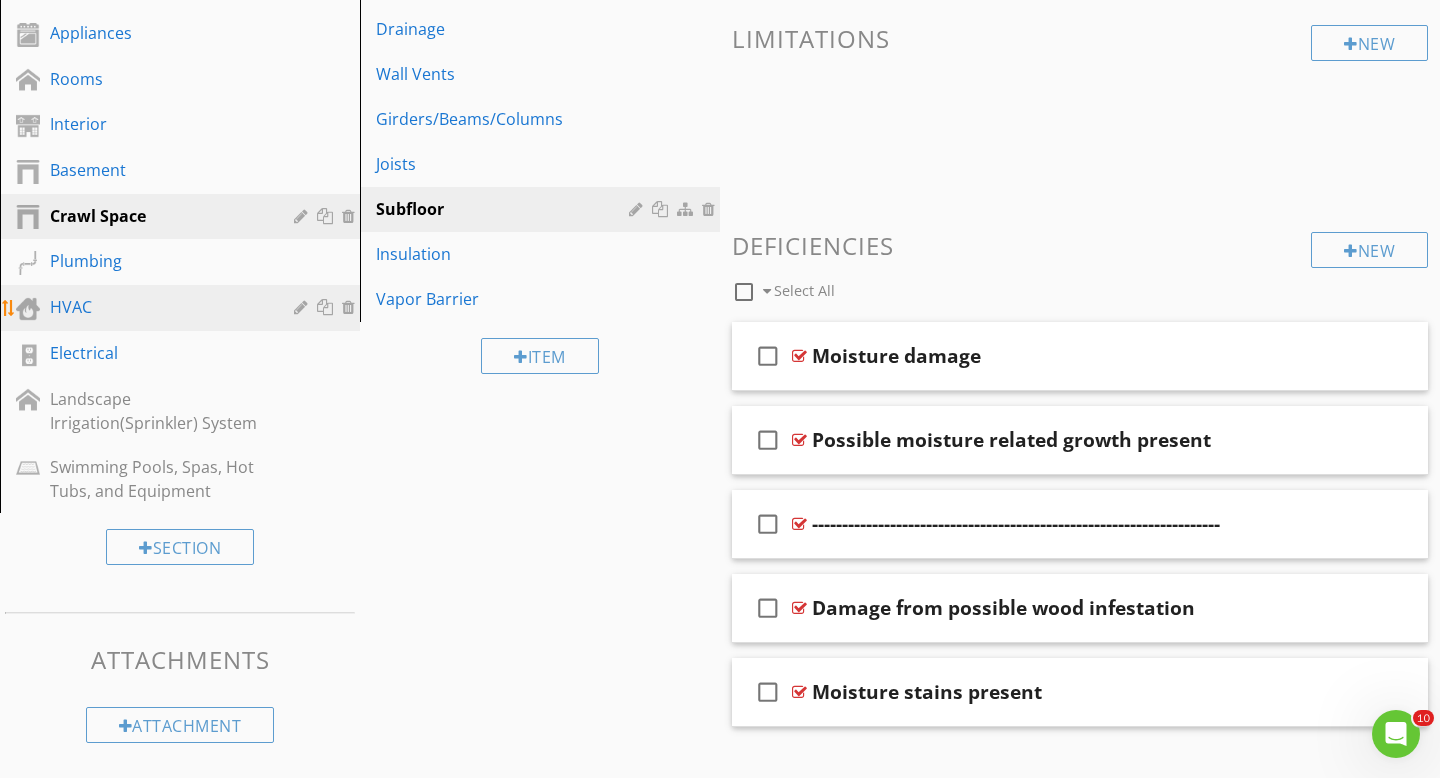 click on "HVAC" at bounding box center [157, 307] 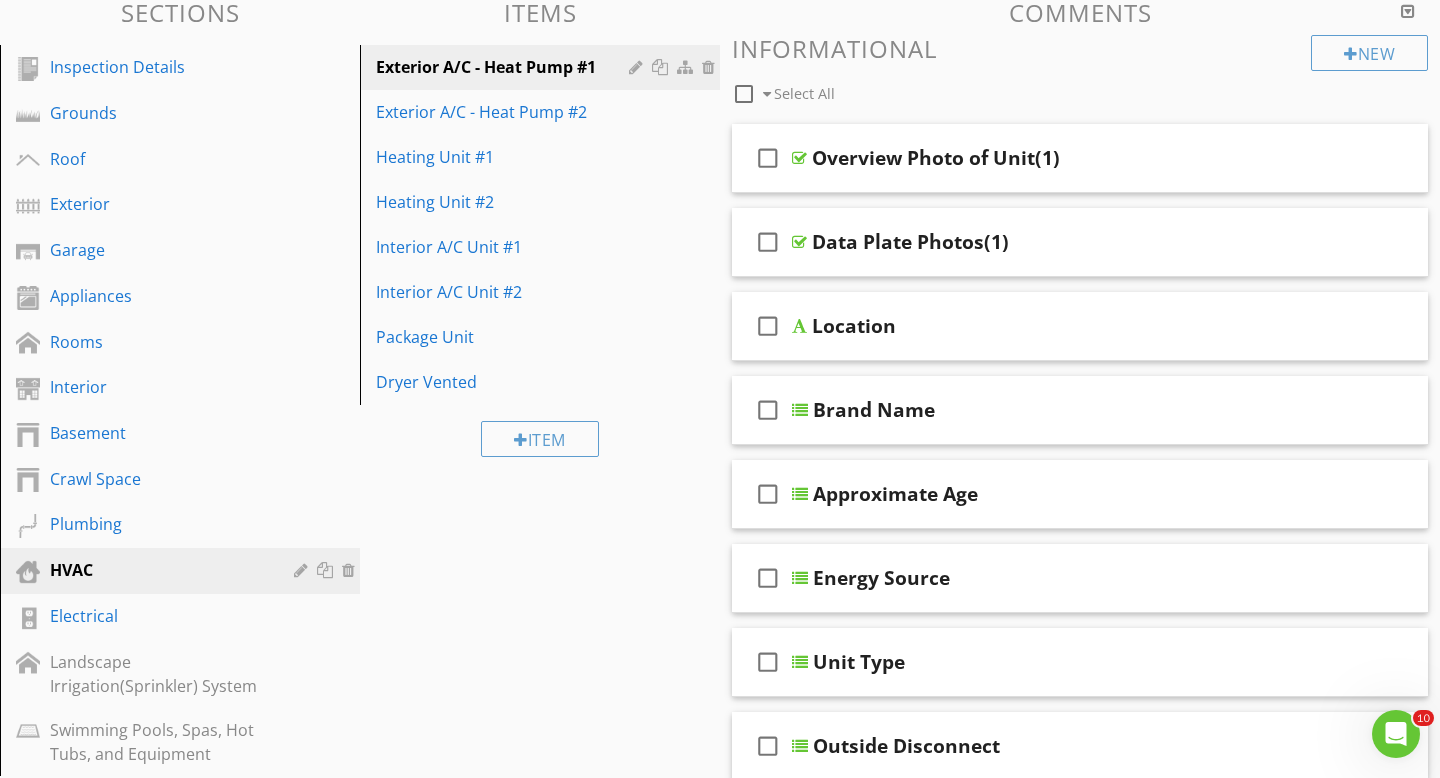 scroll, scrollTop: 197, scrollLeft: 0, axis: vertical 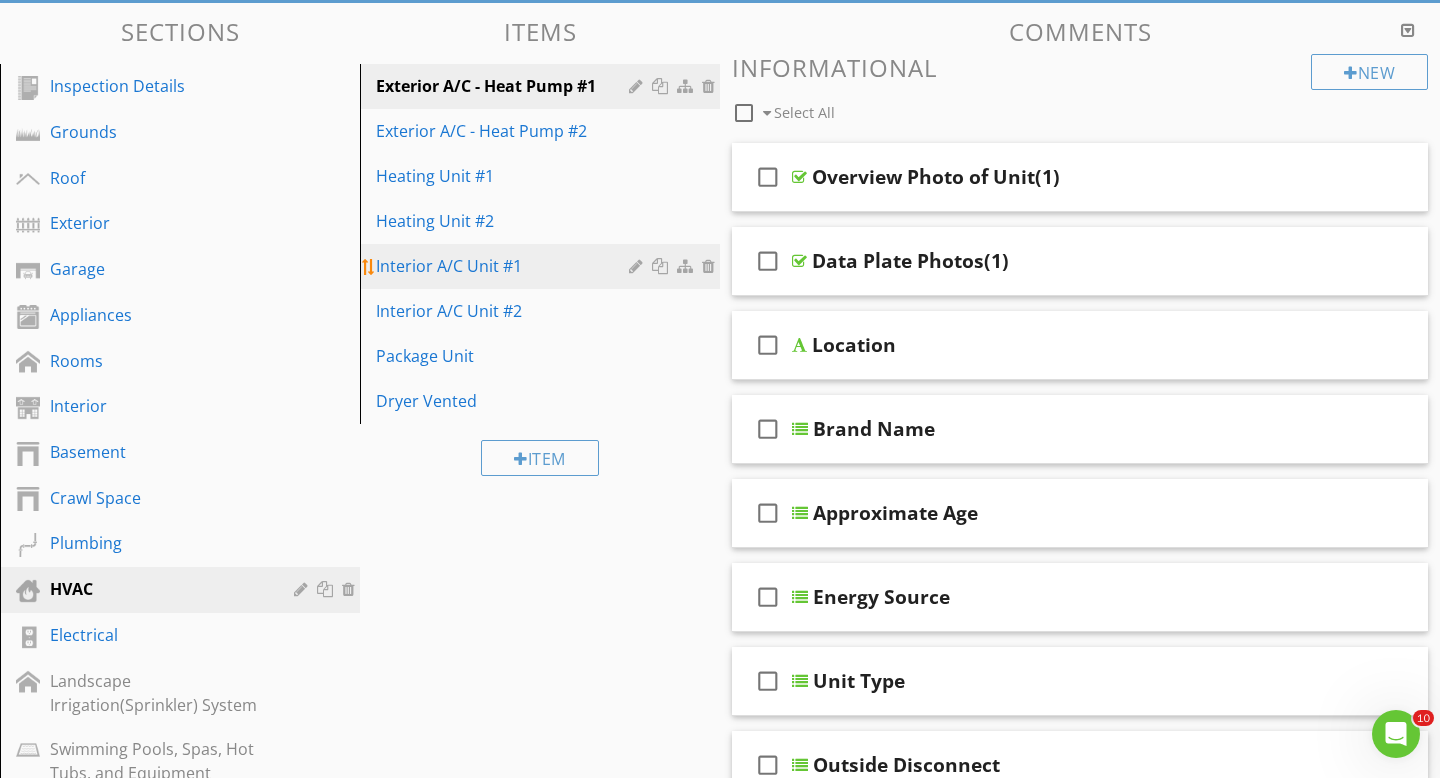 click on "Interior A/C Unit #1" at bounding box center [543, 266] 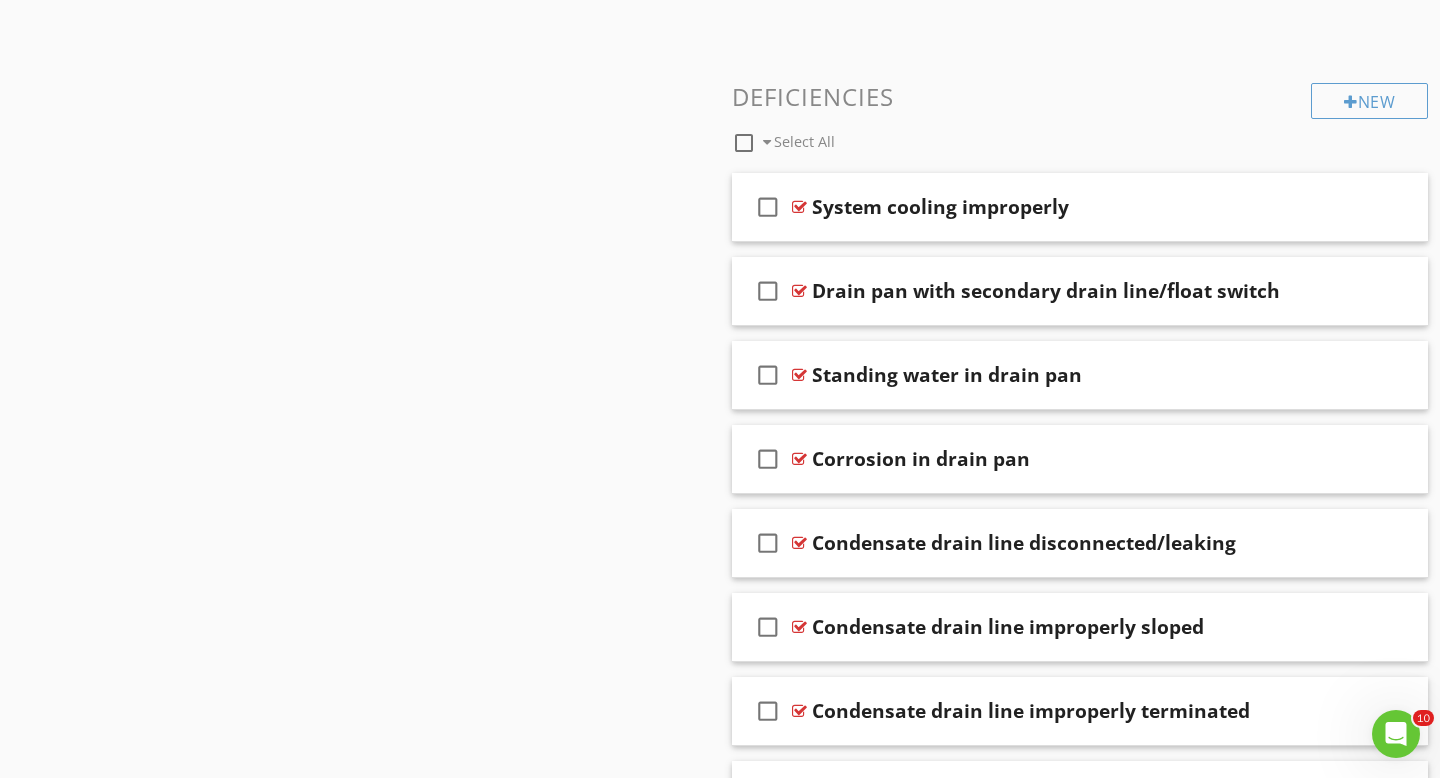 scroll, scrollTop: 1672, scrollLeft: 0, axis: vertical 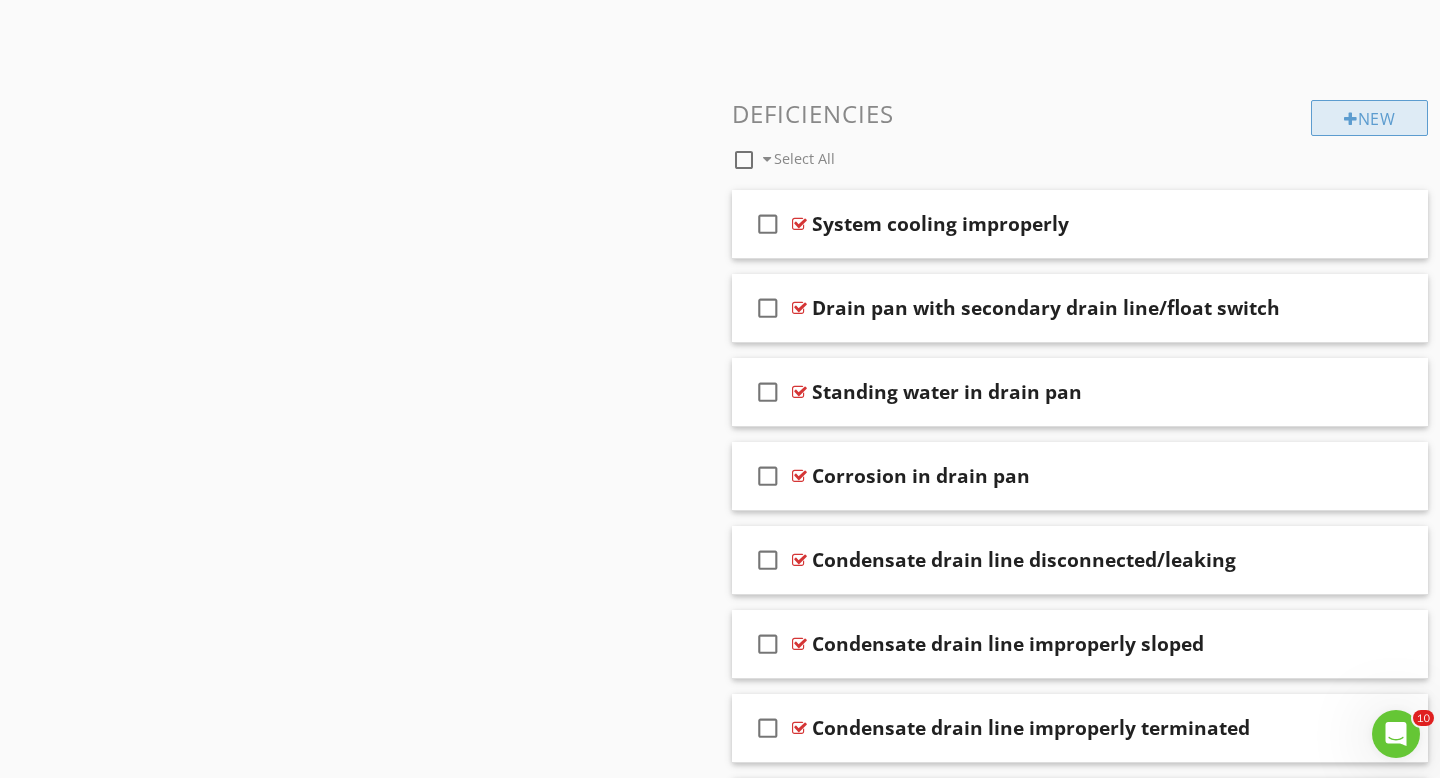 click on "New" at bounding box center (1369, 118) 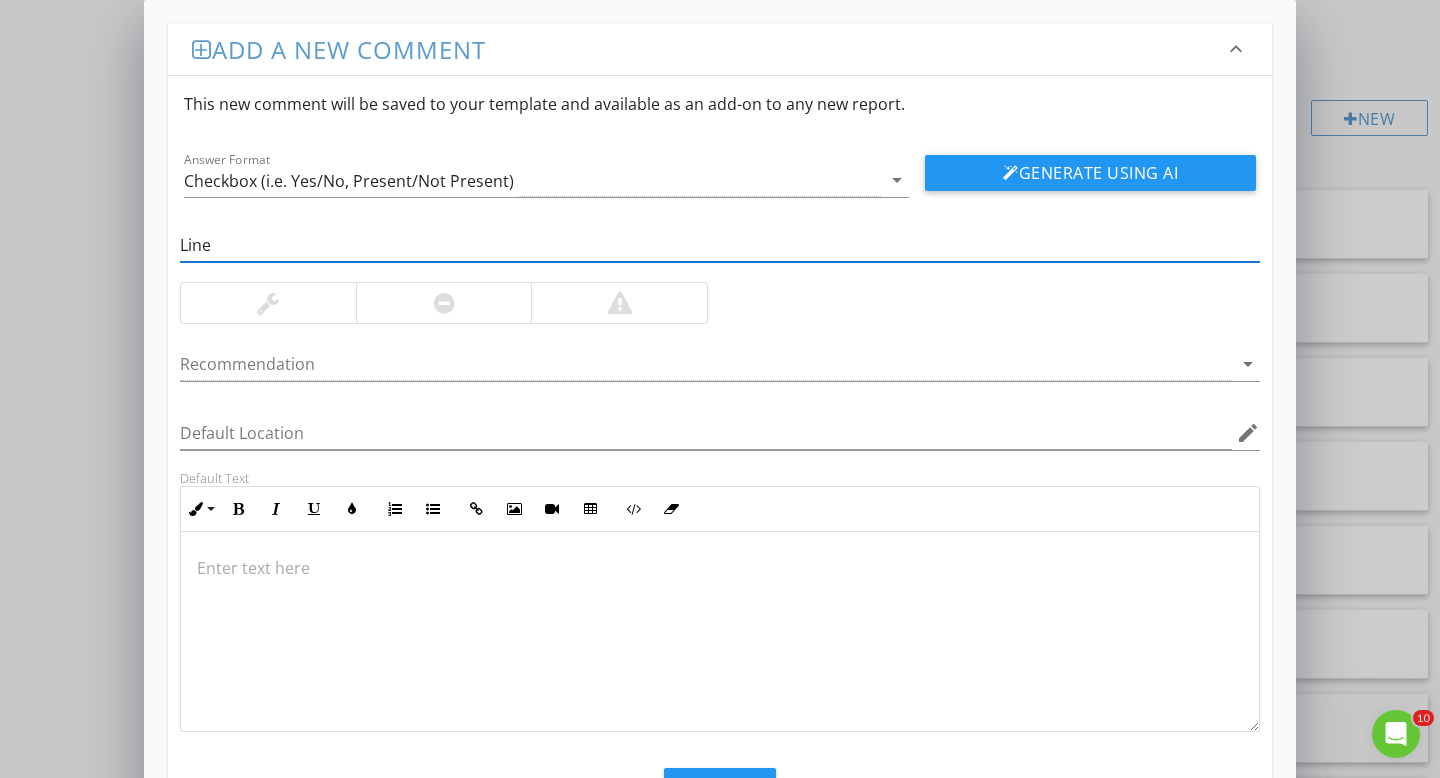 type on "Line set not properly supported" 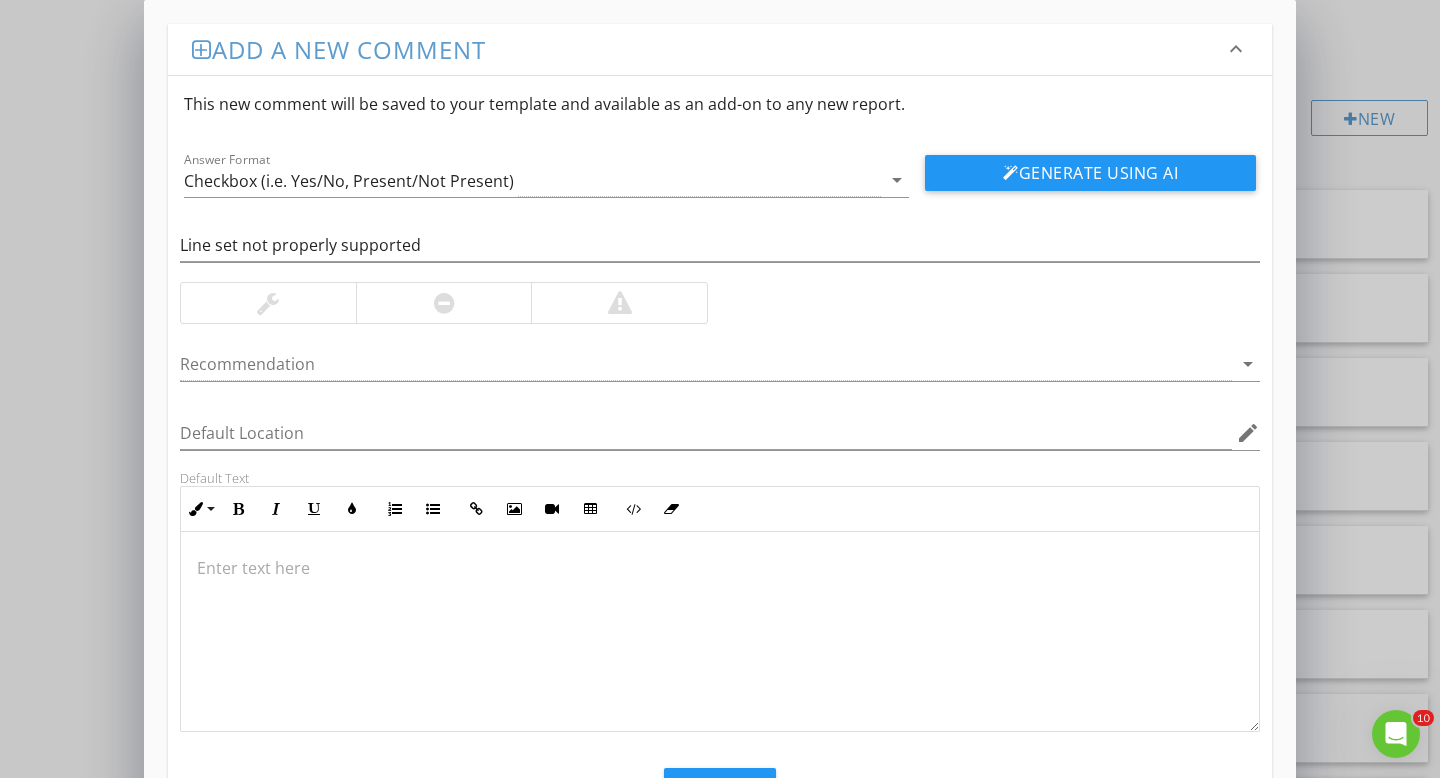 click at bounding box center [268, 303] 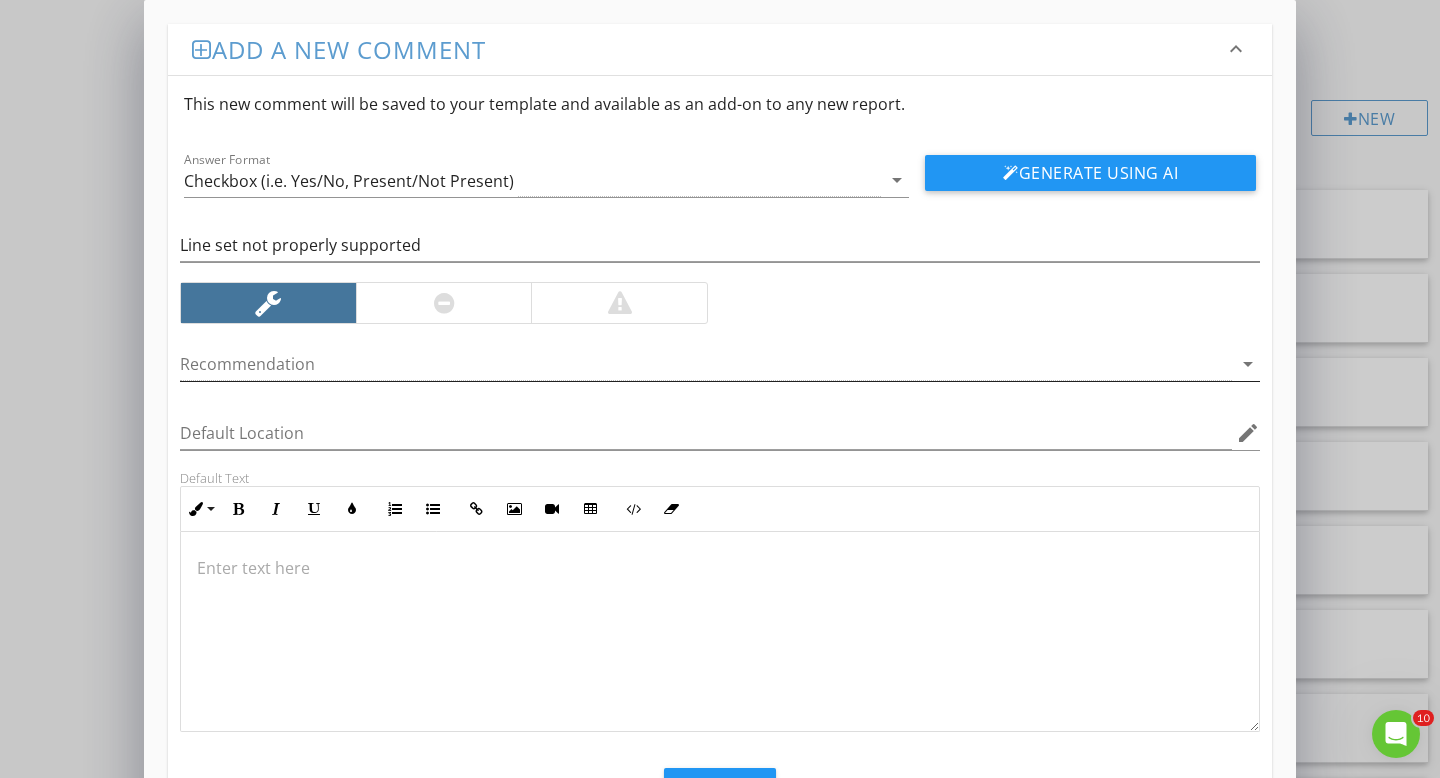 click at bounding box center [706, 364] 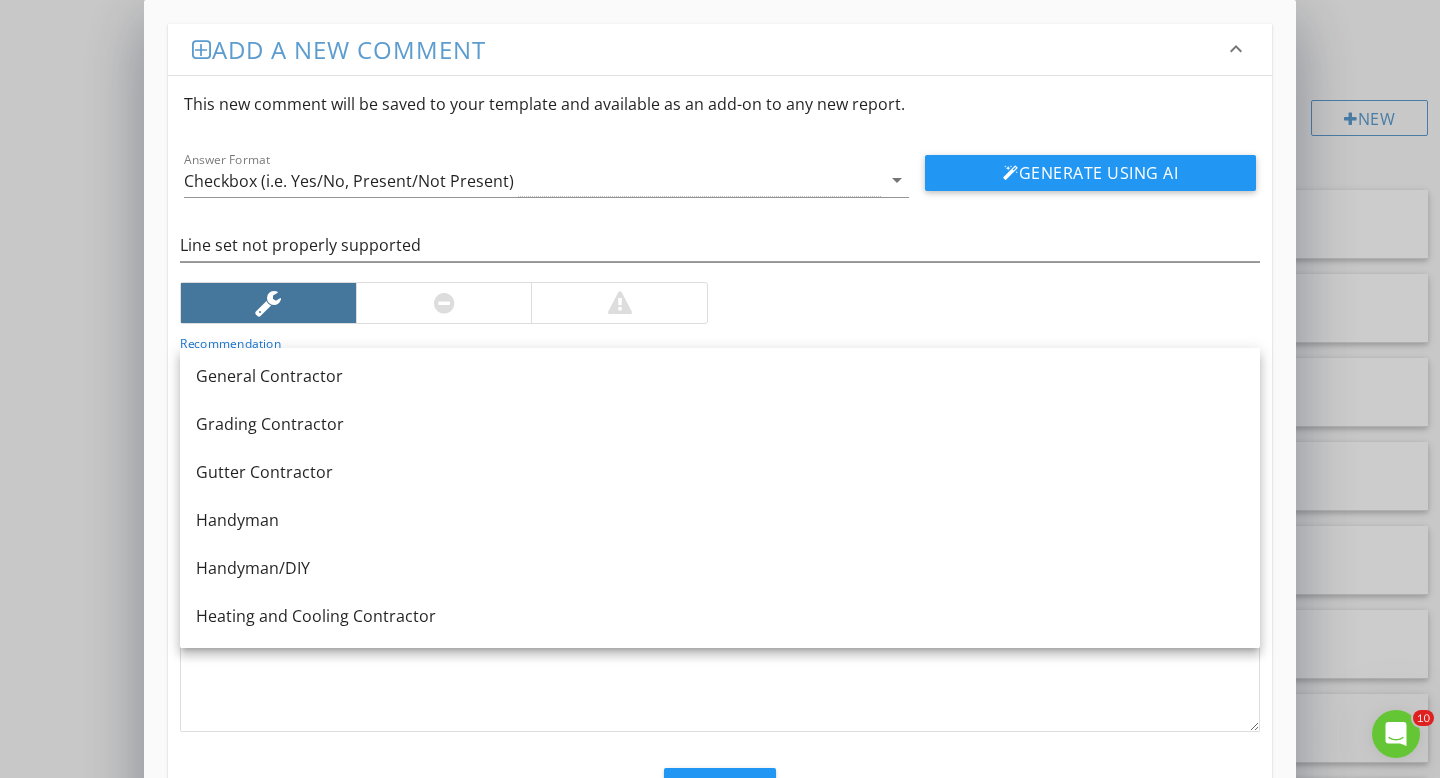 scroll, scrollTop: 1165, scrollLeft: 0, axis: vertical 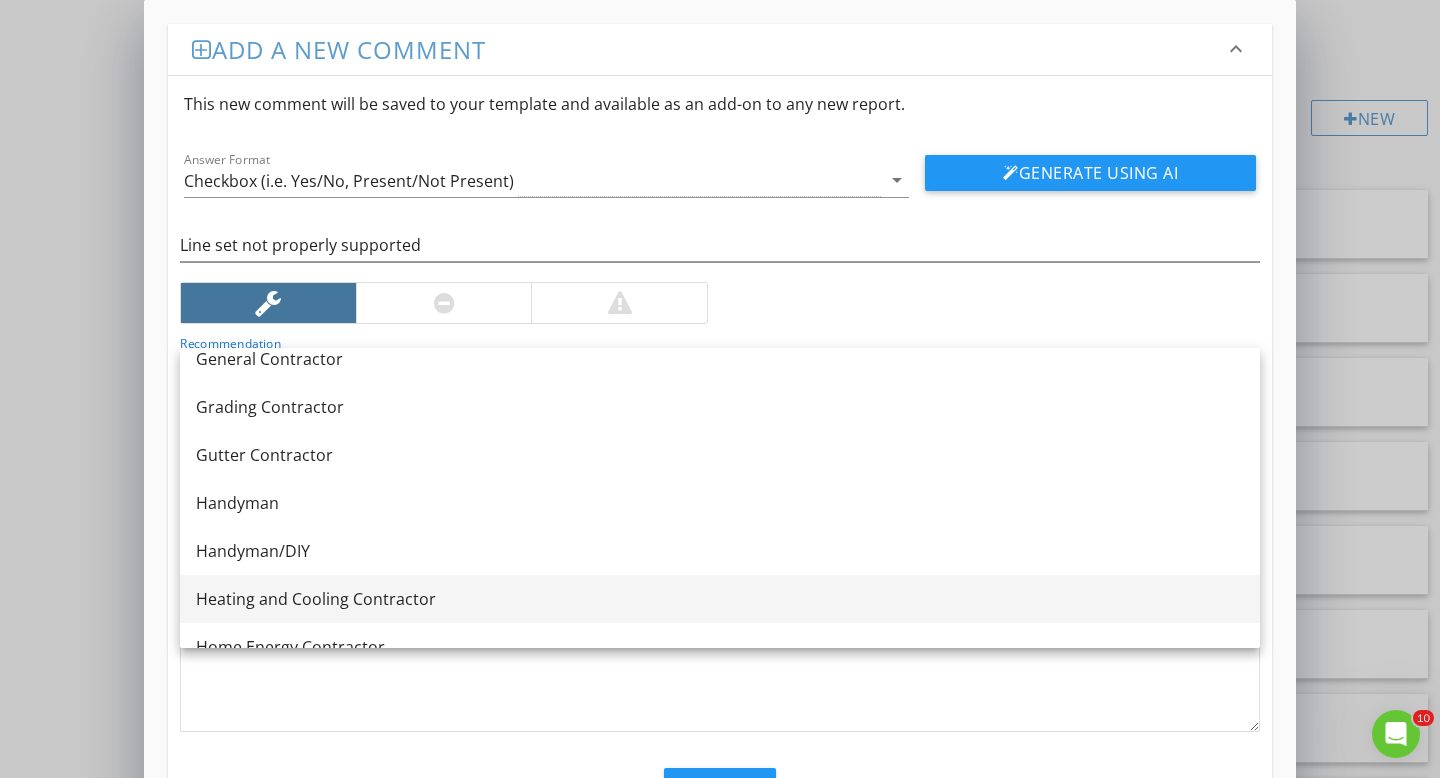 click on "Heating and Cooling Contractor" at bounding box center (720, 599) 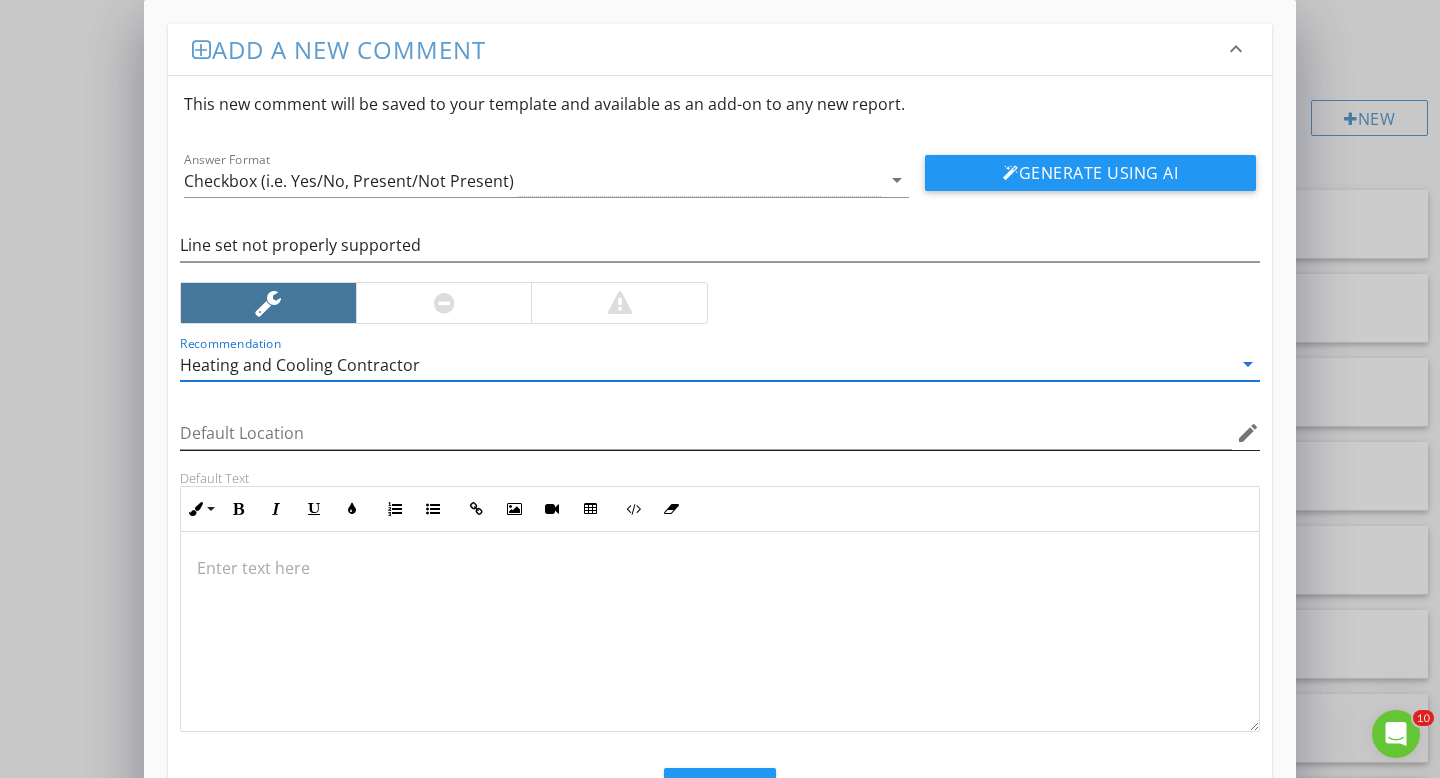 drag, startPoint x: 262, startPoint y: 569, endPoint x: 266, endPoint y: 427, distance: 142.05632 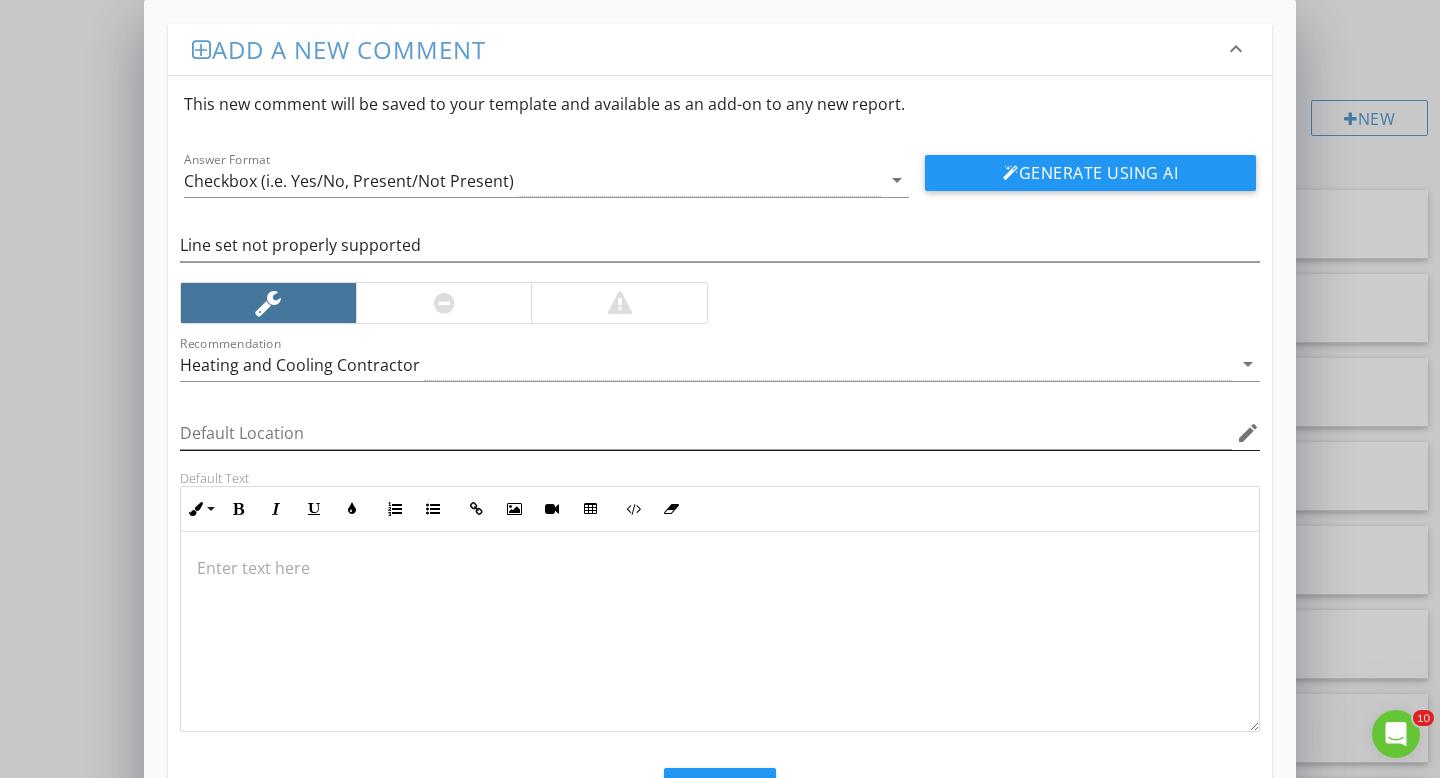 type 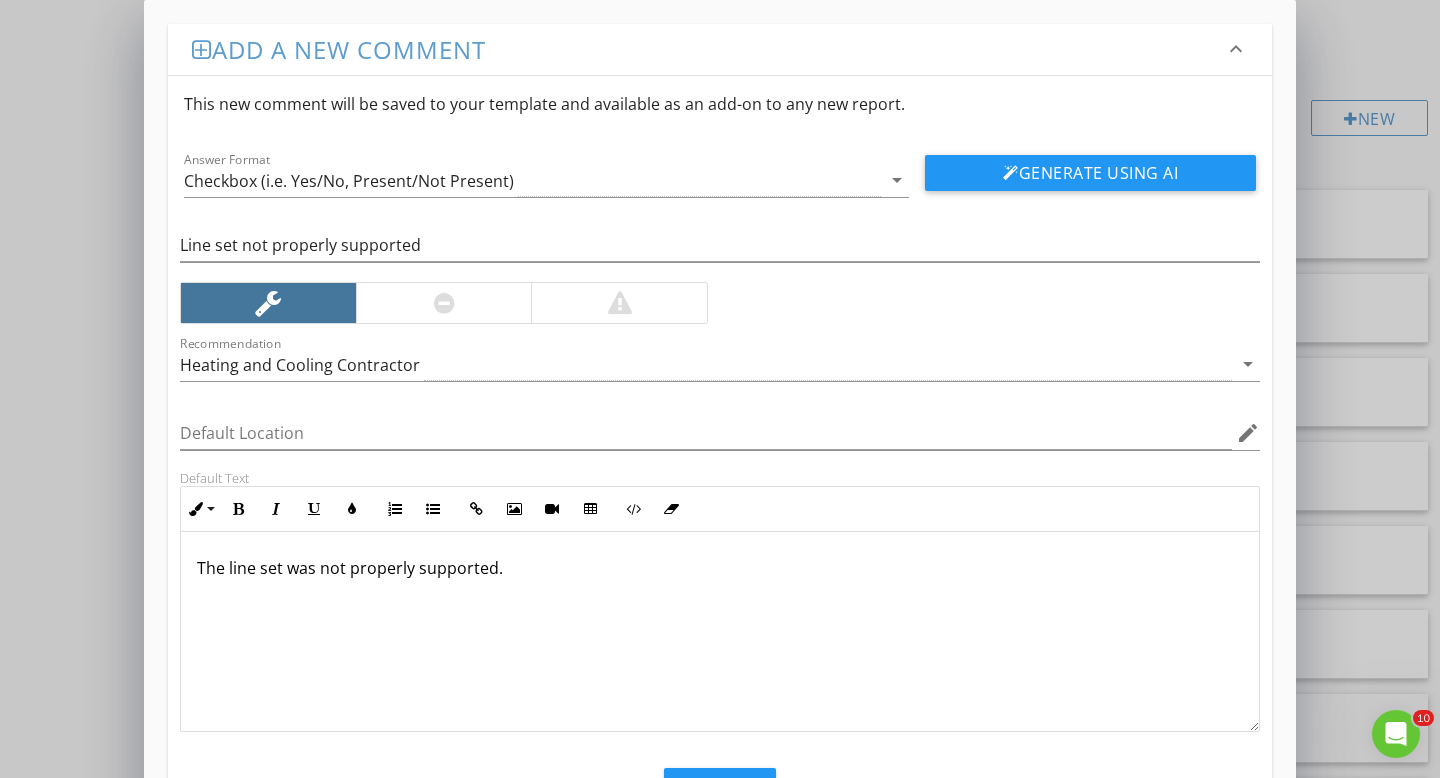 scroll, scrollTop: 90, scrollLeft: 0, axis: vertical 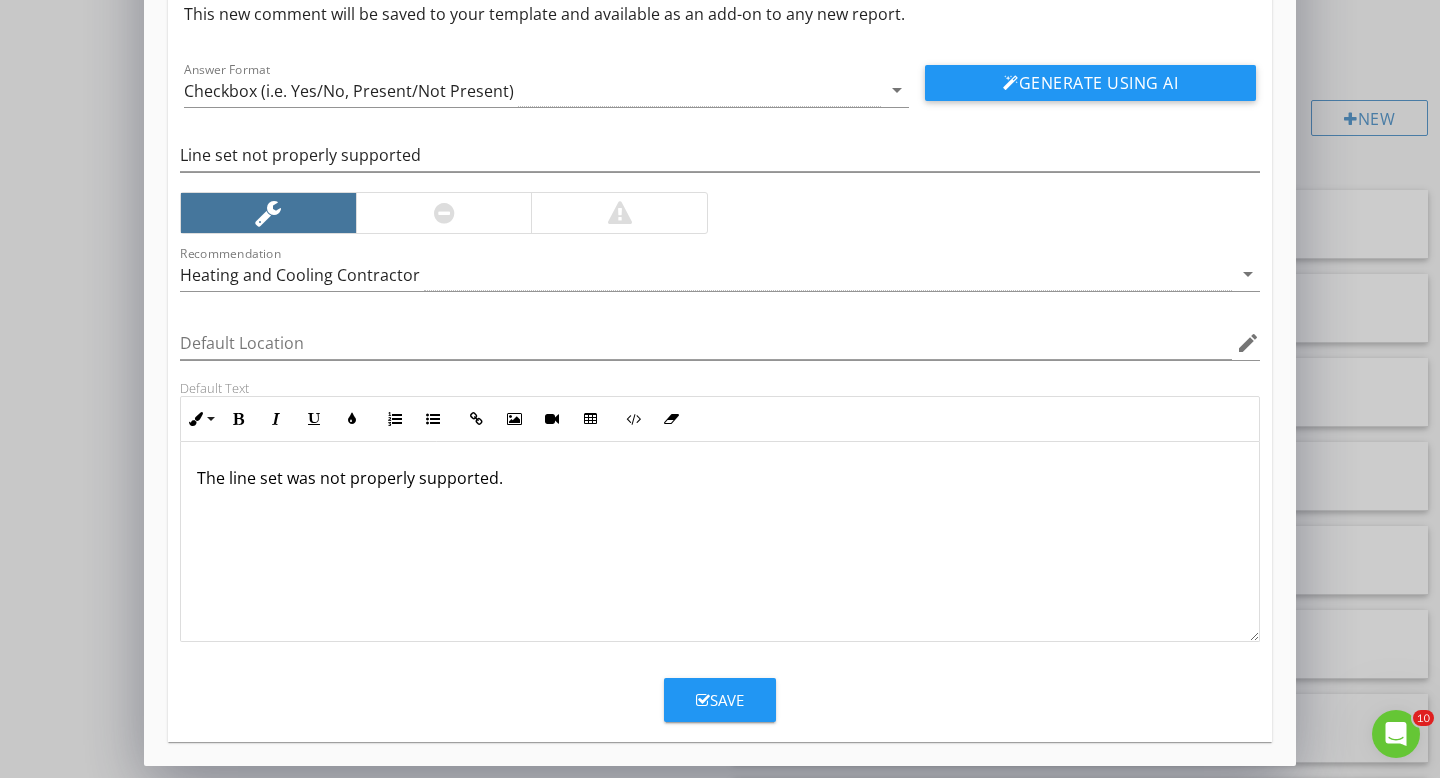 click on "Save" at bounding box center [720, 700] 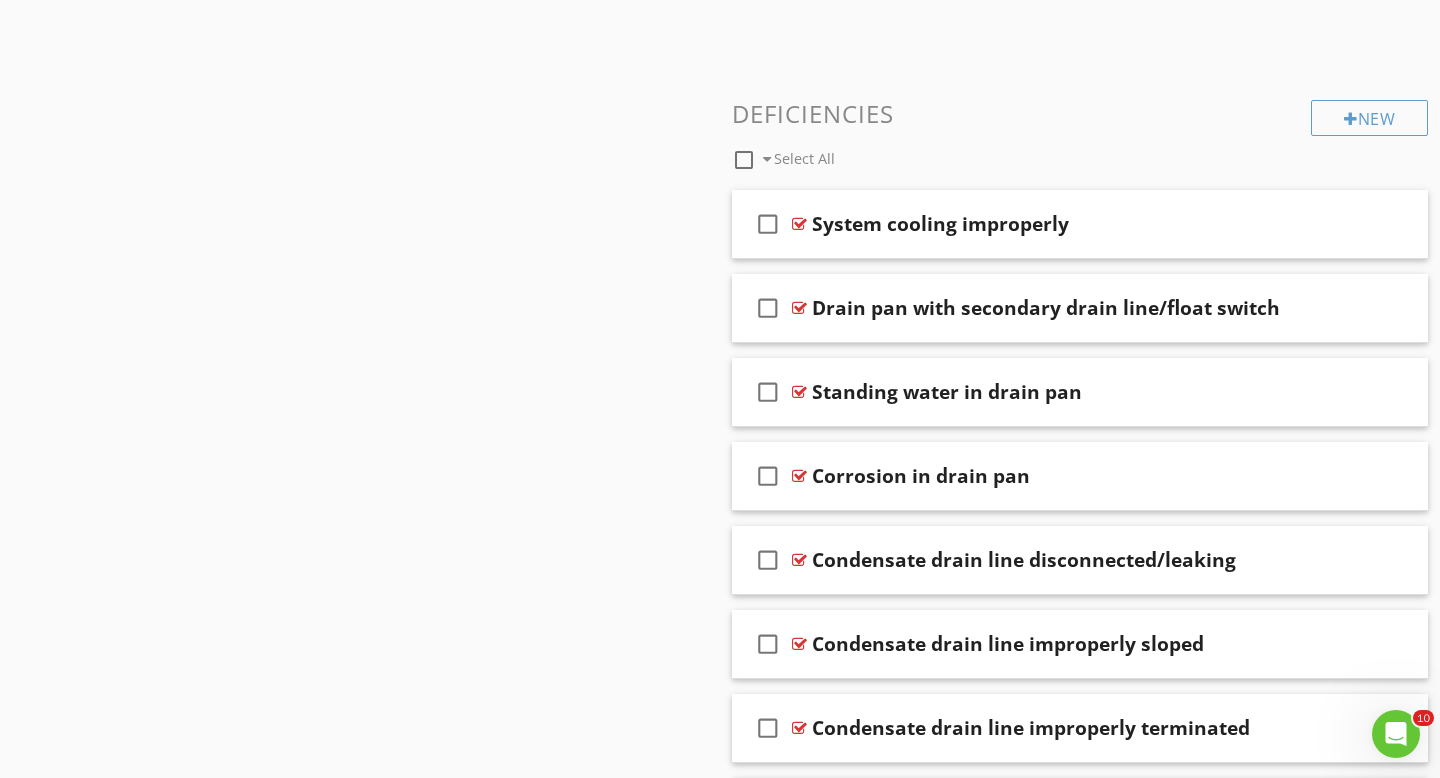 scroll, scrollTop: 0, scrollLeft: 0, axis: both 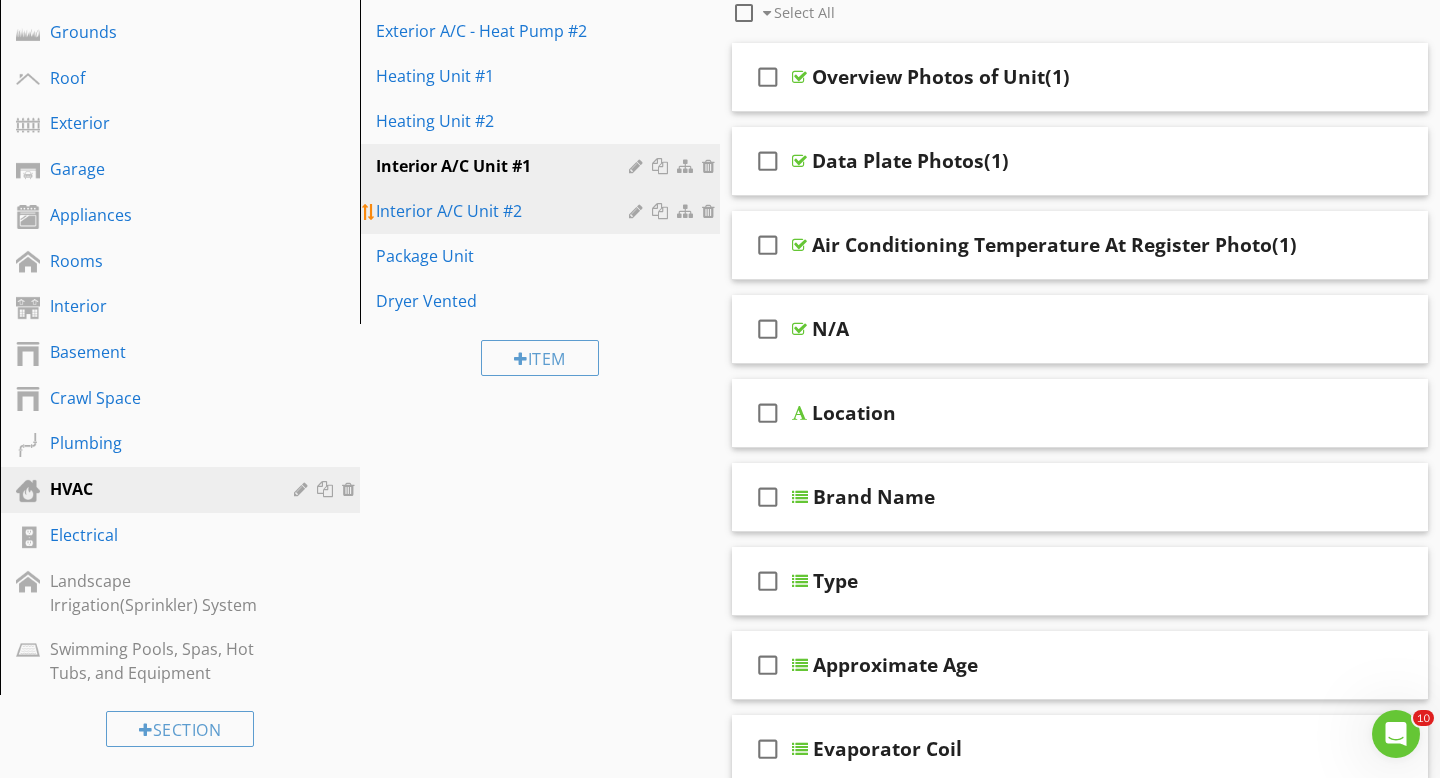click on "Interior A/C Unit #2" at bounding box center (505, 211) 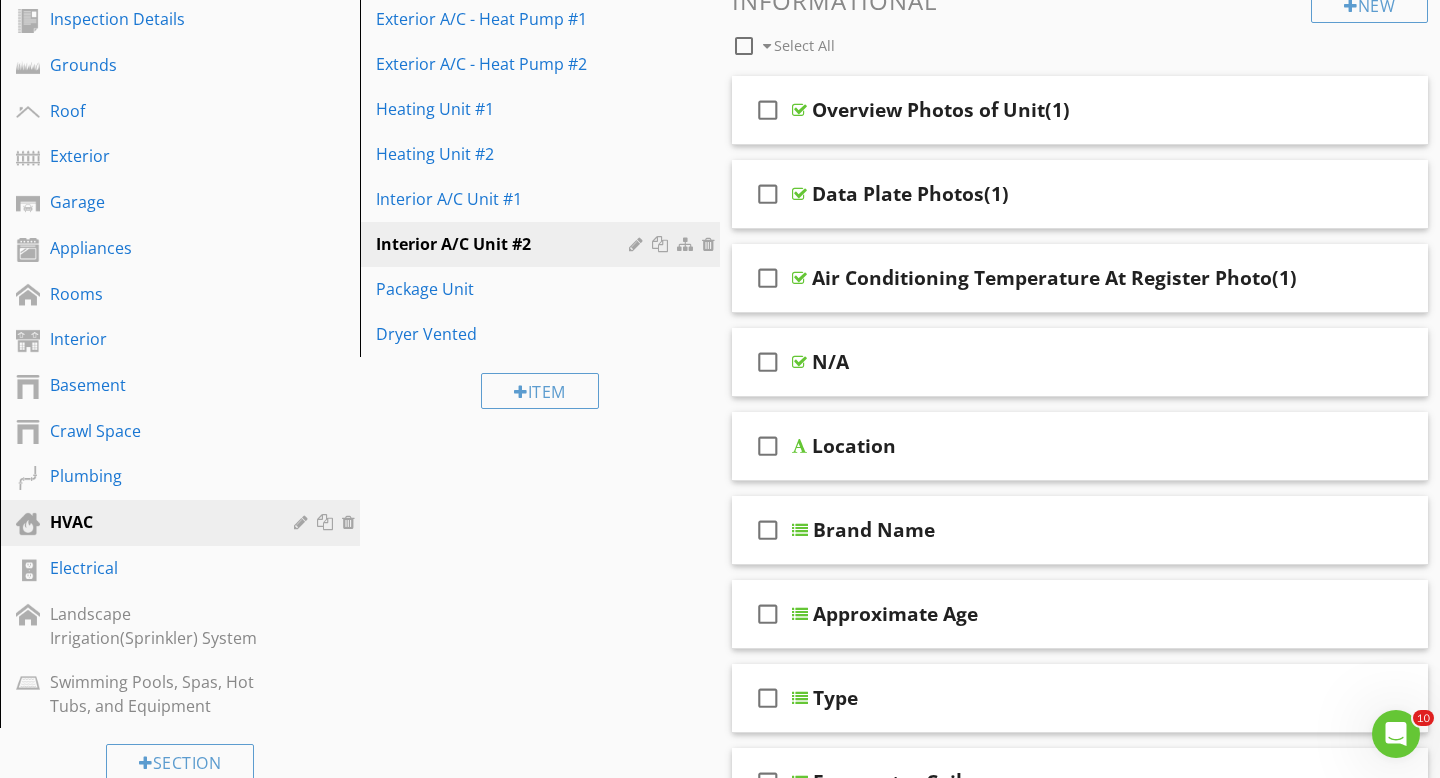 scroll, scrollTop: 5, scrollLeft: 0, axis: vertical 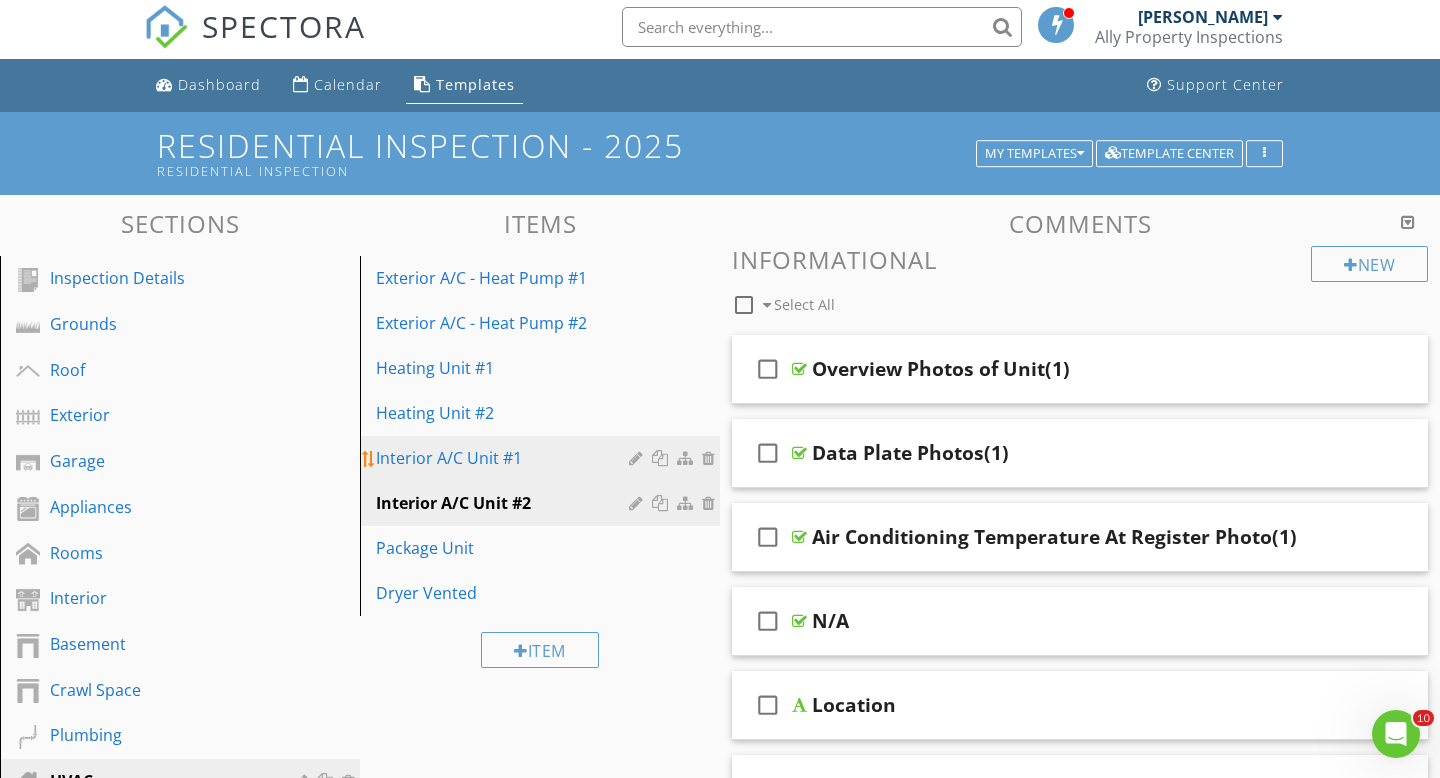 click on "Interior A/C Unit #1" at bounding box center [505, 458] 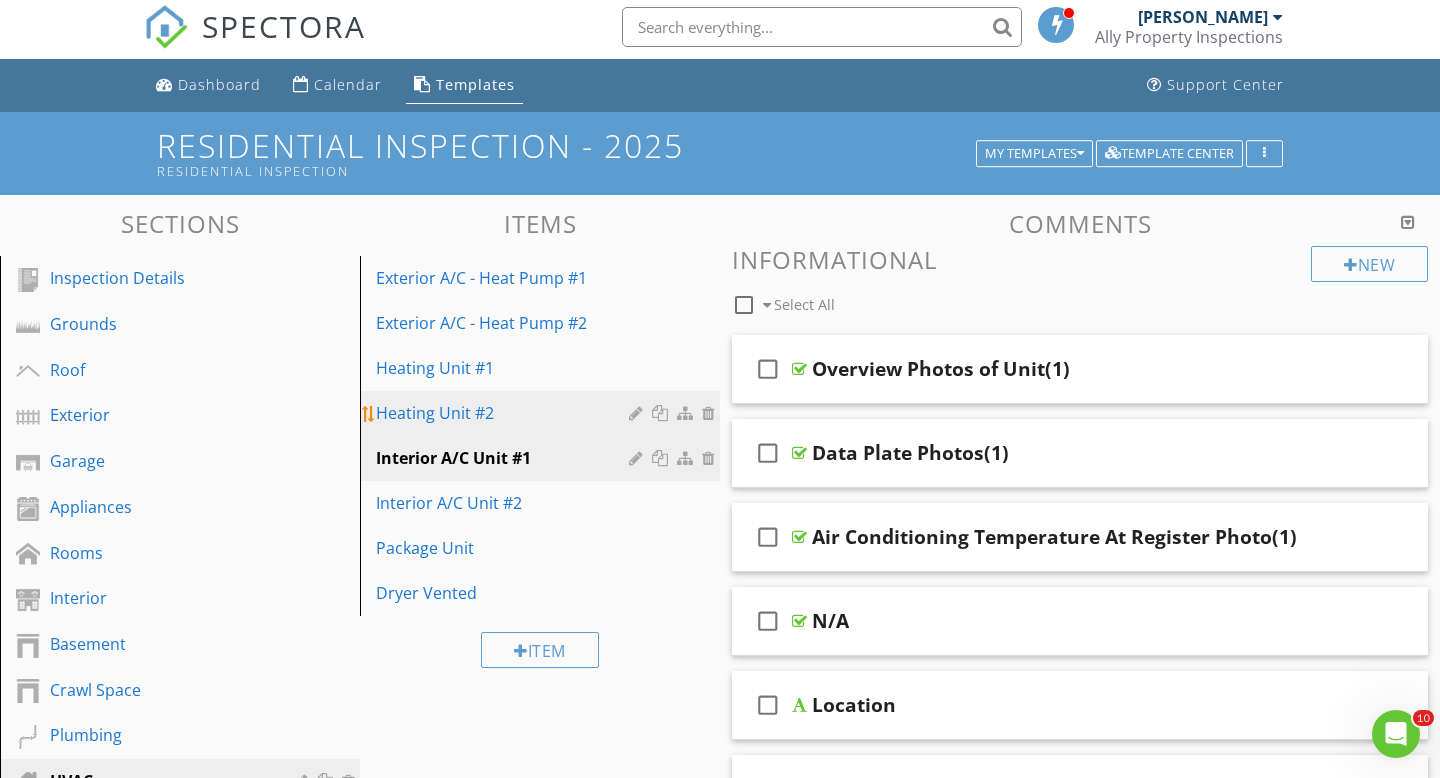 click on "Heating Unit #2" at bounding box center (505, 413) 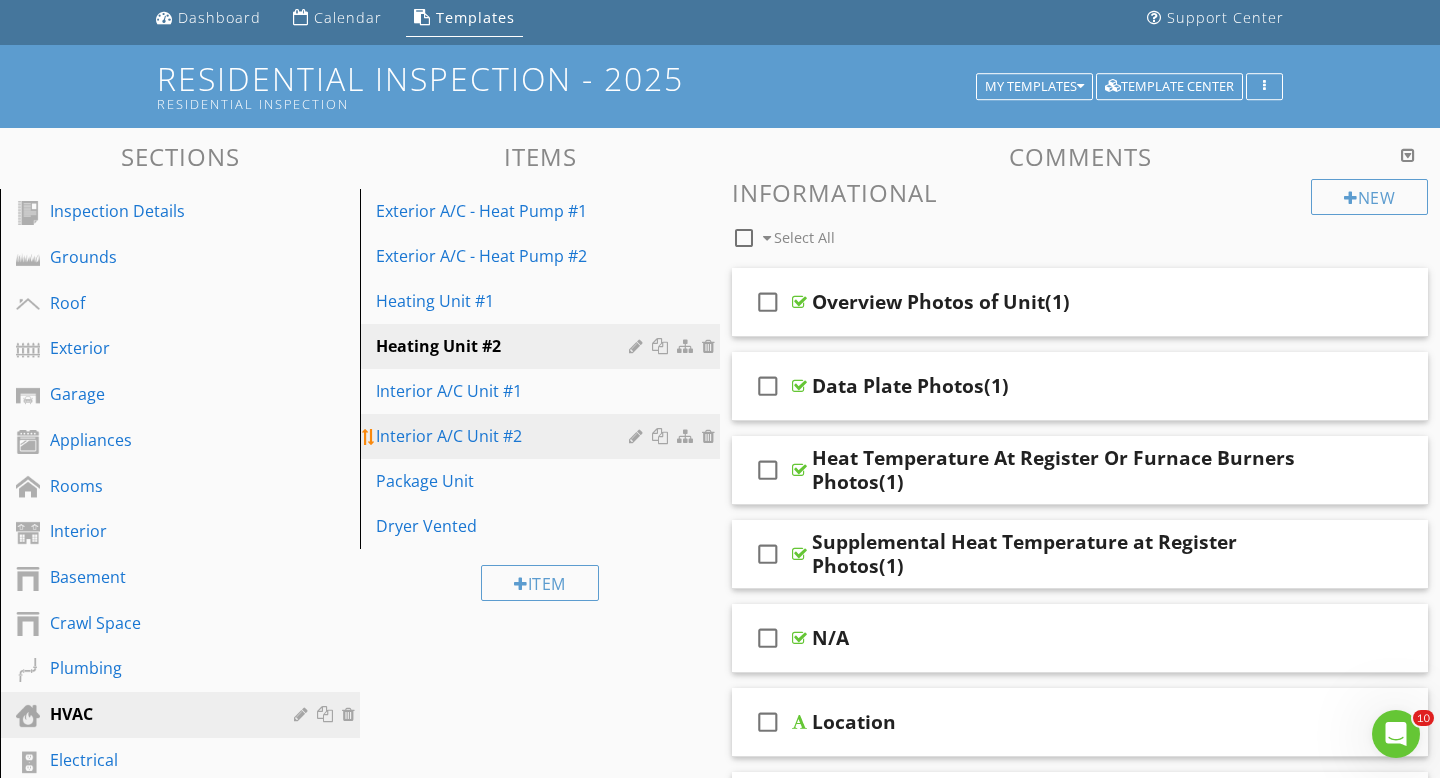 scroll, scrollTop: 97, scrollLeft: 0, axis: vertical 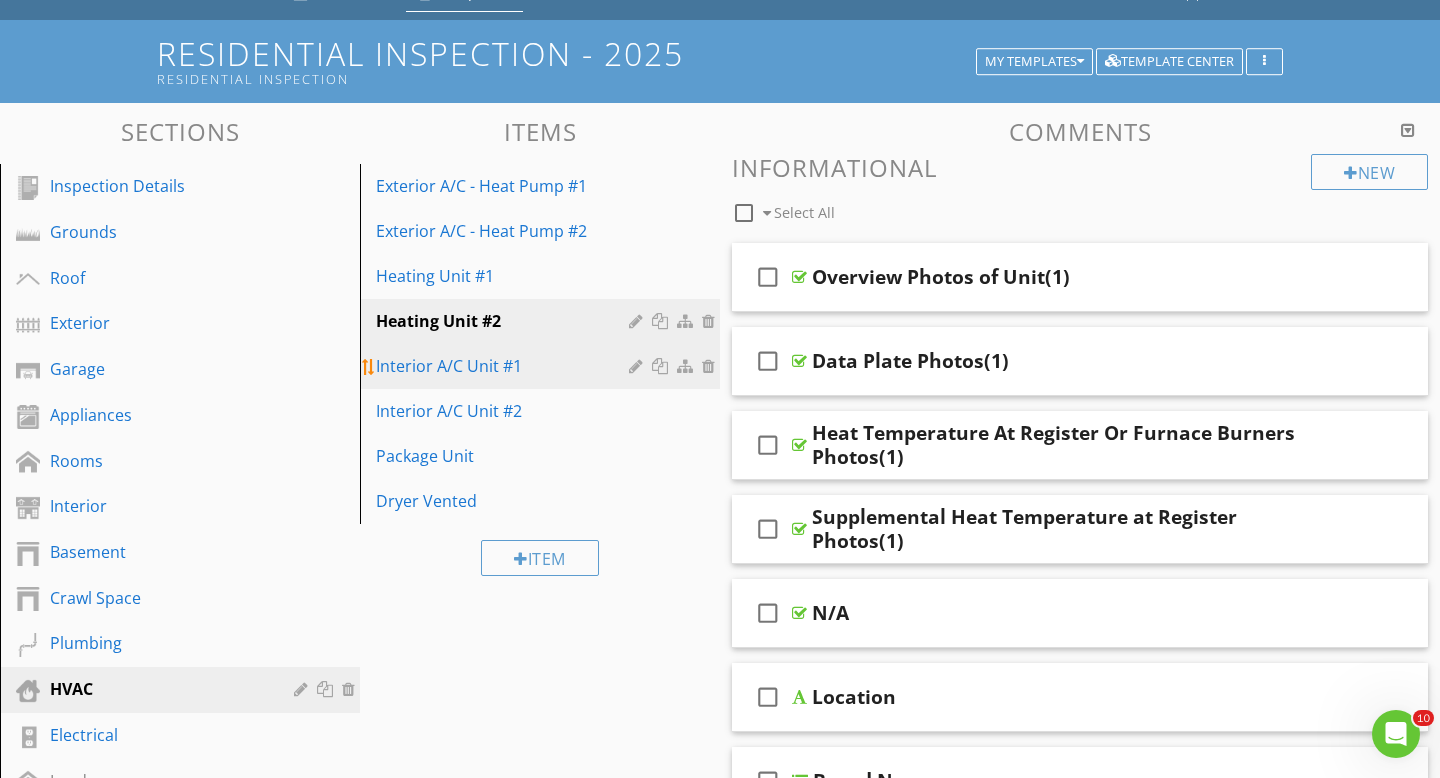 click on "Interior A/C Unit #1" at bounding box center [543, 366] 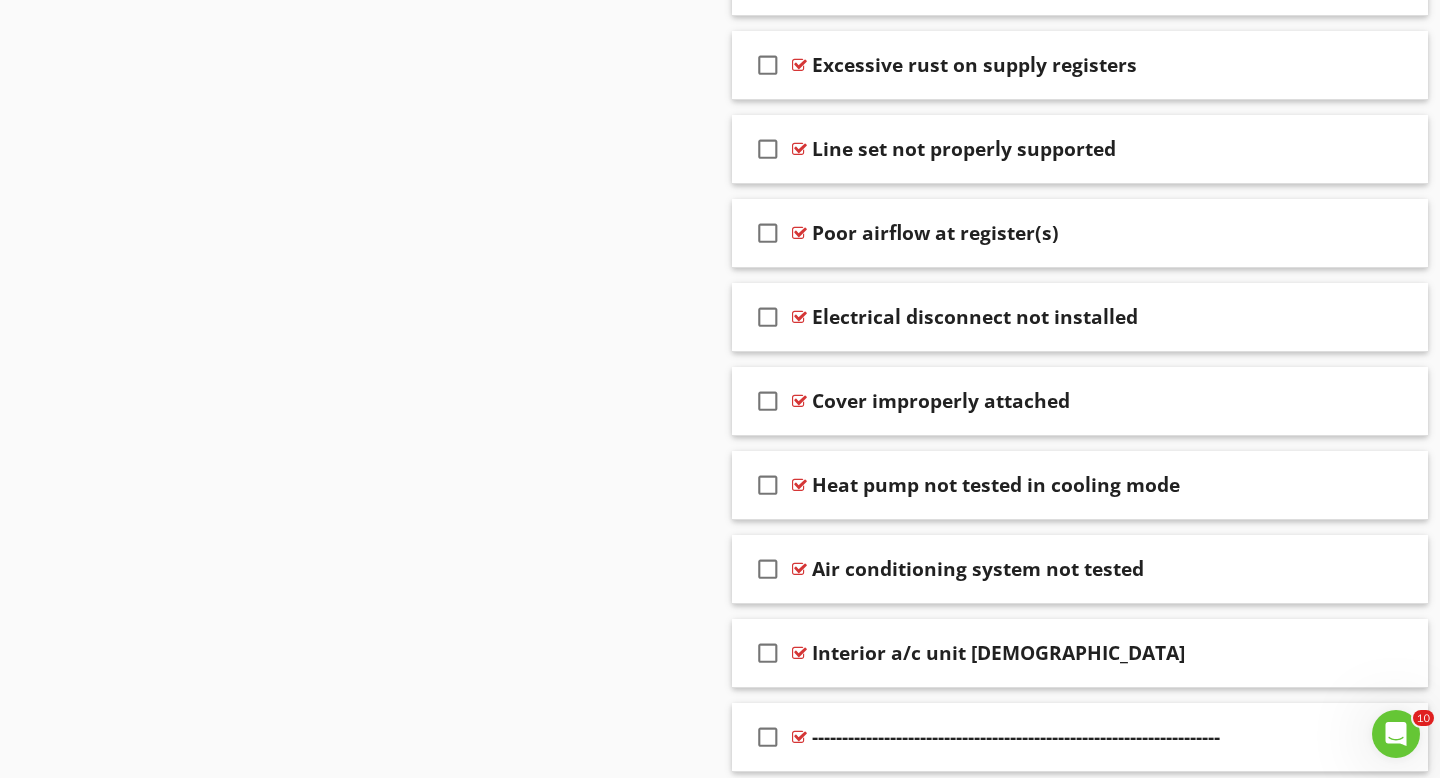 scroll, scrollTop: 2819, scrollLeft: 0, axis: vertical 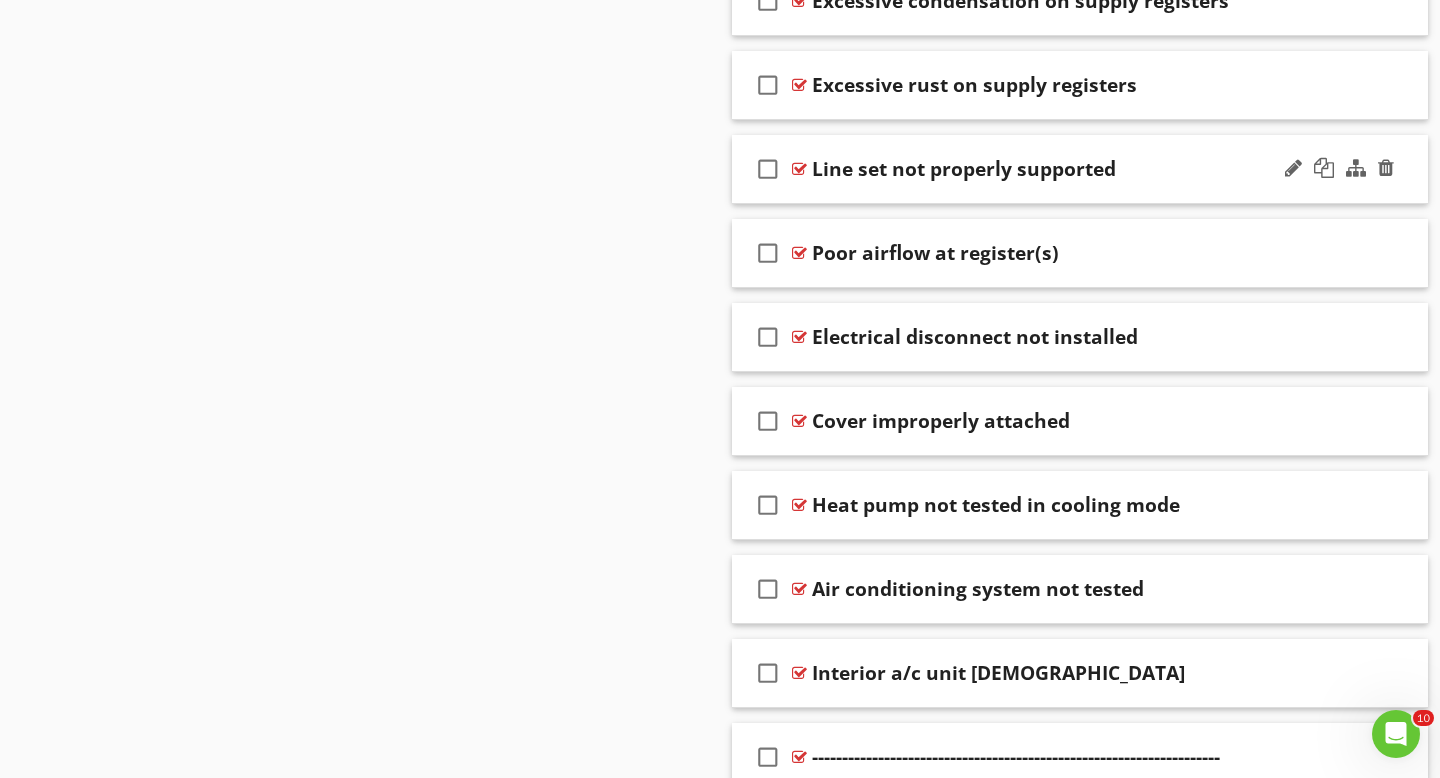 type 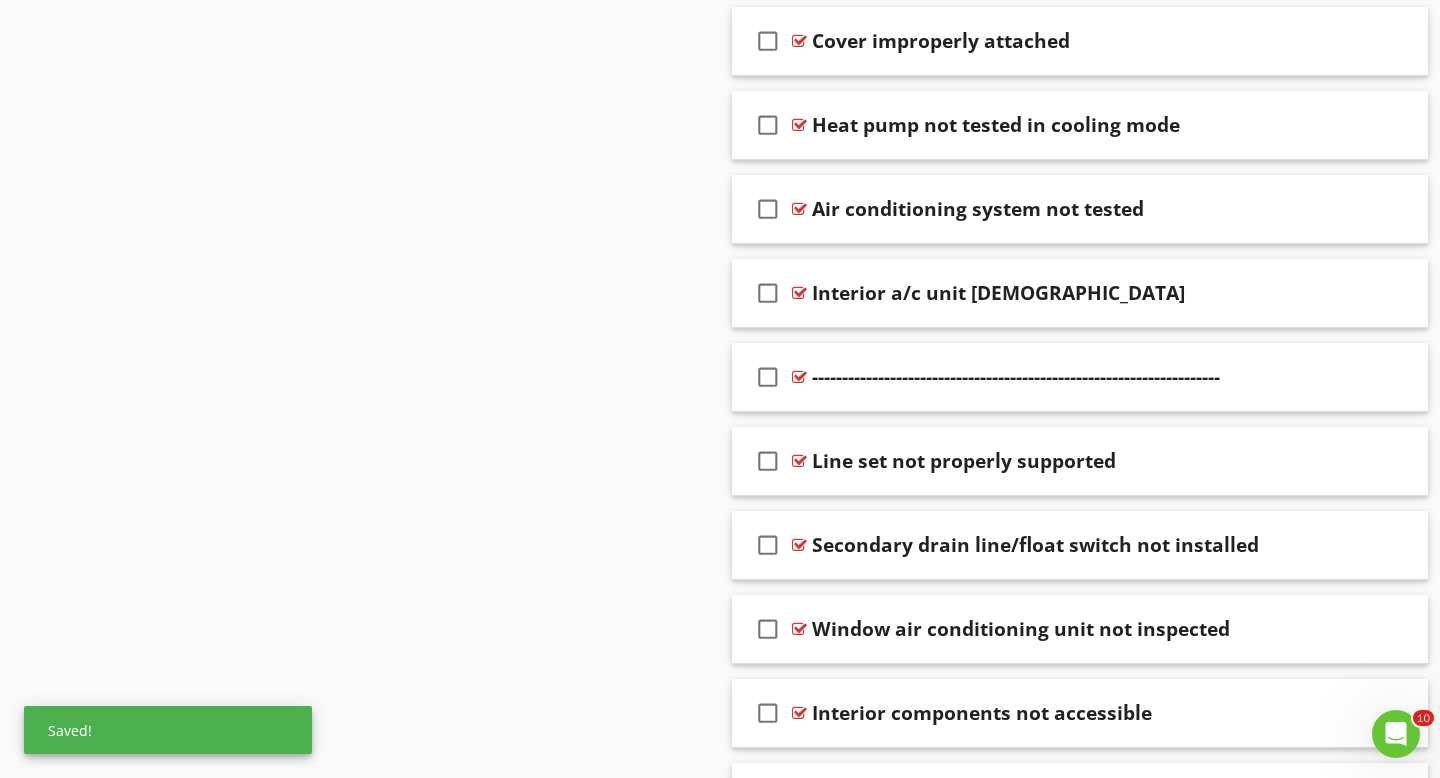 scroll, scrollTop: 3205, scrollLeft: 0, axis: vertical 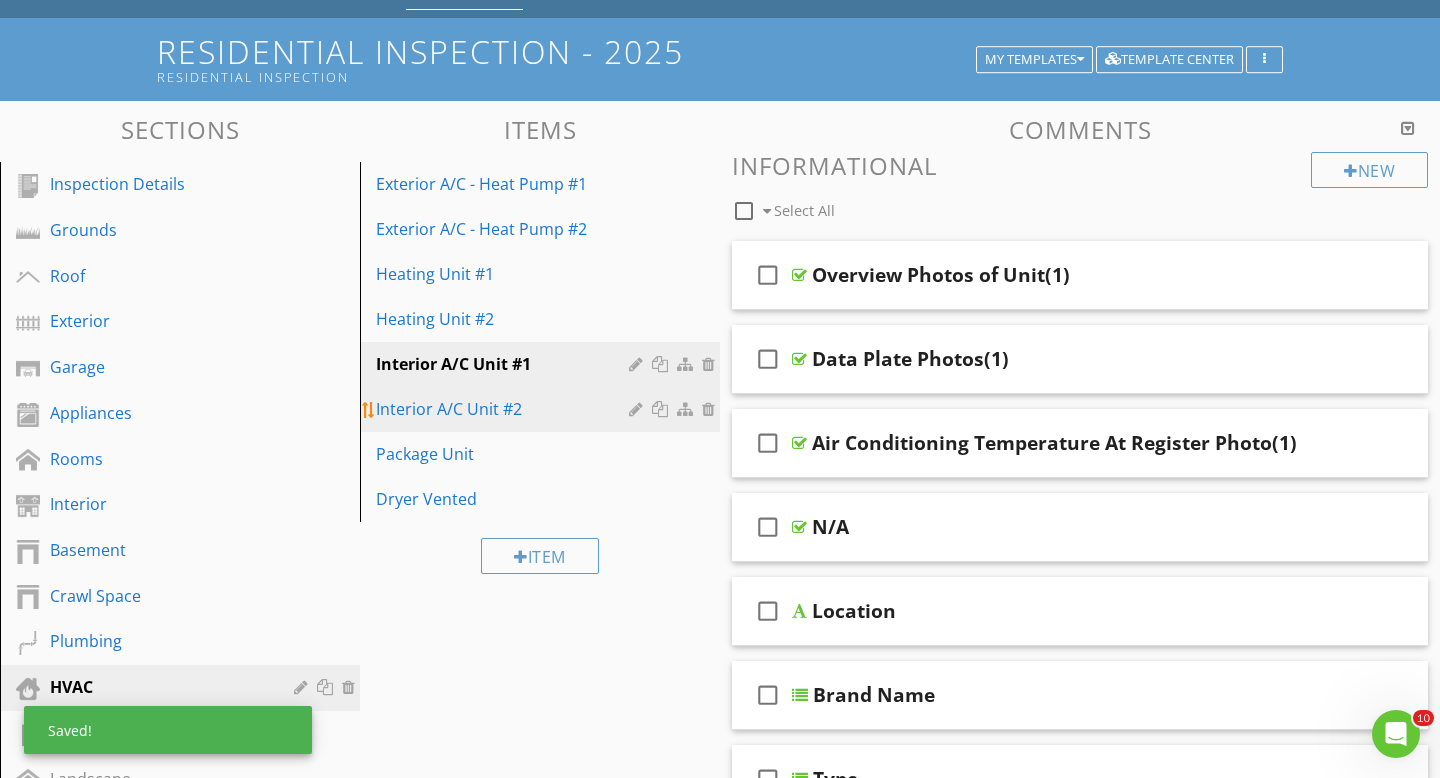 click on "Interior A/C Unit #2" at bounding box center [505, 409] 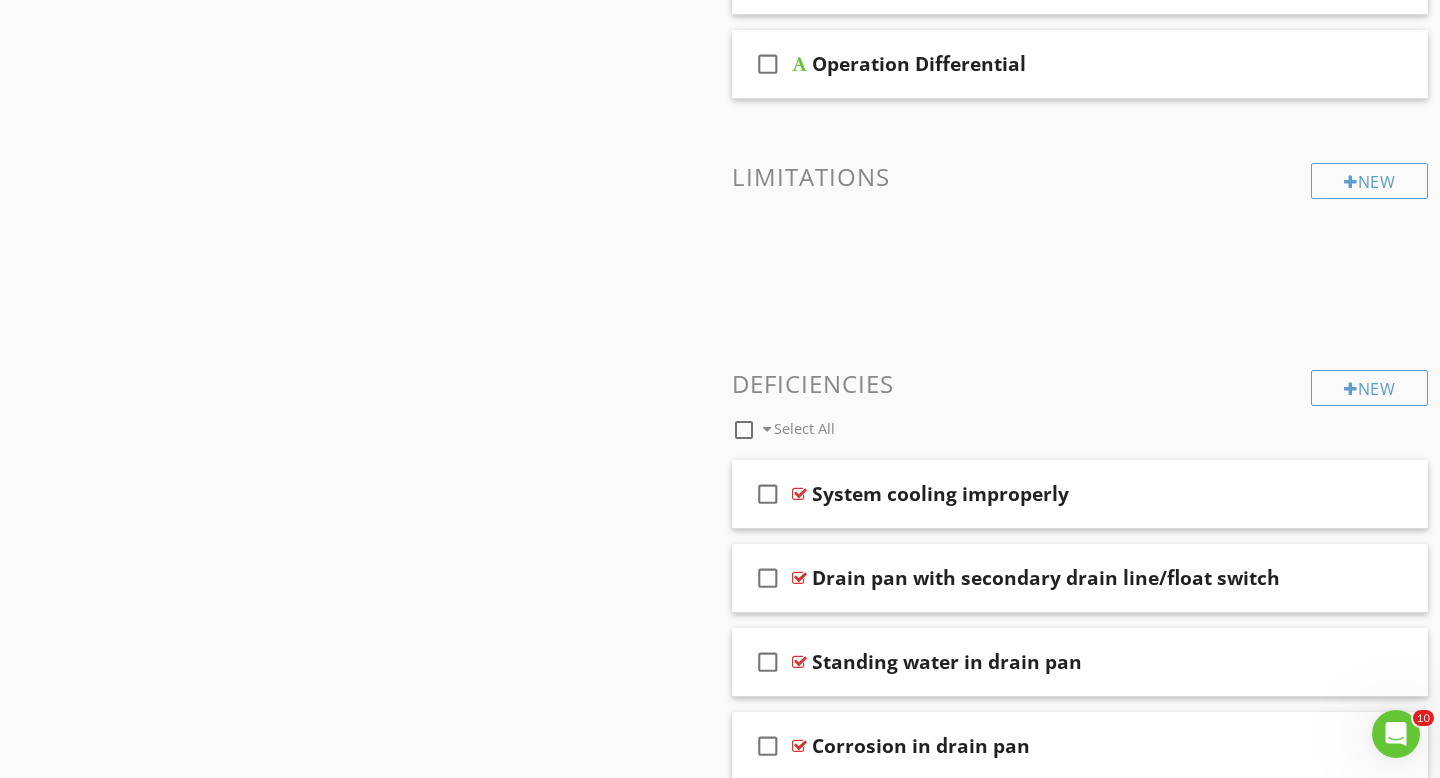 scroll, scrollTop: 1401, scrollLeft: 0, axis: vertical 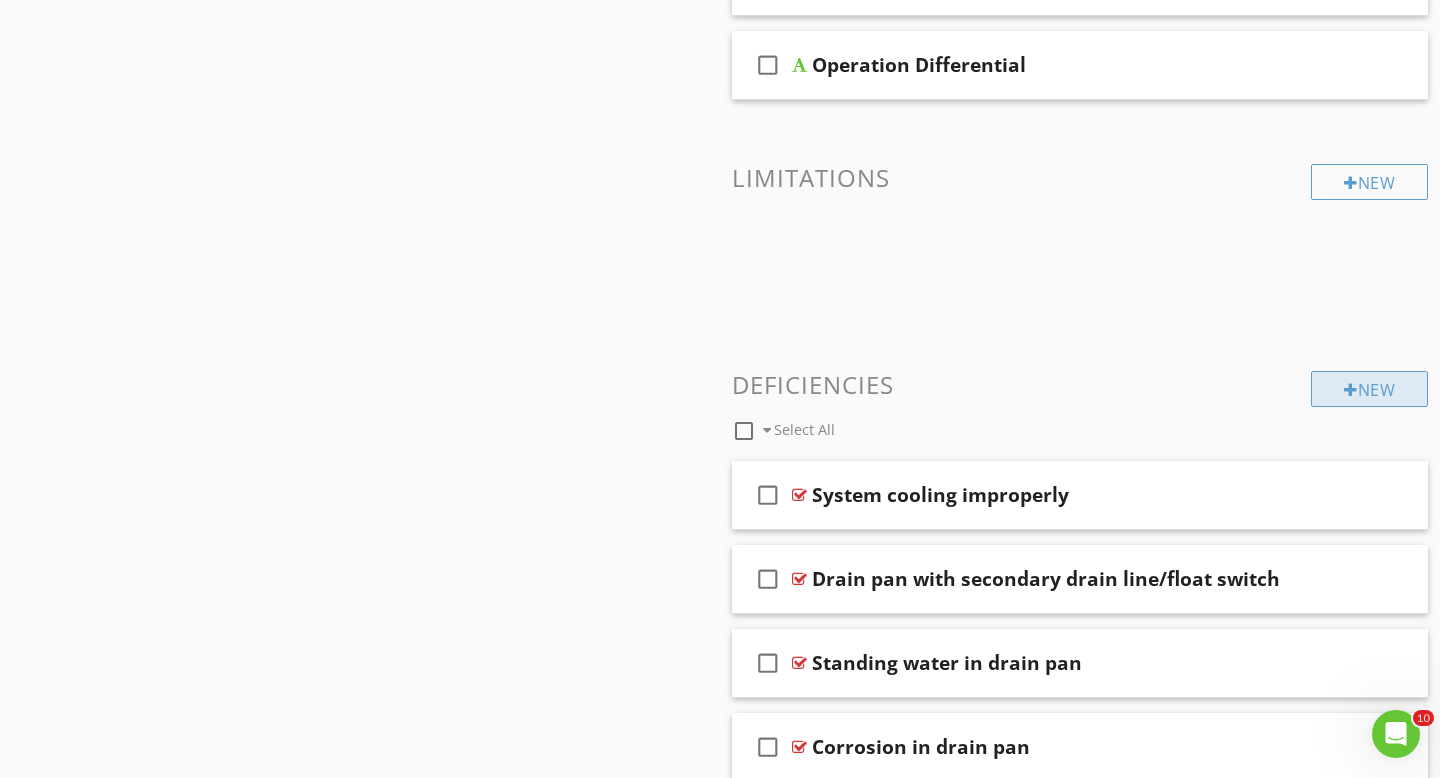 click at bounding box center [1351, 390] 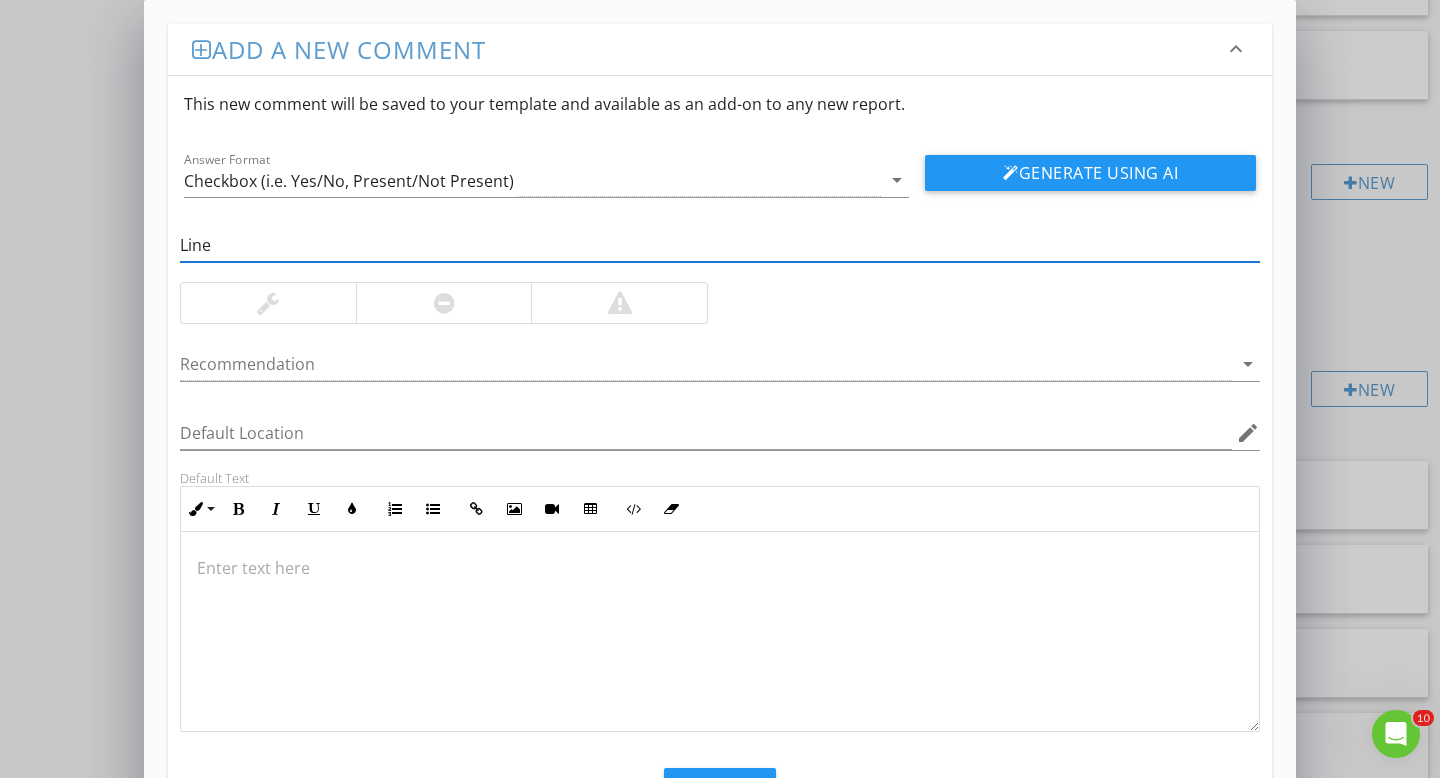 type on "Line set not properly supported" 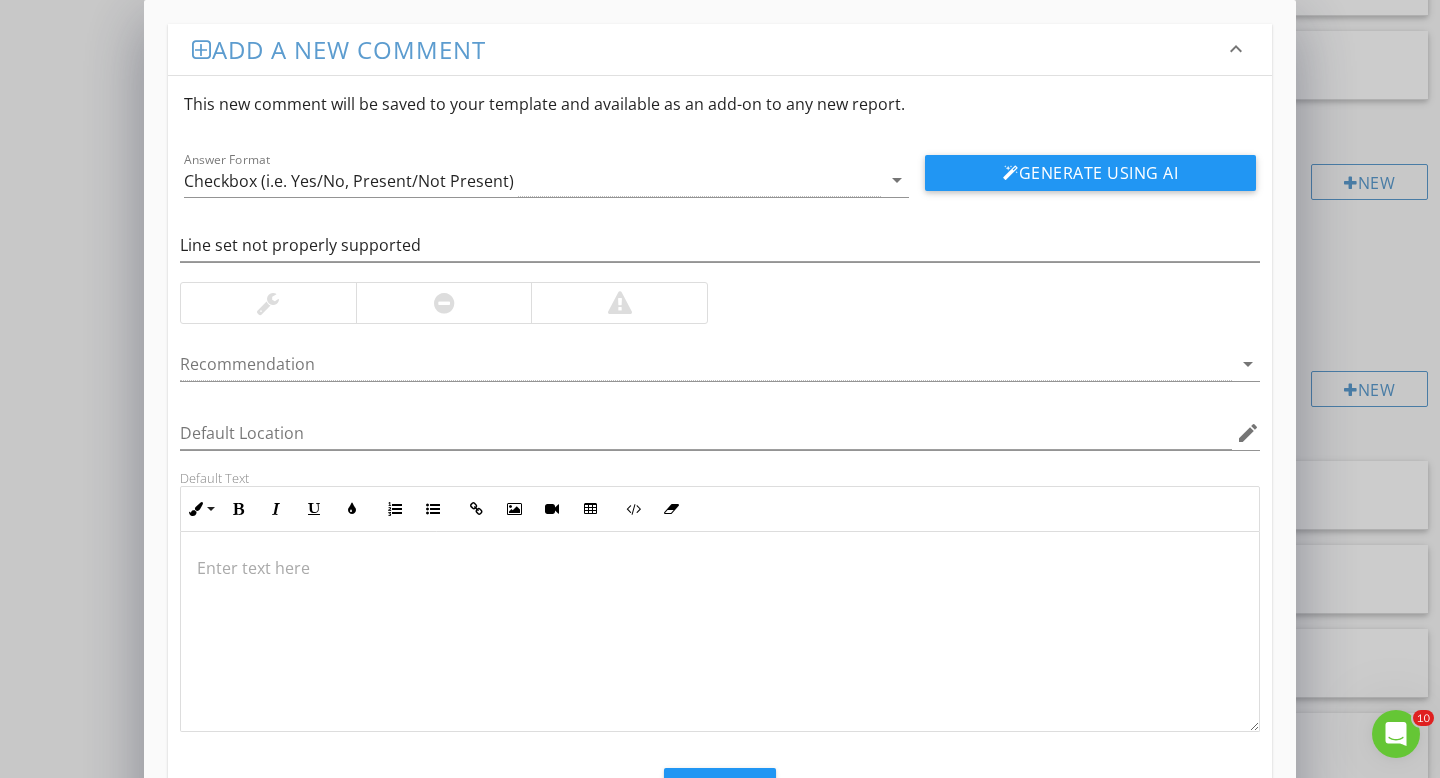 click at bounding box center (444, 303) 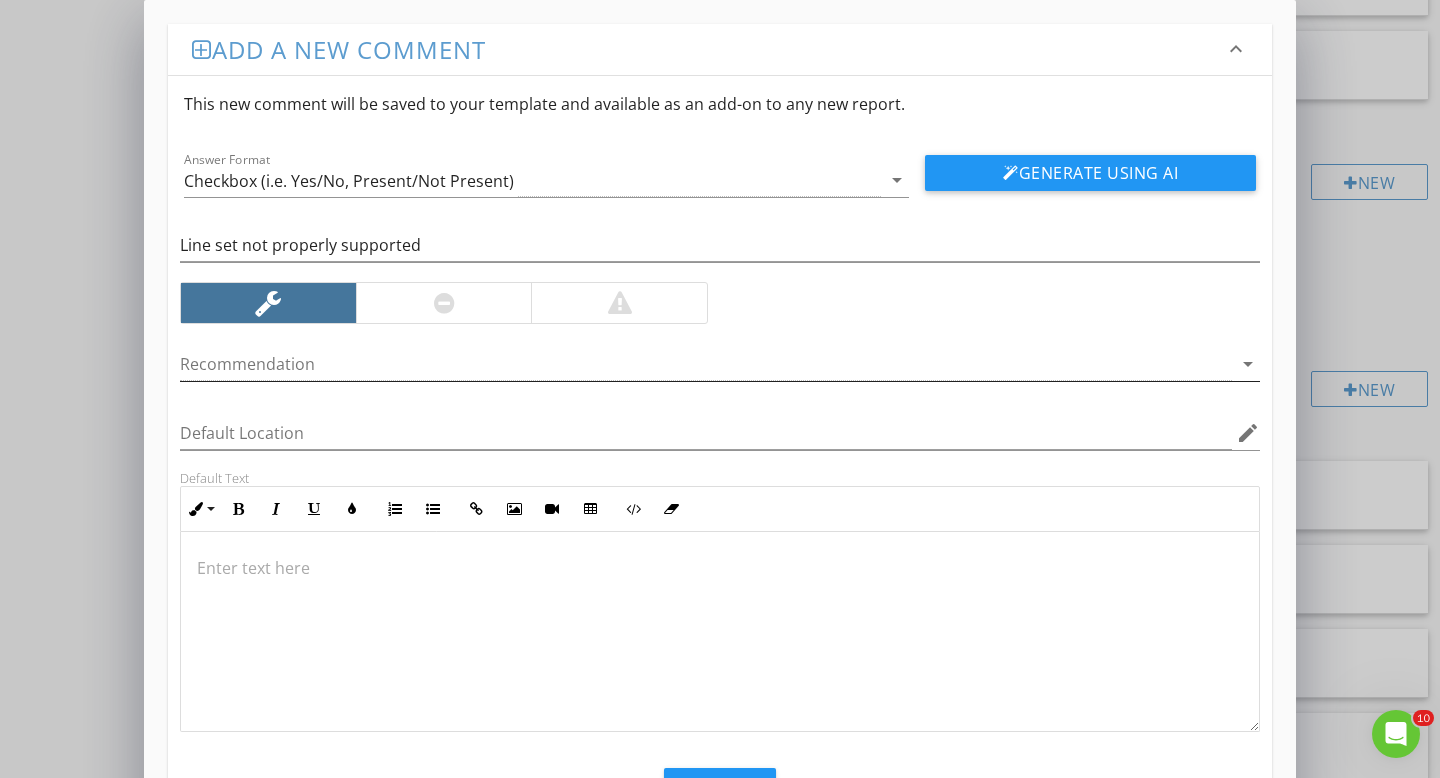 click at bounding box center [706, 364] 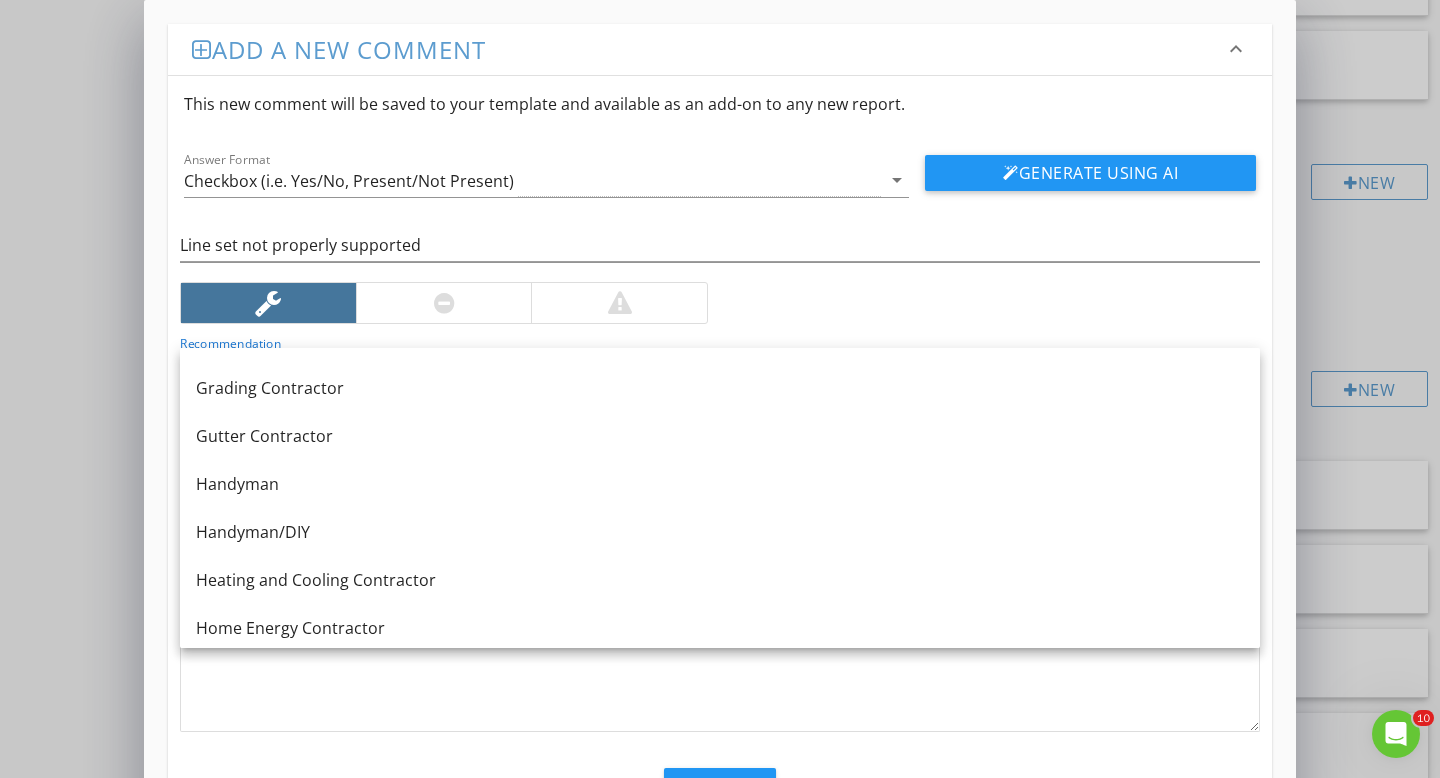 scroll, scrollTop: 1183, scrollLeft: 0, axis: vertical 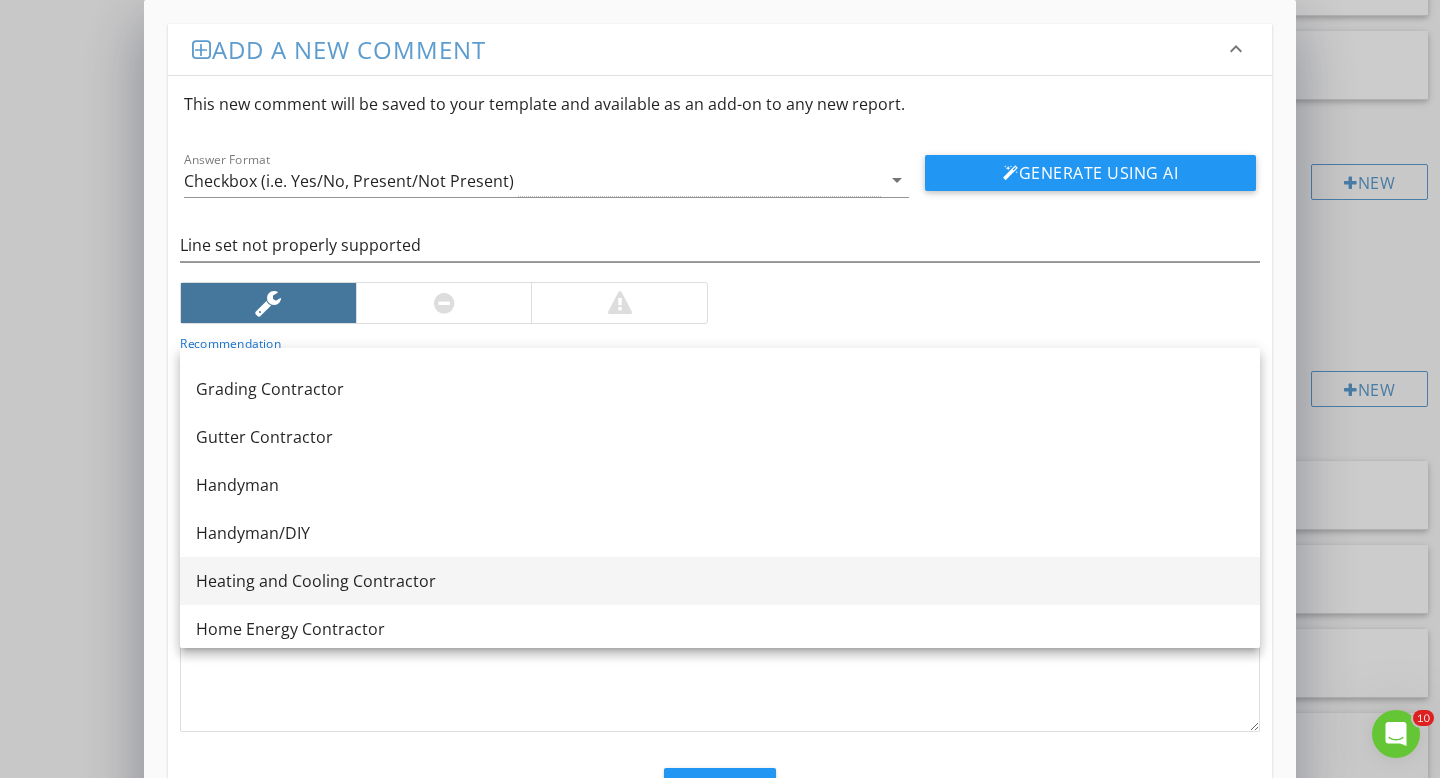 click on "Heating and Cooling Contractor" at bounding box center [720, 581] 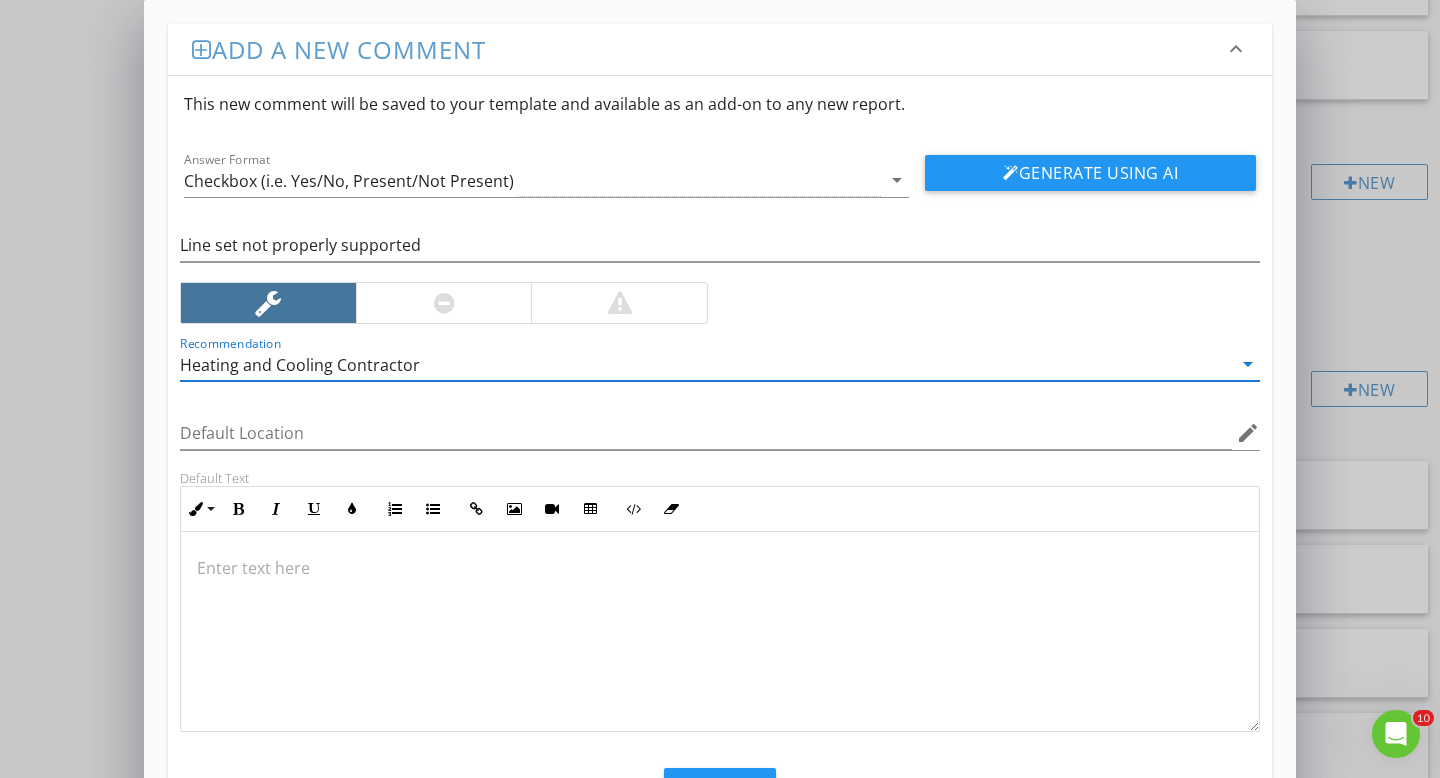 click at bounding box center [720, 632] 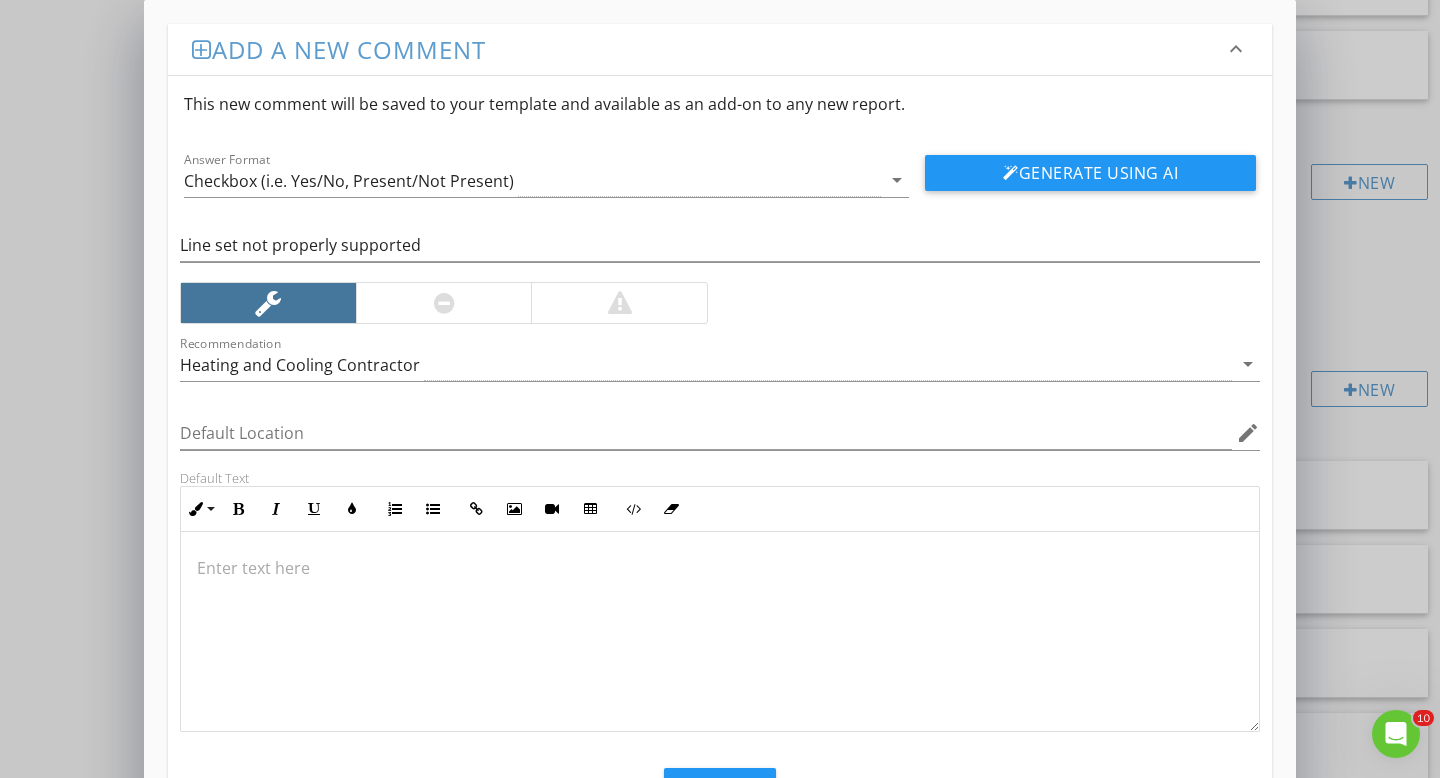 type 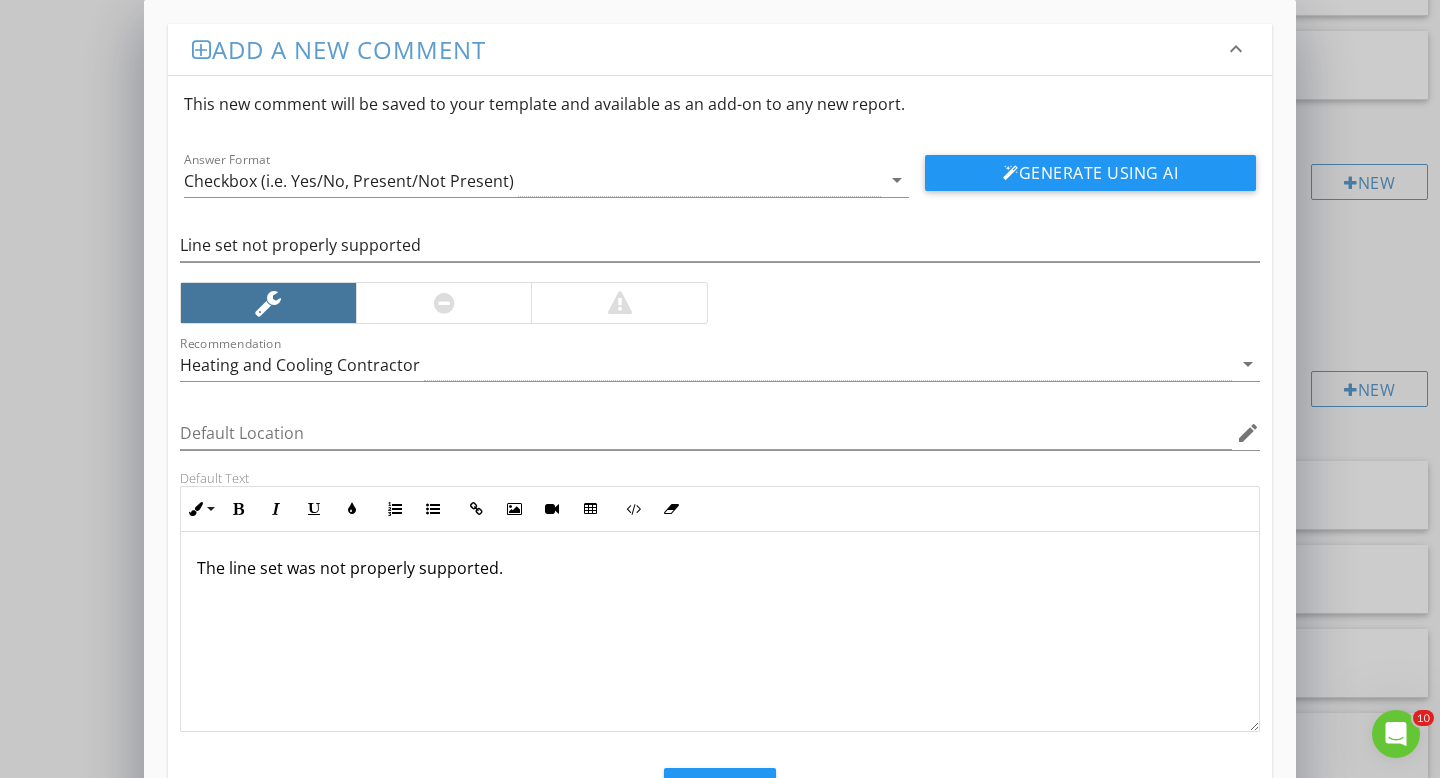 scroll, scrollTop: 90, scrollLeft: 0, axis: vertical 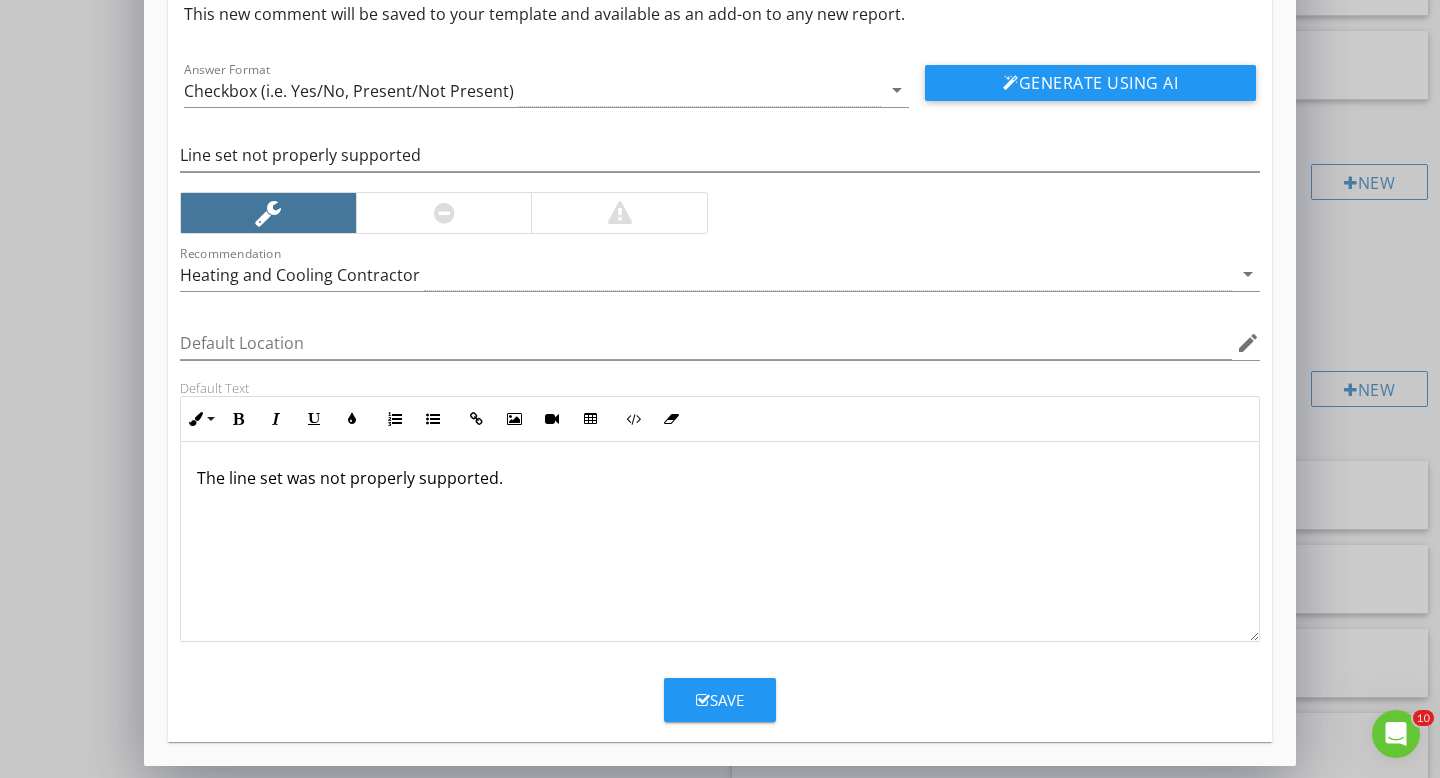 click on "Save" at bounding box center (720, 700) 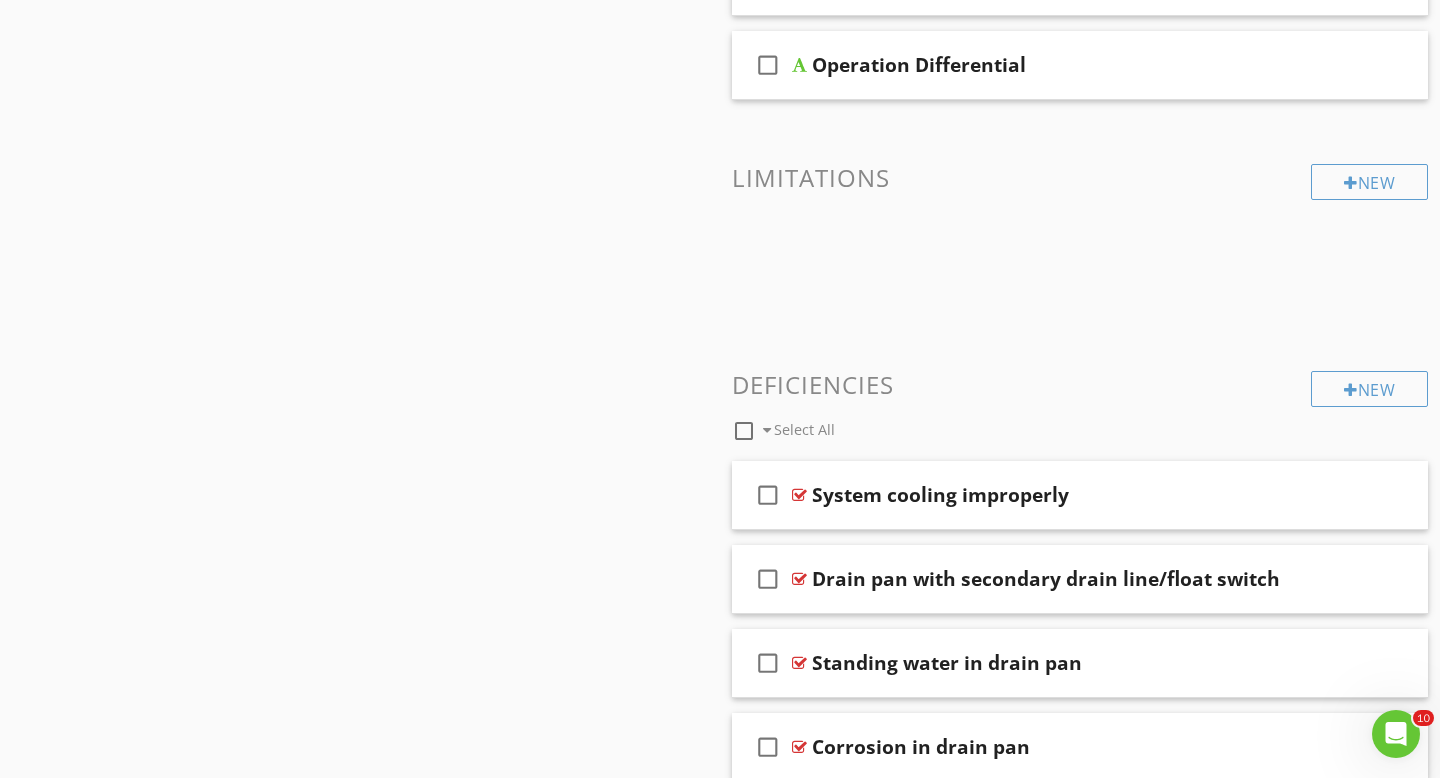 scroll, scrollTop: 0, scrollLeft: 0, axis: both 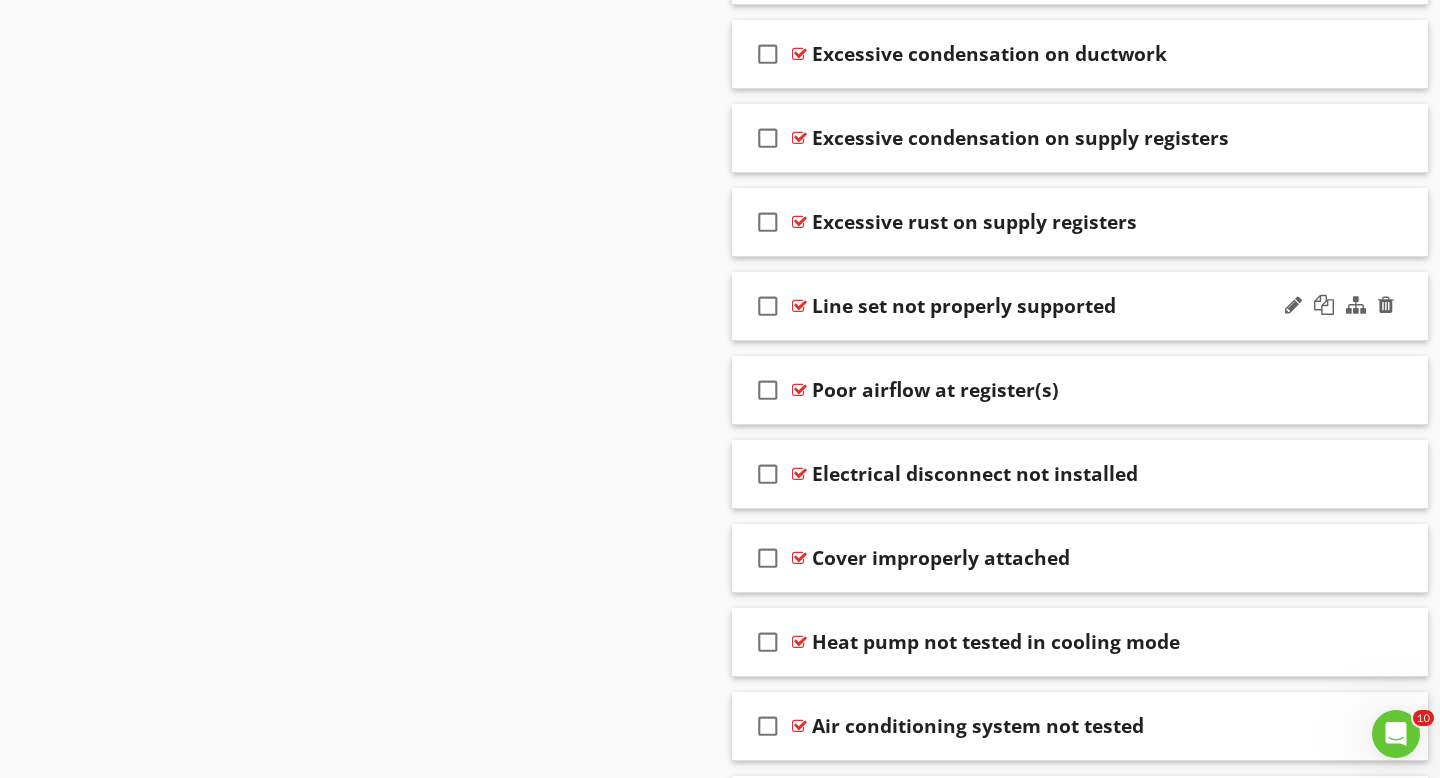 type 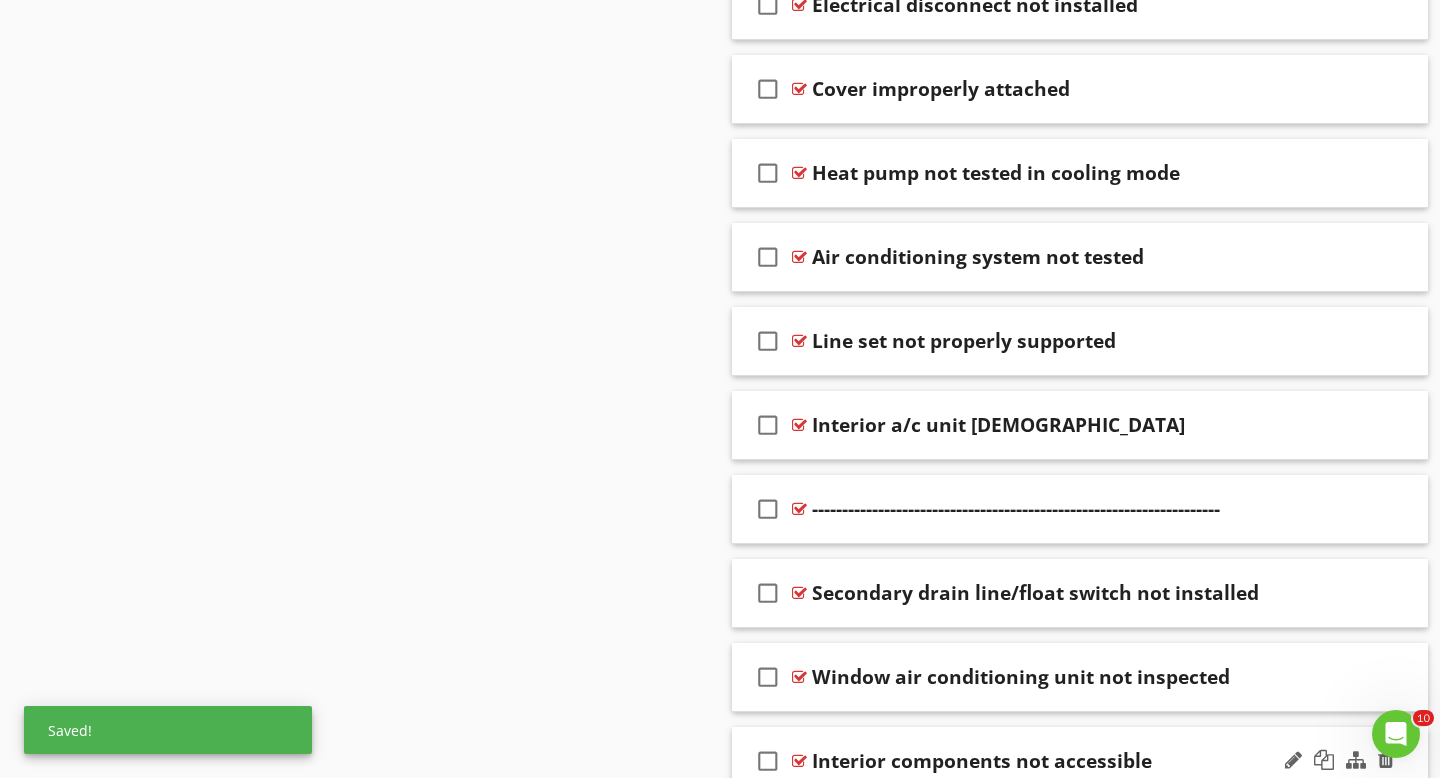 scroll, scrollTop: 3131, scrollLeft: 0, axis: vertical 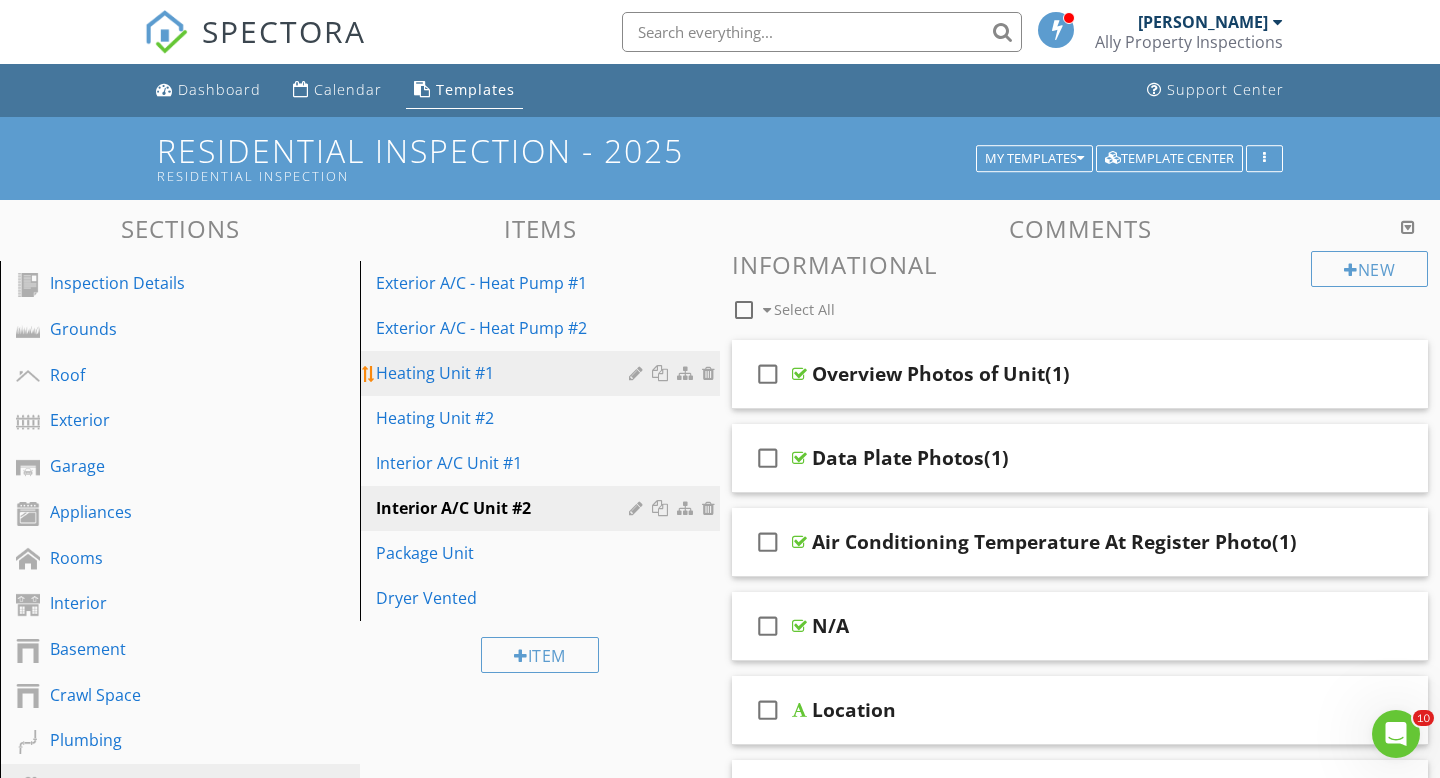 click on "Heating Unit #1" at bounding box center (505, 373) 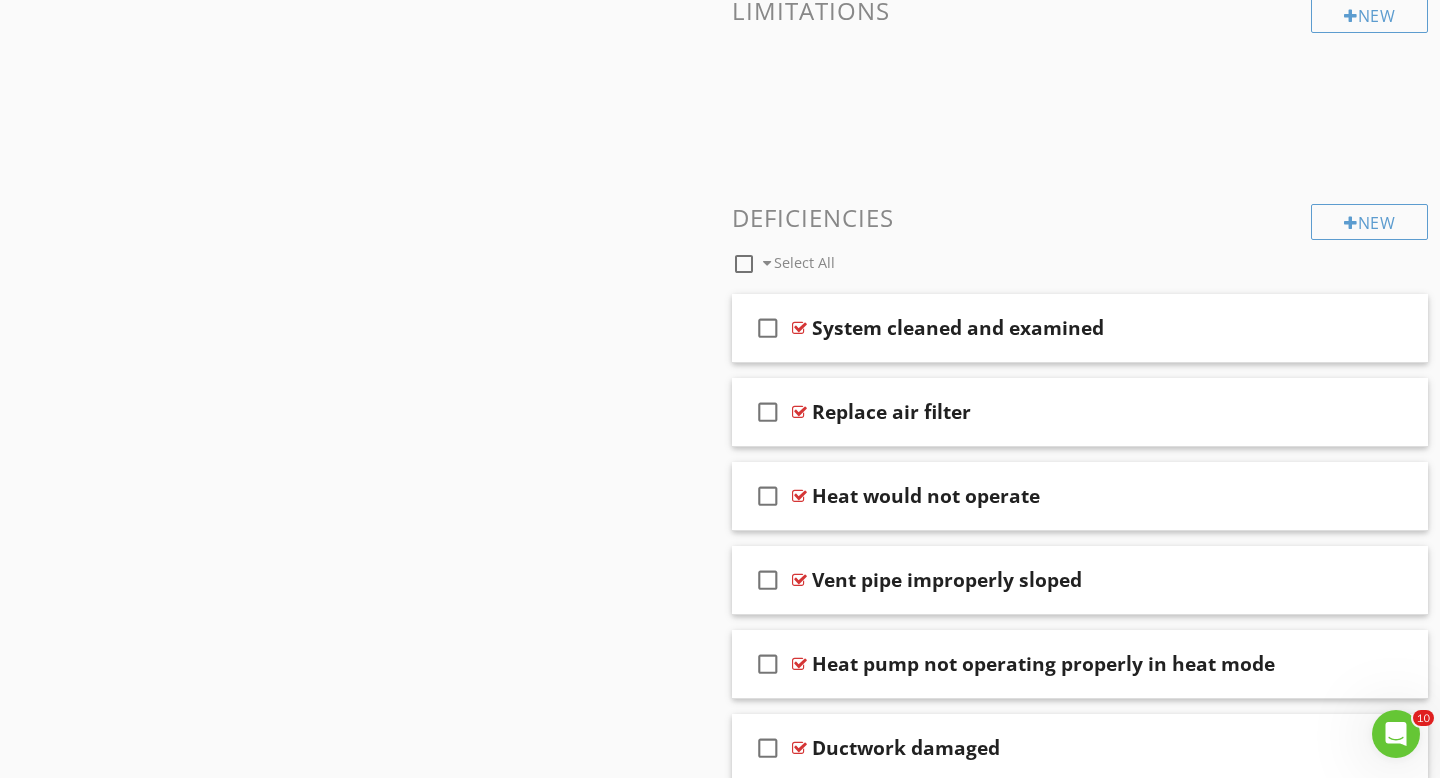 scroll, scrollTop: 2068, scrollLeft: 0, axis: vertical 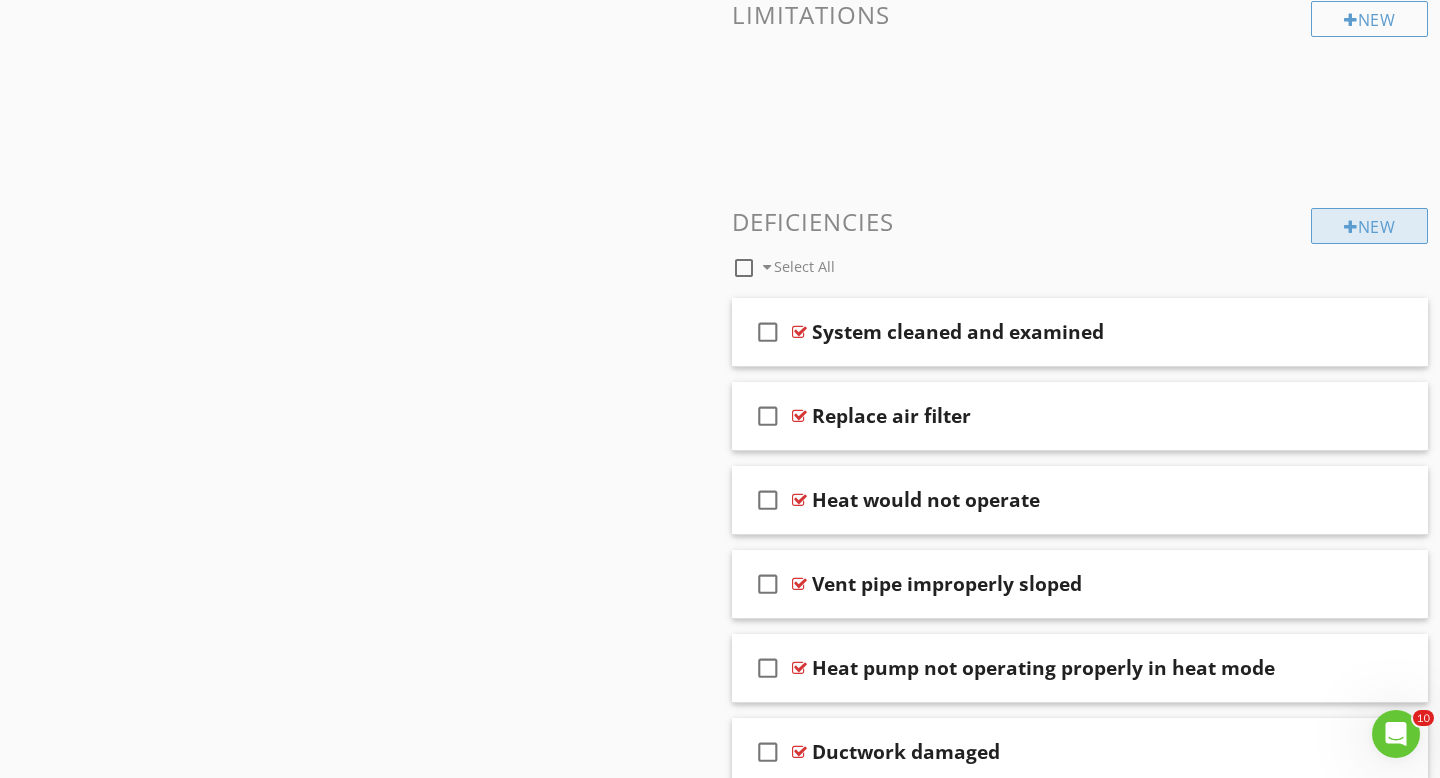 click on "New" at bounding box center [1369, 226] 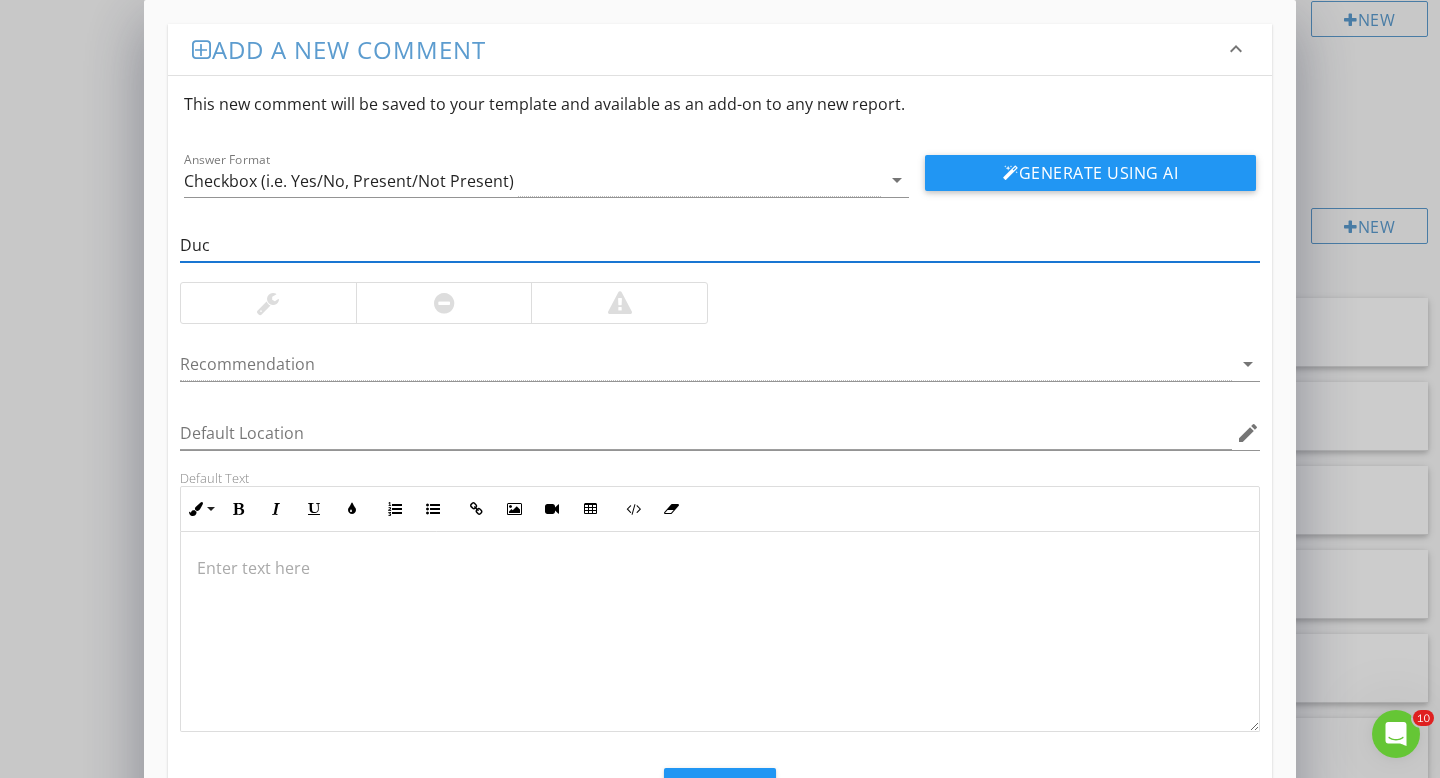 type on "Ductwork leaking" 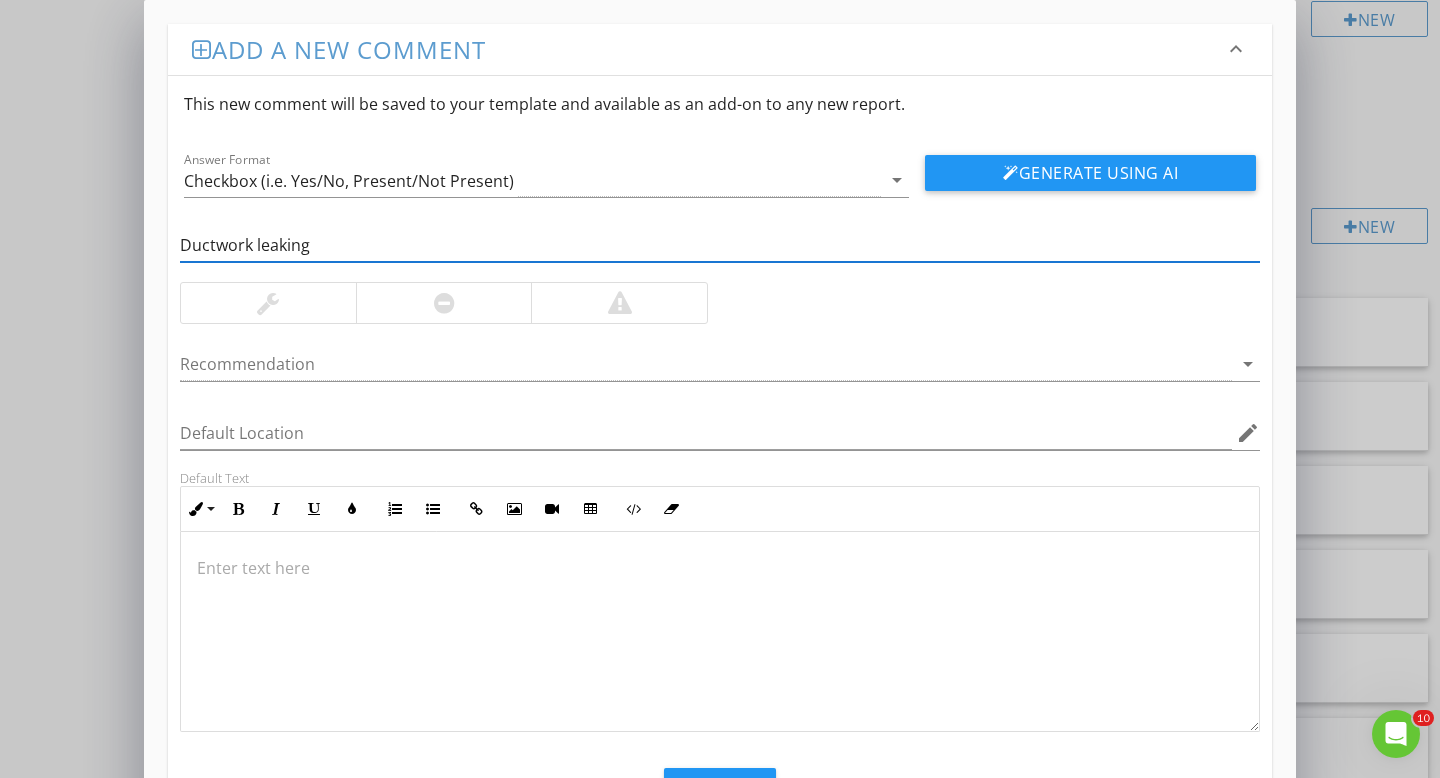 click at bounding box center [268, 303] 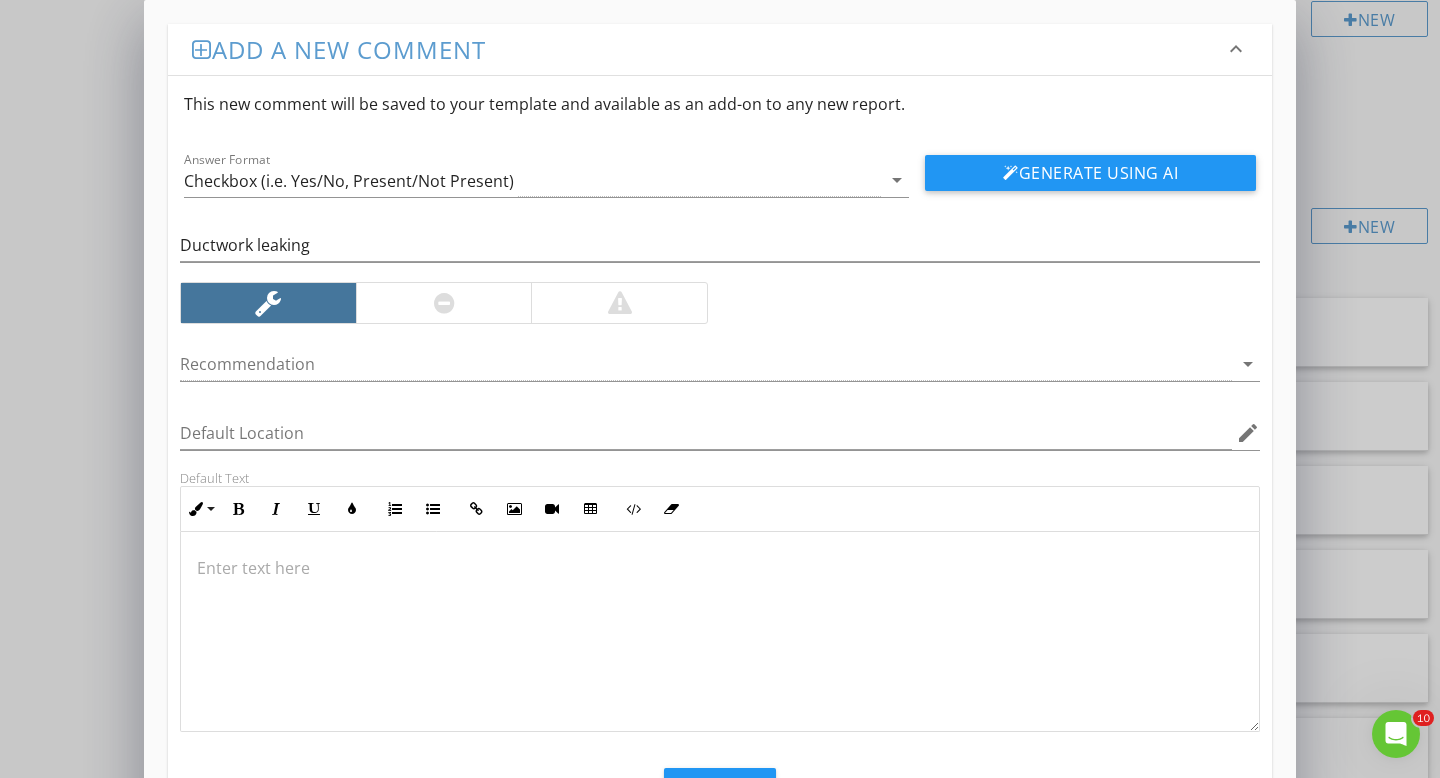 click on "Recommendation arrow_drop_down" at bounding box center [720, 374] 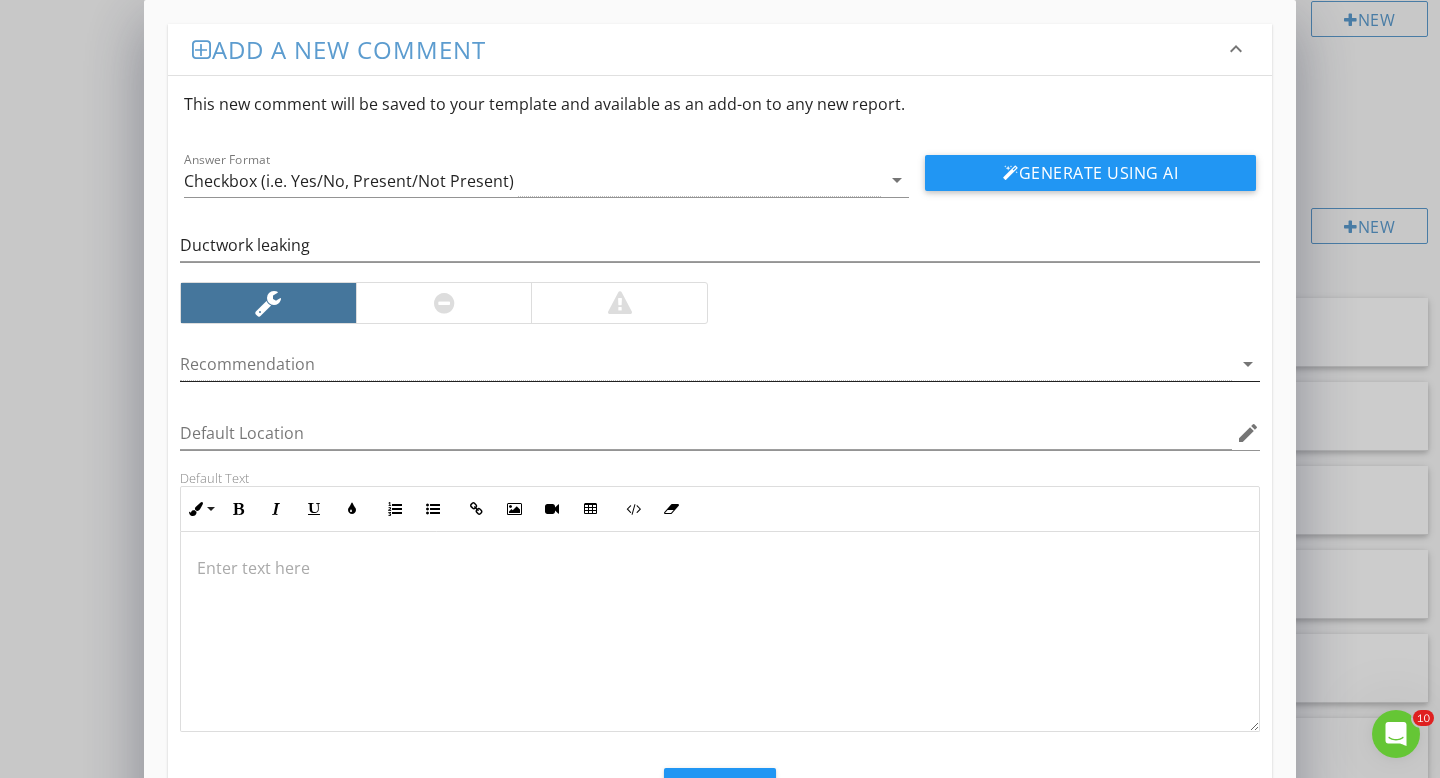 click at bounding box center (706, 364) 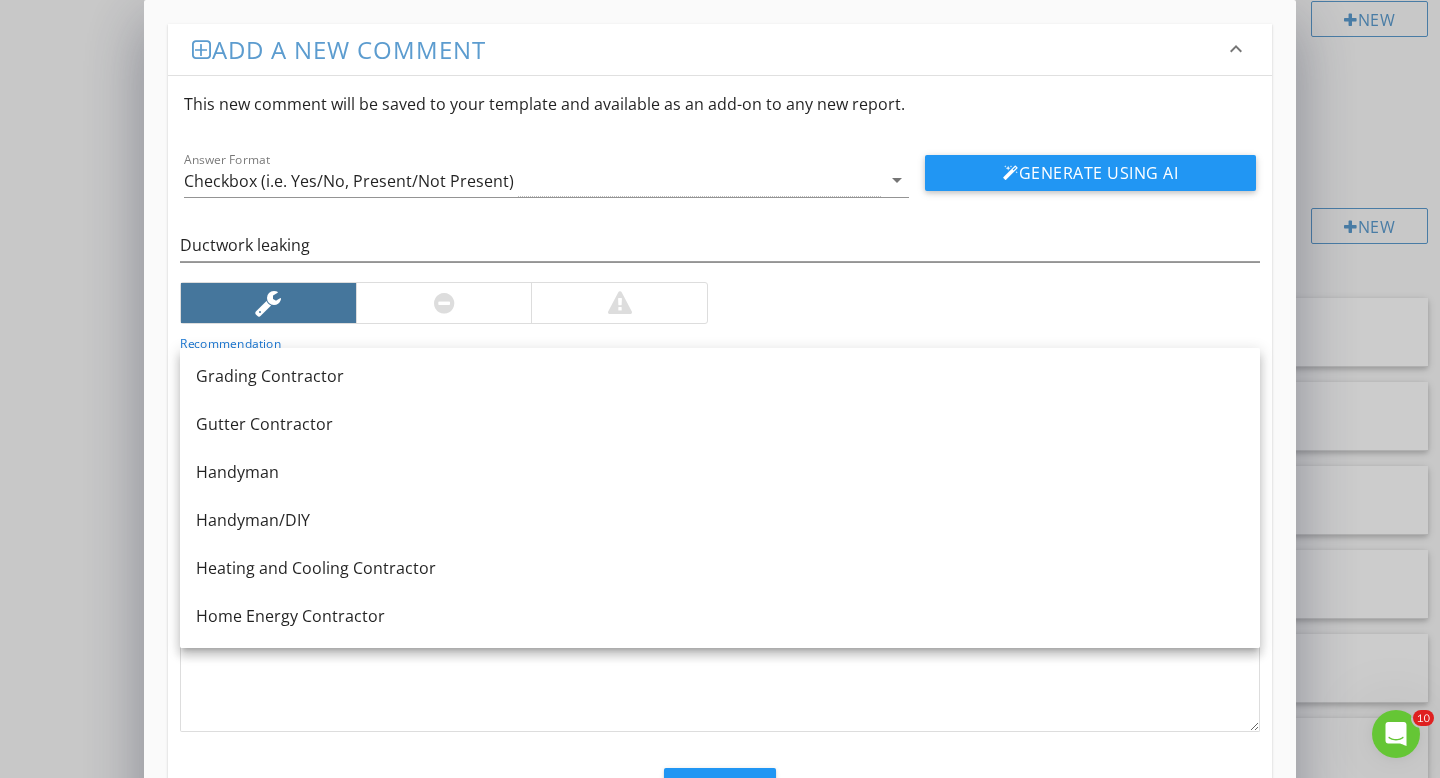 scroll, scrollTop: 1195, scrollLeft: 0, axis: vertical 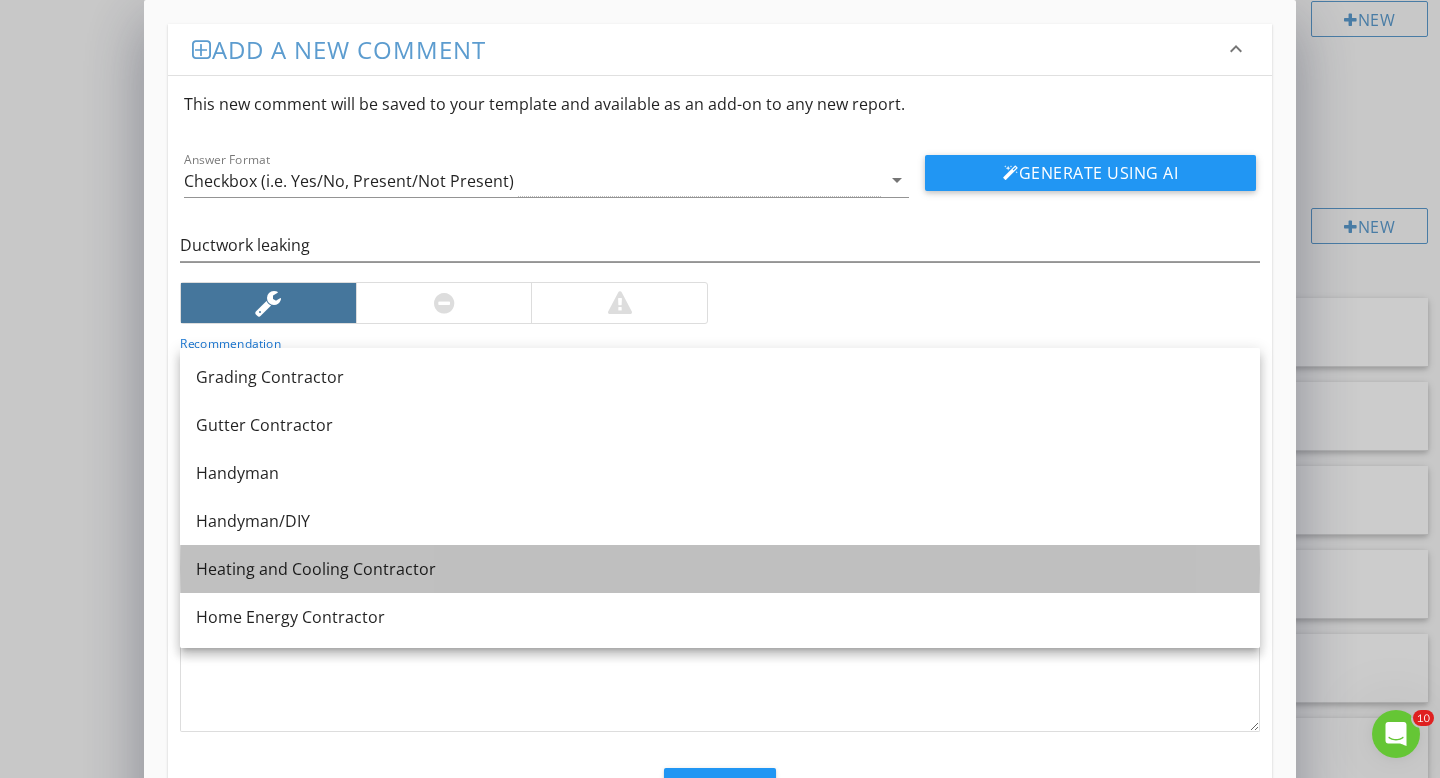 click on "Heating and Cooling Contractor" at bounding box center [720, 569] 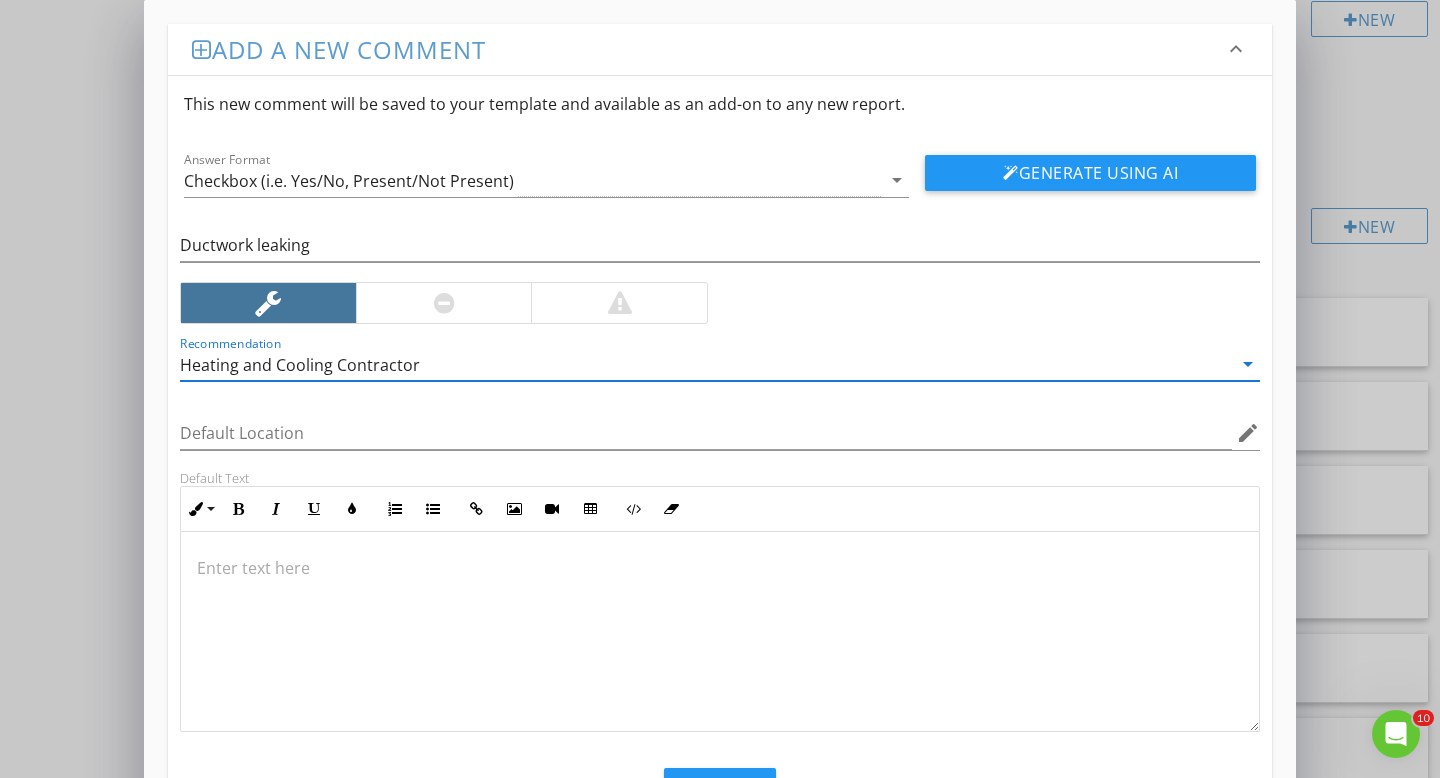 click at bounding box center (720, 568) 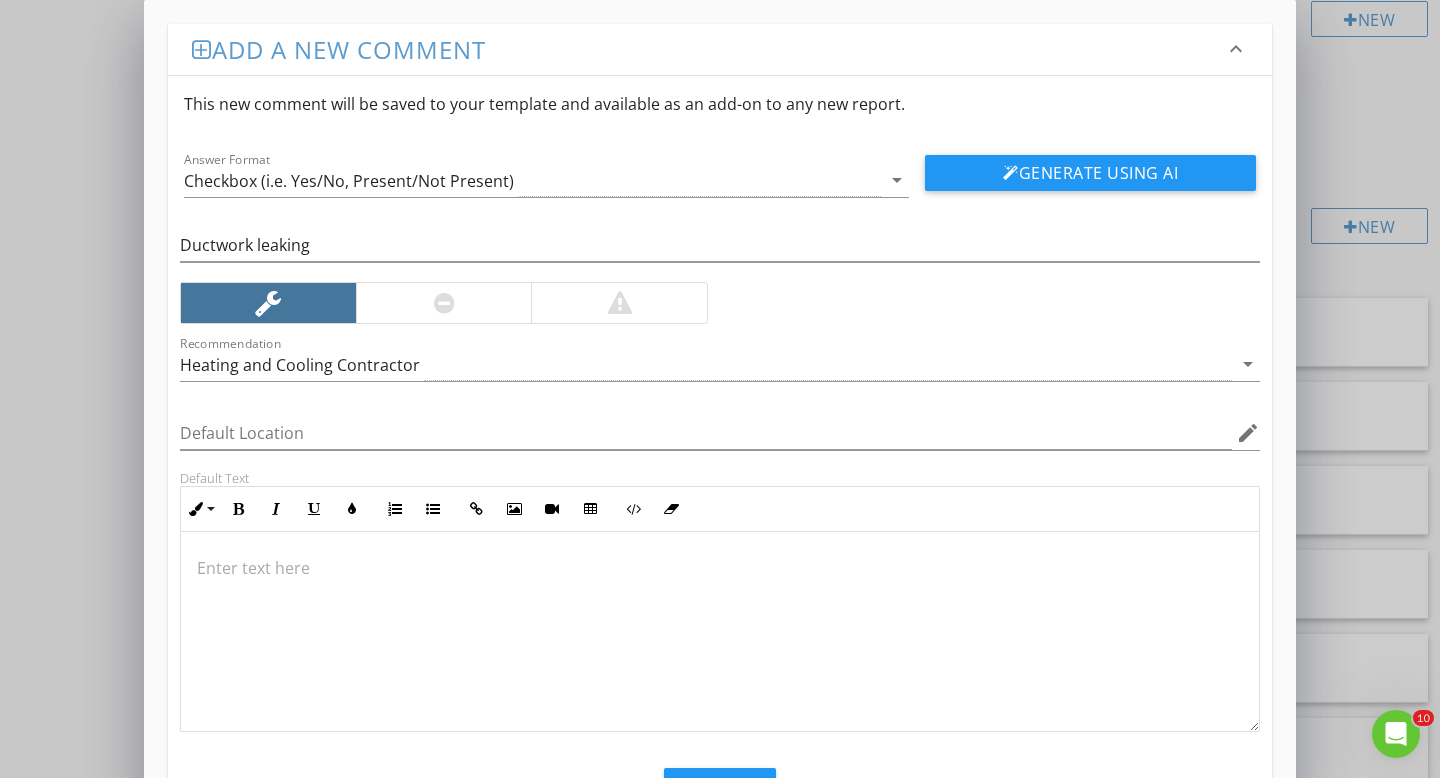 type 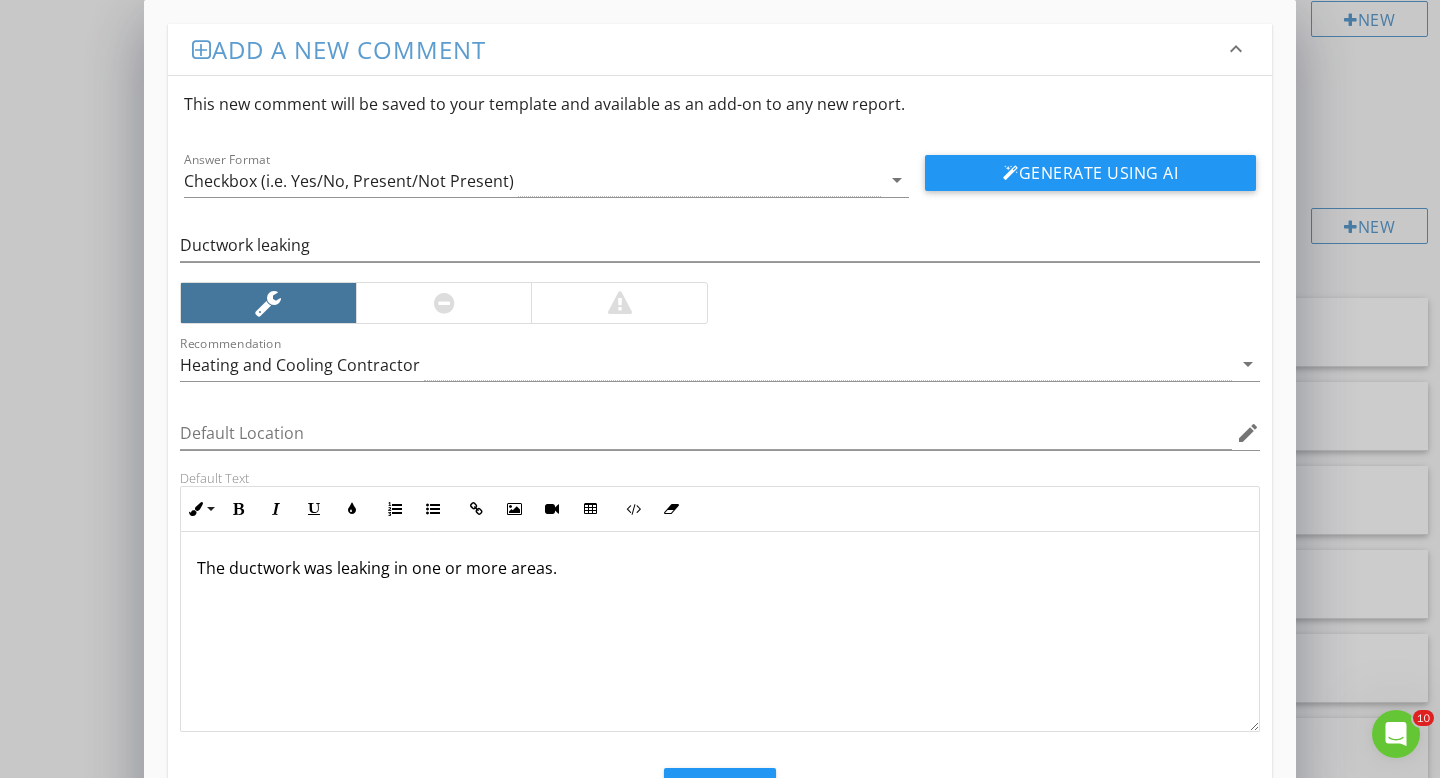 type on "<p>The ductwork was leaking in one or more areas.</p>" 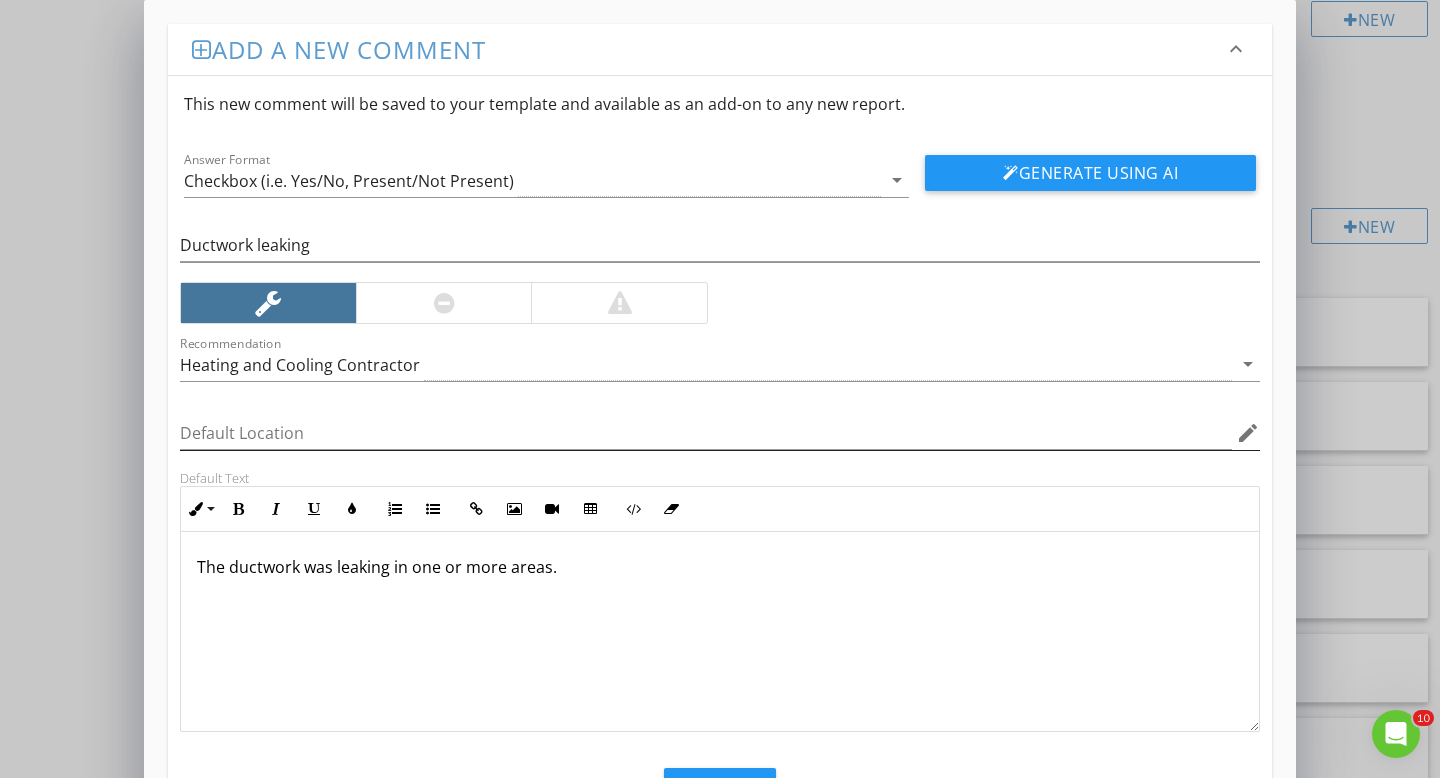 scroll, scrollTop: 90, scrollLeft: 0, axis: vertical 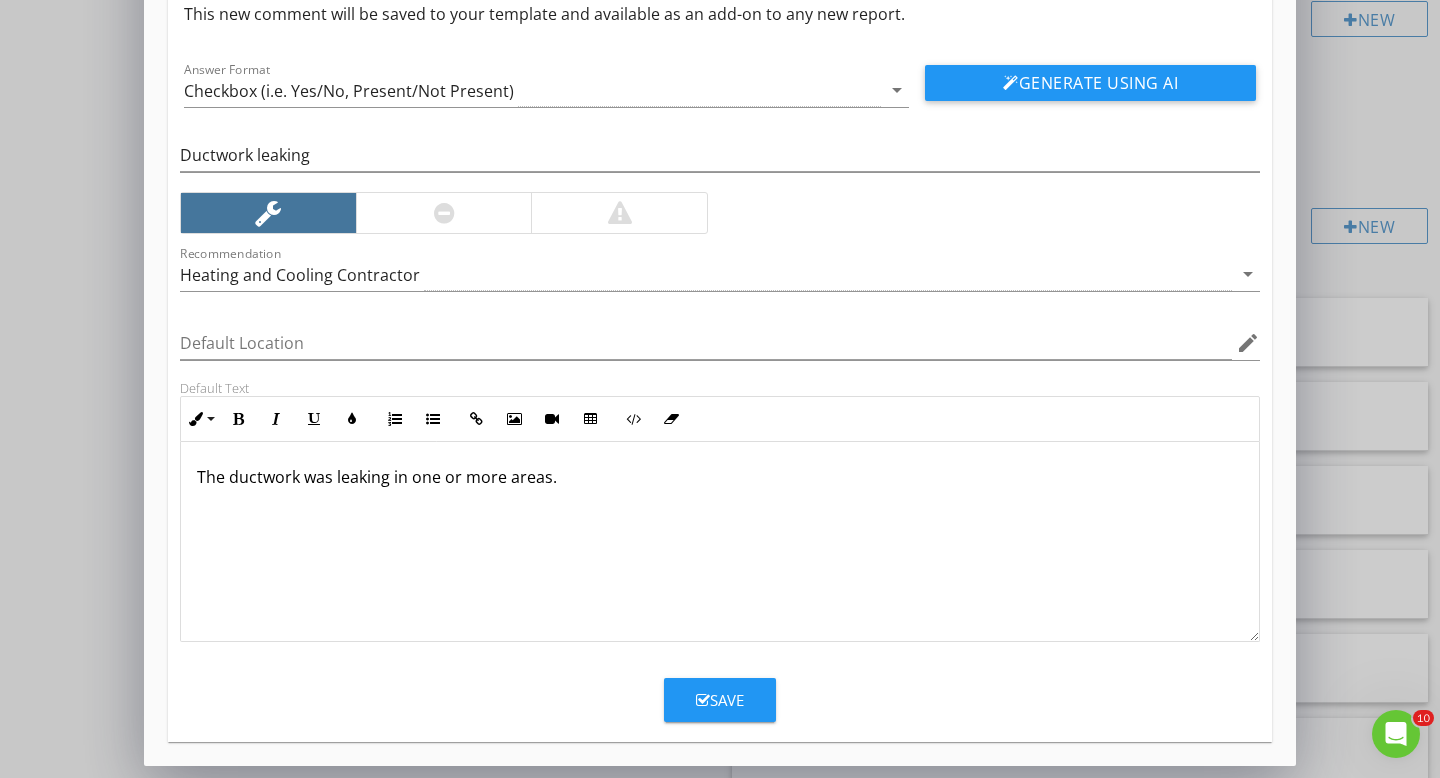 click on "Save" at bounding box center (720, 700) 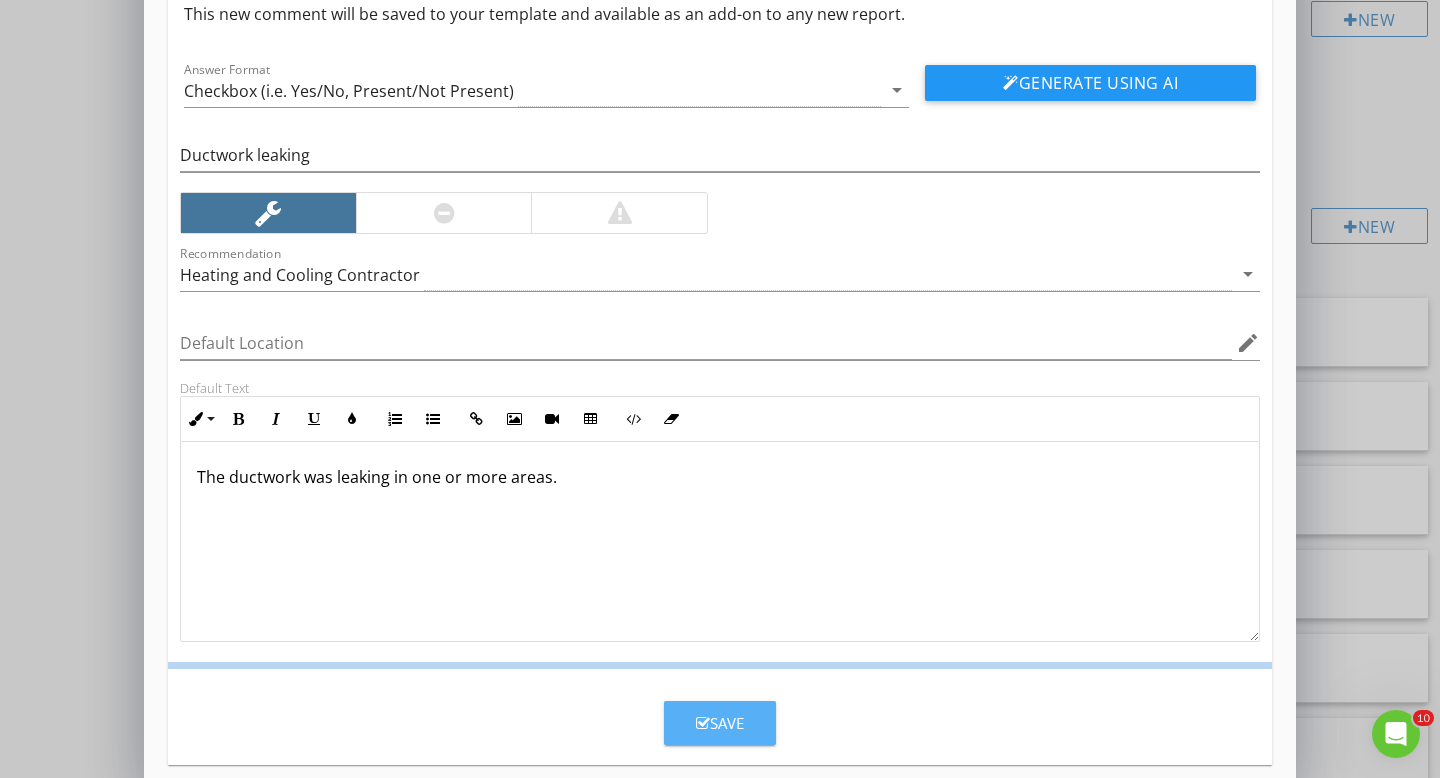 scroll, scrollTop: 0, scrollLeft: 0, axis: both 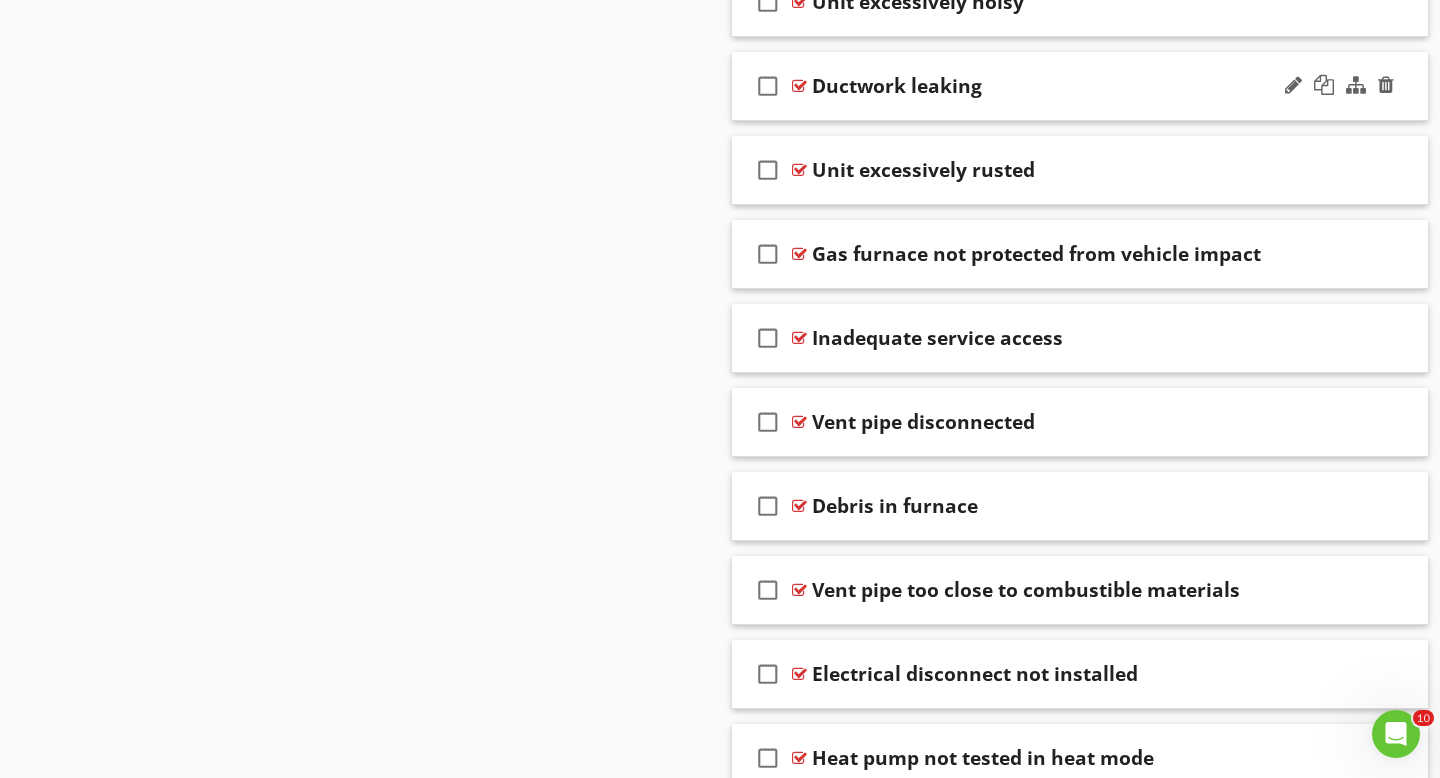 type 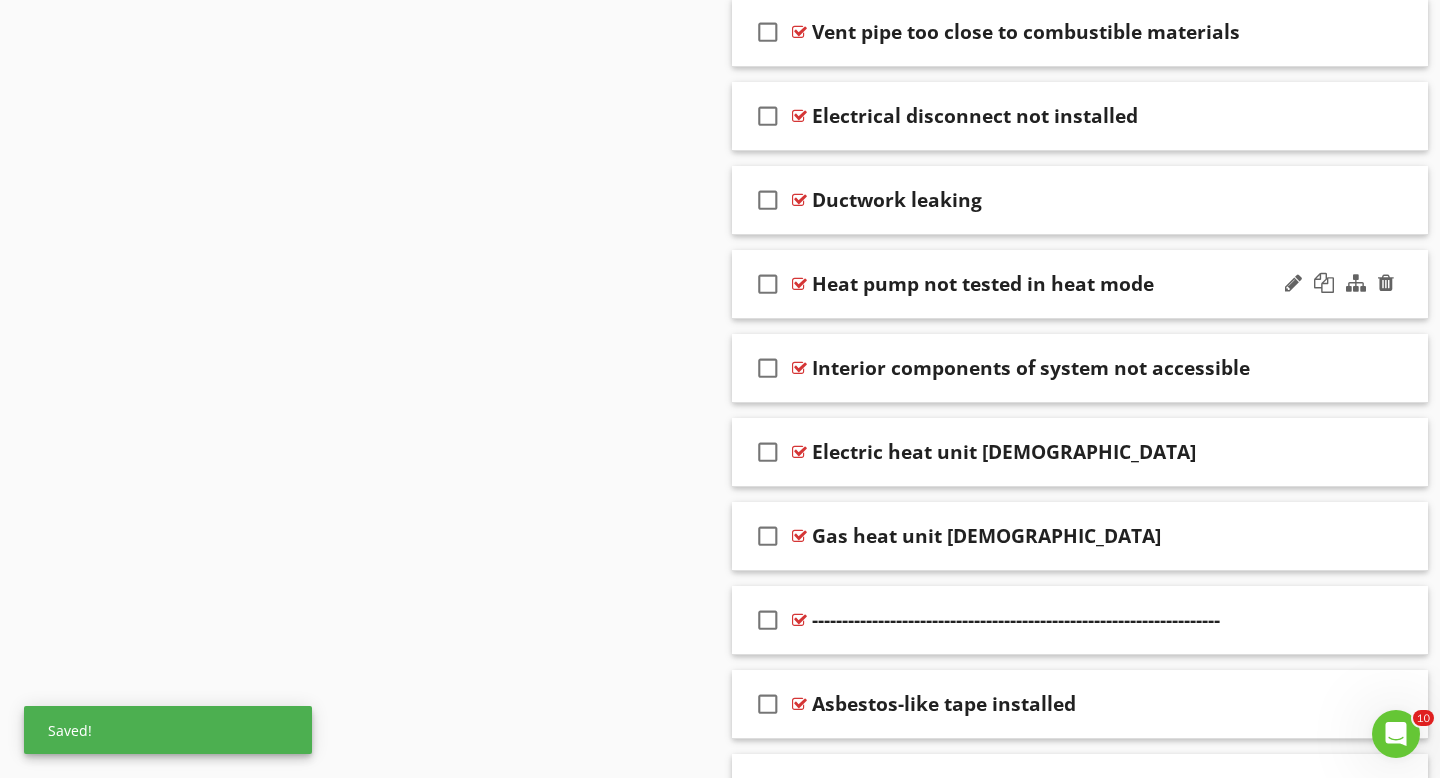 scroll, scrollTop: 4640, scrollLeft: 0, axis: vertical 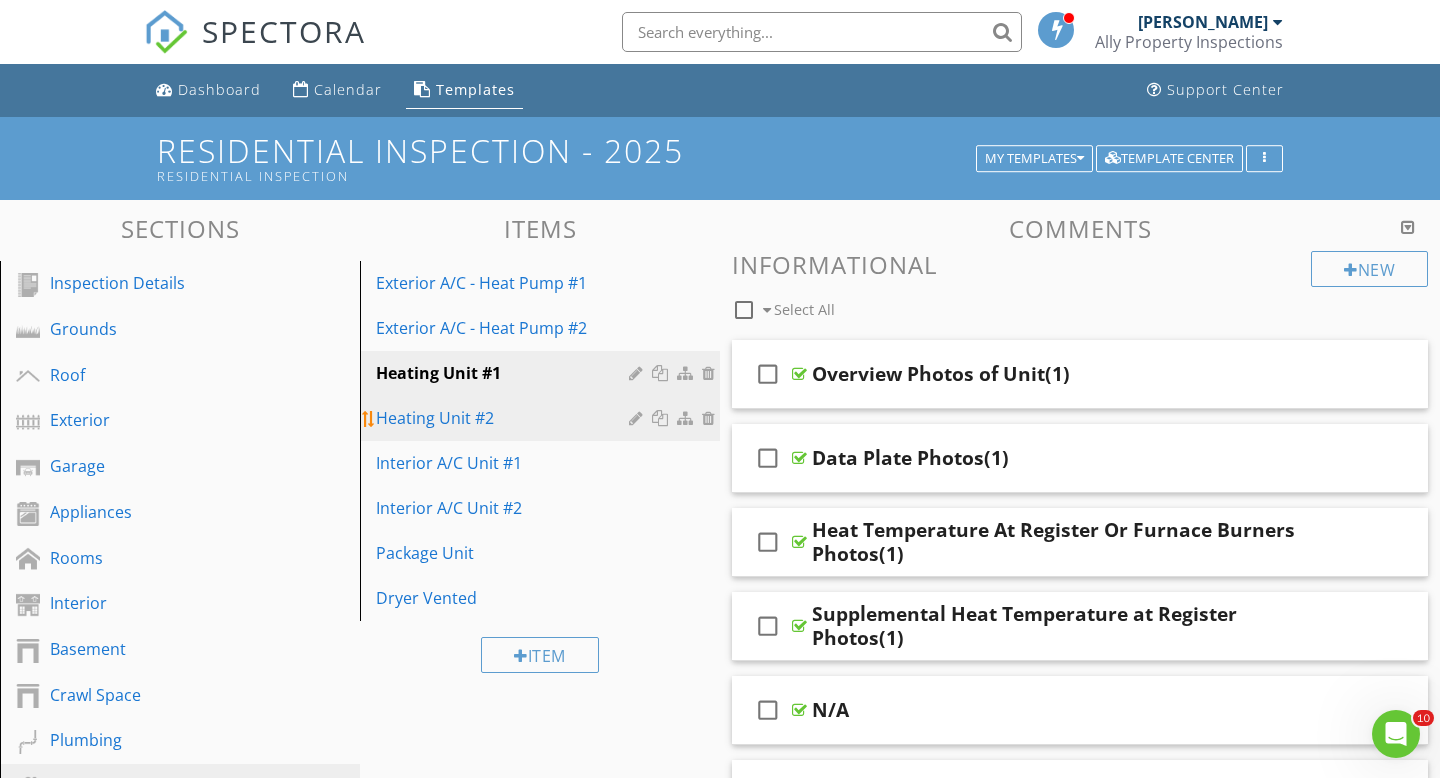 click on "Heating Unit #2" at bounding box center (505, 418) 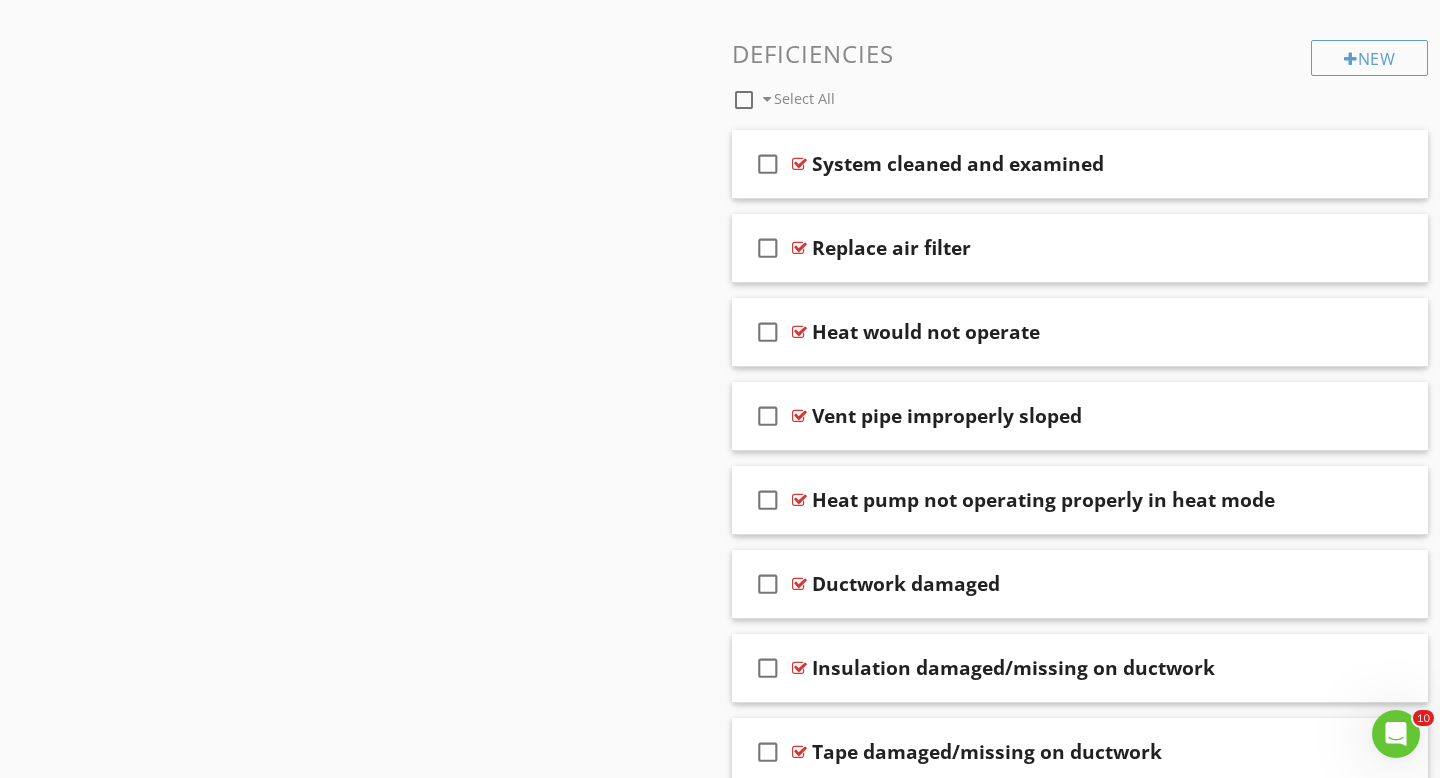 scroll, scrollTop: 2247, scrollLeft: 0, axis: vertical 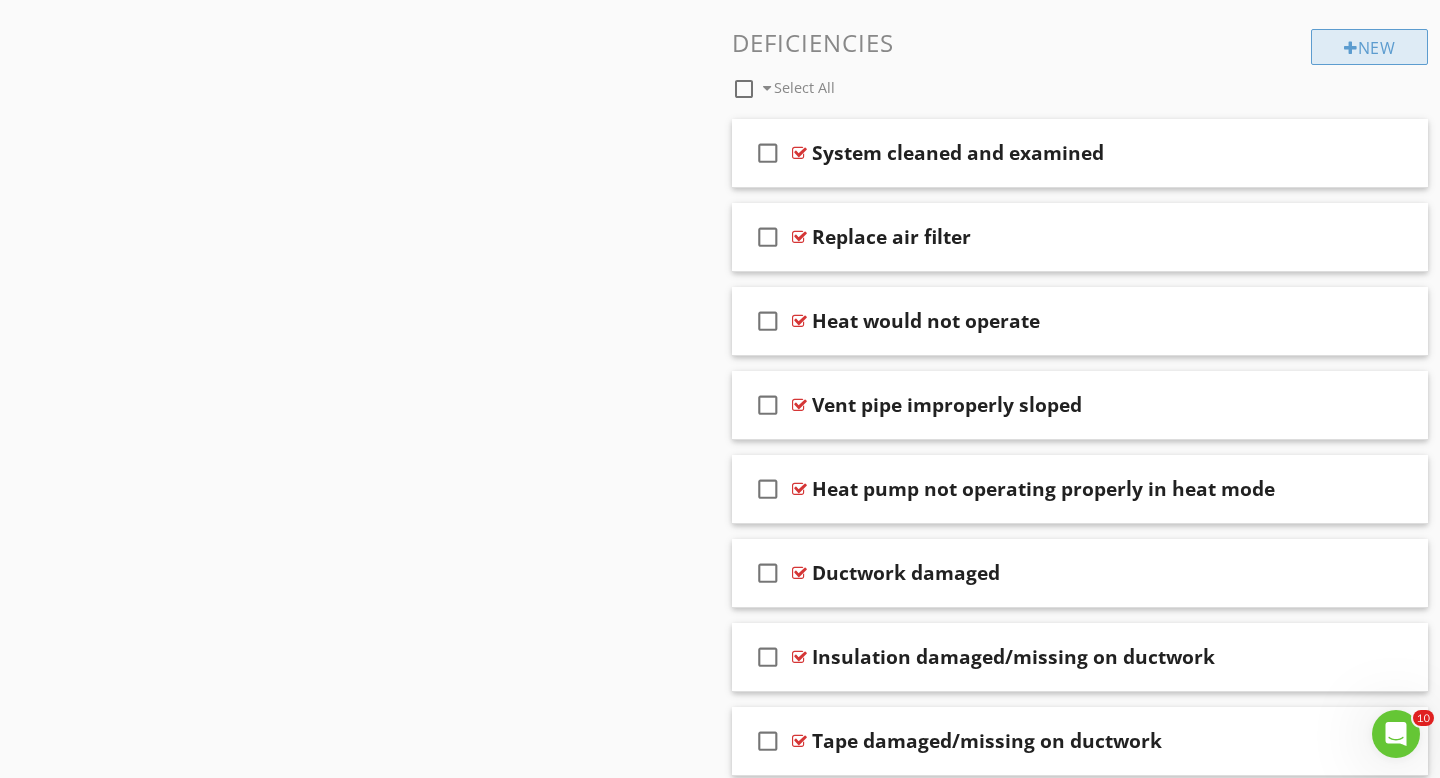 click on "New" at bounding box center (1369, 47) 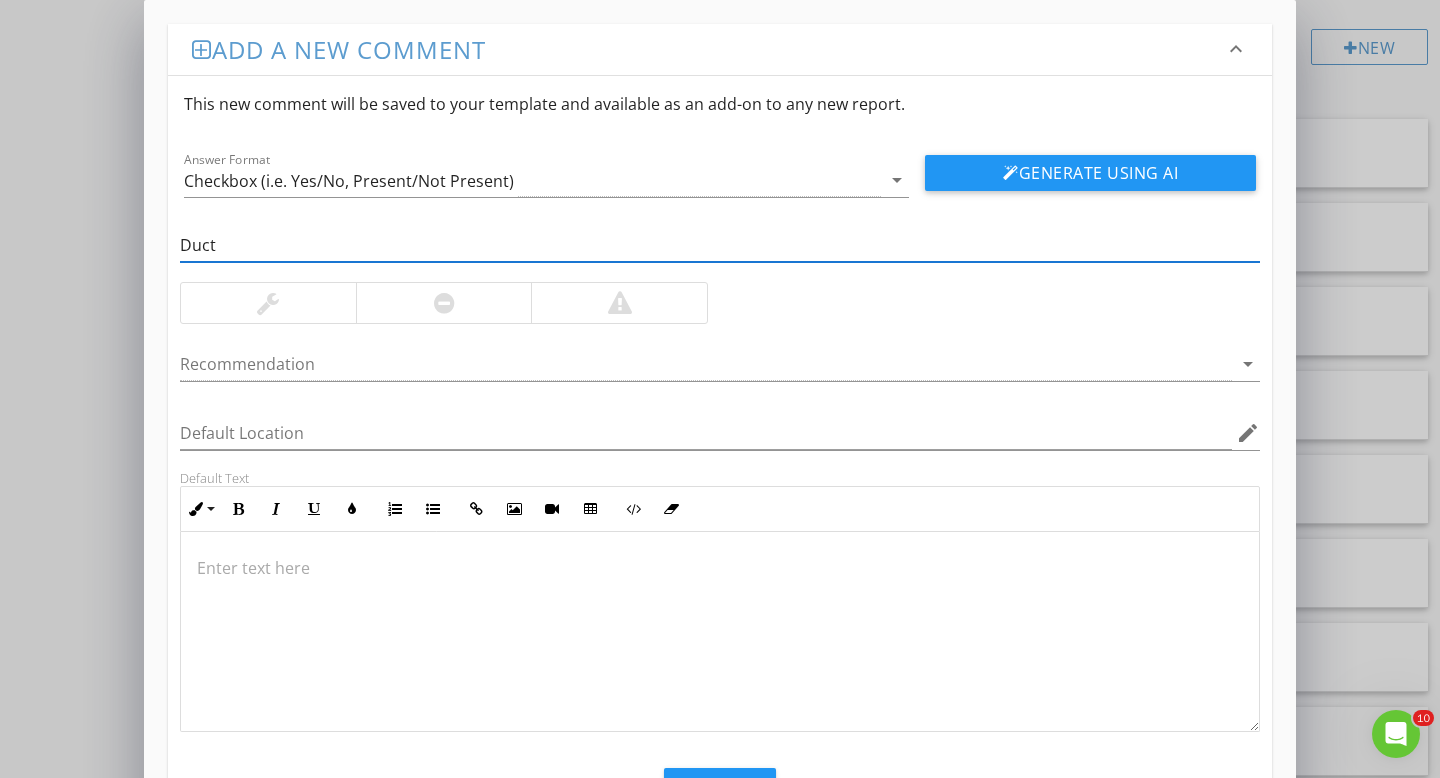 type on "Ductwork leaking" 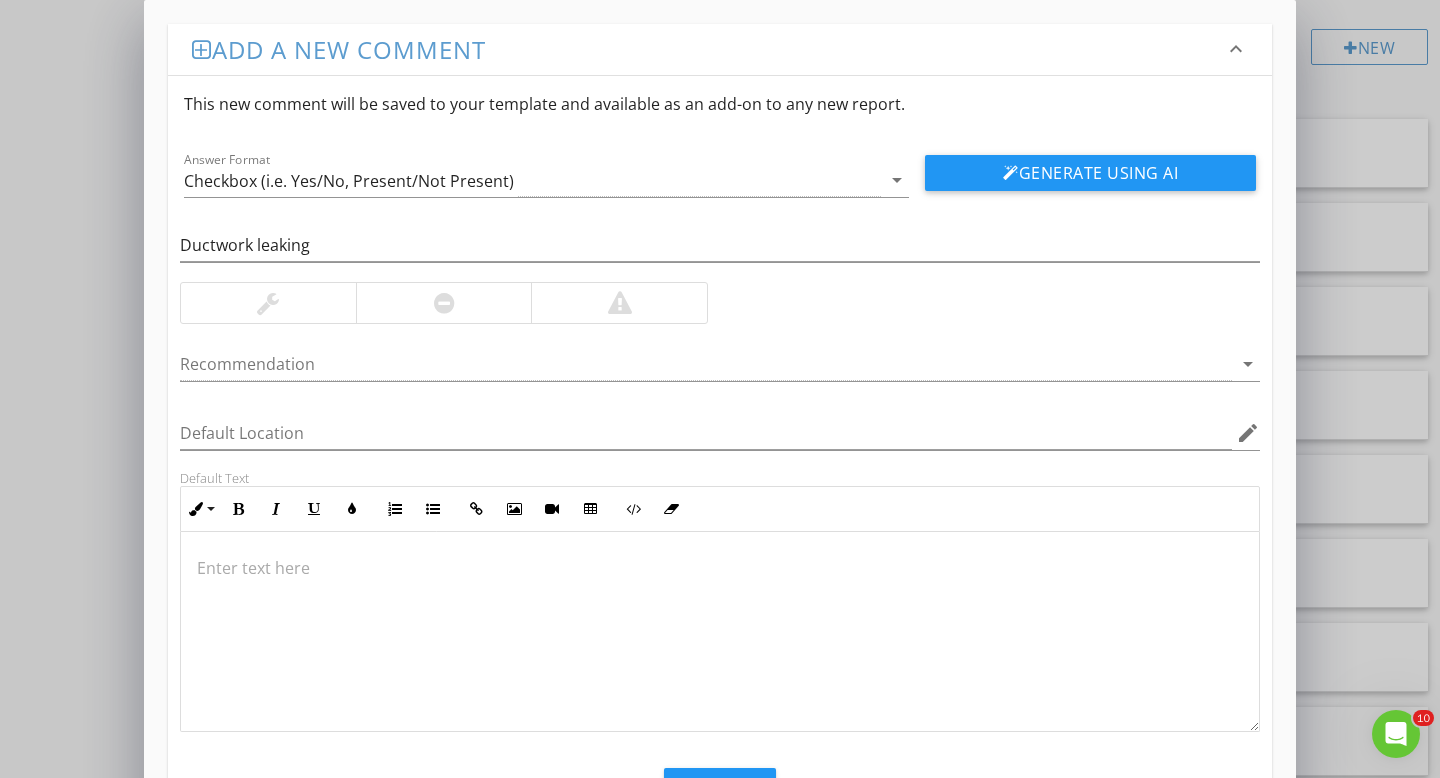 click at bounding box center [268, 303] 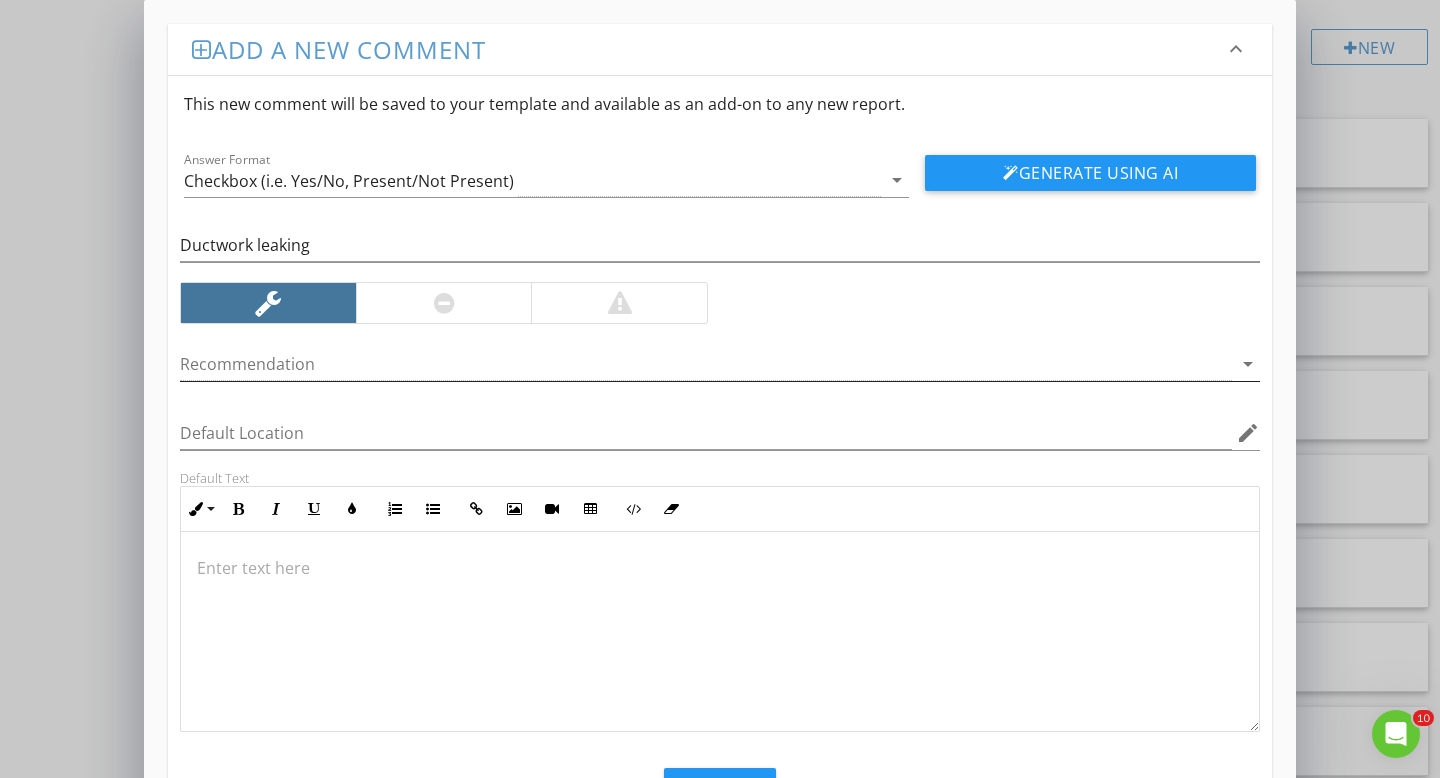 click at bounding box center [706, 364] 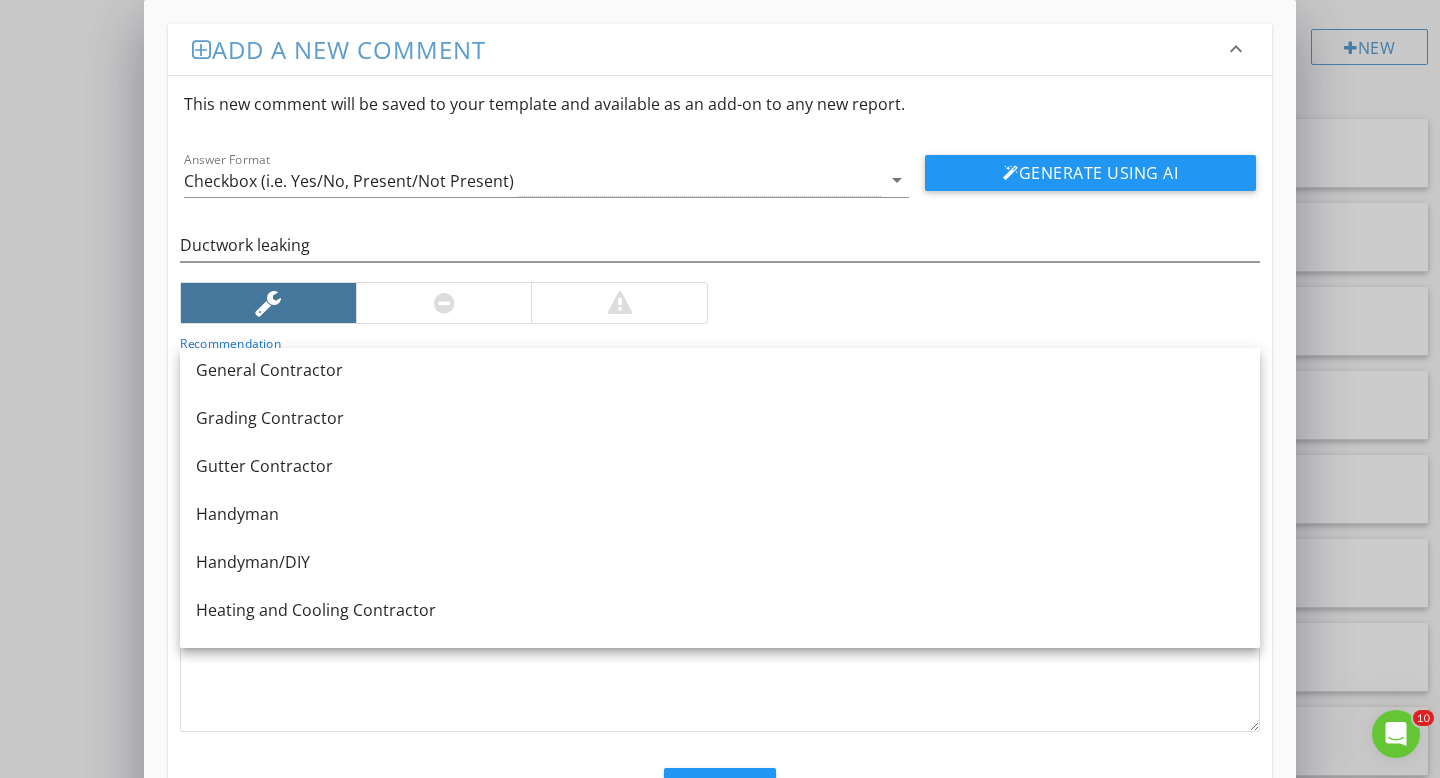 scroll, scrollTop: 1155, scrollLeft: 0, axis: vertical 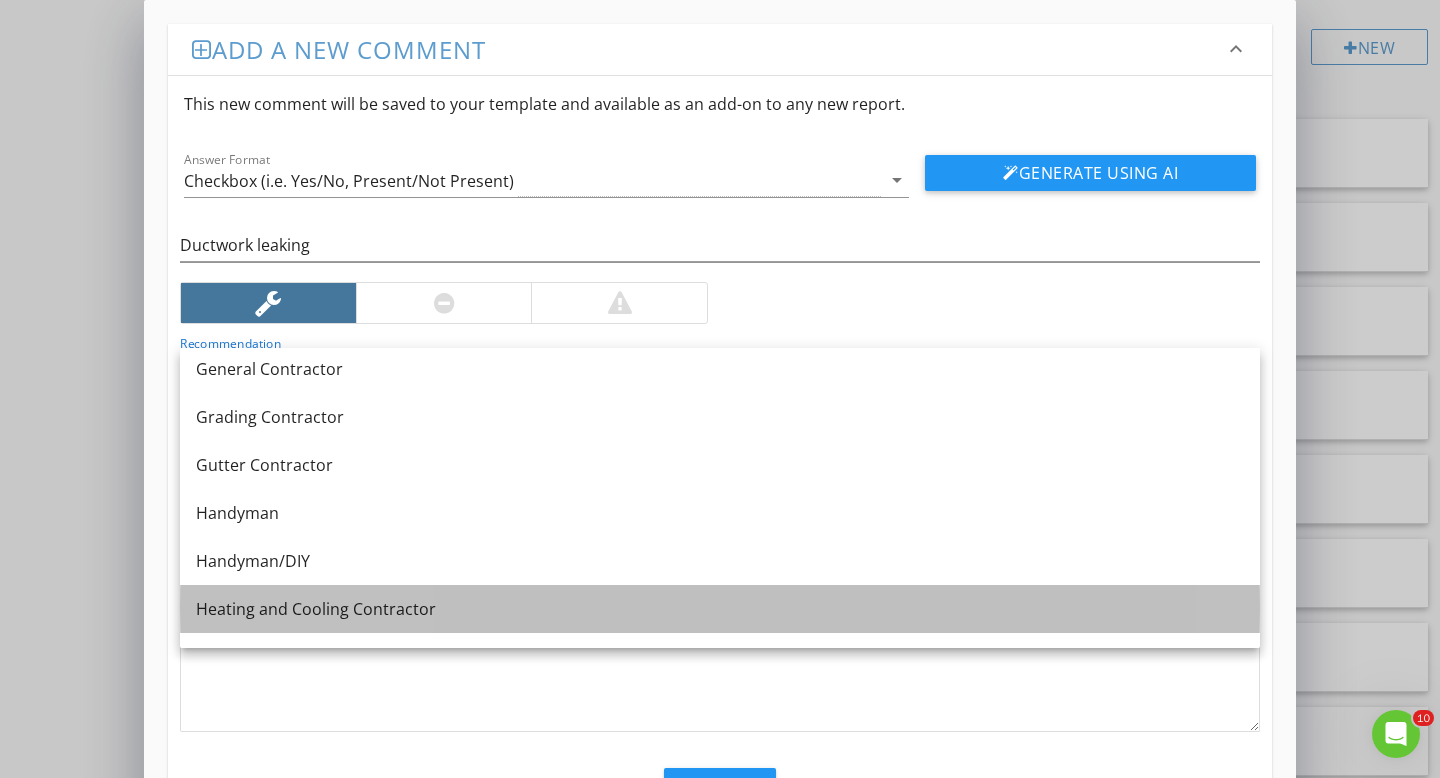 click on "Heating and Cooling Contractor" at bounding box center [720, 609] 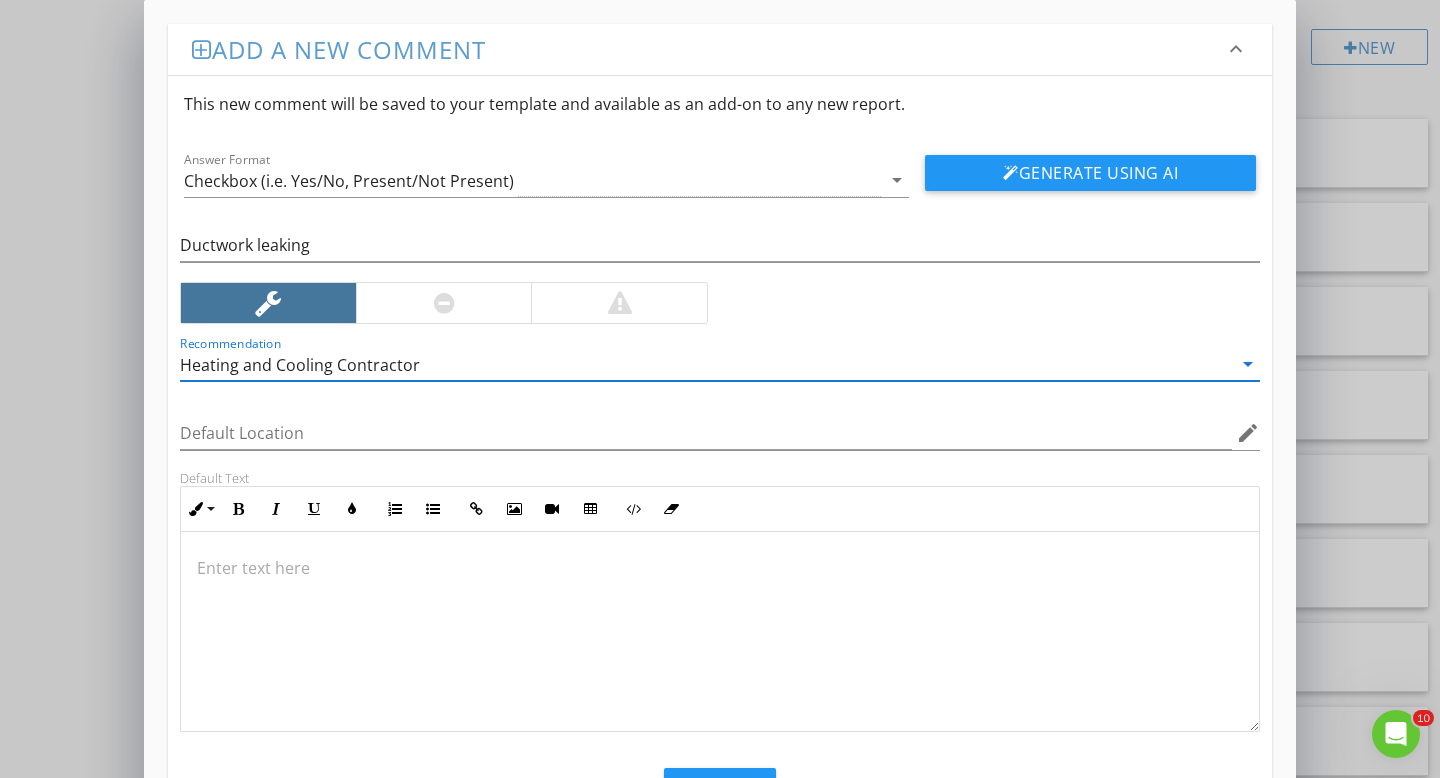 click at bounding box center [720, 632] 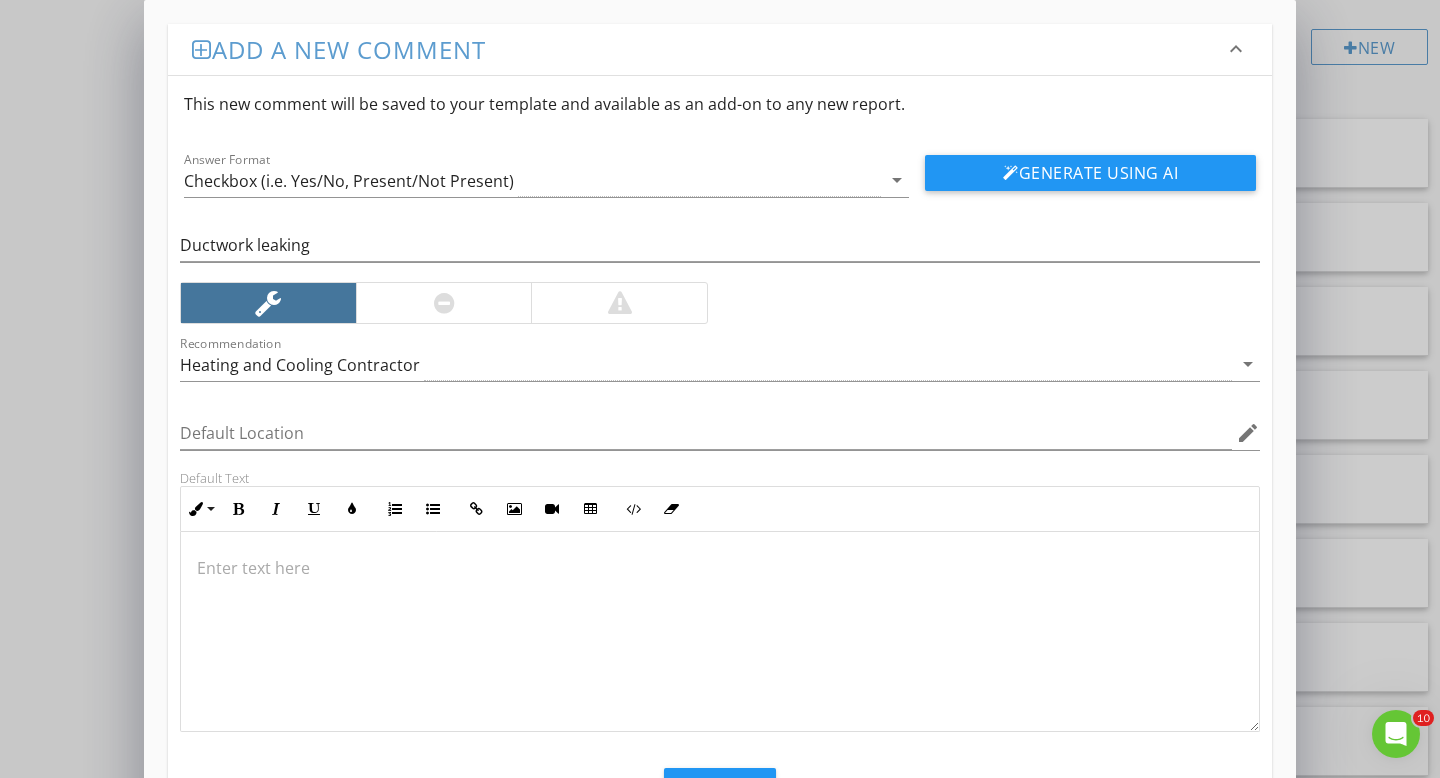 type 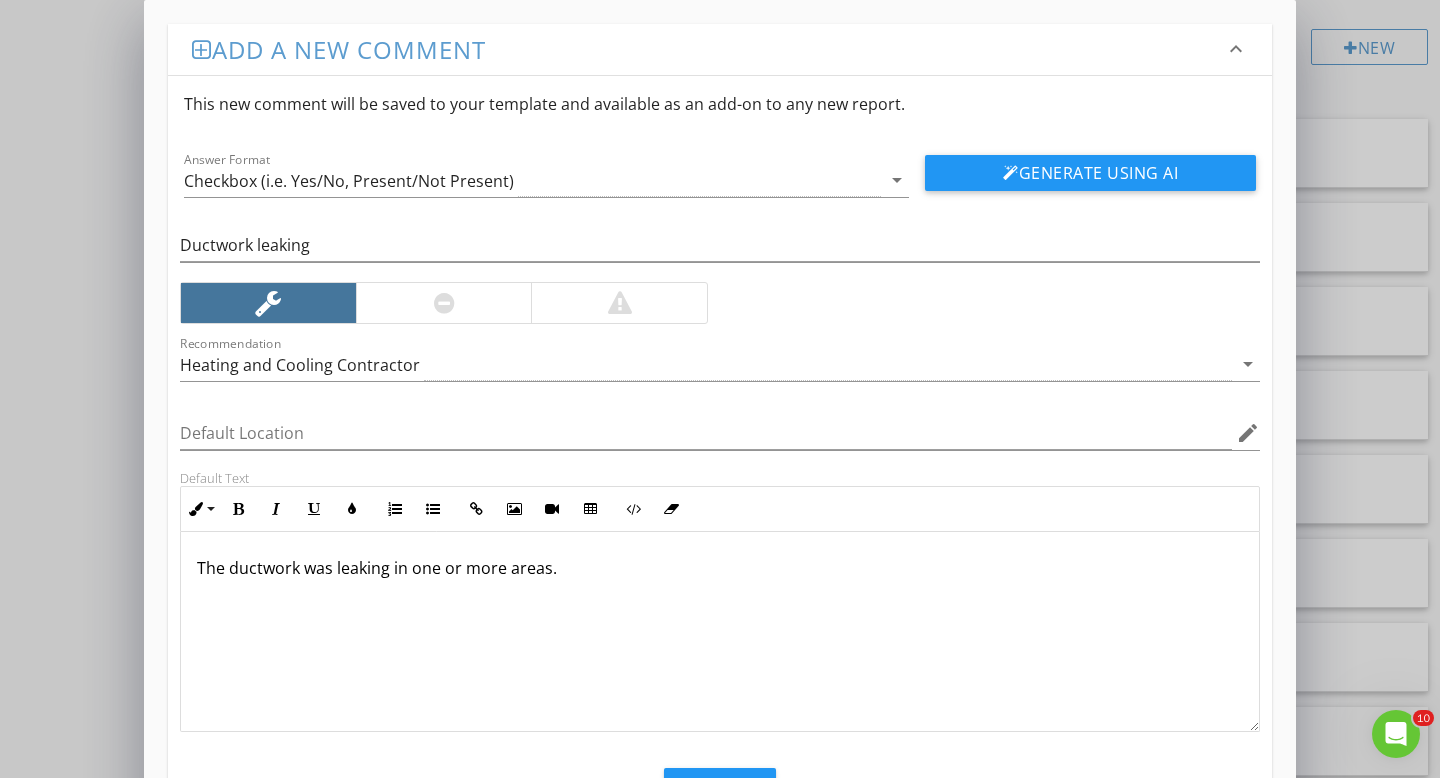 scroll, scrollTop: 90, scrollLeft: 0, axis: vertical 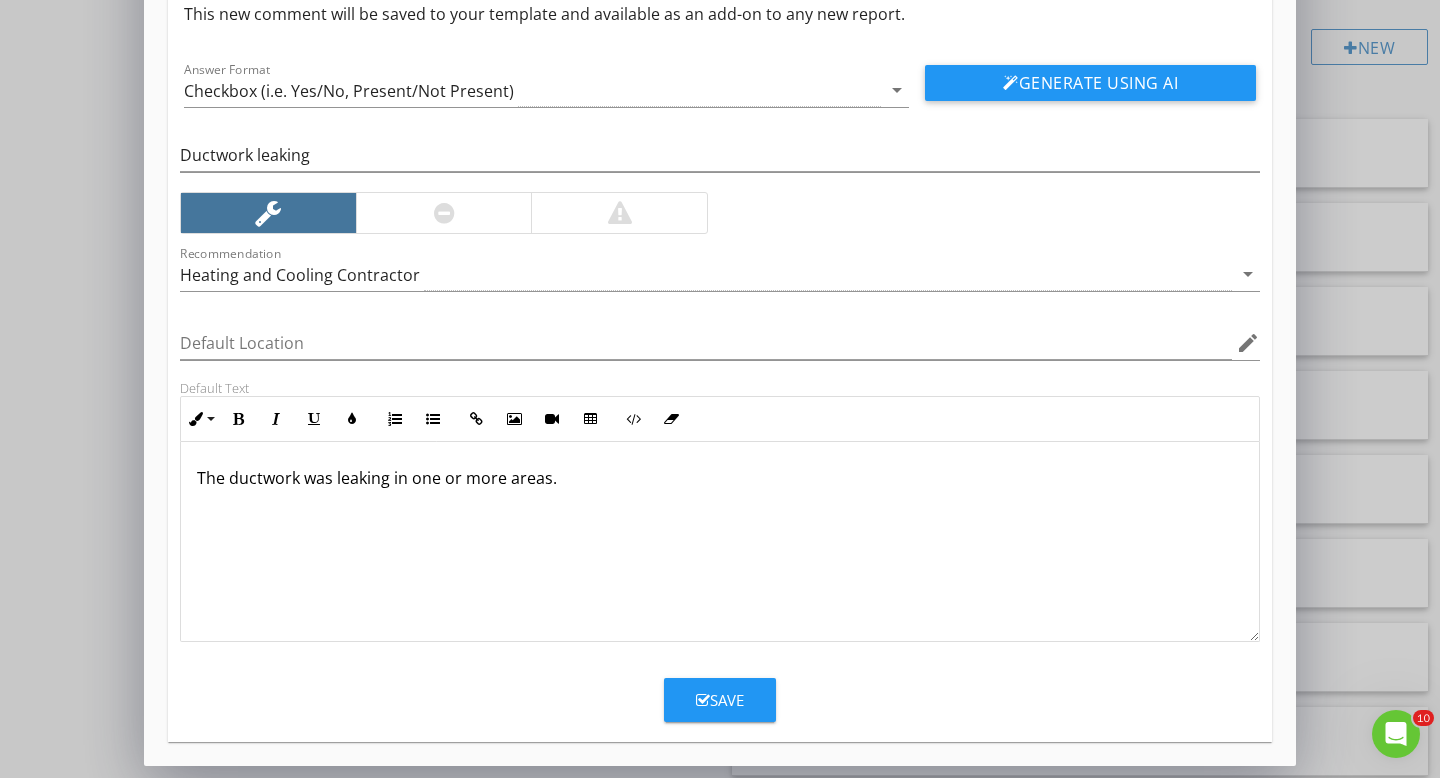 click on "Save" at bounding box center [720, 700] 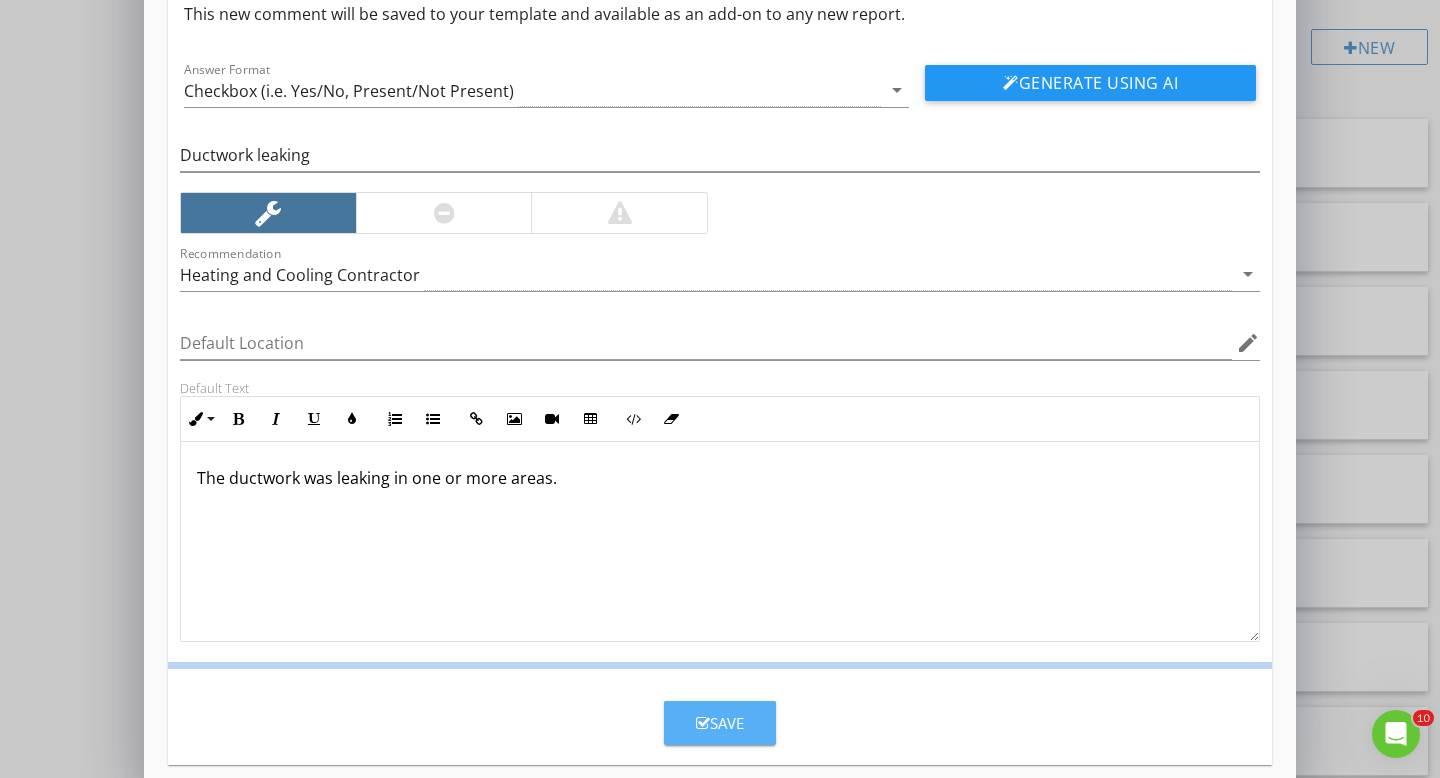 scroll, scrollTop: 0, scrollLeft: 0, axis: both 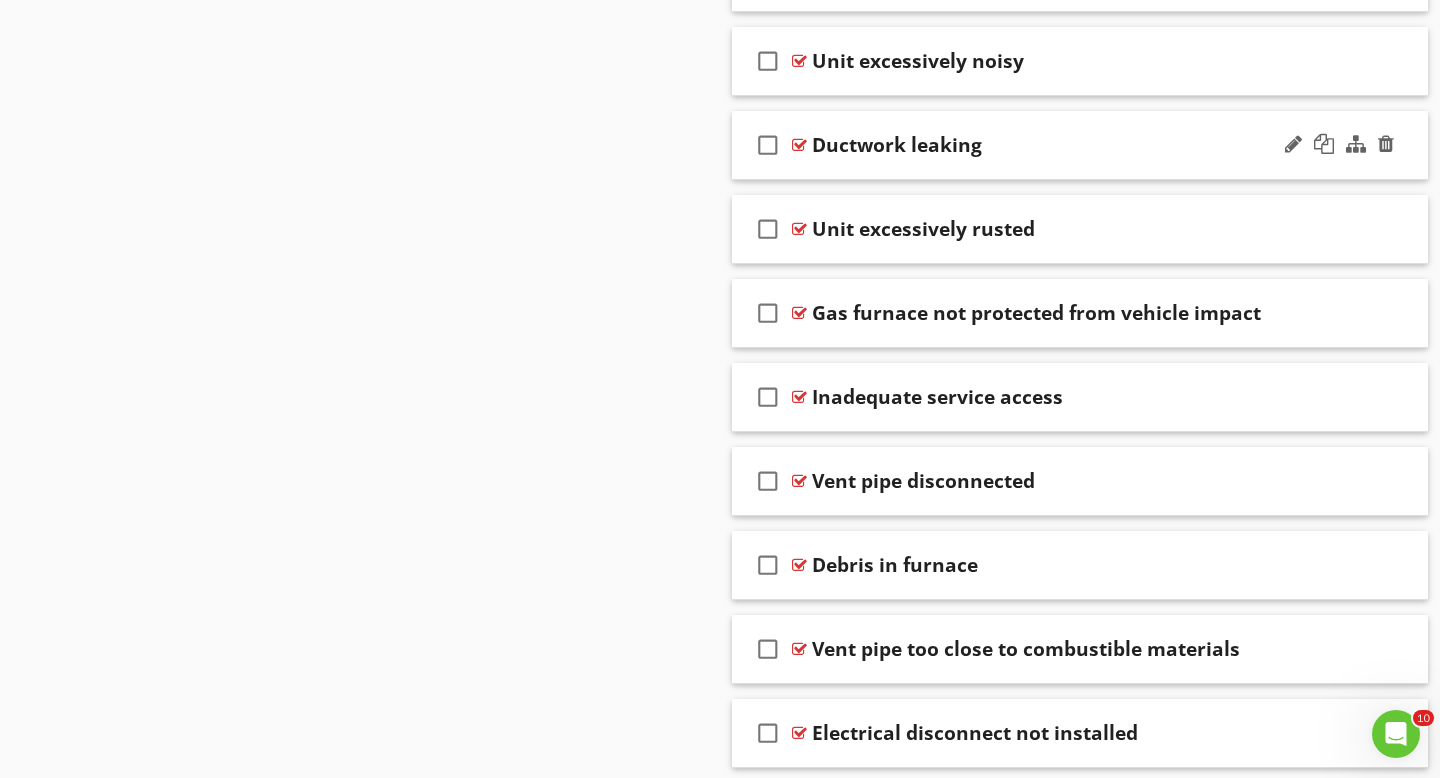 type 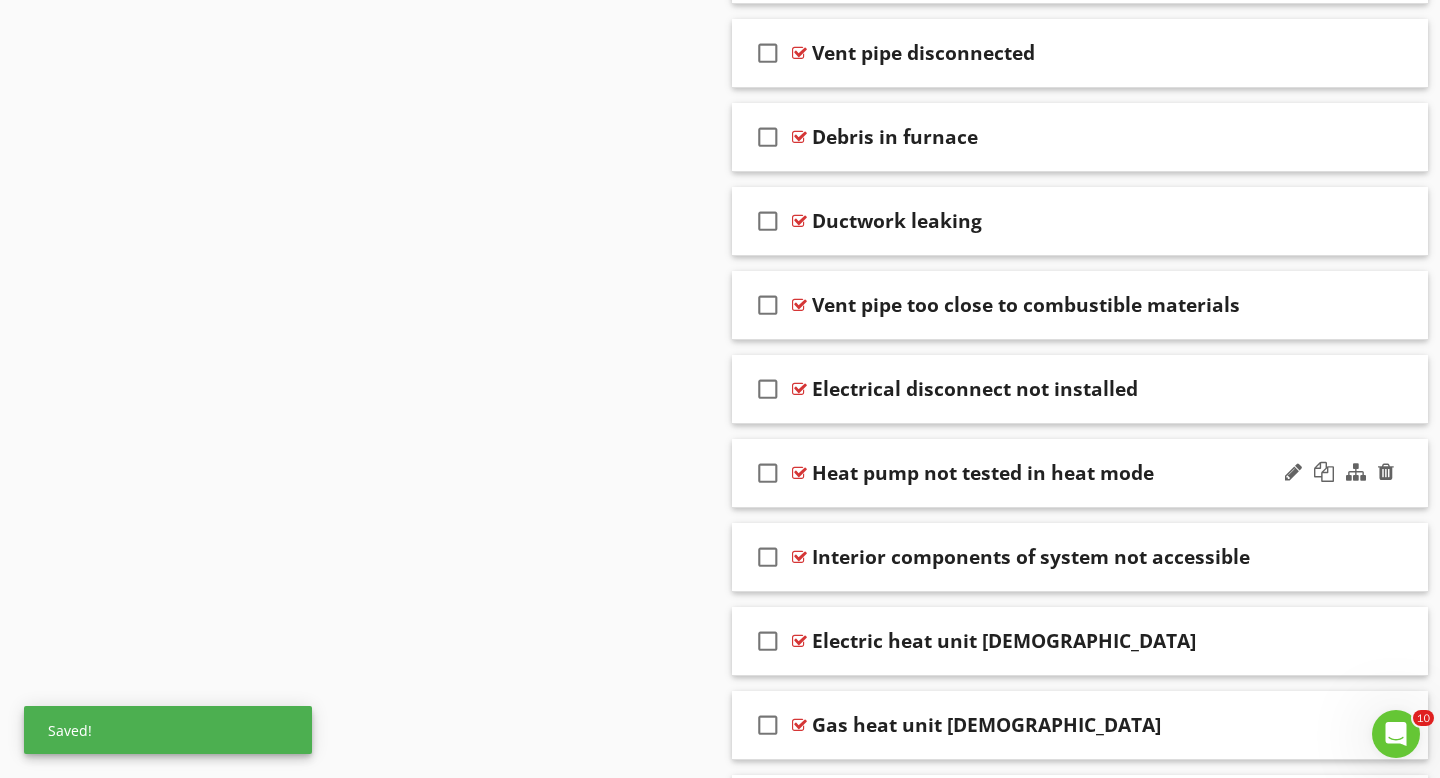 scroll, scrollTop: 4520, scrollLeft: 0, axis: vertical 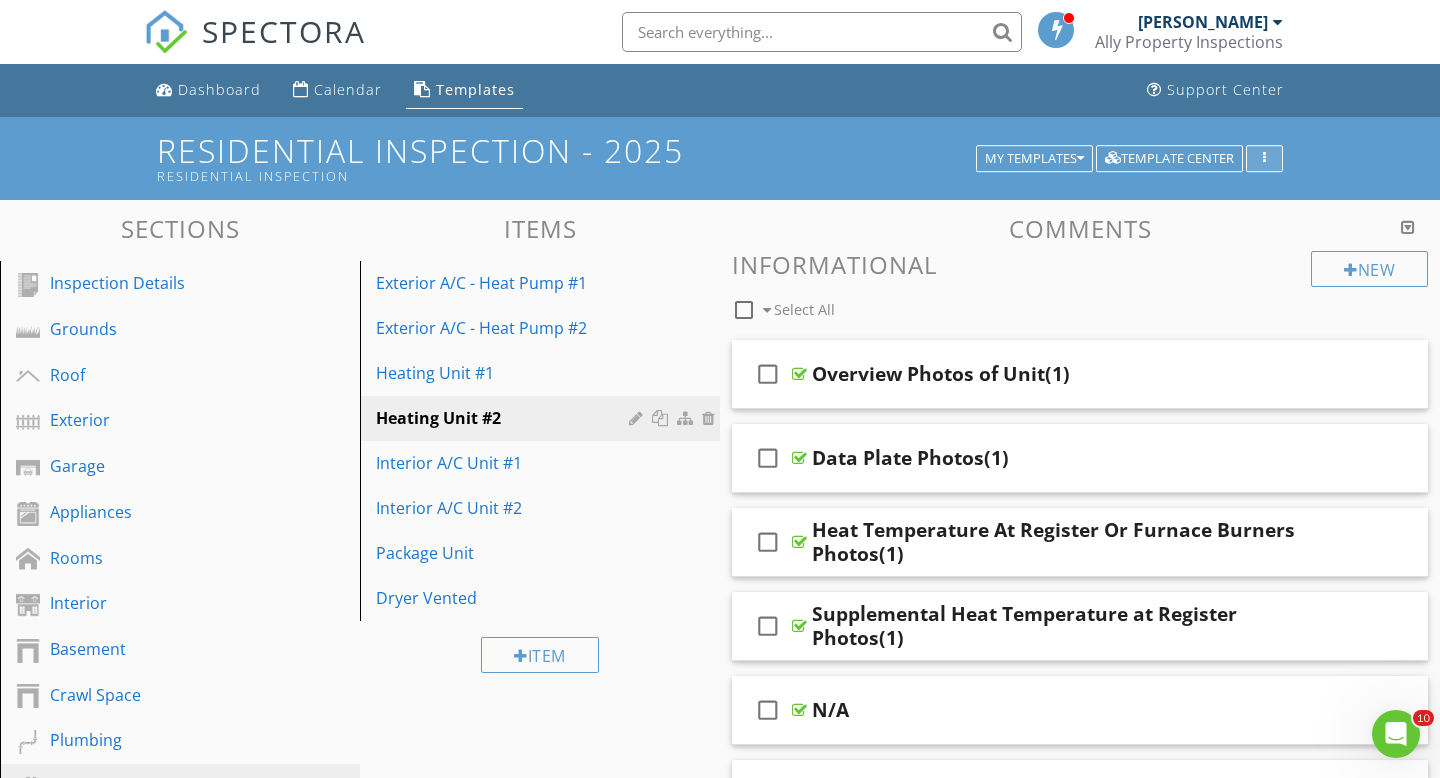 click at bounding box center [1264, 159] 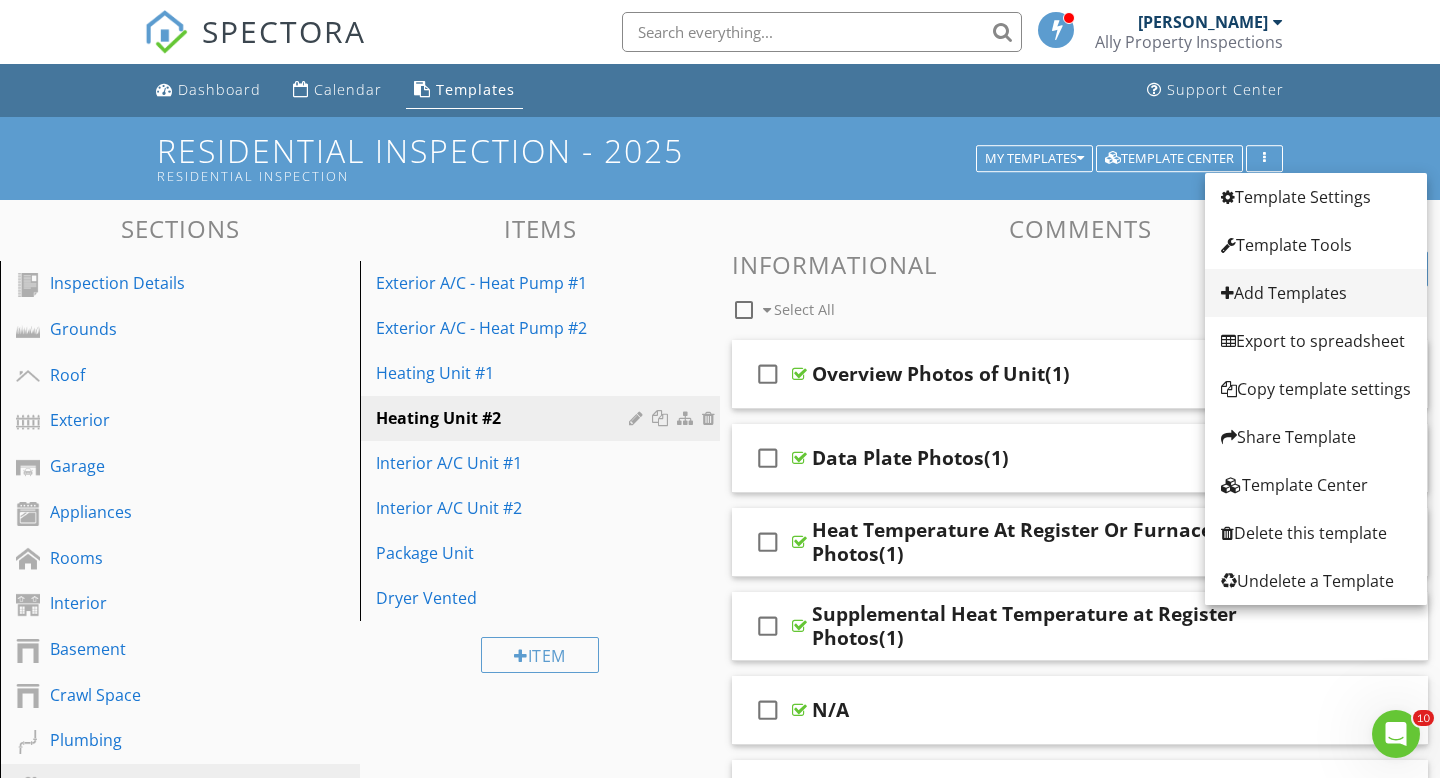 click on "Add Templates" at bounding box center (1316, 293) 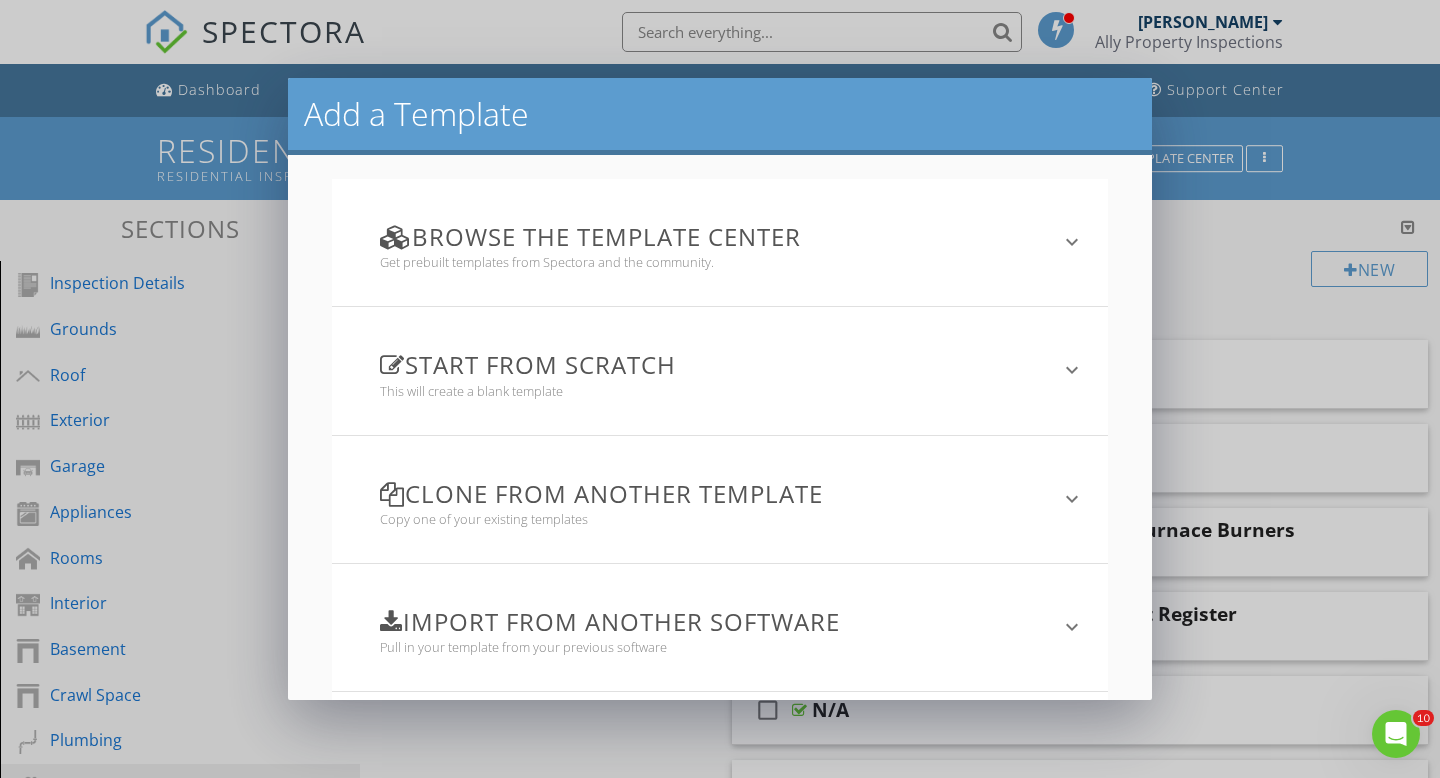 click on "Clone from another template
Copy one of your existing templates" at bounding box center [707, 499] 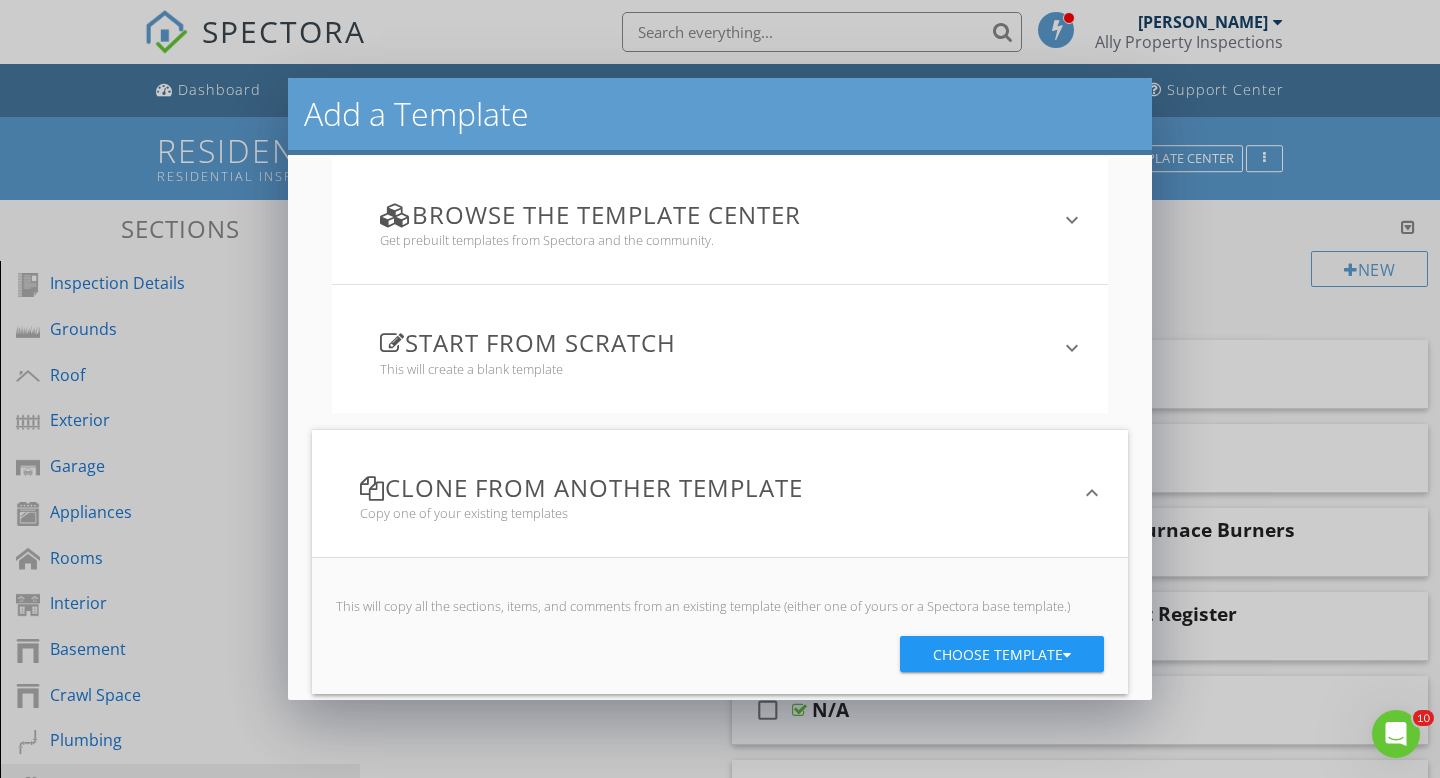 scroll, scrollTop: 21, scrollLeft: 0, axis: vertical 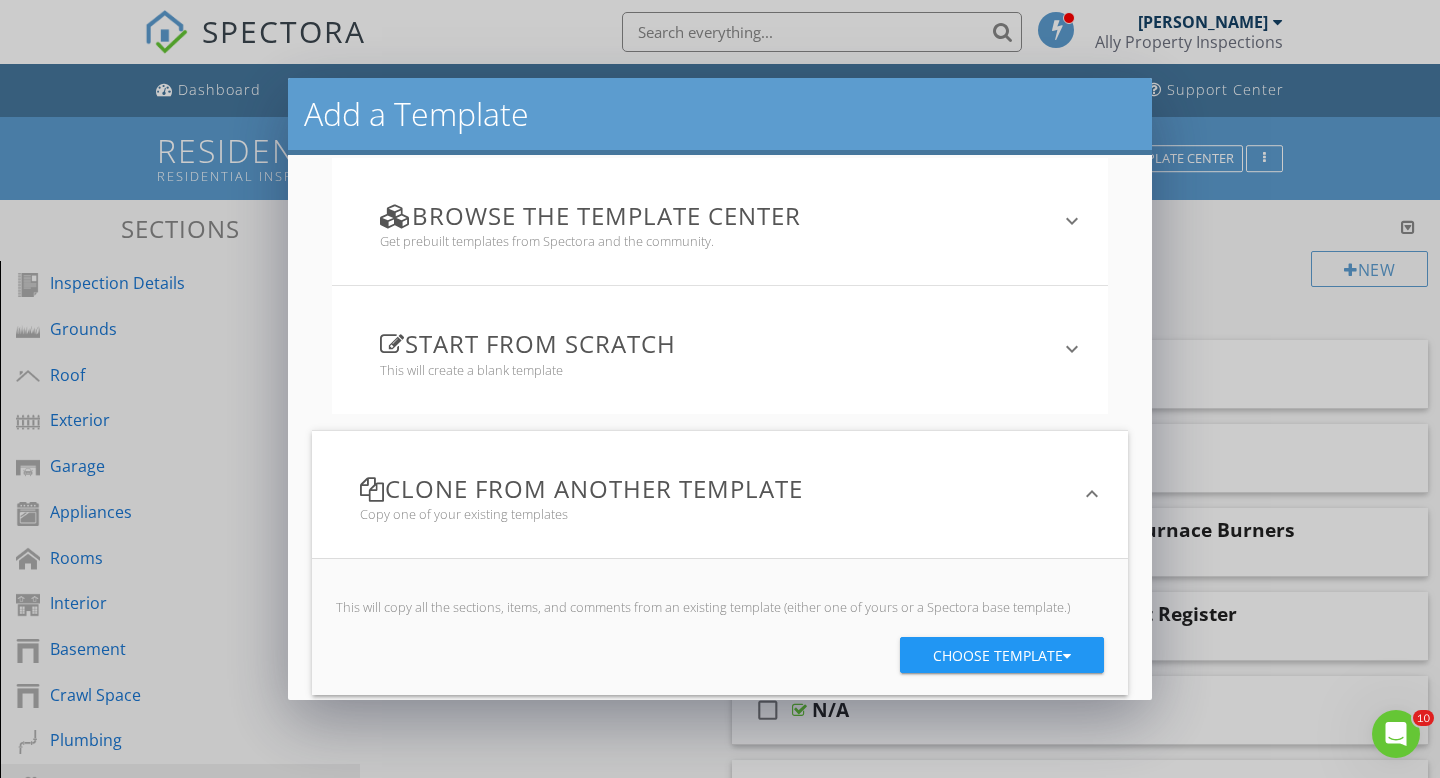 click on "Choose template" at bounding box center [1002, 656] 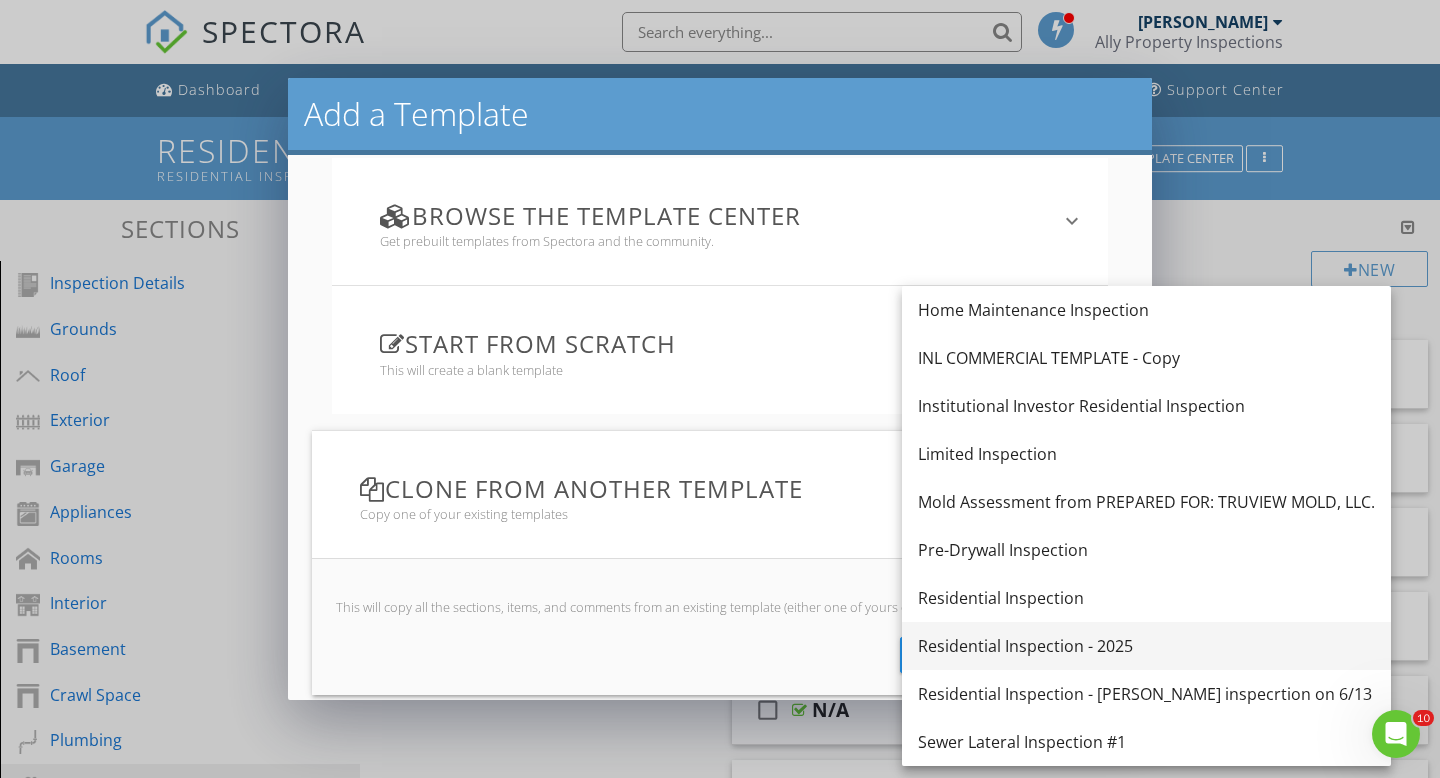 click on "Residential Inspection  - 2025" at bounding box center [1146, 646] 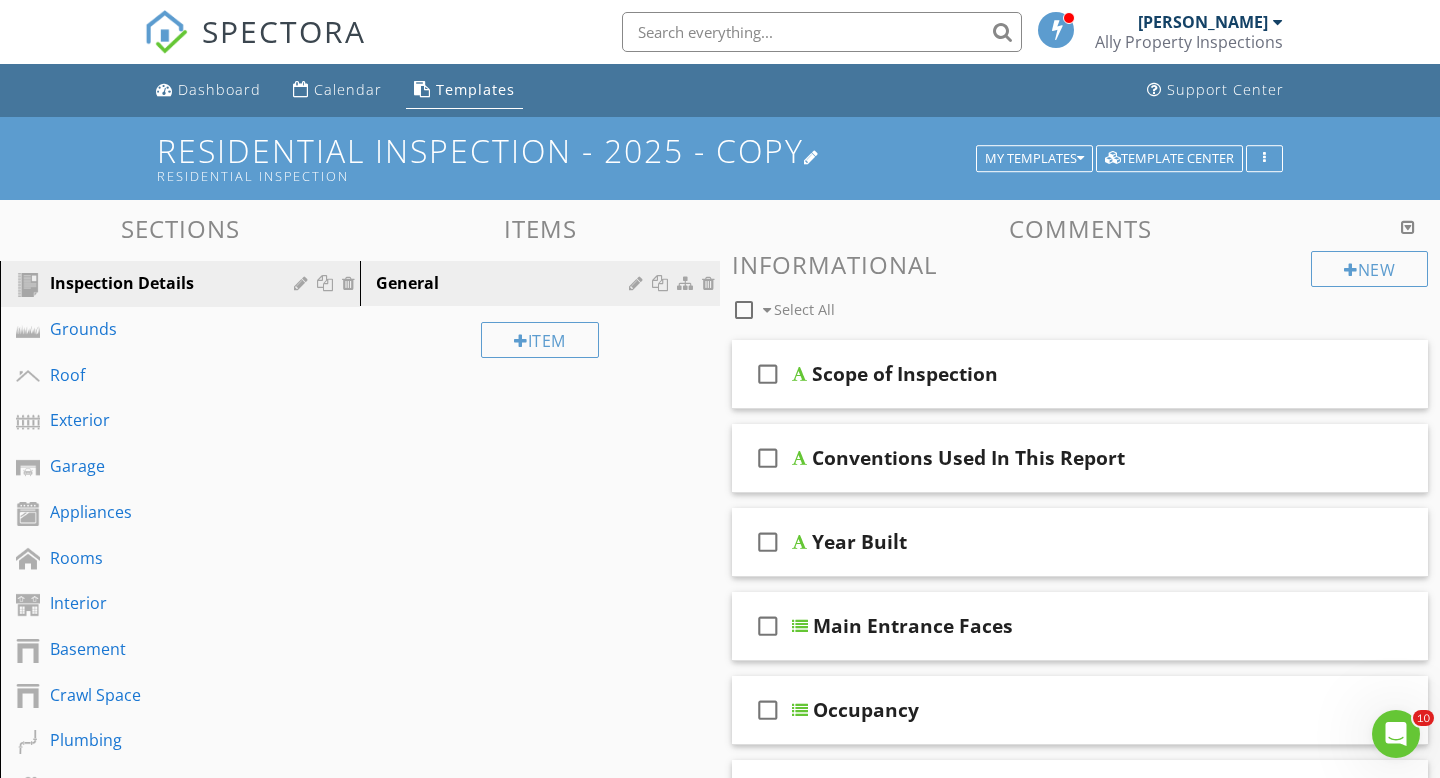 click at bounding box center (812, 157) 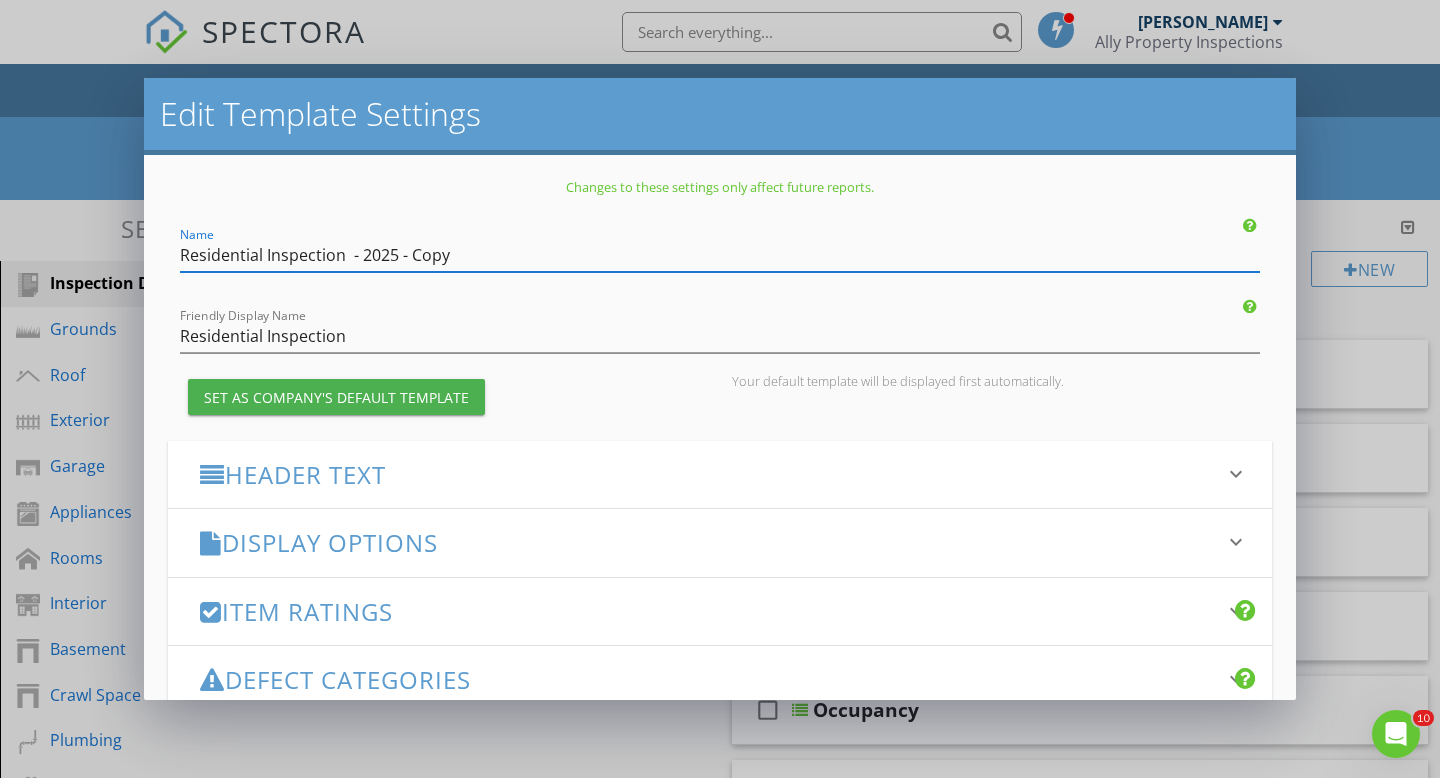 drag, startPoint x: 477, startPoint y: 257, endPoint x: 157, endPoint y: 259, distance: 320.00626 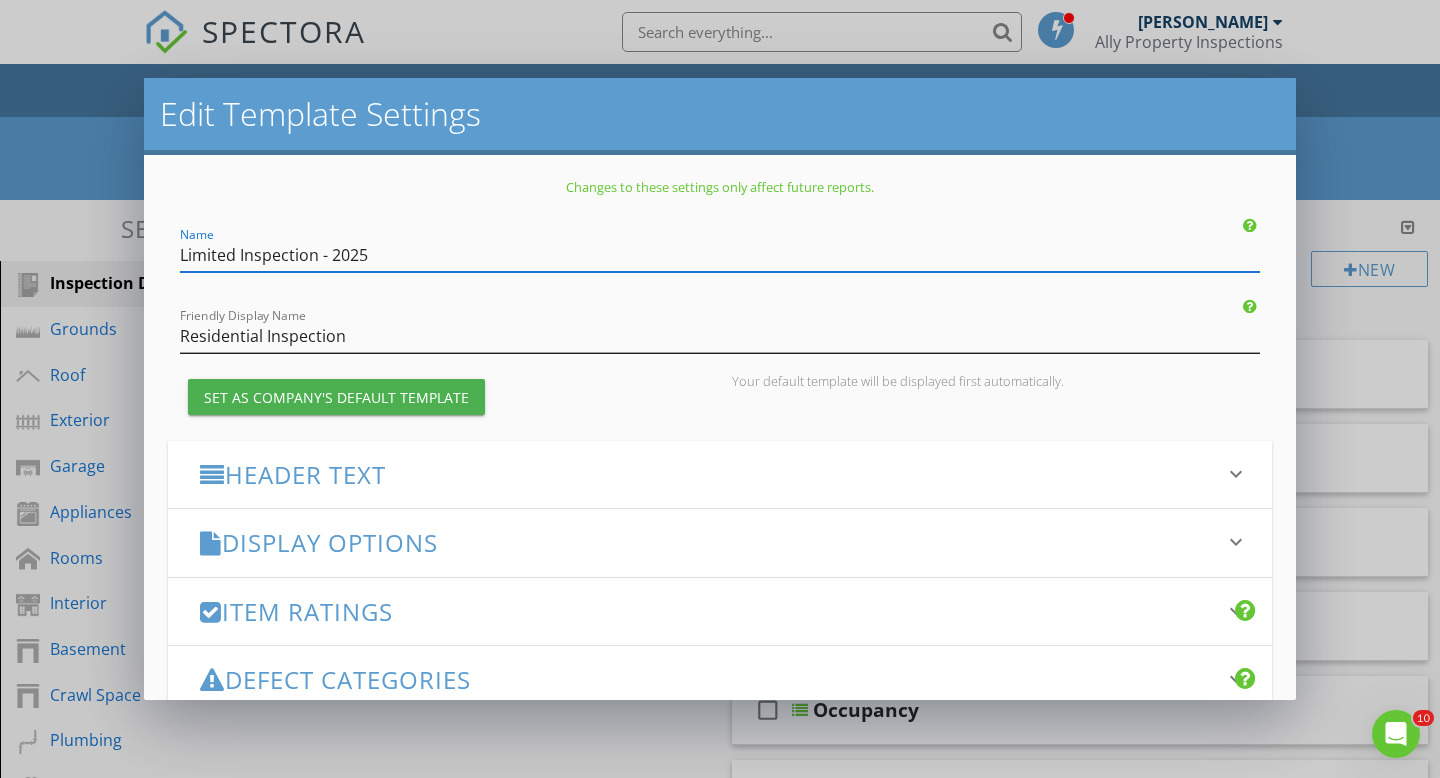 type on "Limited Inspection - 2025" 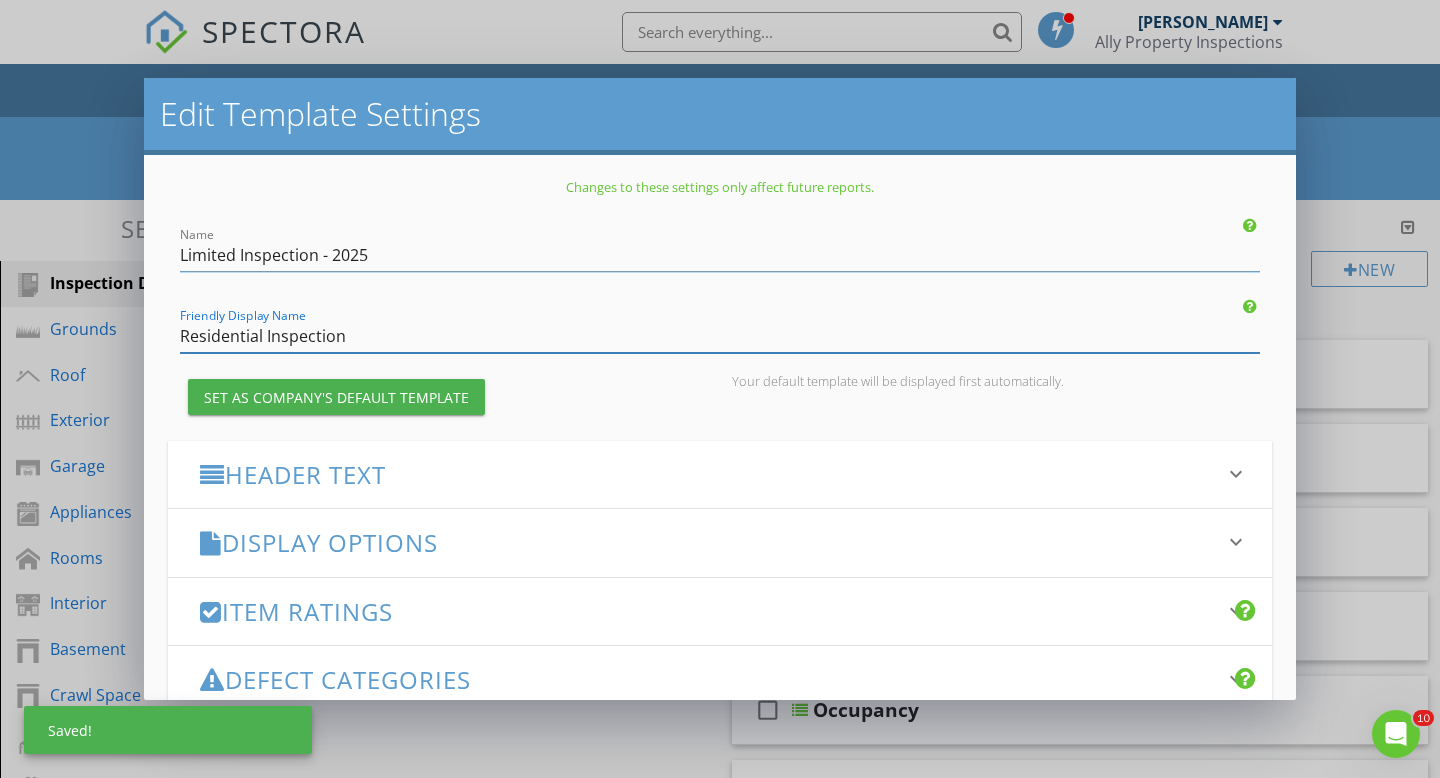 drag, startPoint x: 352, startPoint y: 331, endPoint x: 102, endPoint y: 331, distance: 250 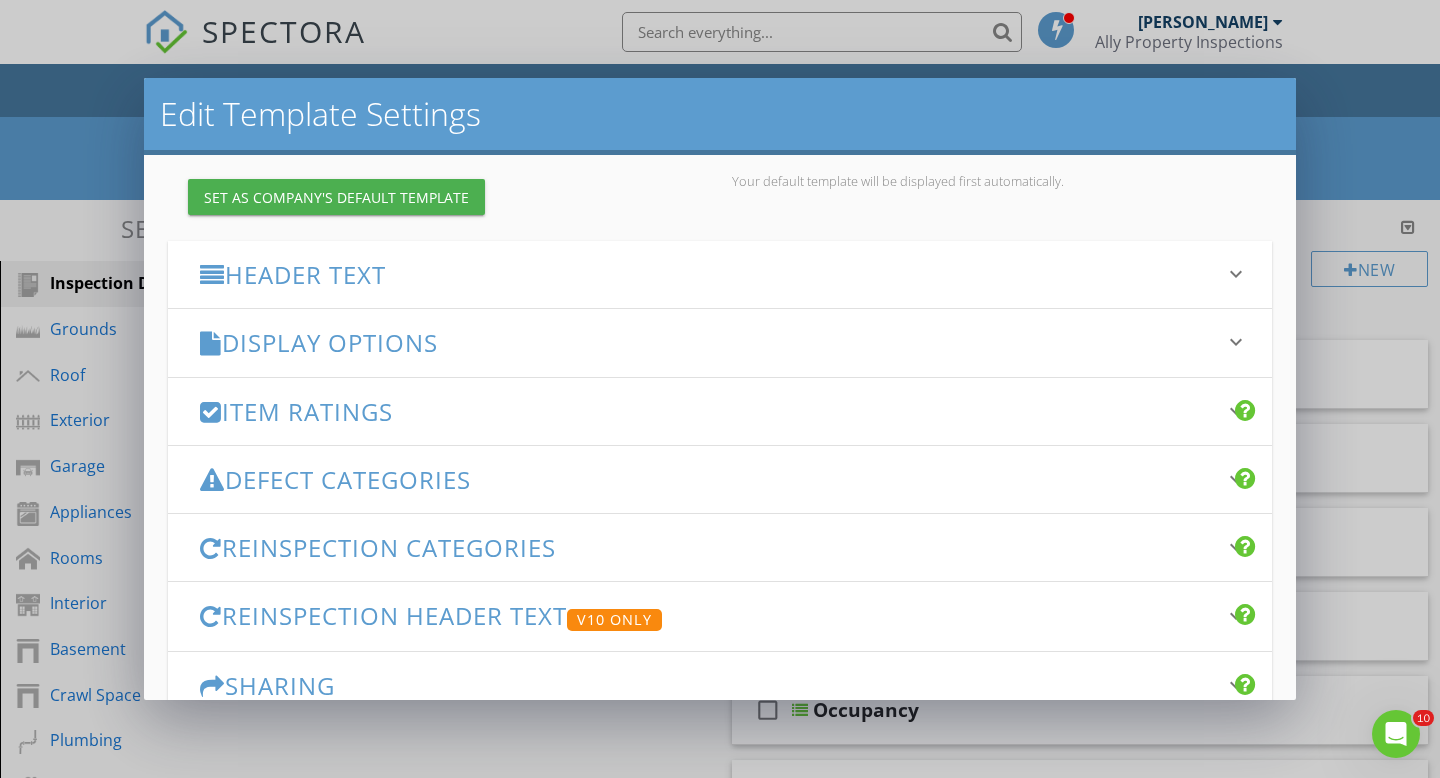 scroll, scrollTop: 323, scrollLeft: 0, axis: vertical 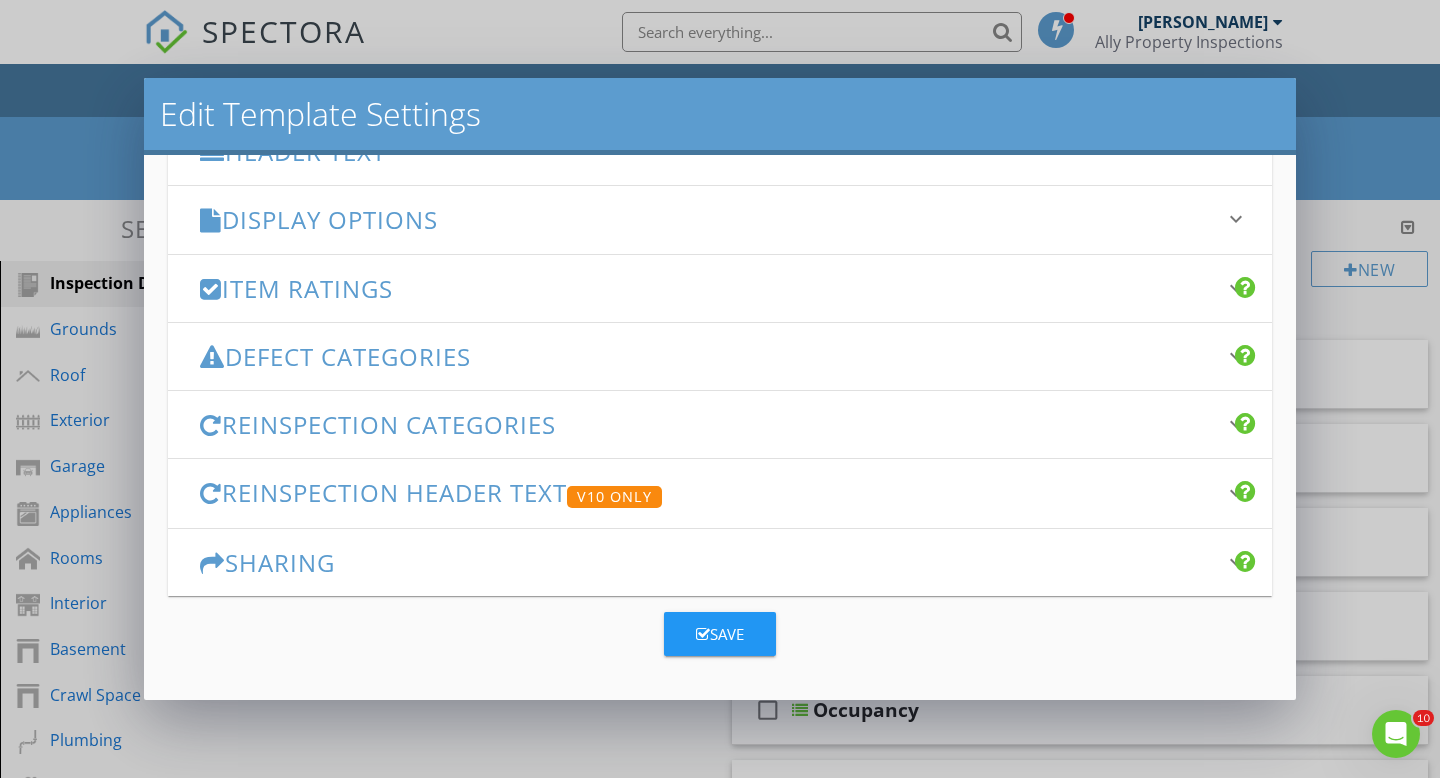 type on "Limited Inspection - 2025" 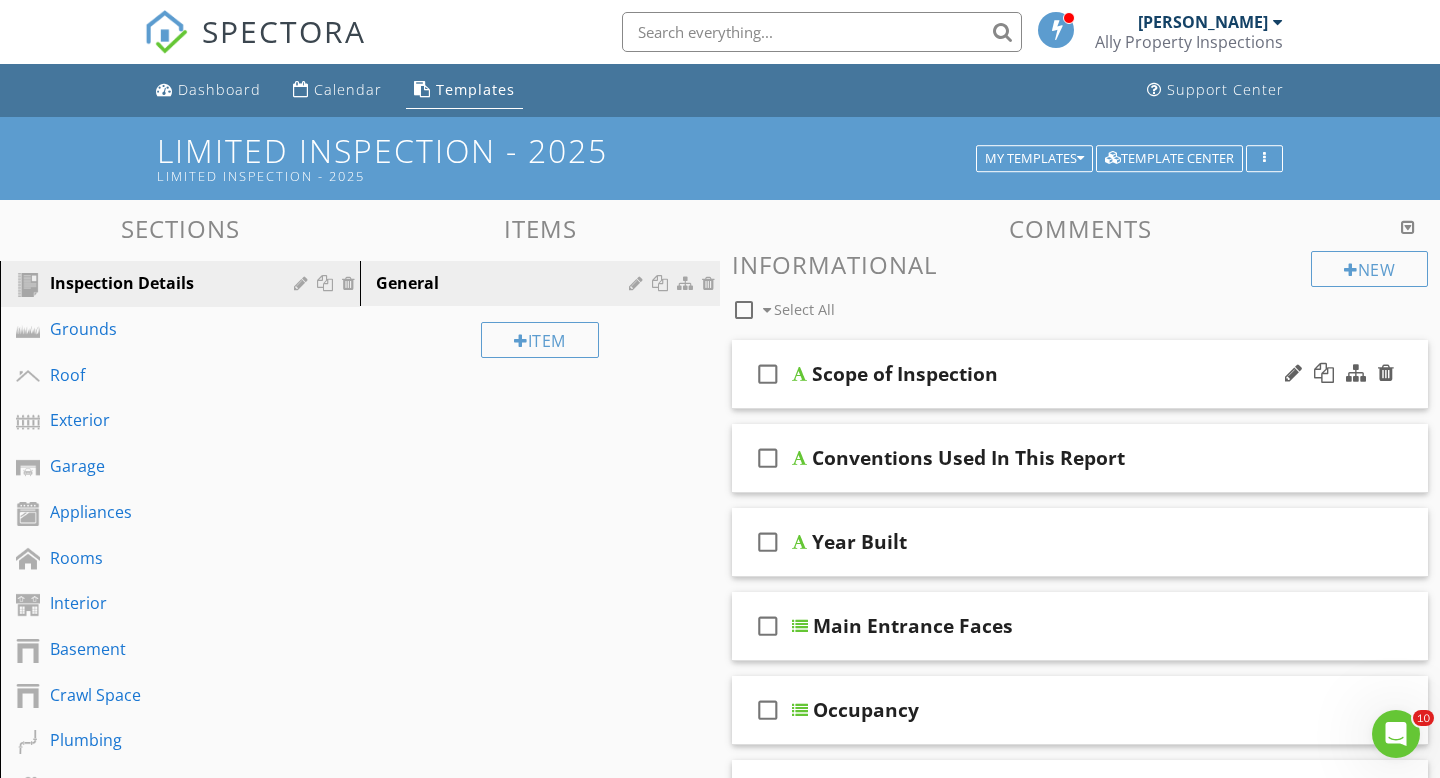 click on "Scope of Inspection" at bounding box center (1058, 374) 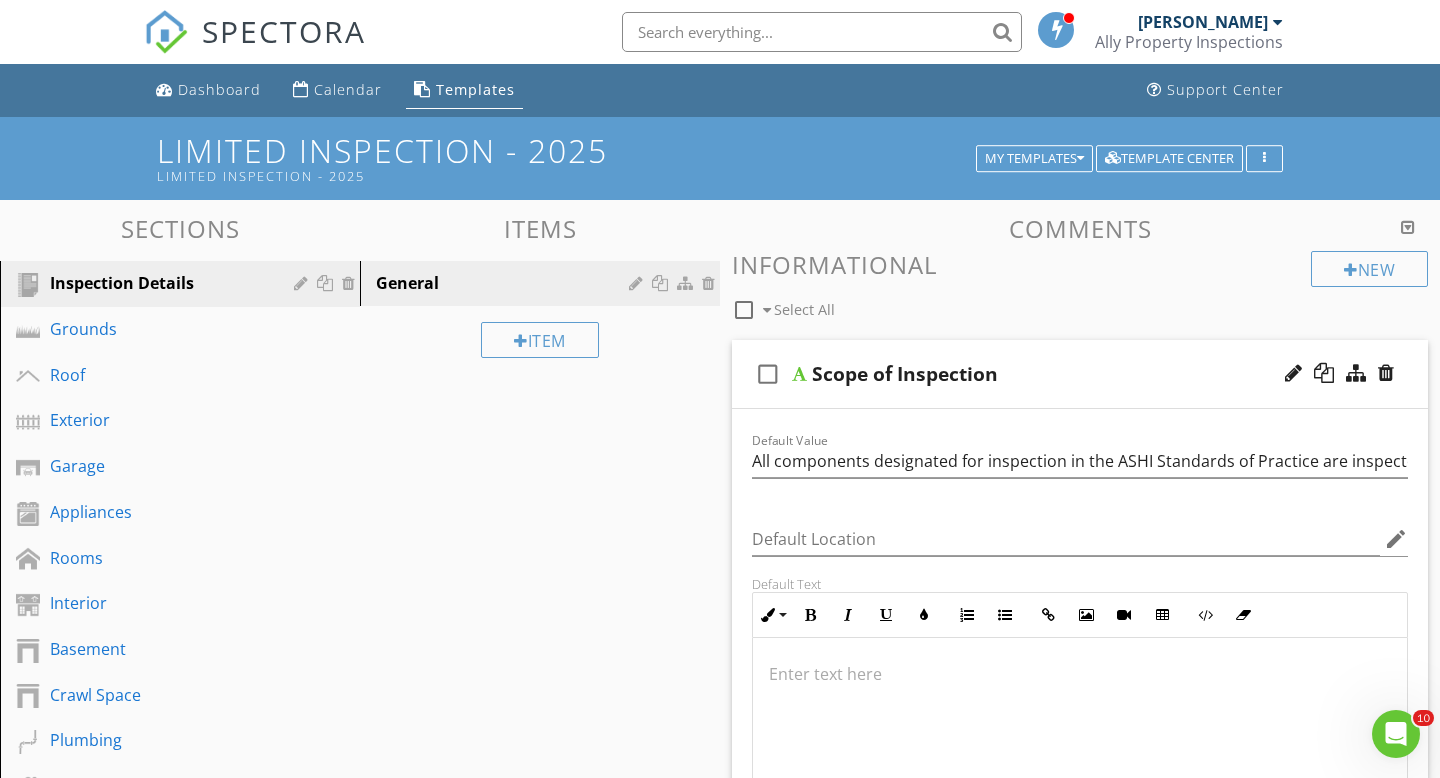 scroll, scrollTop: 89, scrollLeft: 0, axis: vertical 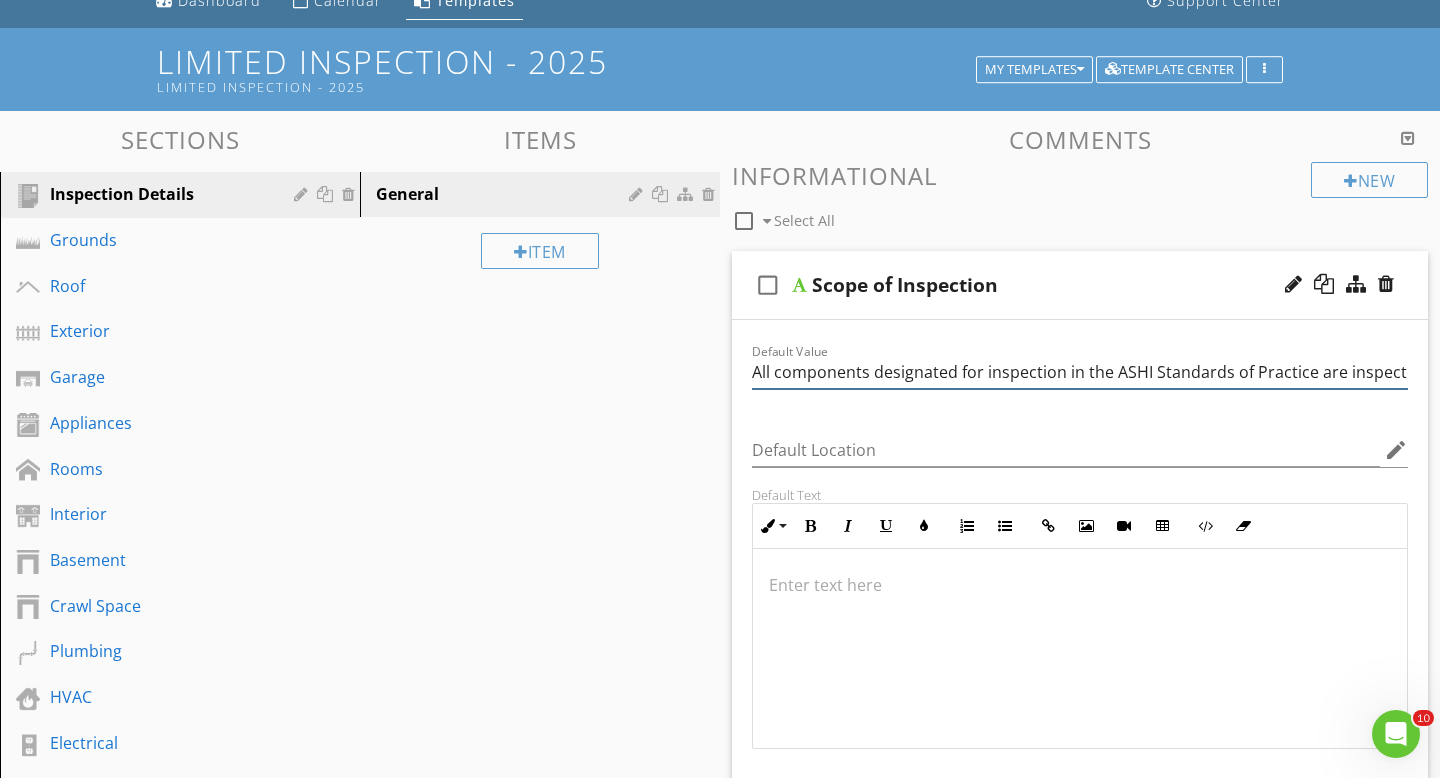 click on "All components designated for inspection in the ASHI Standards of Practice are inspected, except as may be noted in the "Limitations of Inspection" sections within this report. It is the goal of the inspection to put a home buyer in a better position to make a buying decision. Not all improvements will be identified in this inspection. Unexpected repairs should be anticipated. The inspection should not be considered a guarantee or warranty of any kind. Please refer to the pre-inspection contract for a full explanation of the scope of the inspection." at bounding box center (1080, 372) 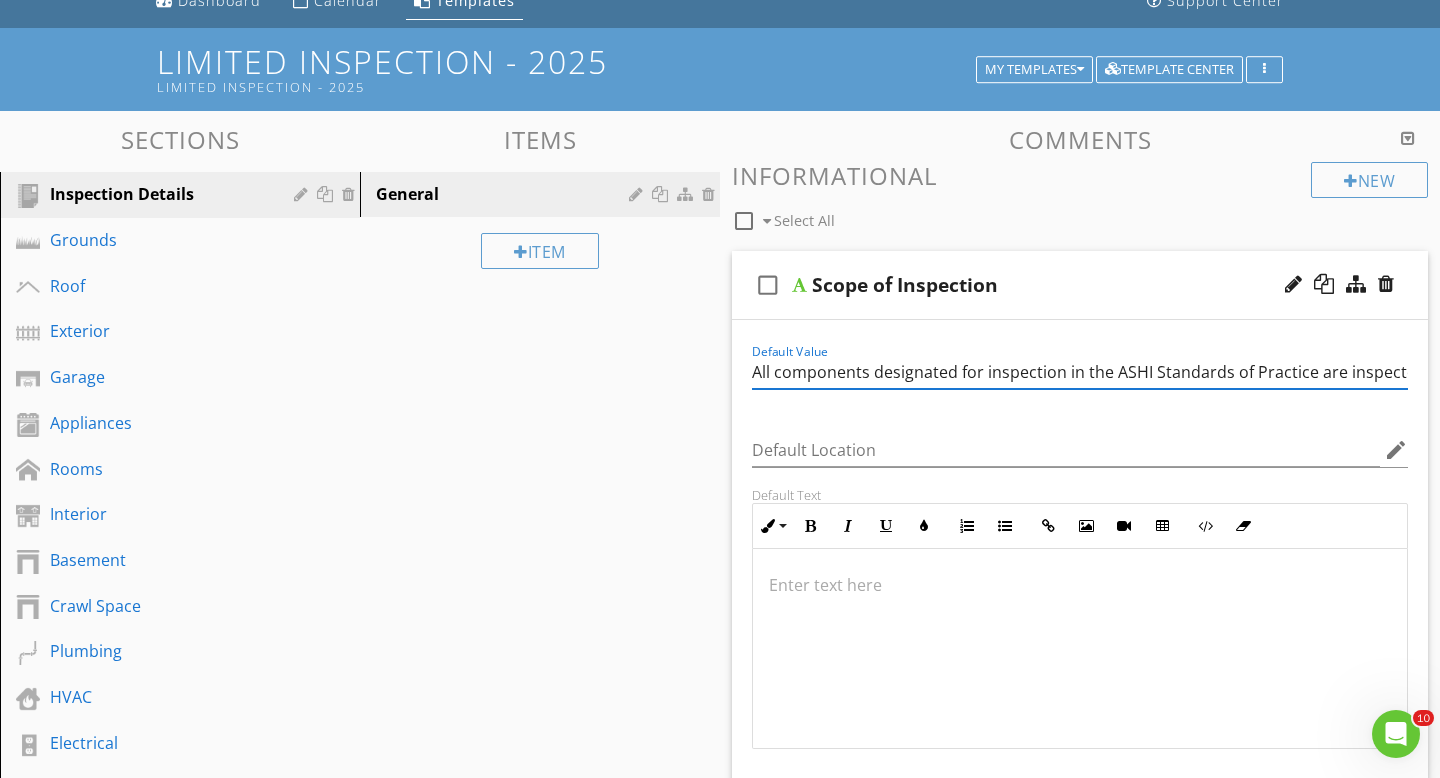 click on "All components designated for inspection in the ASHI Standards of Practice are inspected, except as may be noted in the "Limitations of Inspection" sections within this report. It is the goal of the inspection to put a home buyer in a better position to make a buying decision. Not all improvements will be identified in this inspection. Unexpected repairs should be anticipated. The inspection should not be considered a guarantee or warranty of any kind. Please refer to the pre-inspection contract for a full explanation of the scope of the inspection." at bounding box center [1080, 372] 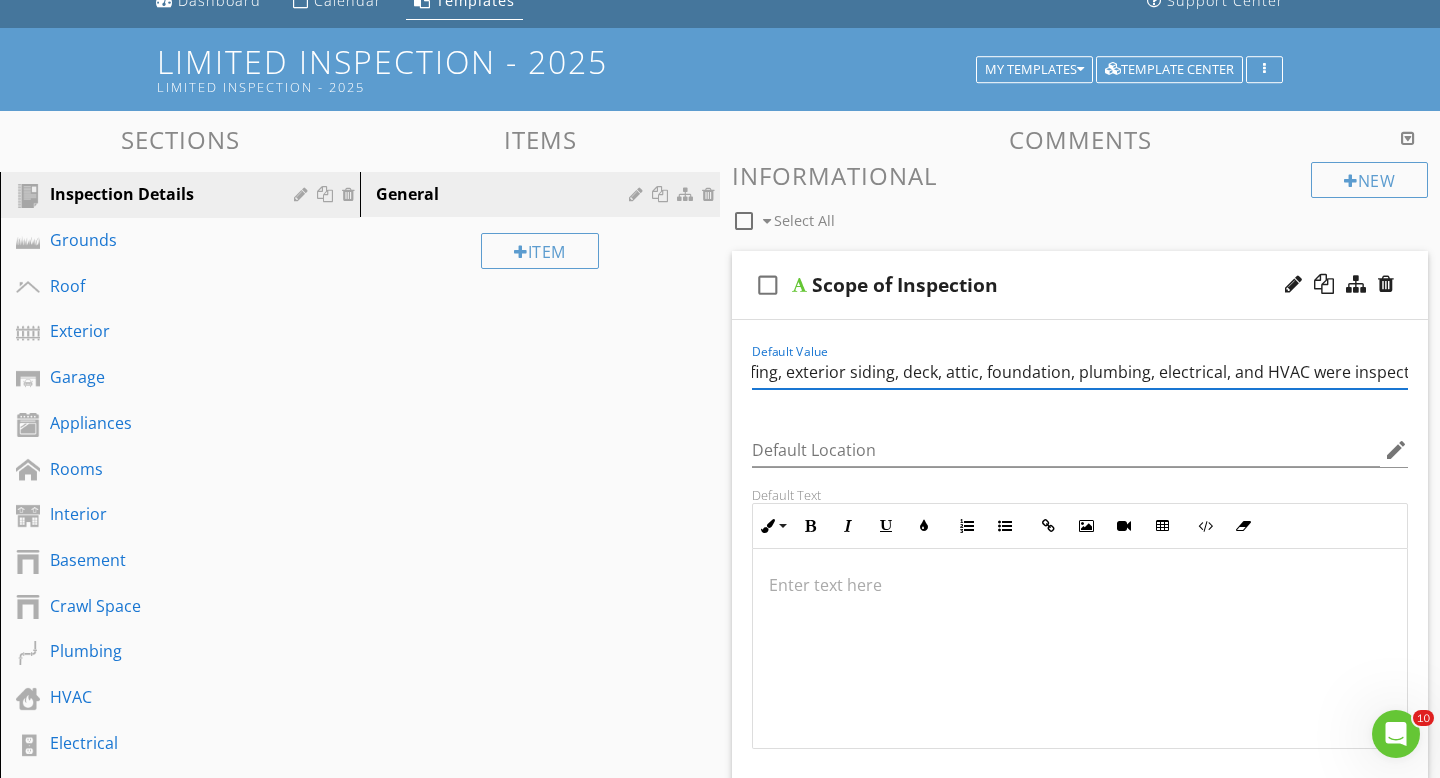 scroll, scrollTop: 0, scrollLeft: 334, axis: horizontal 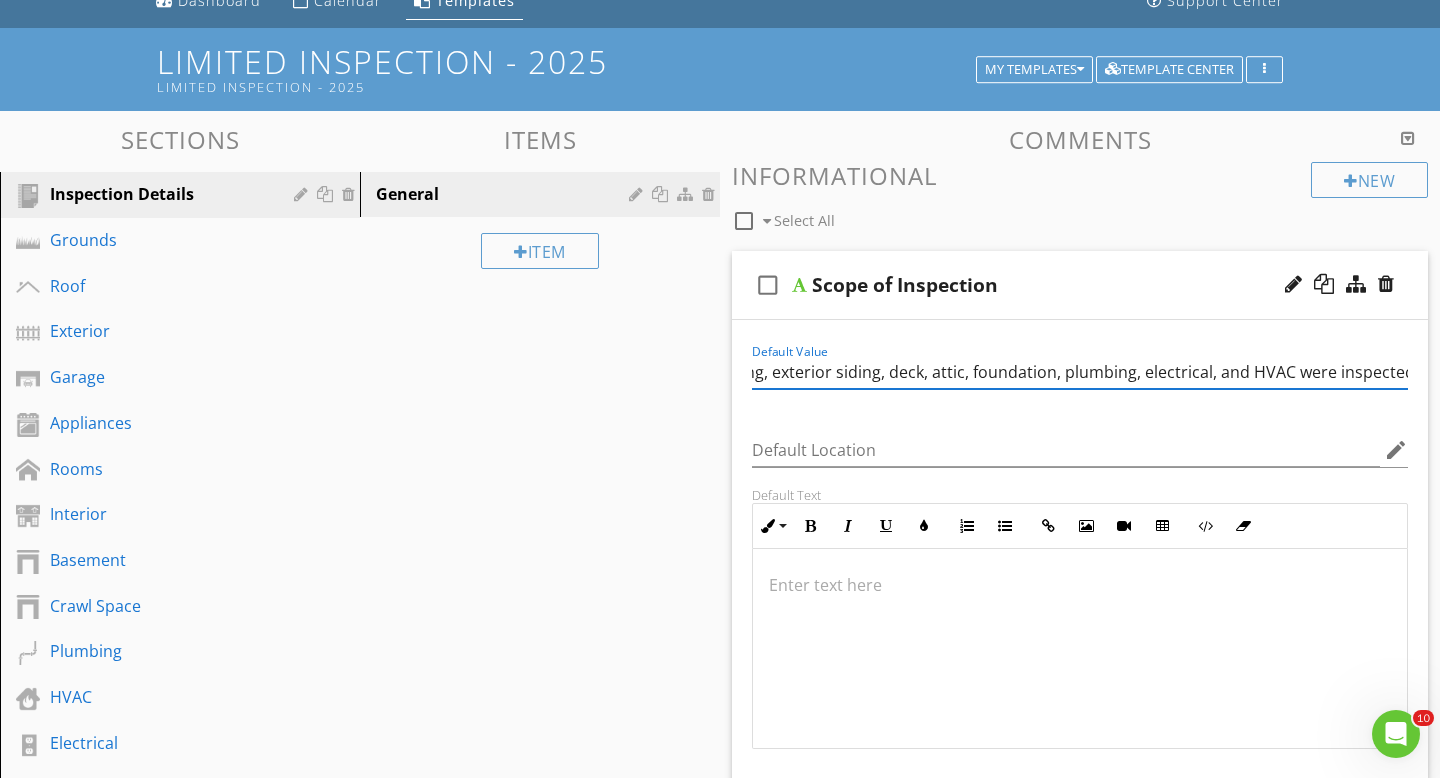 type on "This was a limited inspection. Only the roofing, exterior siding, deck, attic, foundation, plumbing, electrical, and HVAC were inspected." 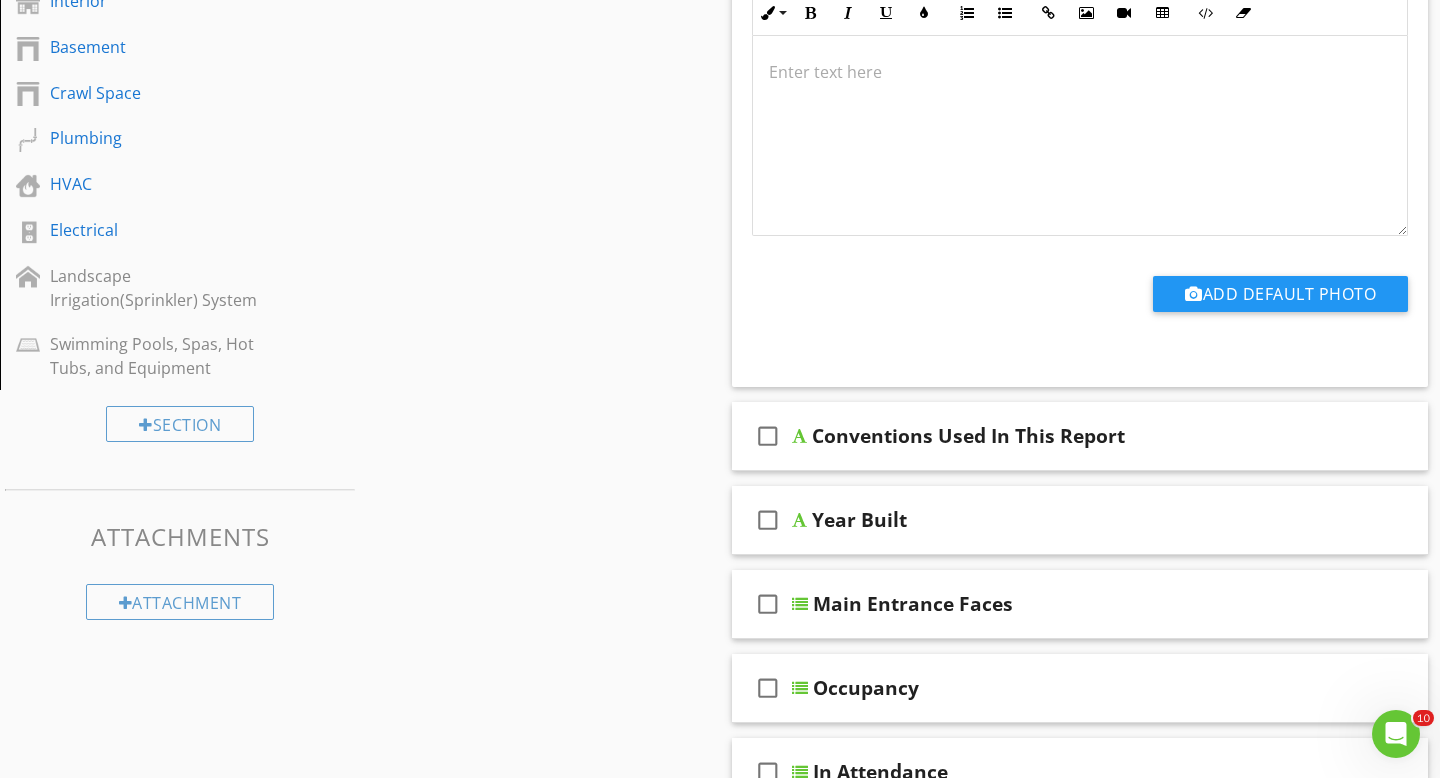 scroll, scrollTop: 0, scrollLeft: 0, axis: both 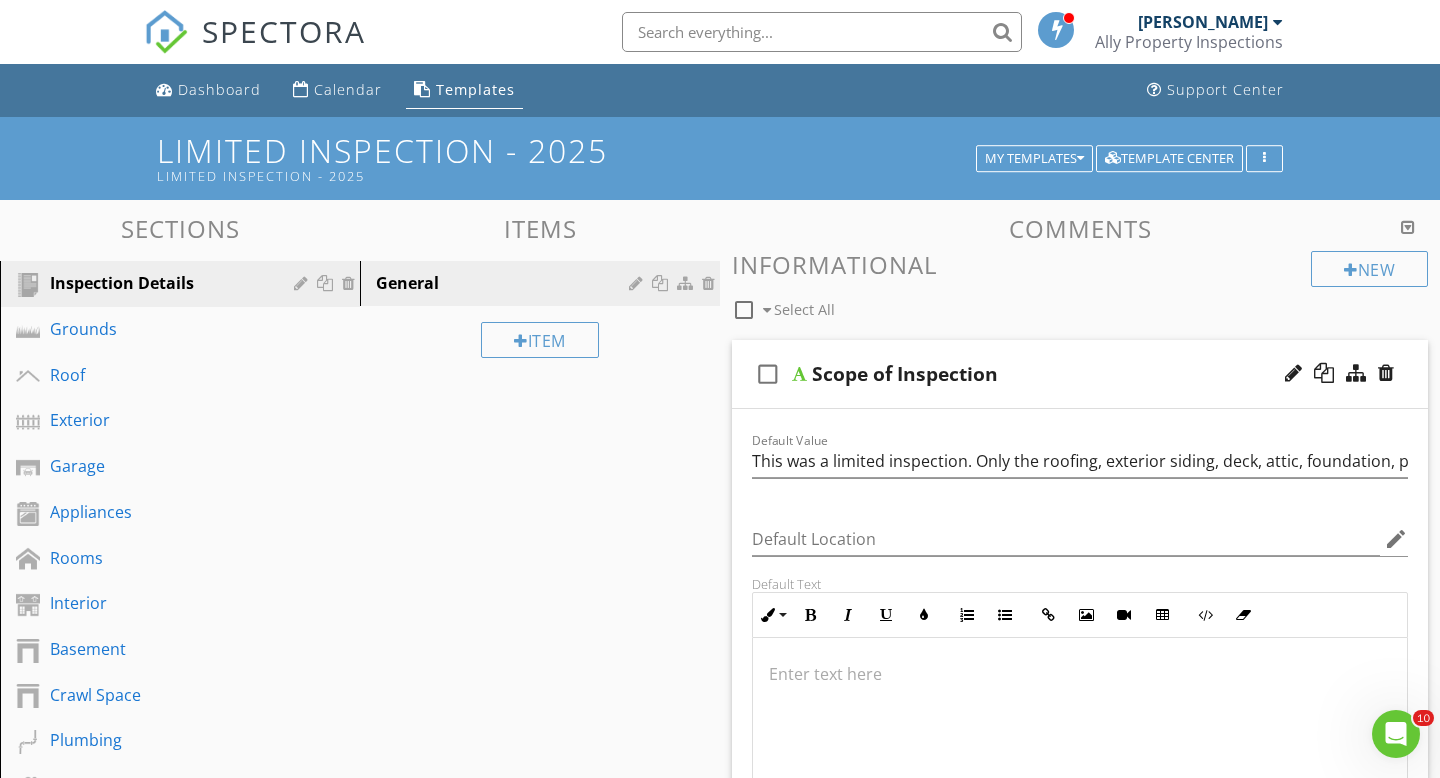 click on "Scope of Inspection" at bounding box center (1058, 374) 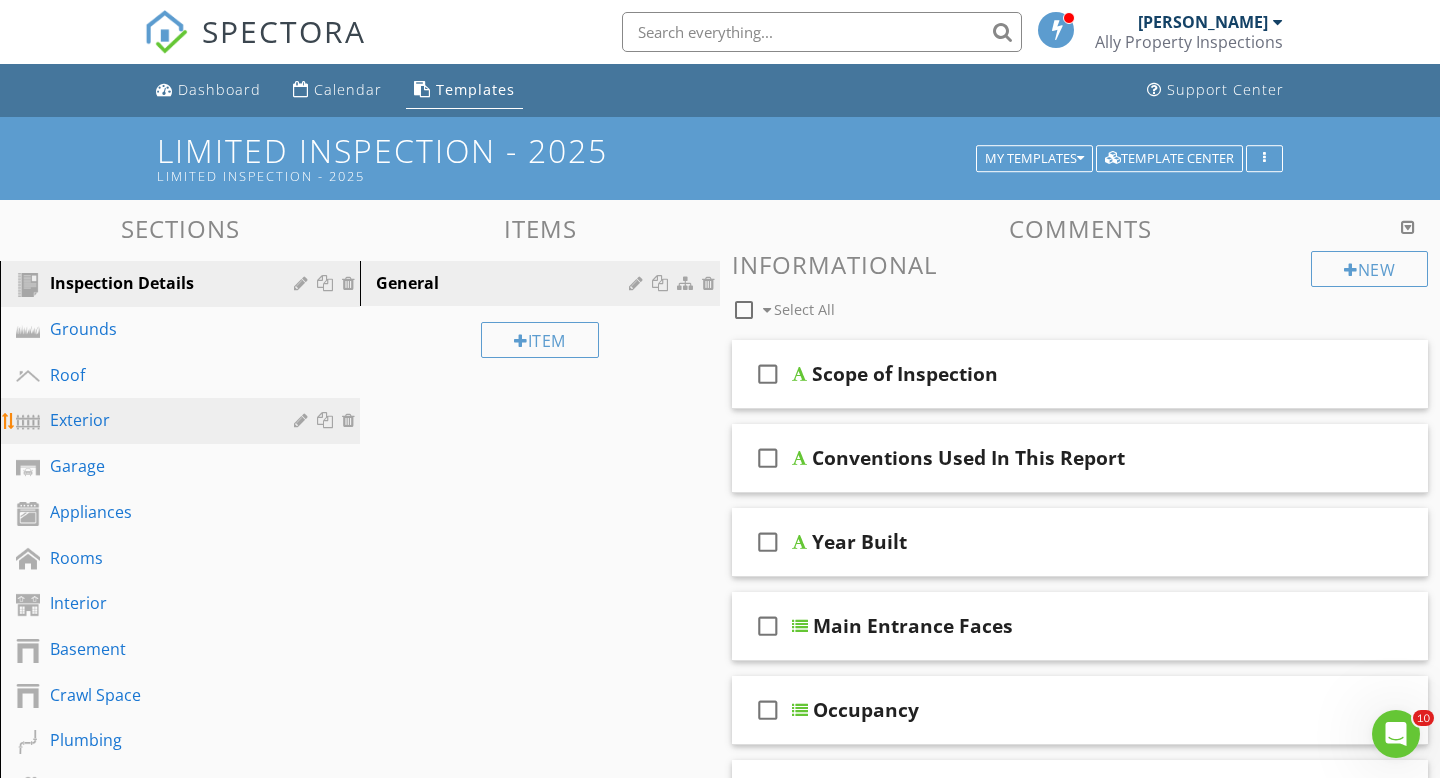 click on "Exterior" at bounding box center (157, 420) 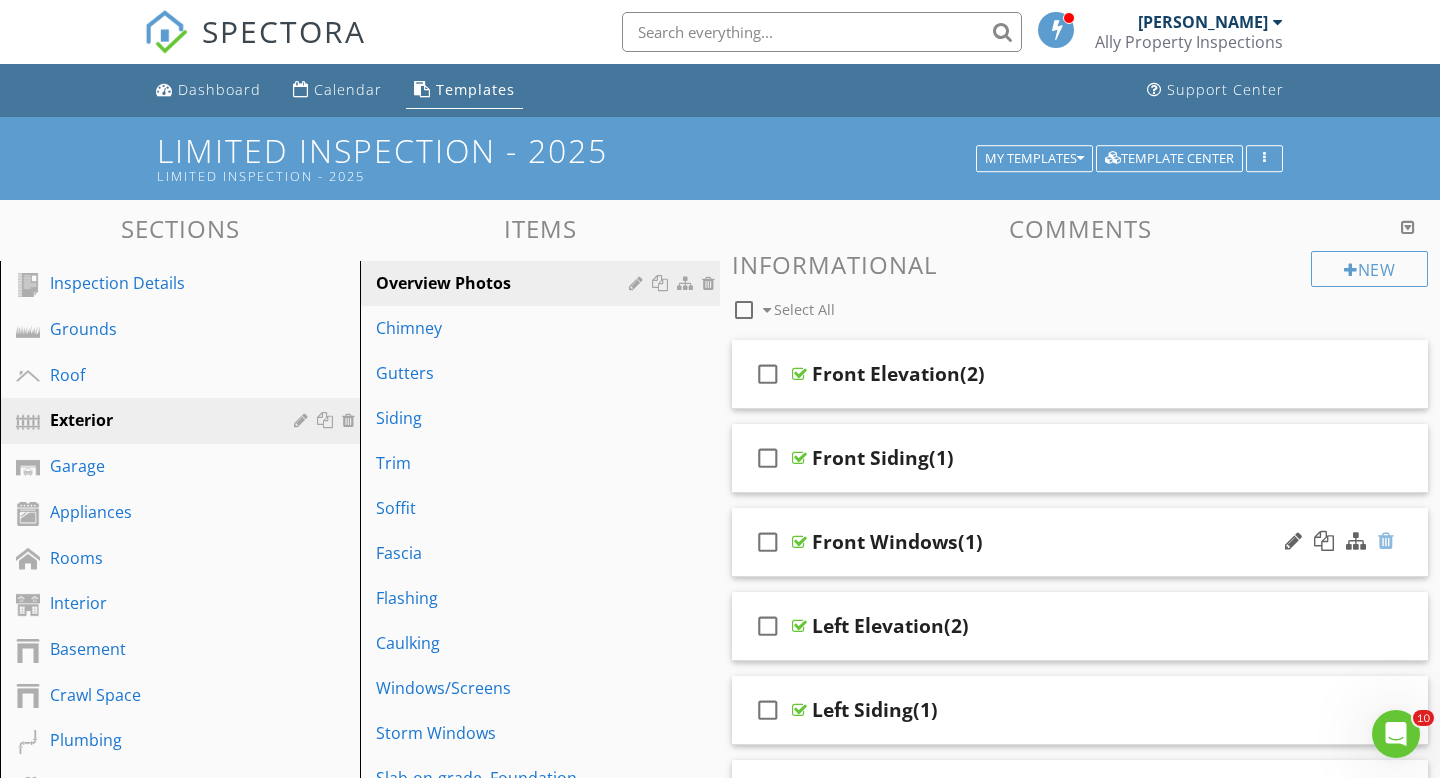 click at bounding box center (1386, 541) 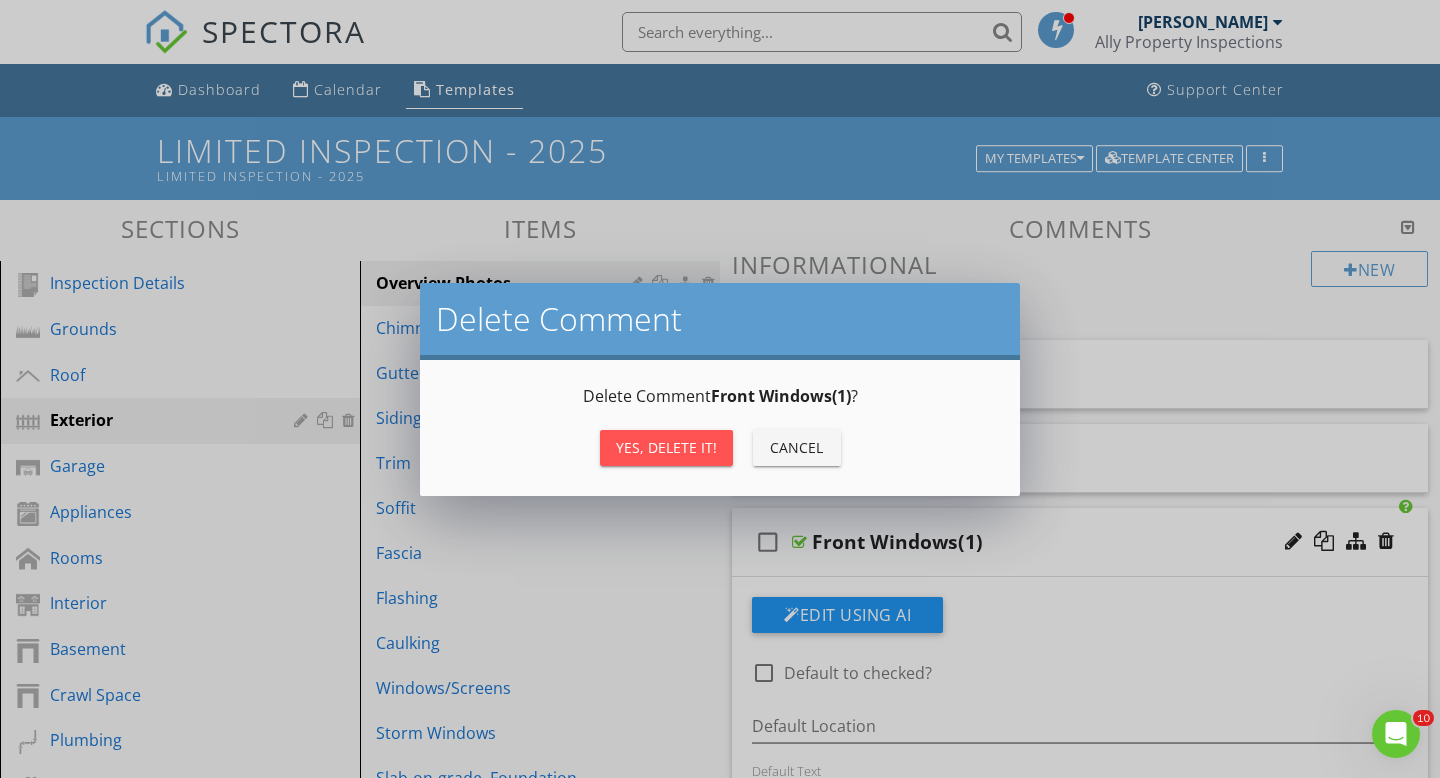 click on "Yes, Delete it!" at bounding box center (666, 447) 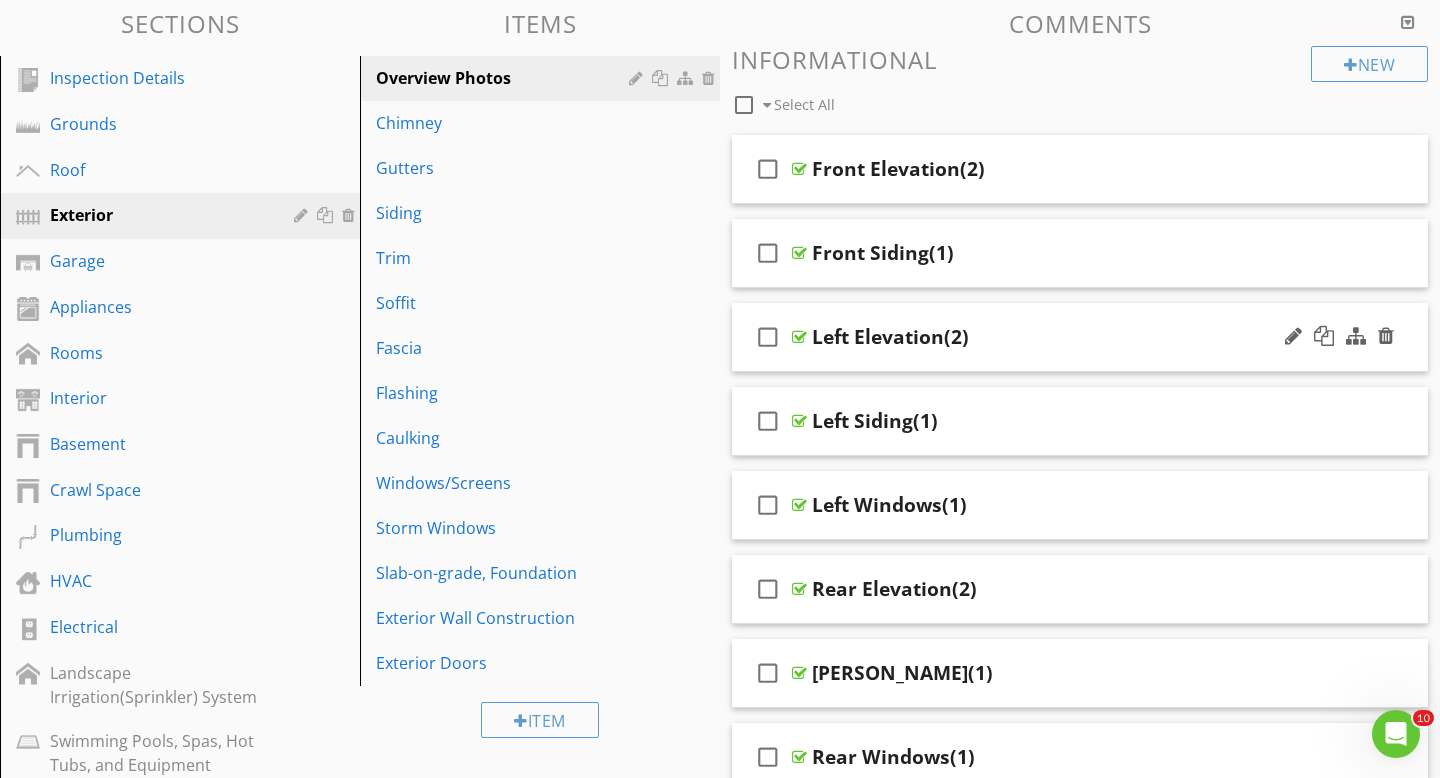 scroll, scrollTop: 206, scrollLeft: 0, axis: vertical 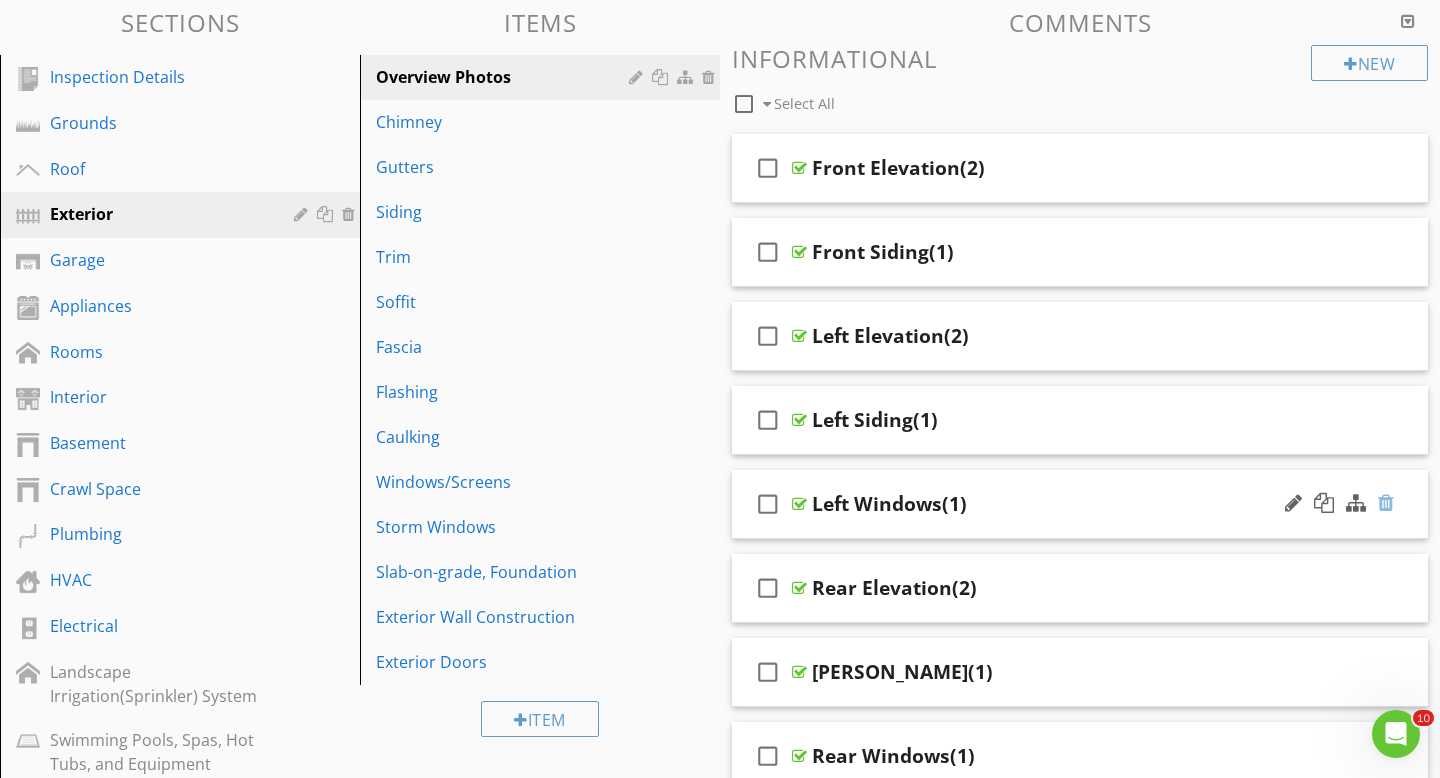 click at bounding box center (1386, 503) 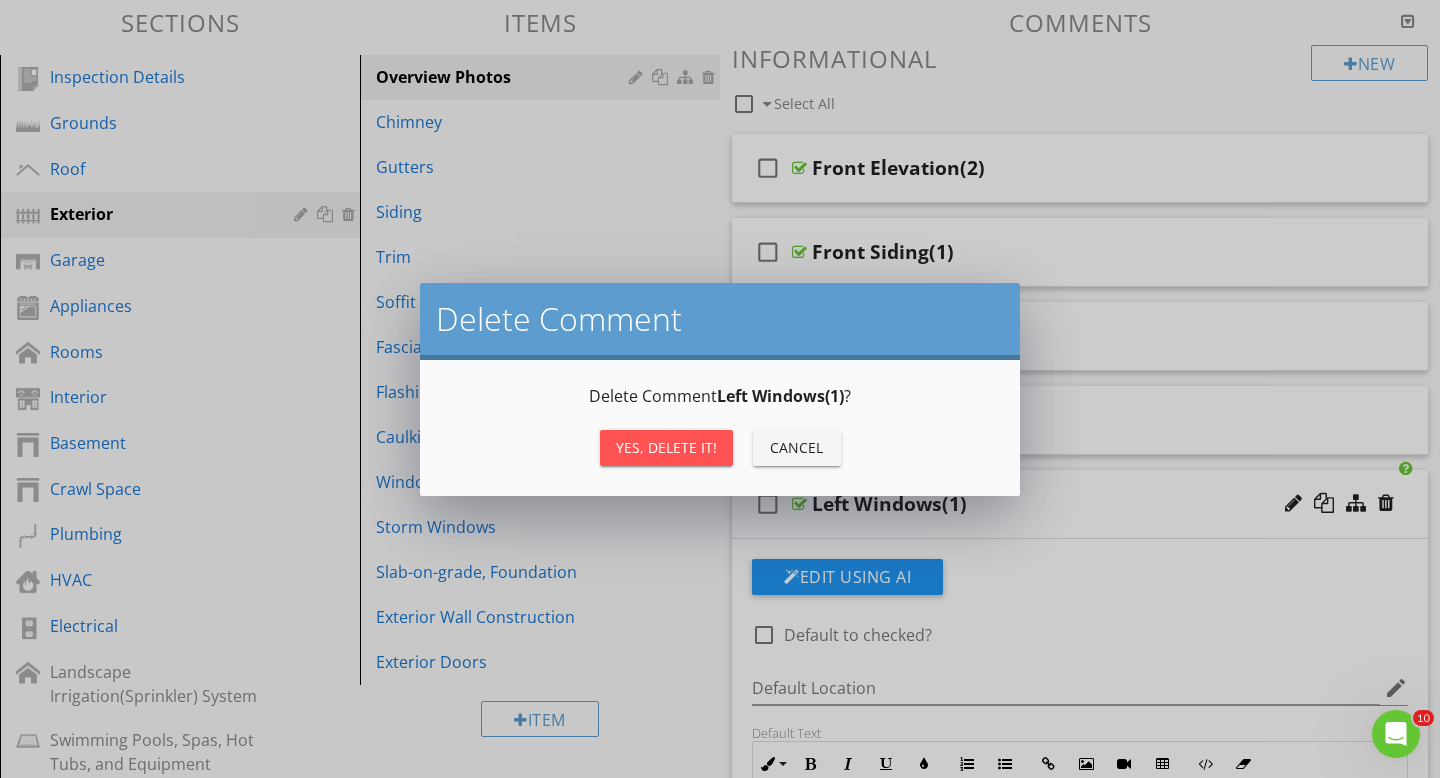 click on "Yes, Delete it!" at bounding box center (666, 447) 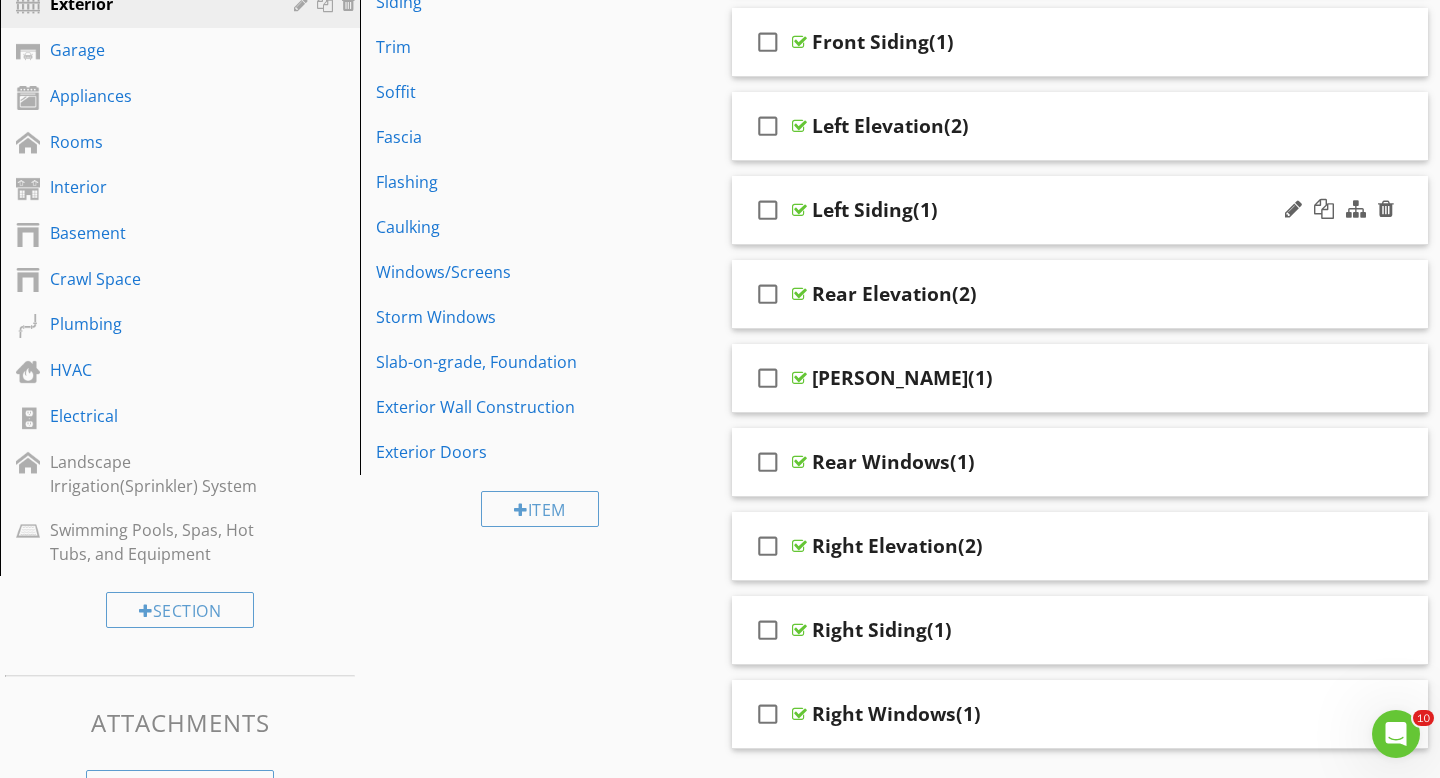 scroll, scrollTop: 419, scrollLeft: 0, axis: vertical 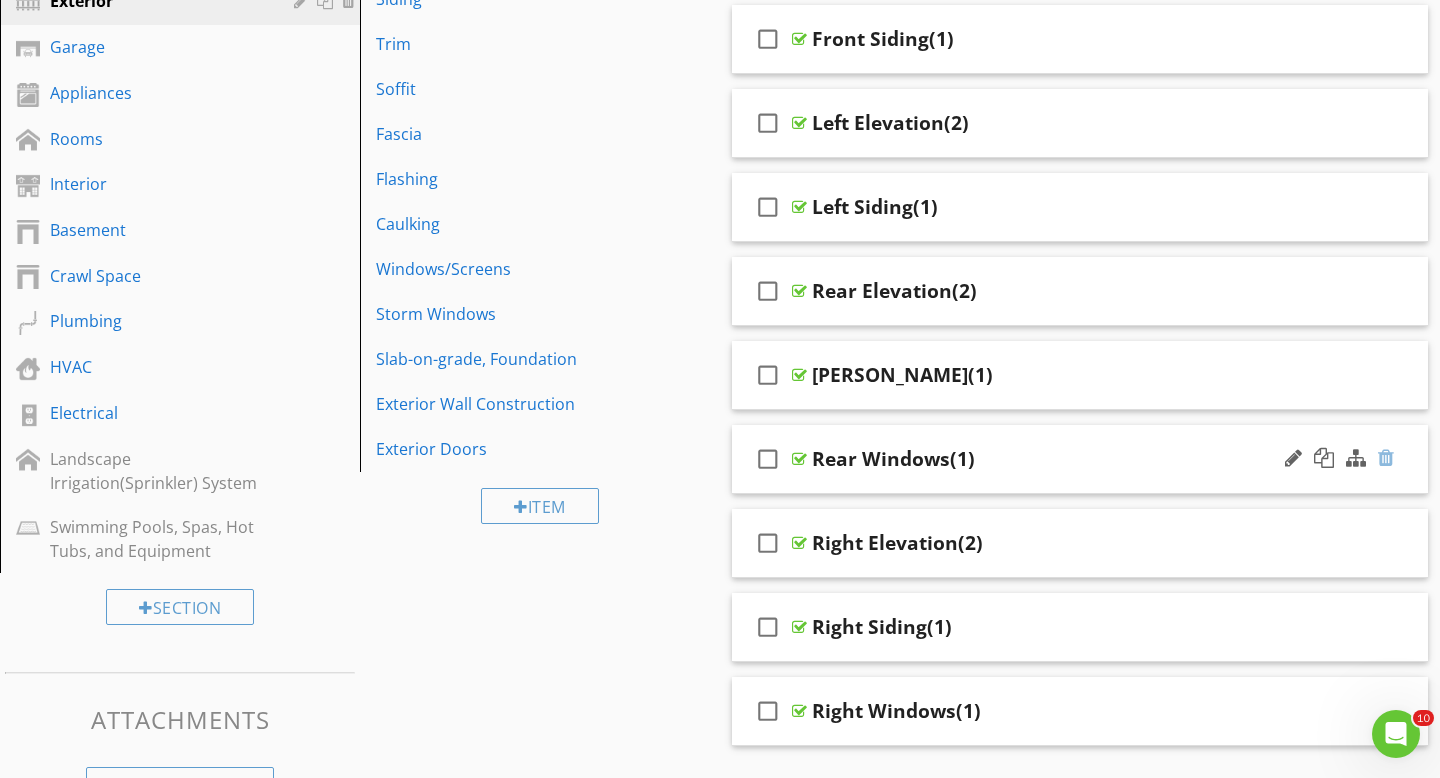click at bounding box center (1386, 458) 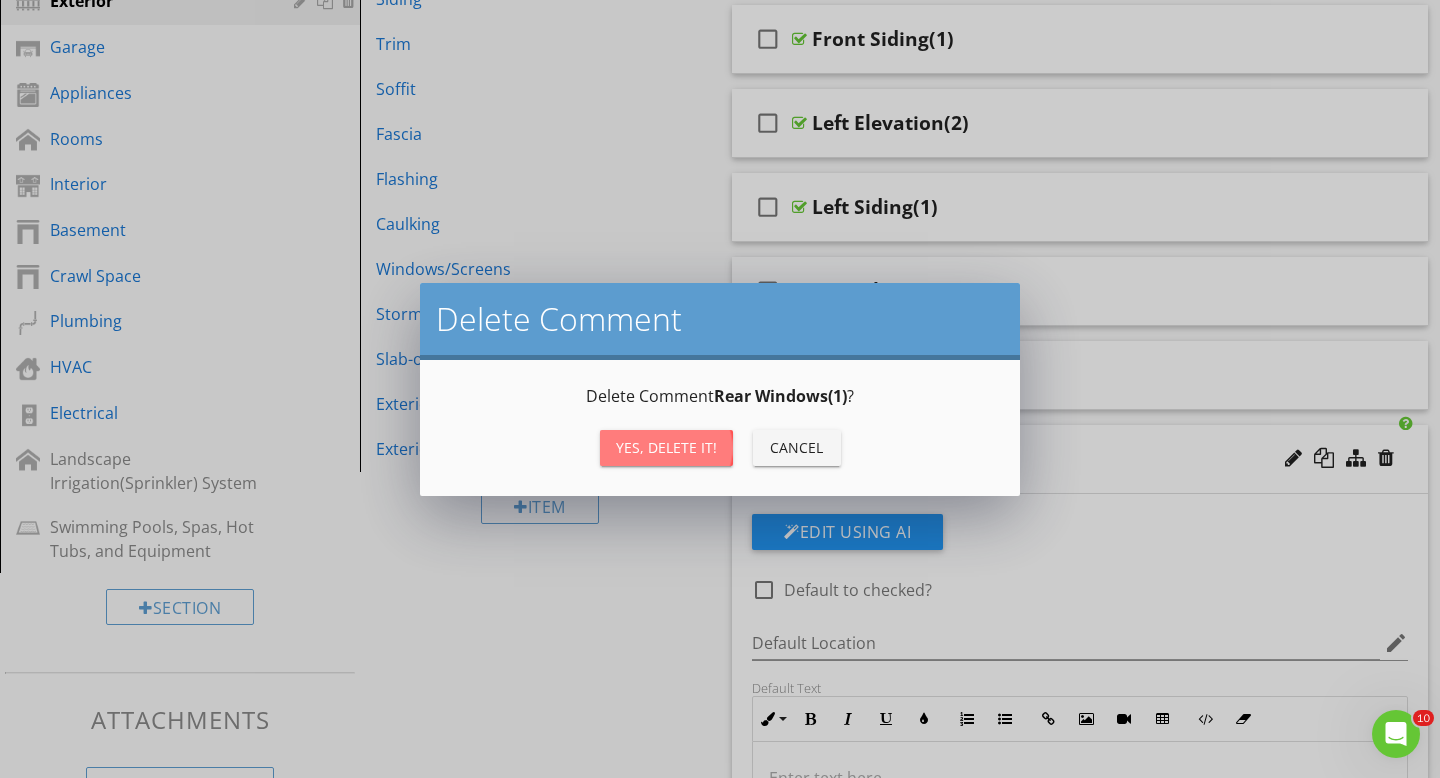 click on "Yes, Delete it!" at bounding box center (666, 447) 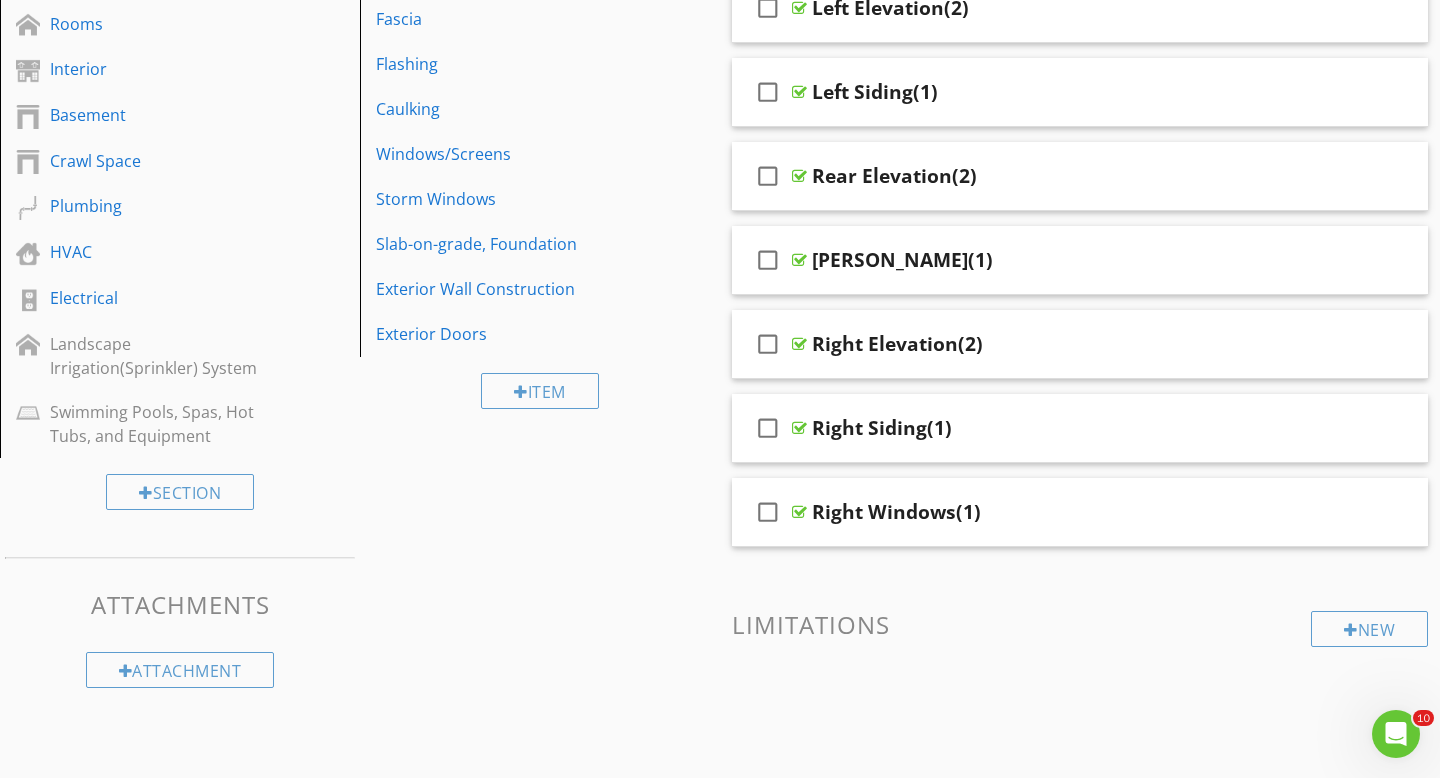 scroll, scrollTop: 535, scrollLeft: 0, axis: vertical 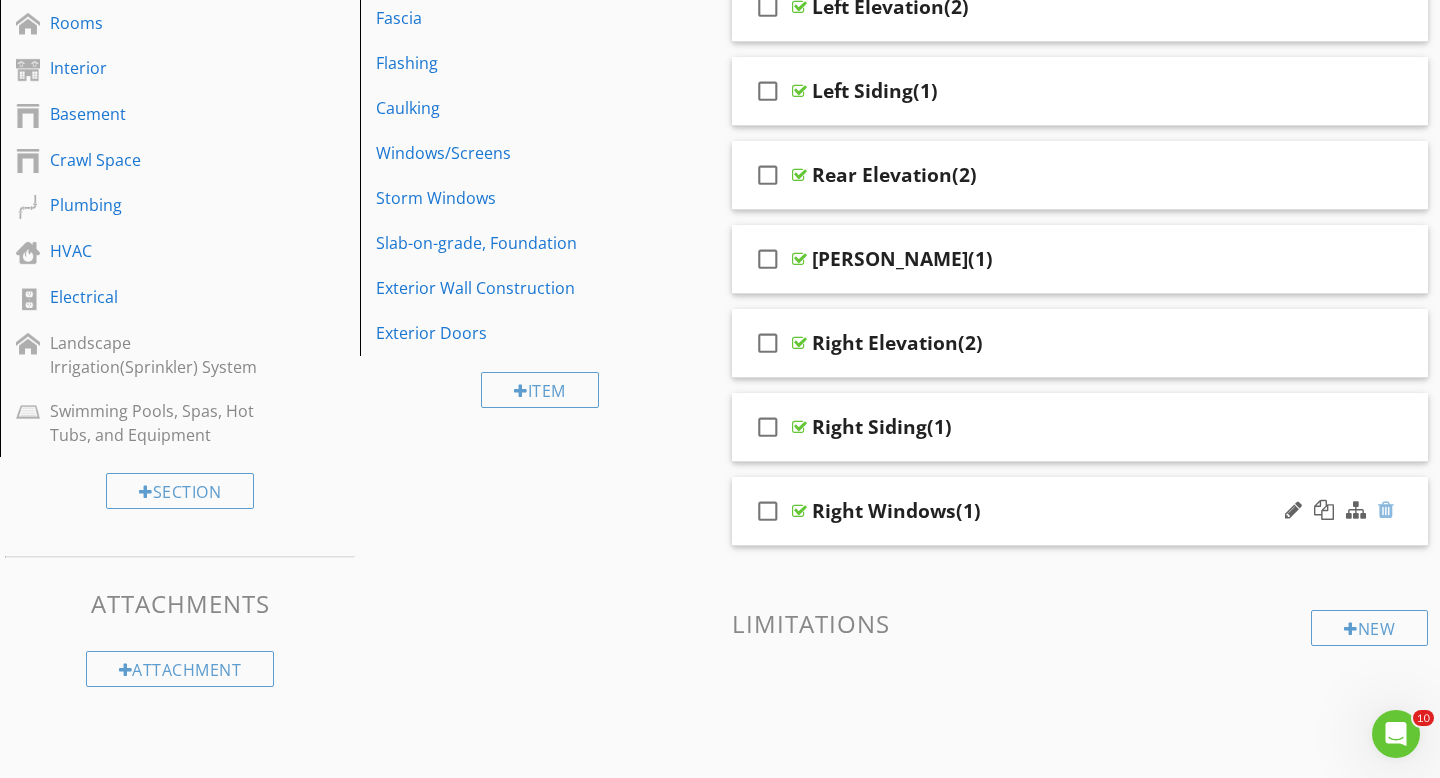 click at bounding box center [1386, 510] 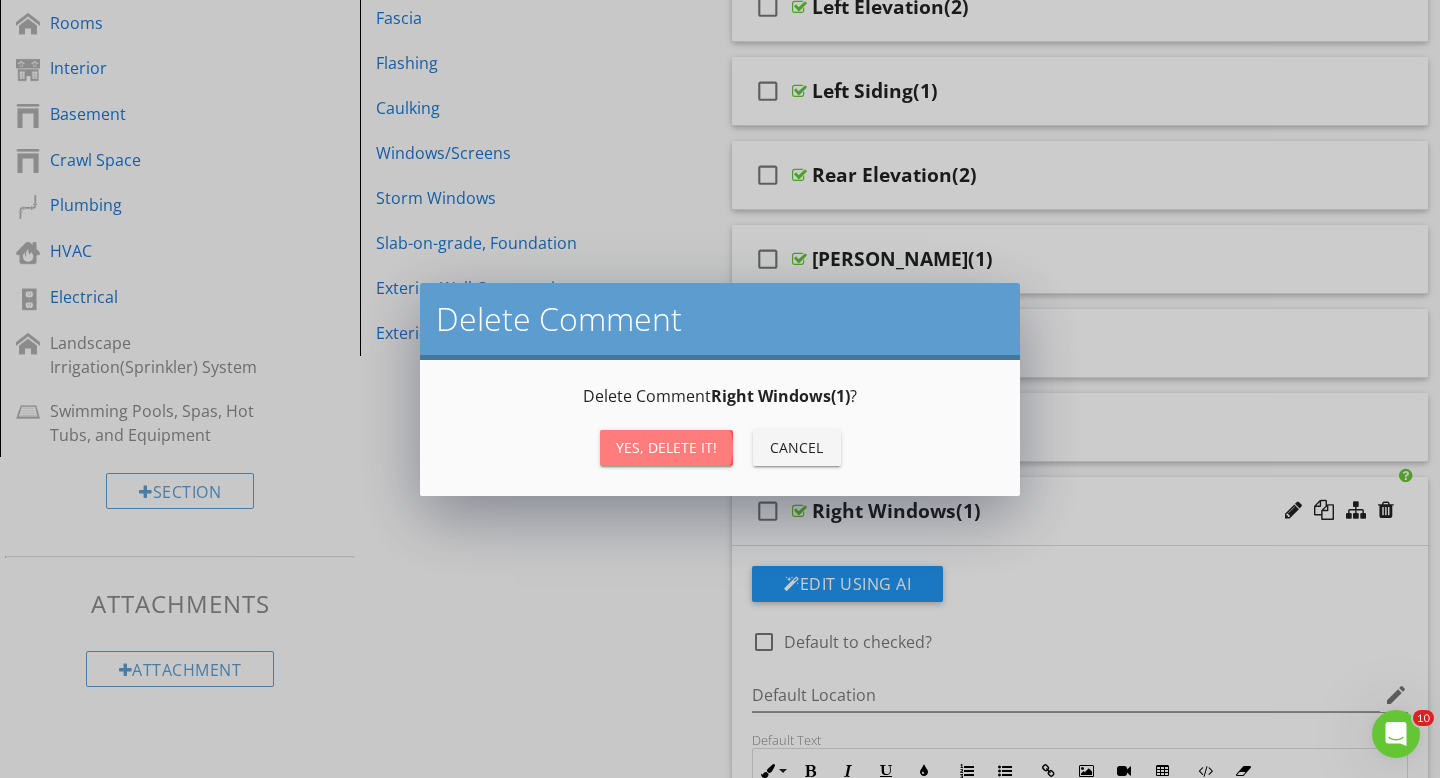 click on "Yes, Delete it!" at bounding box center [666, 447] 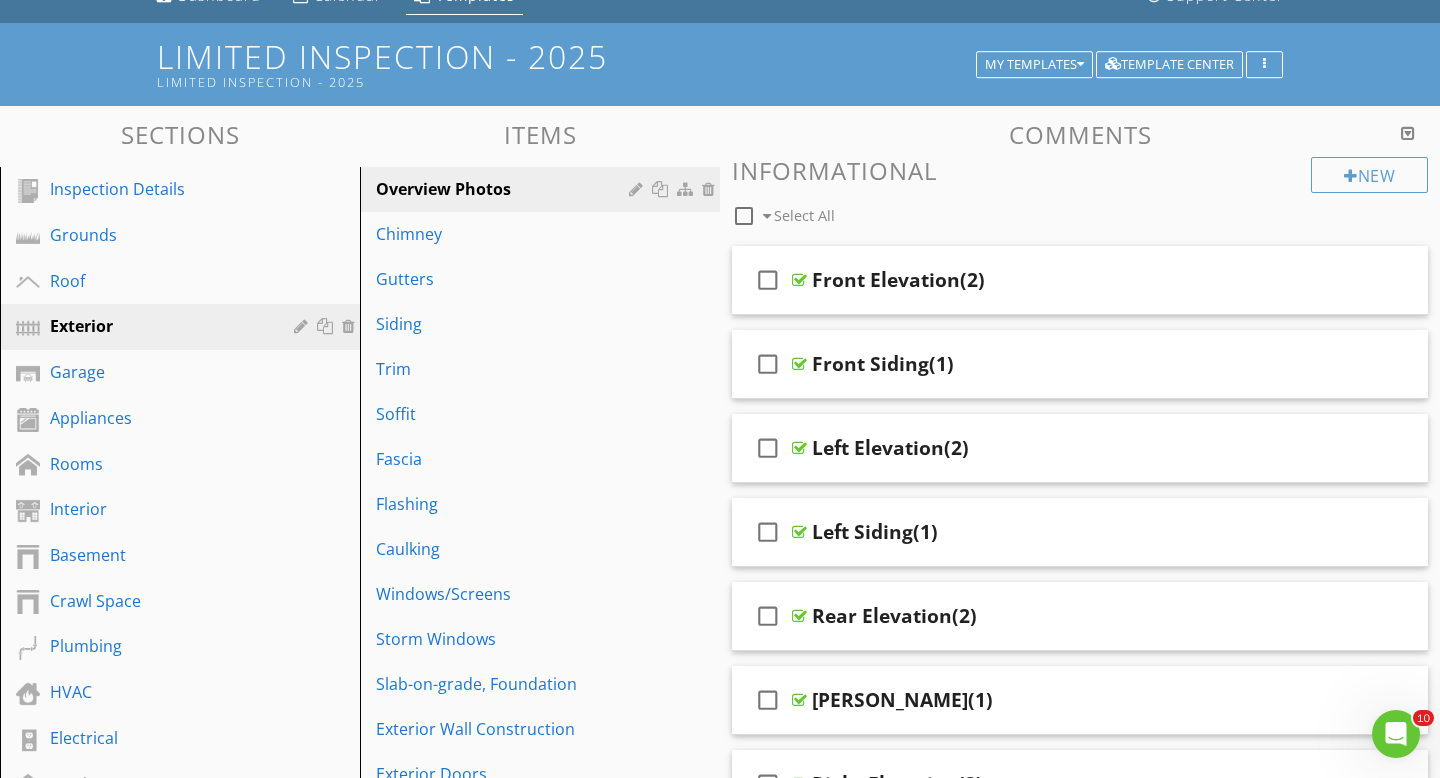 scroll, scrollTop: 123, scrollLeft: 0, axis: vertical 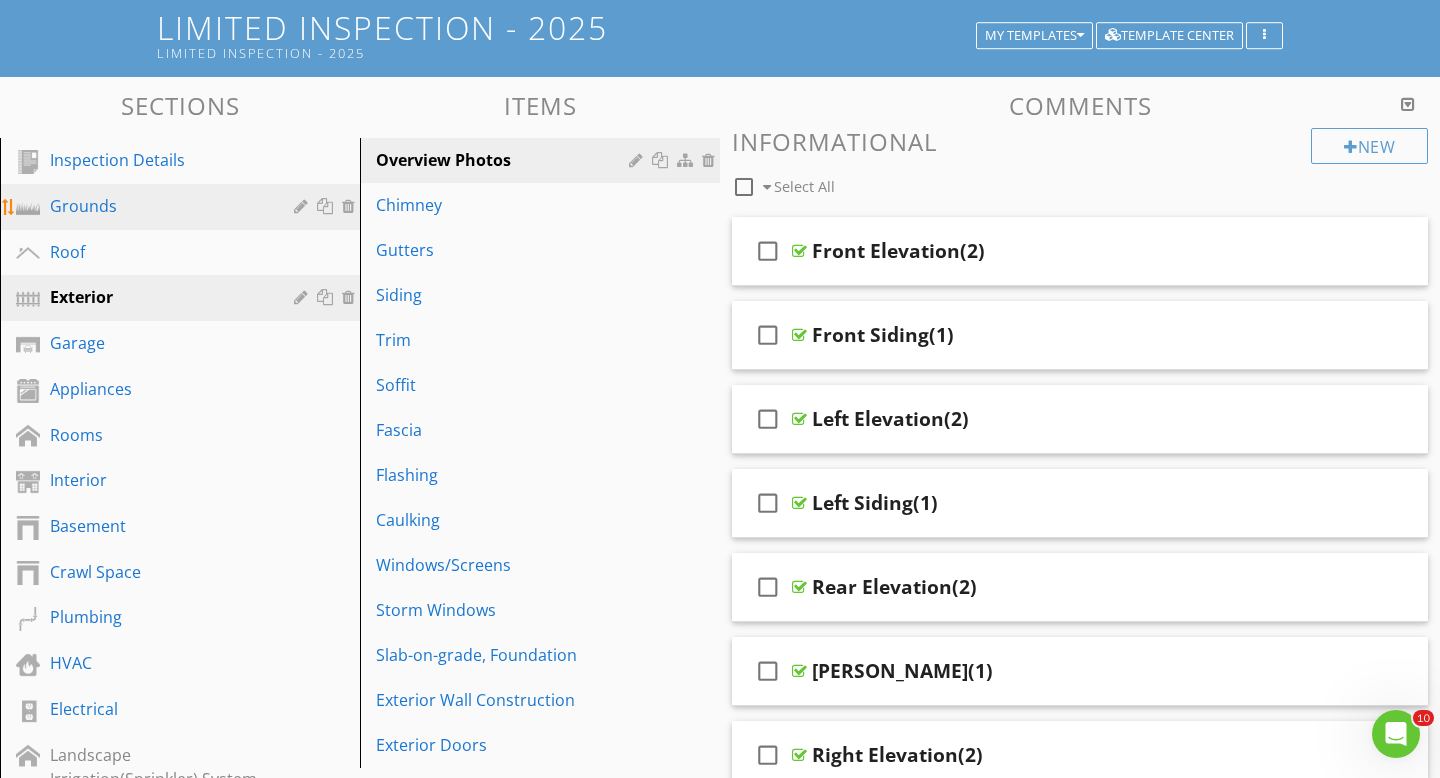 click on "Grounds" at bounding box center [157, 206] 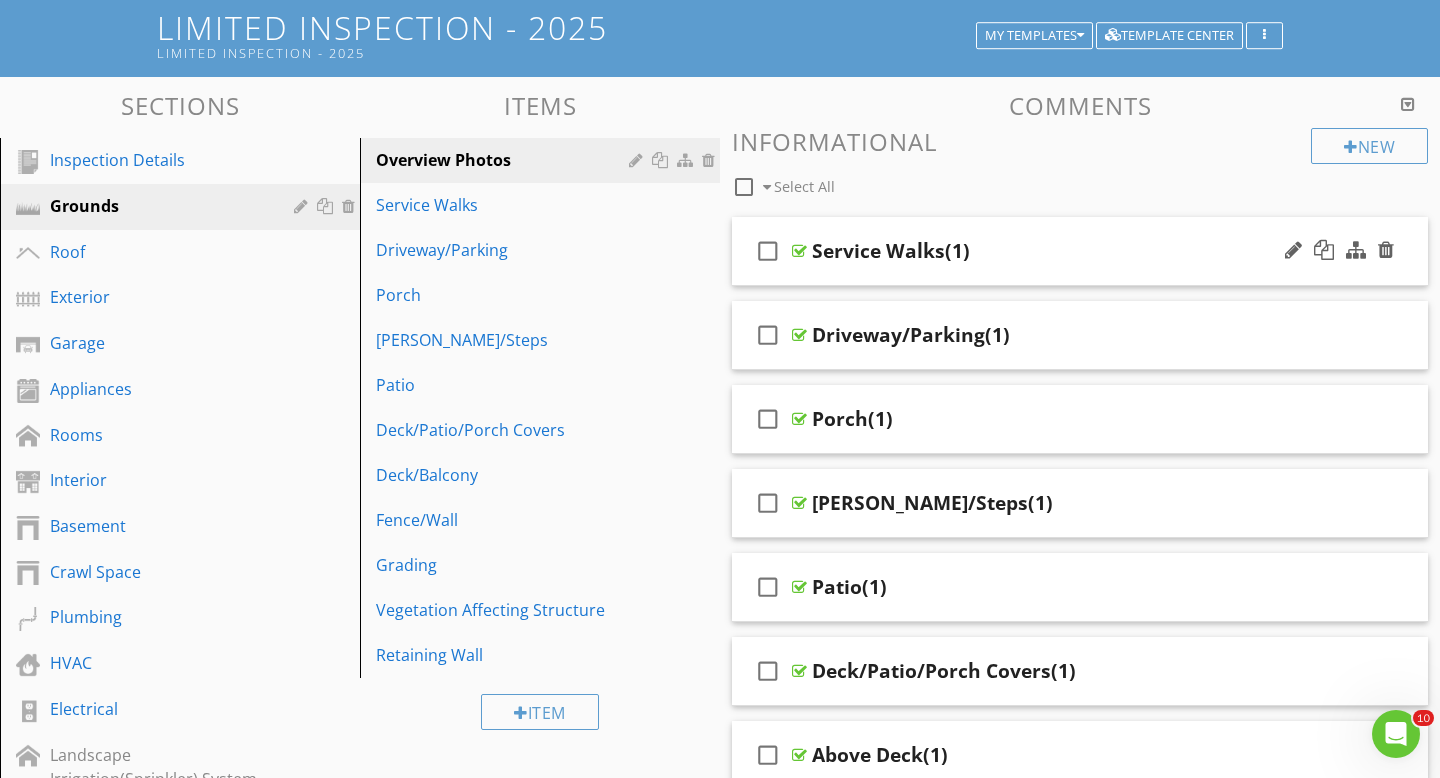 click at bounding box center (1339, 251) 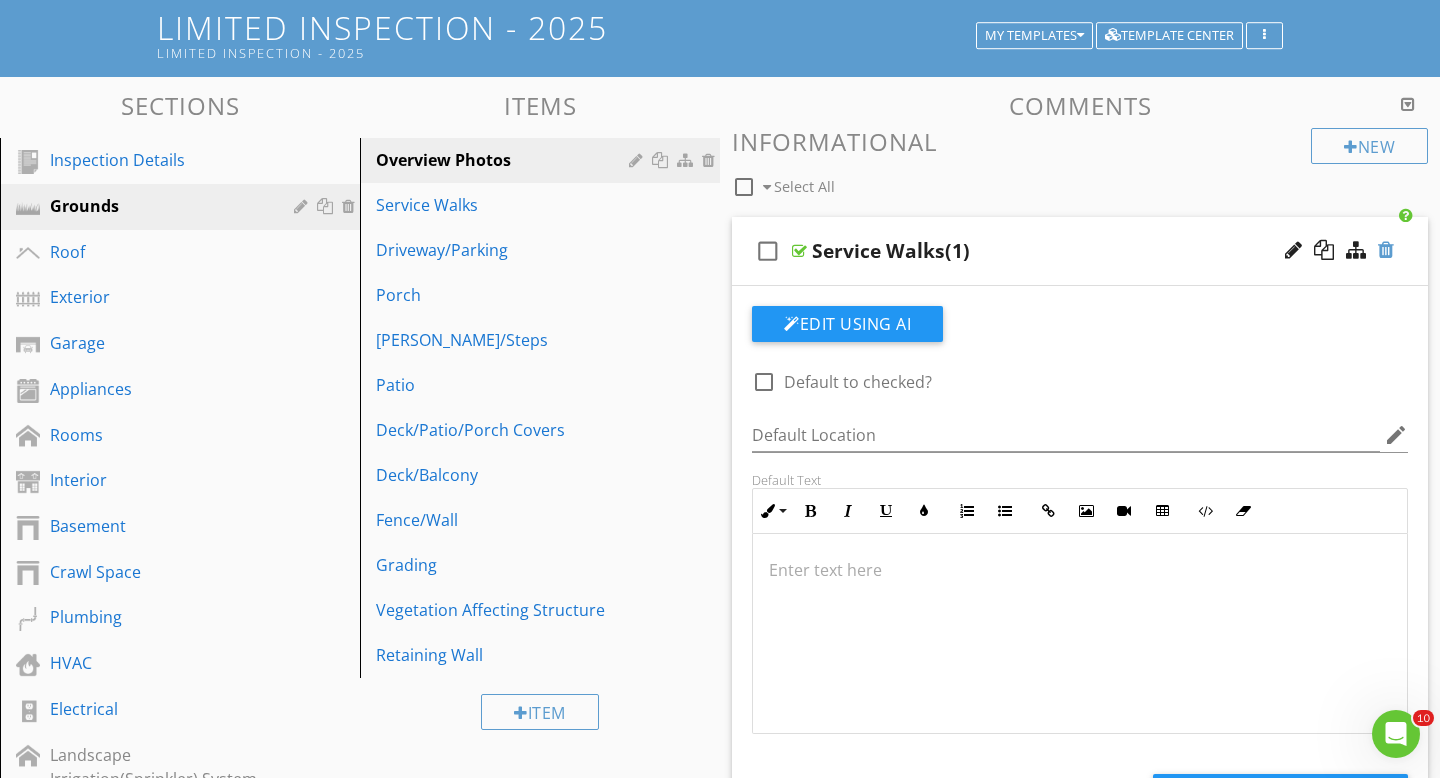 click at bounding box center (1386, 250) 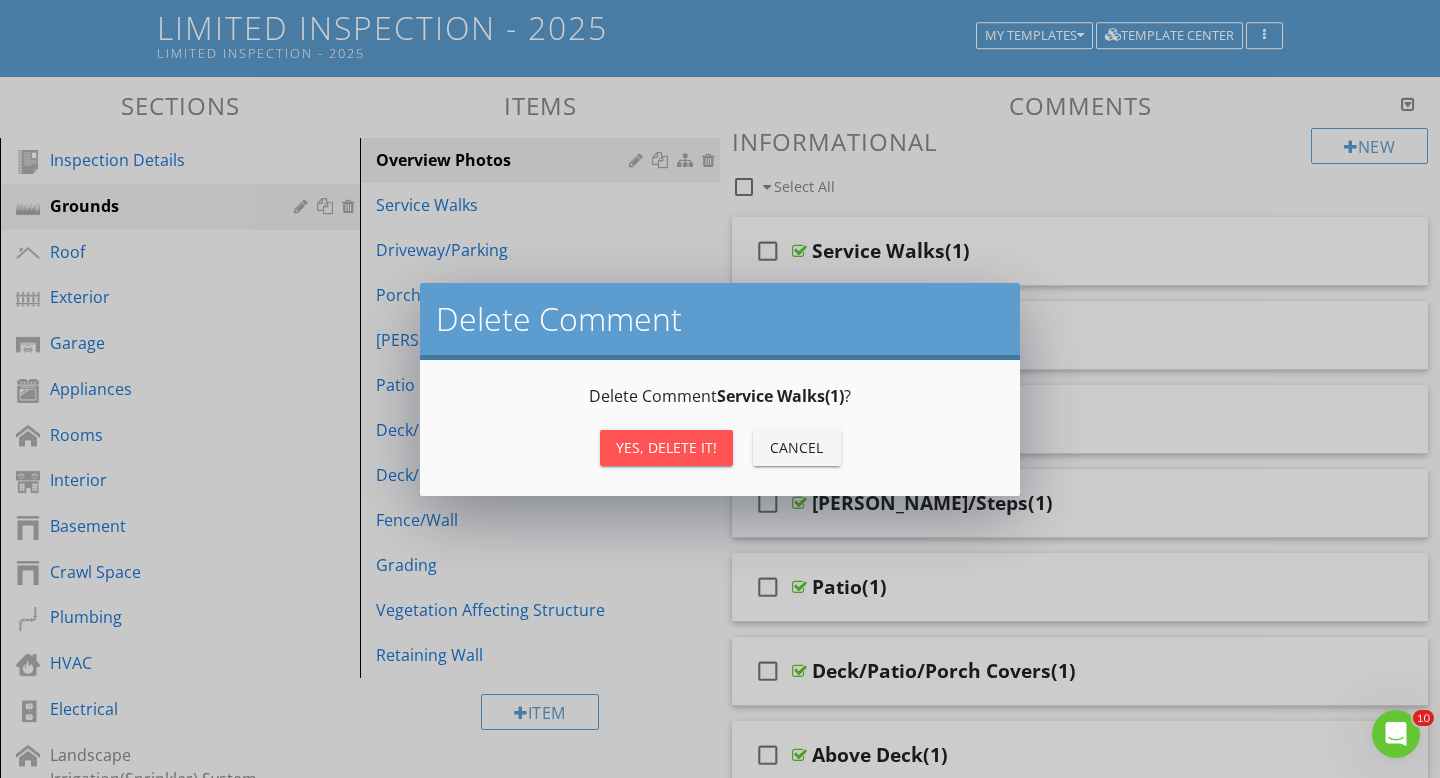 click on "Yes, Delete it!" at bounding box center [666, 447] 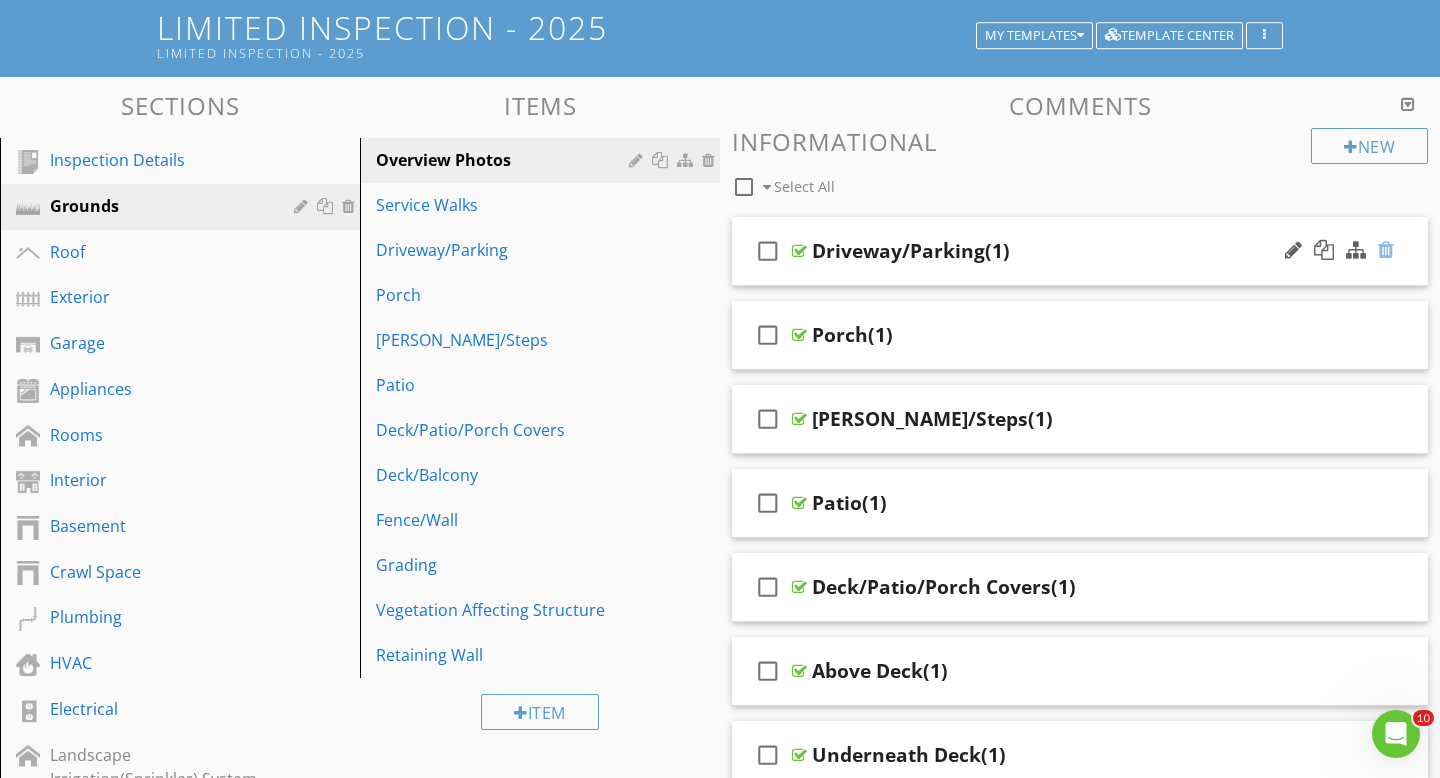 click at bounding box center (1386, 250) 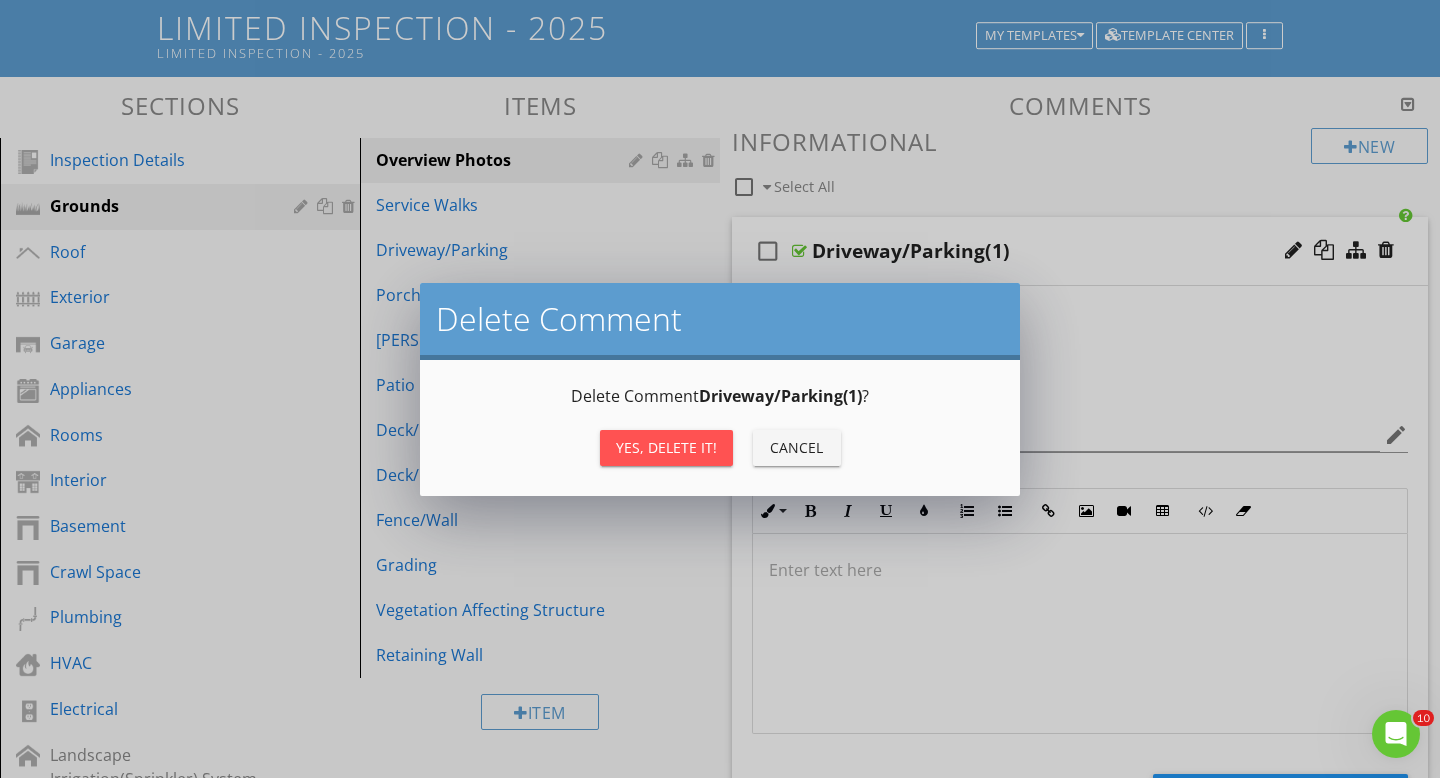 click on "Yes, Delete it!" at bounding box center (666, 447) 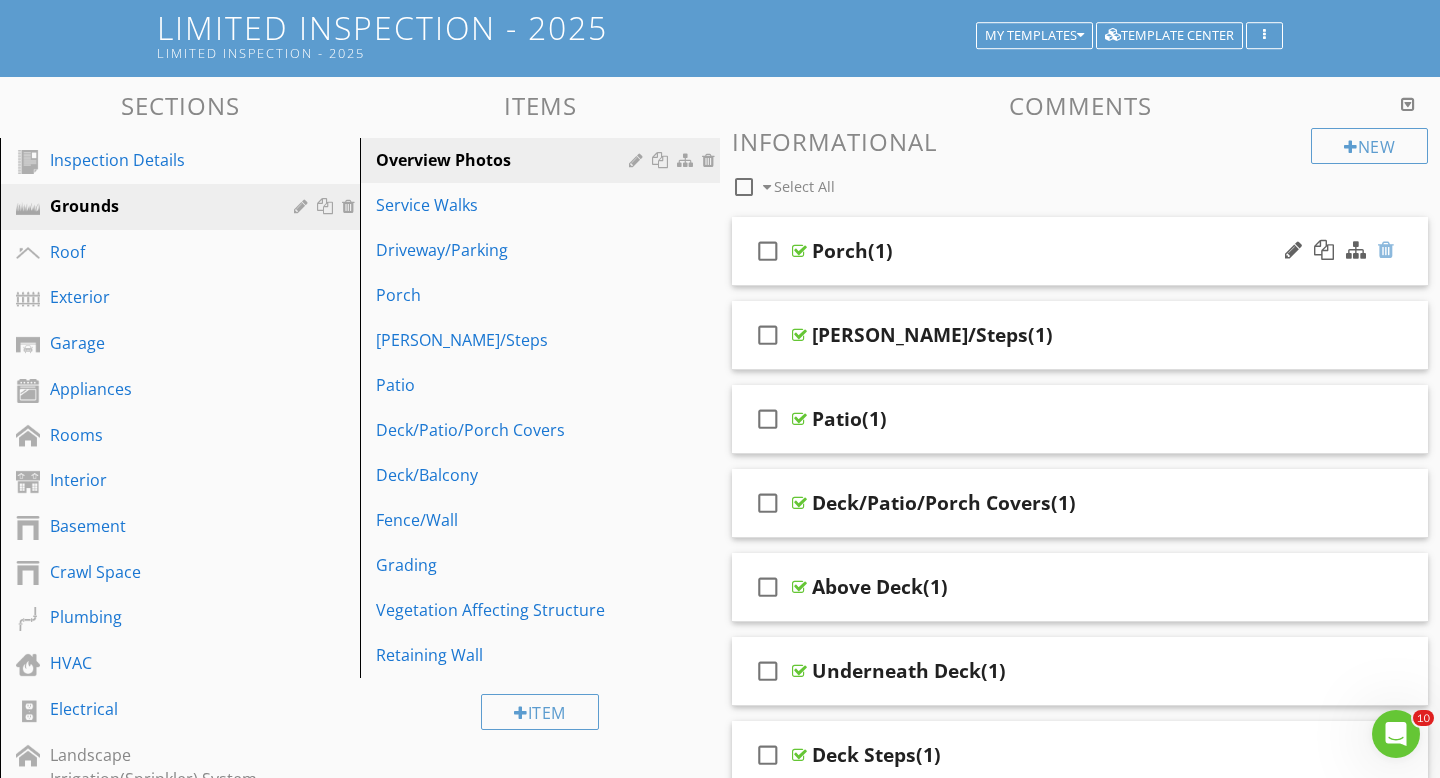 click at bounding box center [1386, 250] 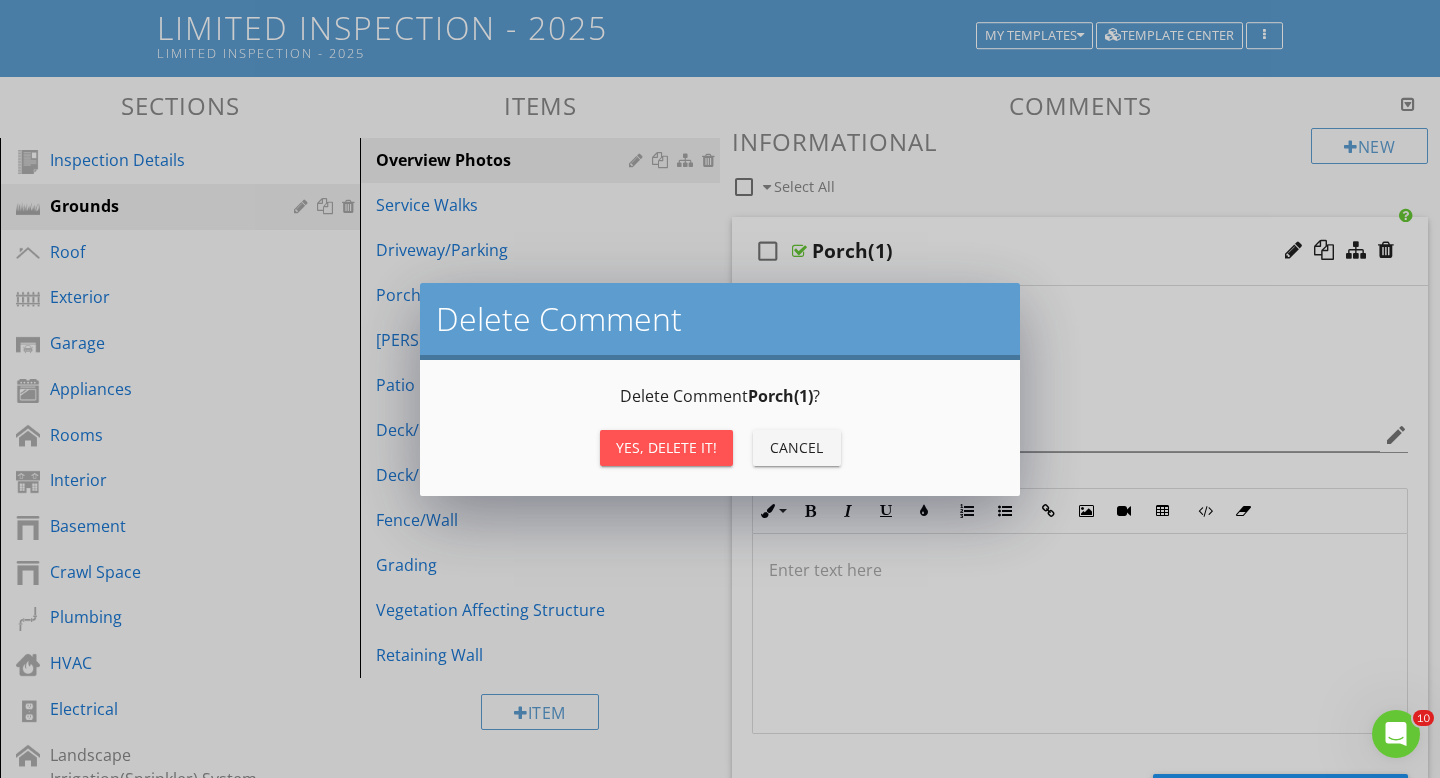 click on "Delete Comment
Porch(1) ?   Yes, Delete it!   Cancel" at bounding box center [720, 428] 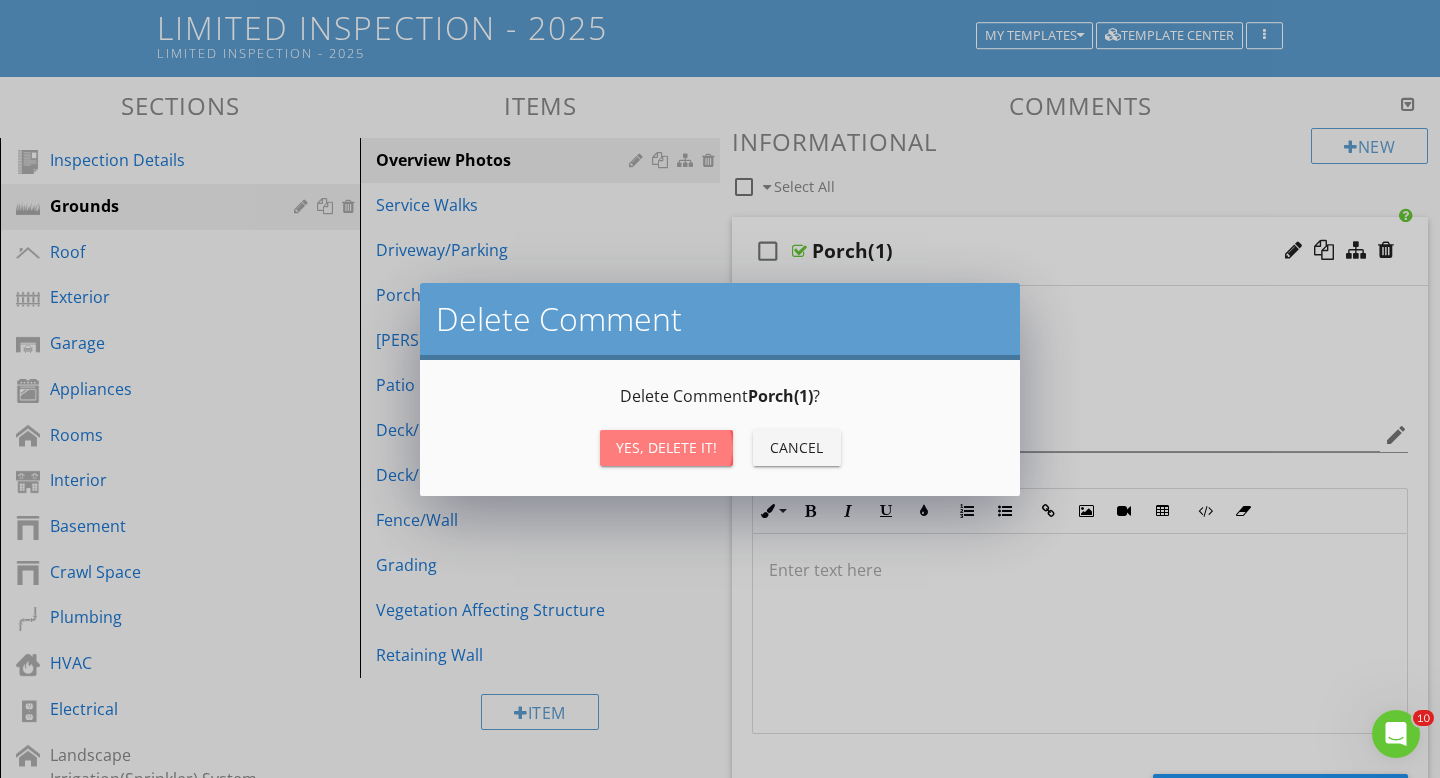 click on "Yes, Delete it!" at bounding box center (666, 447) 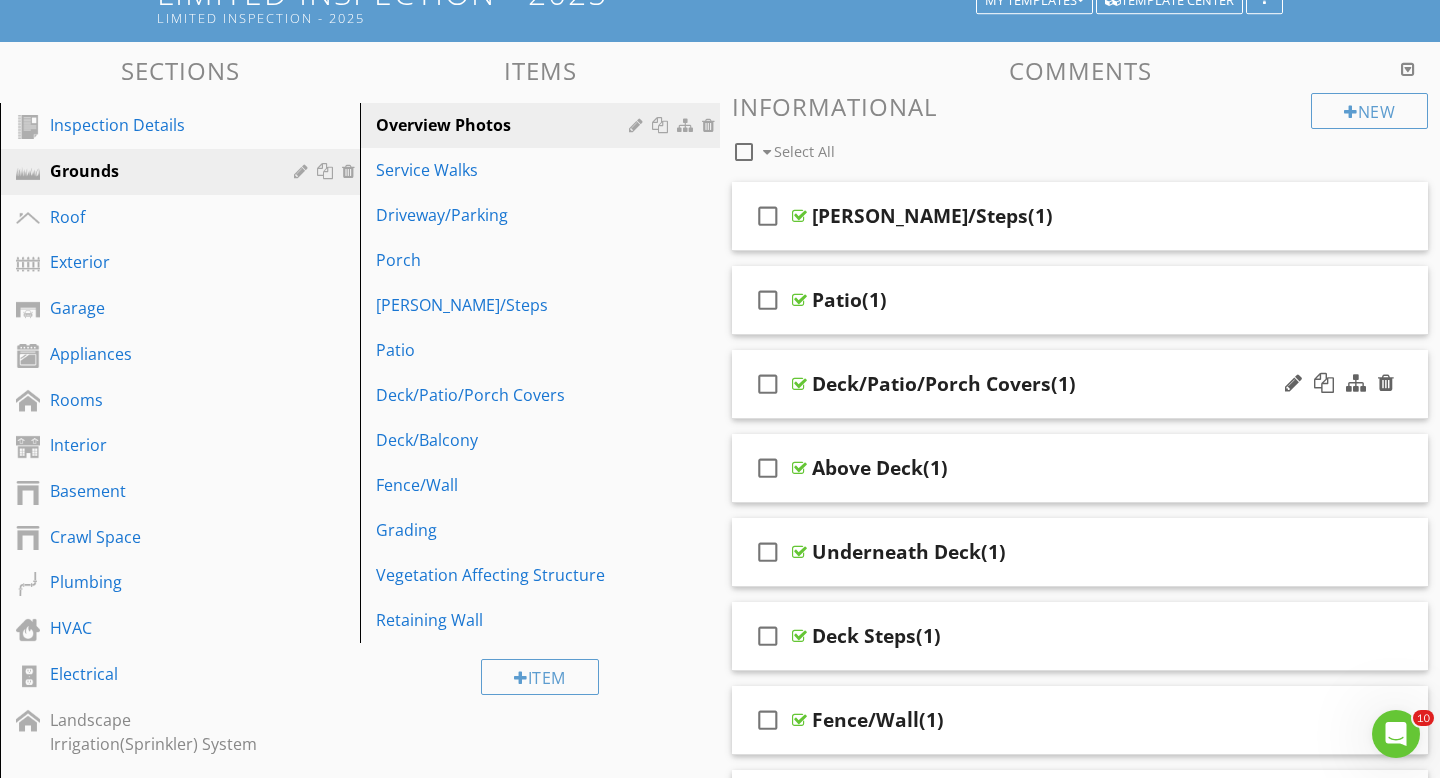 scroll, scrollTop: 156, scrollLeft: 0, axis: vertical 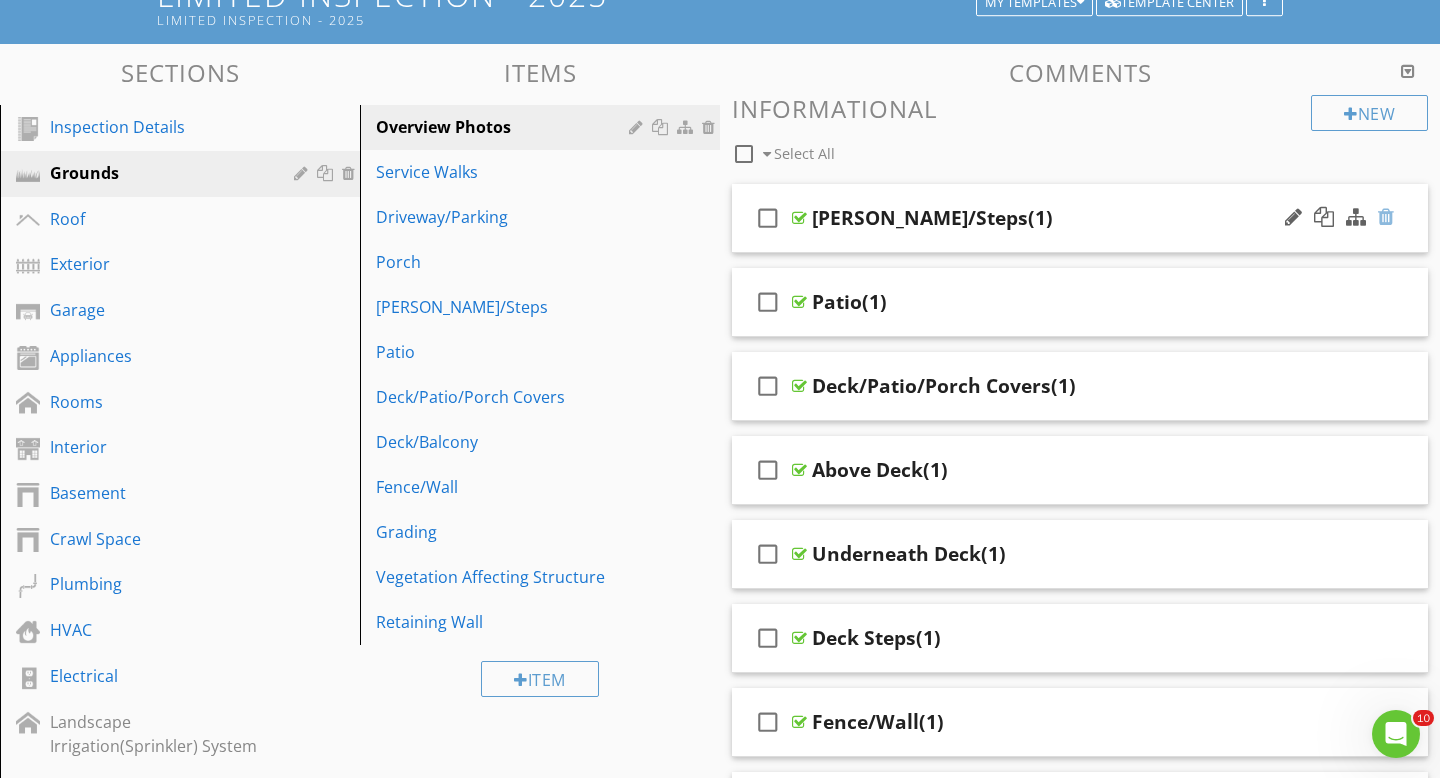 click at bounding box center (1386, 217) 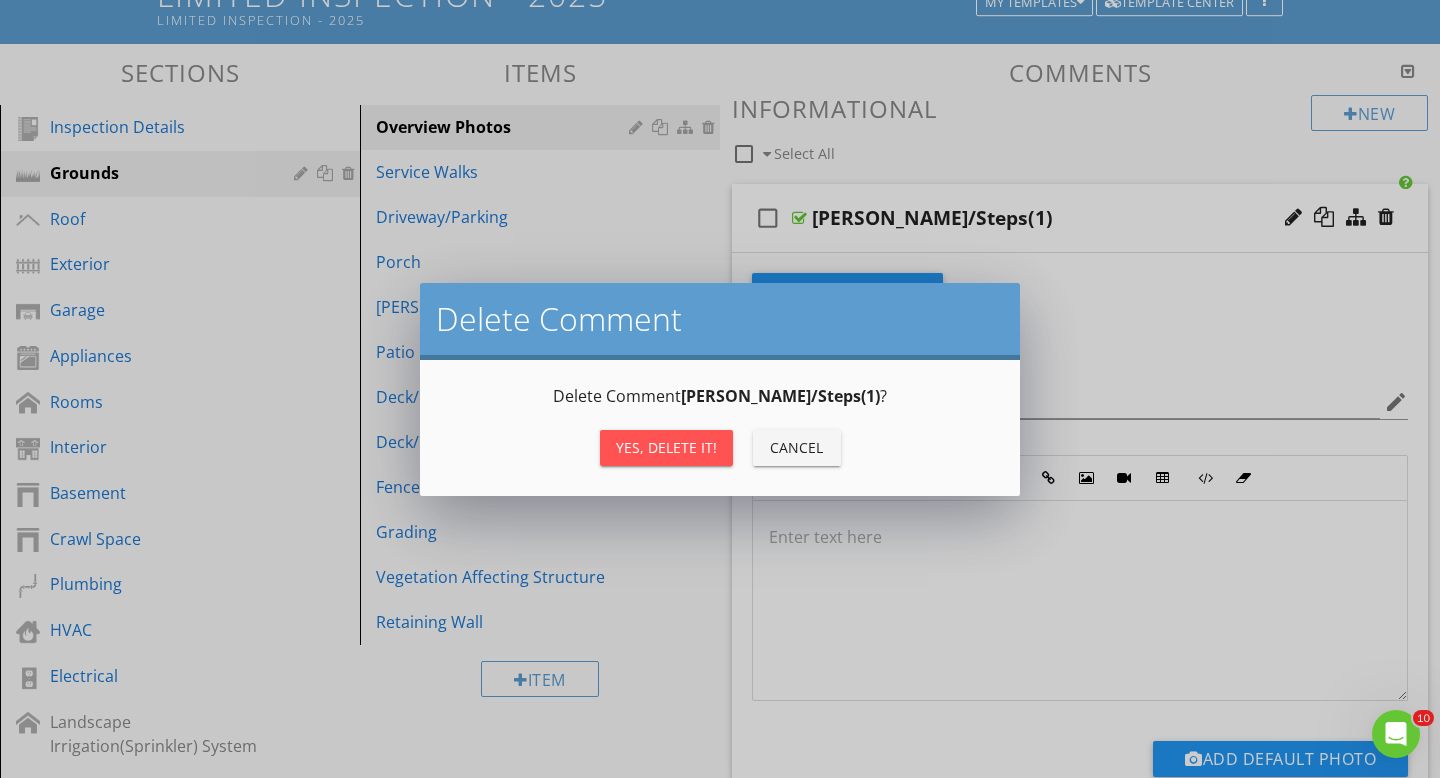 click on "Yes, Delete it!" at bounding box center (666, 447) 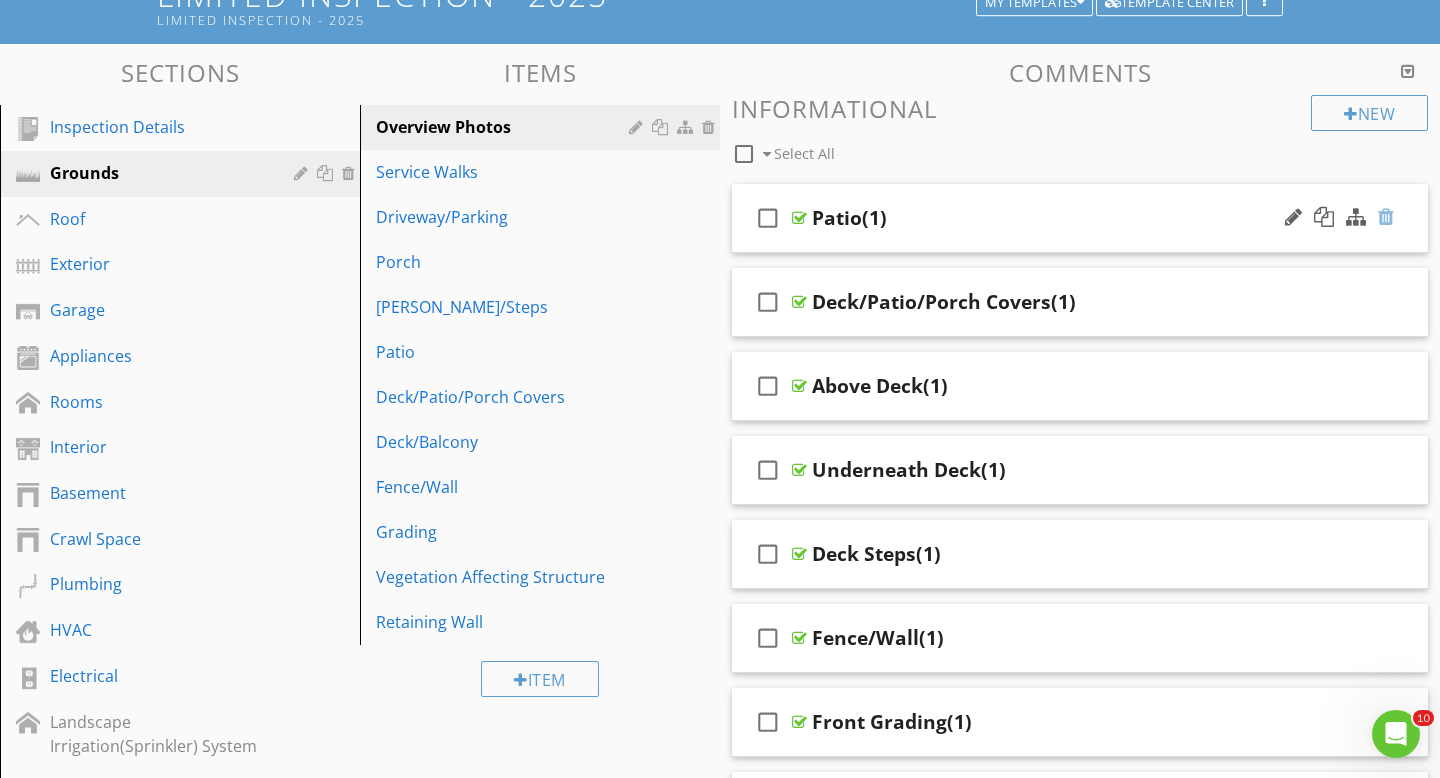 click at bounding box center [1386, 217] 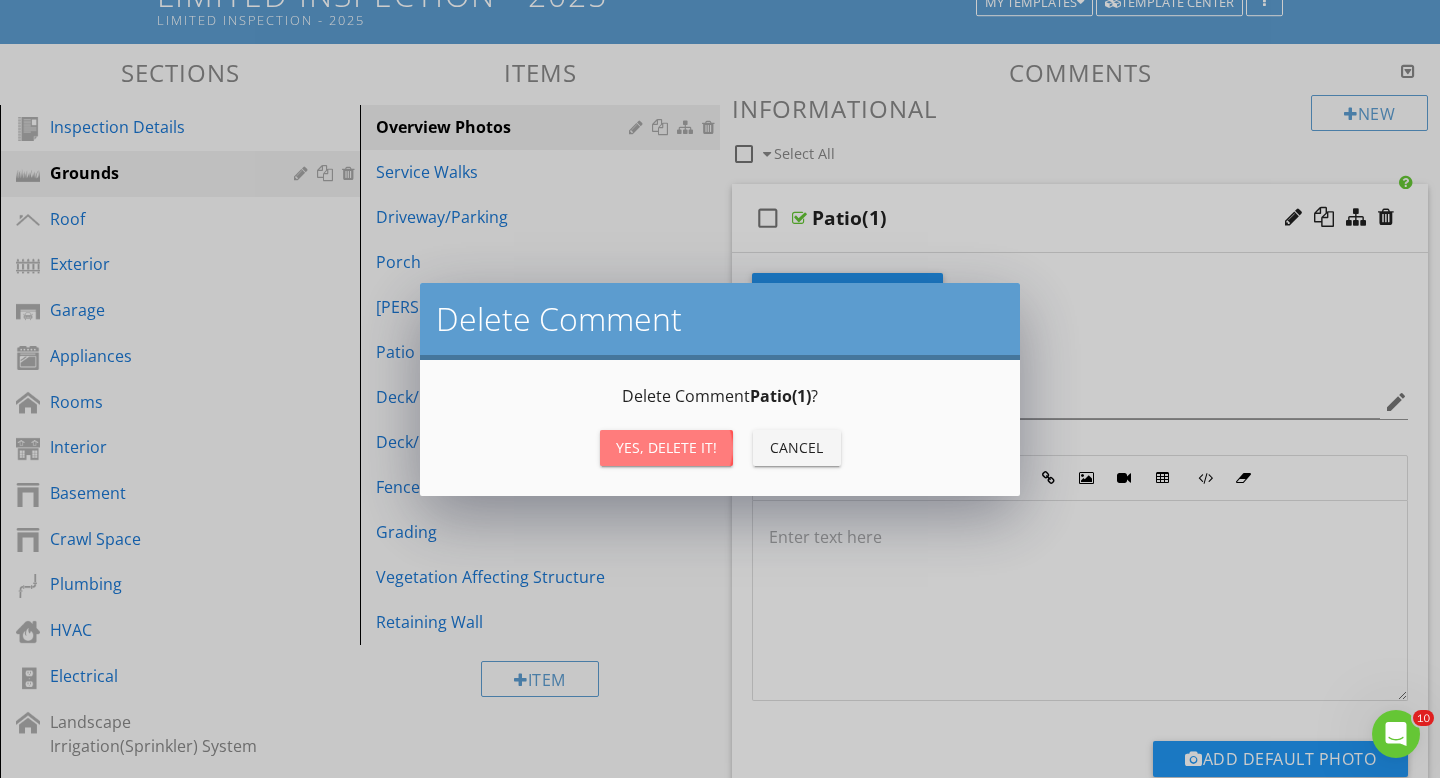 click on "Yes, Delete it!" at bounding box center [666, 447] 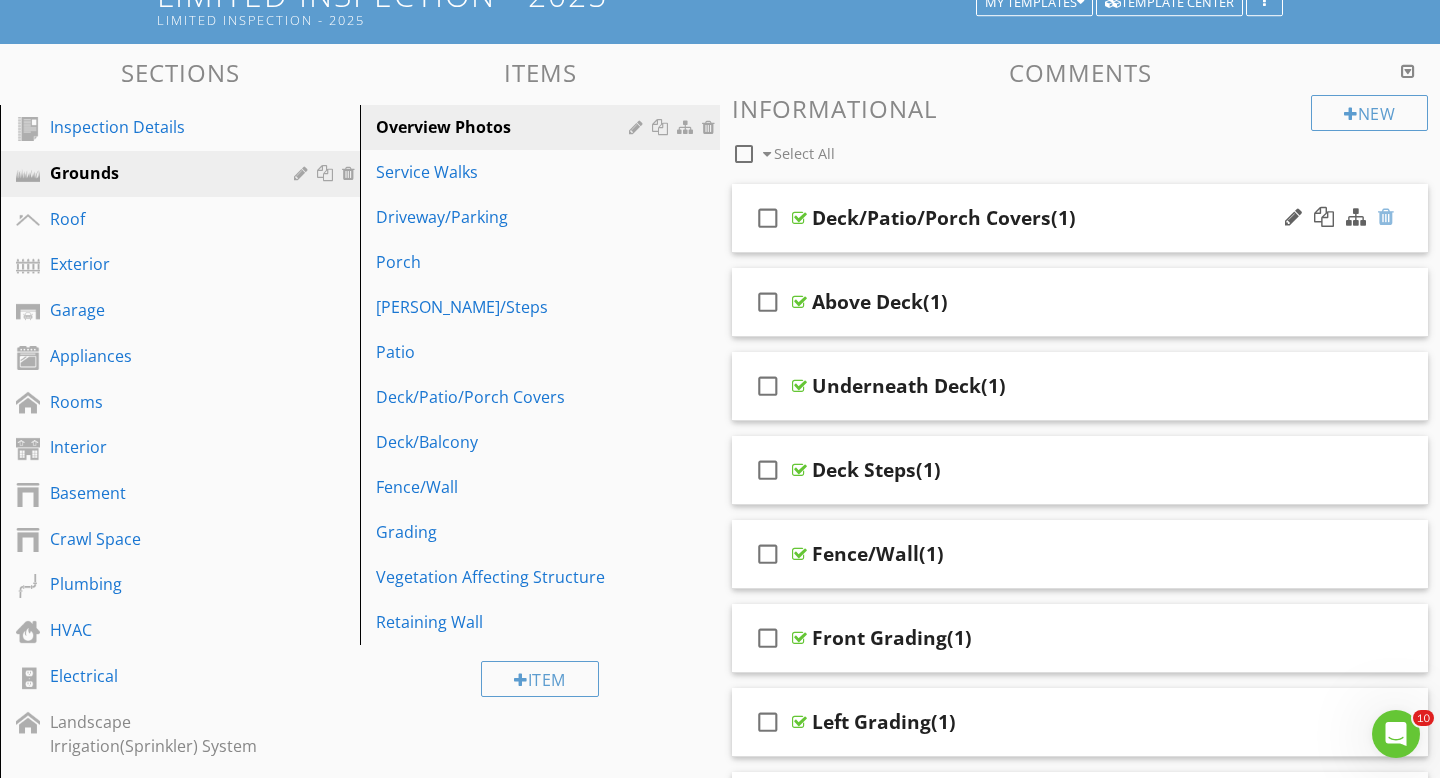 click at bounding box center (1386, 217) 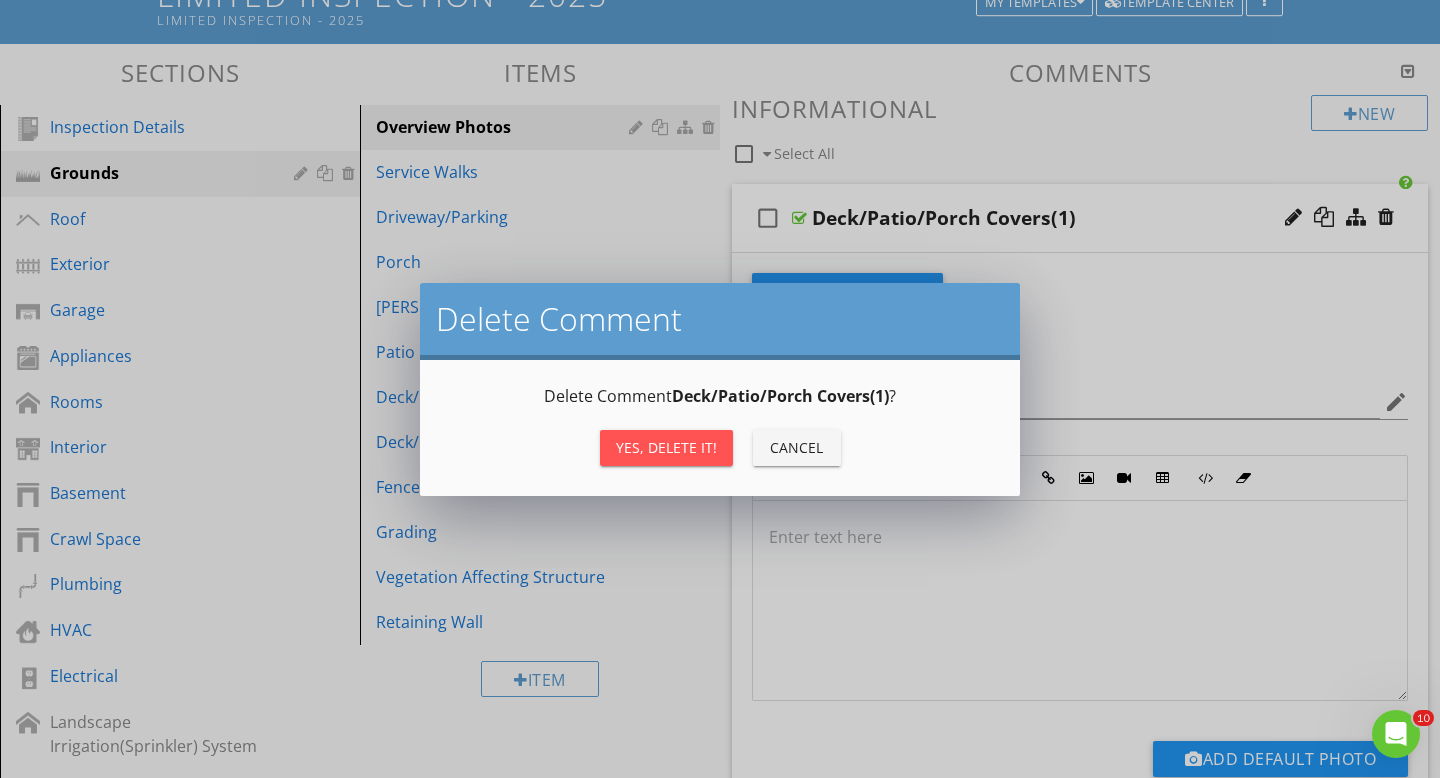 click on "Yes, Delete it!" at bounding box center (666, 447) 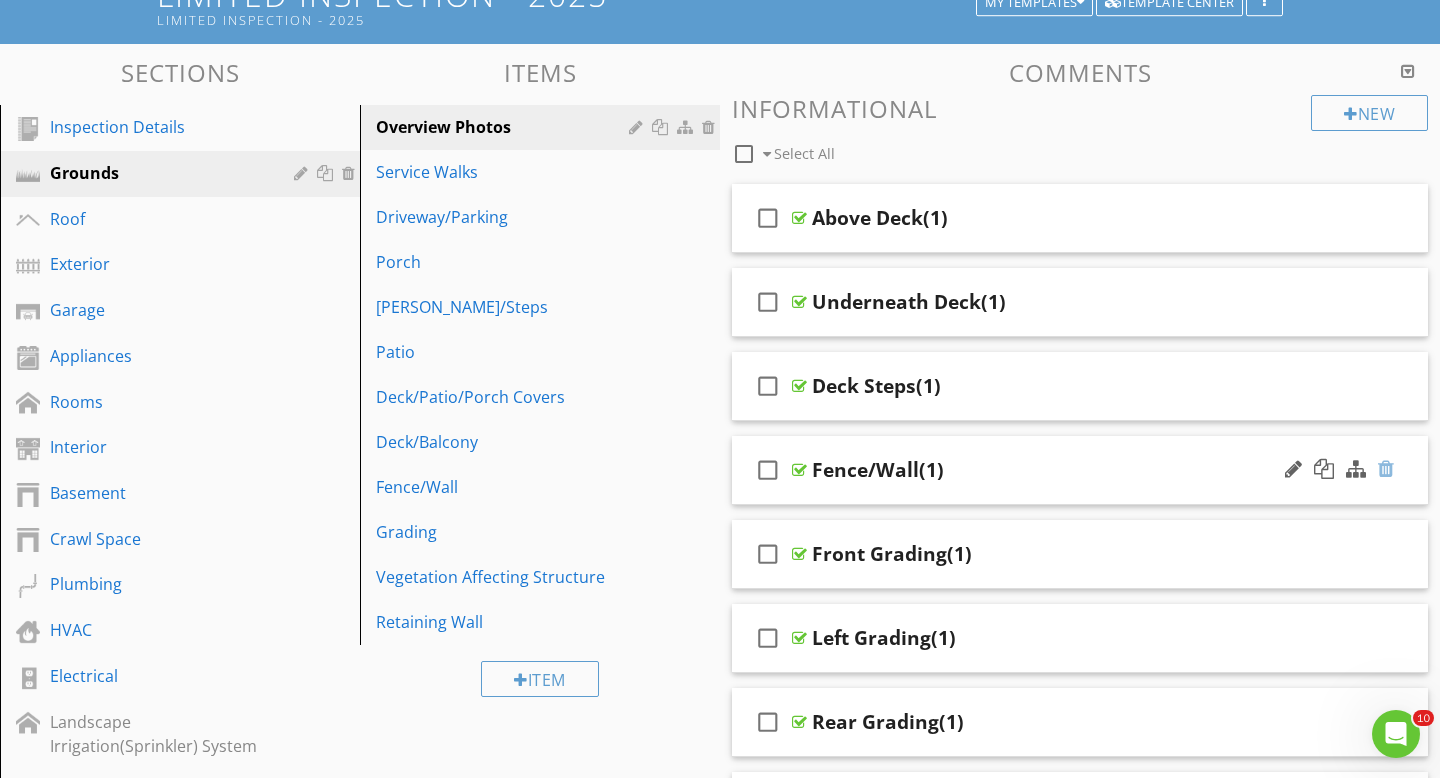 click at bounding box center (1386, 469) 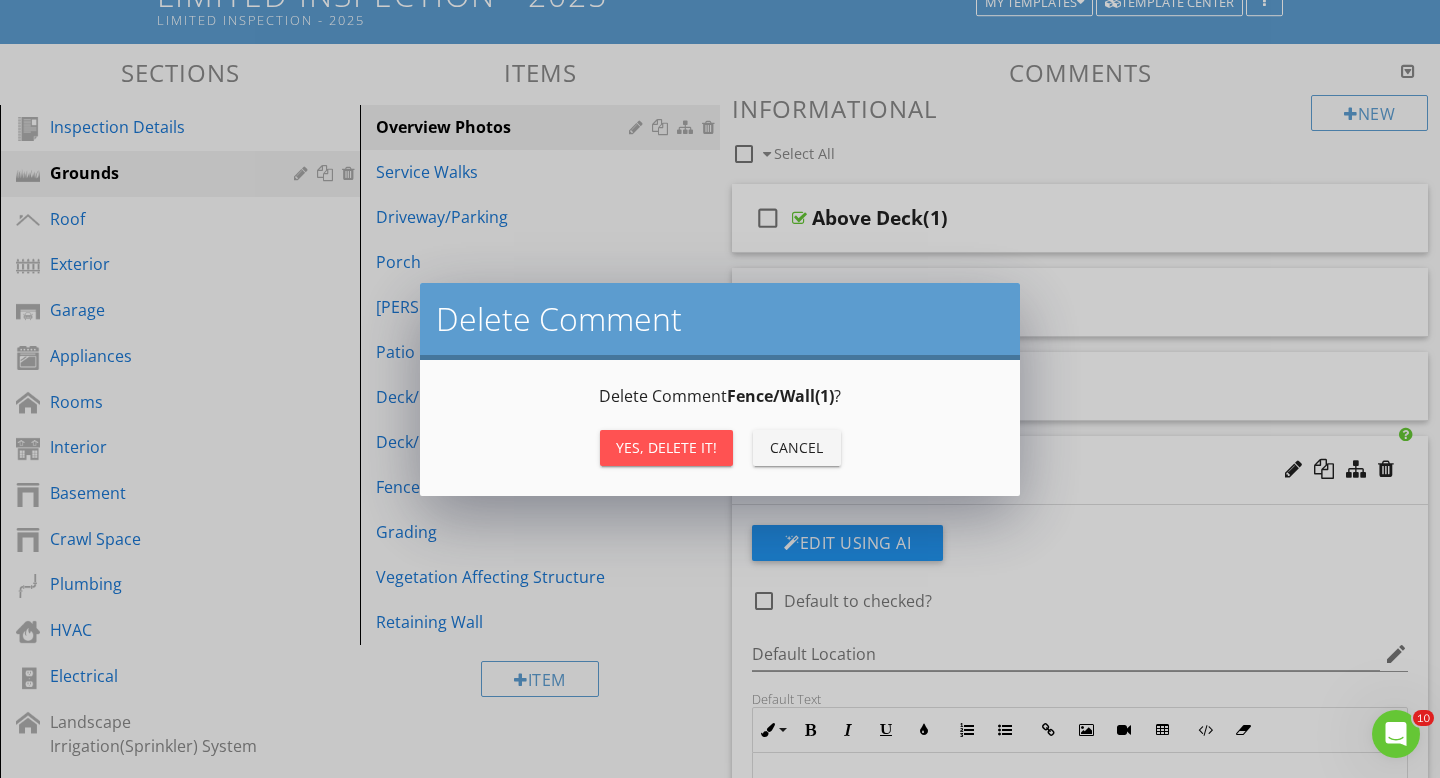 click on "Yes, Delete it!" at bounding box center (666, 447) 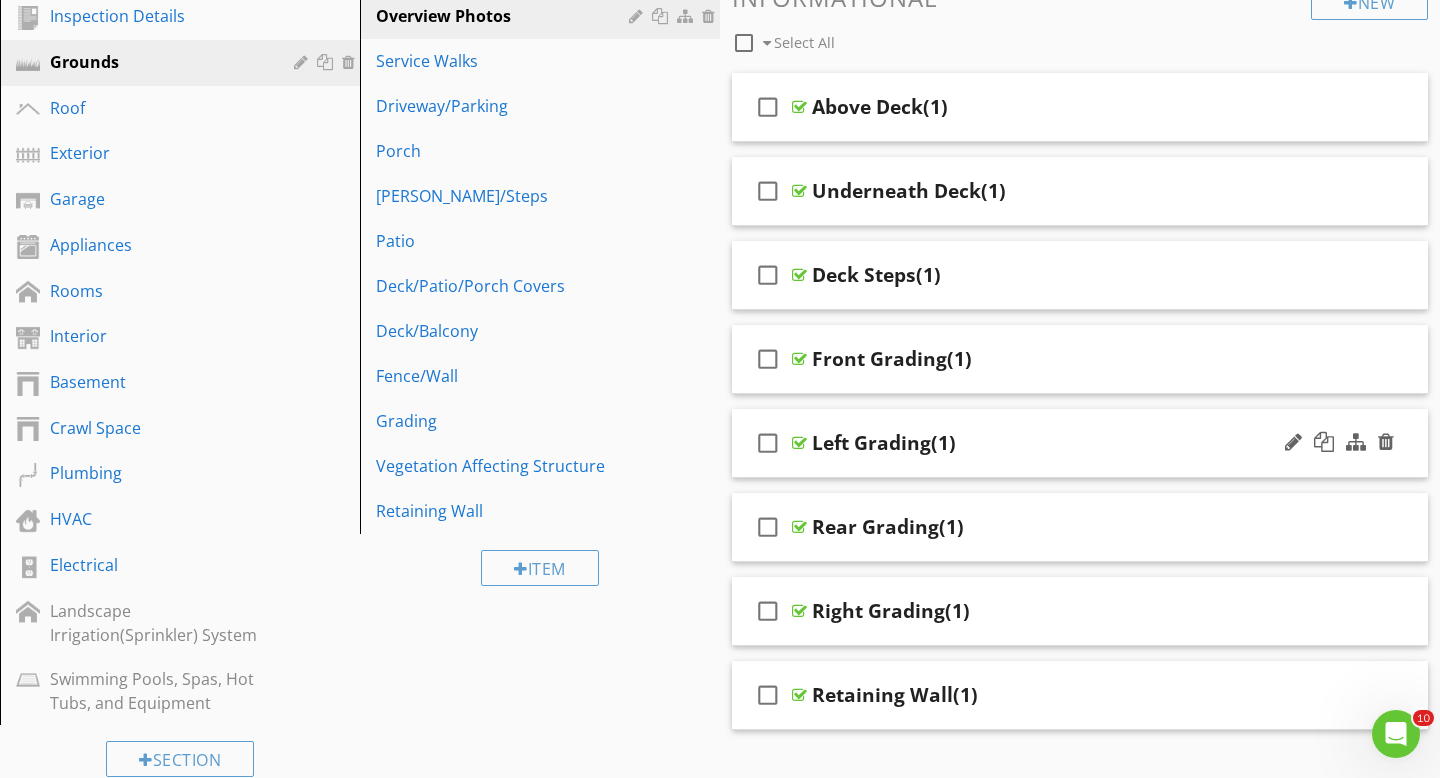 scroll, scrollTop: 265, scrollLeft: 0, axis: vertical 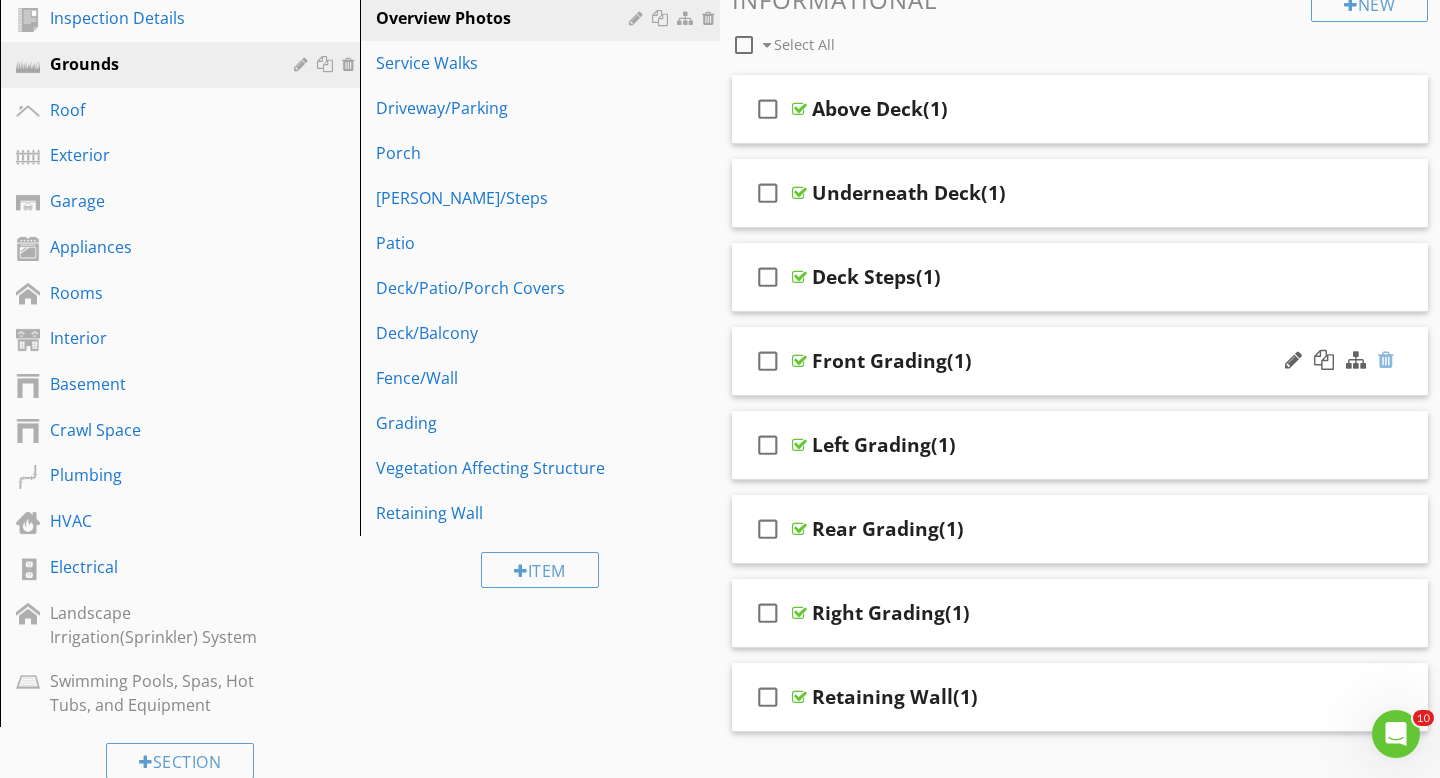 click at bounding box center (1386, 360) 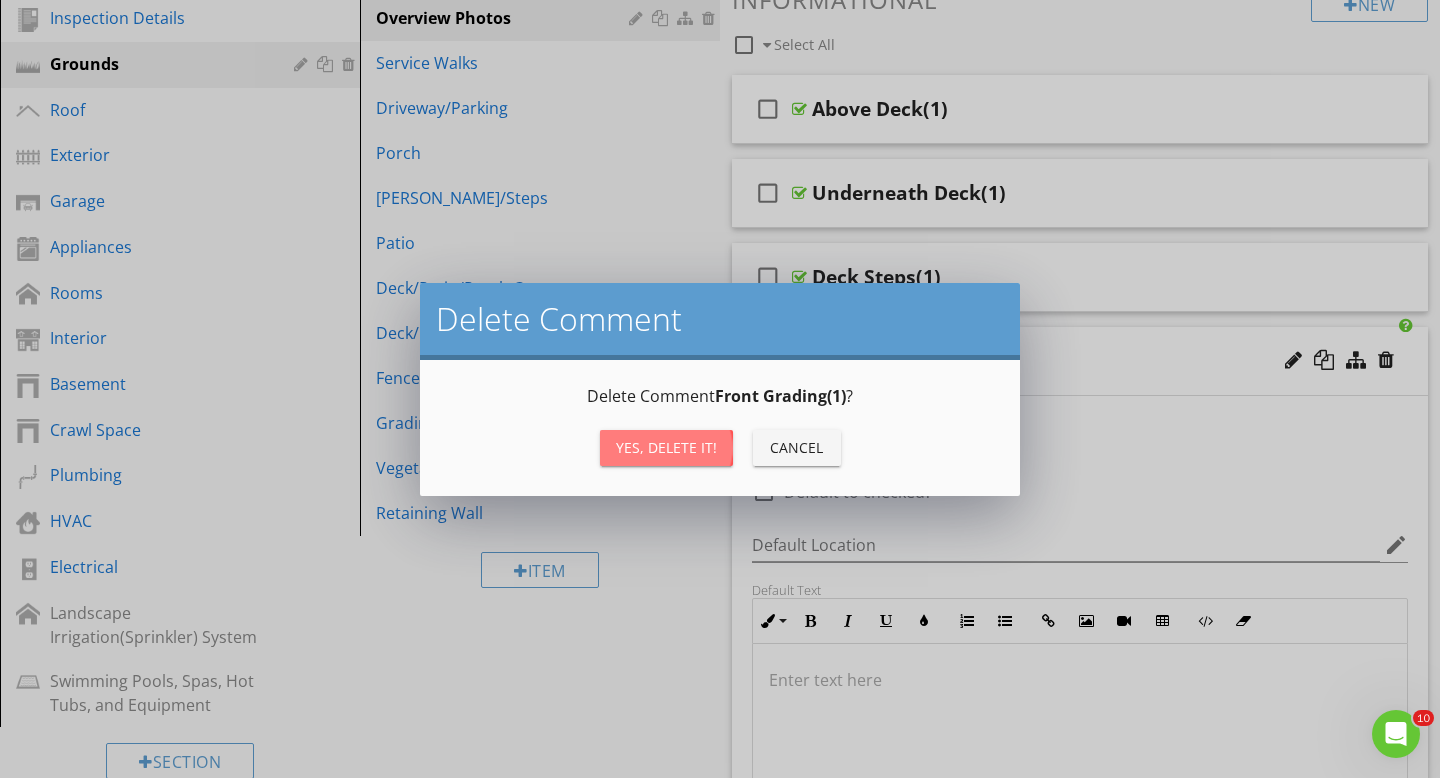click on "Yes, Delete it!" at bounding box center [666, 447] 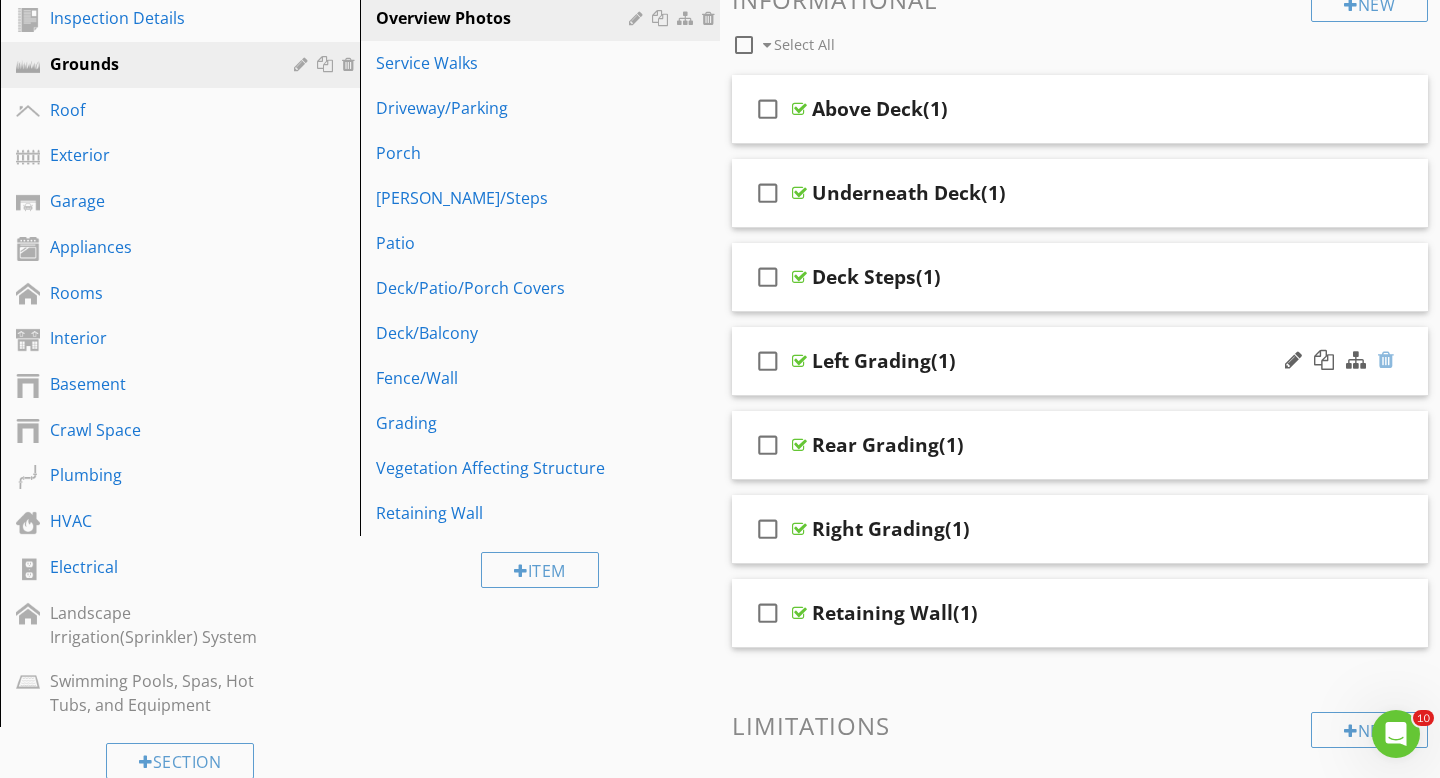 click at bounding box center [1386, 360] 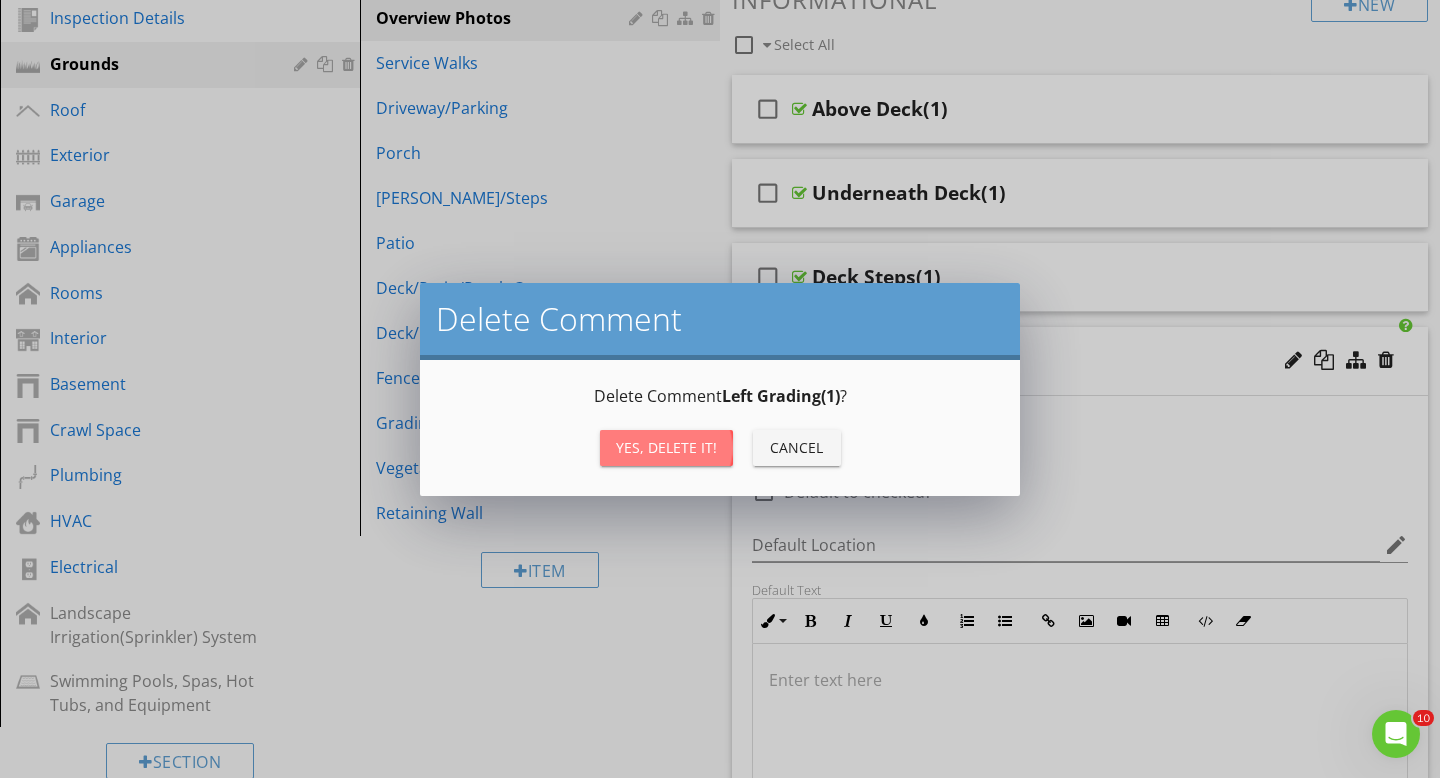 click on "Yes, Delete it!" at bounding box center (666, 448) 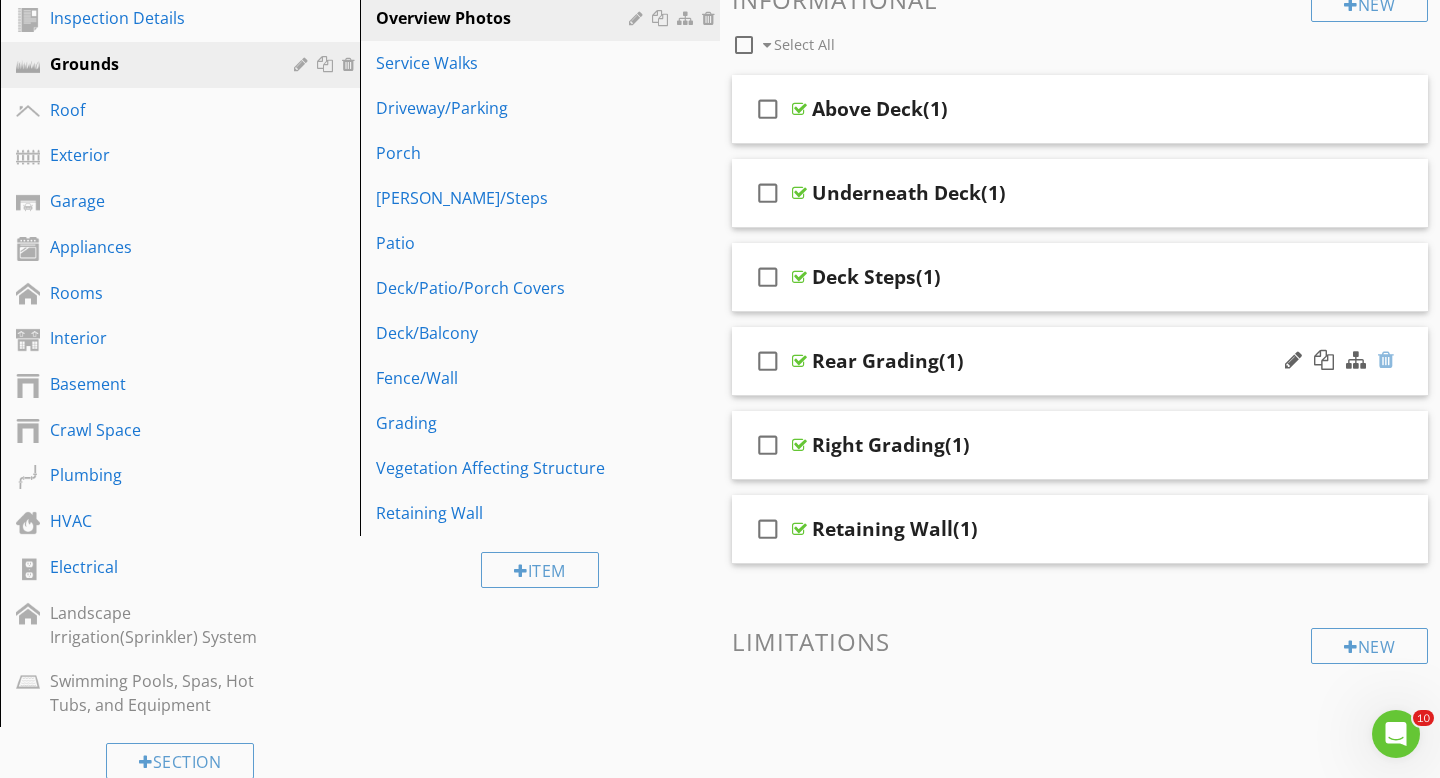 click at bounding box center [1386, 360] 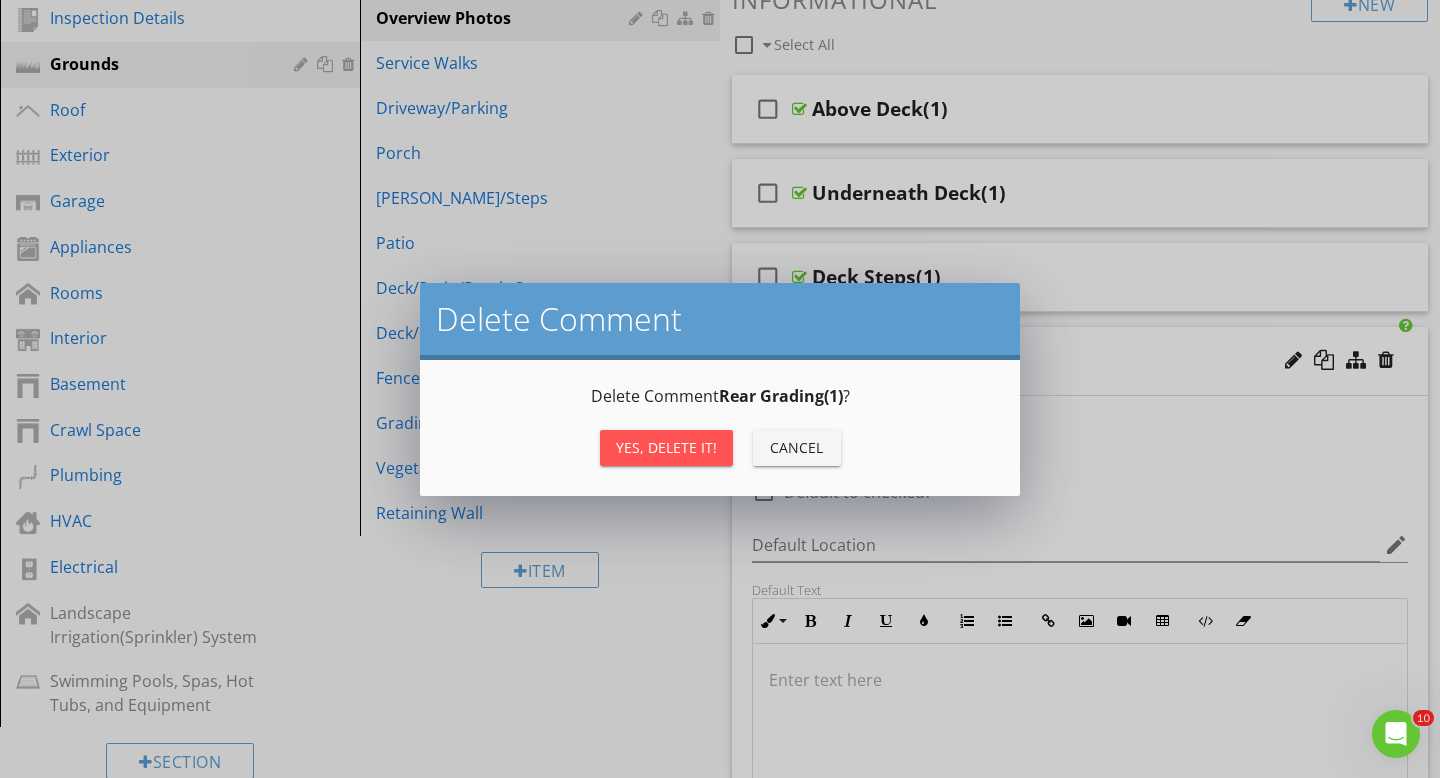 click on "Yes, Delete it!" at bounding box center (666, 447) 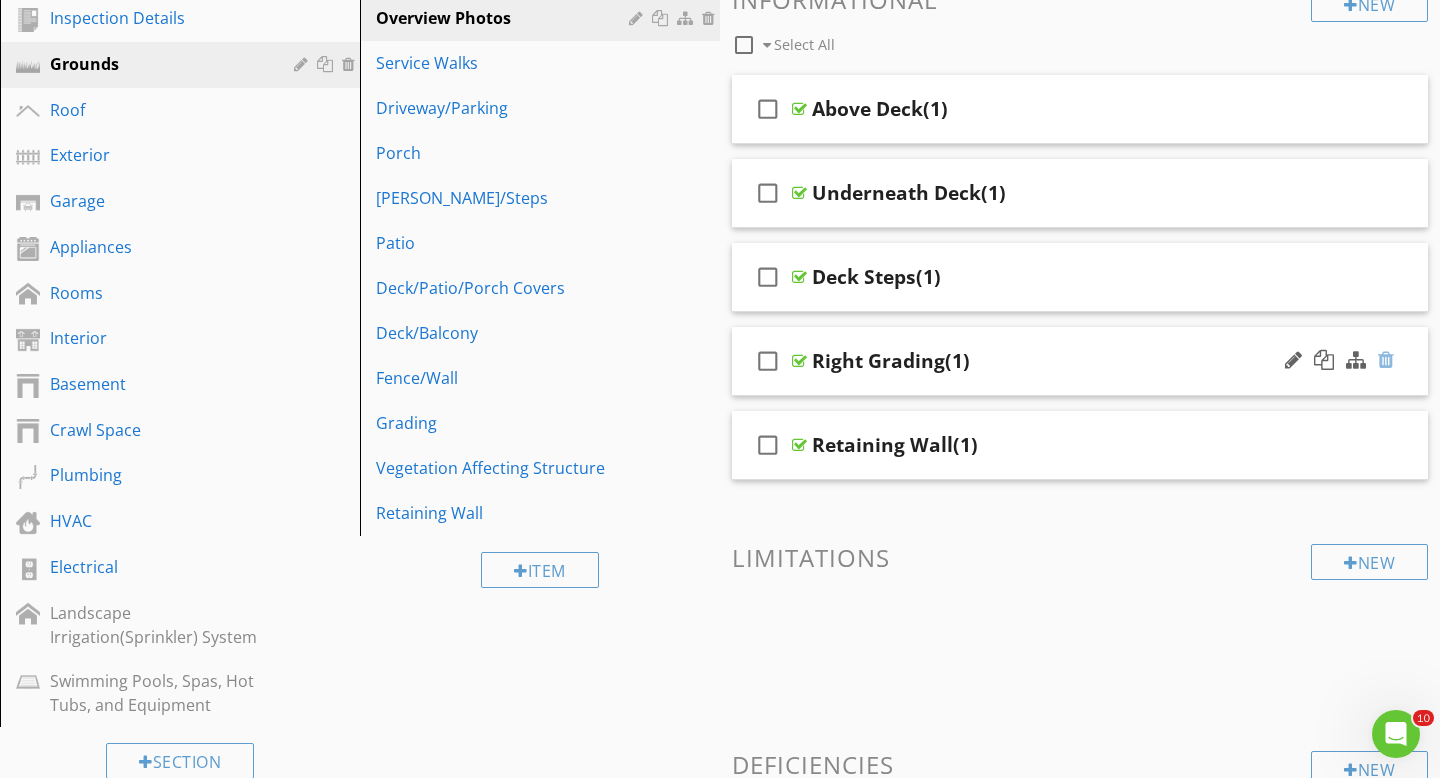 click at bounding box center (1386, 360) 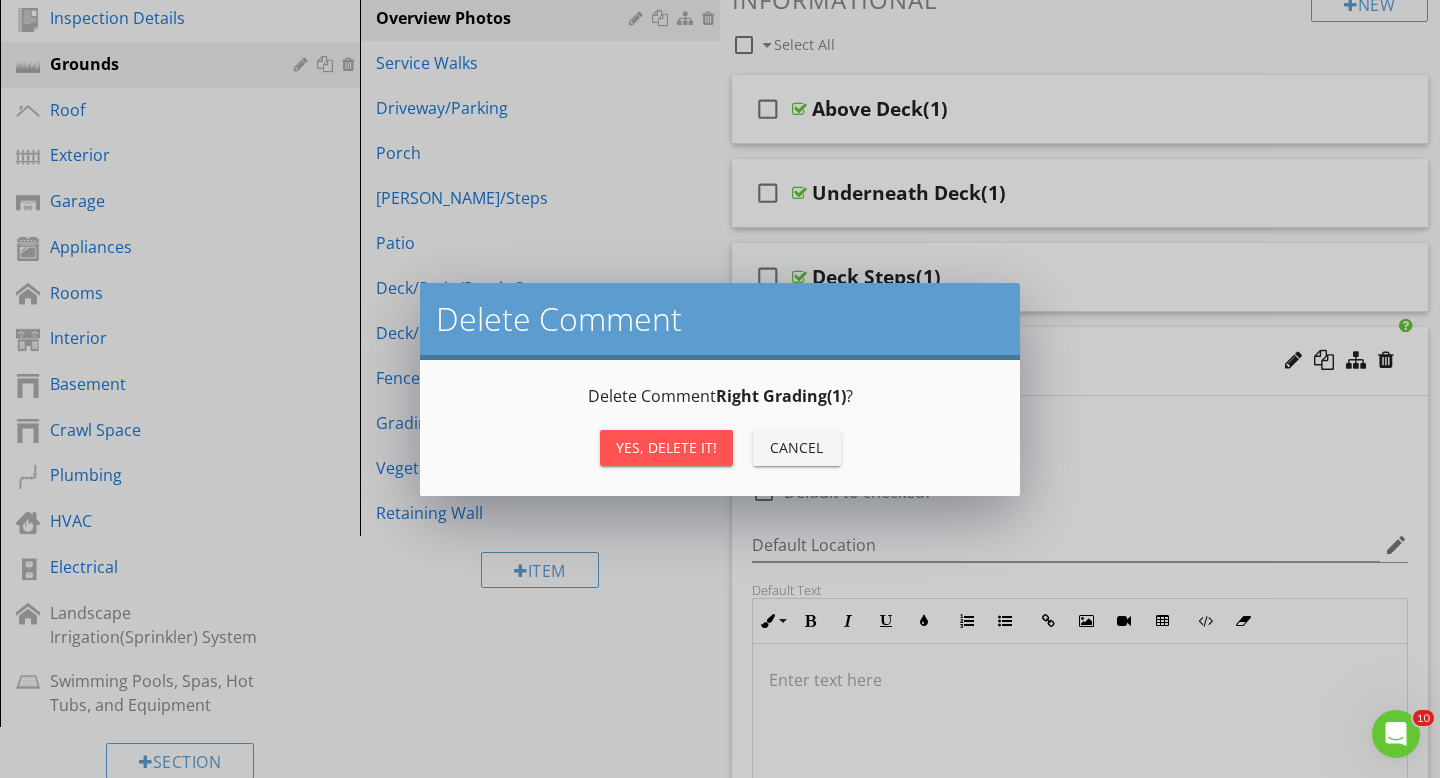 click on "Yes, Delete it!" at bounding box center (666, 447) 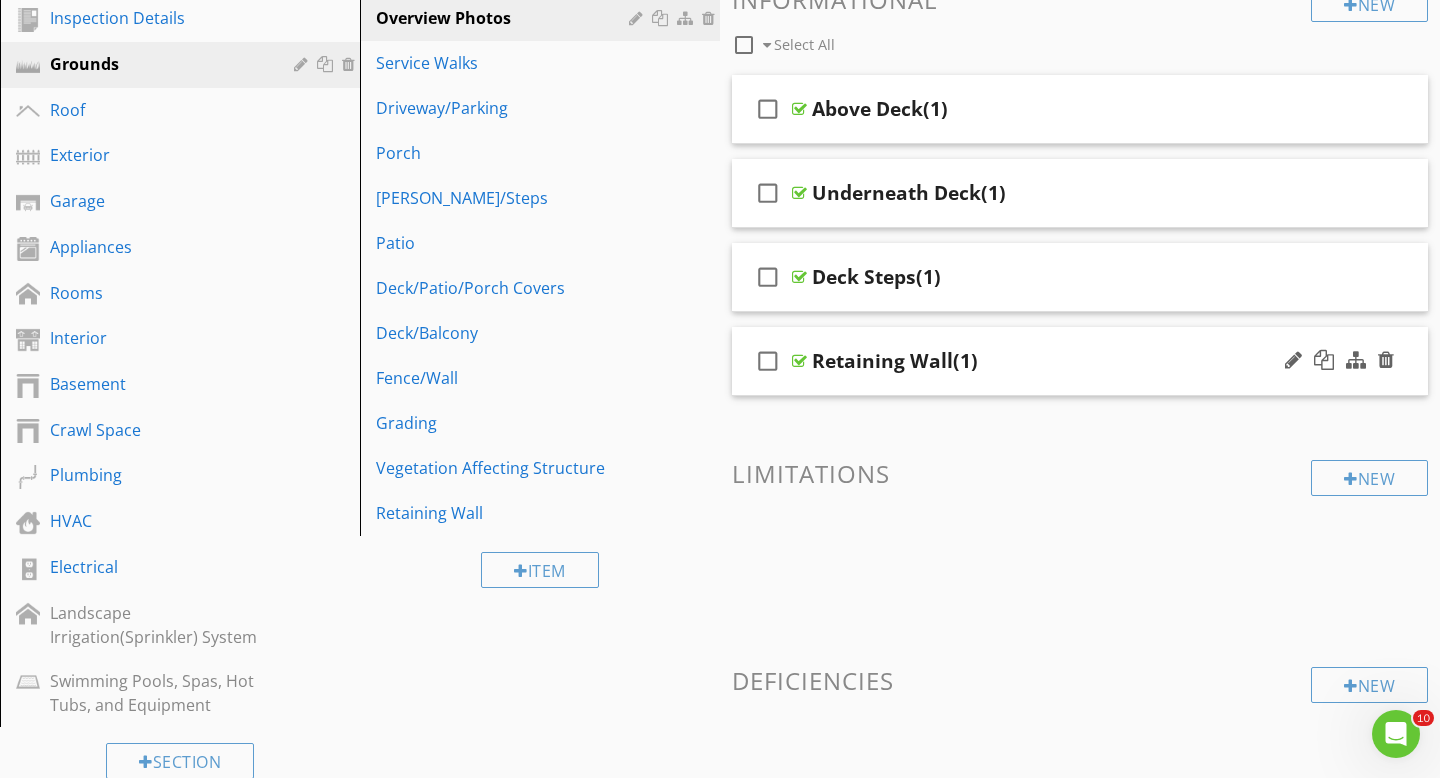 click at bounding box center (1339, 361) 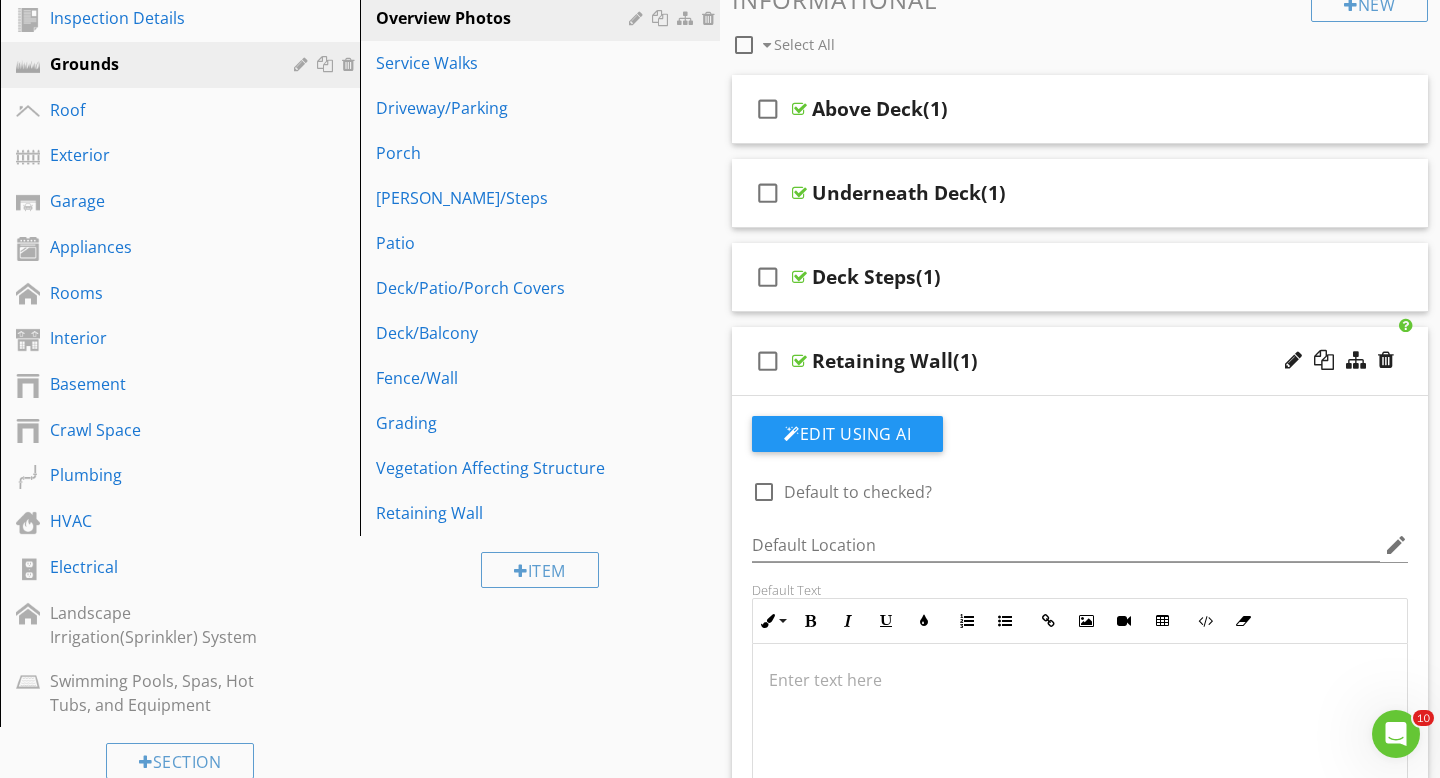 click at bounding box center [1339, 361] 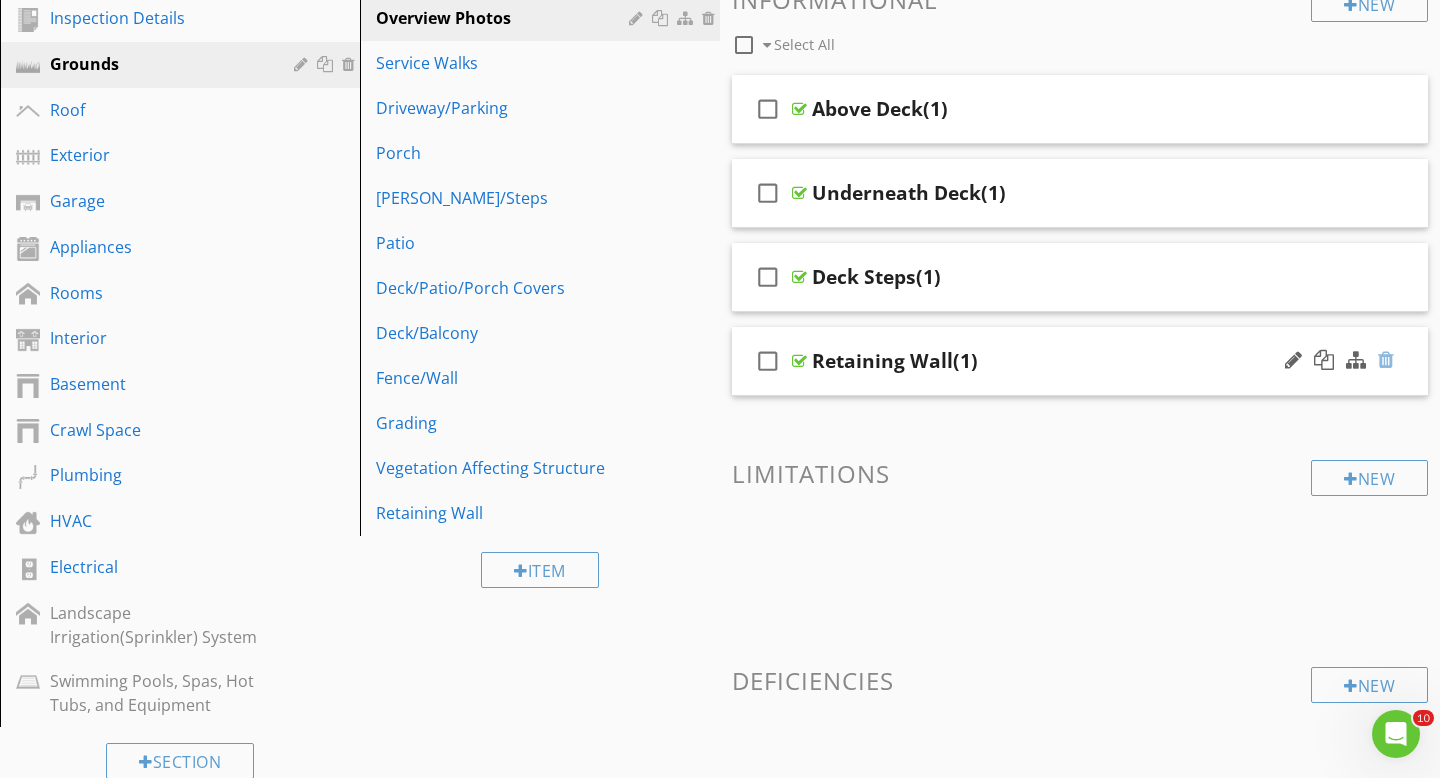click at bounding box center [1386, 360] 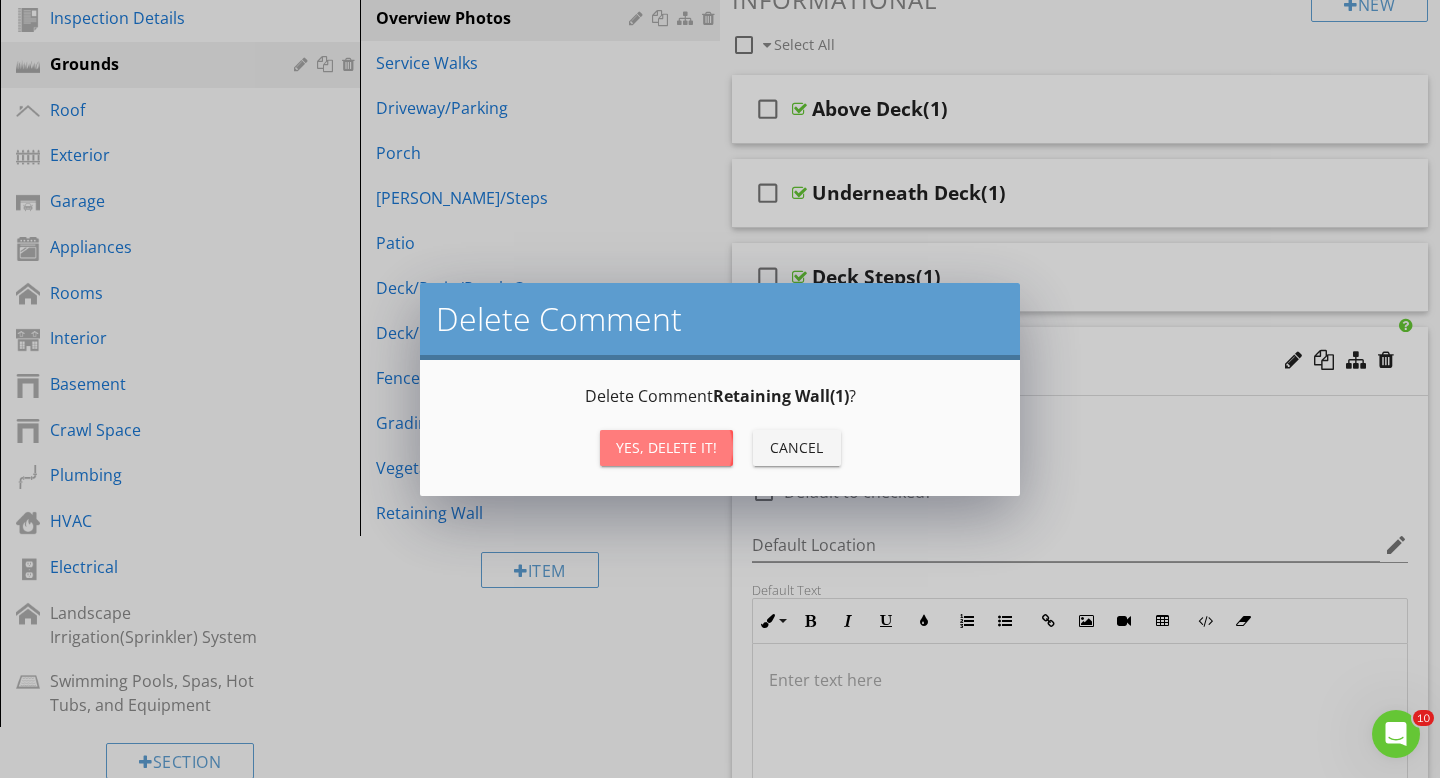 click on "Yes, Delete it!" at bounding box center [666, 447] 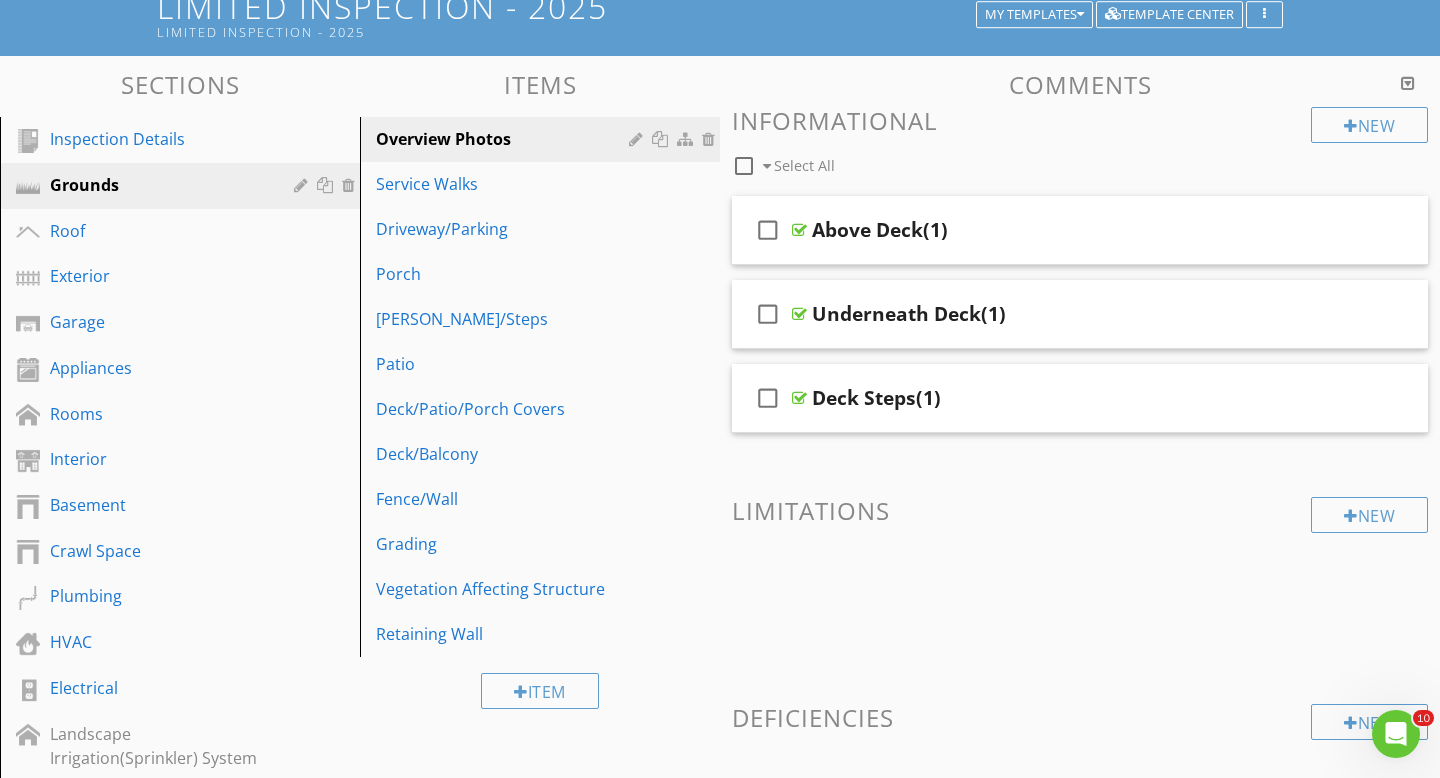 scroll, scrollTop: 143, scrollLeft: 0, axis: vertical 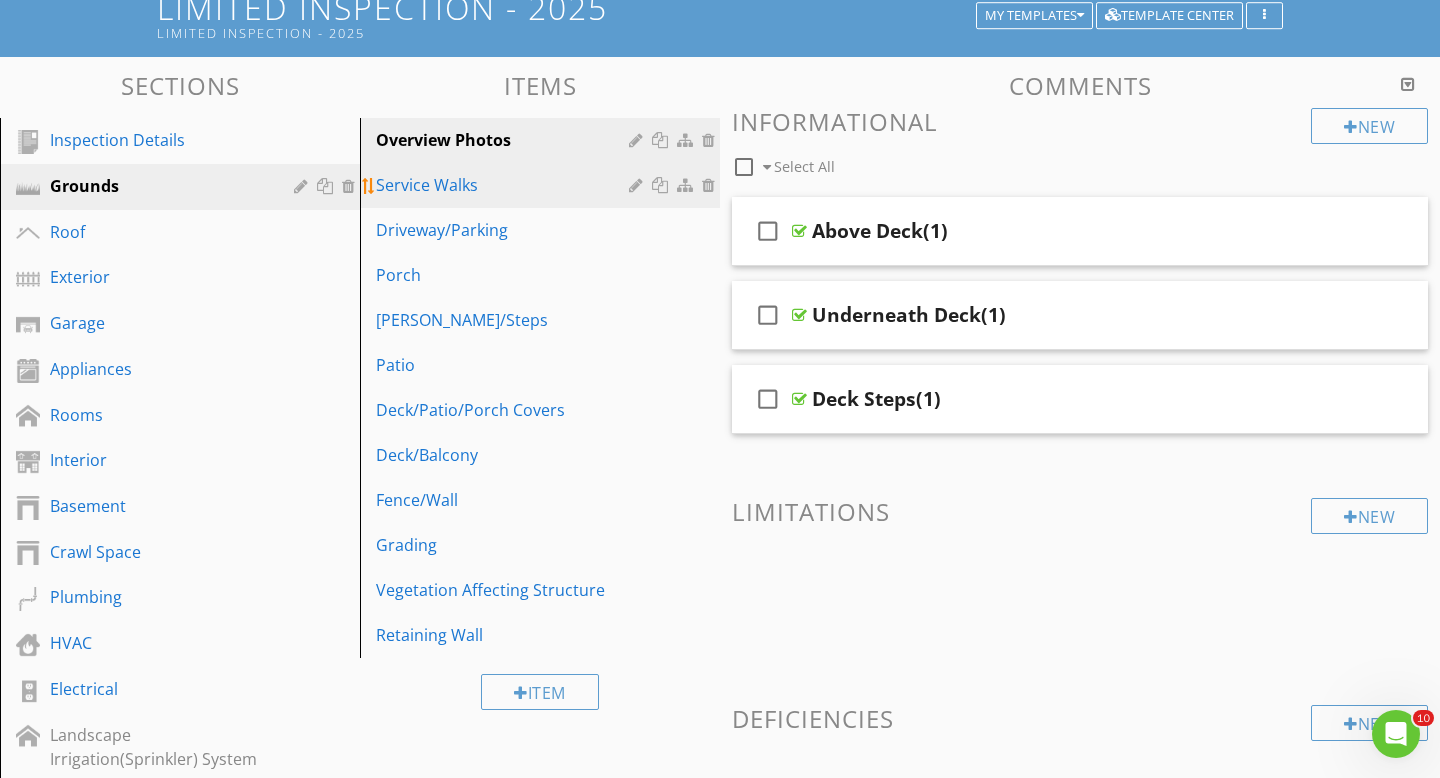 click at bounding box center [711, 185] 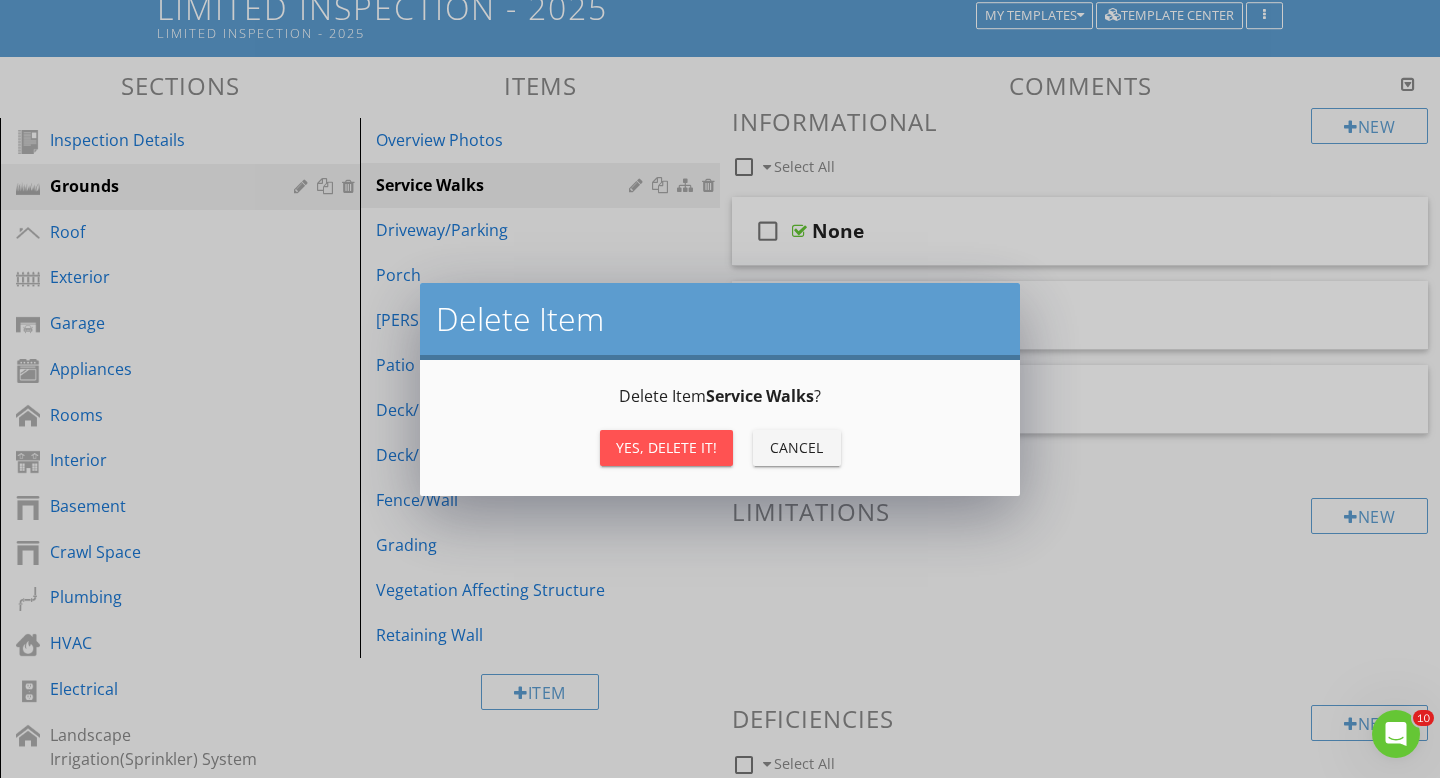 click on "Yes, Delete it!" at bounding box center [666, 447] 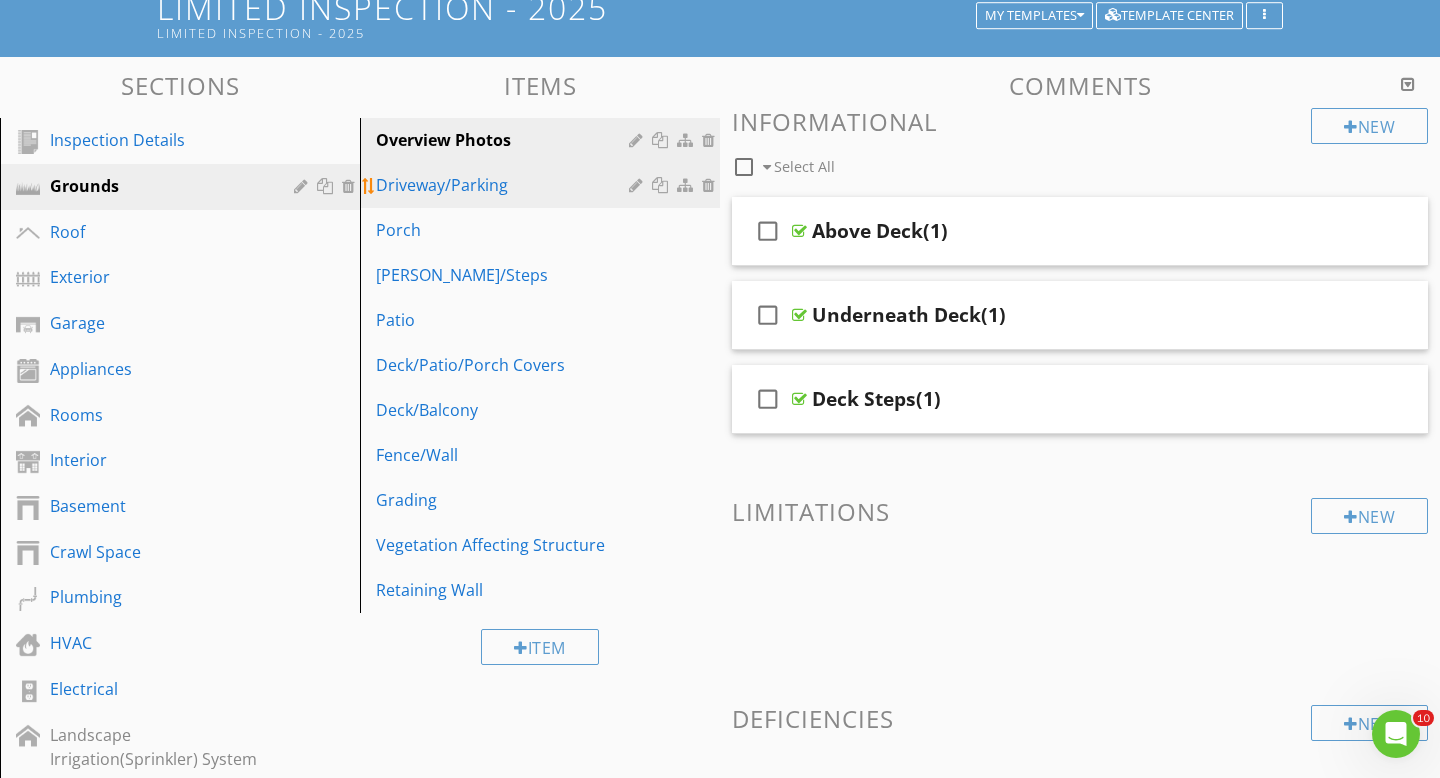 click at bounding box center (711, 185) 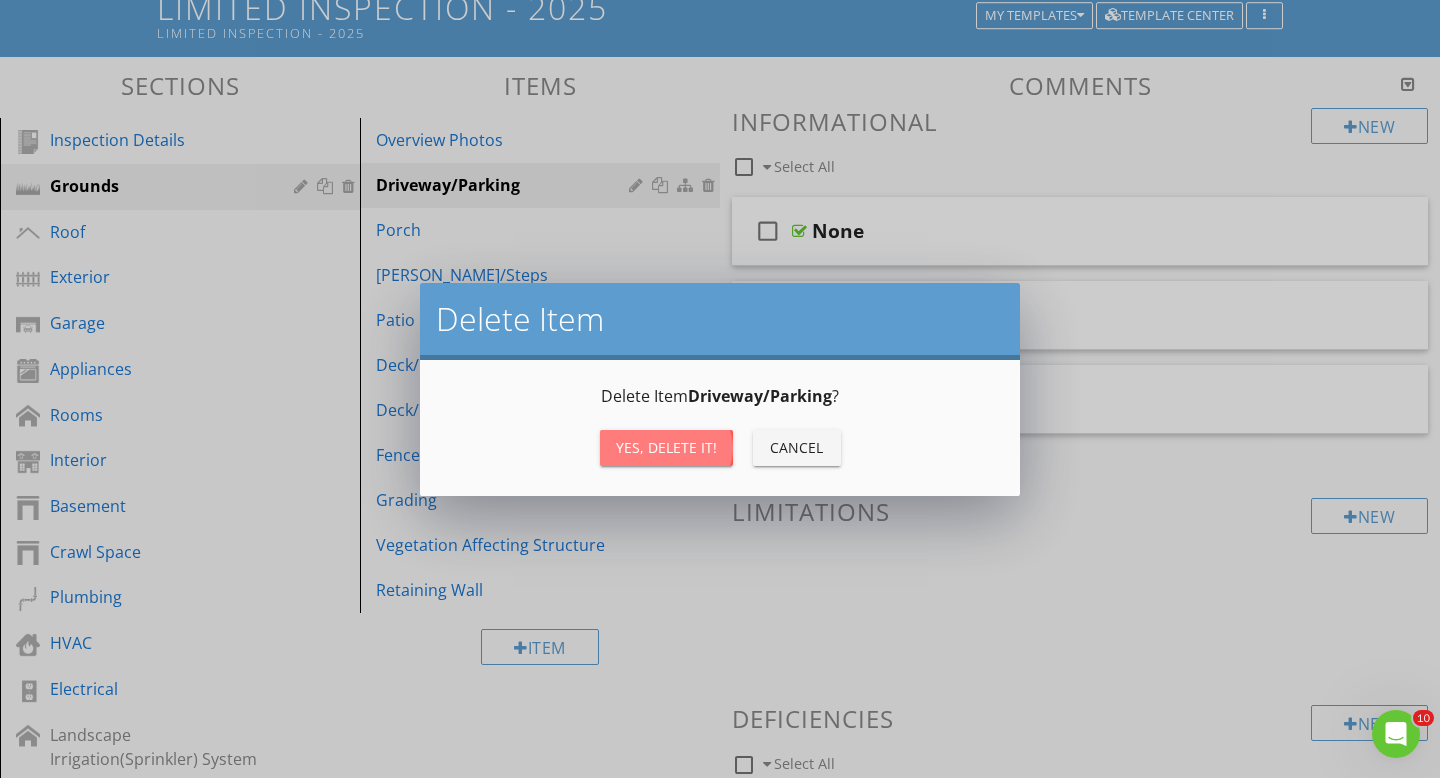 click on "Yes, Delete it!" at bounding box center (666, 447) 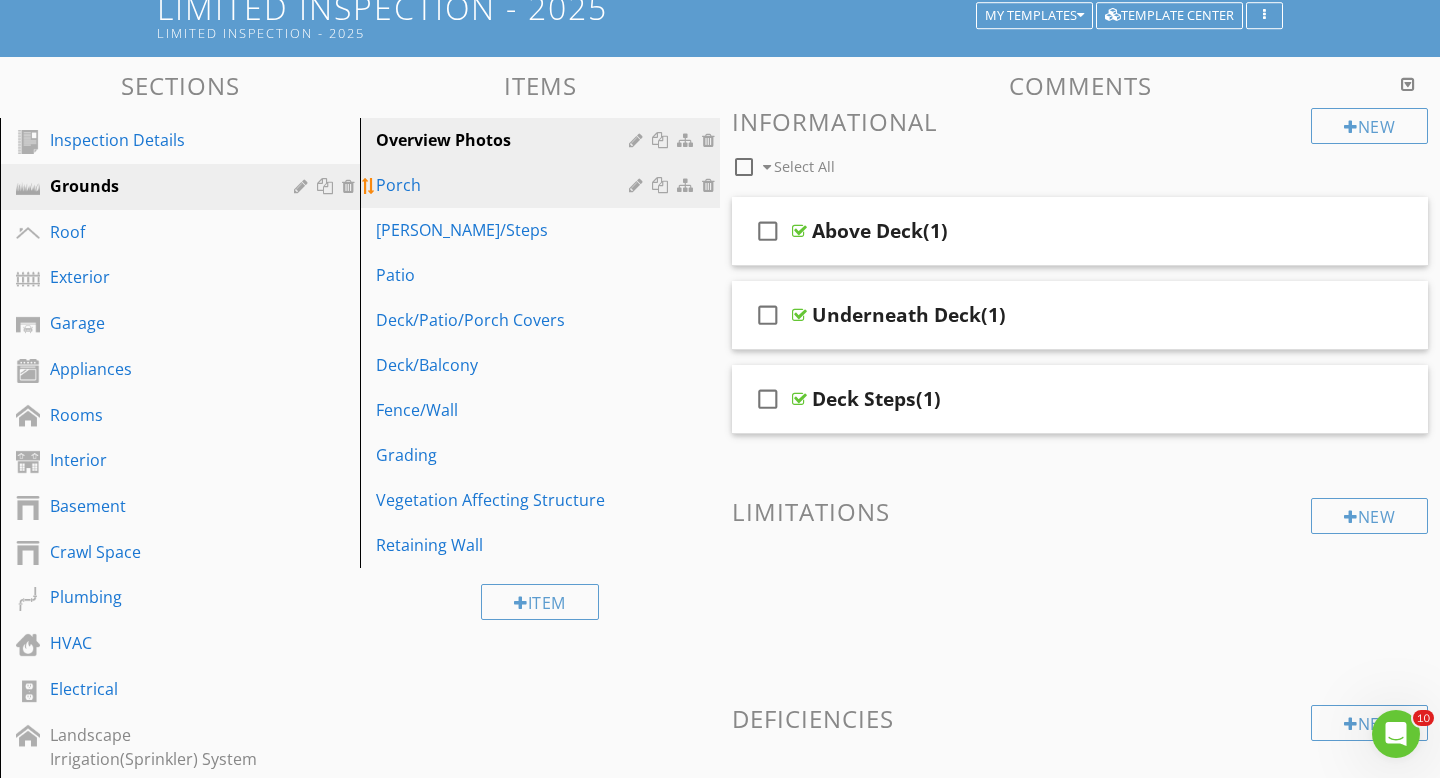 click at bounding box center (711, 185) 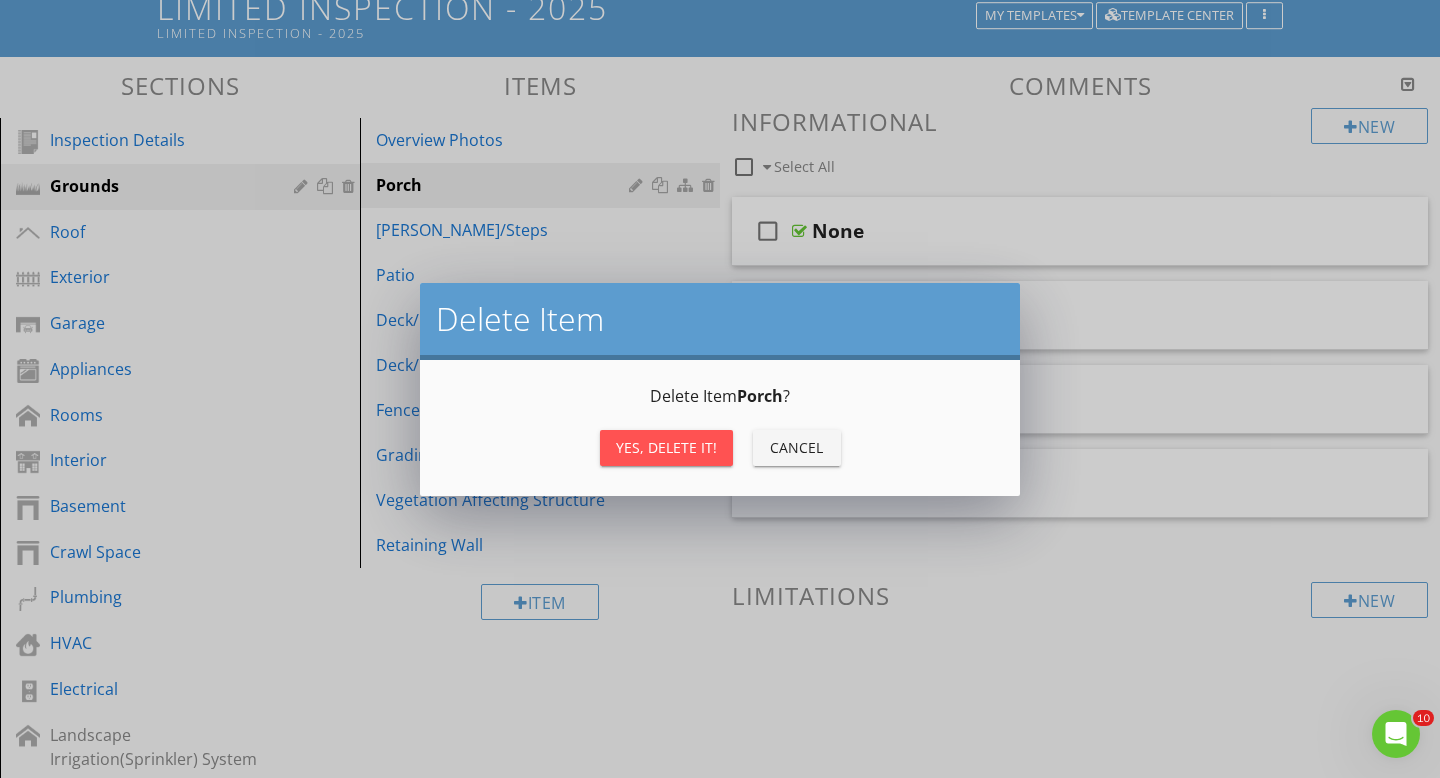 click on "Yes, Delete it!" at bounding box center (666, 447) 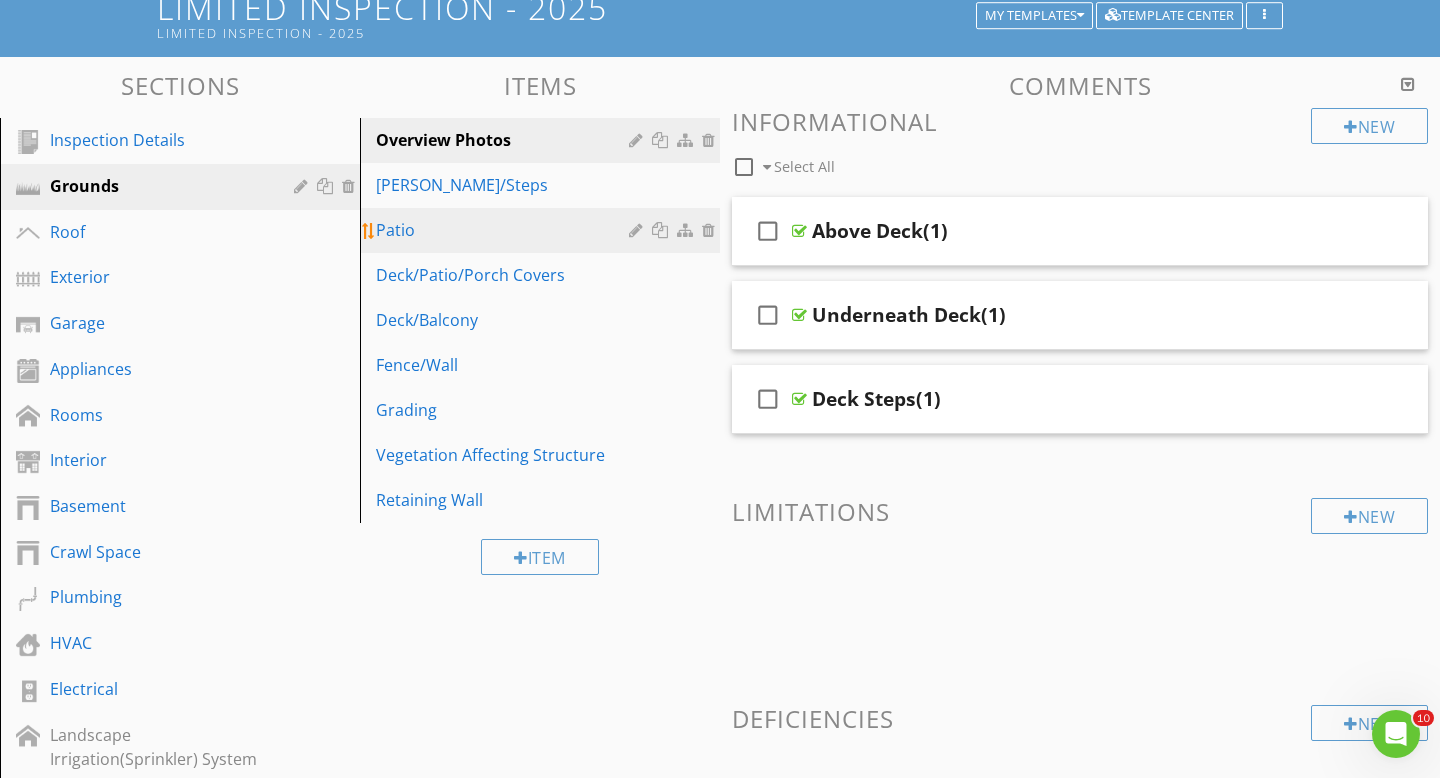 click at bounding box center (711, 230) 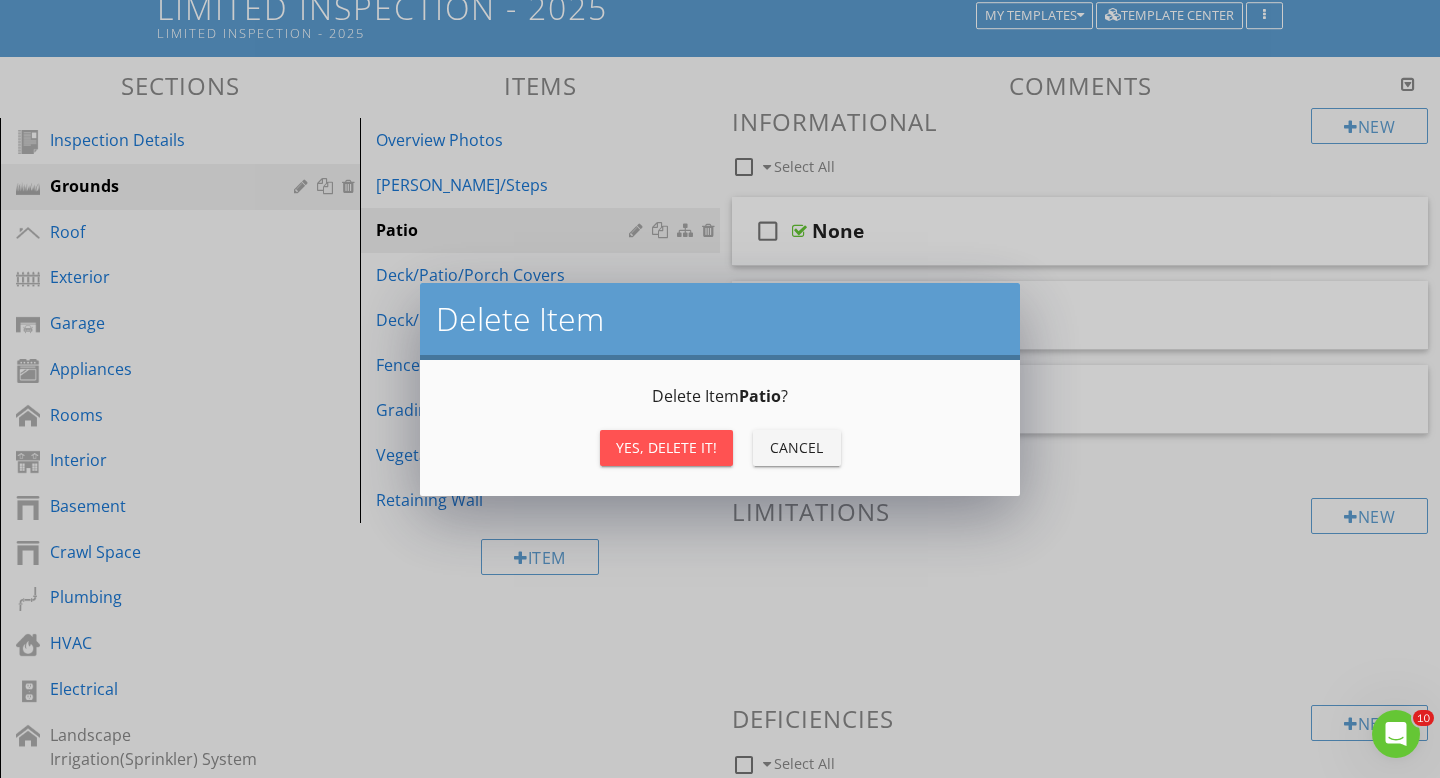 click on "Yes, Delete it!" at bounding box center (666, 447) 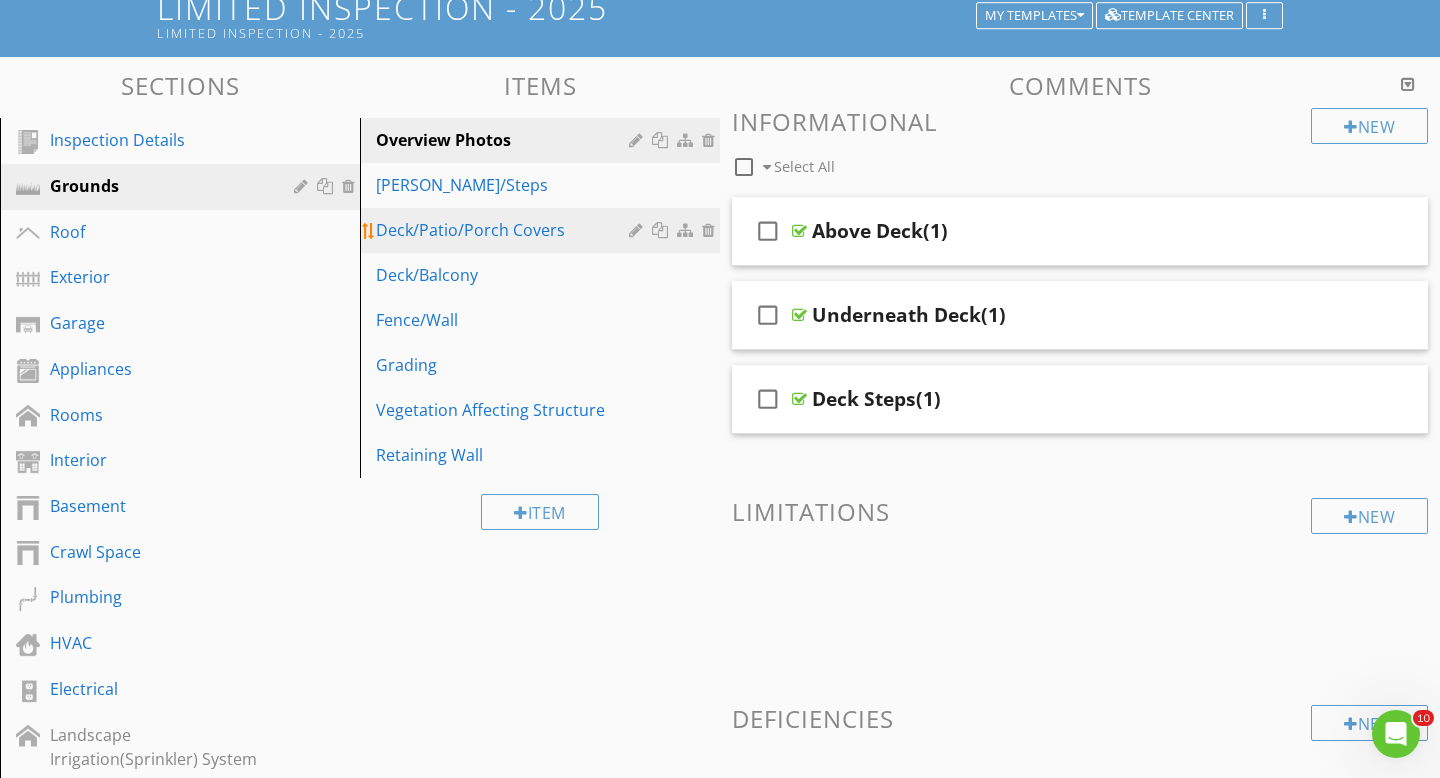 click at bounding box center [711, 230] 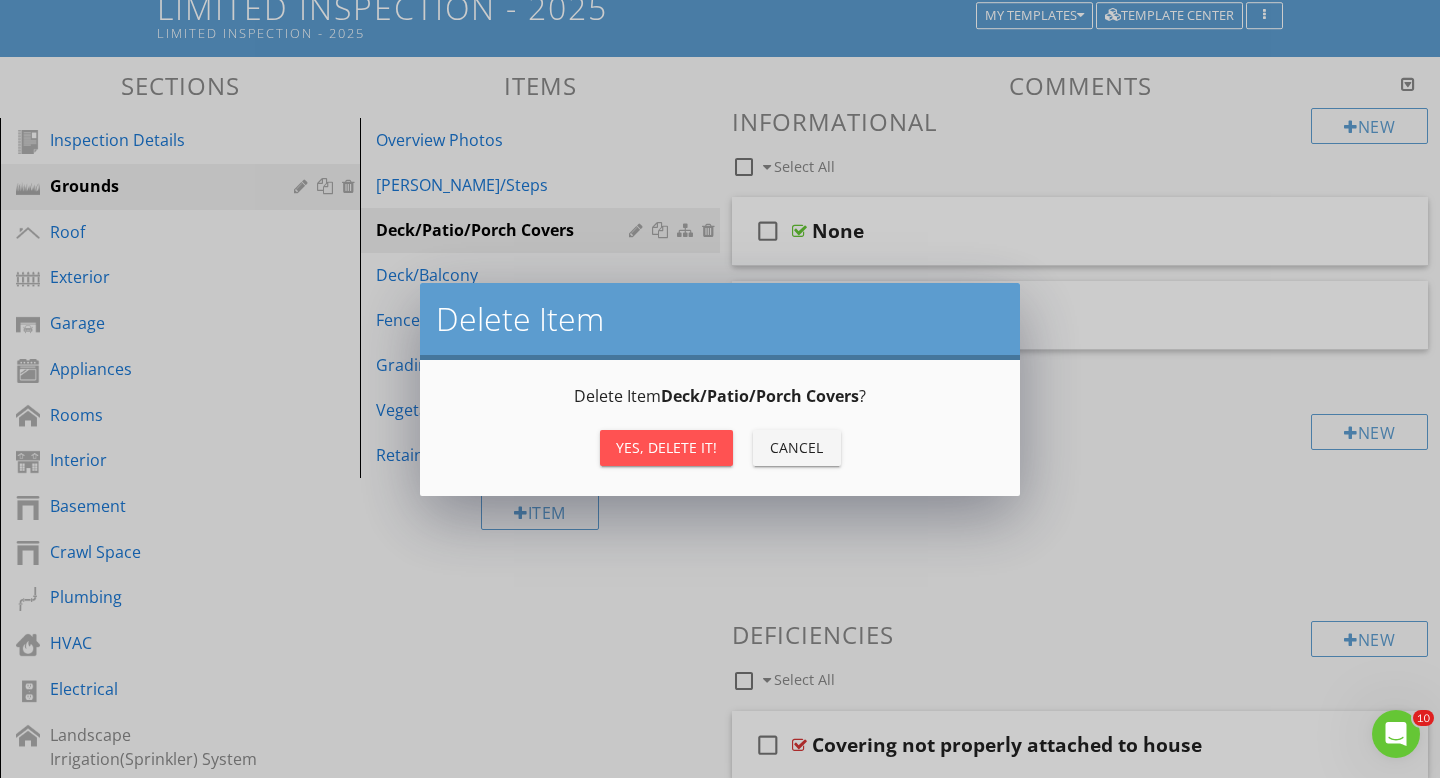 click on "Yes, Delete it!" at bounding box center [666, 447] 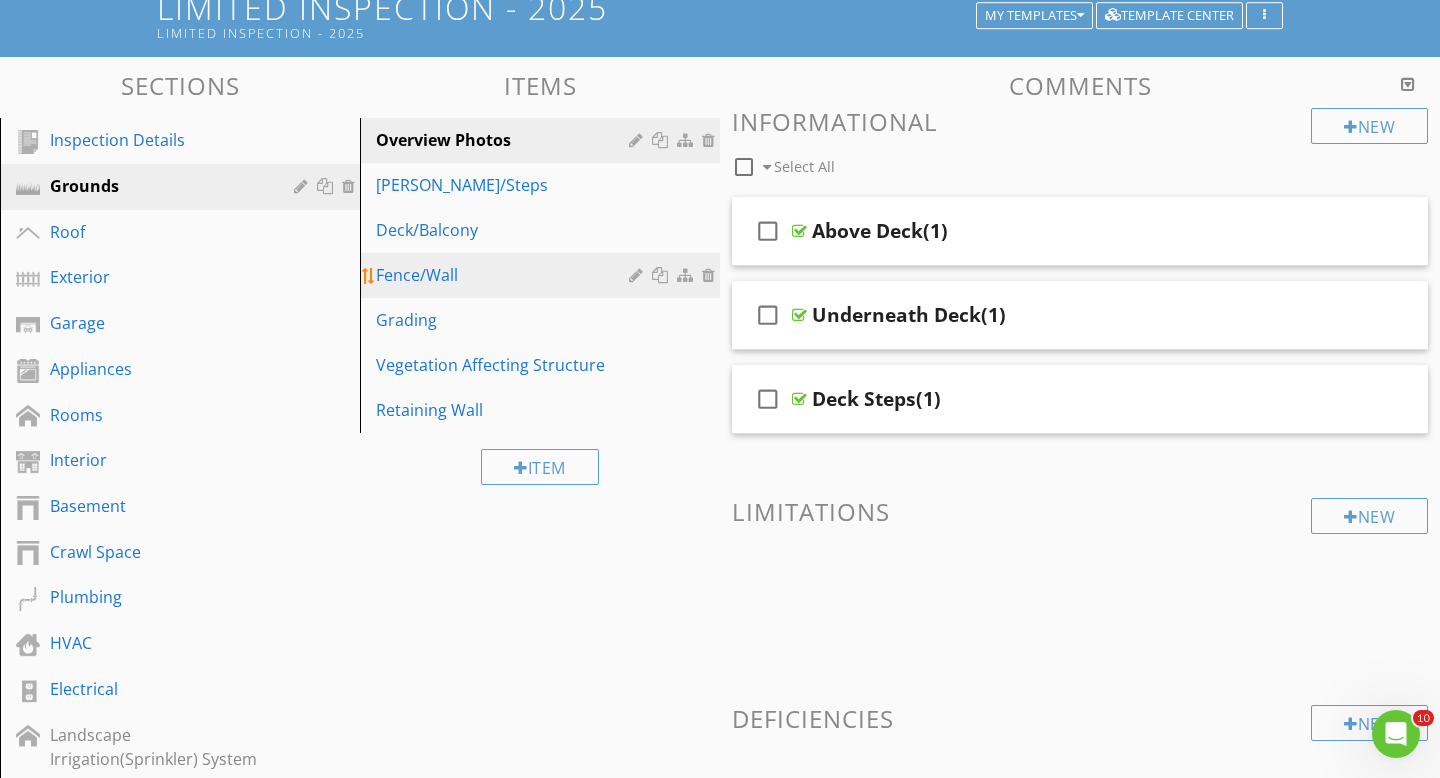 click at bounding box center (711, 275) 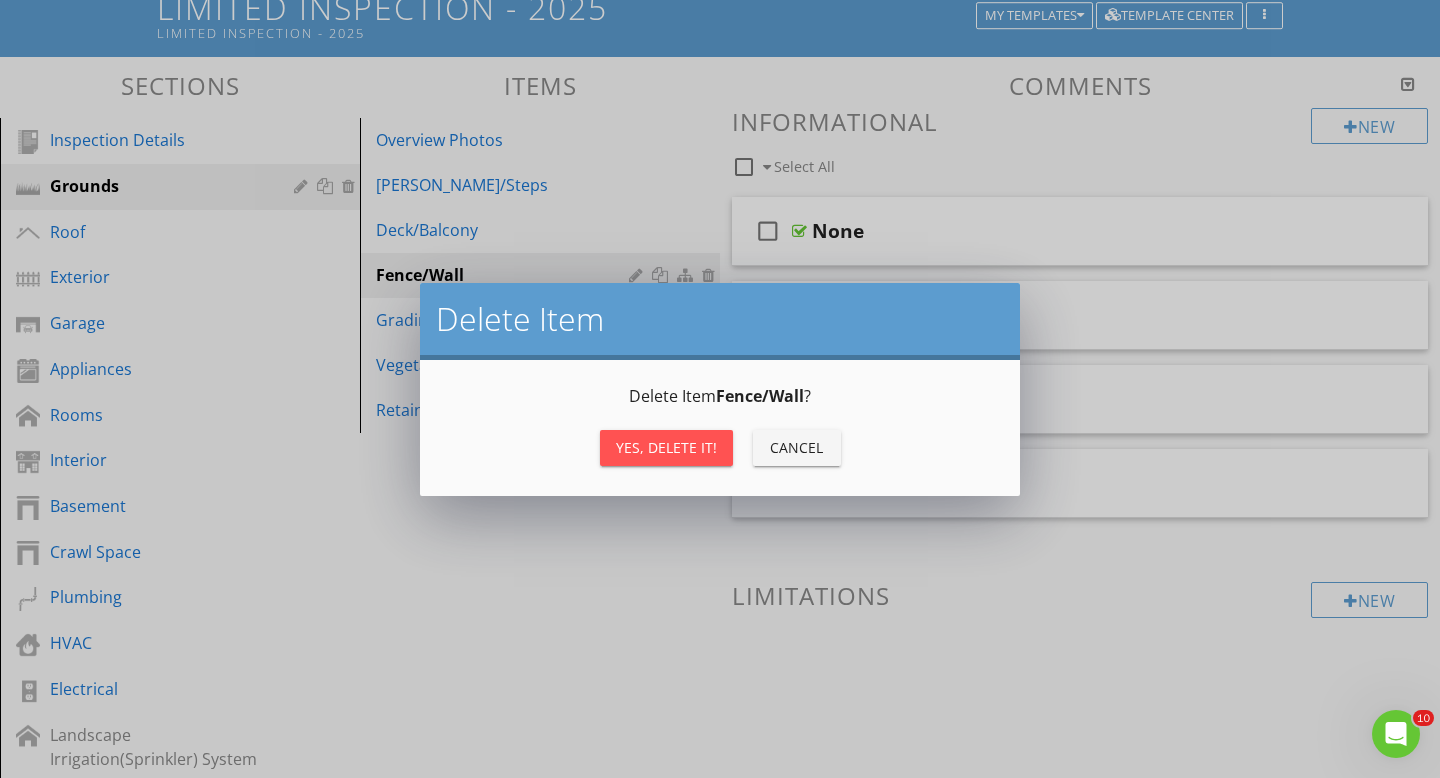 click on "Yes, Delete it!" at bounding box center (666, 447) 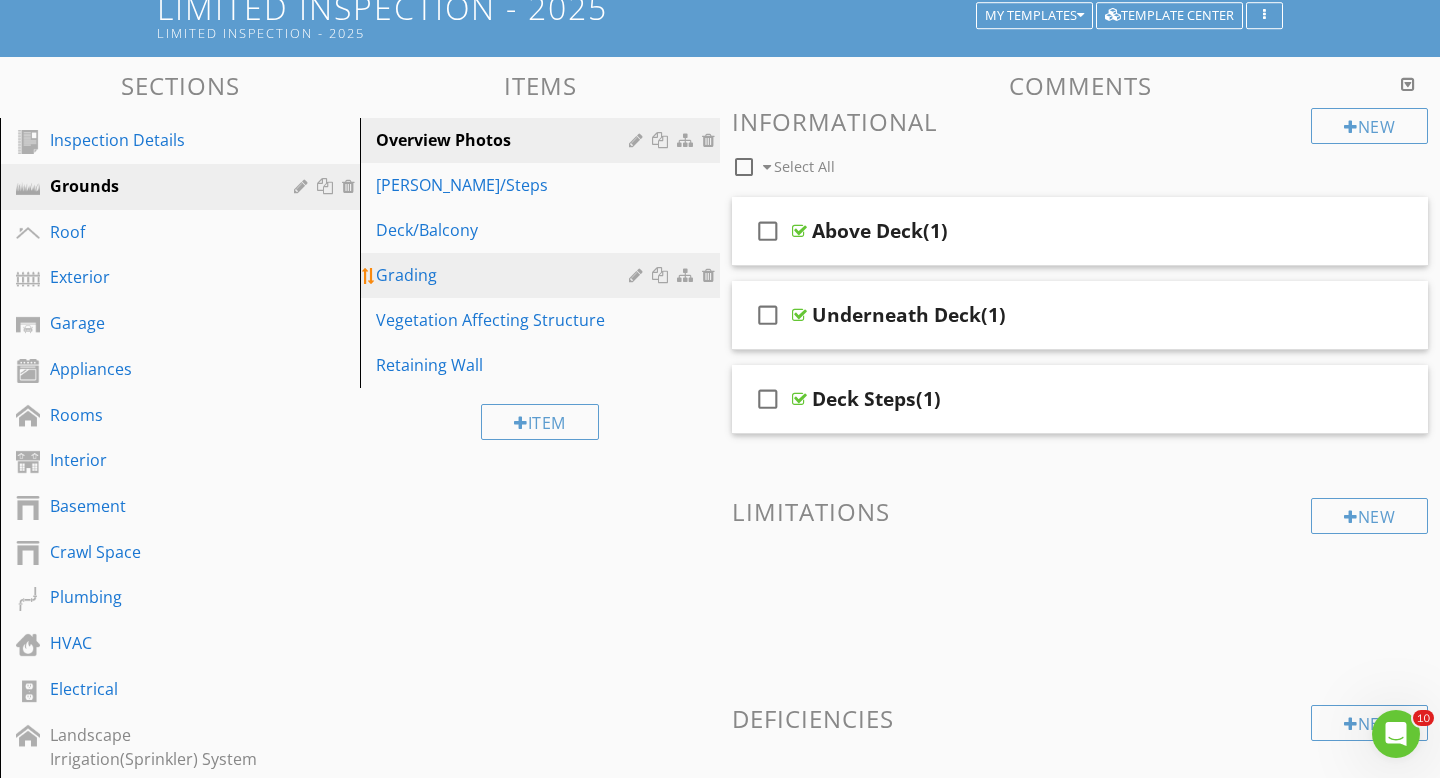 click at bounding box center (711, 275) 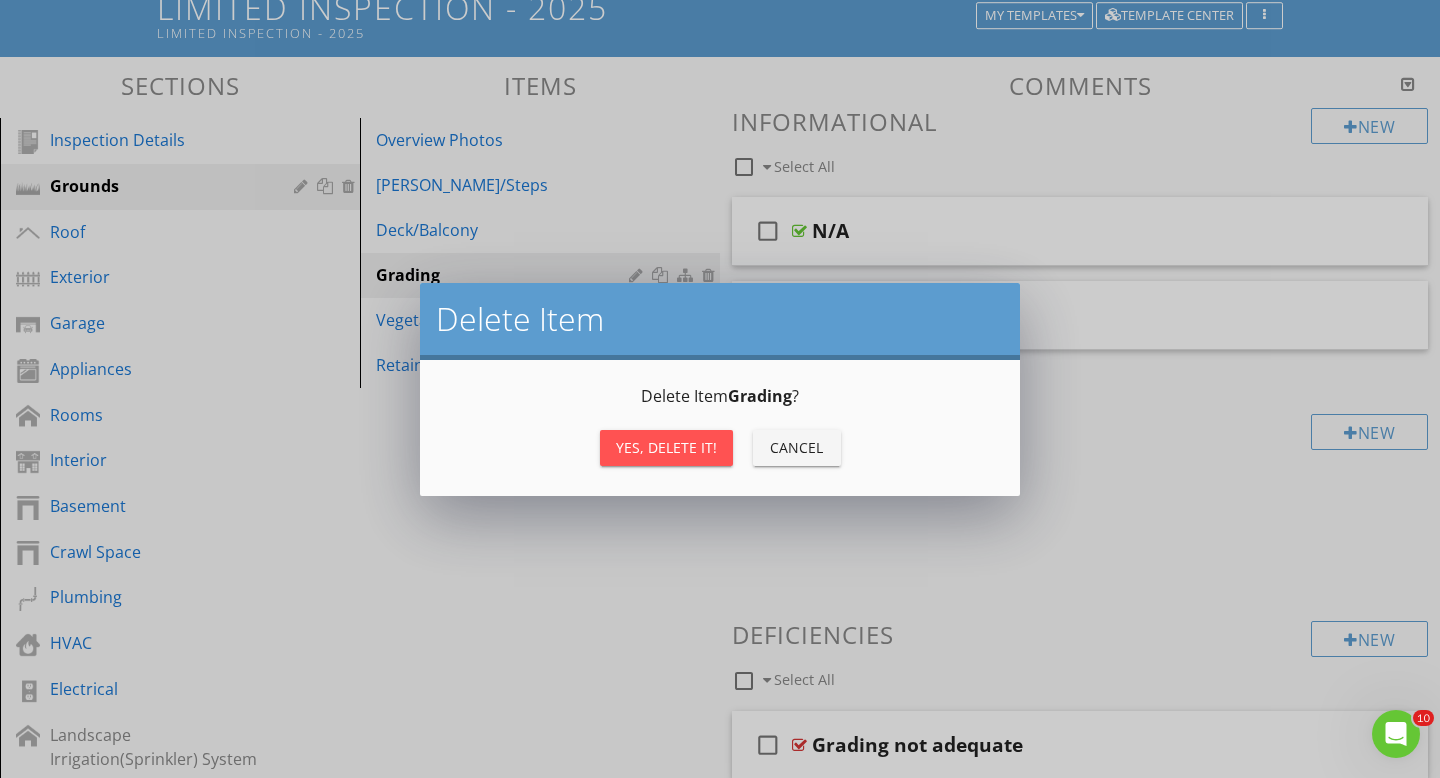 click on "Yes, Delete it!" at bounding box center (666, 447) 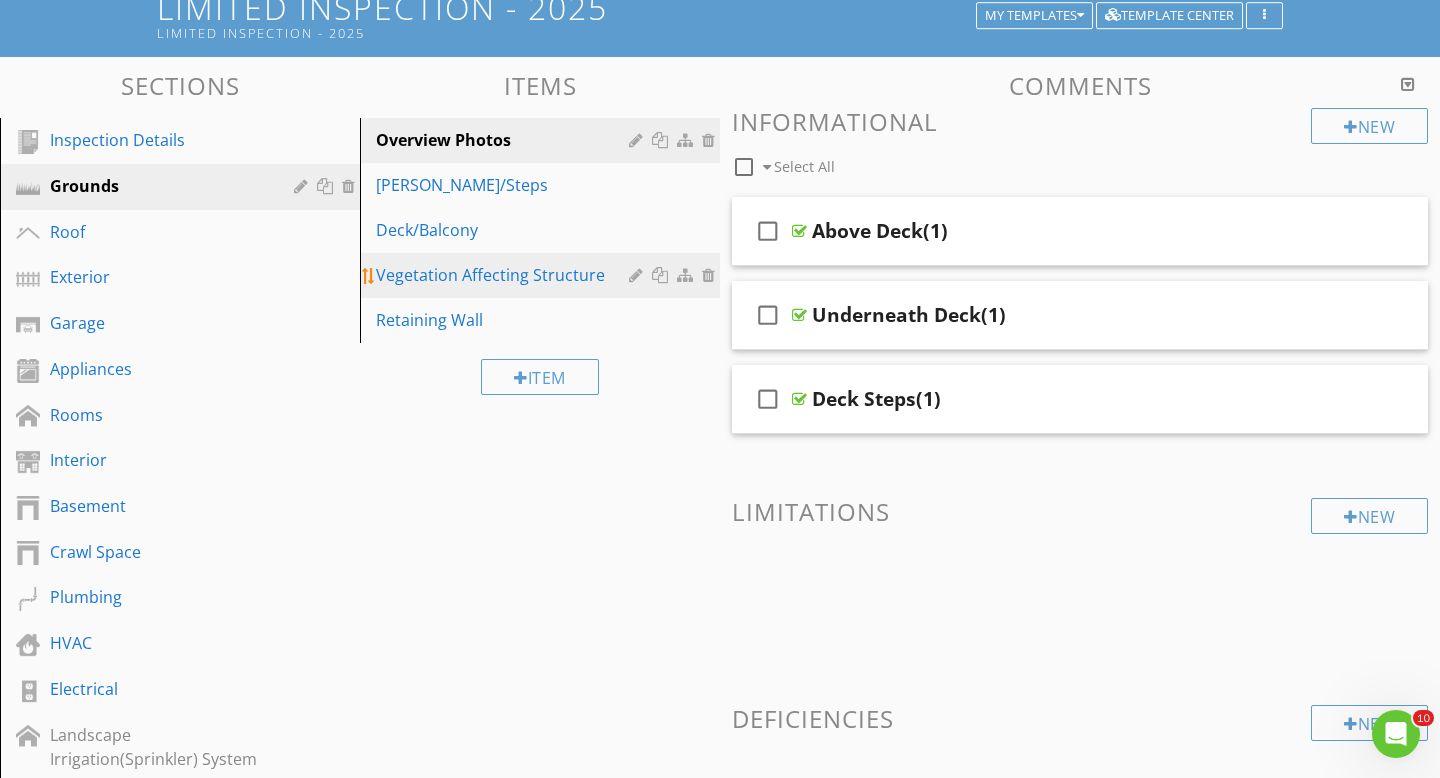 click at bounding box center (711, 275) 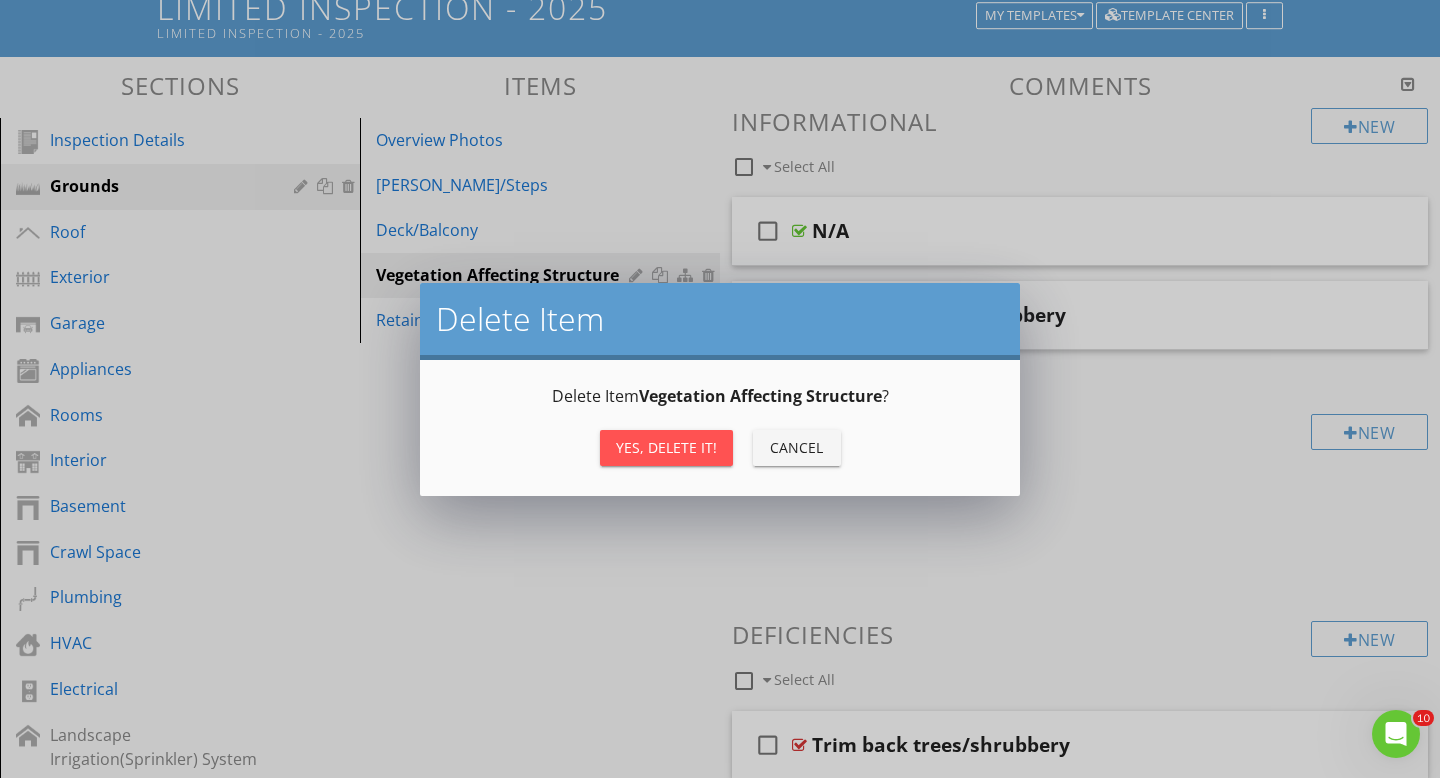 click on "Yes, Delete it!" at bounding box center (666, 447) 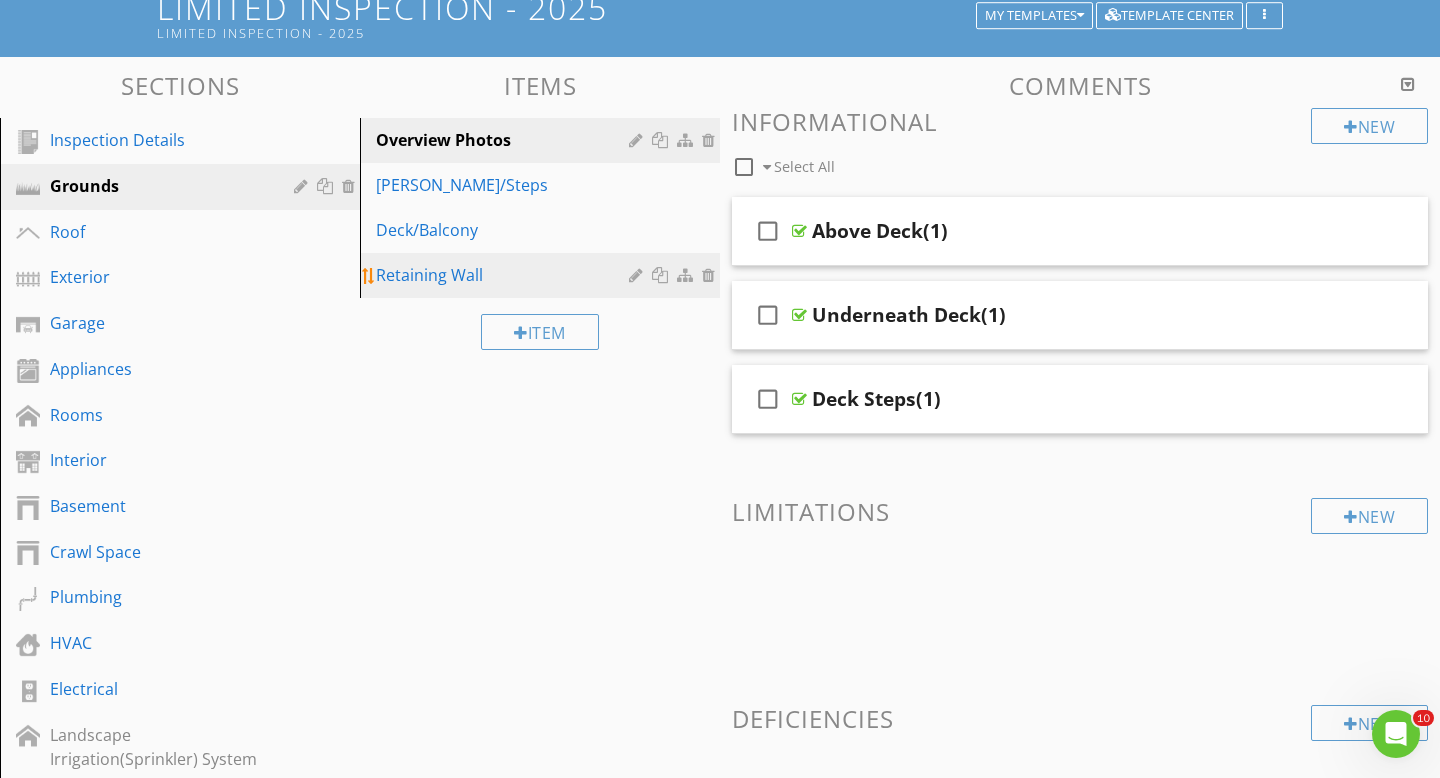 click at bounding box center (711, 275) 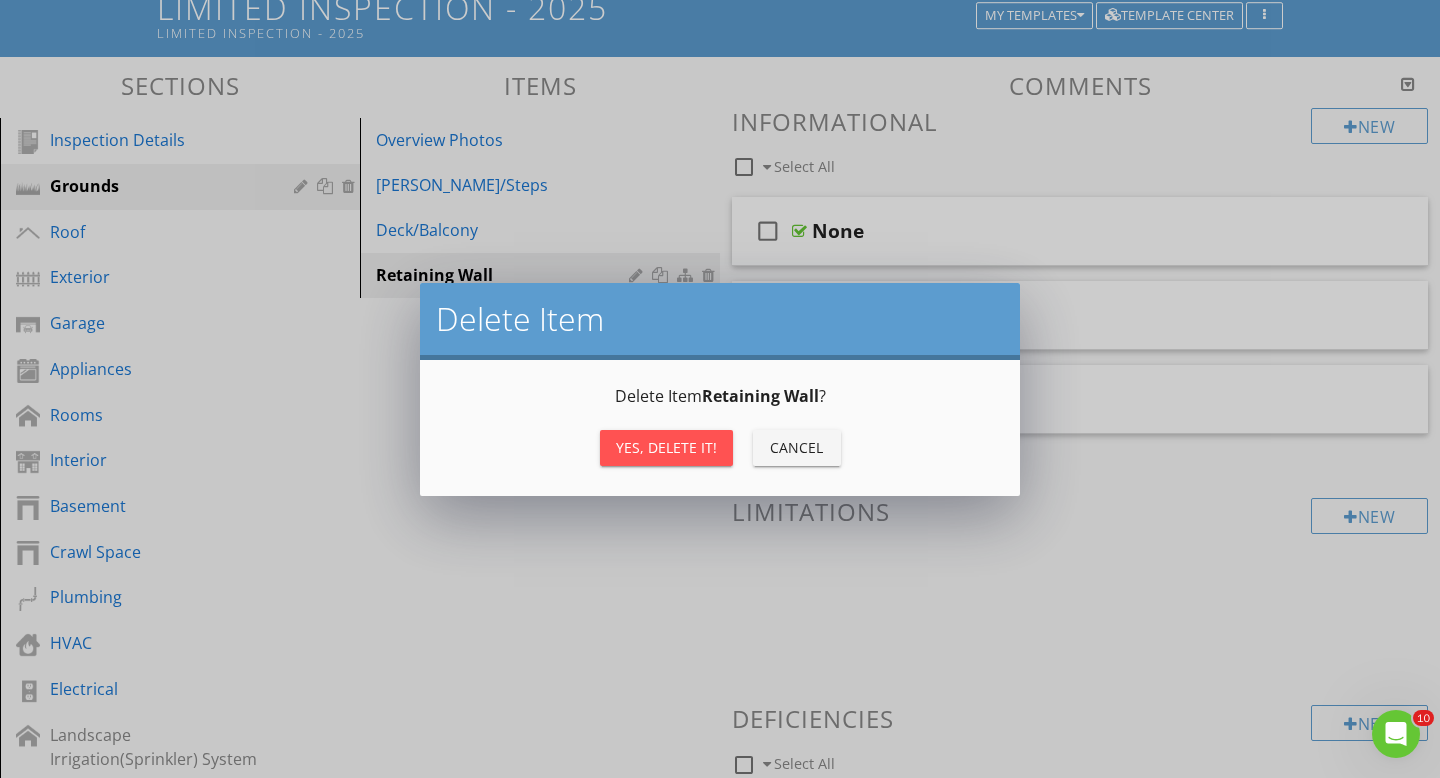 click on "Yes, Delete it!" at bounding box center (666, 447) 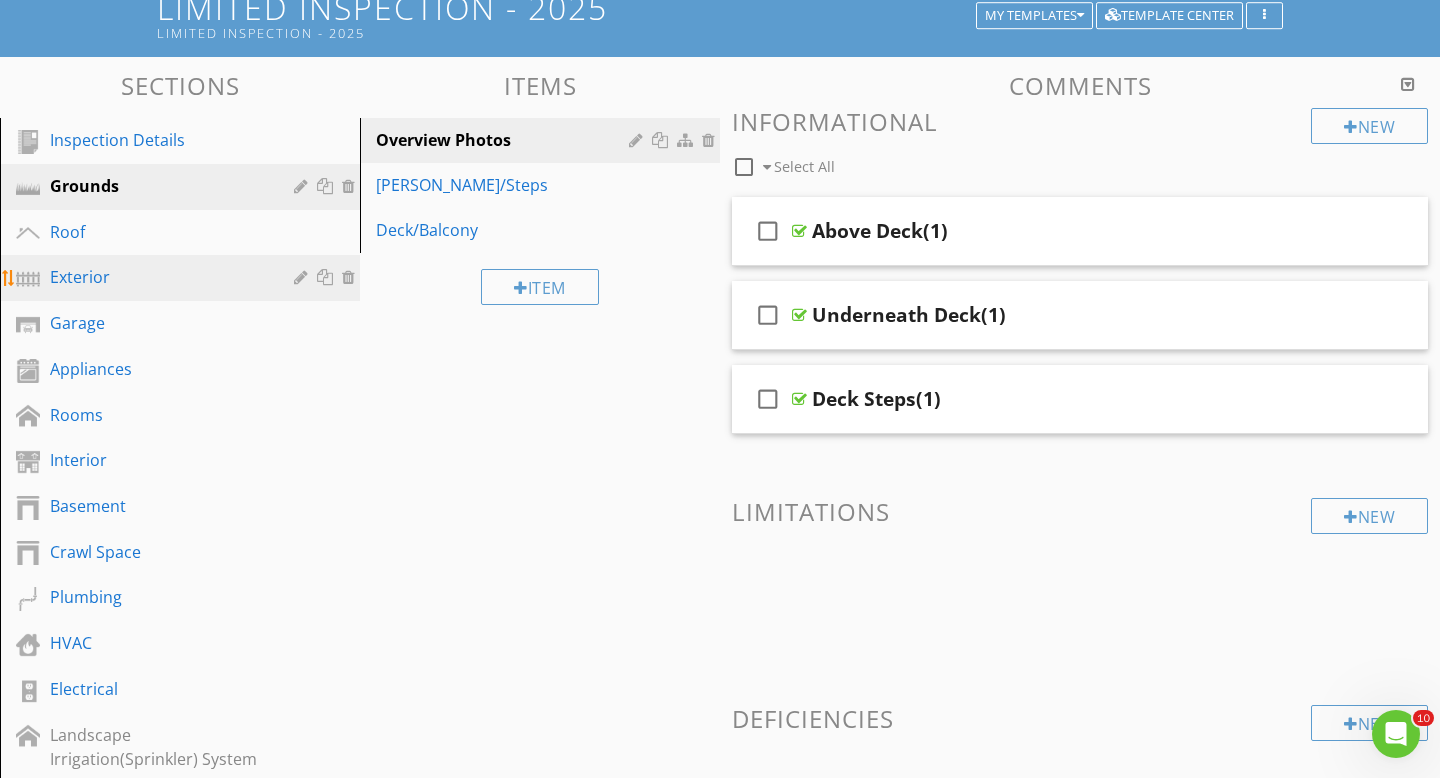 click on "Exterior" at bounding box center [157, 277] 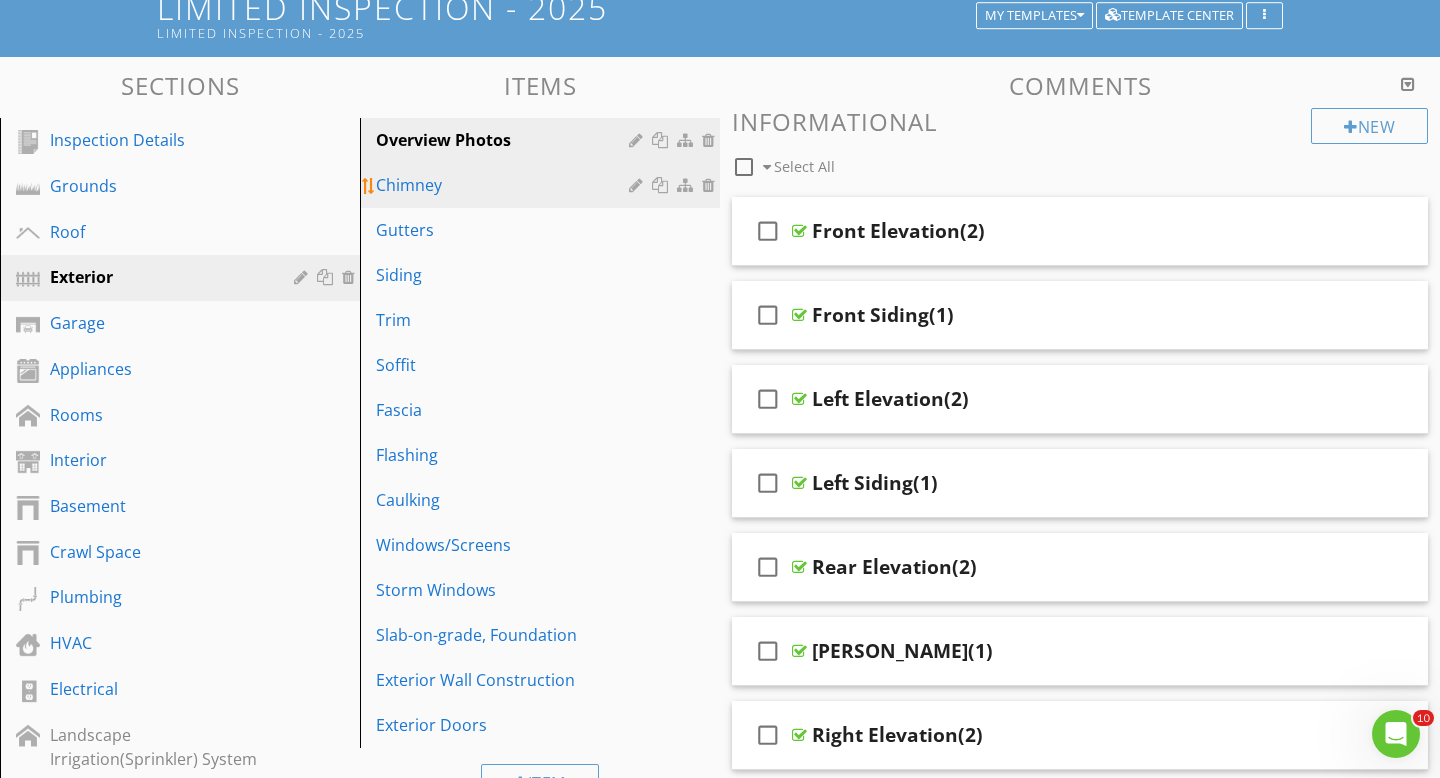 click at bounding box center (711, 185) 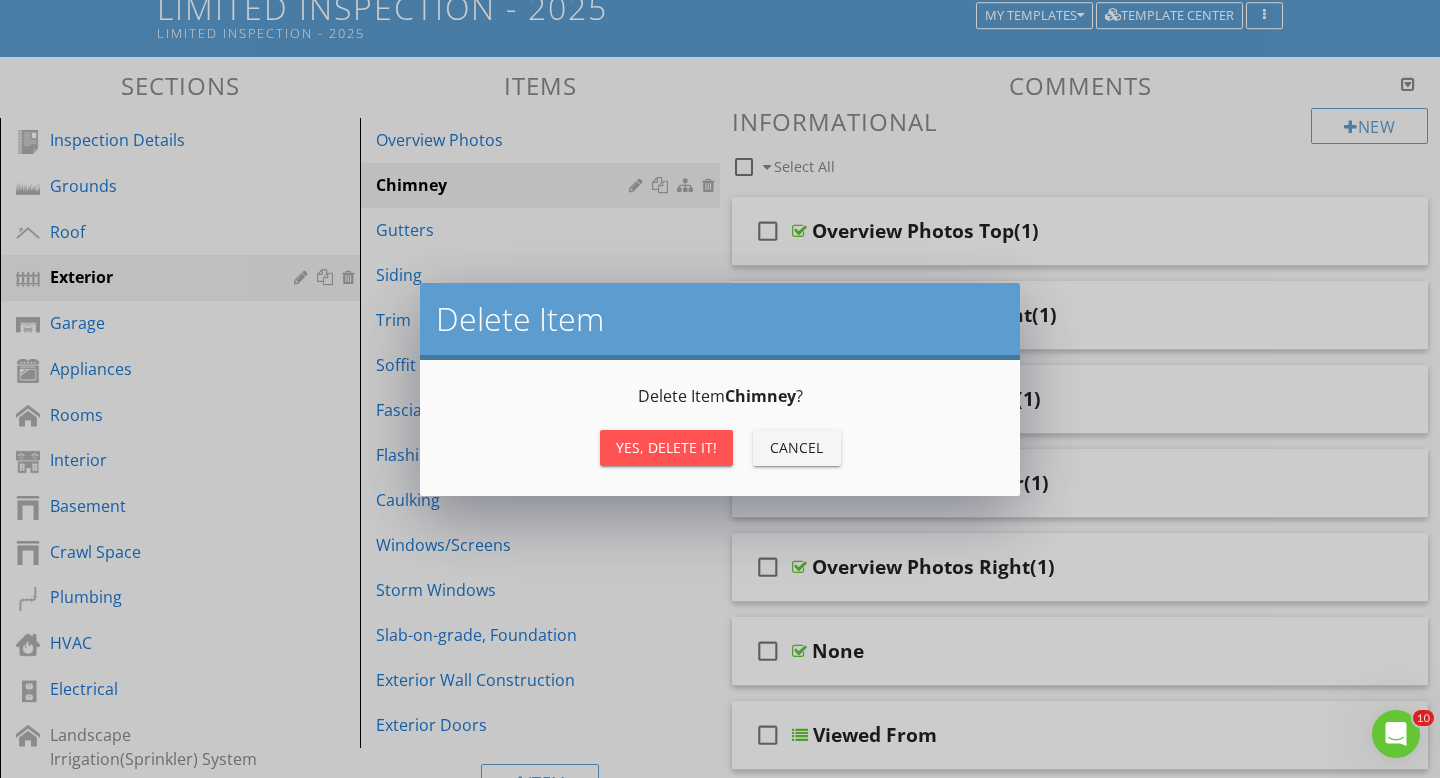 click on "Yes, Delete it!" at bounding box center (666, 447) 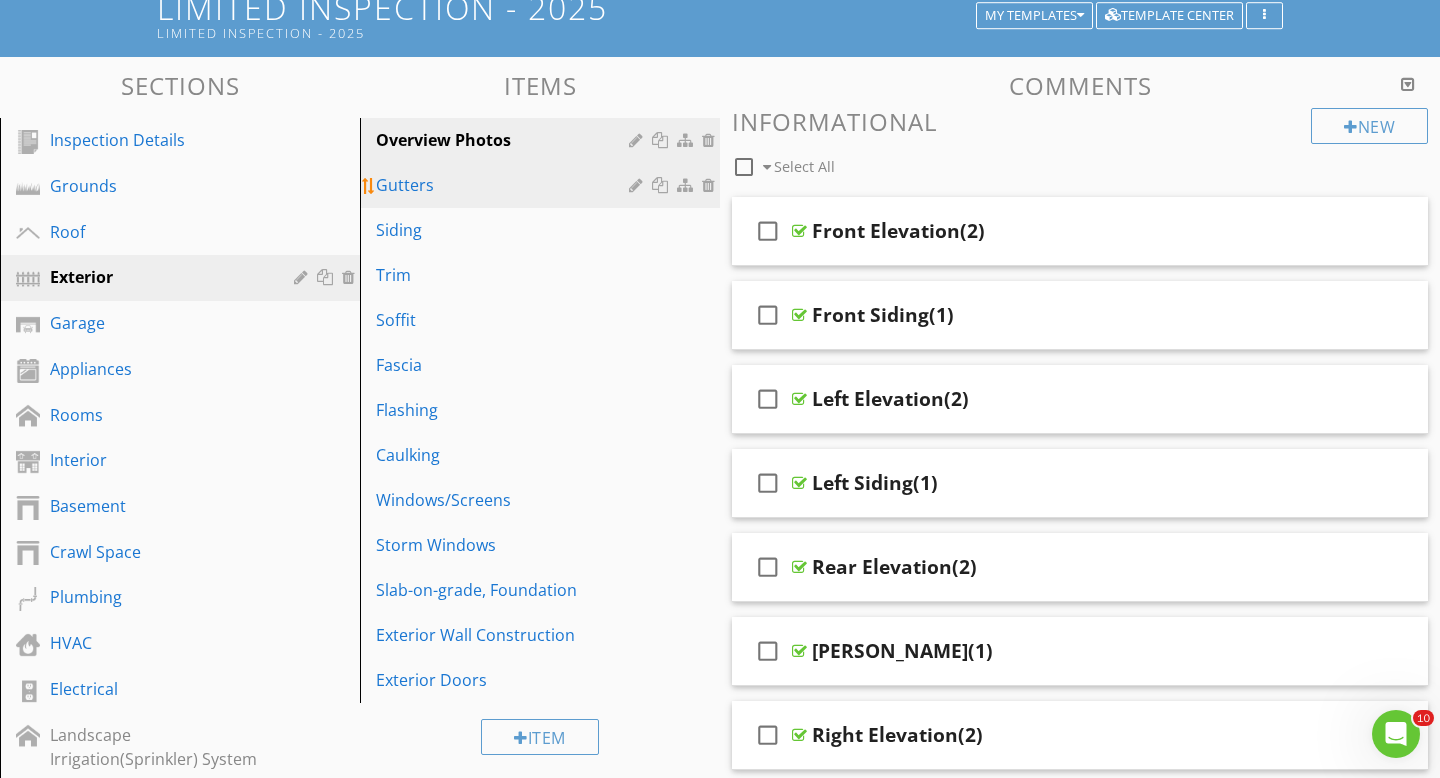 click at bounding box center [711, 185] 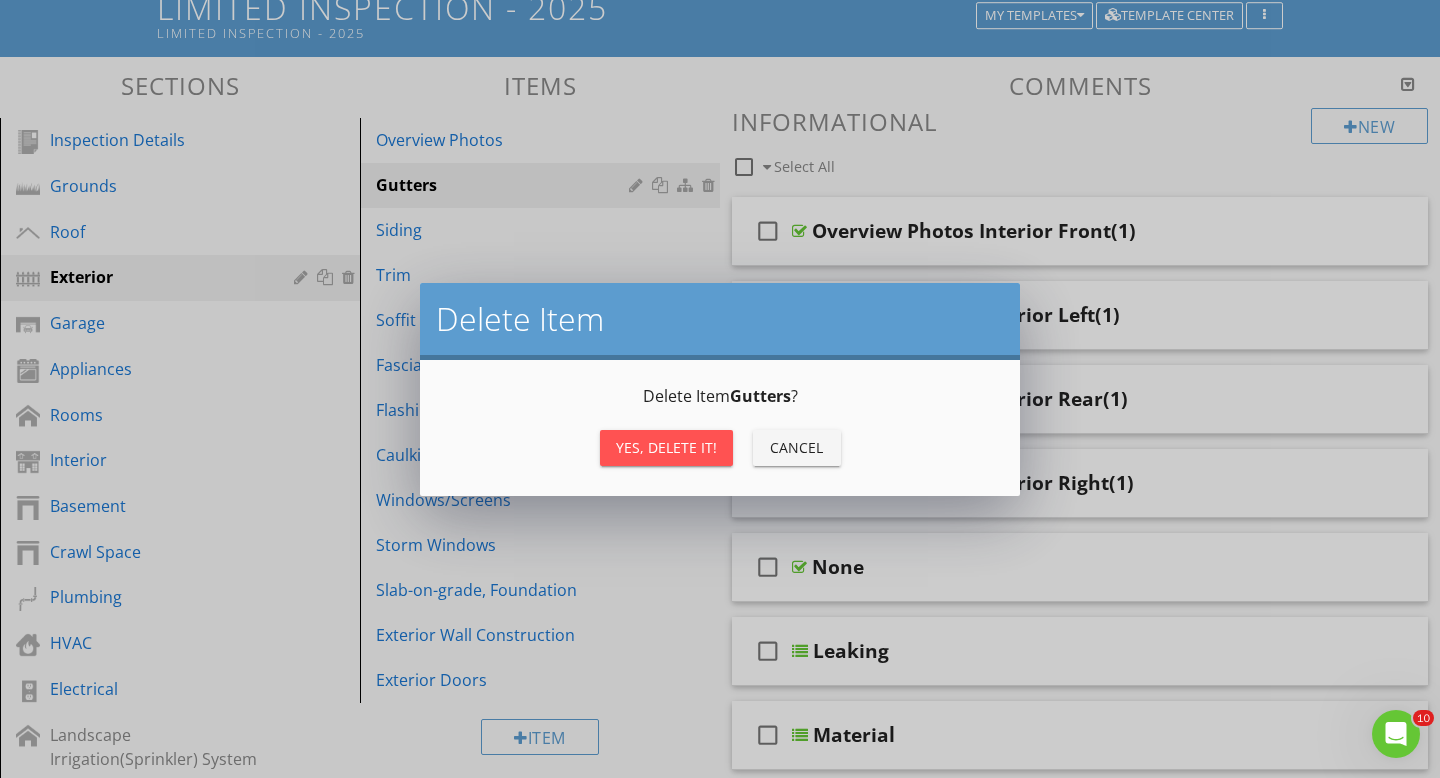 click on "Yes, Delete it!" at bounding box center (666, 447) 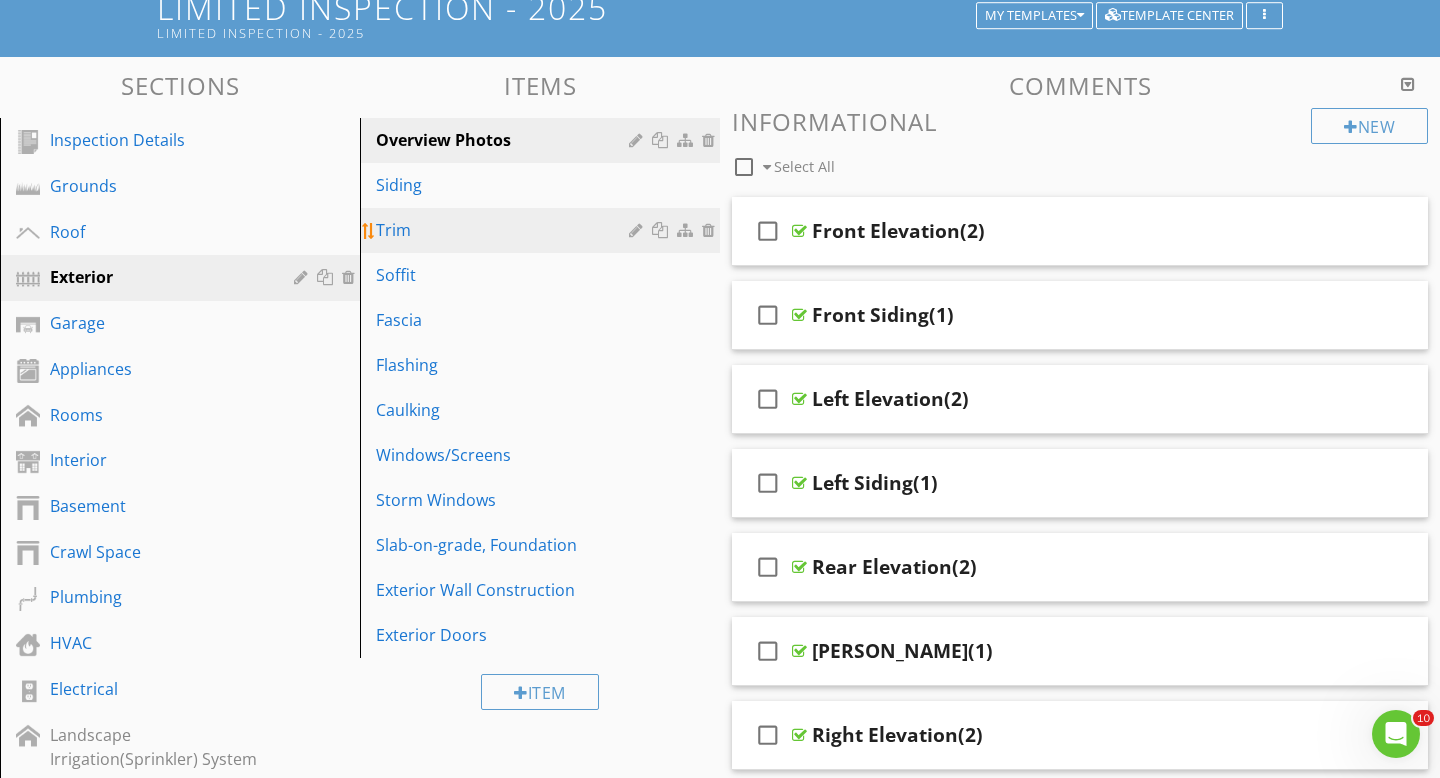 click at bounding box center [711, 230] 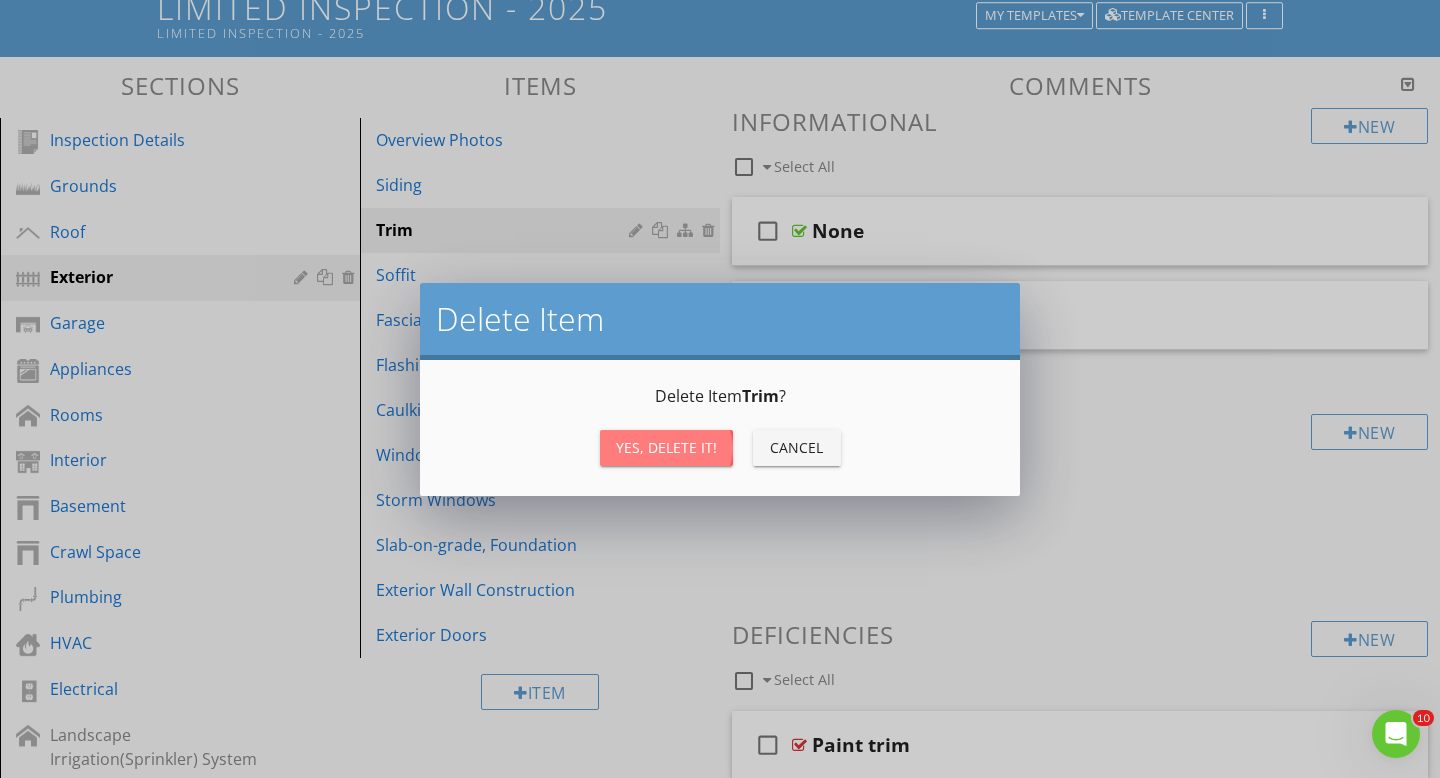 click on "Yes, Delete it!" at bounding box center (666, 447) 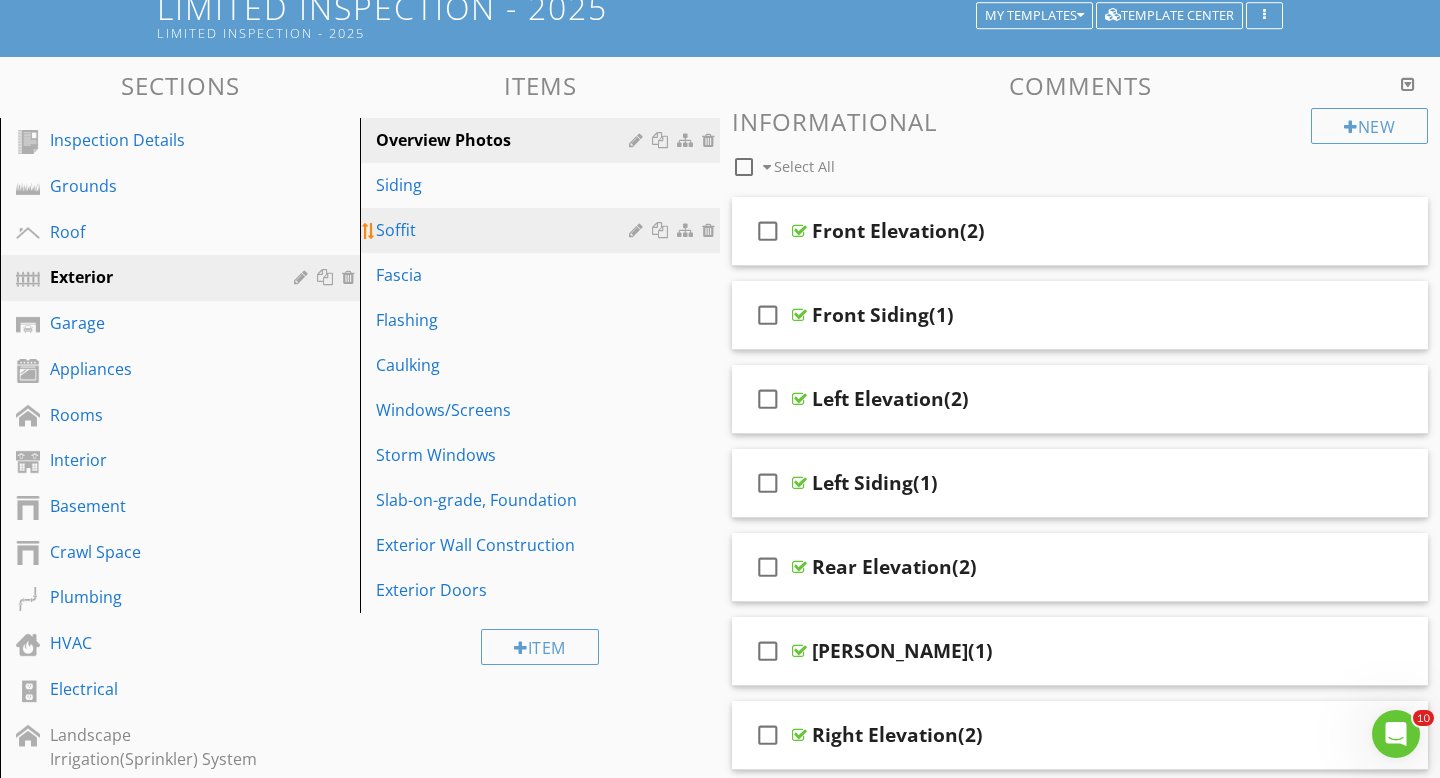 click at bounding box center (711, 230) 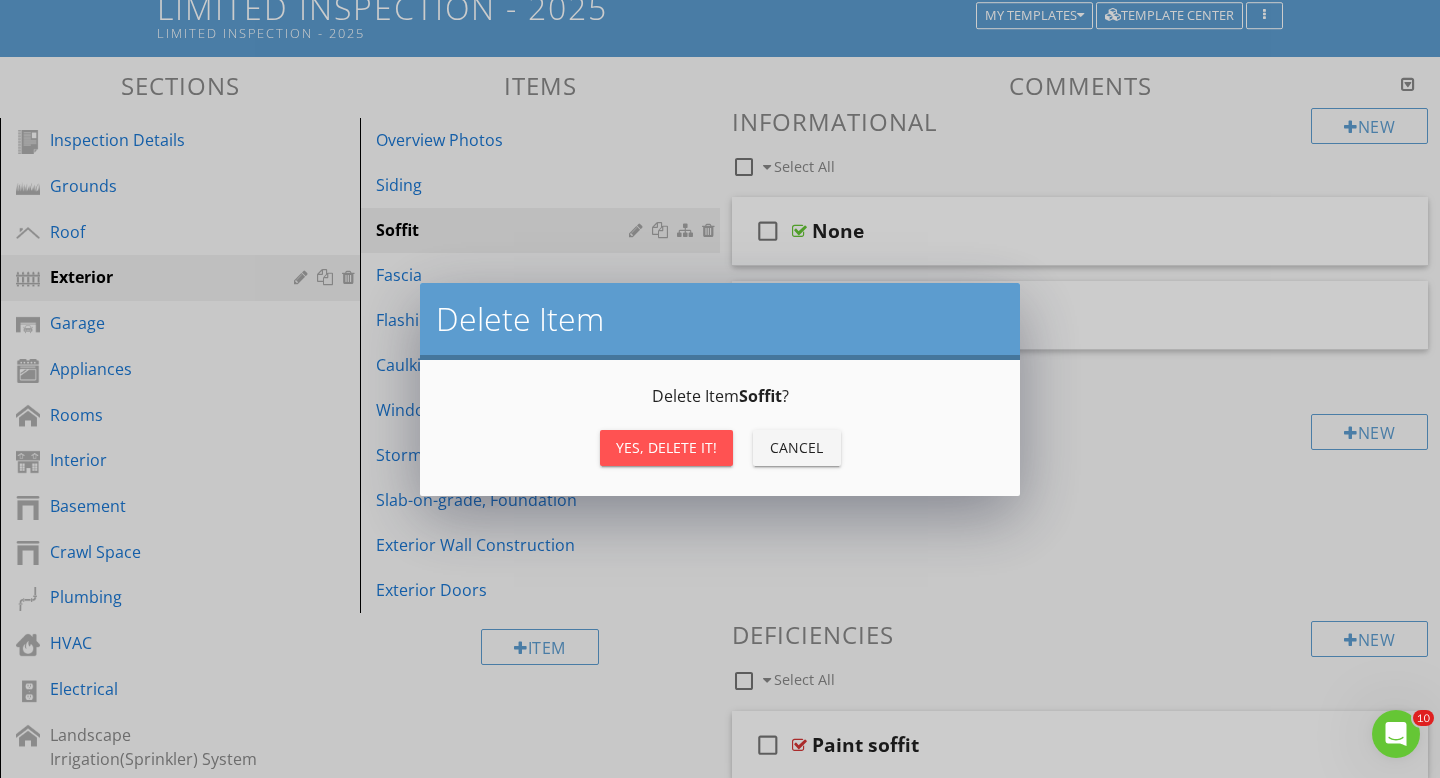 click on "Yes, Delete it!" at bounding box center [666, 447] 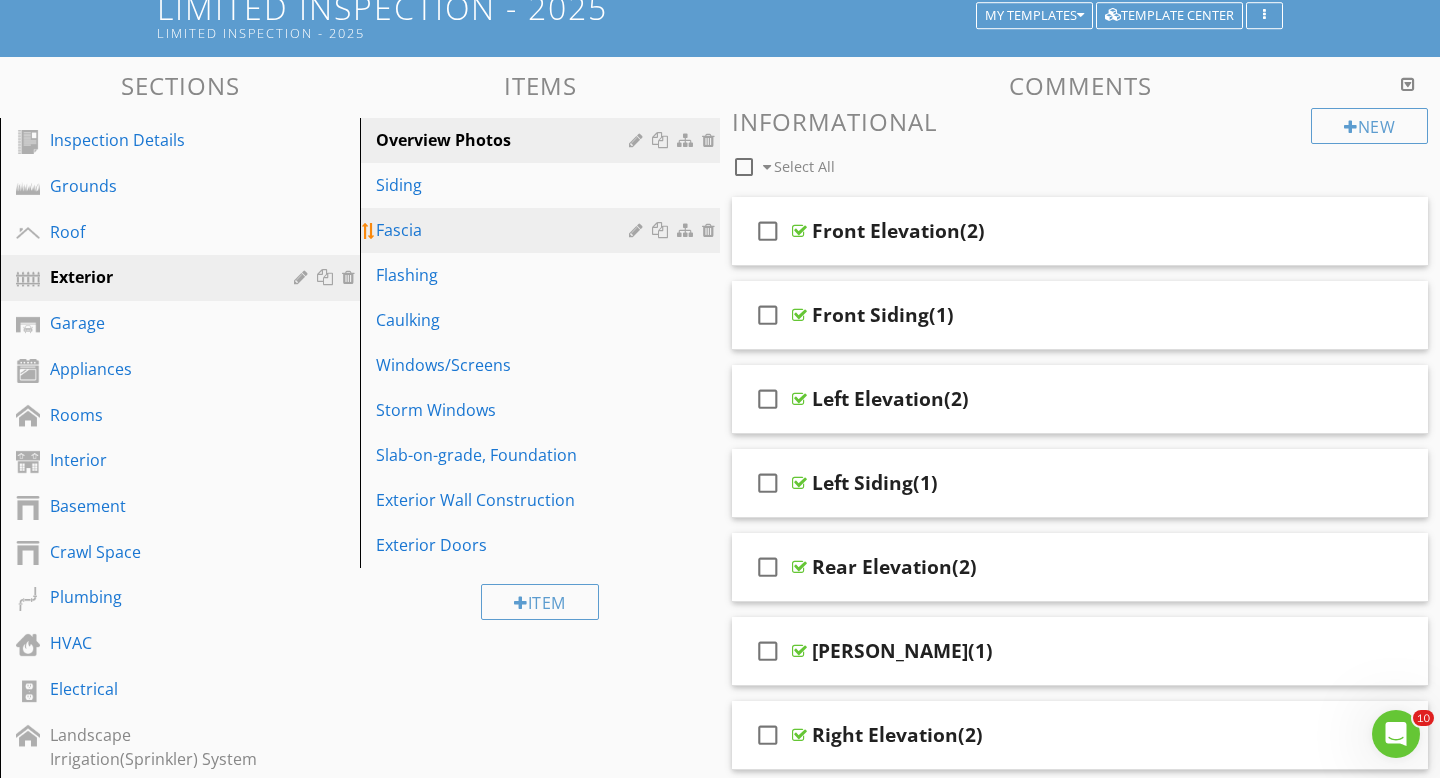click at bounding box center [674, 230] 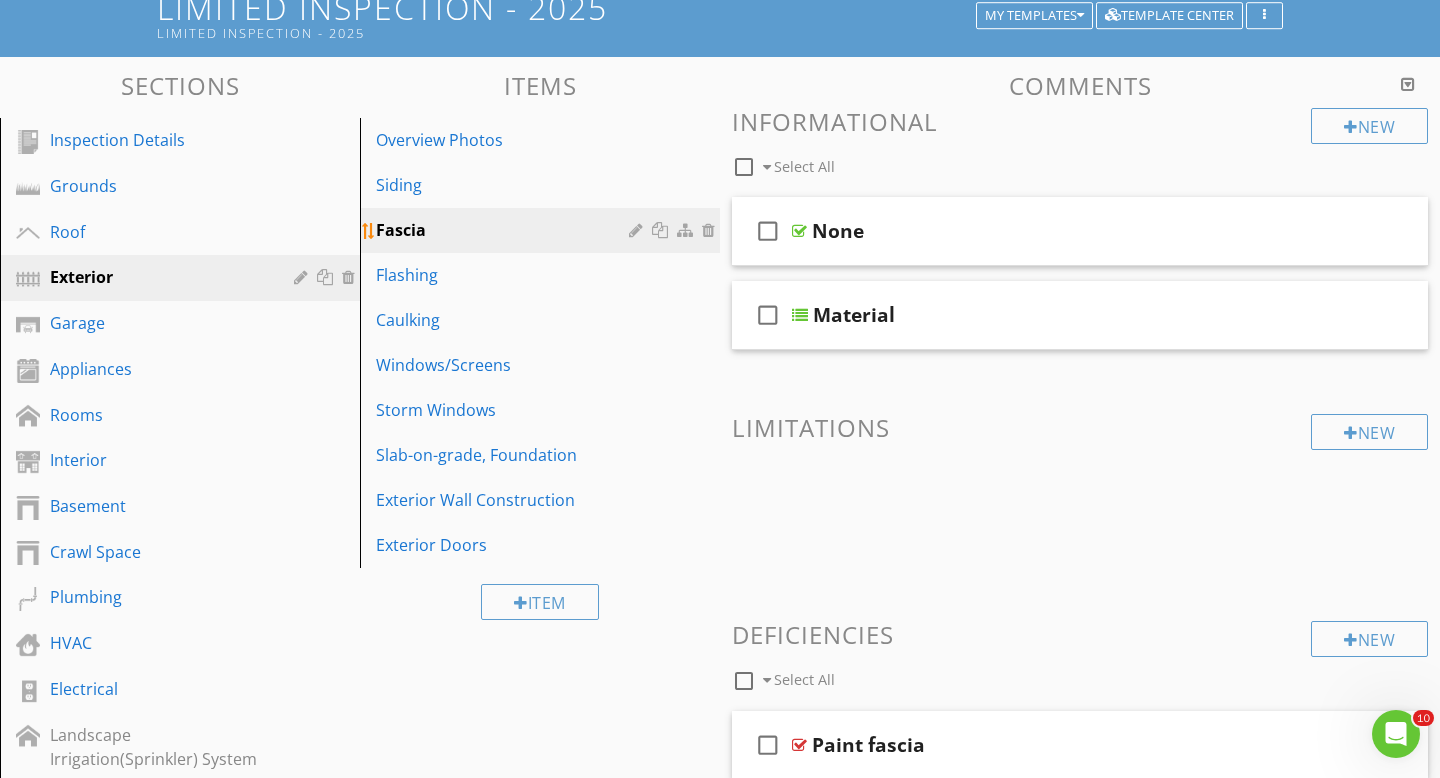 click at bounding box center [711, 230] 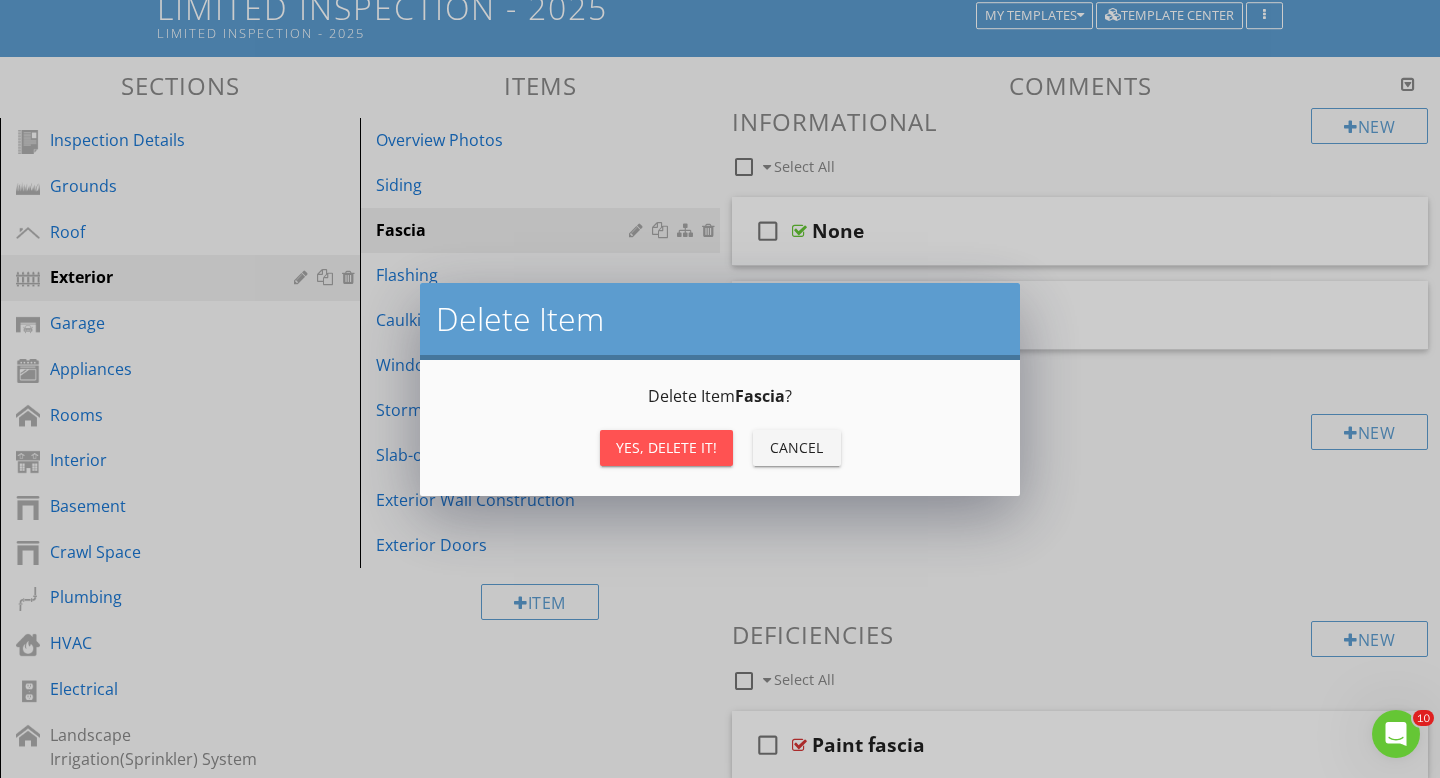 click on "Yes, Delete it!" at bounding box center [666, 447] 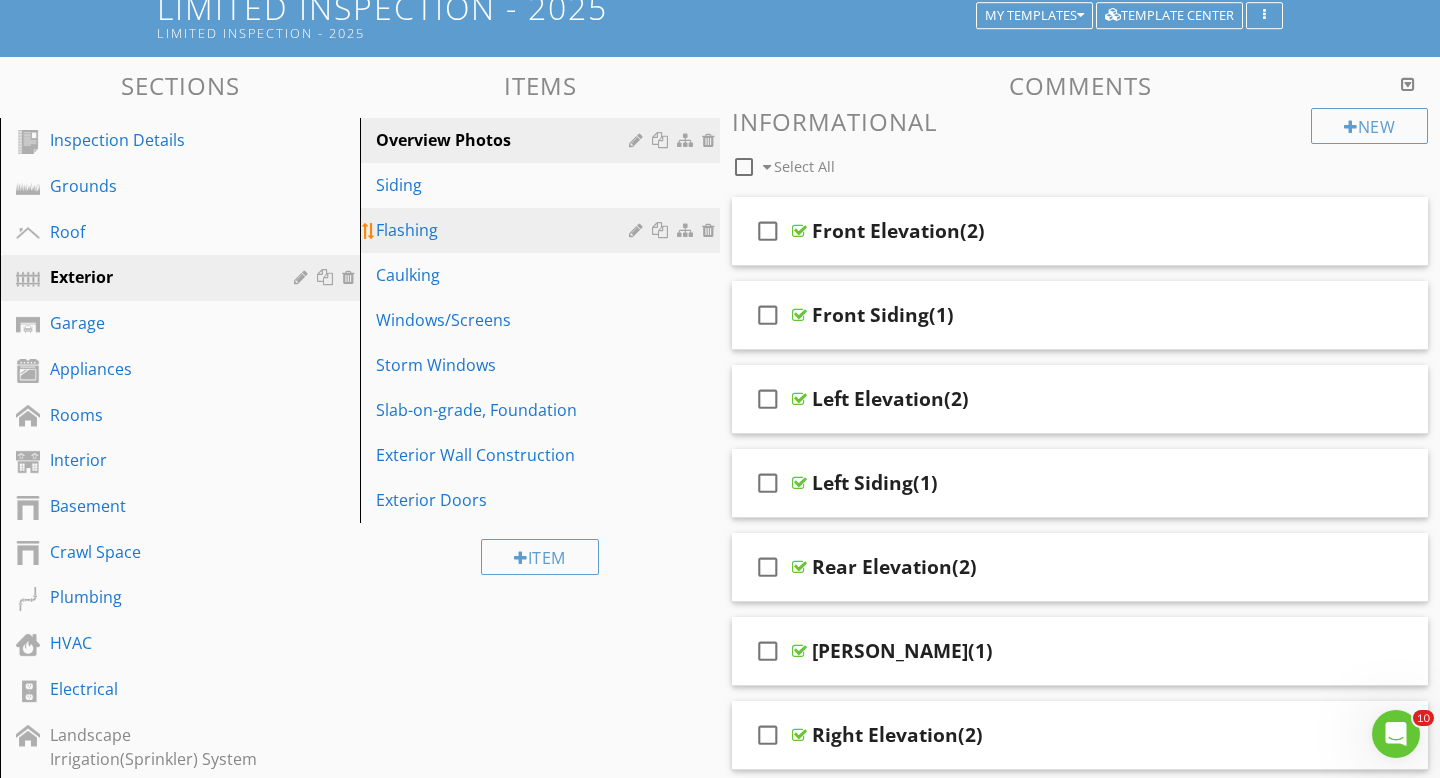 click at bounding box center [711, 230] 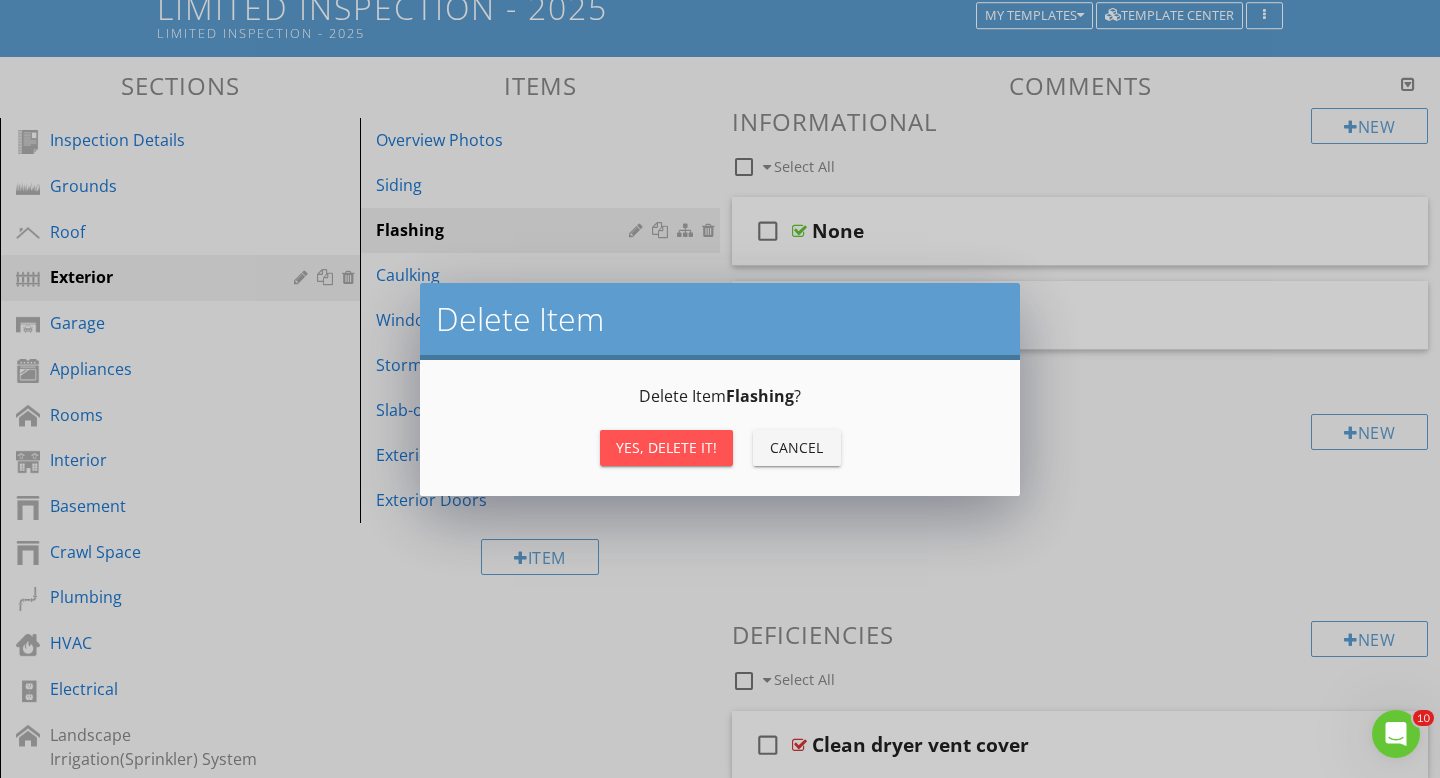 click on "Yes, Delete it!" at bounding box center (666, 447) 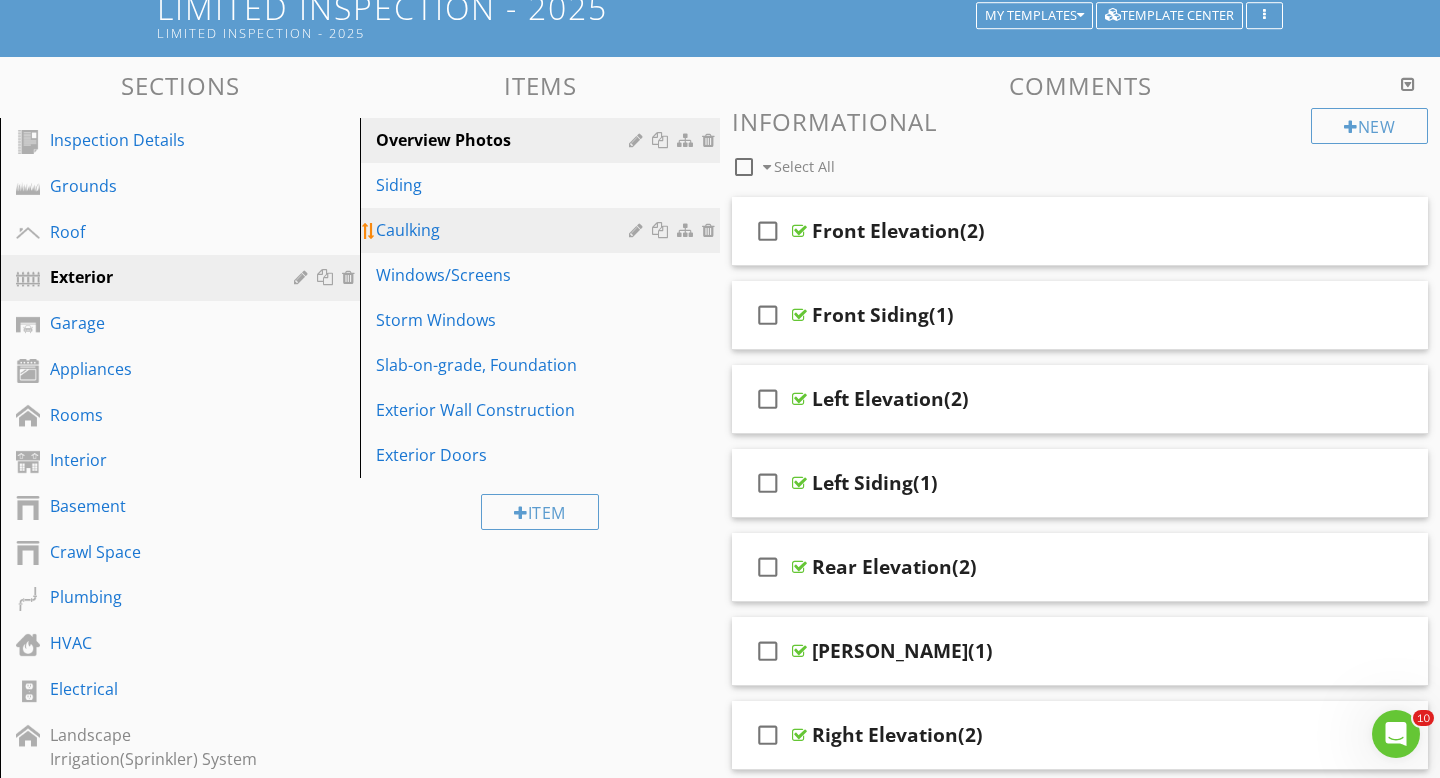click at bounding box center [711, 230] 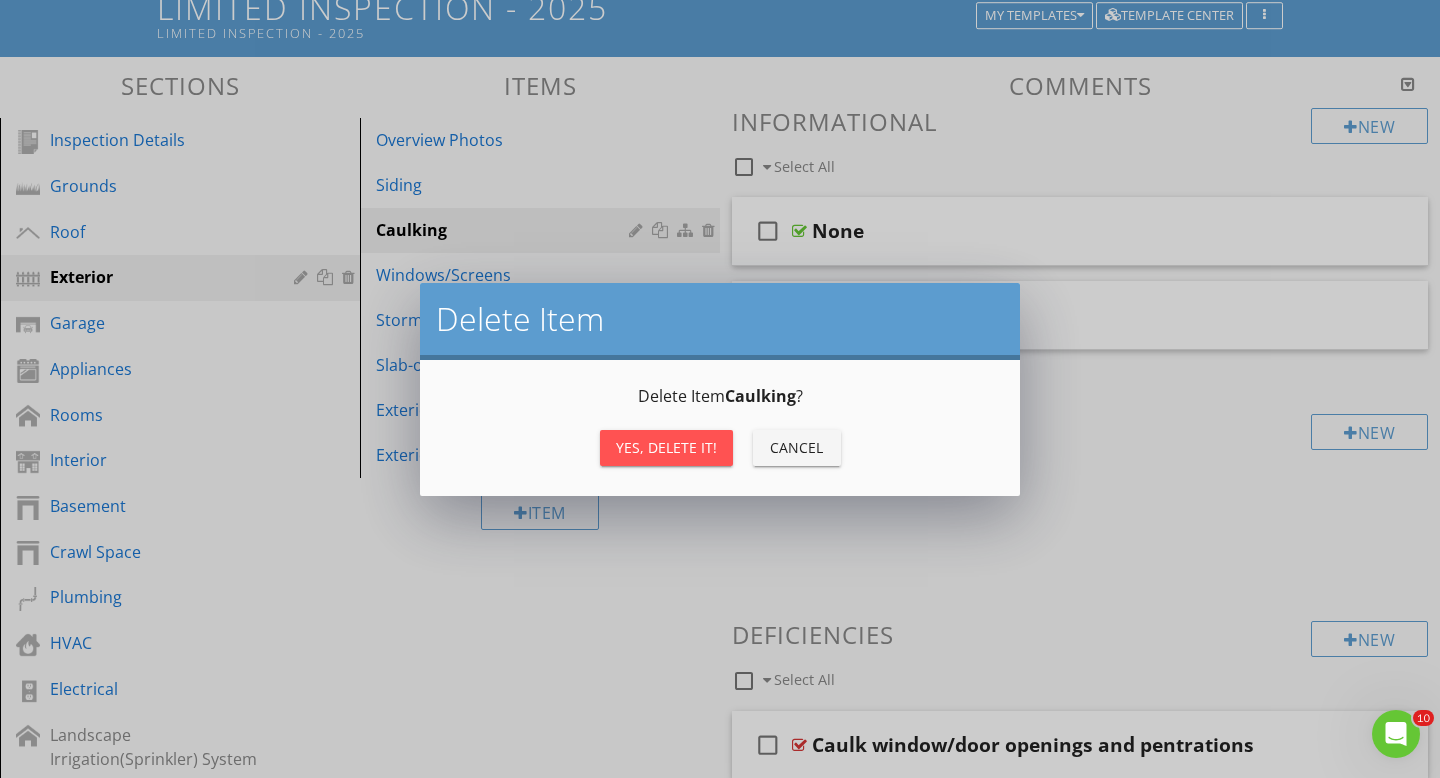 click on "Yes, Delete it!" at bounding box center [666, 447] 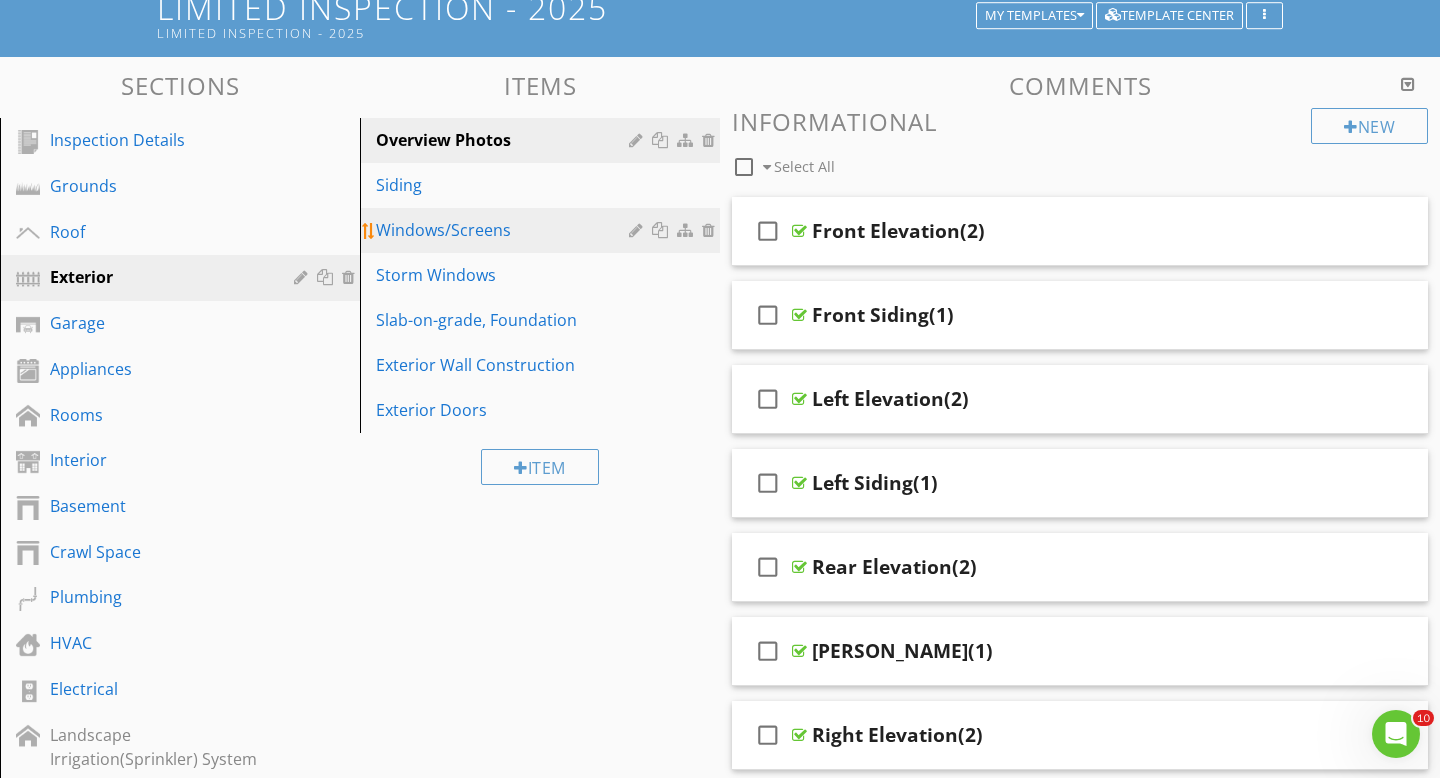click at bounding box center (711, 230) 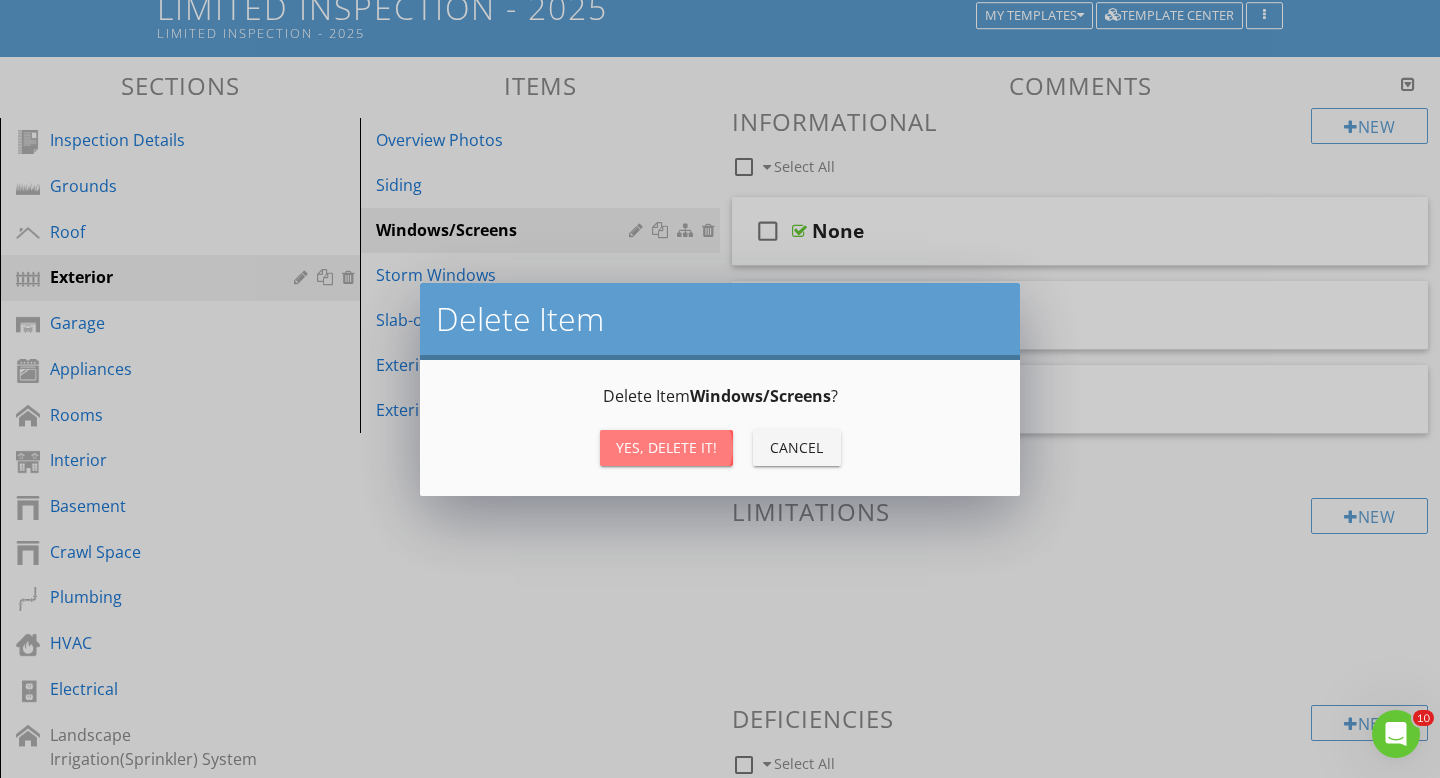 click on "Yes, Delete it!" at bounding box center [666, 447] 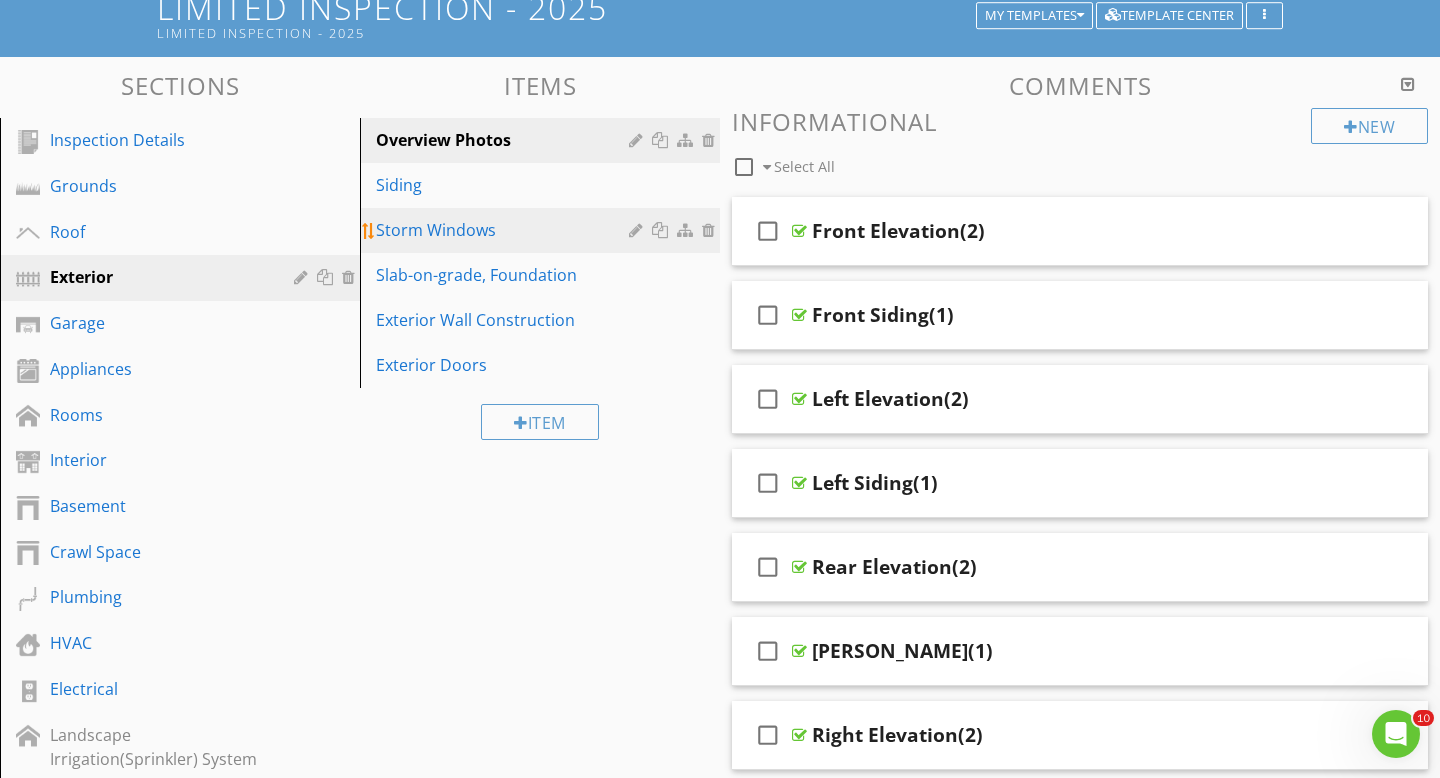 click at bounding box center (711, 230) 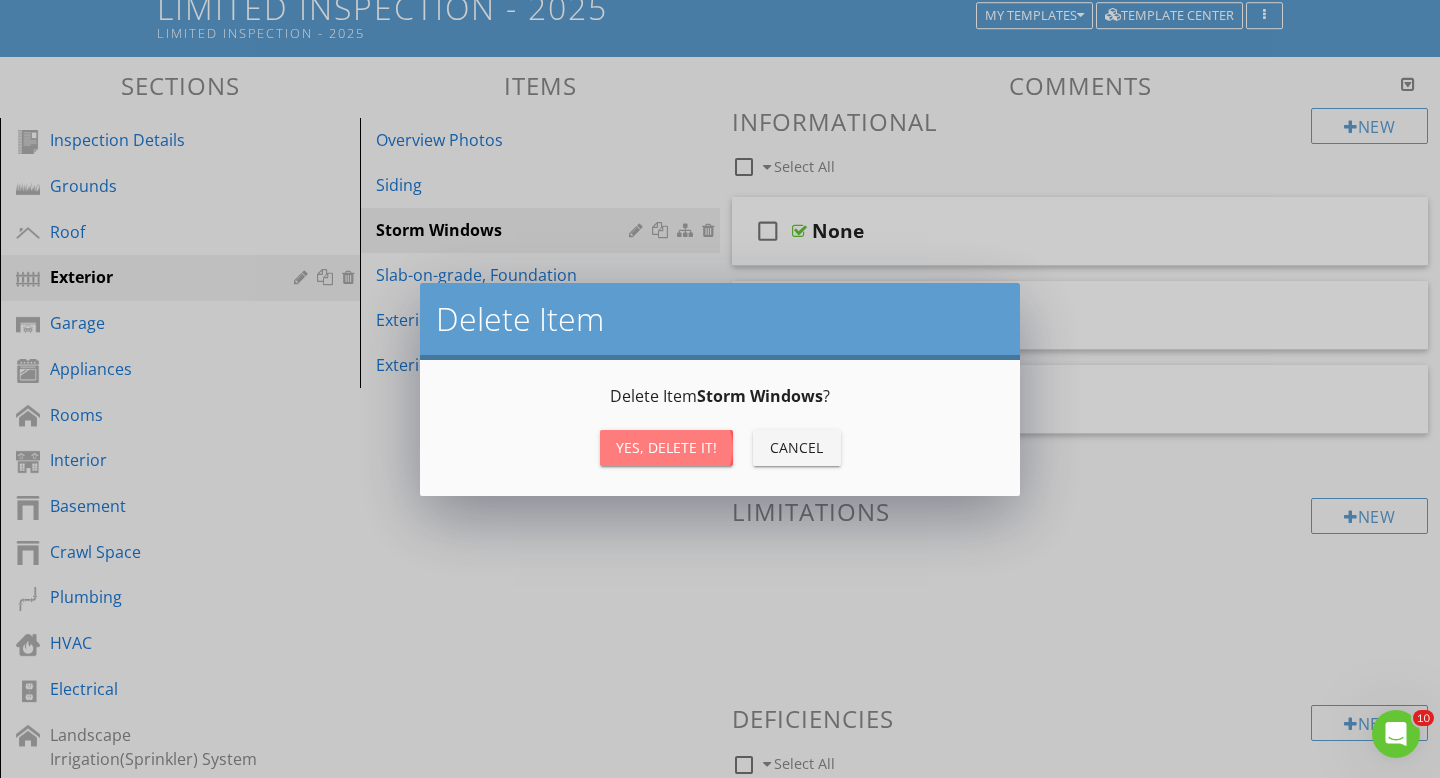 click on "Yes, Delete it!" at bounding box center (666, 447) 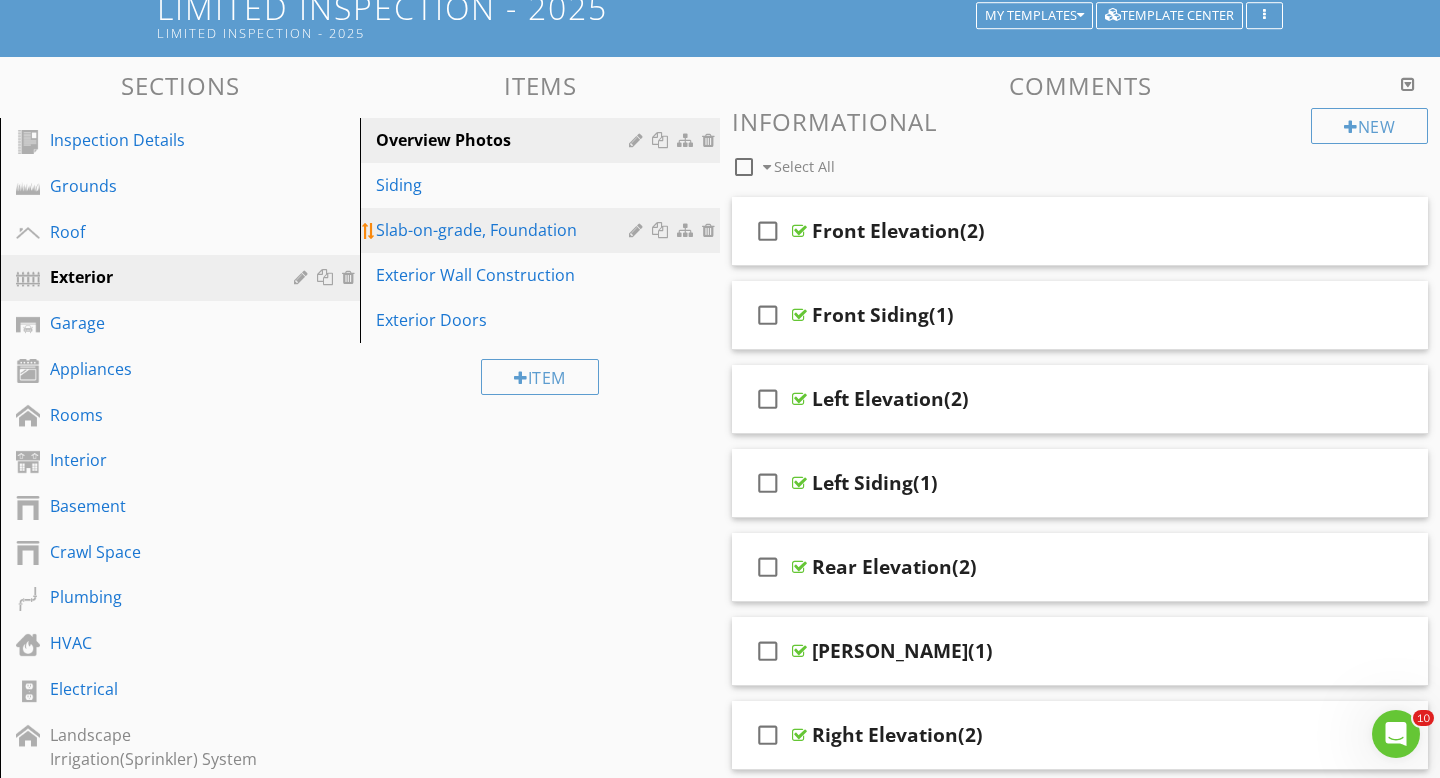 click at bounding box center (711, 230) 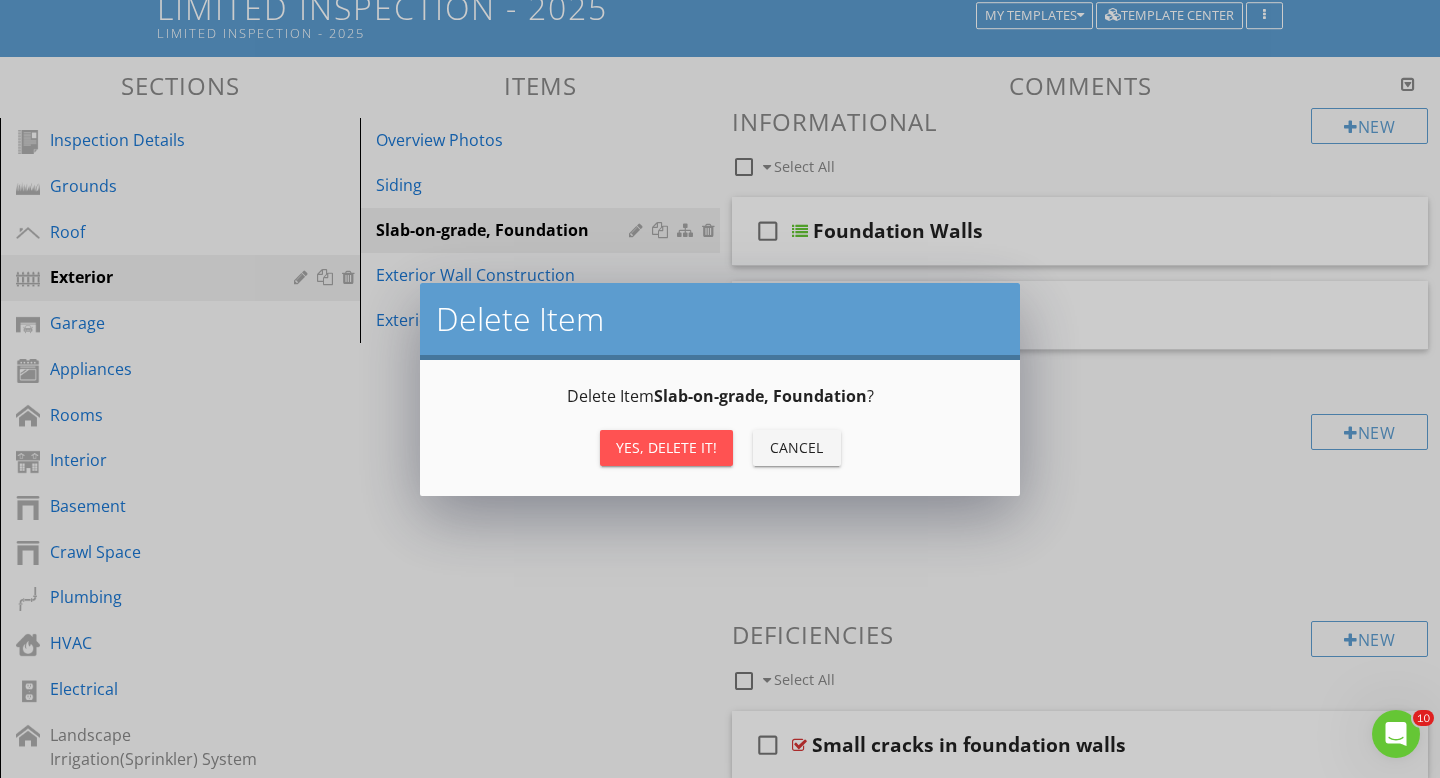 click on "Yes, Delete it!" at bounding box center (666, 447) 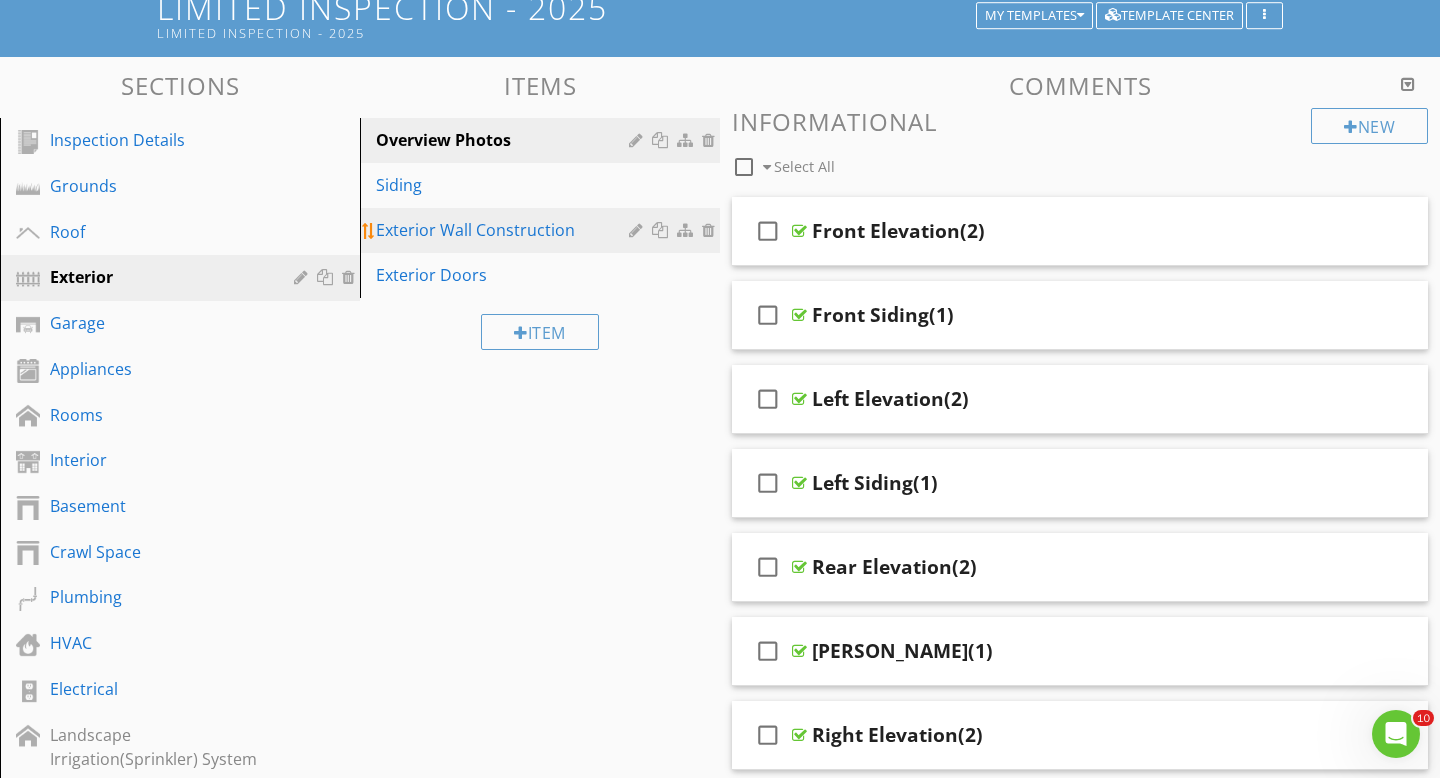 click at bounding box center [711, 230] 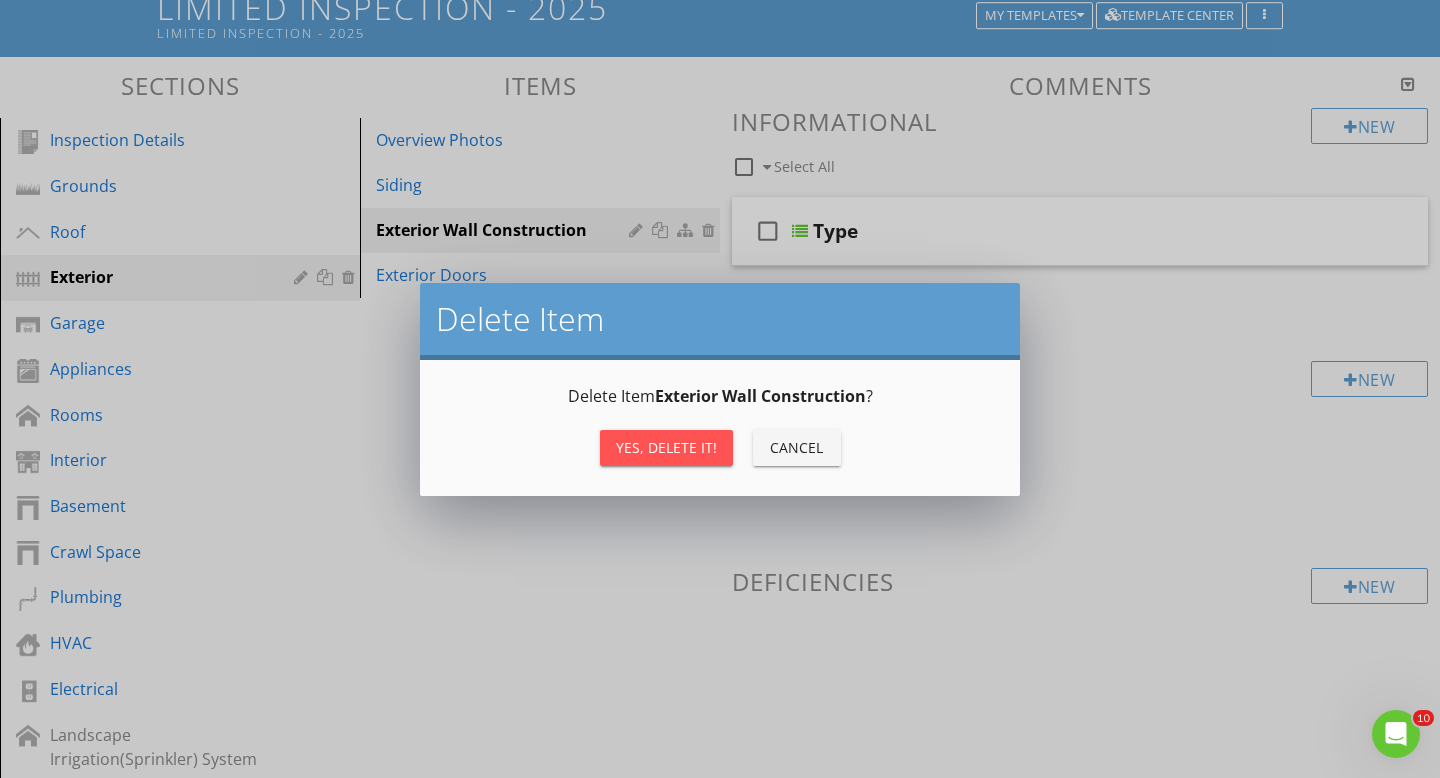 click on "Yes, Delete it!" at bounding box center (666, 447) 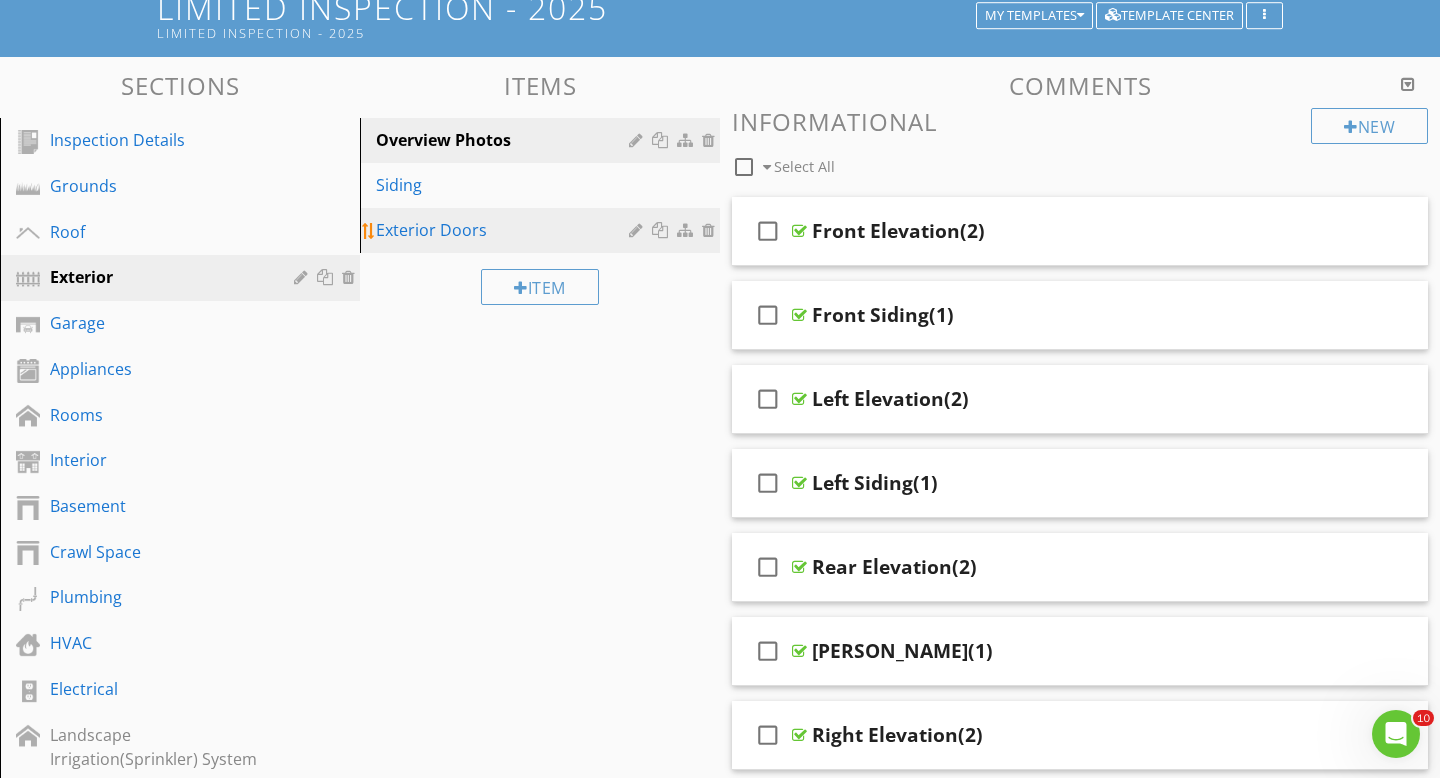 click at bounding box center (711, 230) 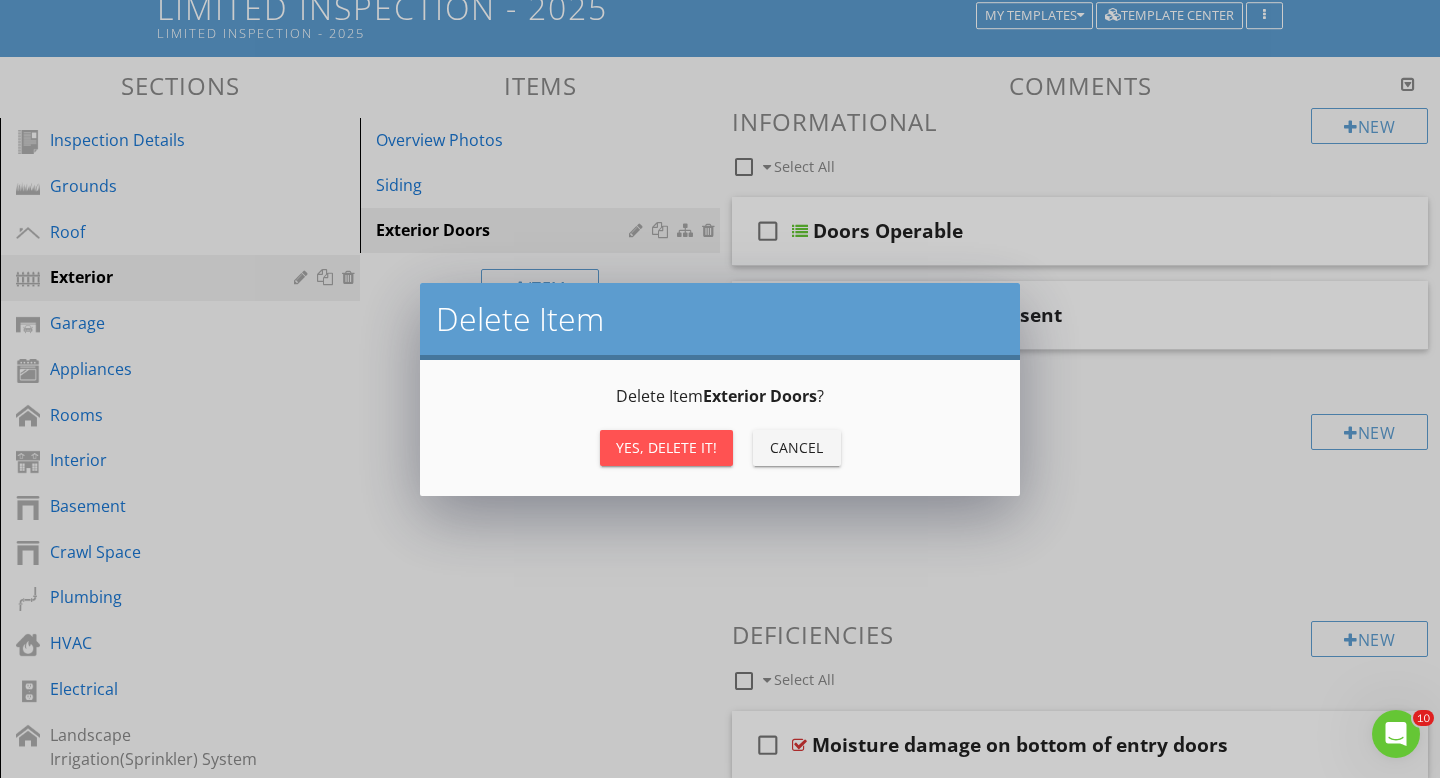 click on "Yes, Delete it!" at bounding box center (666, 447) 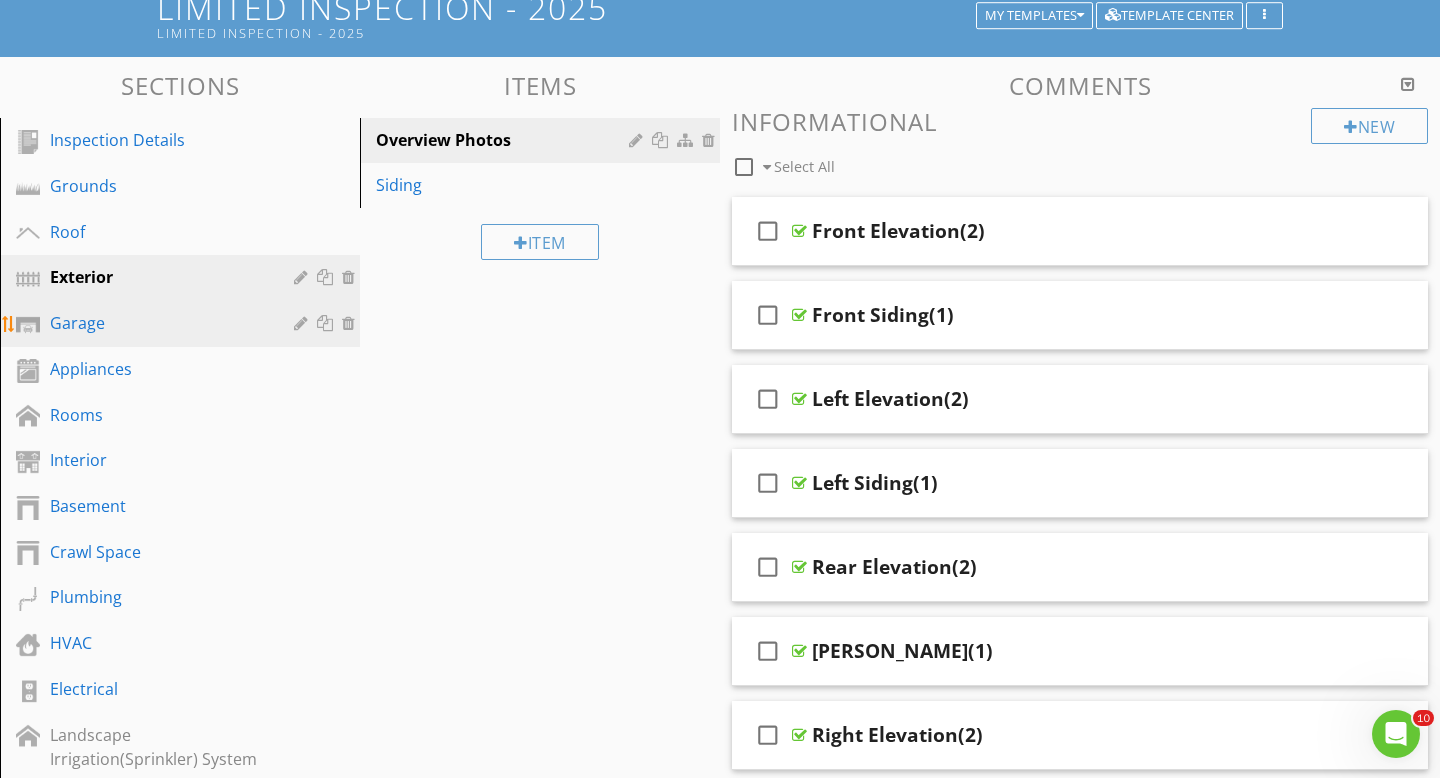 click on "Garage" at bounding box center (157, 323) 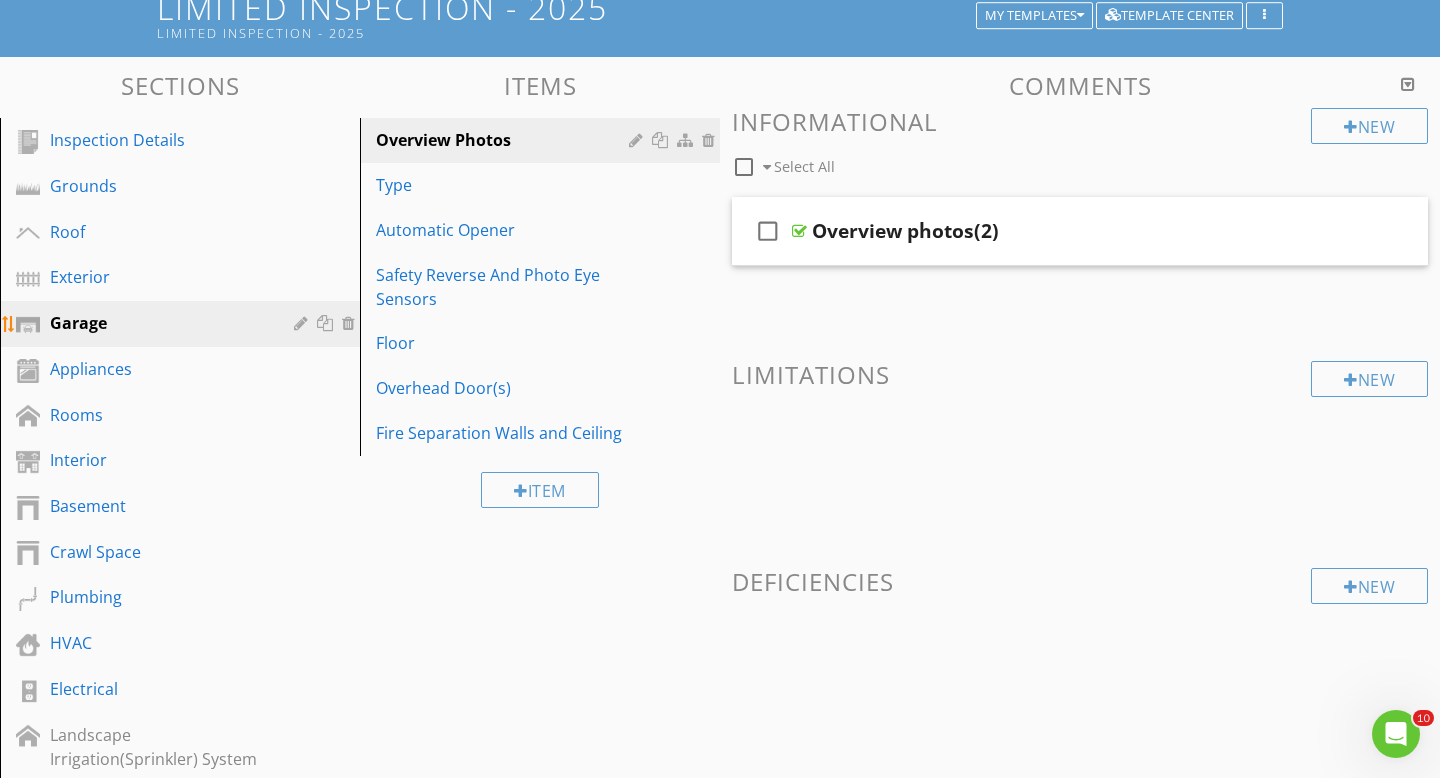 click at bounding box center [351, 323] 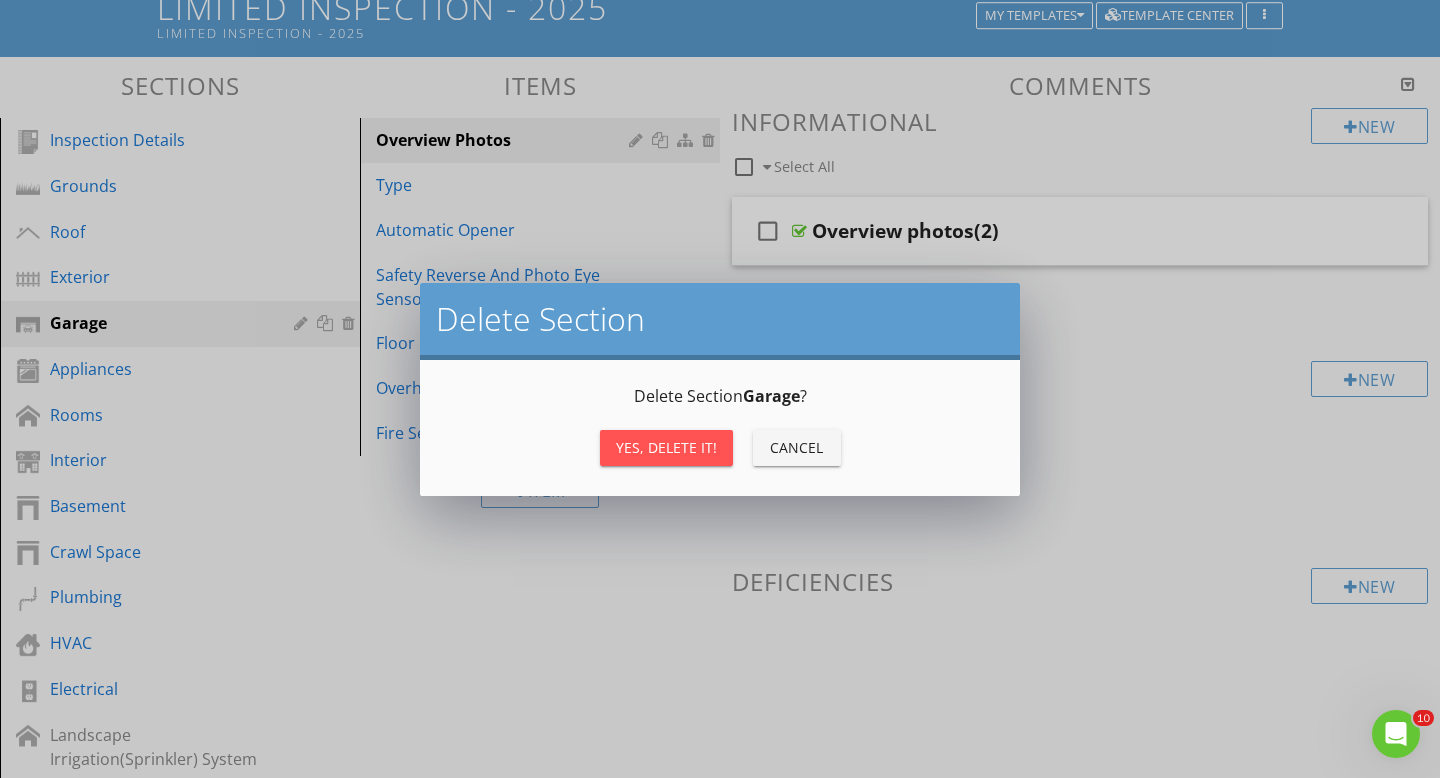 click on "Yes, Delete it!" at bounding box center [666, 447] 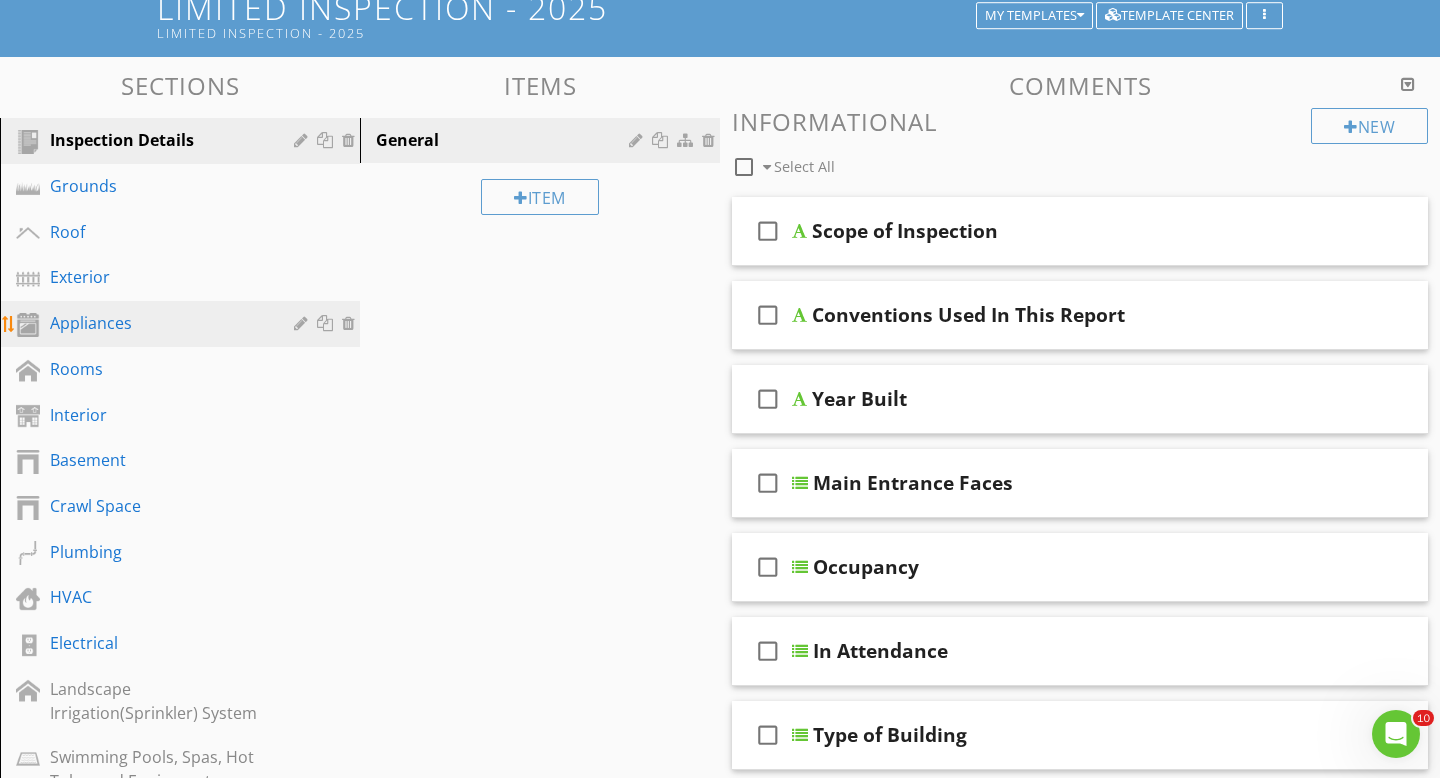 click on "Appliances" at bounding box center [157, 323] 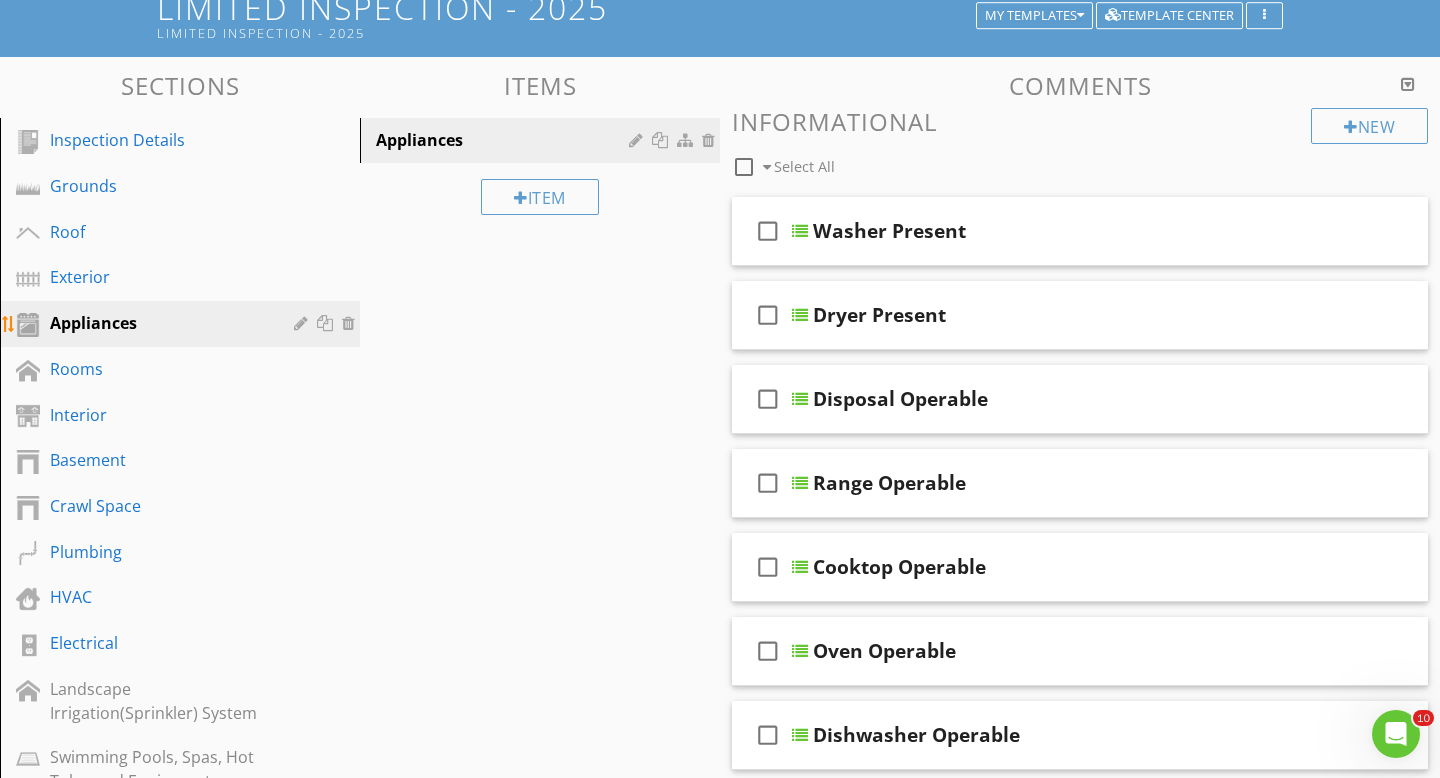 click at bounding box center (351, 323) 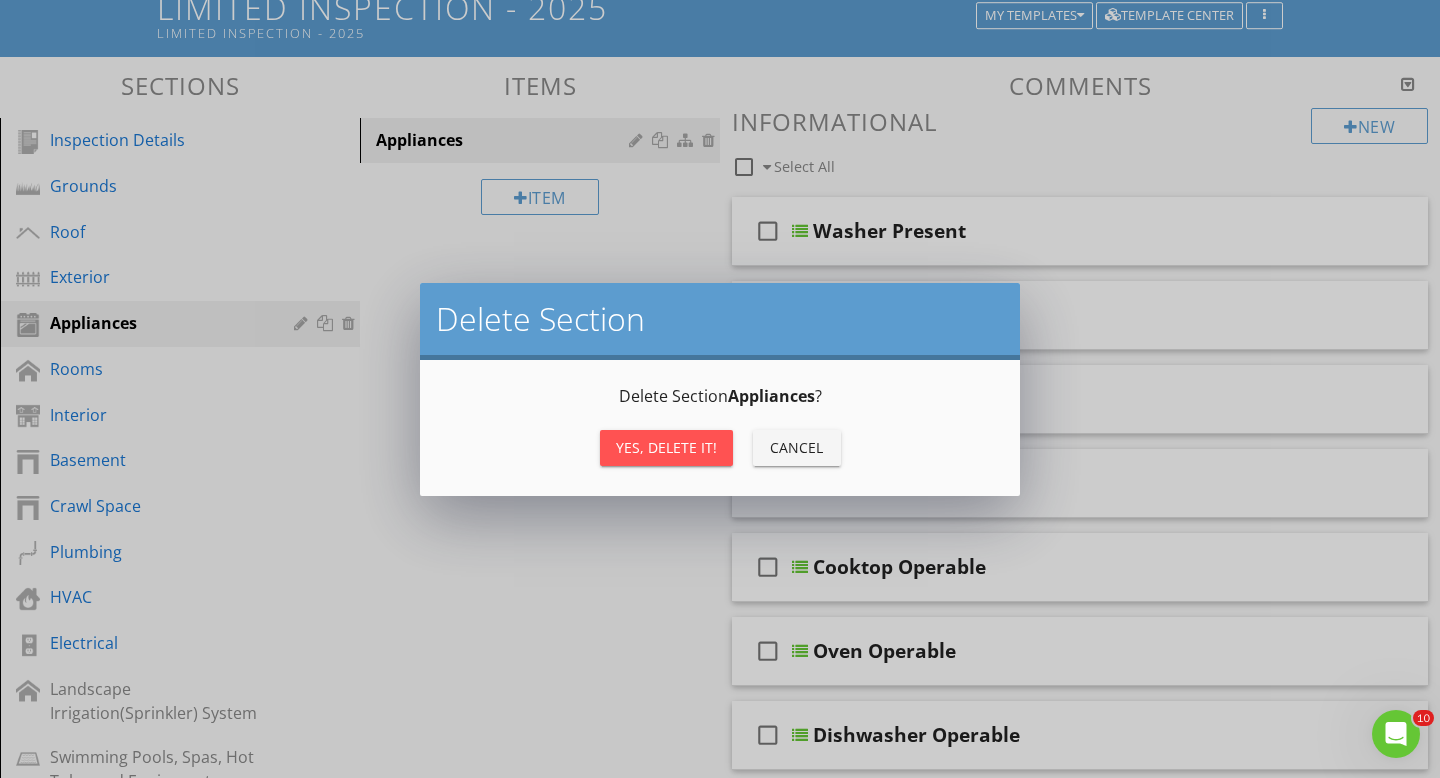 click on "Yes, Delete it!" at bounding box center [666, 448] 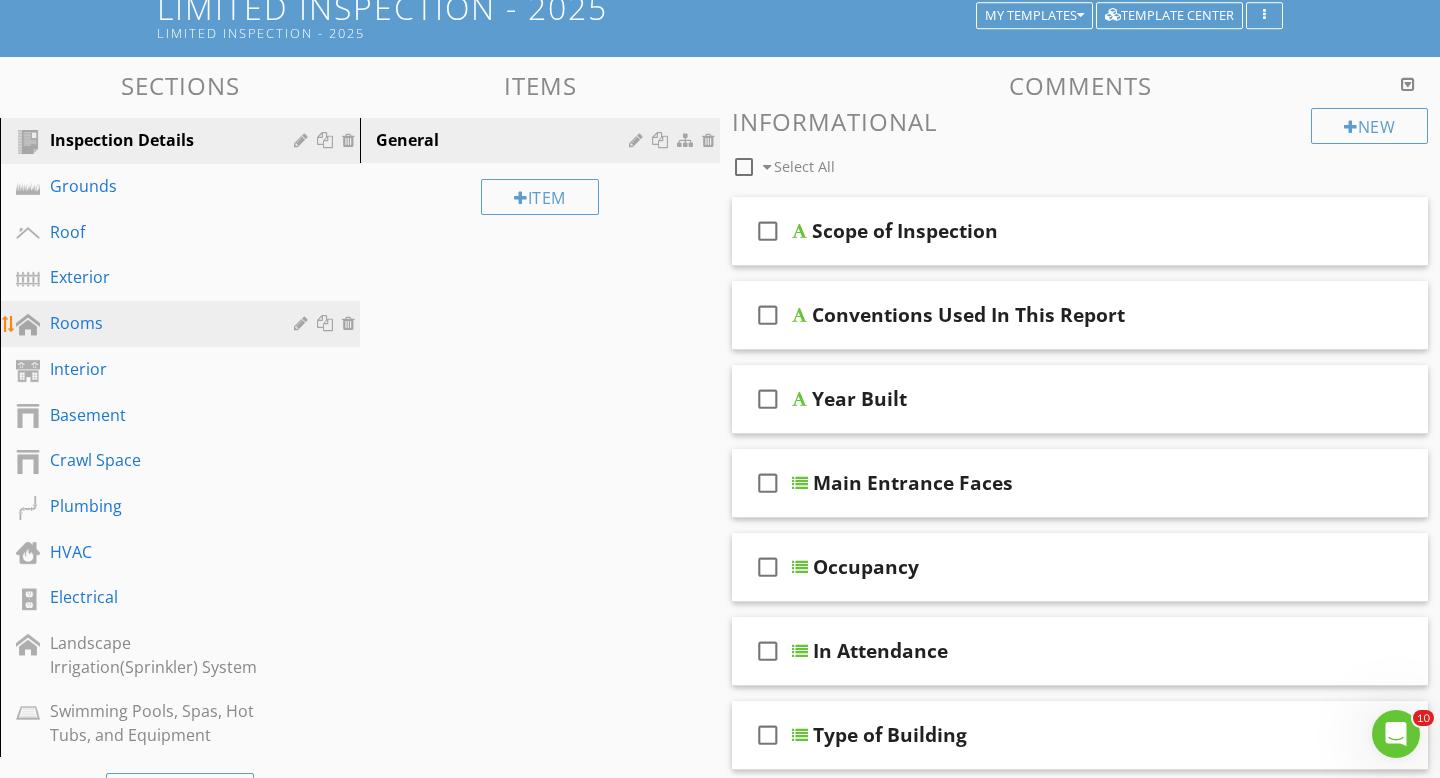 click on "Rooms" at bounding box center [157, 323] 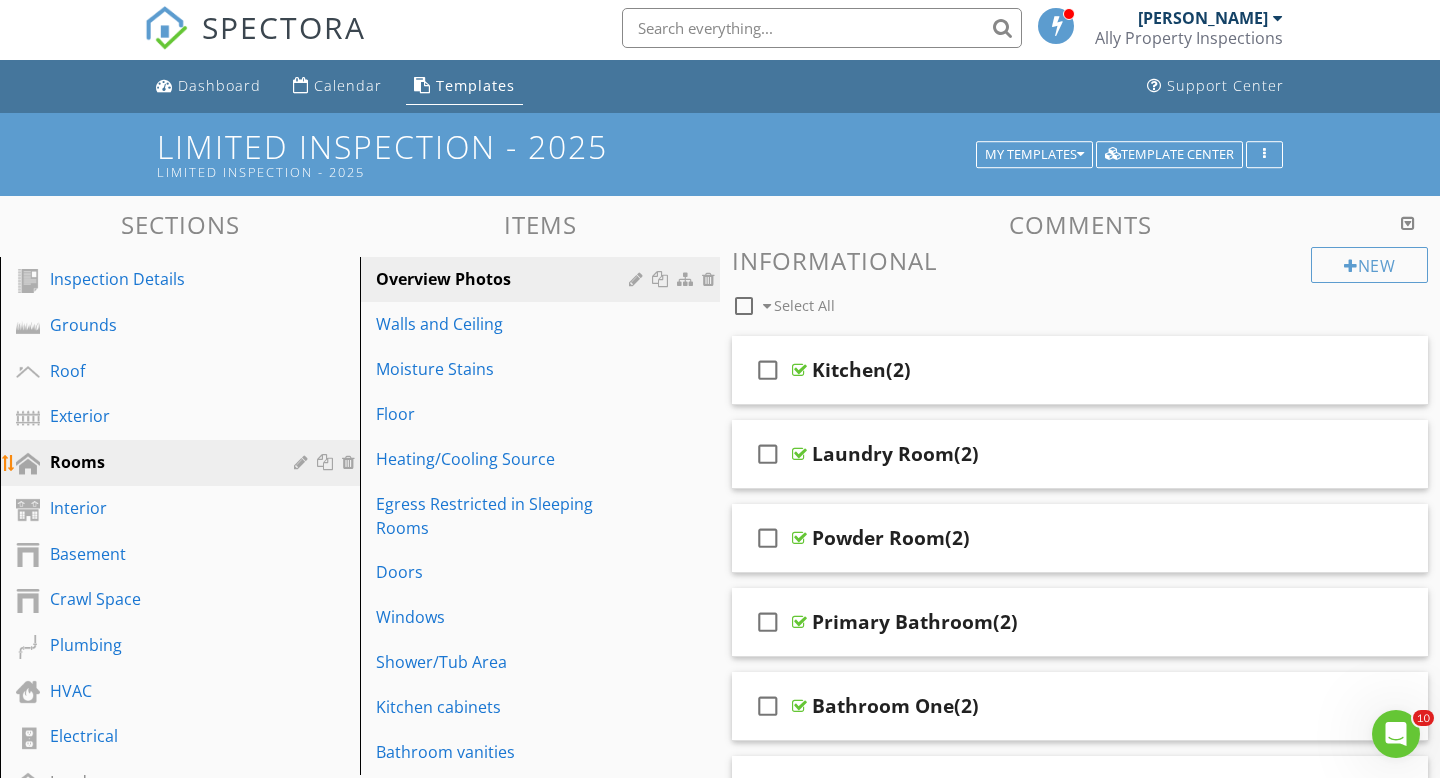 scroll, scrollTop: 0, scrollLeft: 0, axis: both 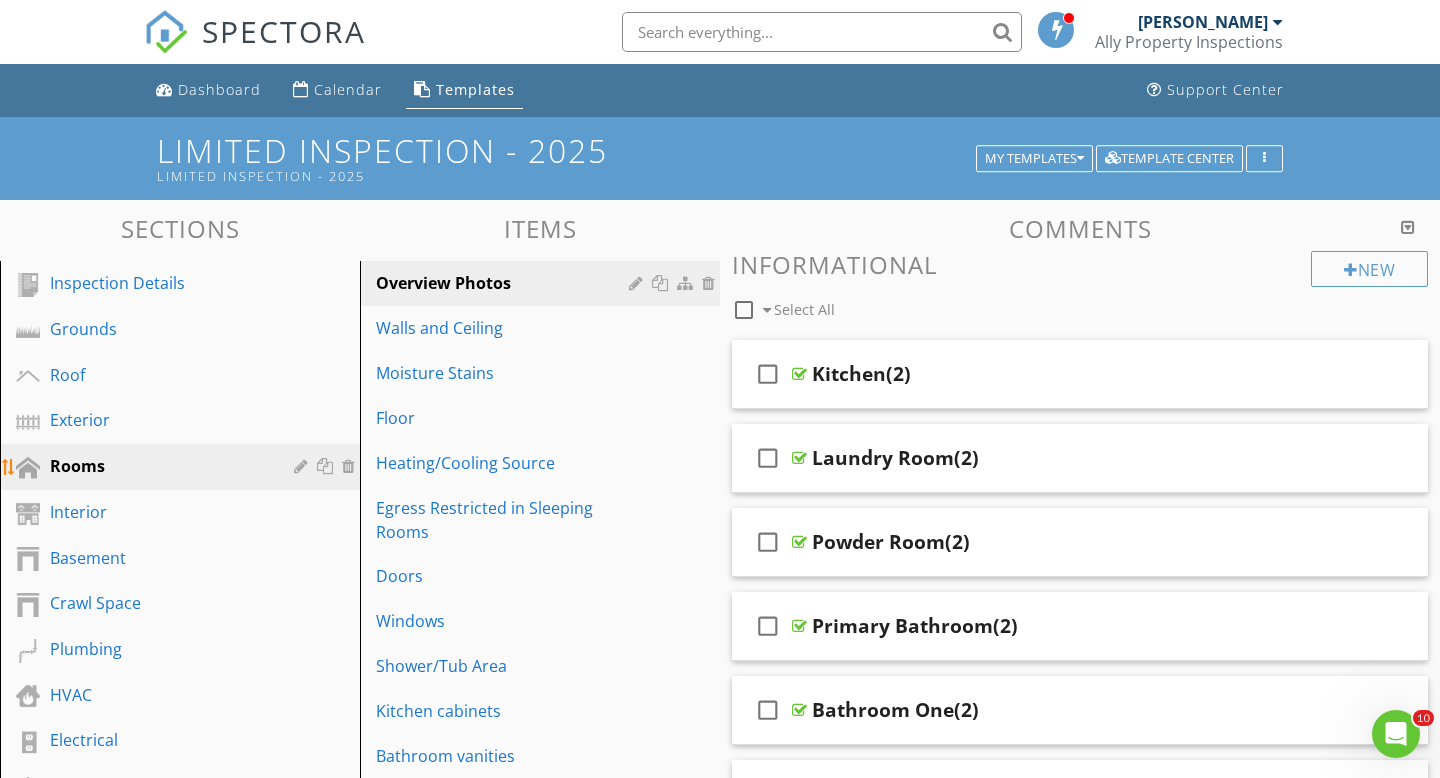 click at bounding box center (303, 466) 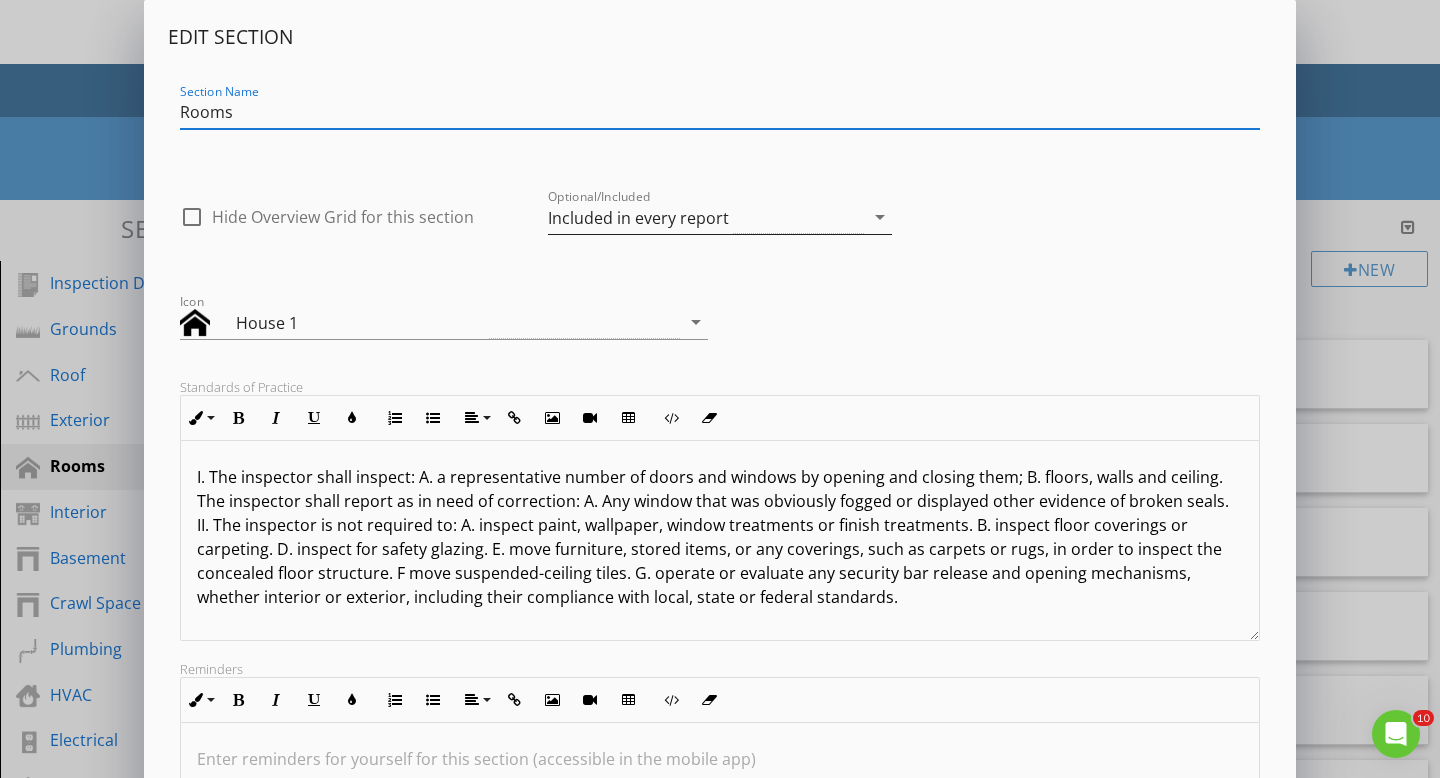 click on "Included in every report" at bounding box center (638, 218) 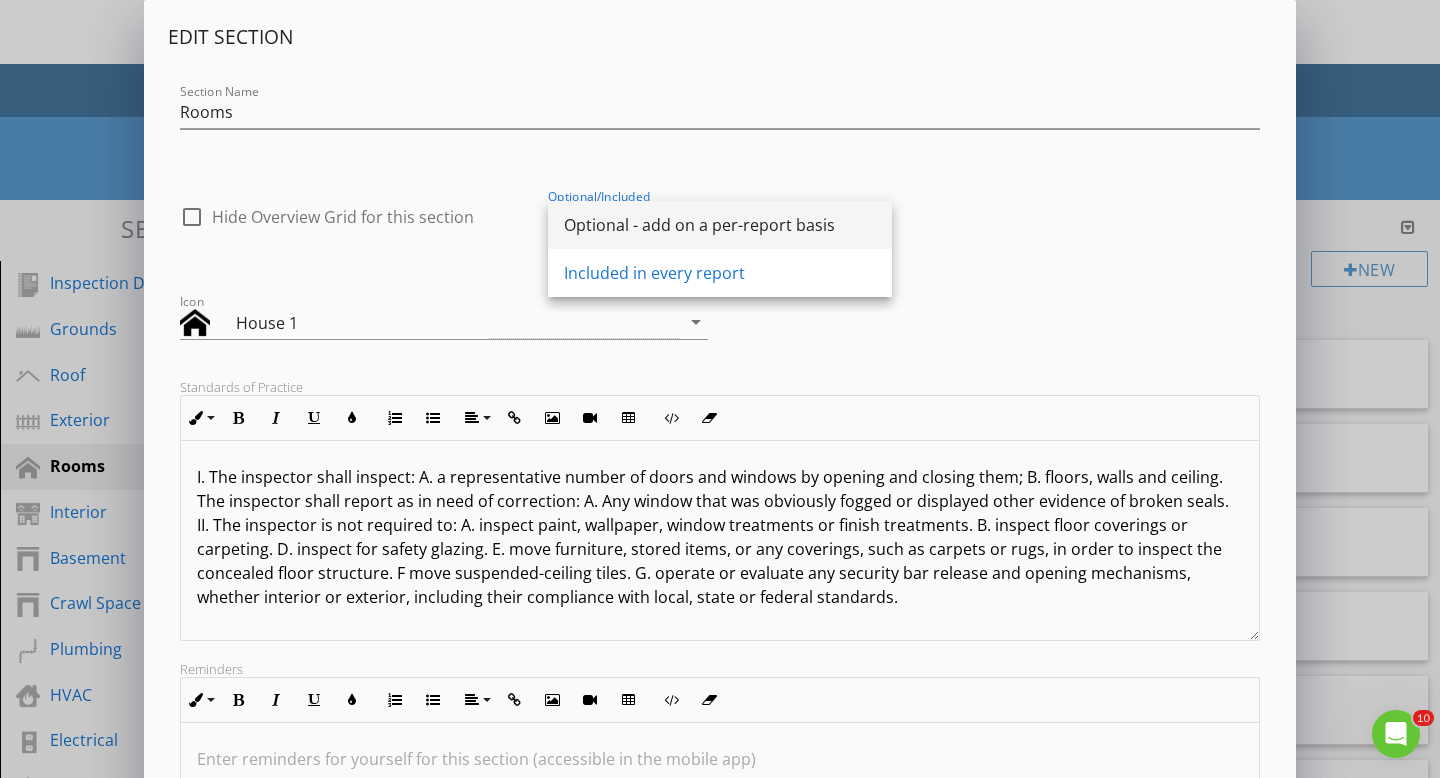 click on "Optional - add on a per-report basis" at bounding box center (720, 225) 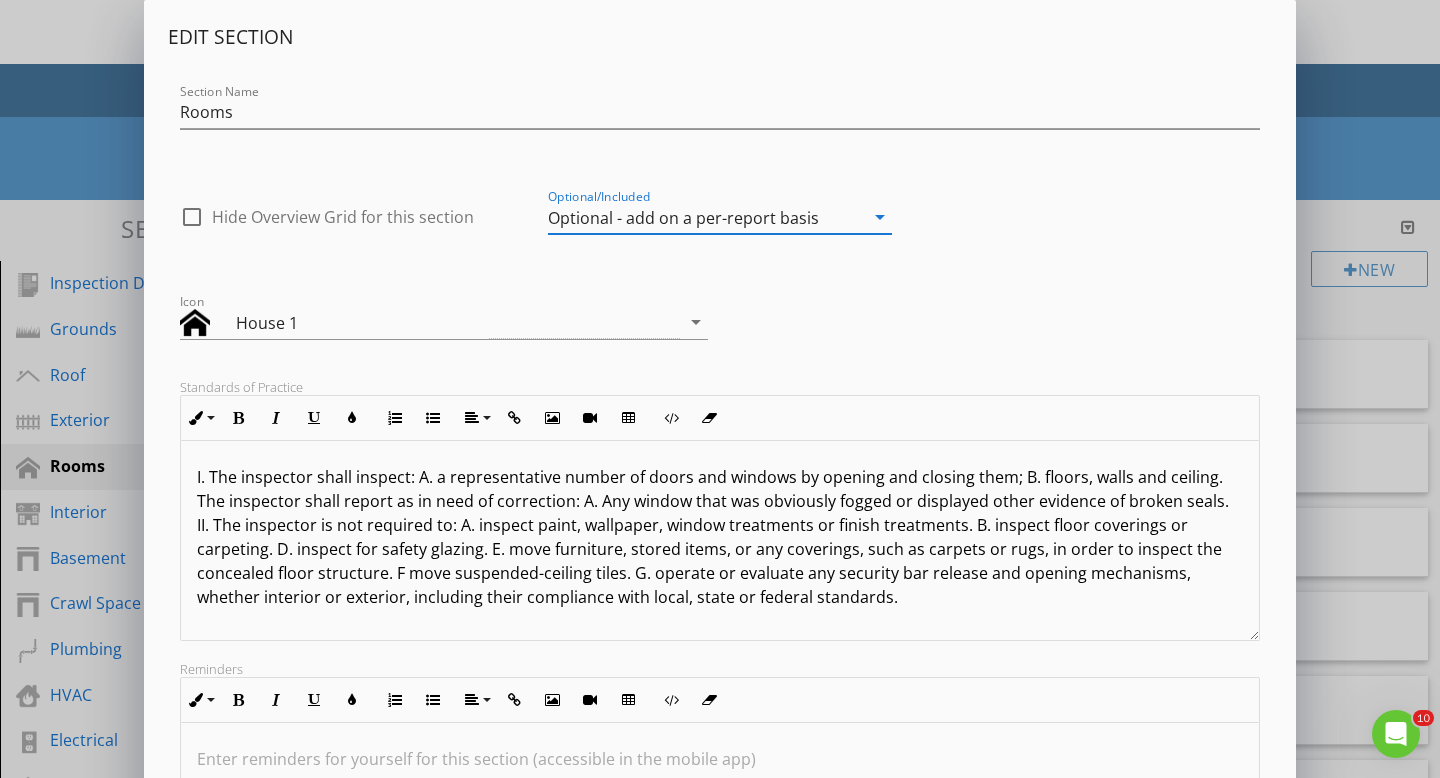 scroll, scrollTop: 281, scrollLeft: 0, axis: vertical 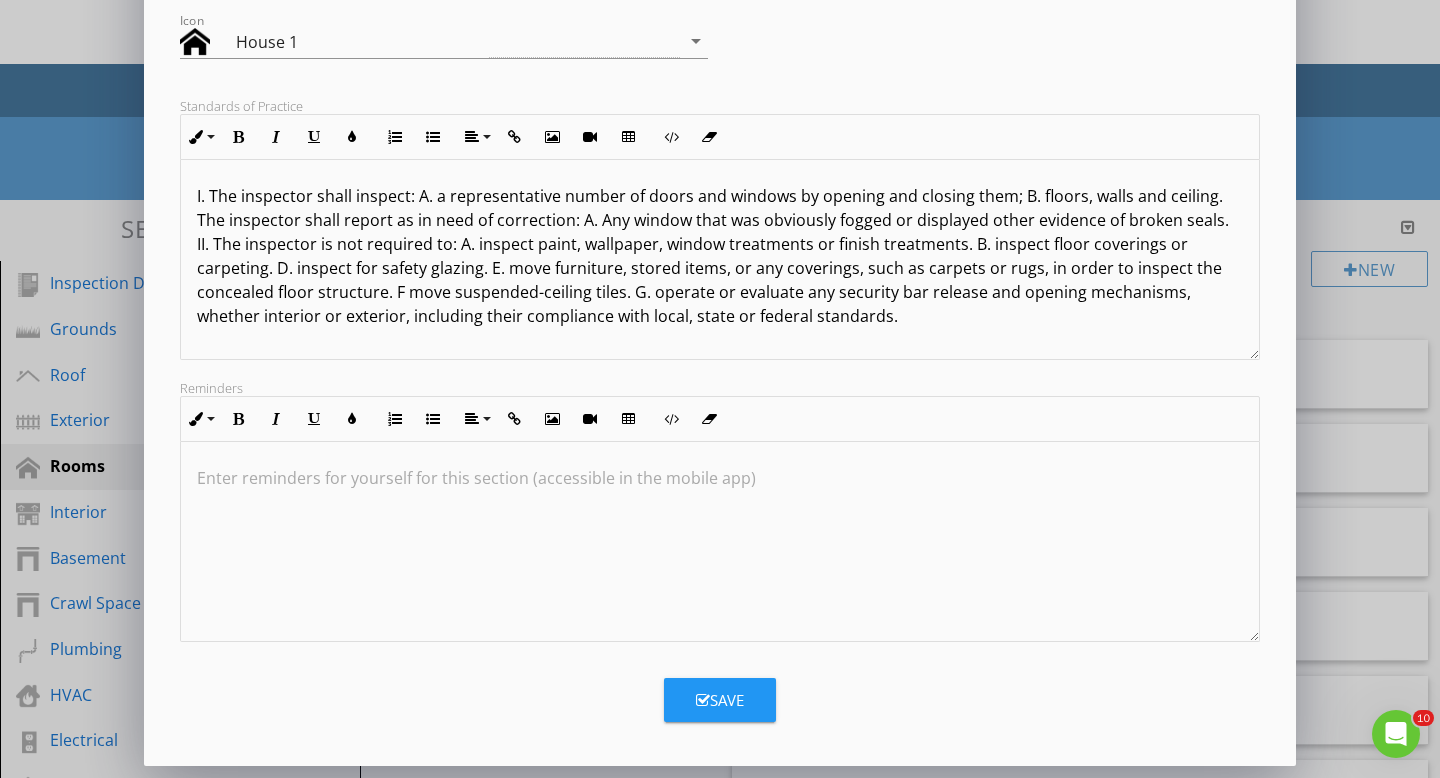 click on "Save" at bounding box center [720, 700] 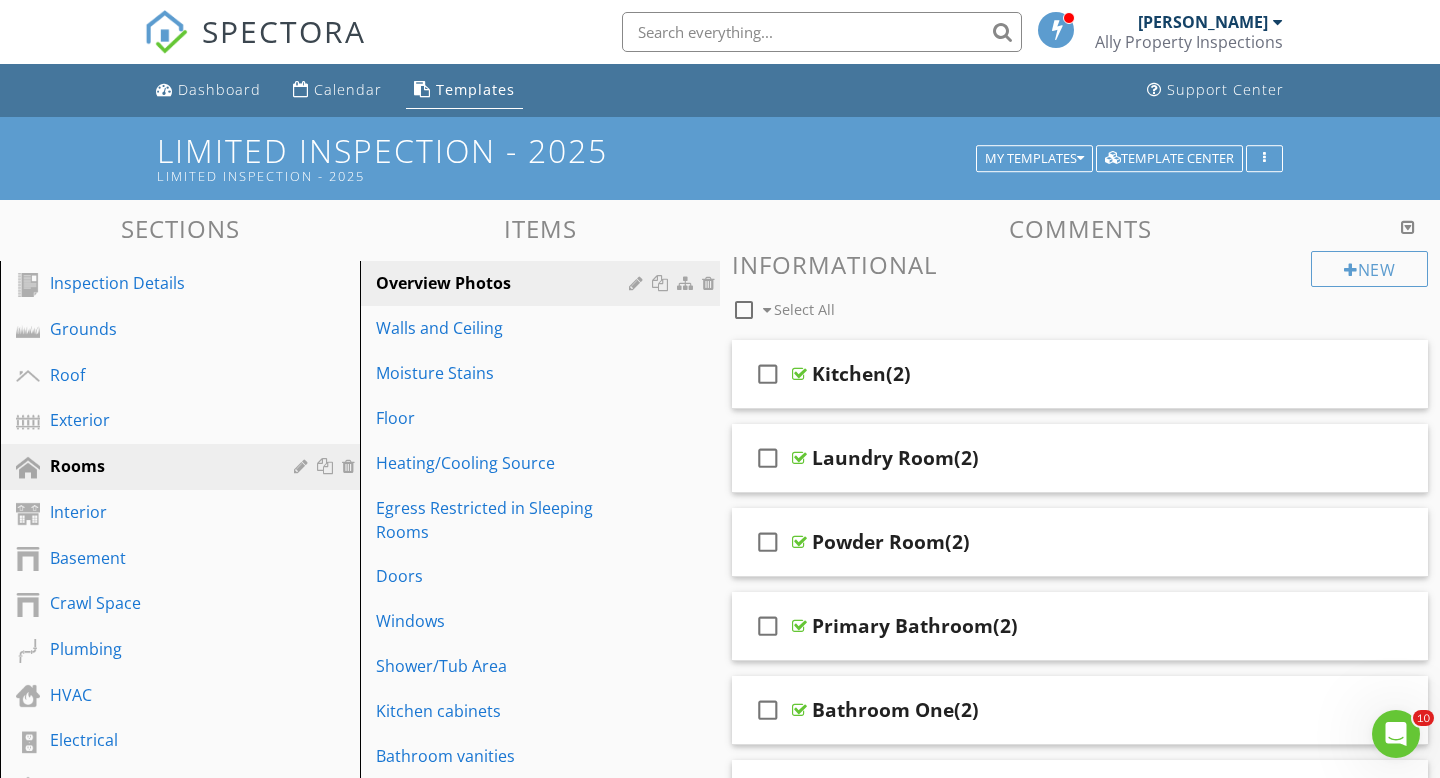 scroll, scrollTop: 64, scrollLeft: 0, axis: vertical 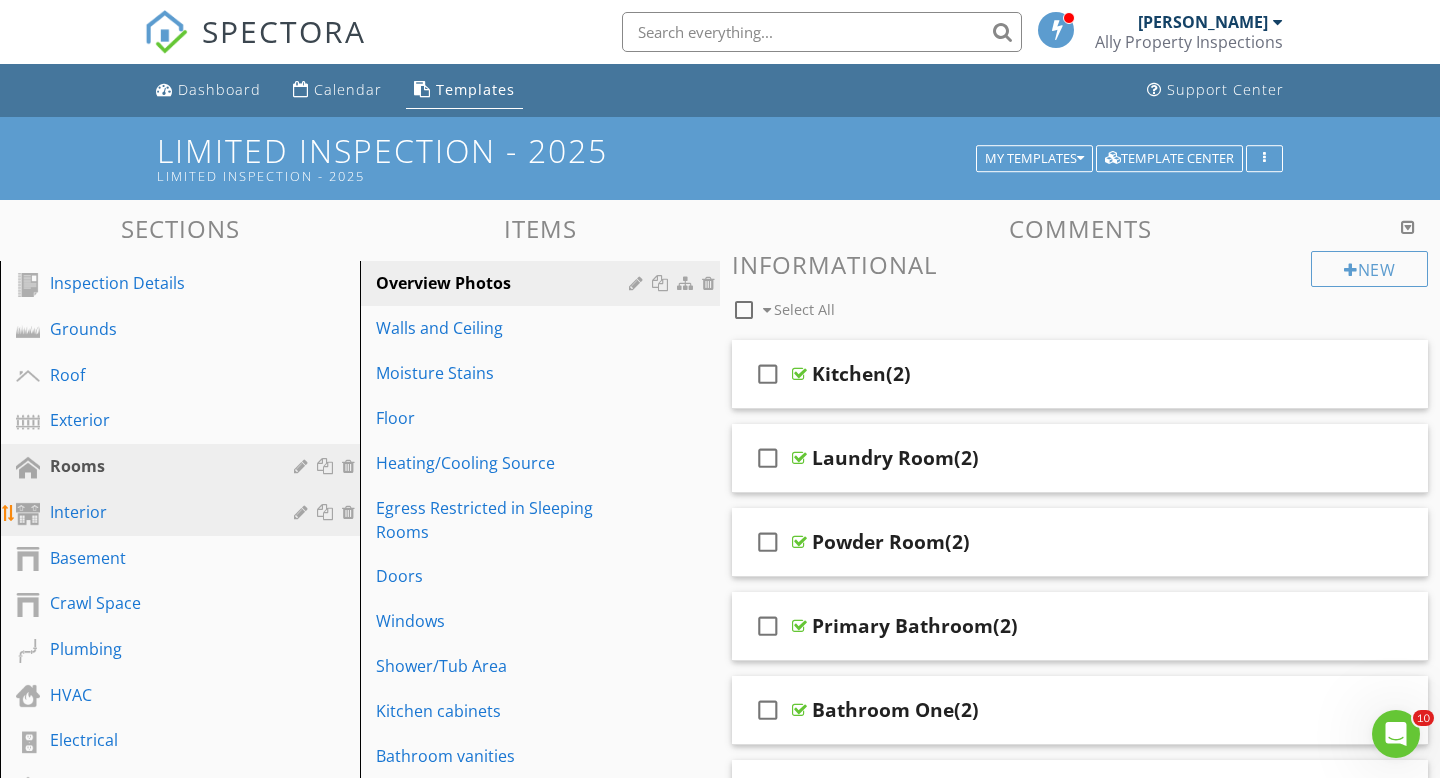 click on "Interior" at bounding box center [157, 512] 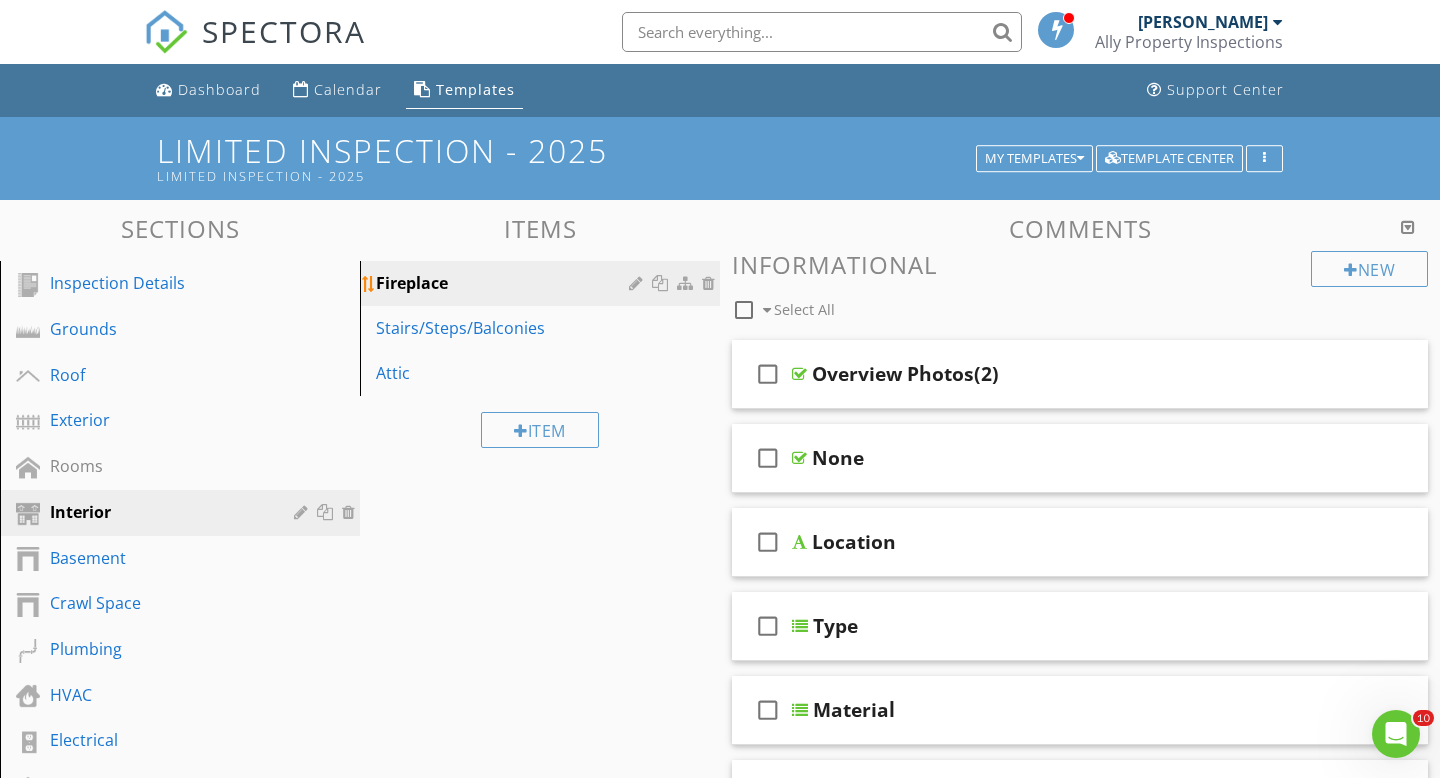 click at bounding box center (711, 283) 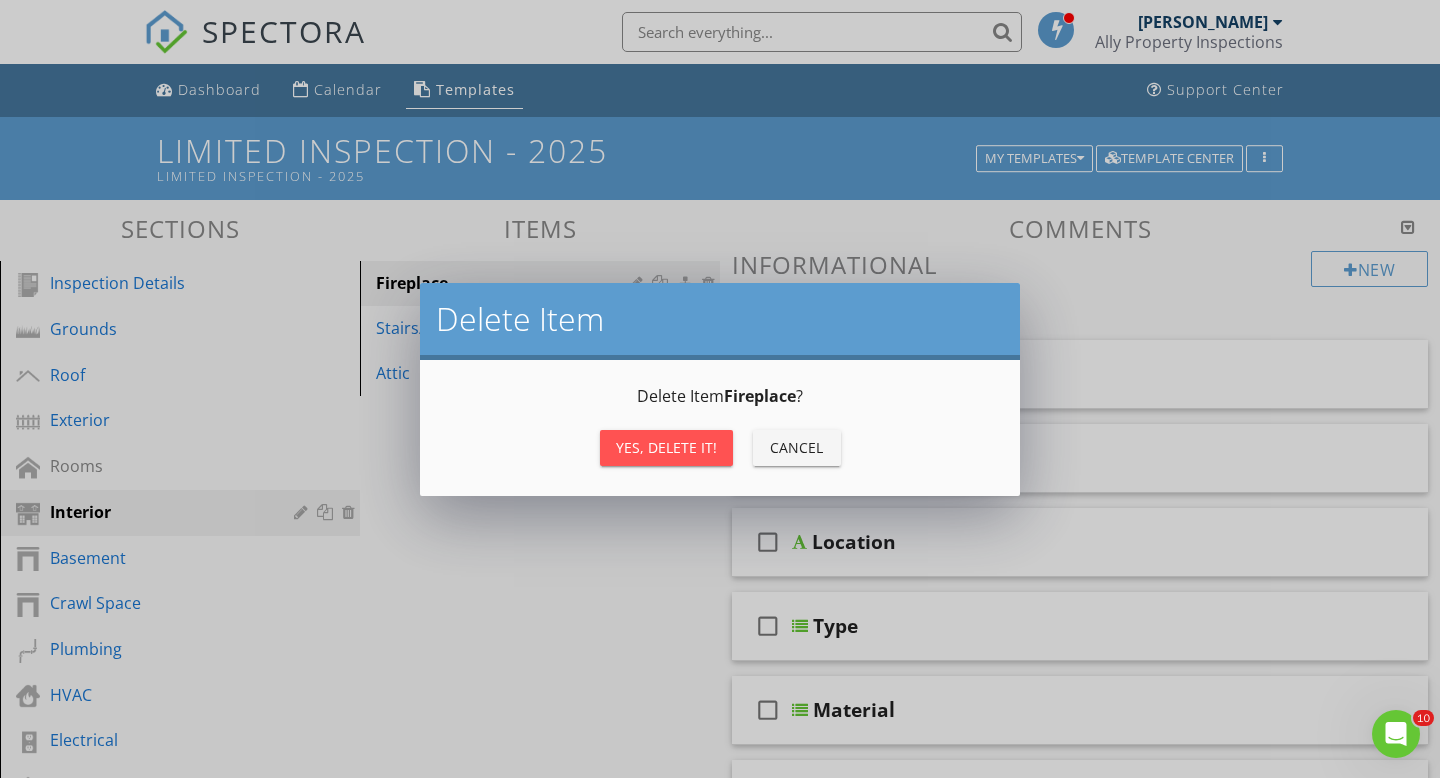 click on "Yes, Delete it!" at bounding box center (666, 447) 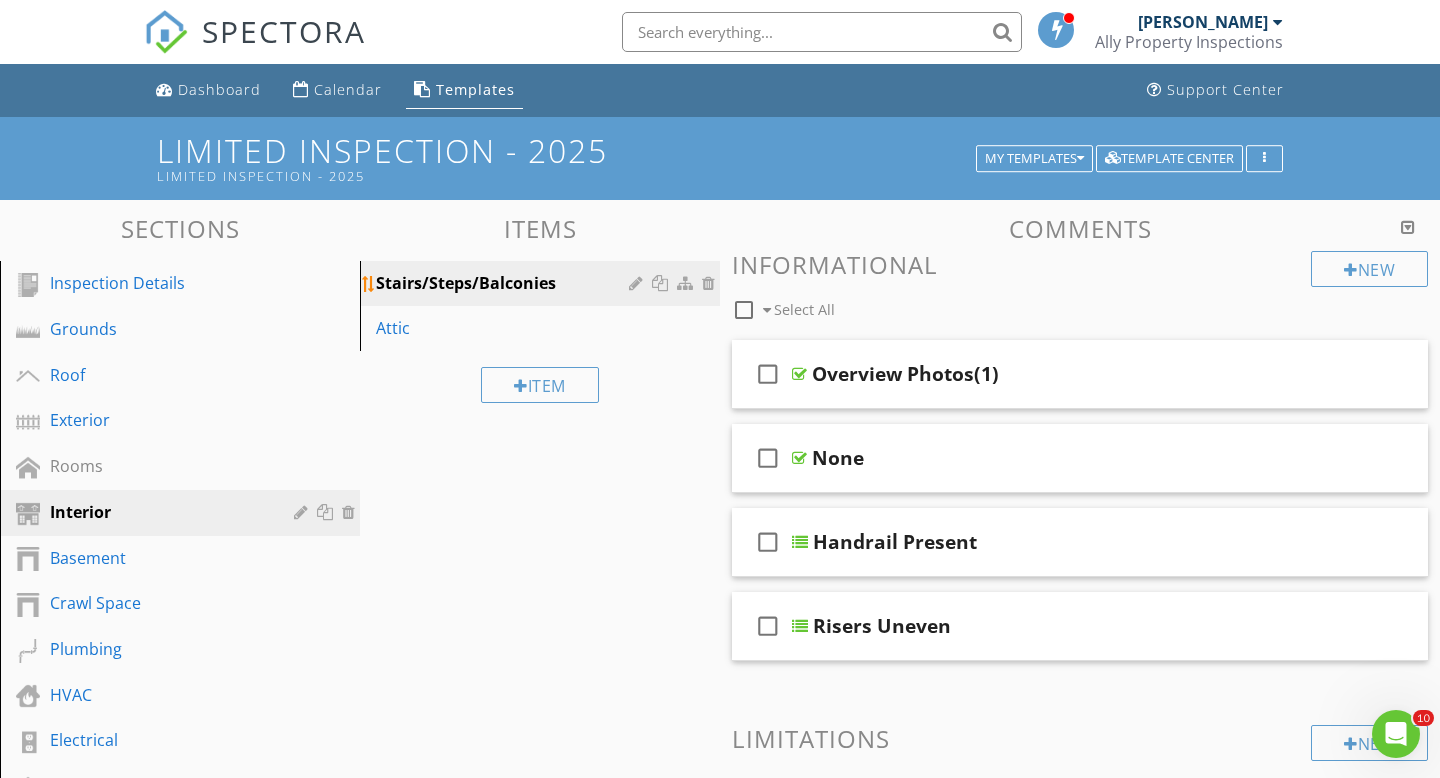 click on "Stairs/Steps/Balconies" at bounding box center (505, 283) 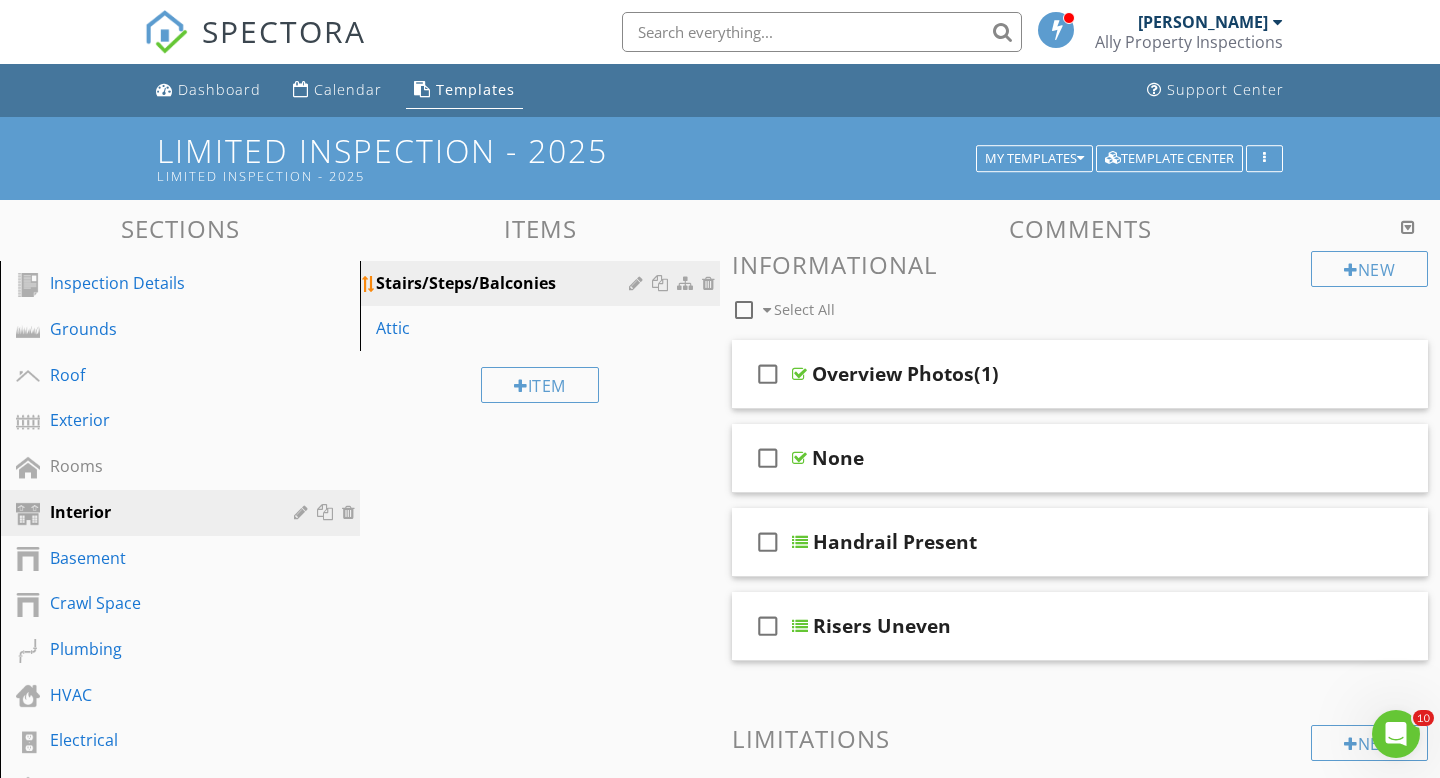 click at bounding box center (711, 283) 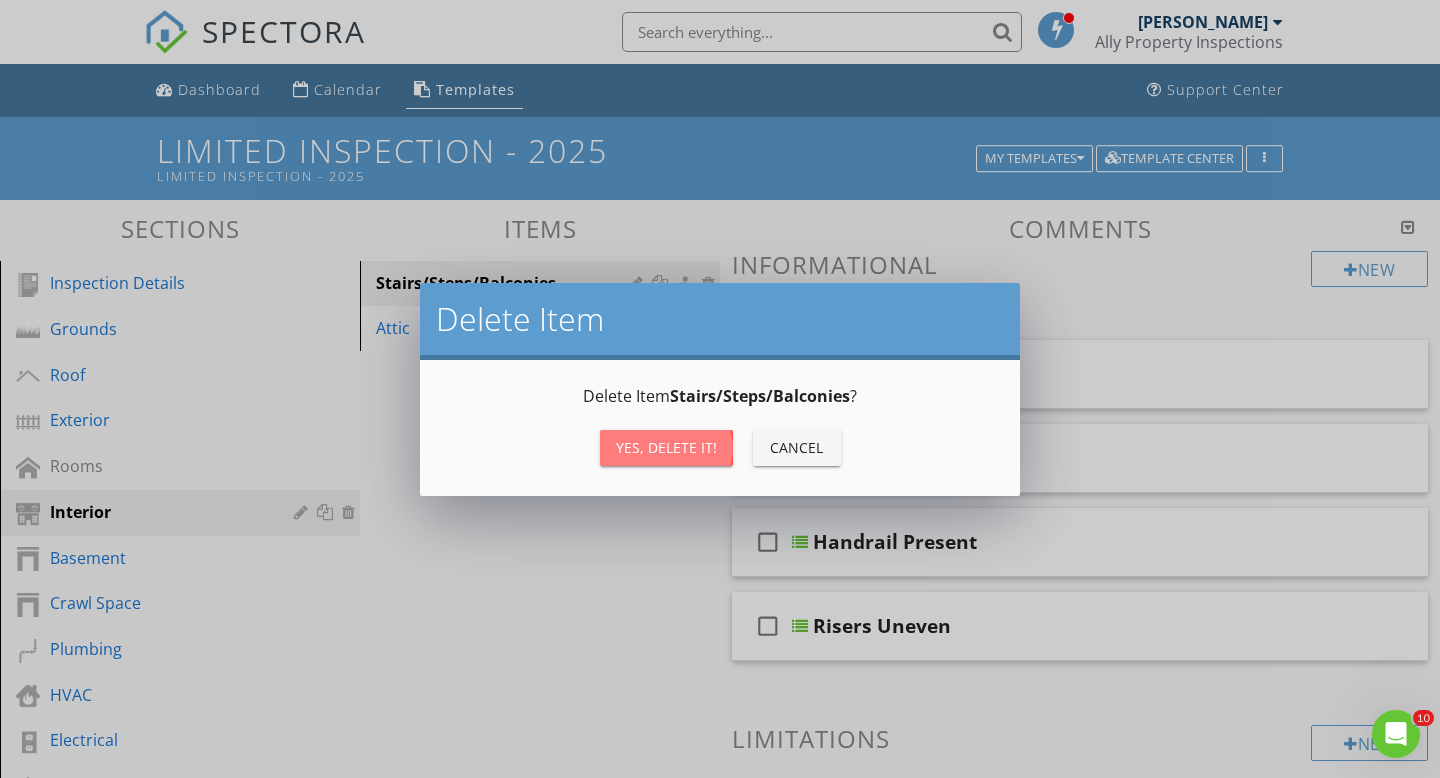 click on "Yes, Delete it!" at bounding box center (666, 447) 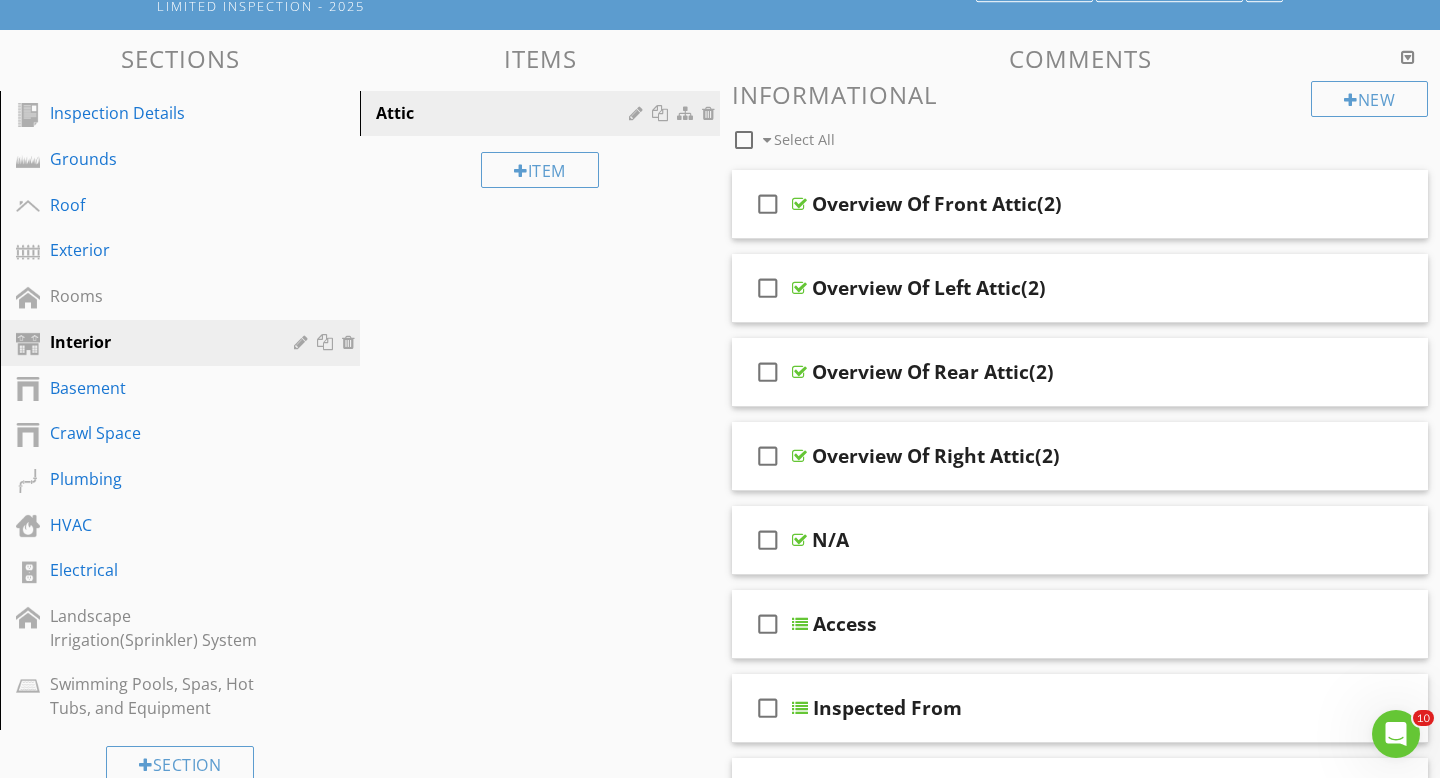scroll, scrollTop: 187, scrollLeft: 0, axis: vertical 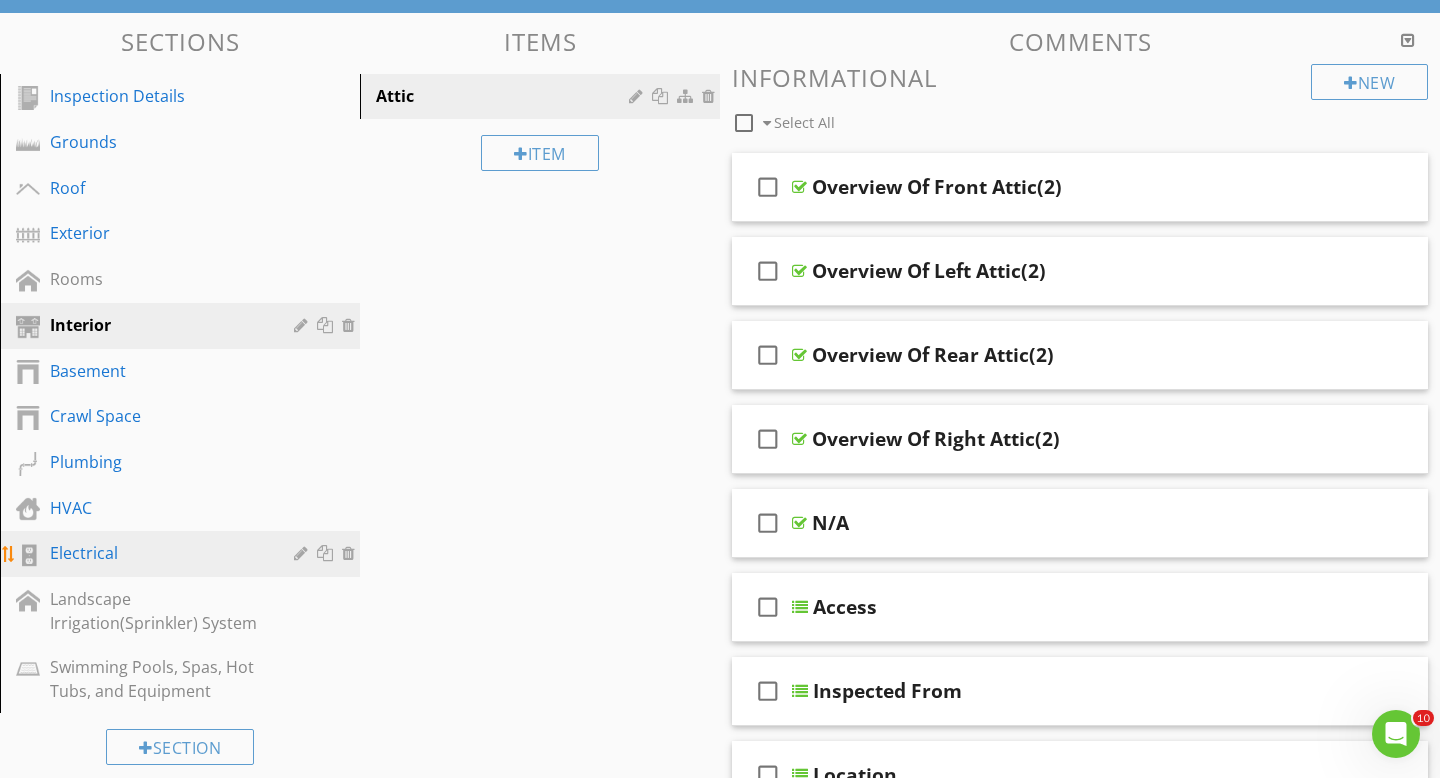 click on "Electrical" at bounding box center (157, 553) 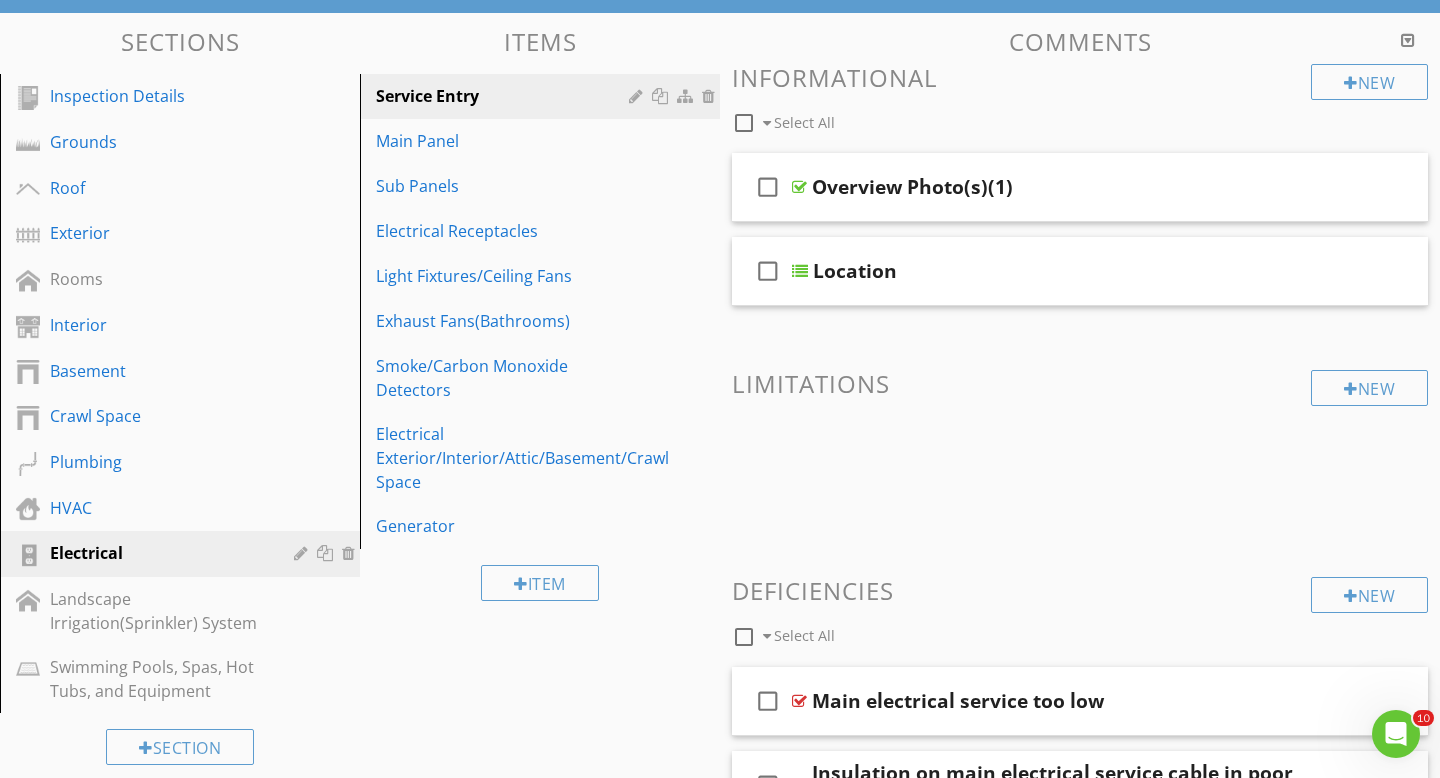 scroll, scrollTop: 0, scrollLeft: 0, axis: both 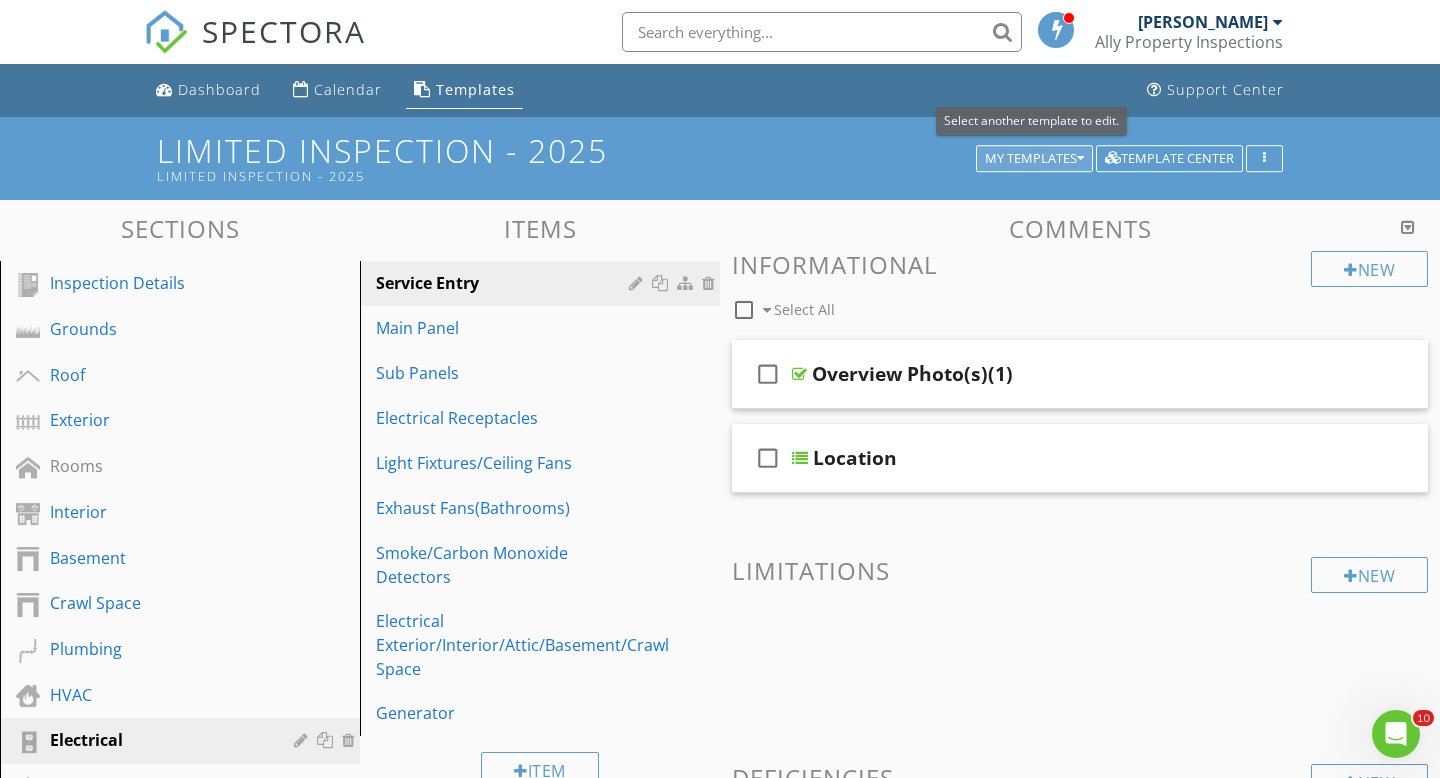 click on "My Templates" at bounding box center [1034, 159] 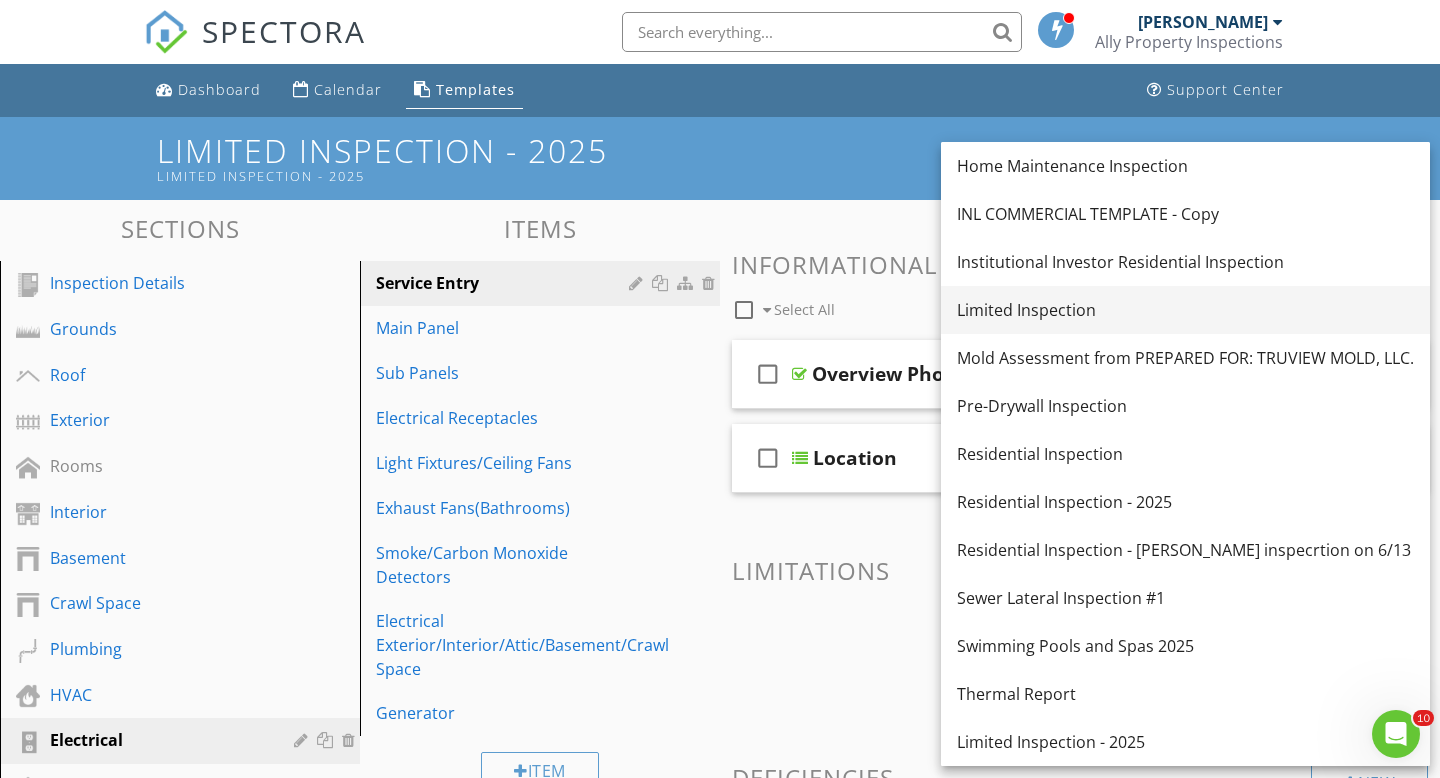 click on "Limited Inspection" at bounding box center (1185, 310) 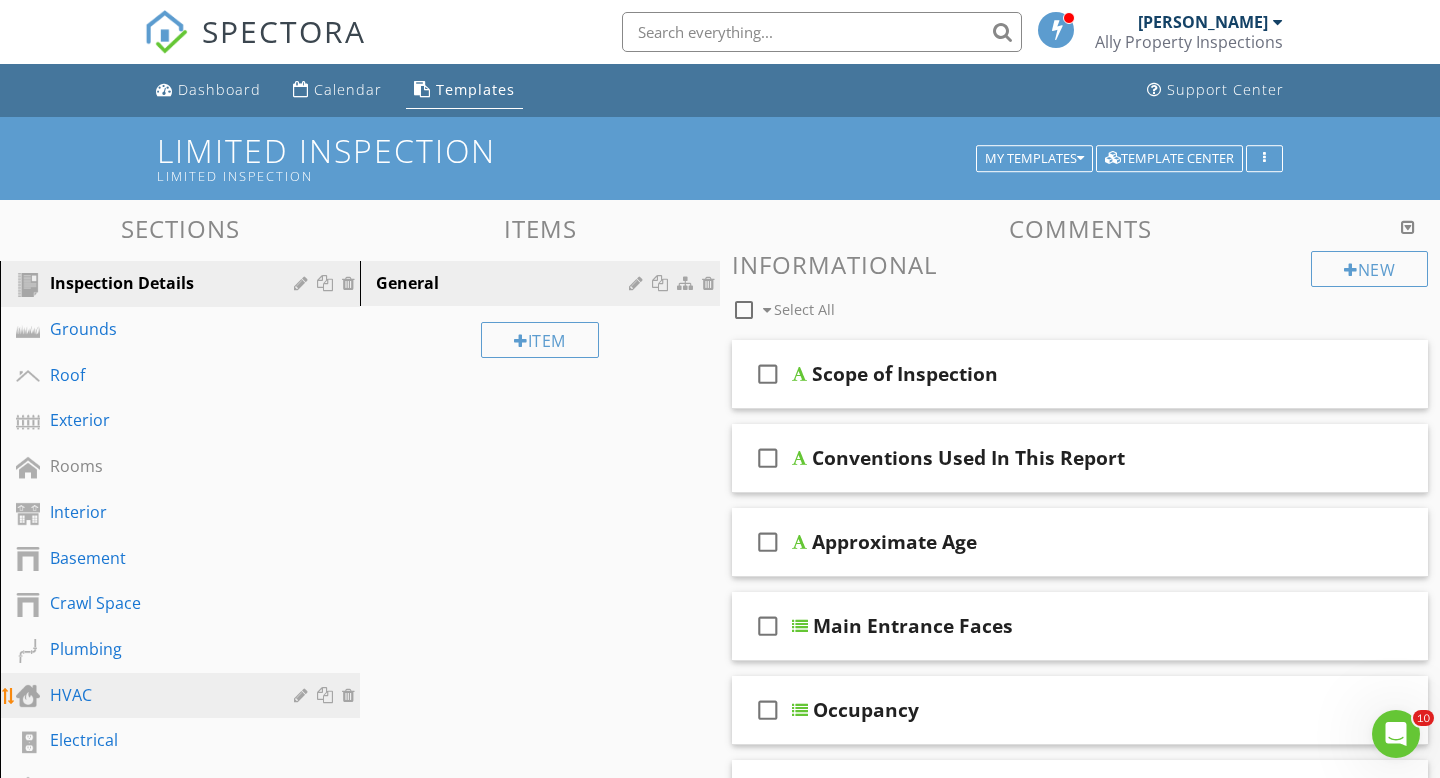 scroll, scrollTop: 73, scrollLeft: 0, axis: vertical 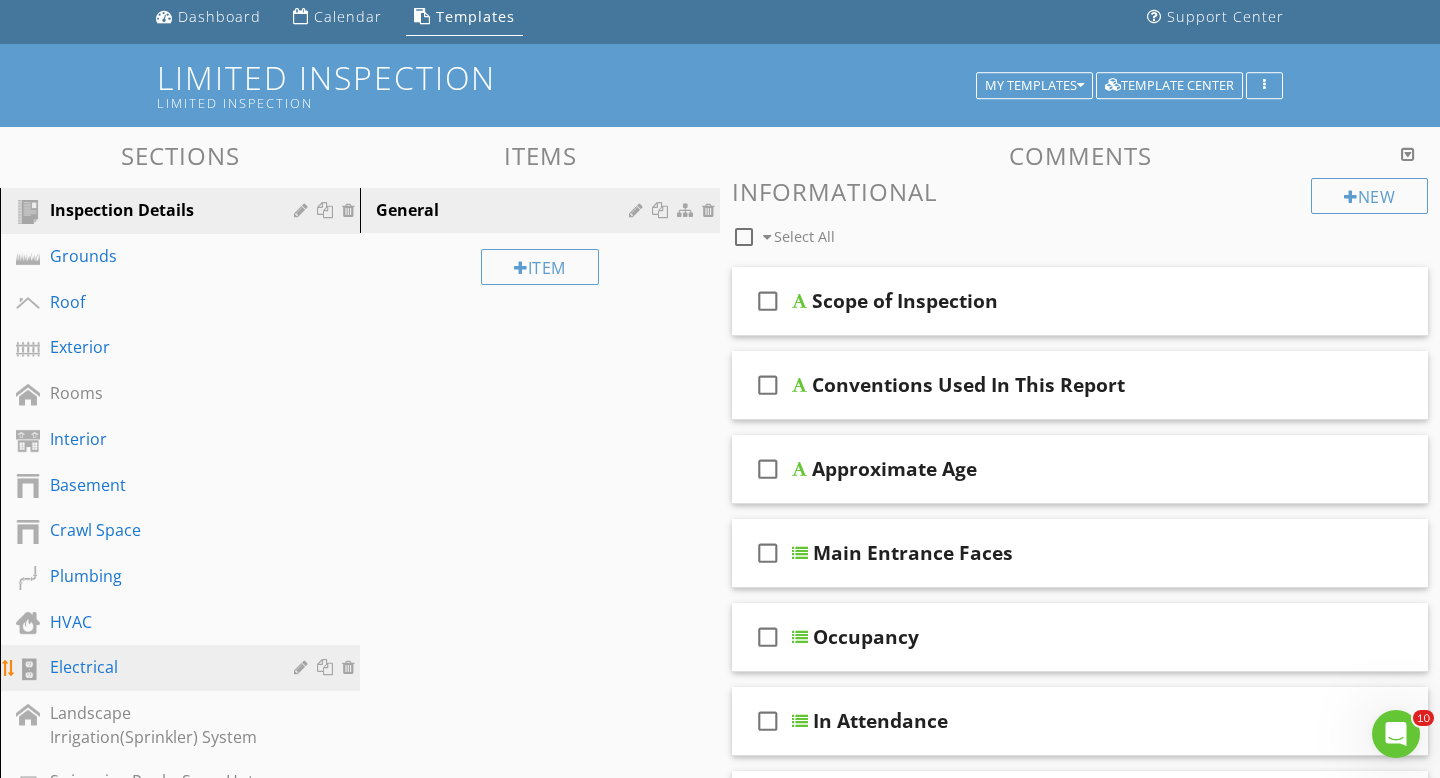 click on "Electrical" at bounding box center [183, 668] 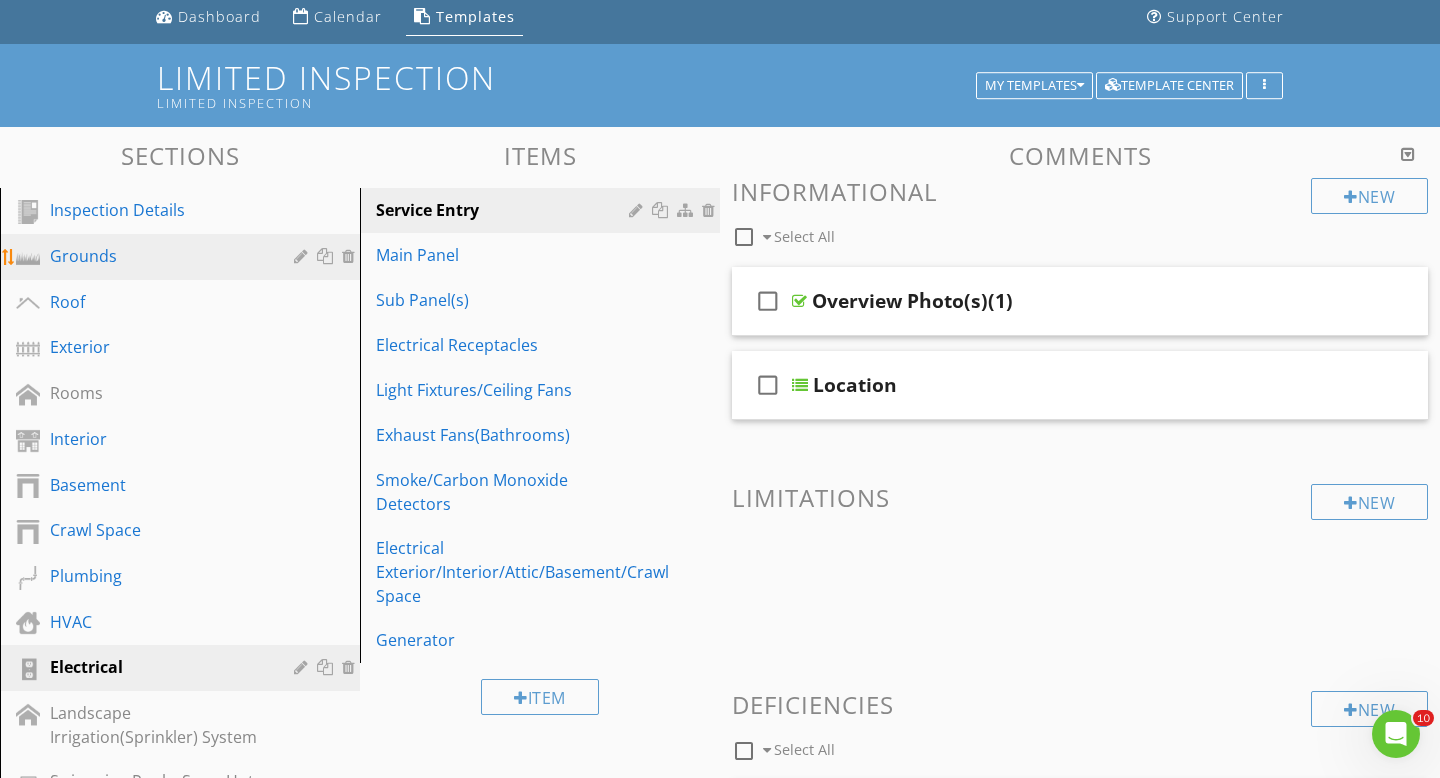 click on "Grounds" at bounding box center [157, 256] 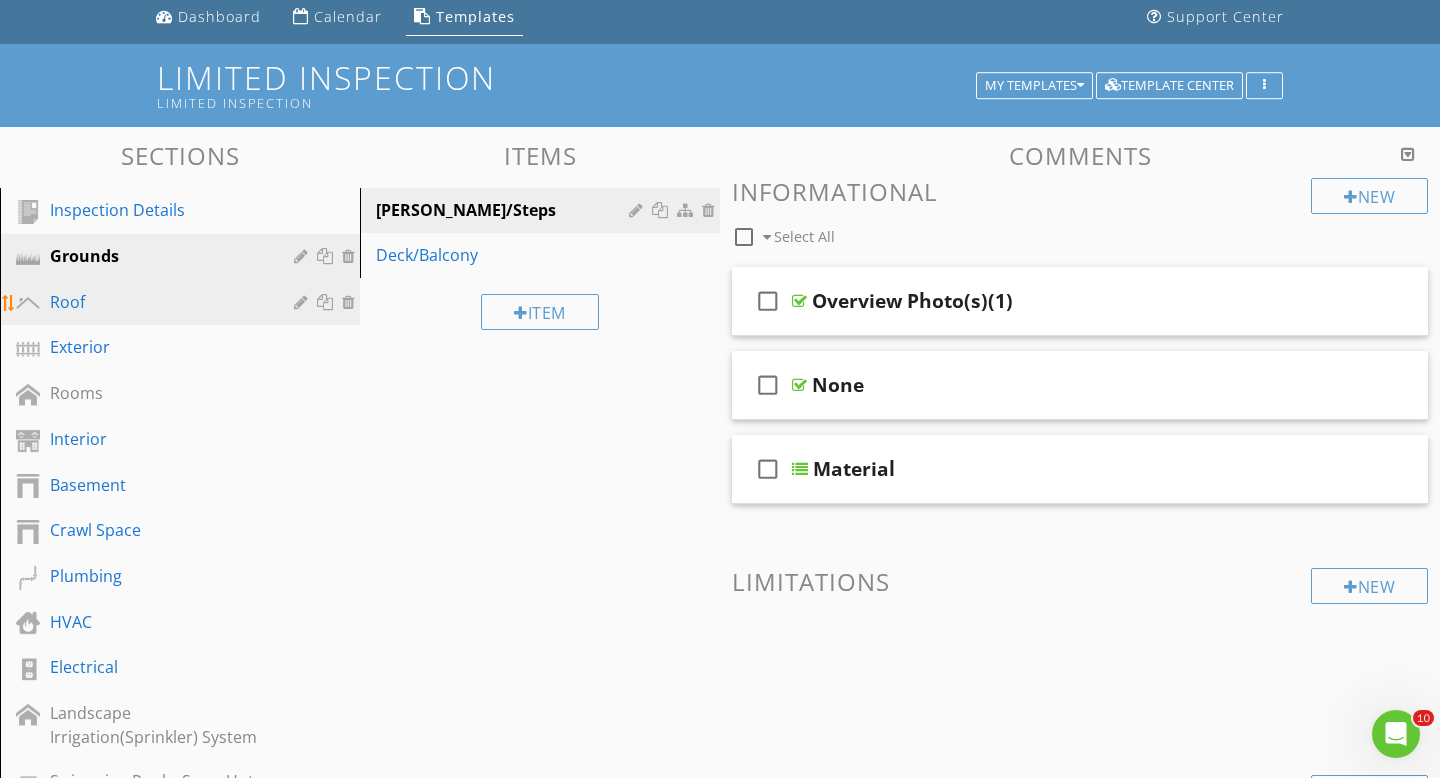 click on "Roof" at bounding box center [157, 302] 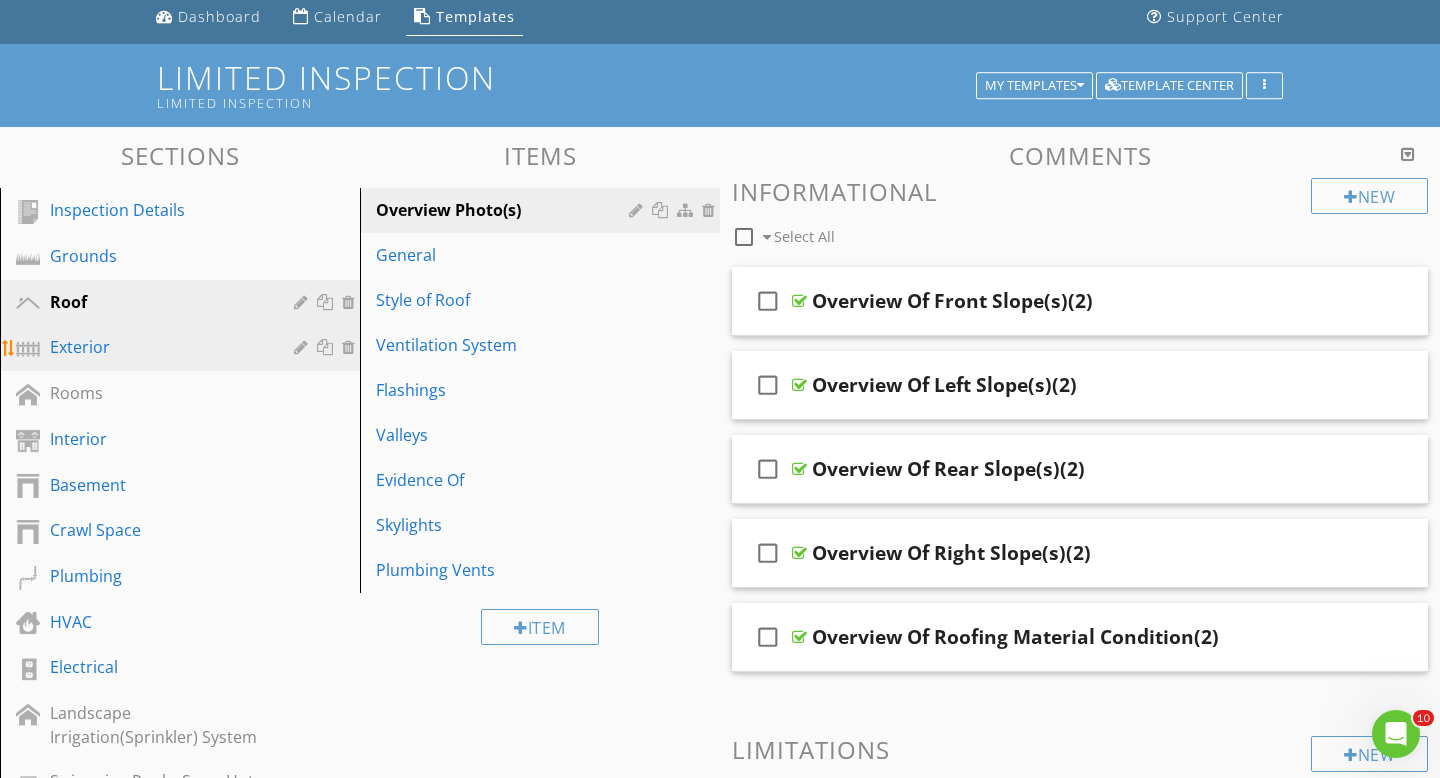 click on "Exterior" at bounding box center (157, 347) 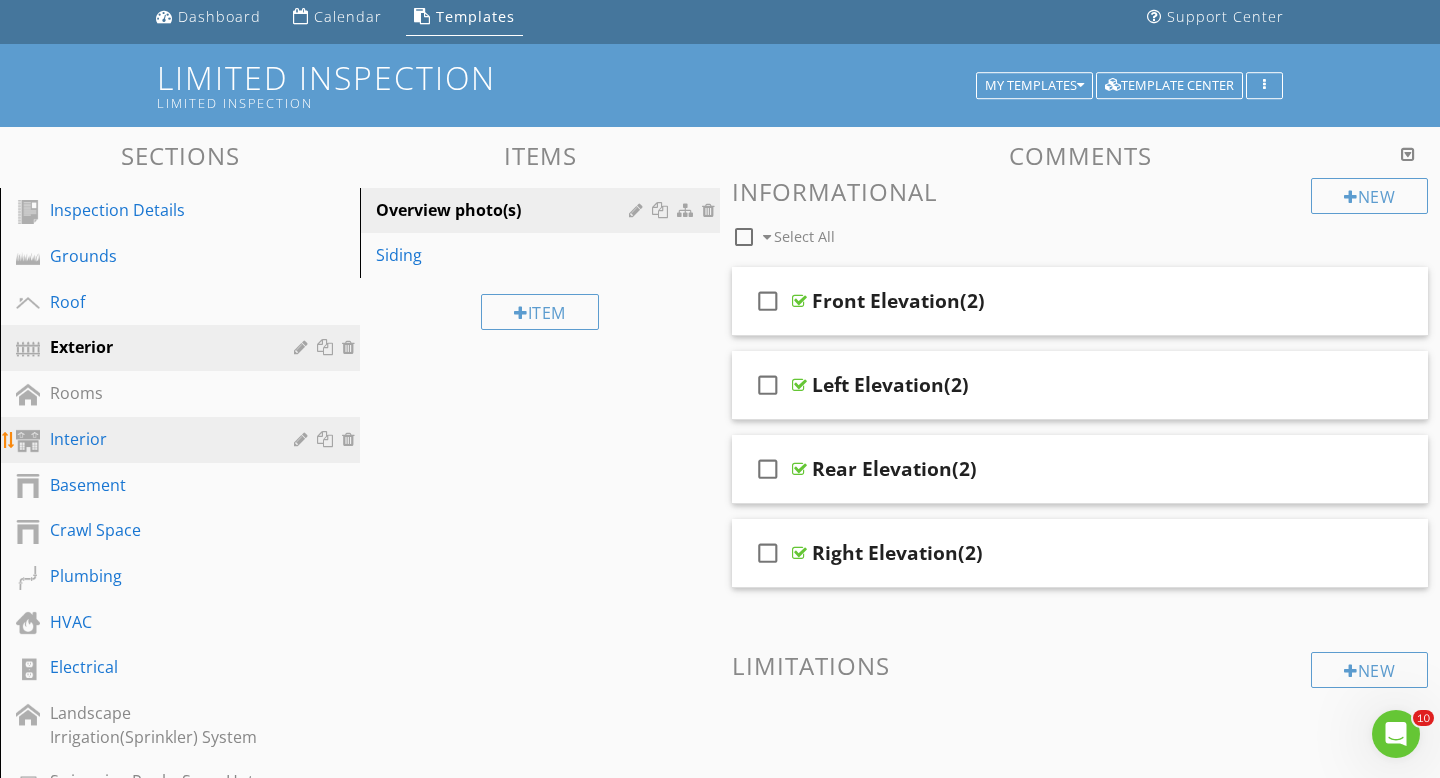 click on "Interior" at bounding box center [157, 439] 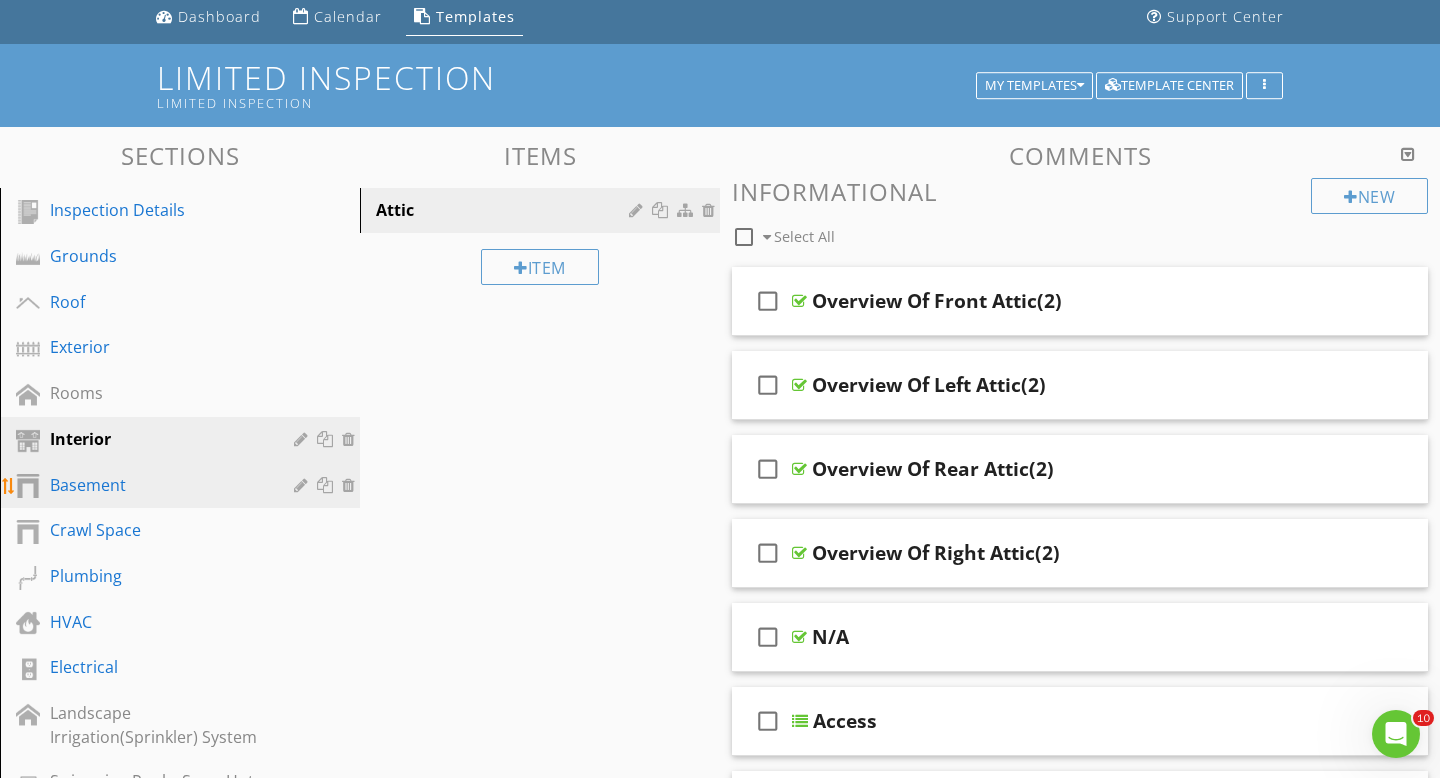 click on "Basement" at bounding box center [157, 485] 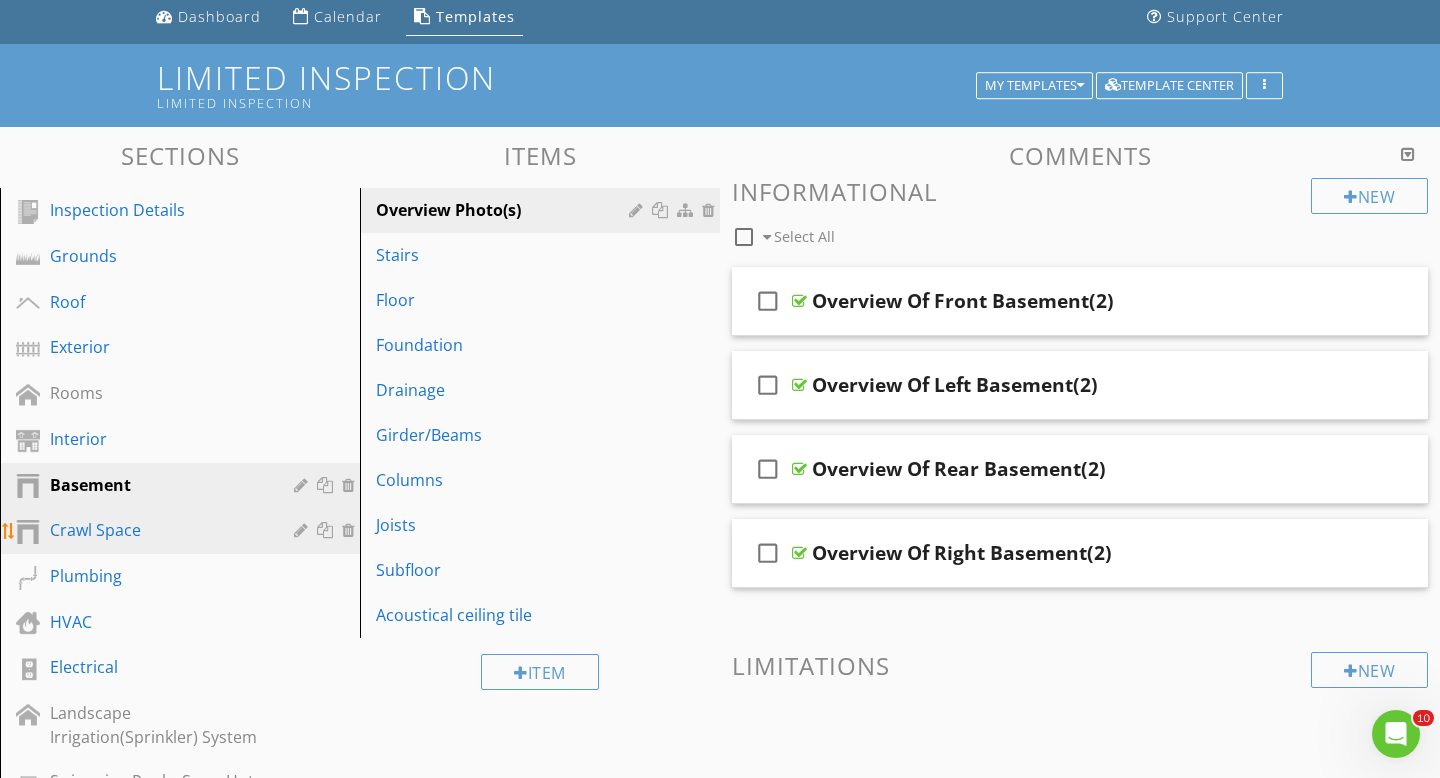 click on "Crawl Space" at bounding box center (195, 531) 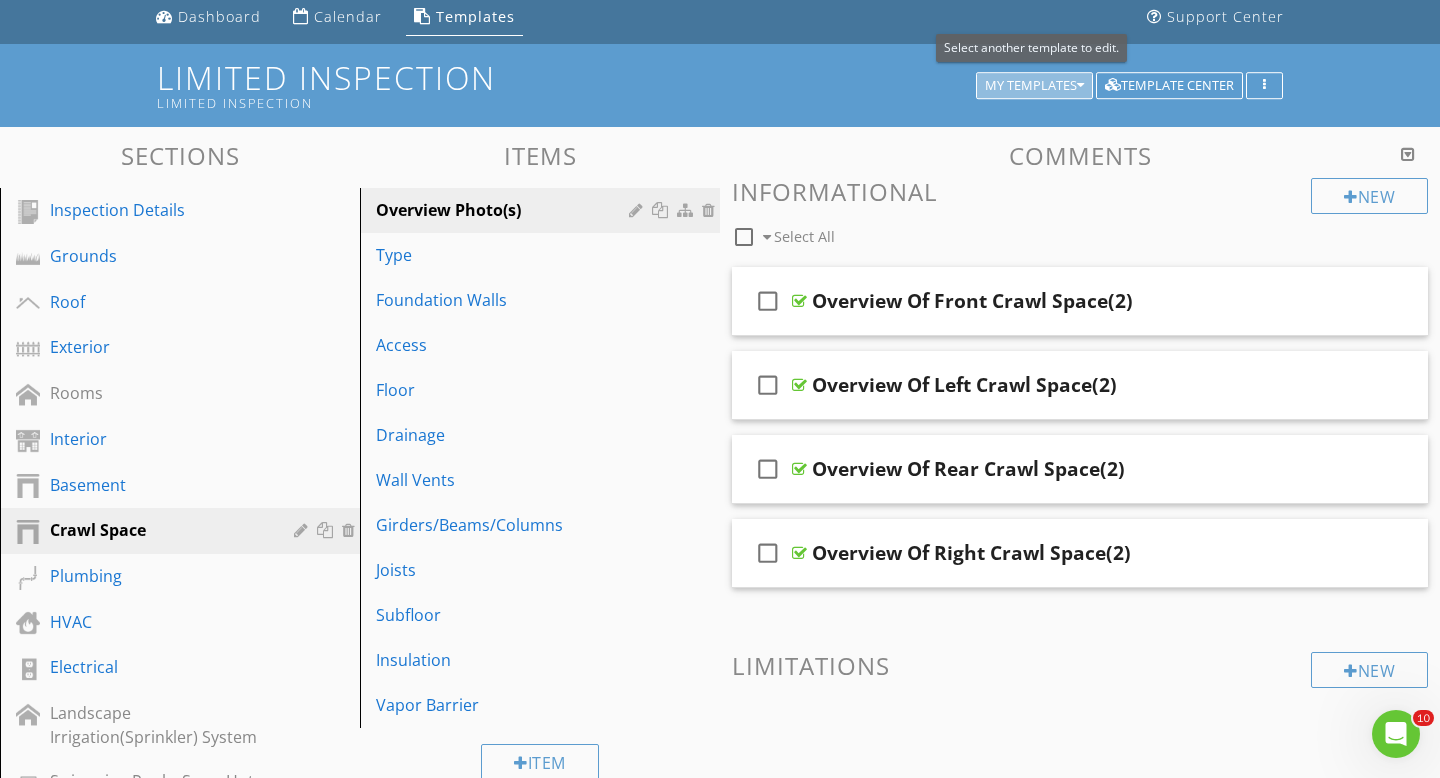 click on "My Templates" at bounding box center (1034, 86) 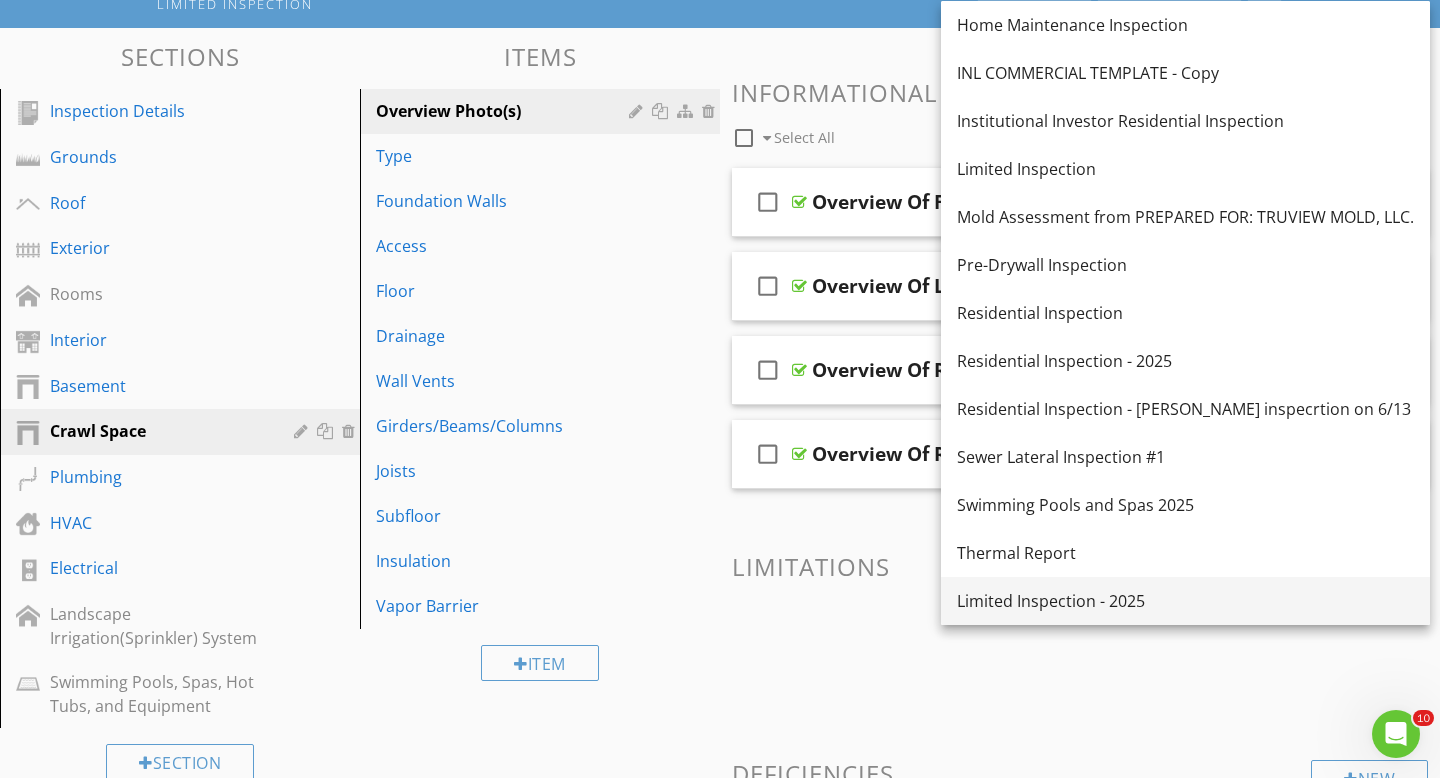 scroll, scrollTop: 191, scrollLeft: 0, axis: vertical 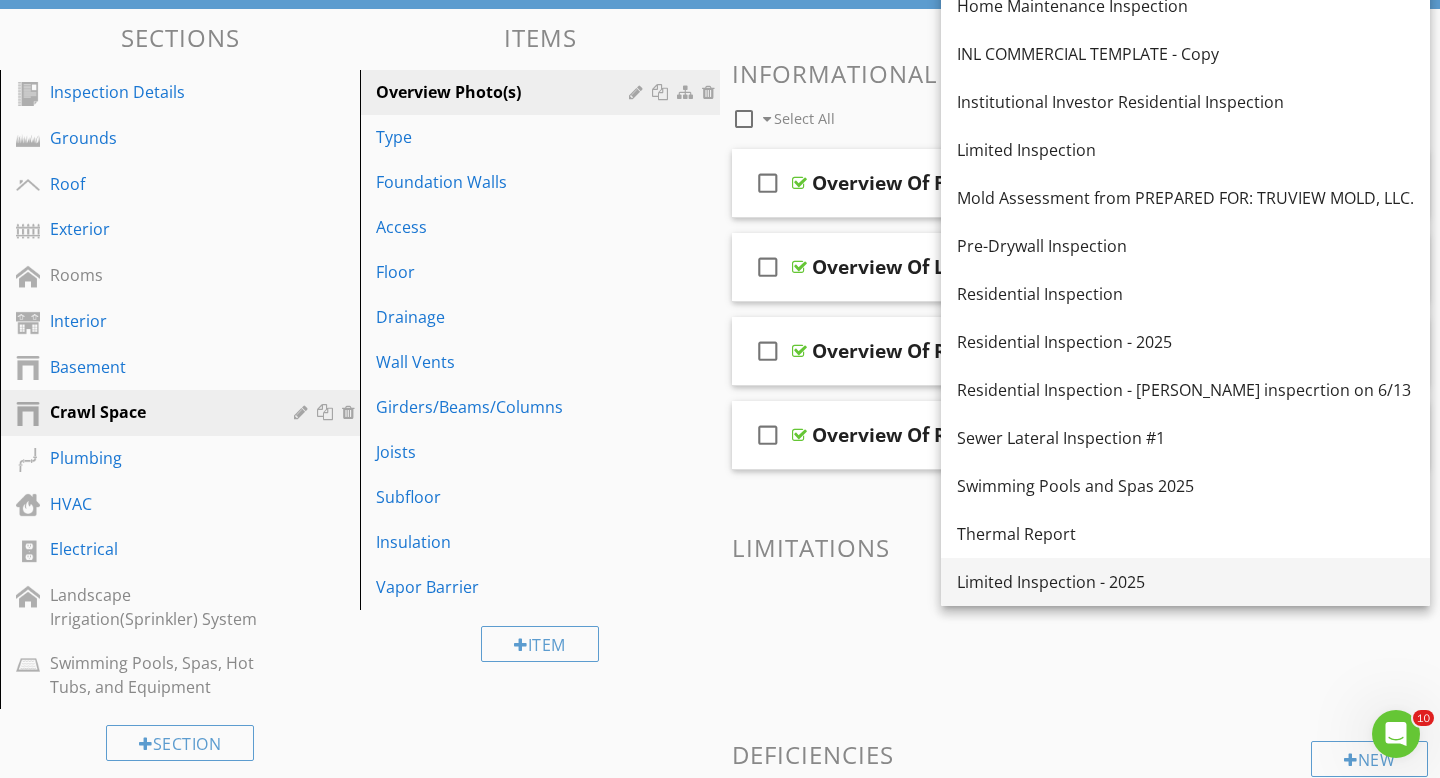 click on "Limited Inspection - 2025" at bounding box center [1185, 582] 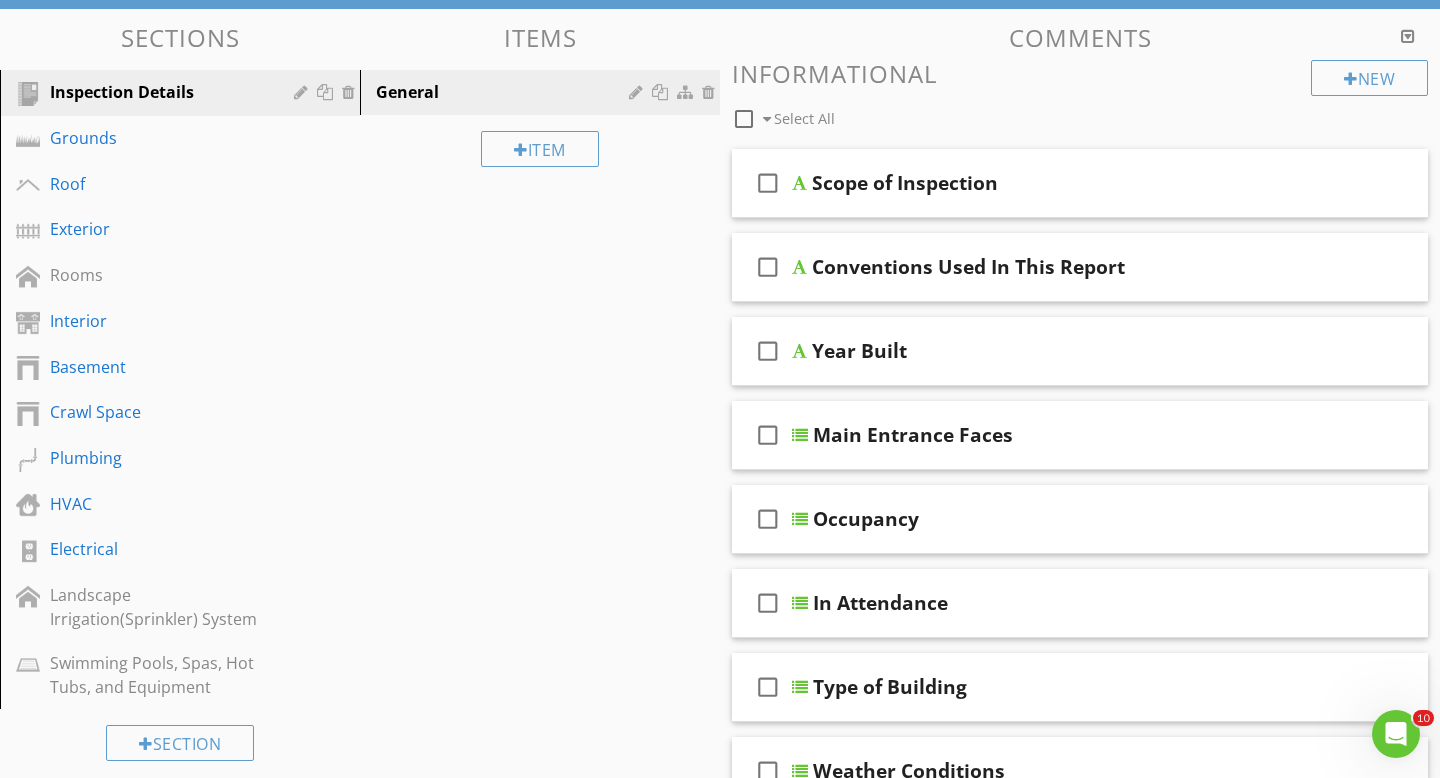 scroll, scrollTop: 237, scrollLeft: 0, axis: vertical 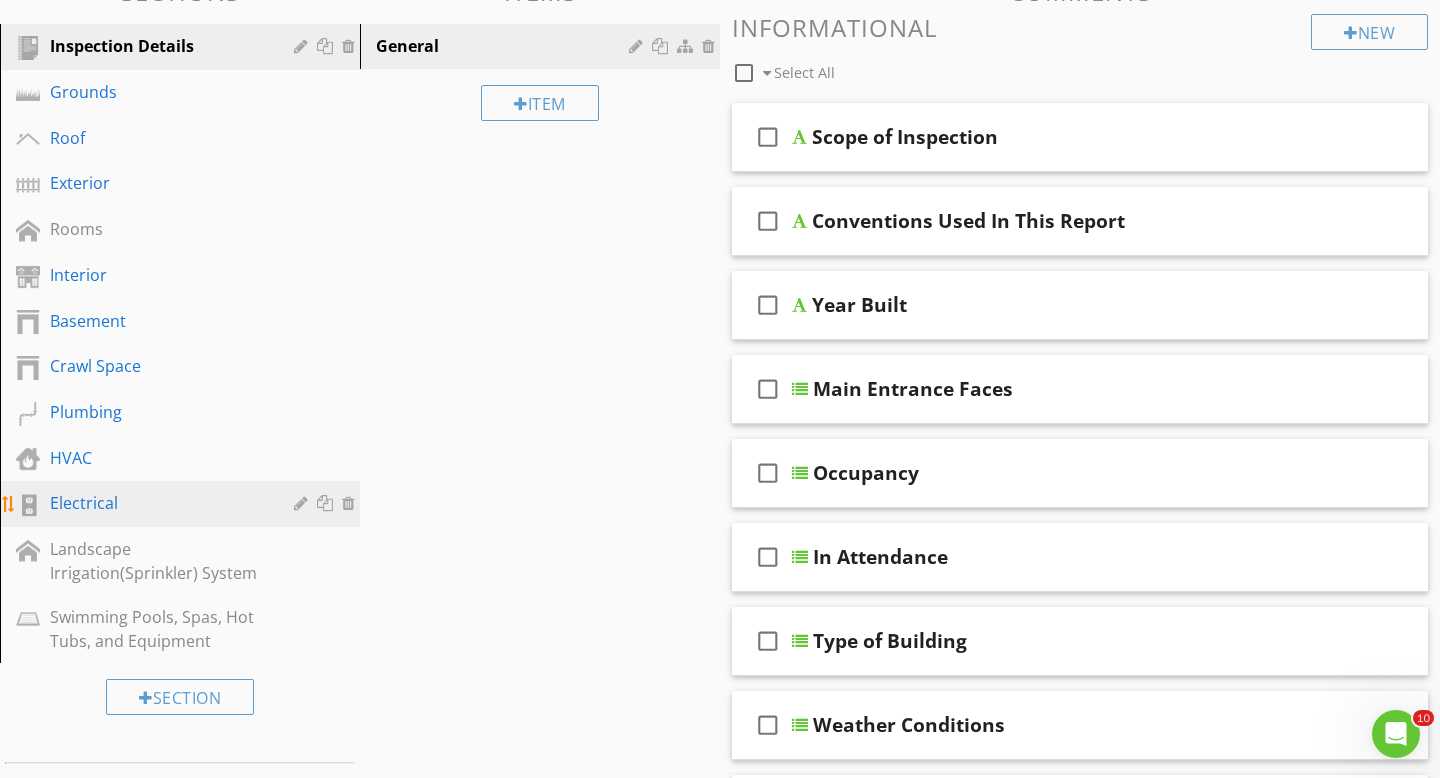 click on "Electrical" at bounding box center [157, 503] 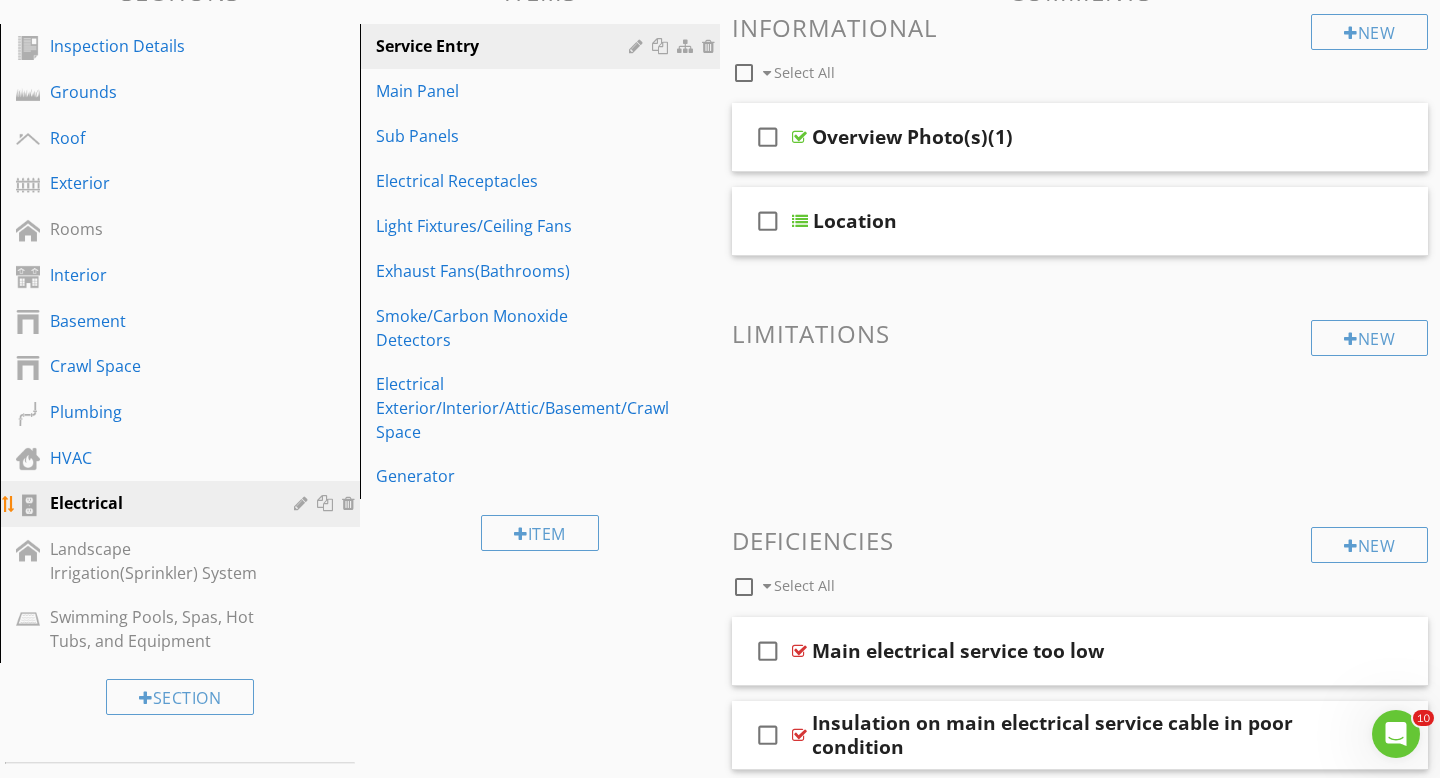 scroll, scrollTop: 0, scrollLeft: 0, axis: both 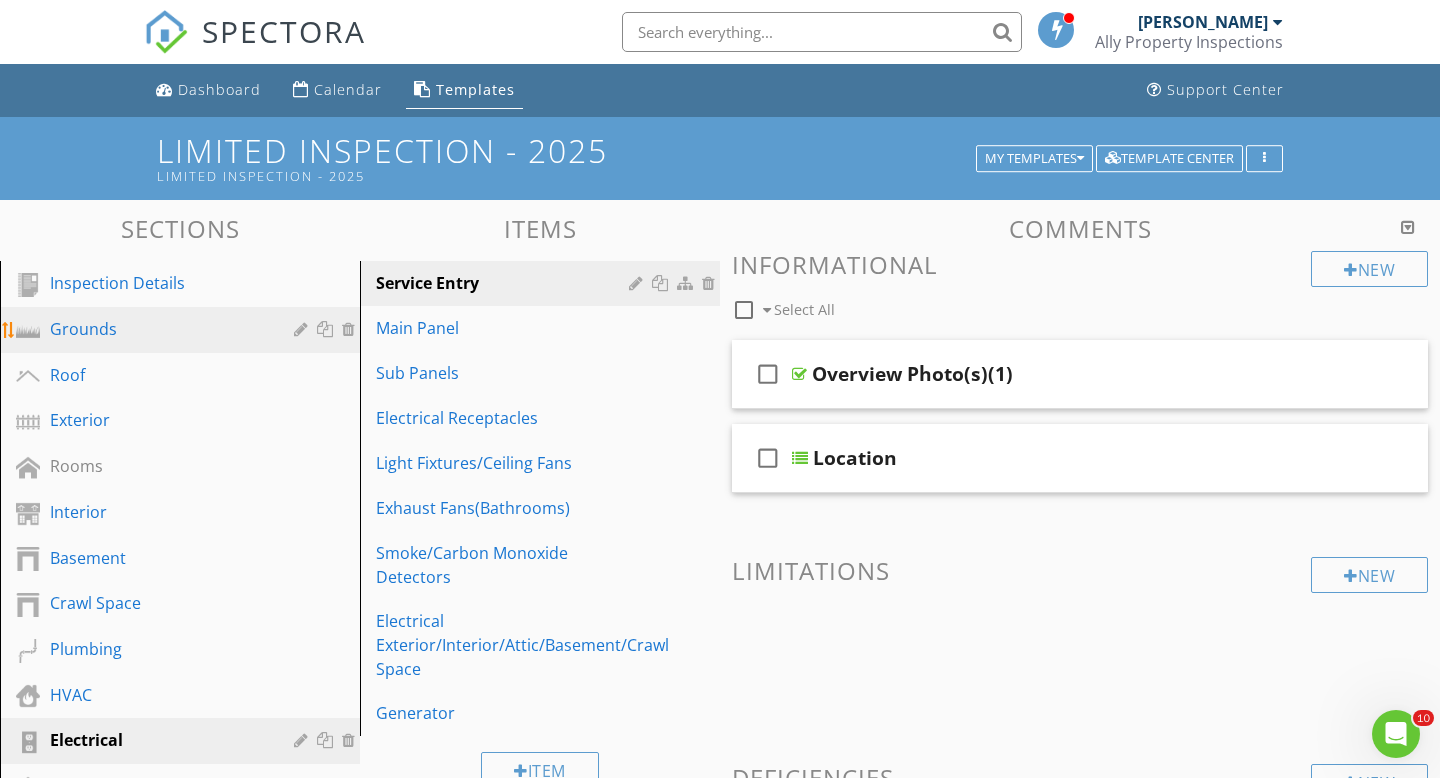 click on "Grounds" at bounding box center (157, 329) 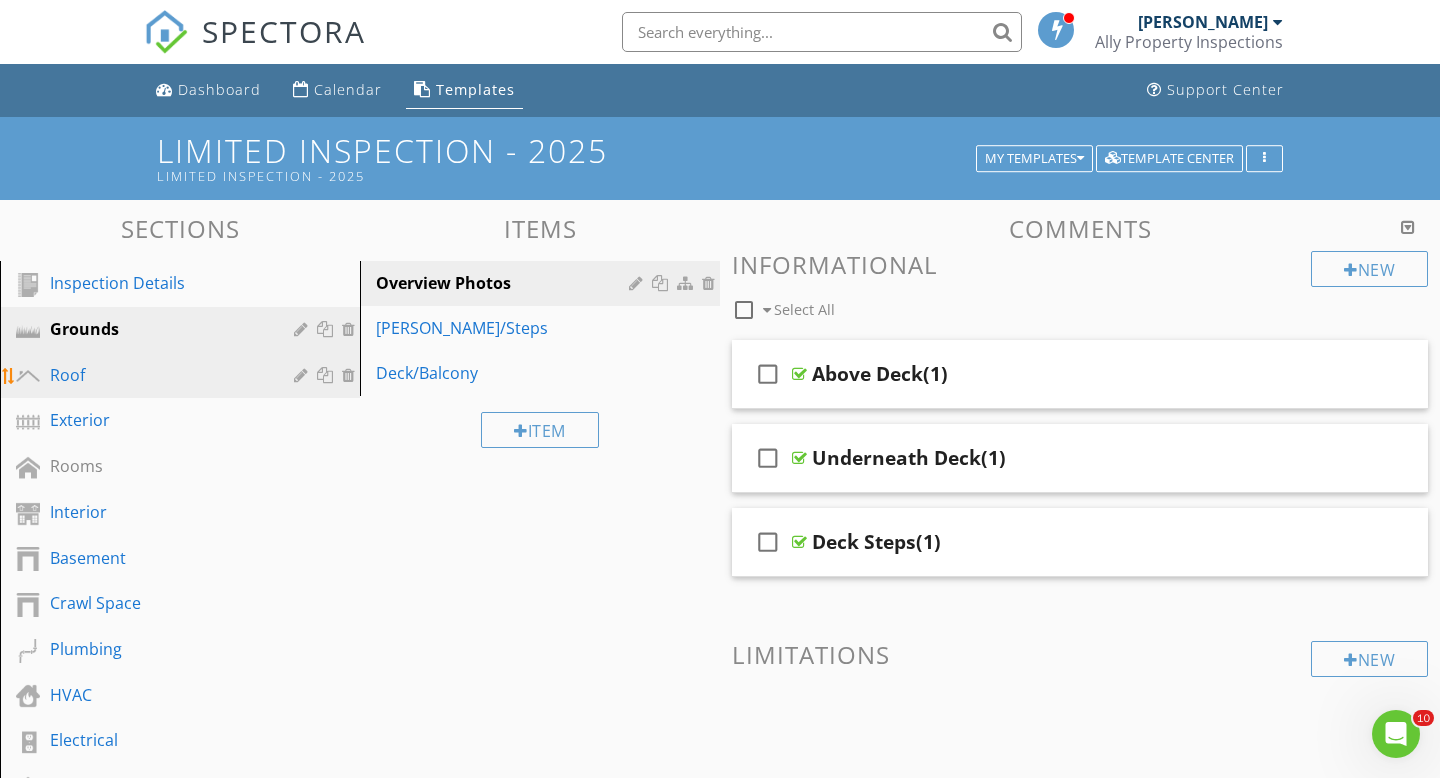click on "Roof" at bounding box center [157, 375] 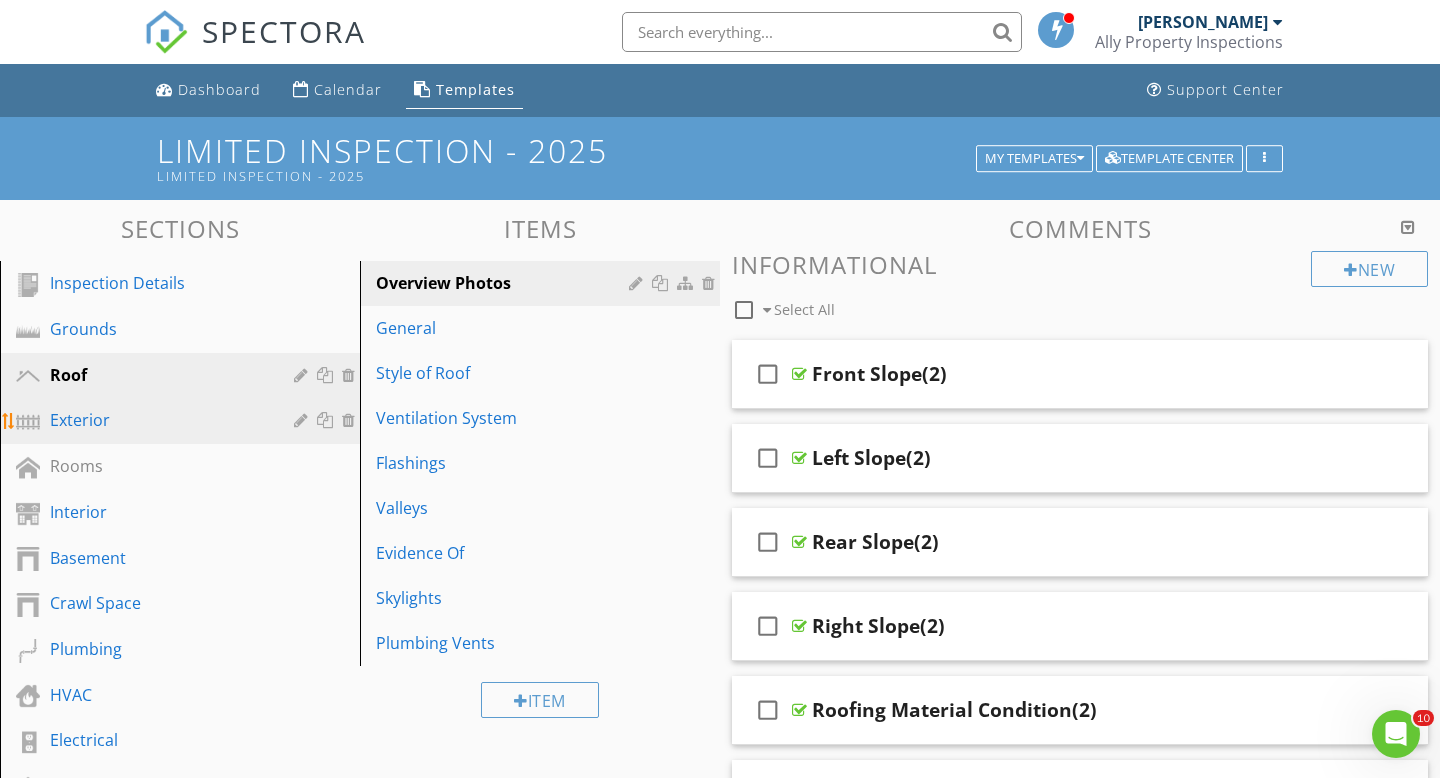 click on "Exterior" at bounding box center [183, 421] 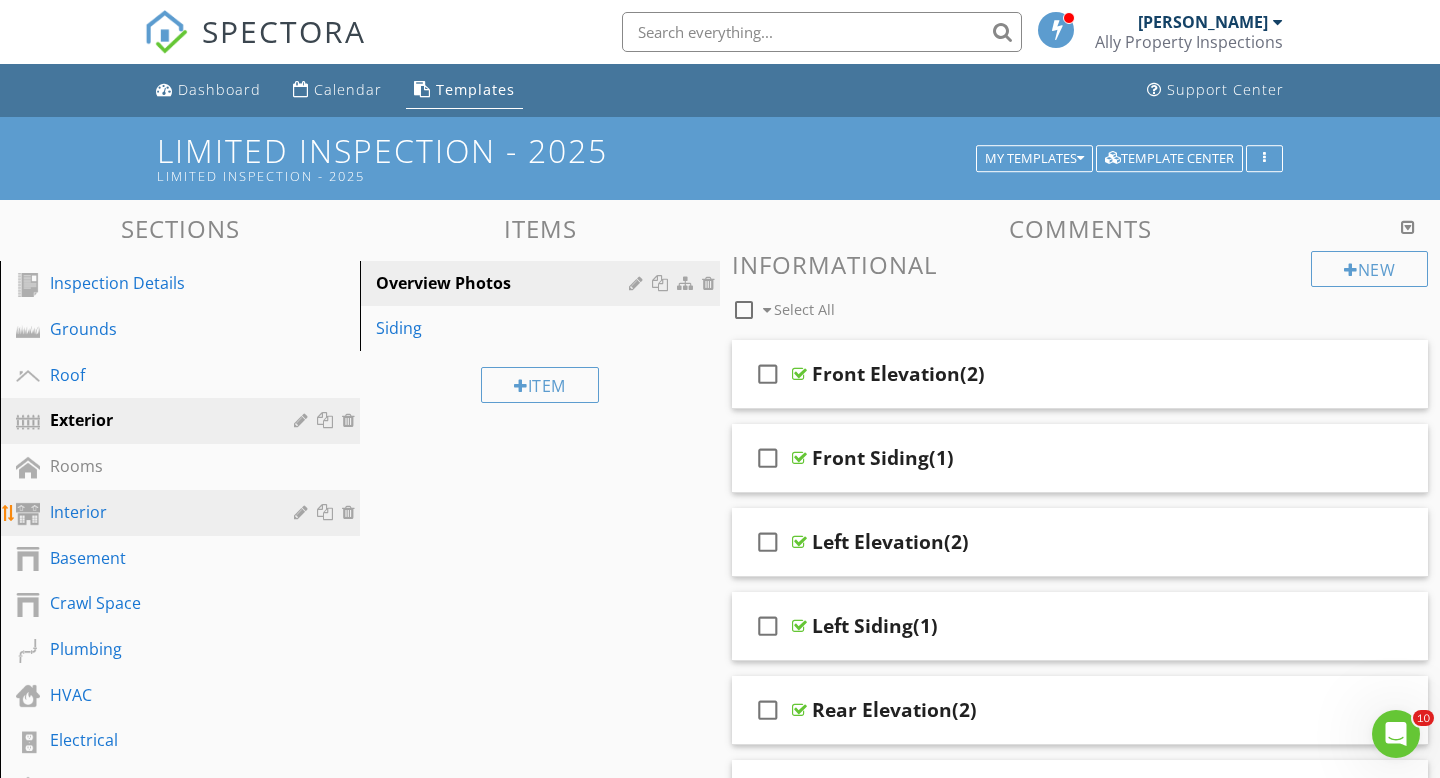 click on "Interior" at bounding box center (183, 513) 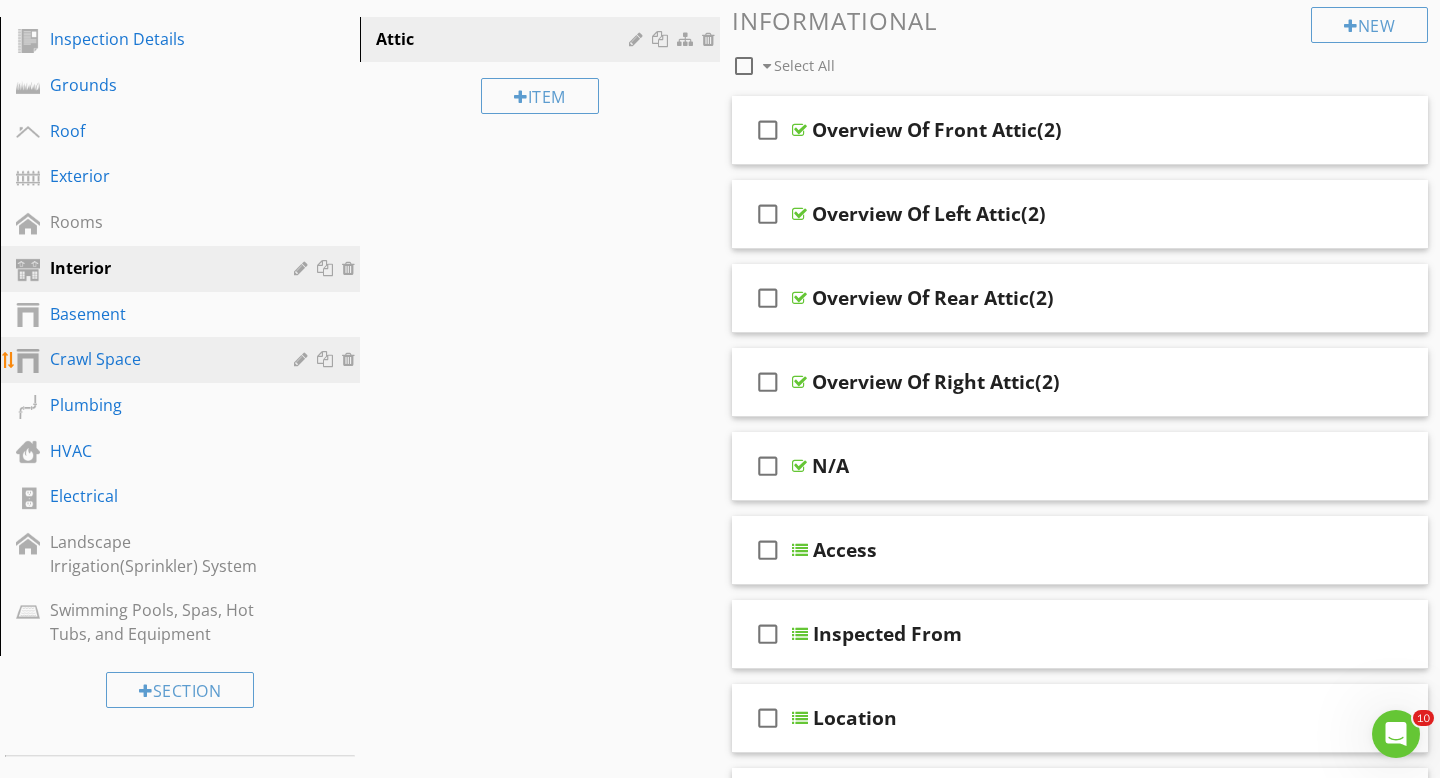 scroll, scrollTop: 272, scrollLeft: 0, axis: vertical 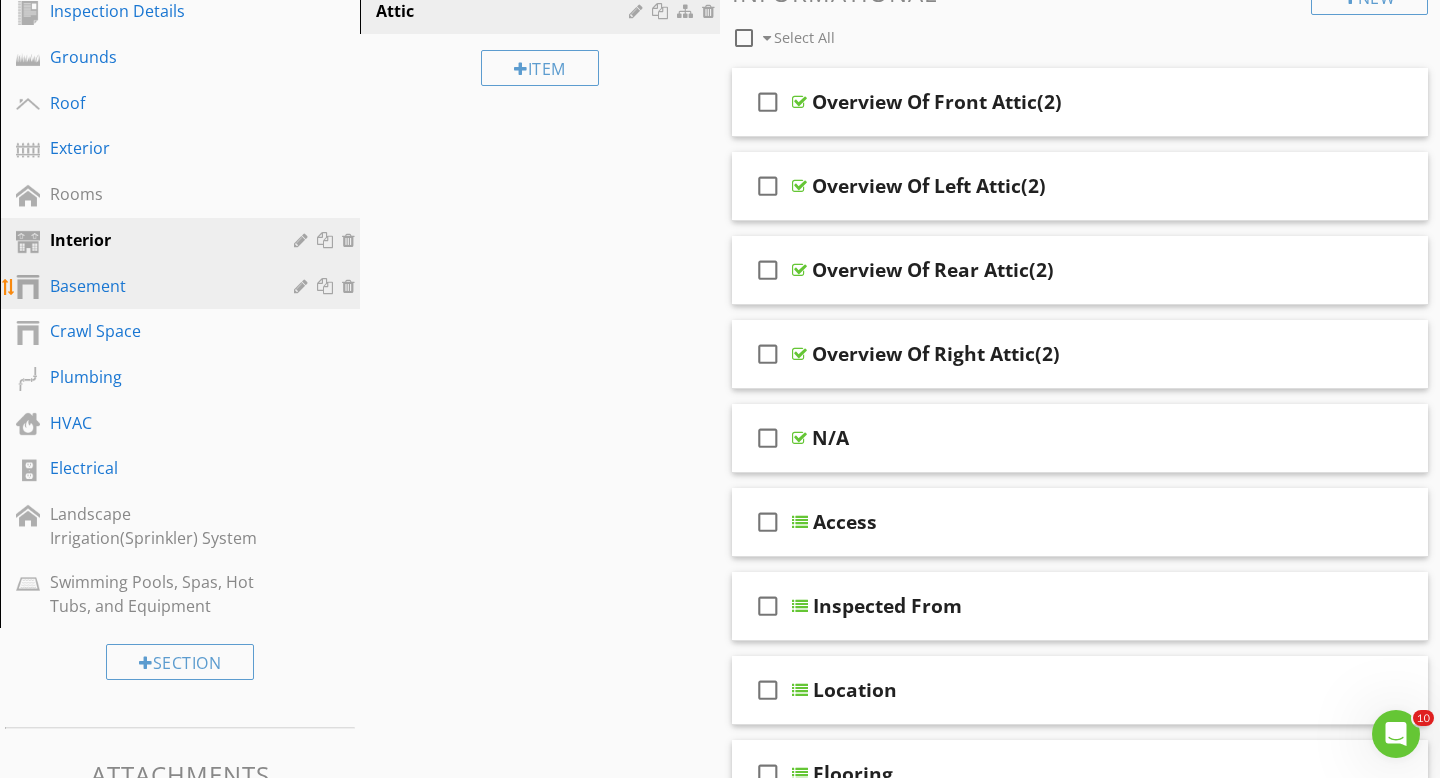 click on "Basement" at bounding box center [157, 286] 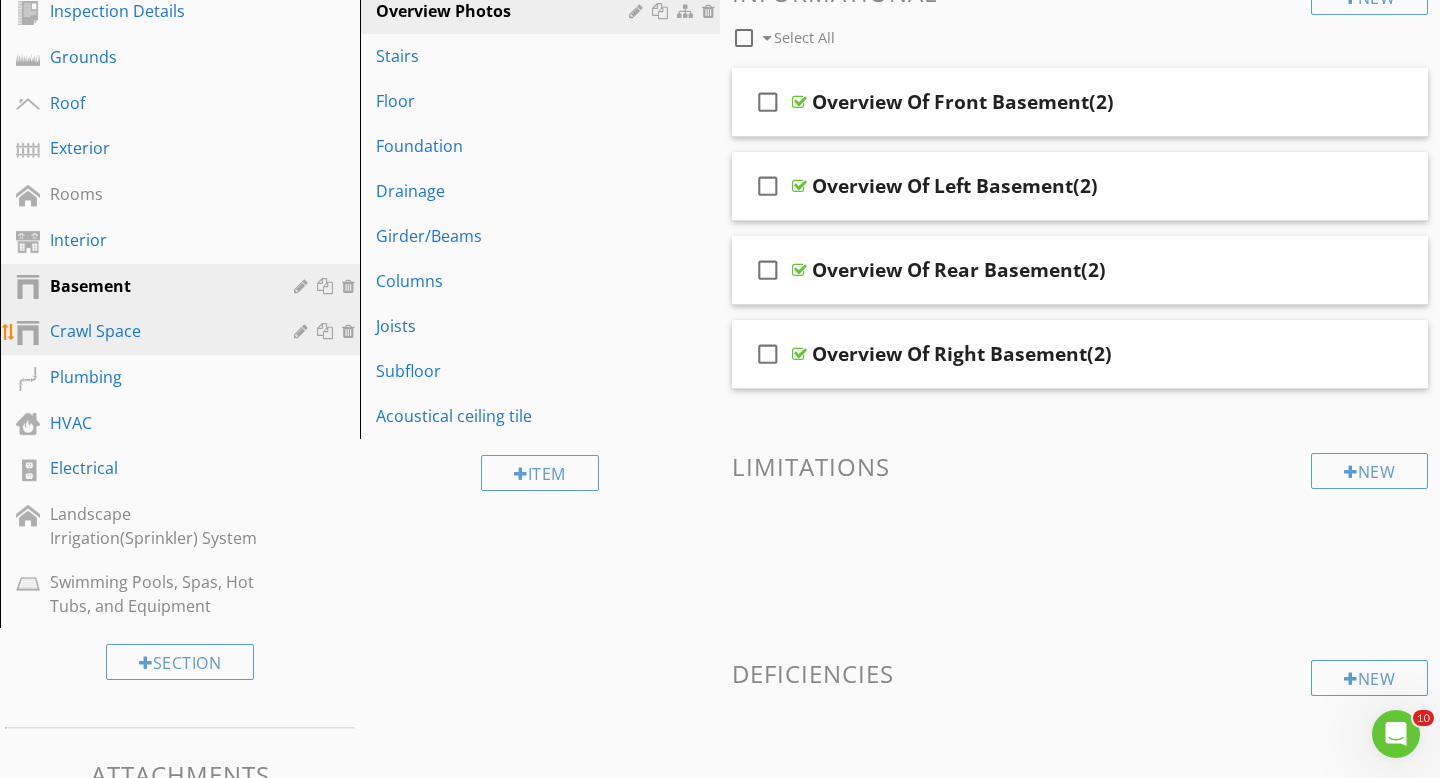click on "Crawl Space" at bounding box center [157, 331] 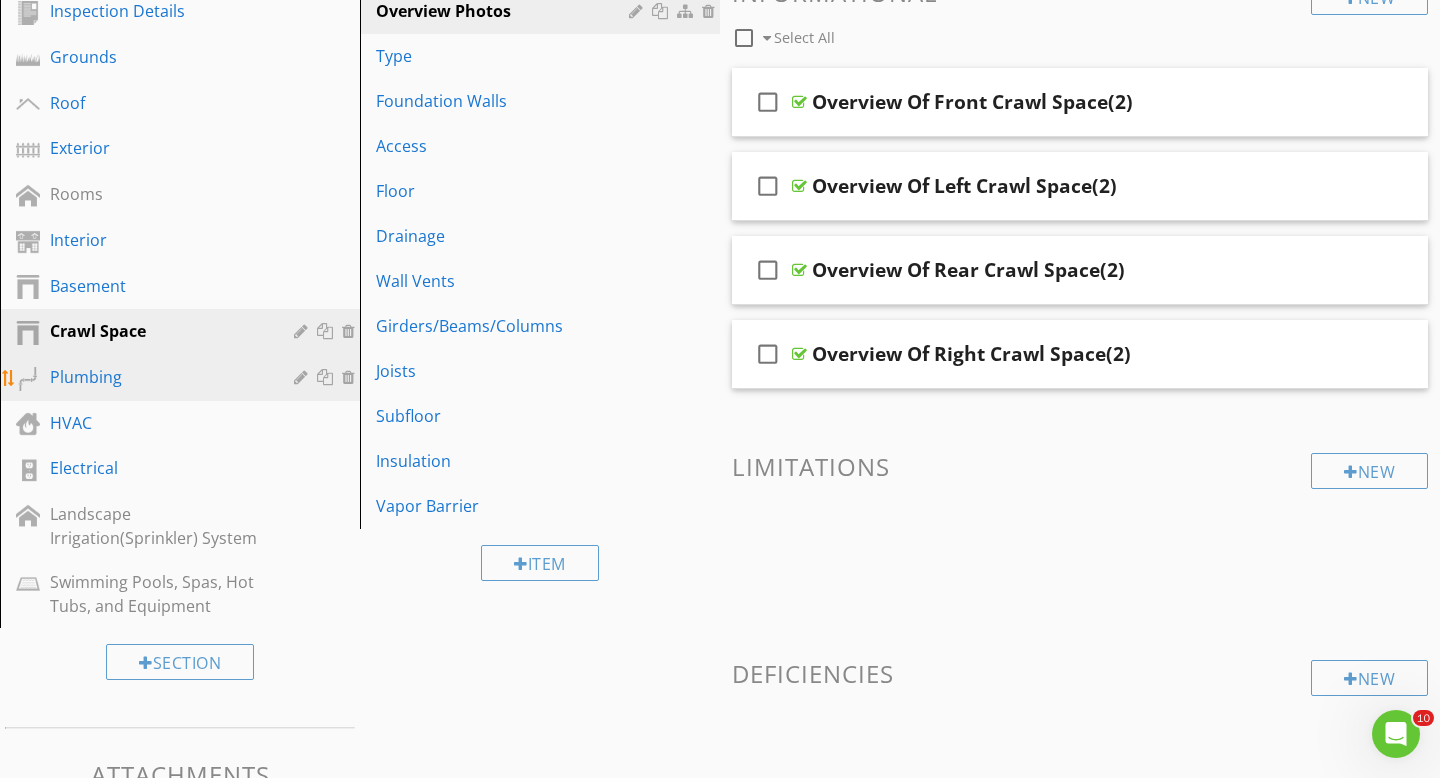 click on "Plumbing" at bounding box center [157, 377] 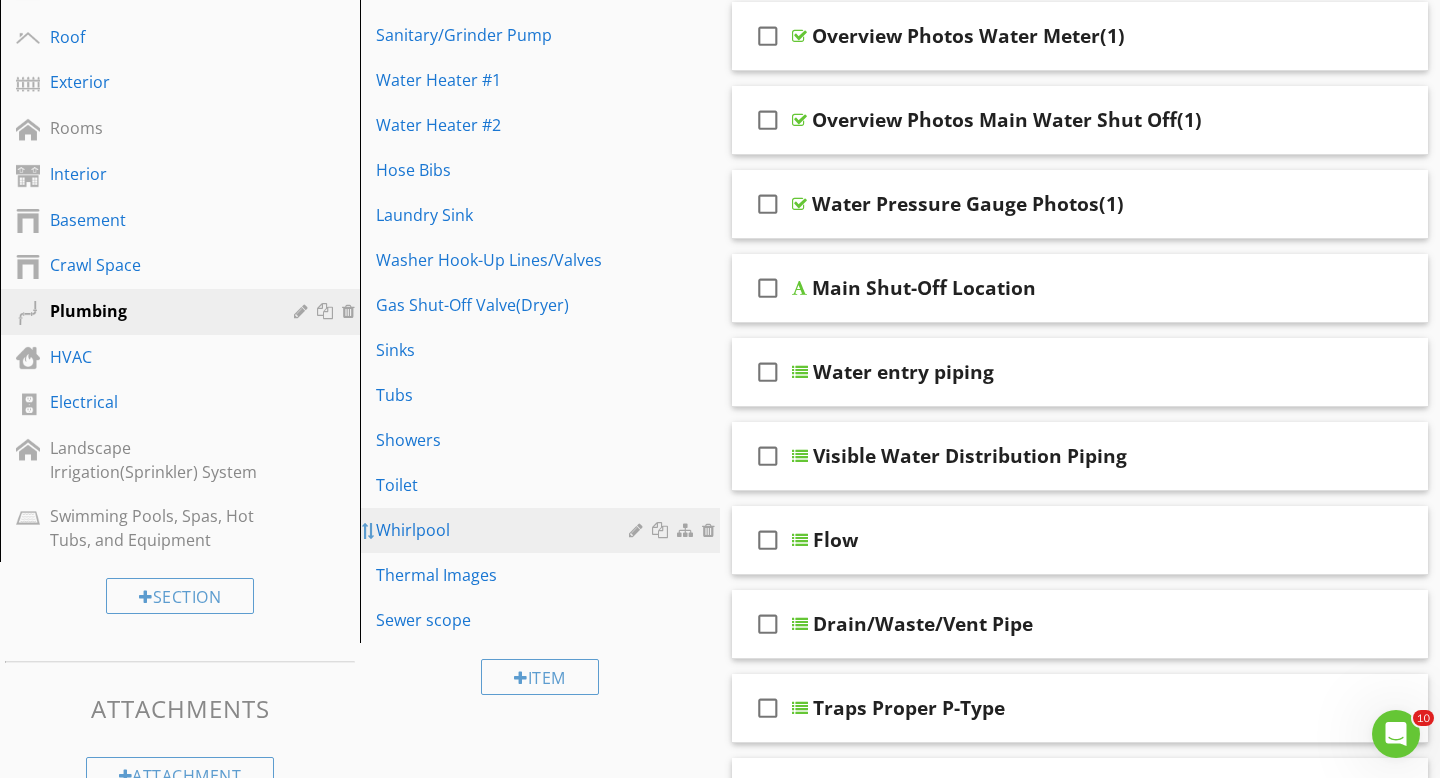 scroll, scrollTop: 335, scrollLeft: 0, axis: vertical 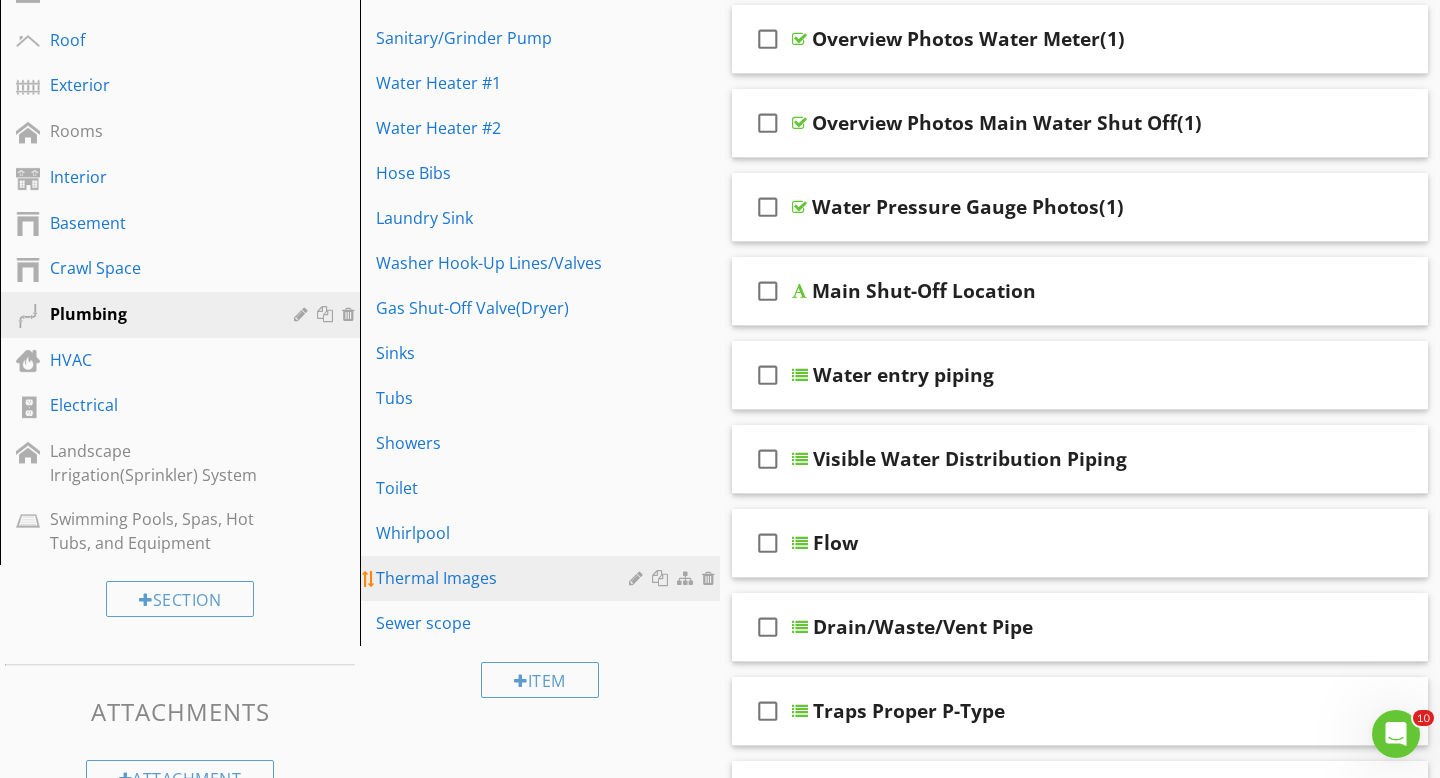 click at bounding box center [711, 578] 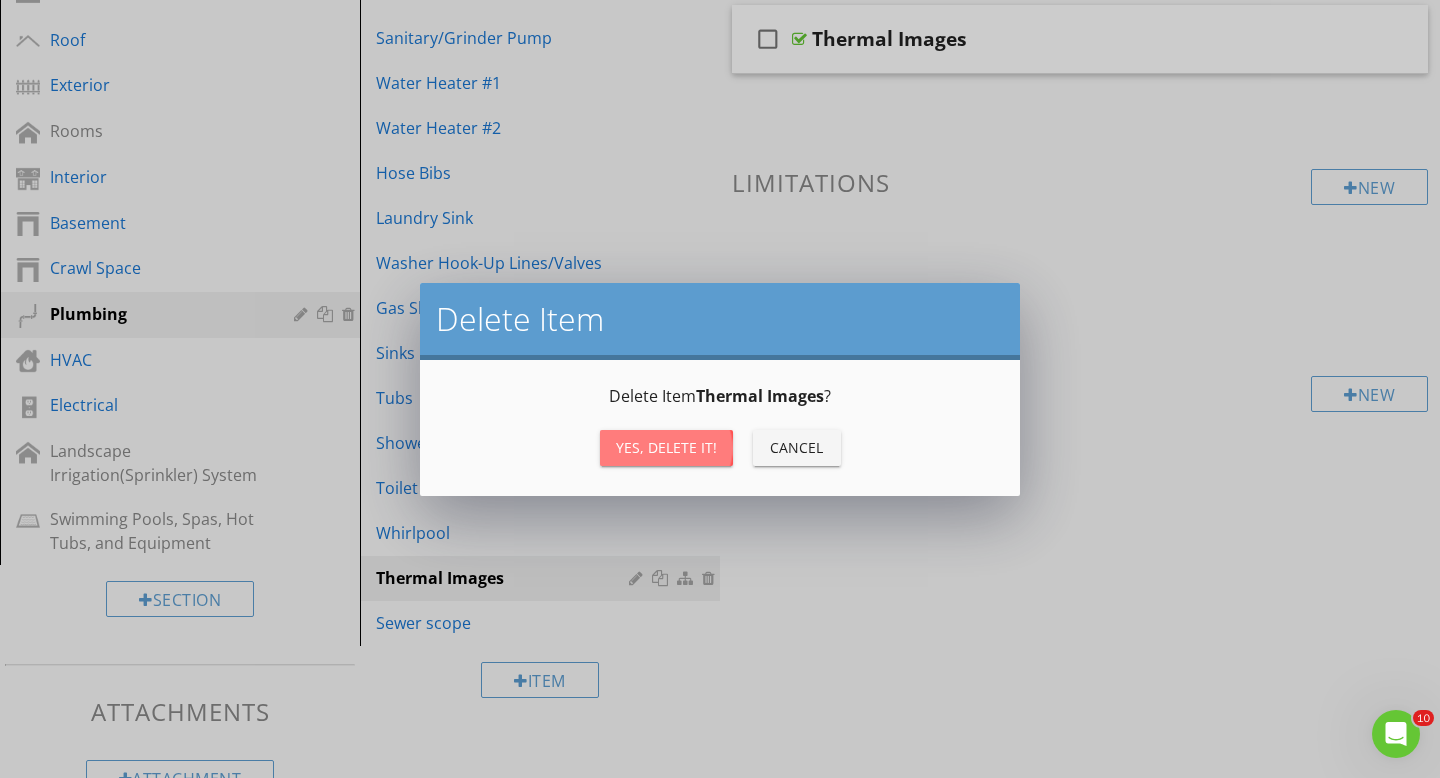 click on "Yes, Delete it!" at bounding box center [666, 447] 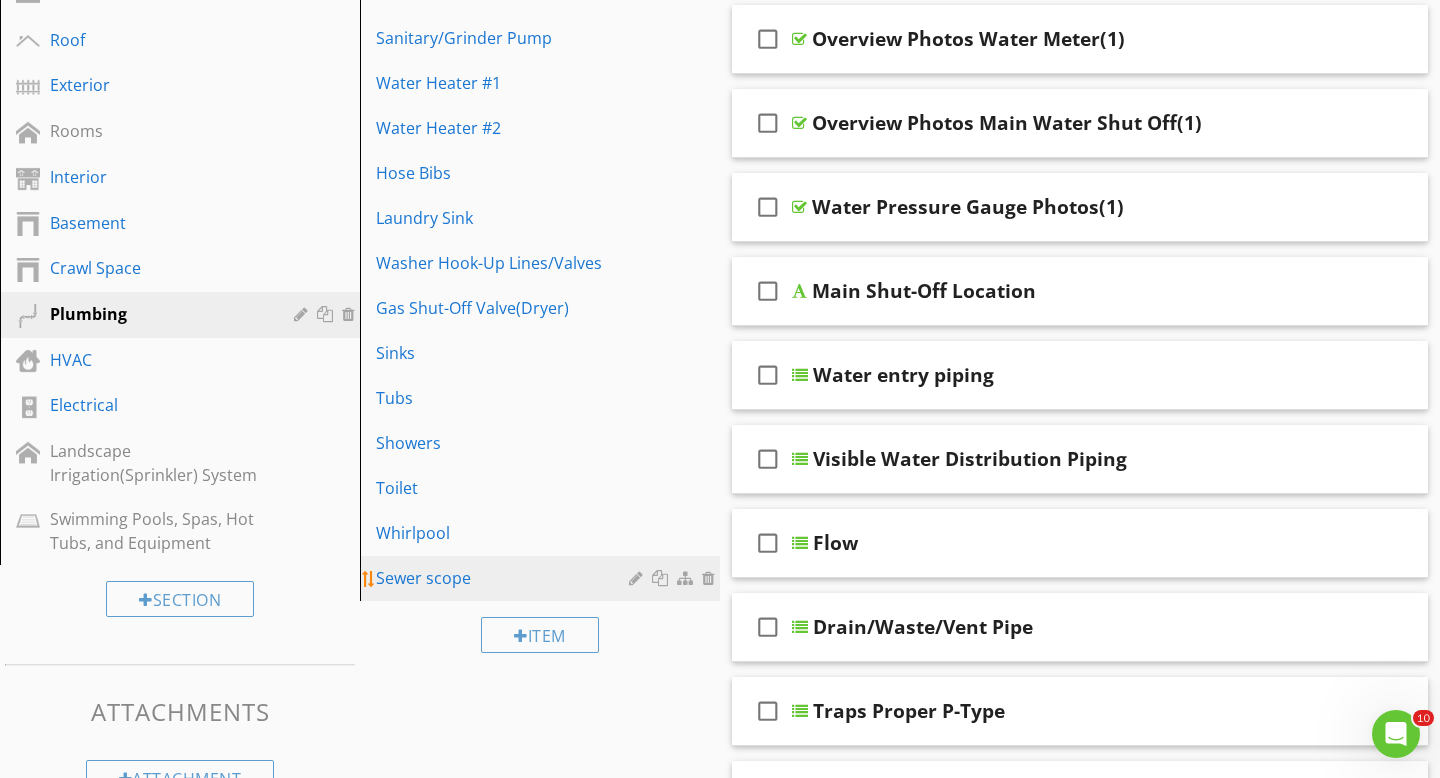 click on "Sewer scope" at bounding box center (505, 578) 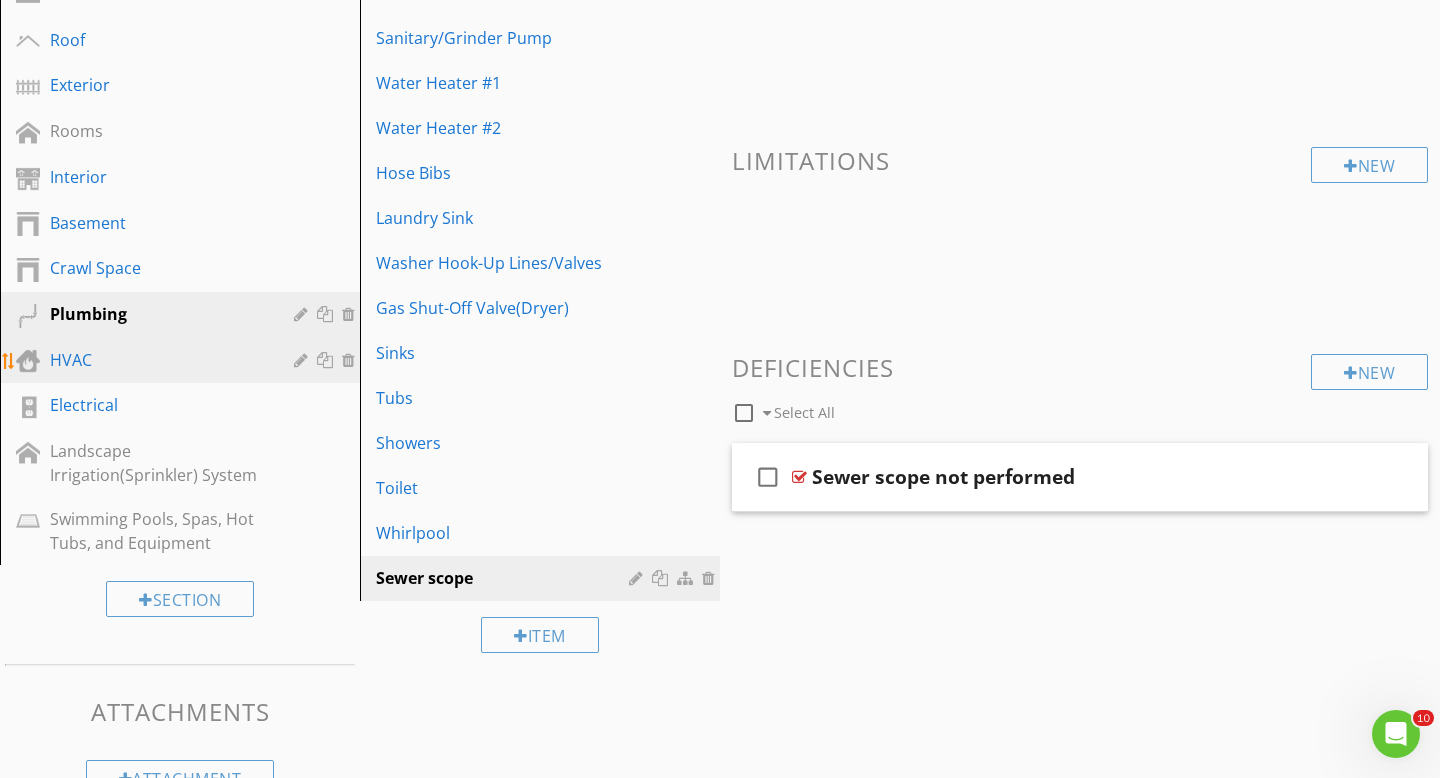 click on "HVAC" at bounding box center (157, 360) 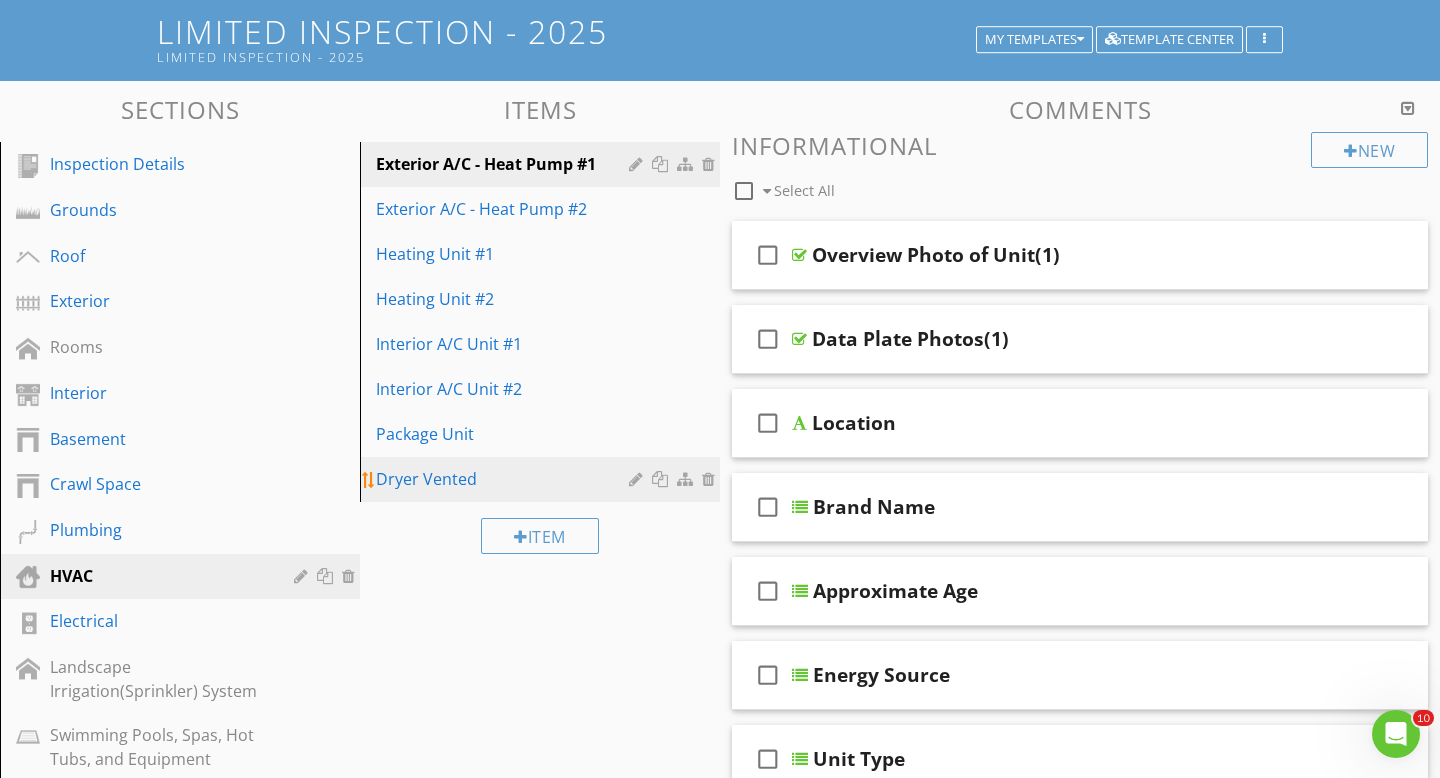 scroll, scrollTop: 122, scrollLeft: 0, axis: vertical 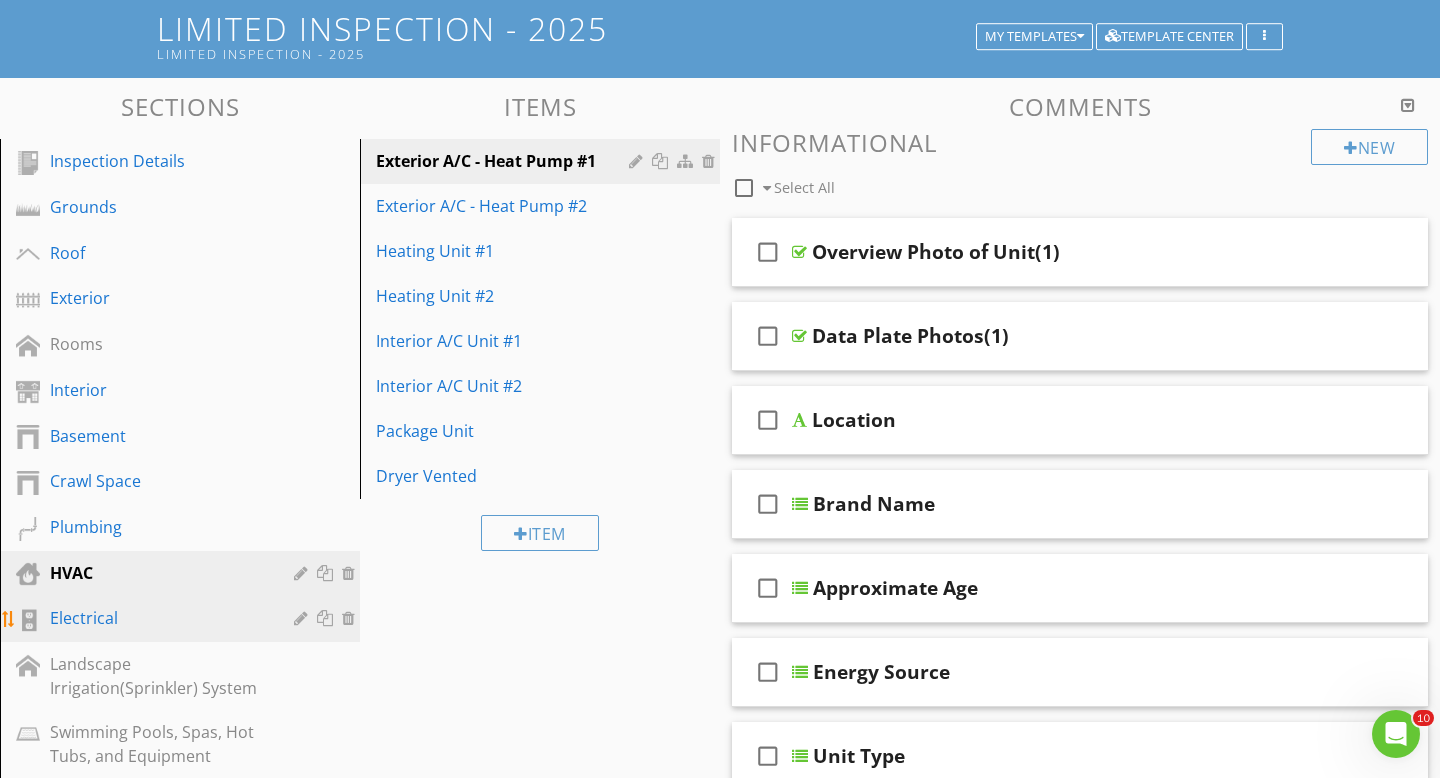 click on "Electrical" at bounding box center [157, 618] 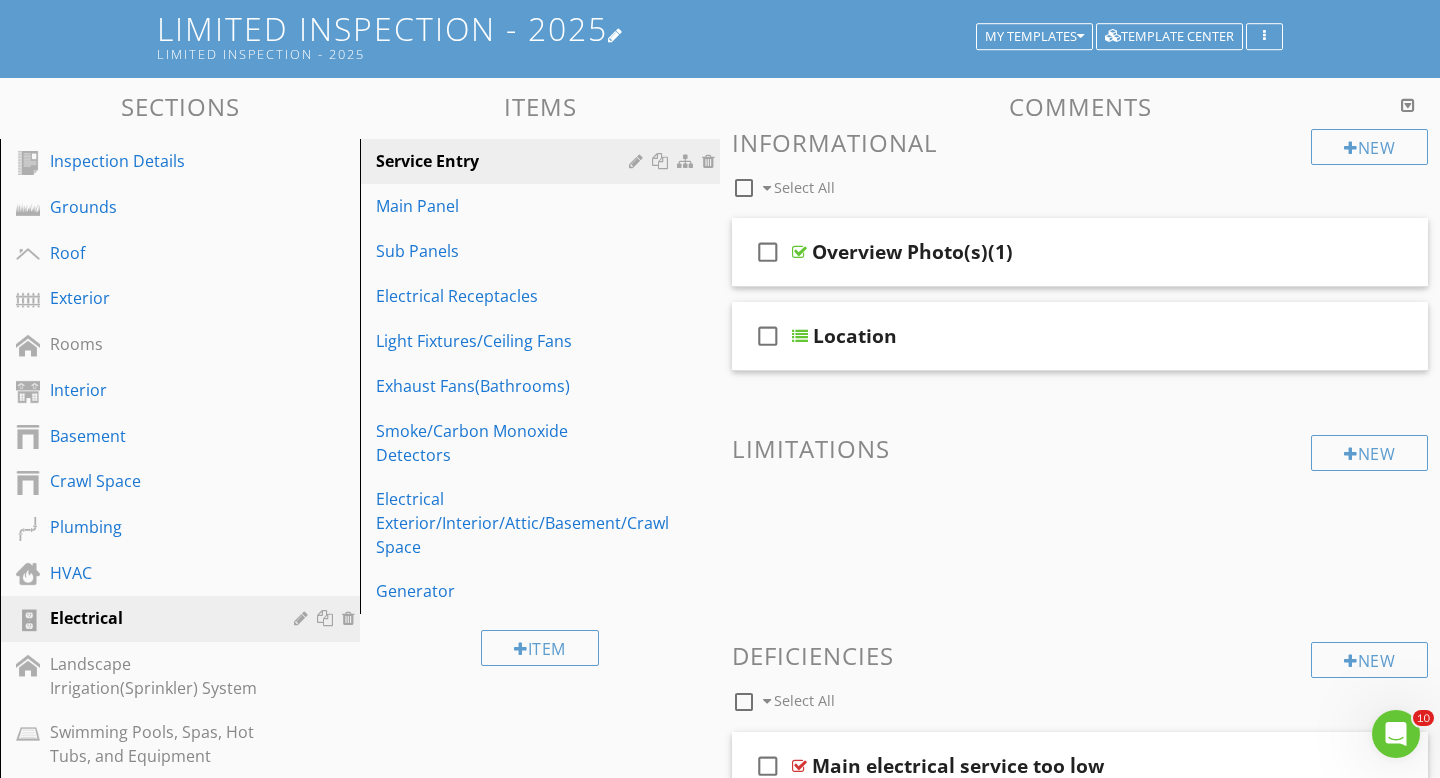 scroll, scrollTop: 0, scrollLeft: 0, axis: both 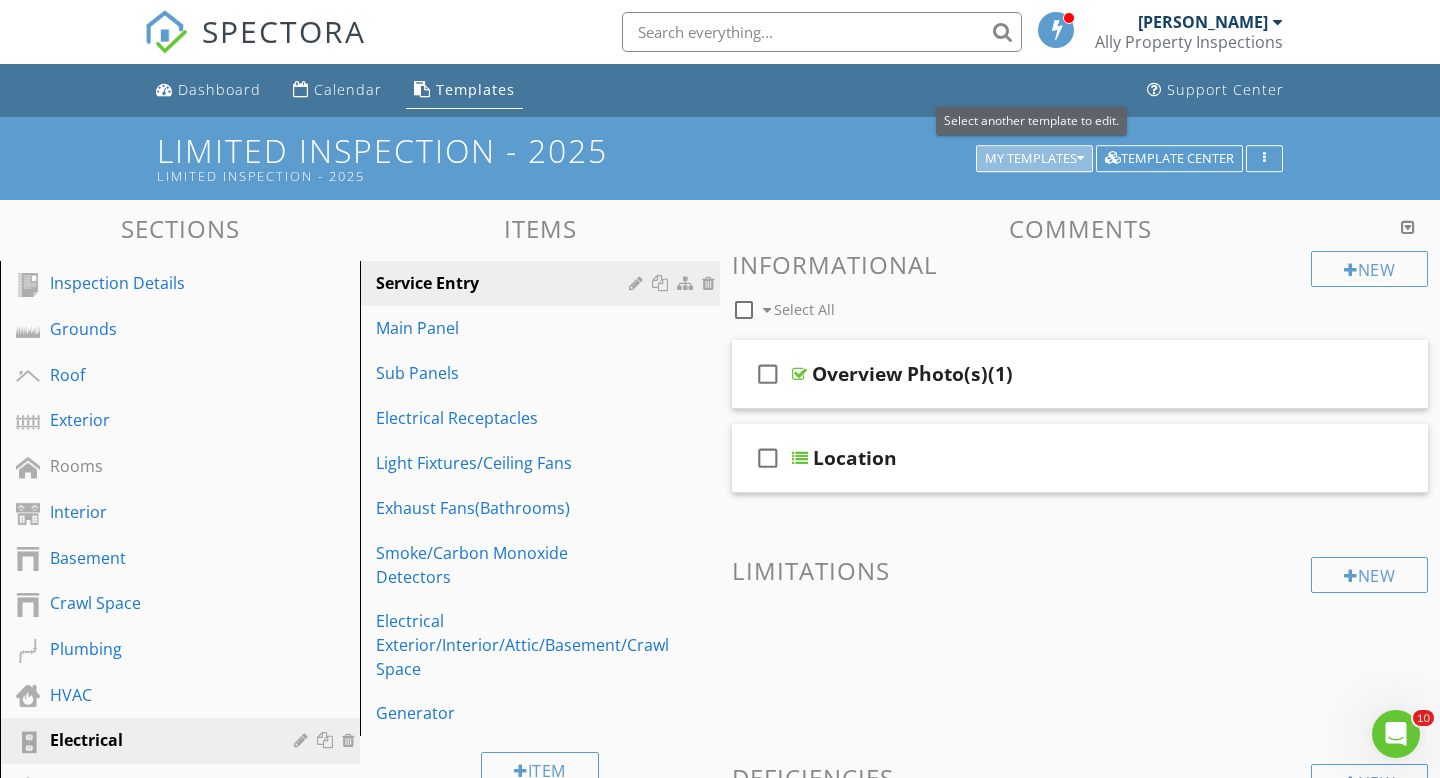 click on "My Templates" at bounding box center (1034, 159) 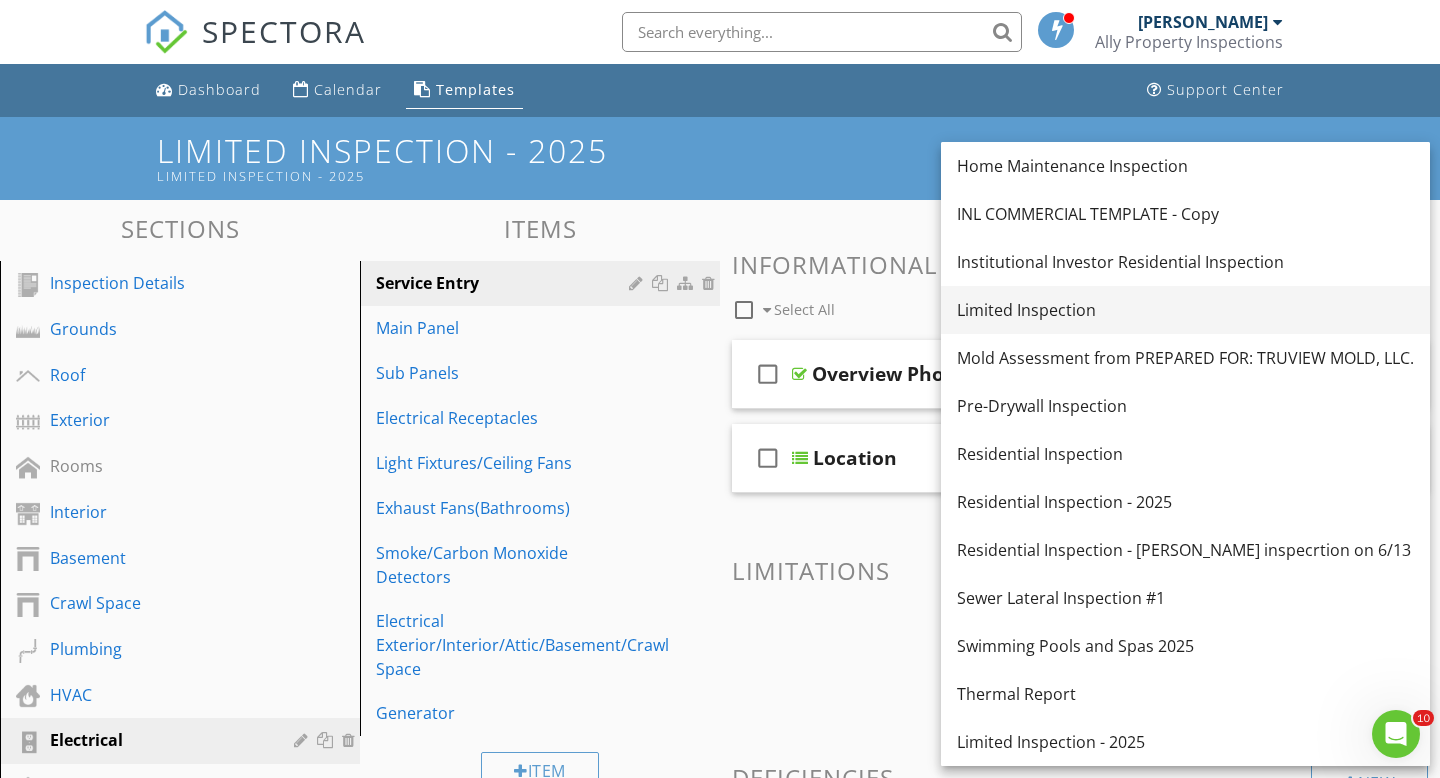 click on "Limited Inspection" at bounding box center (1185, 310) 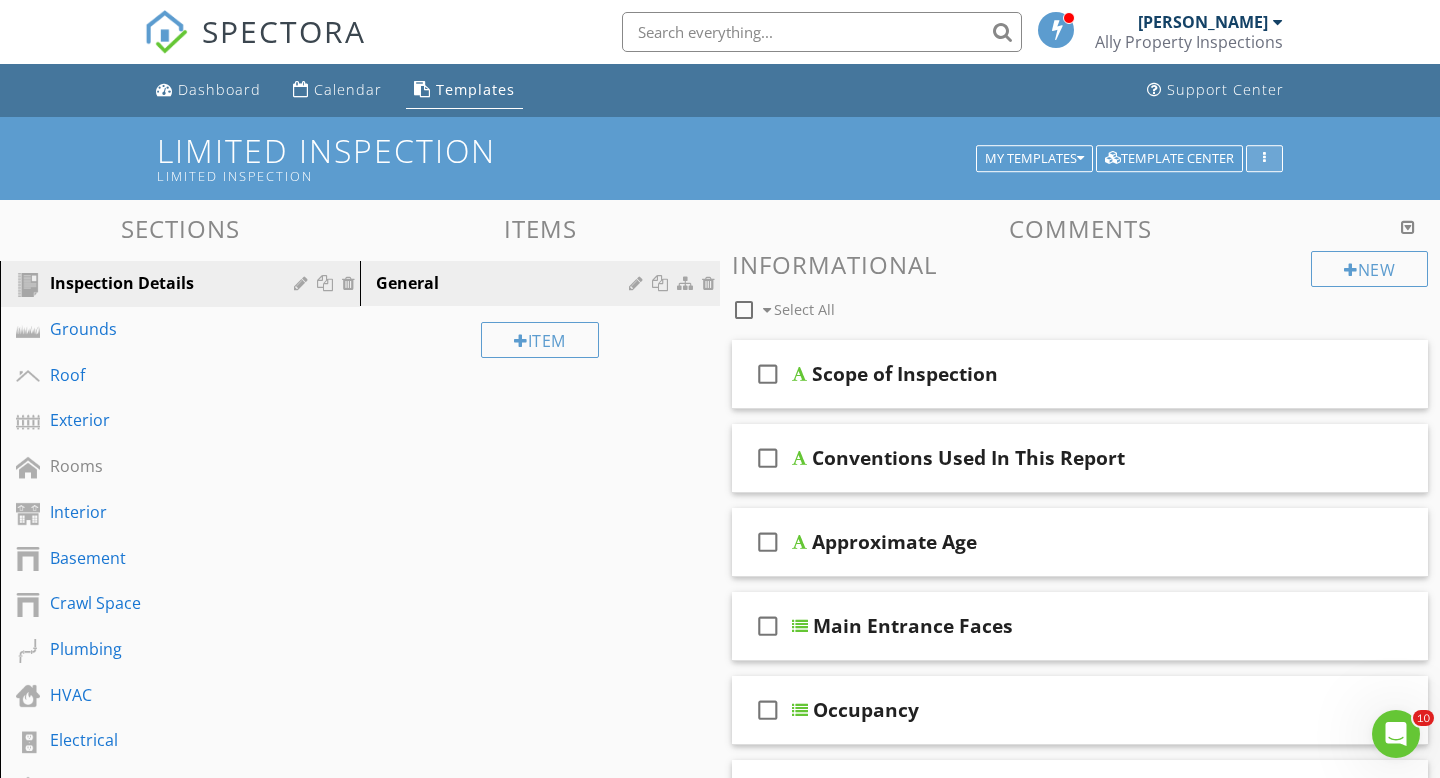 click at bounding box center (1264, 159) 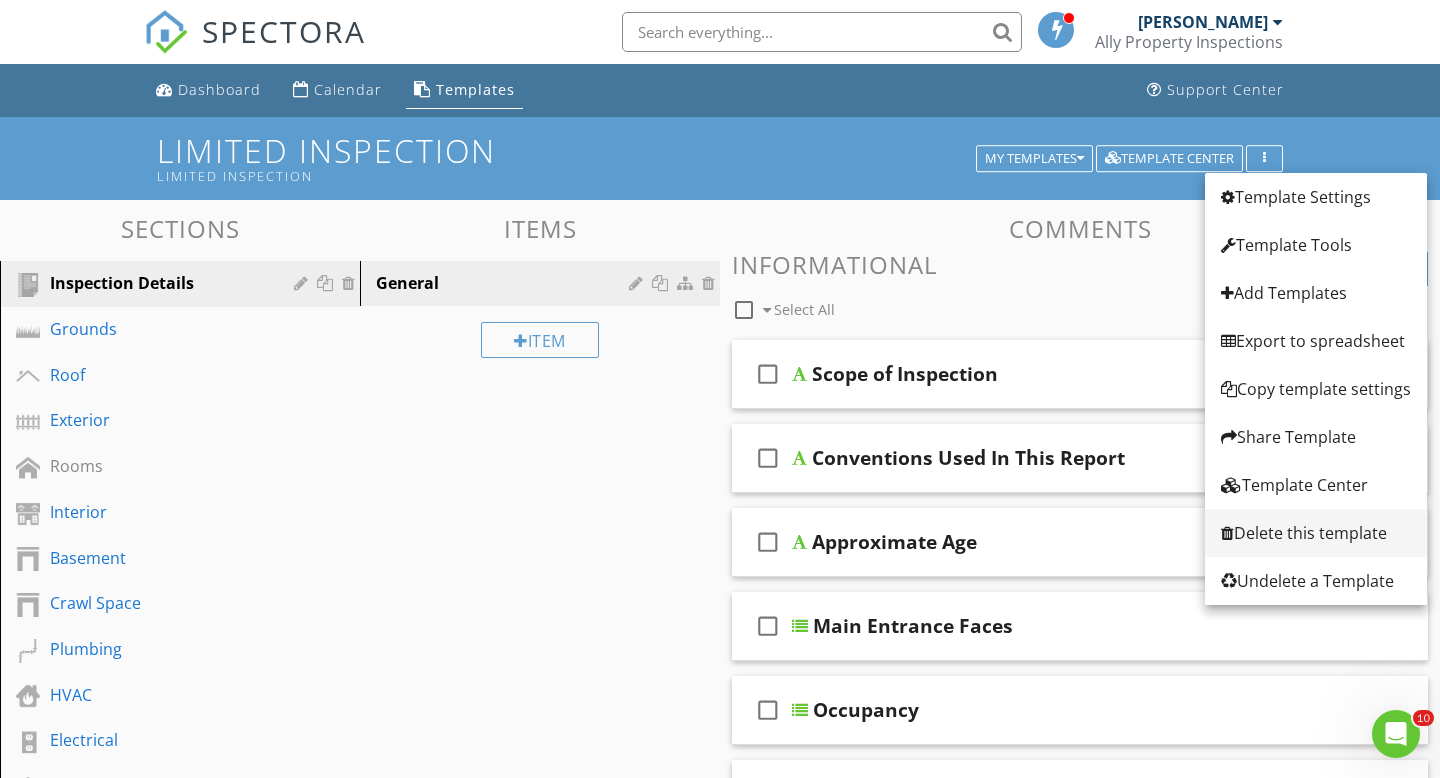 click on "Delete this template" at bounding box center [1316, 533] 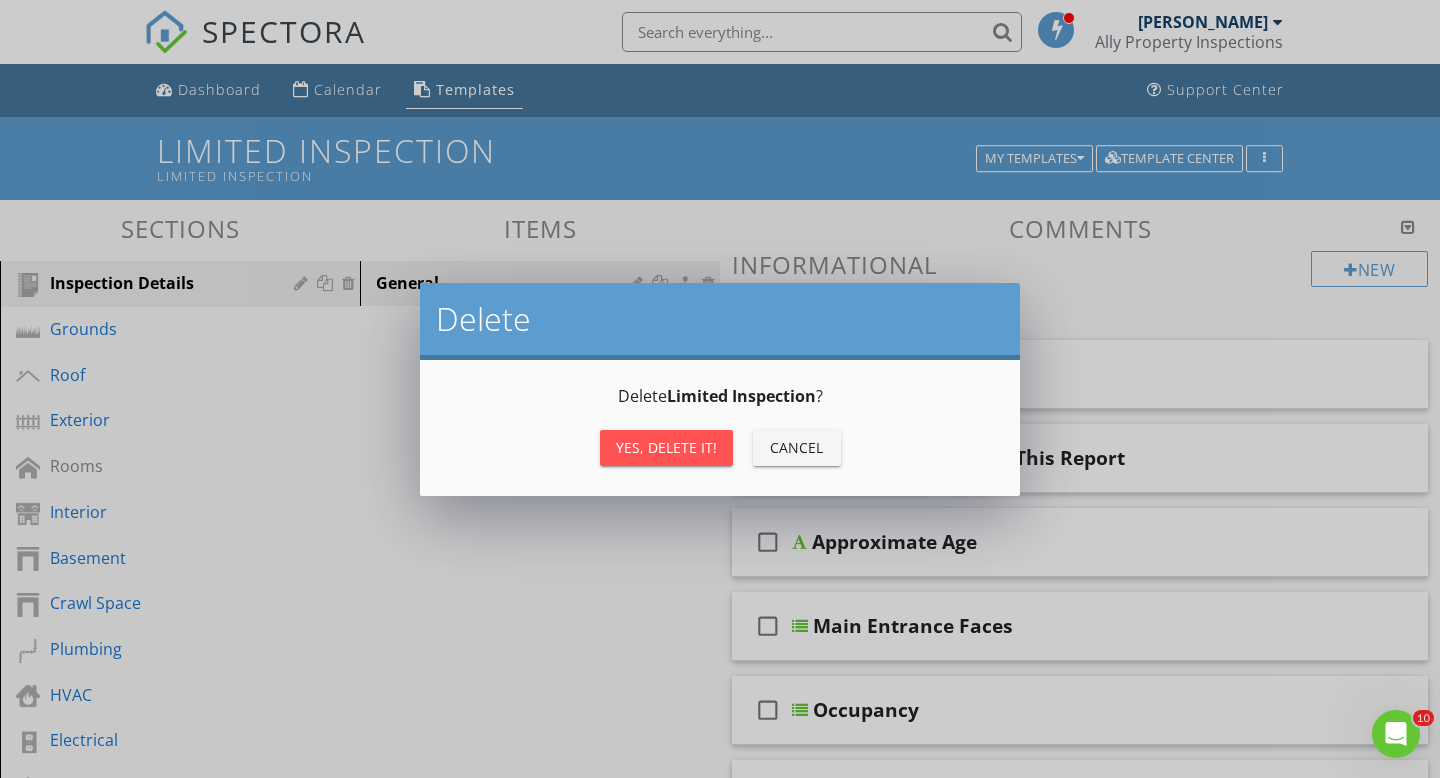 click on "Yes, Delete it!" at bounding box center [666, 447] 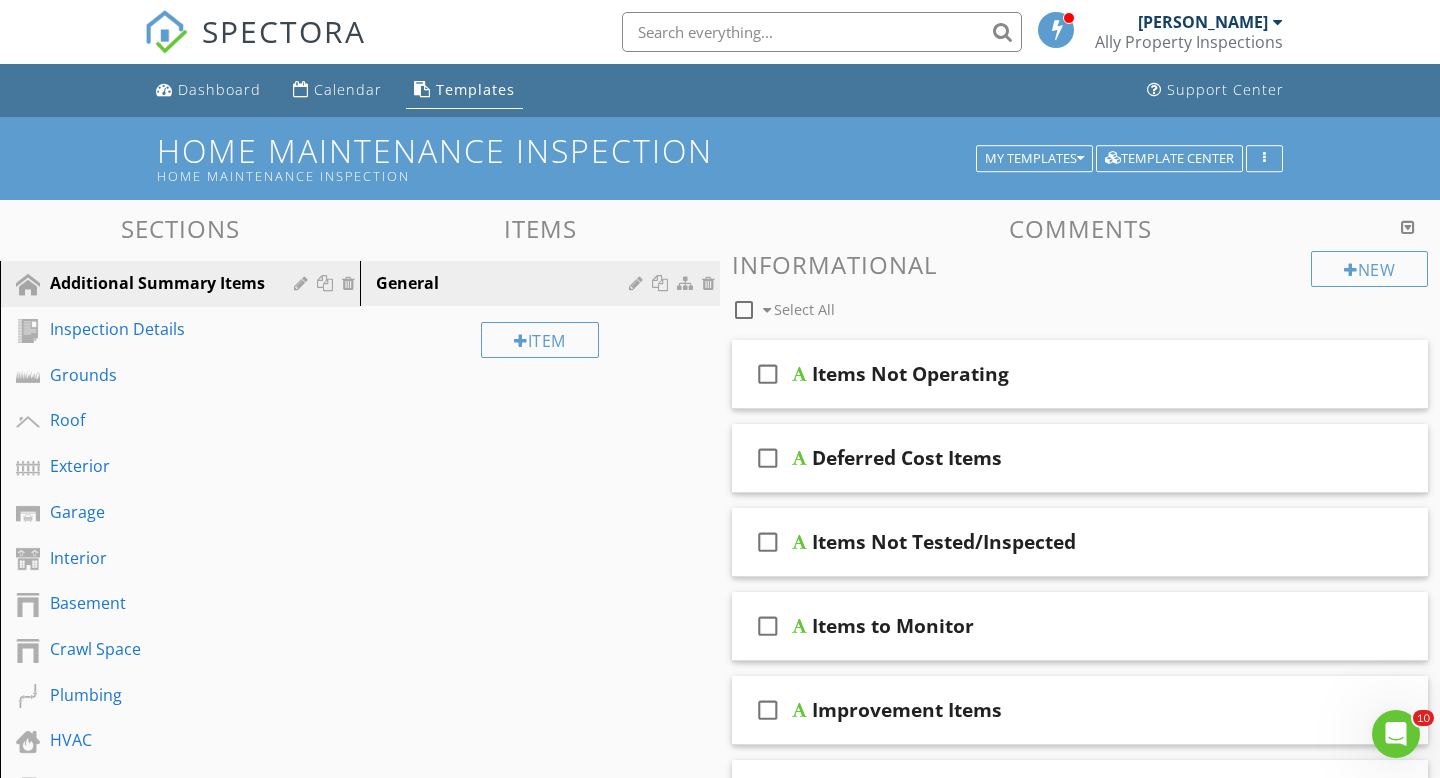 click on "Ally Property Inspections" at bounding box center [1189, 42] 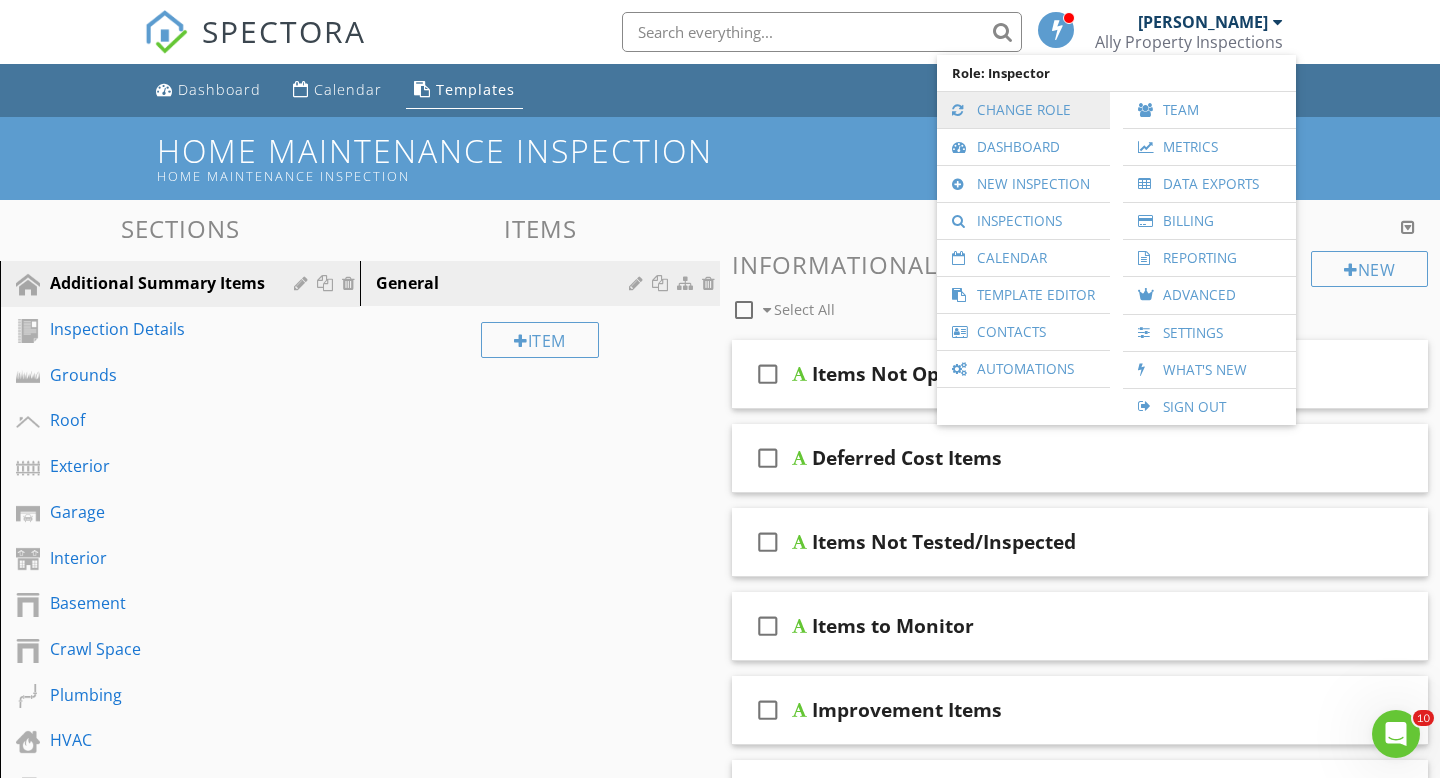 click on "Change Role" at bounding box center (1023, 110) 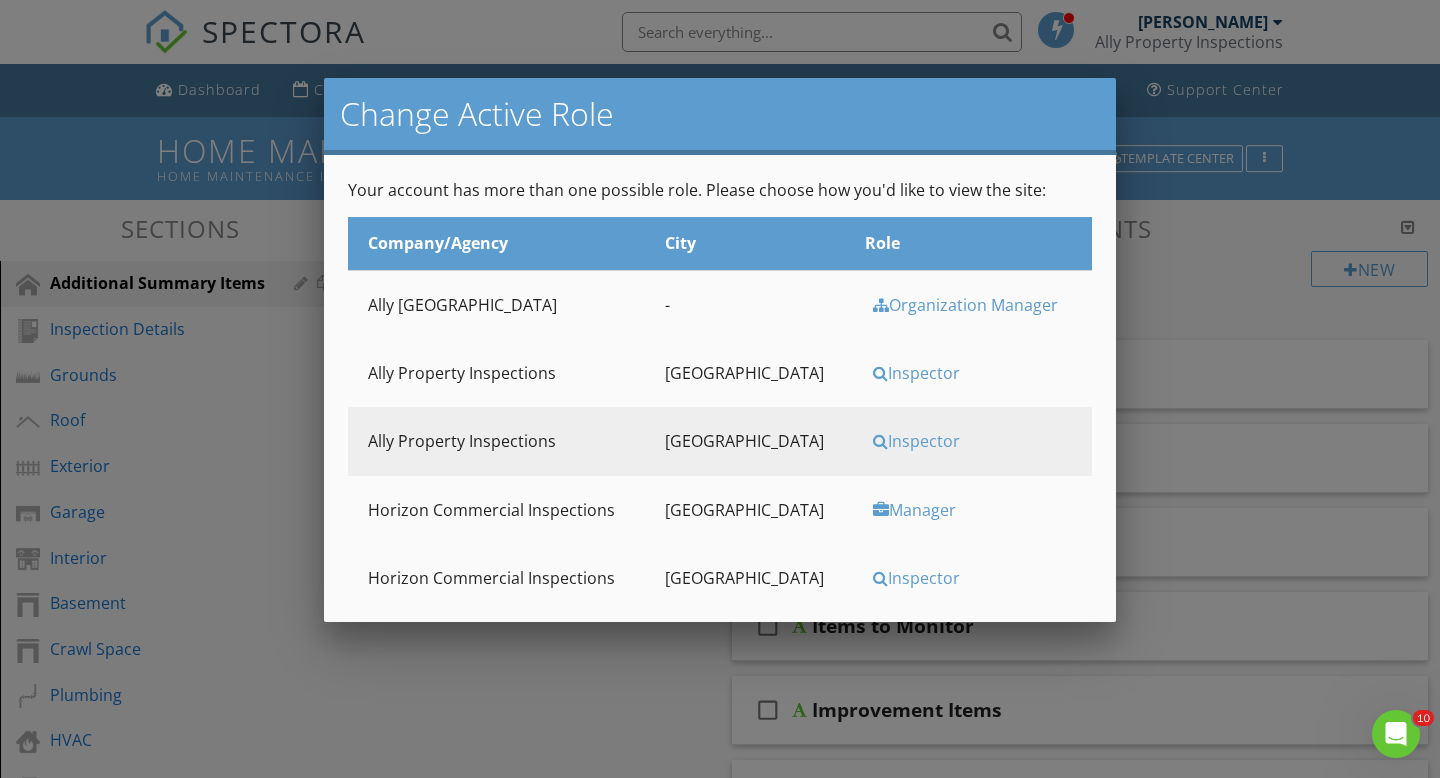 click at bounding box center (720, 386) 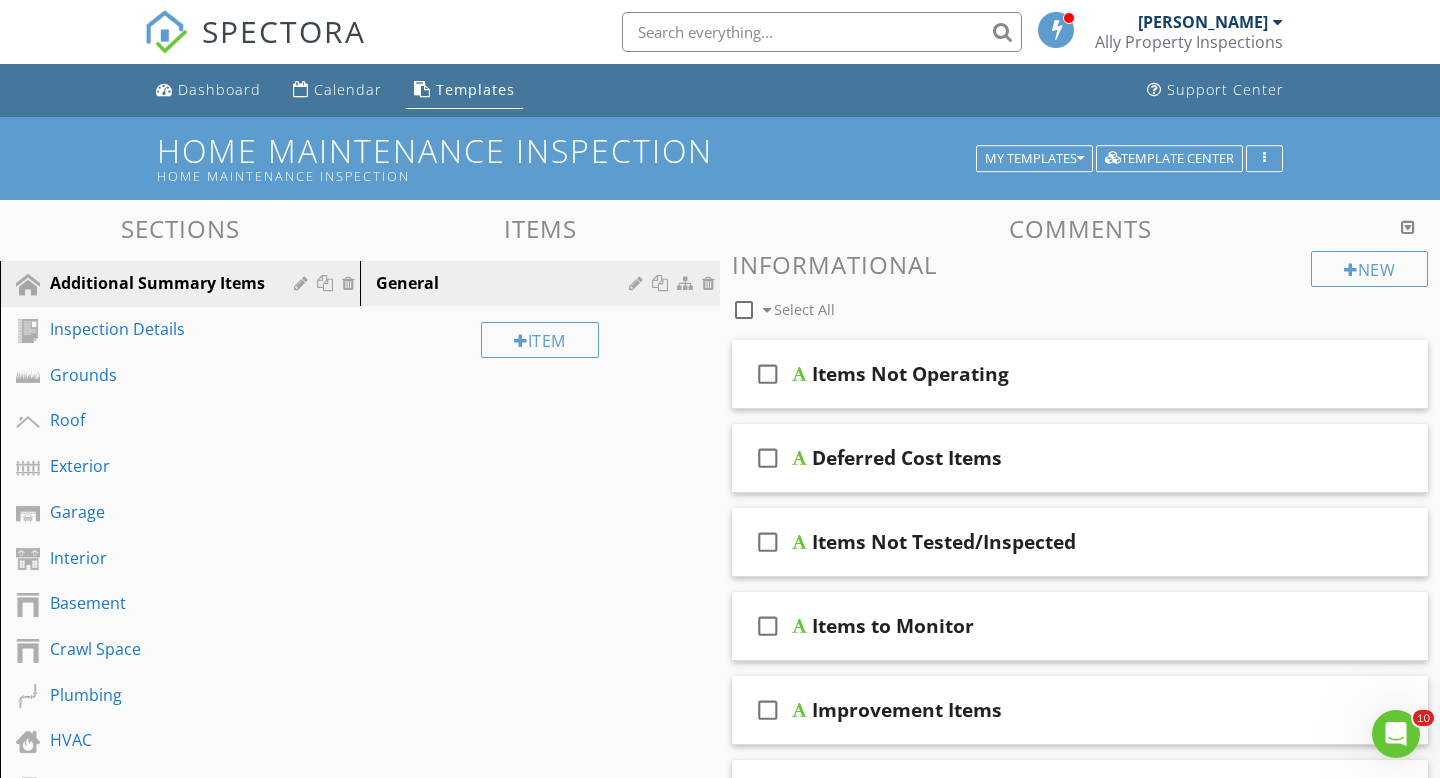 click on "Ally Property Inspections" at bounding box center (1189, 42) 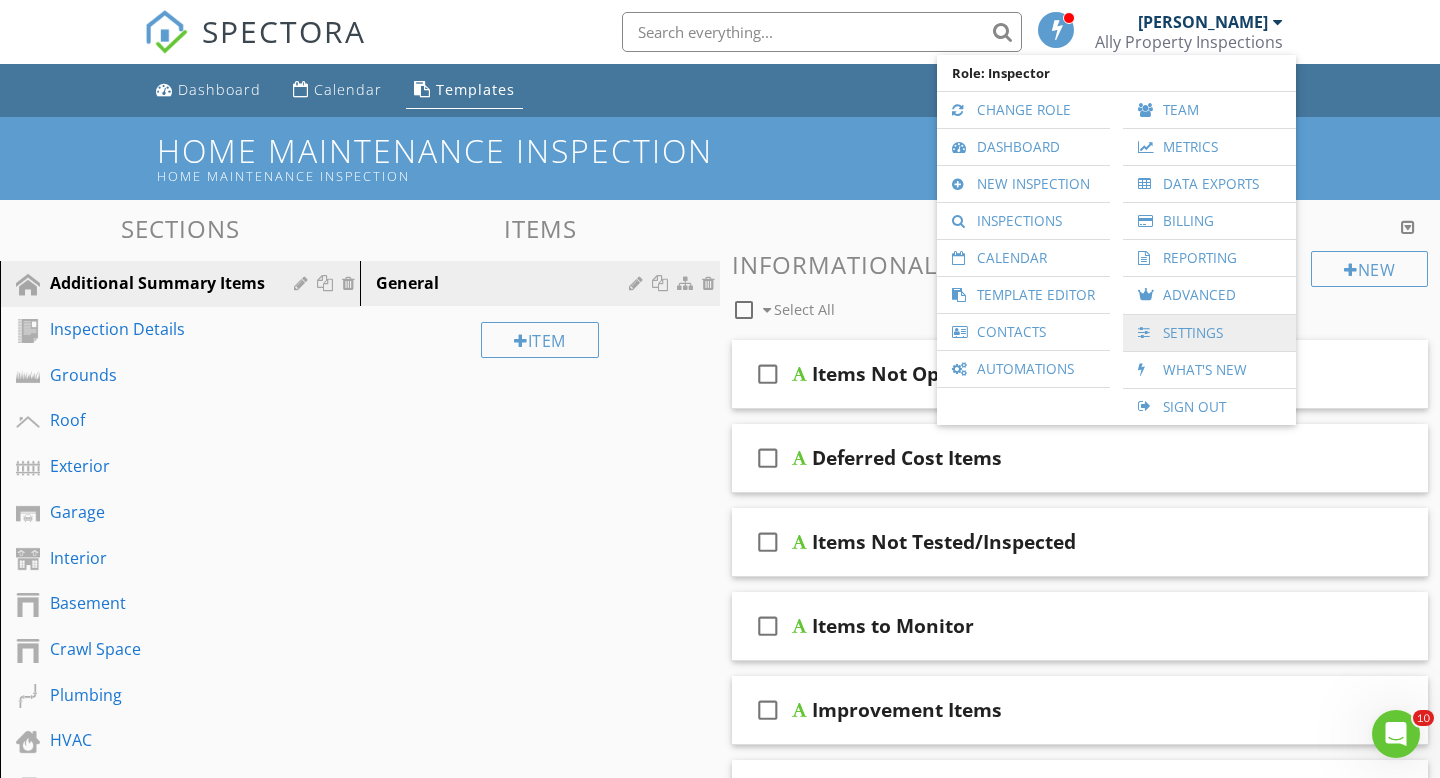 click on "Settings" at bounding box center [1209, 333] 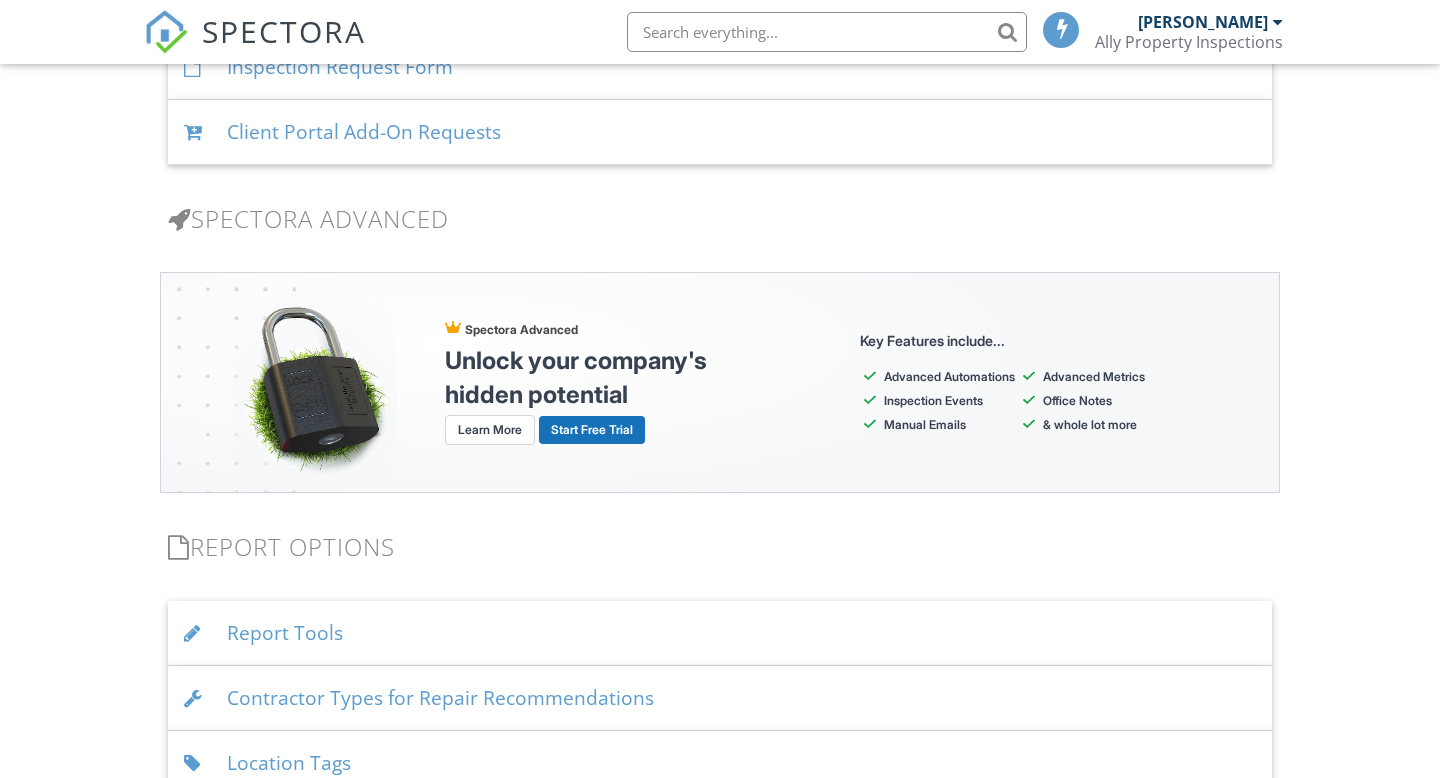 scroll, scrollTop: 2117, scrollLeft: 0, axis: vertical 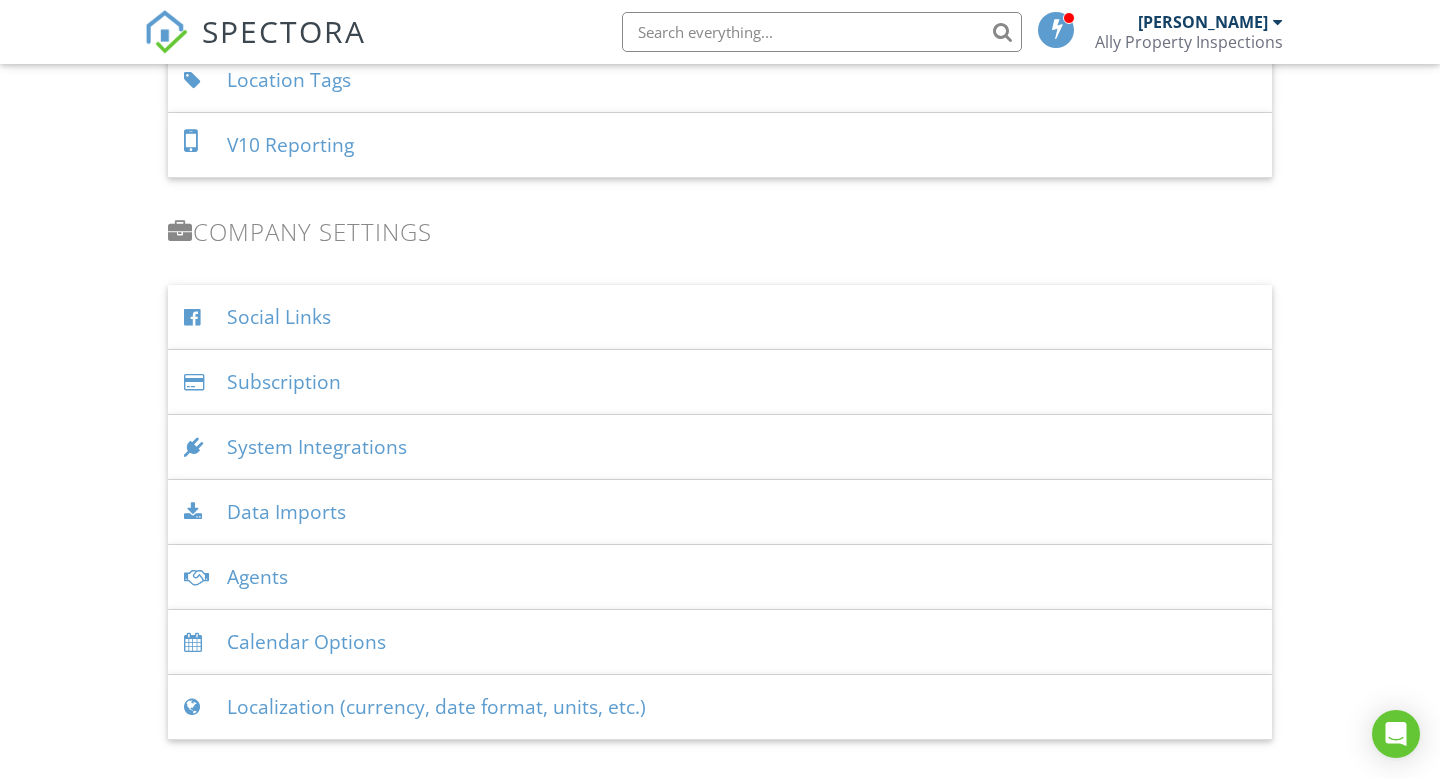 click on "System Integrations" at bounding box center (720, 447) 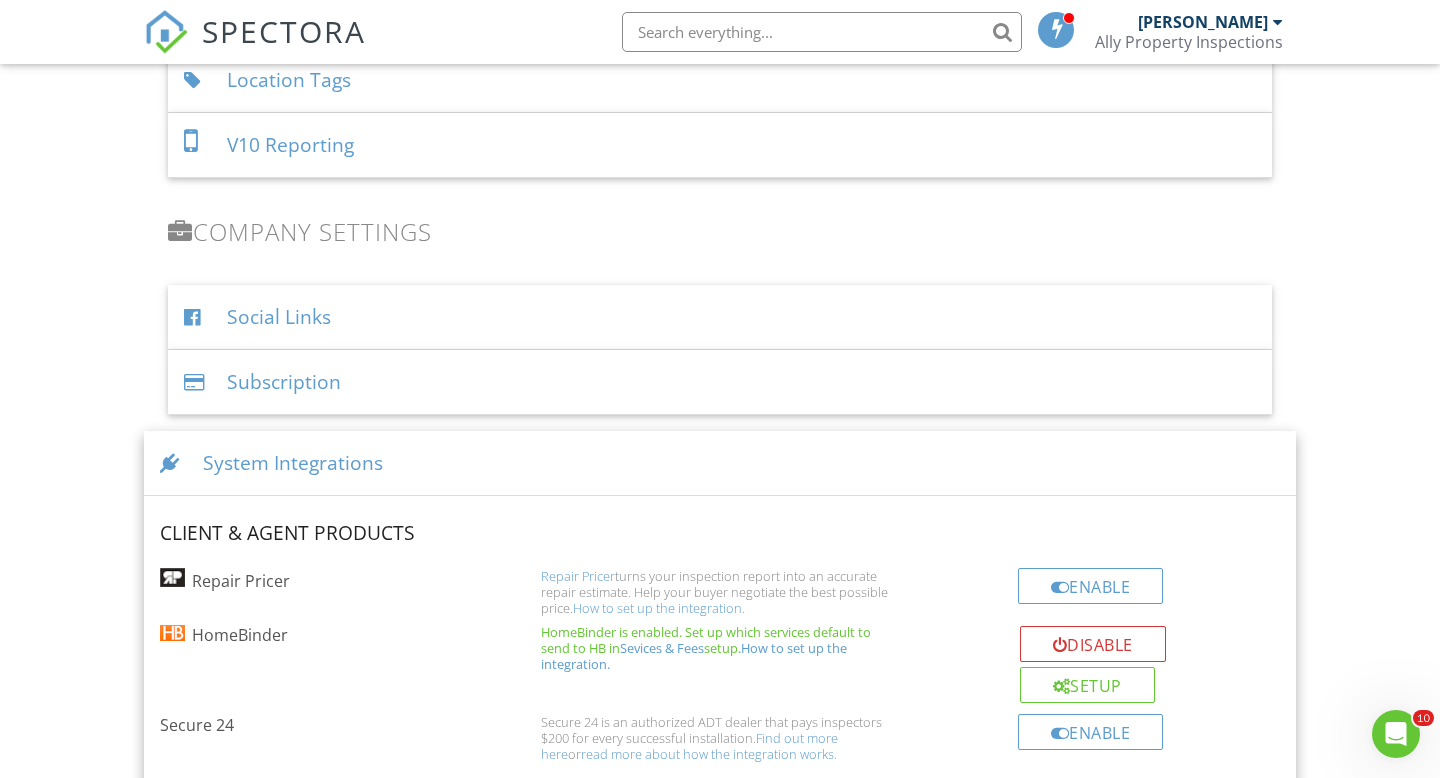 scroll, scrollTop: 0, scrollLeft: 0, axis: both 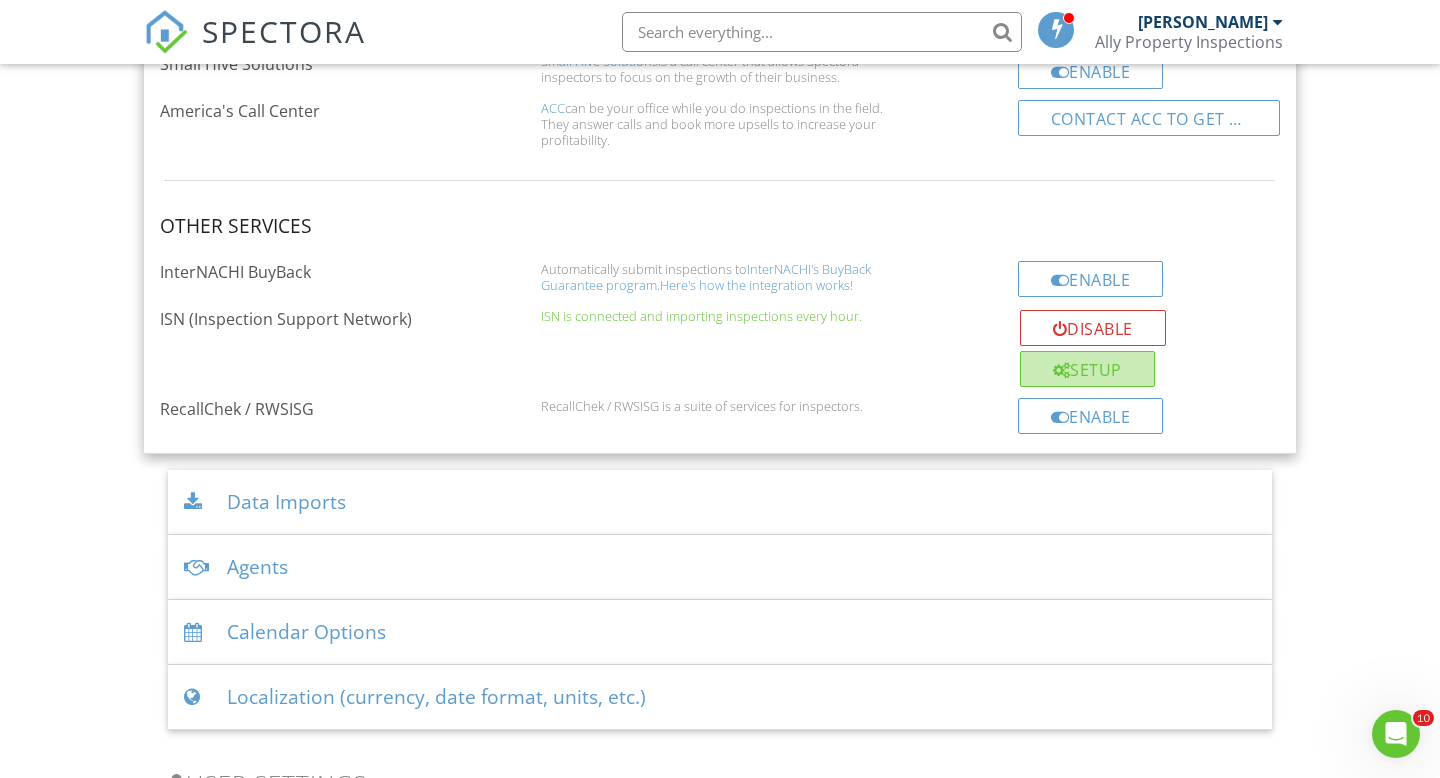 click on "Setup" at bounding box center (1087, 369) 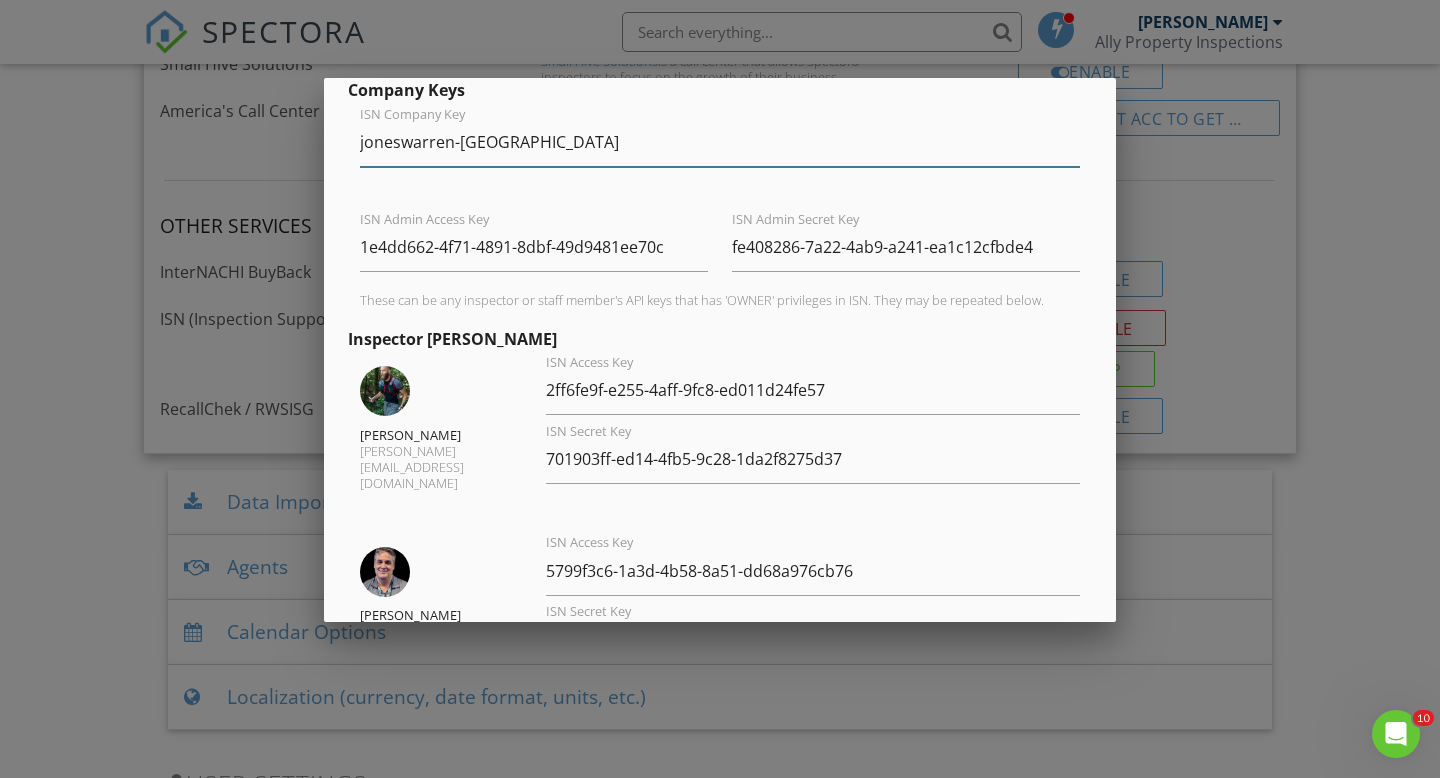scroll, scrollTop: 913, scrollLeft: 0, axis: vertical 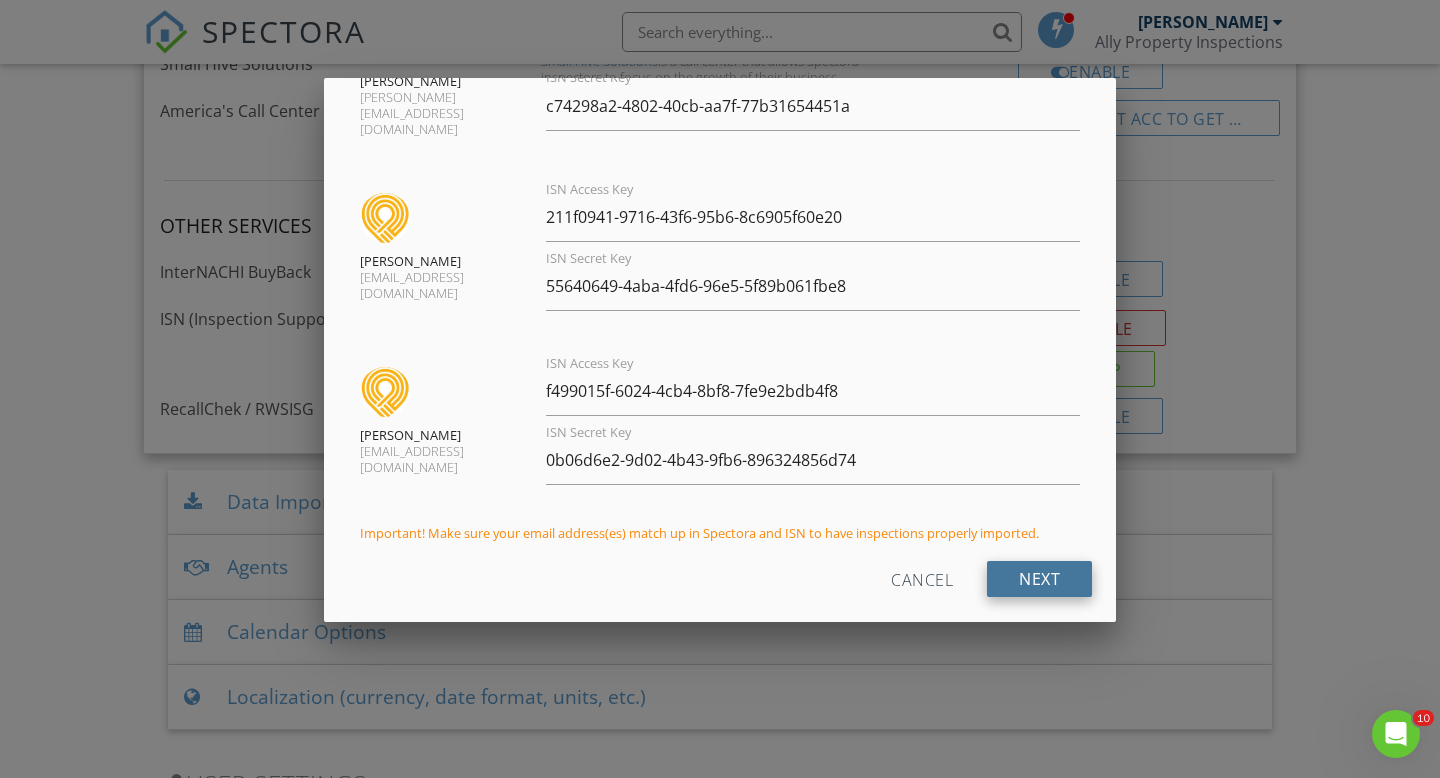 click on "Next" at bounding box center (1039, 579) 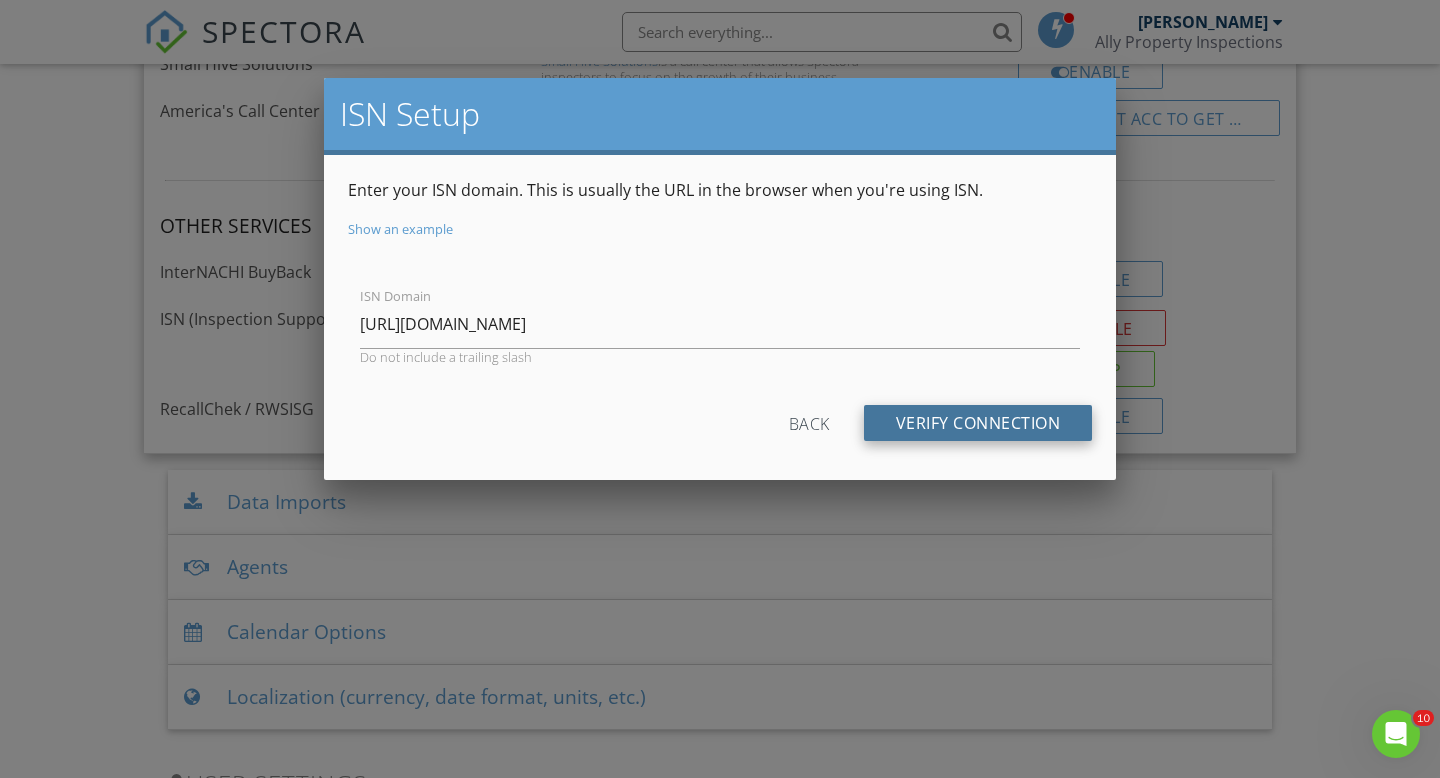 click on "Verify Connection" at bounding box center (978, 423) 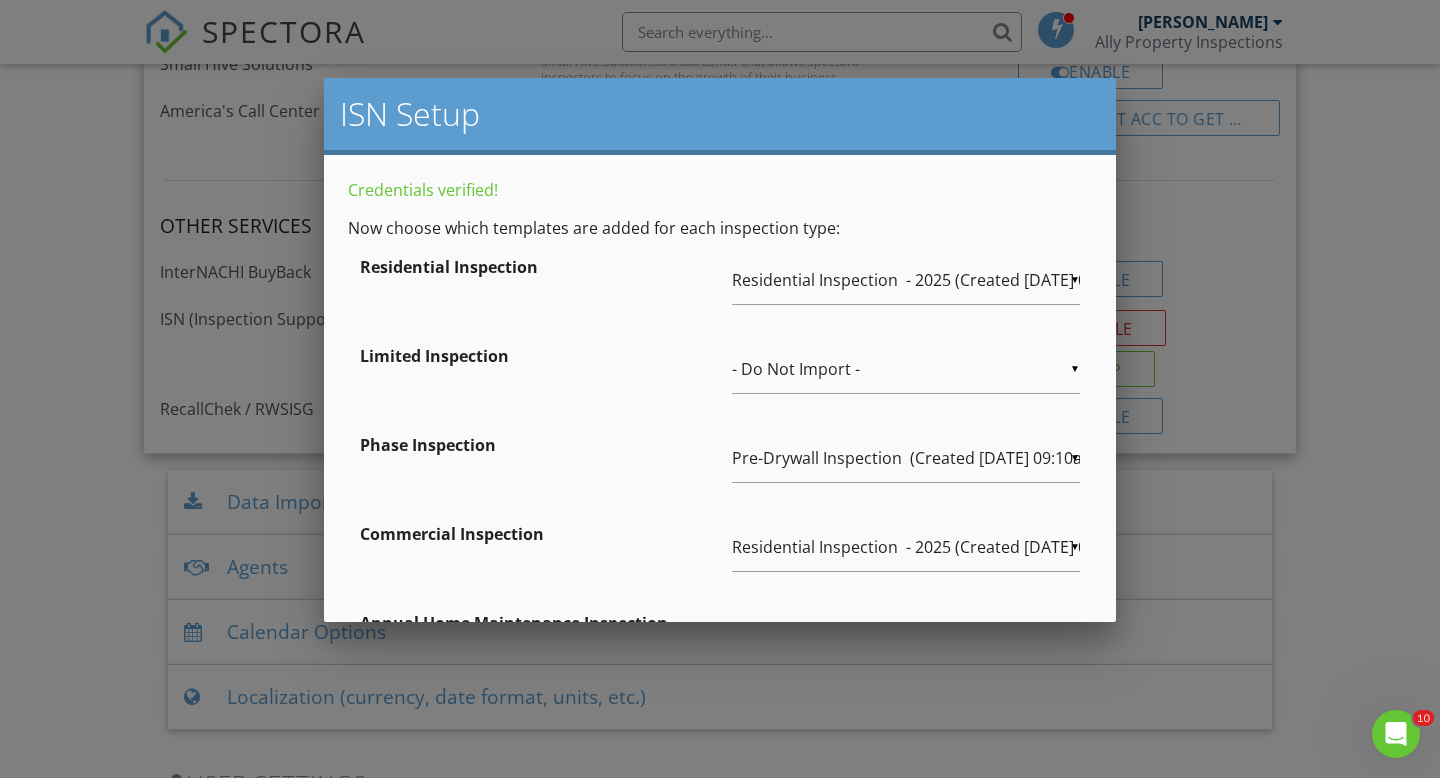 click on "- Do Not Import -" at bounding box center (906, 369) 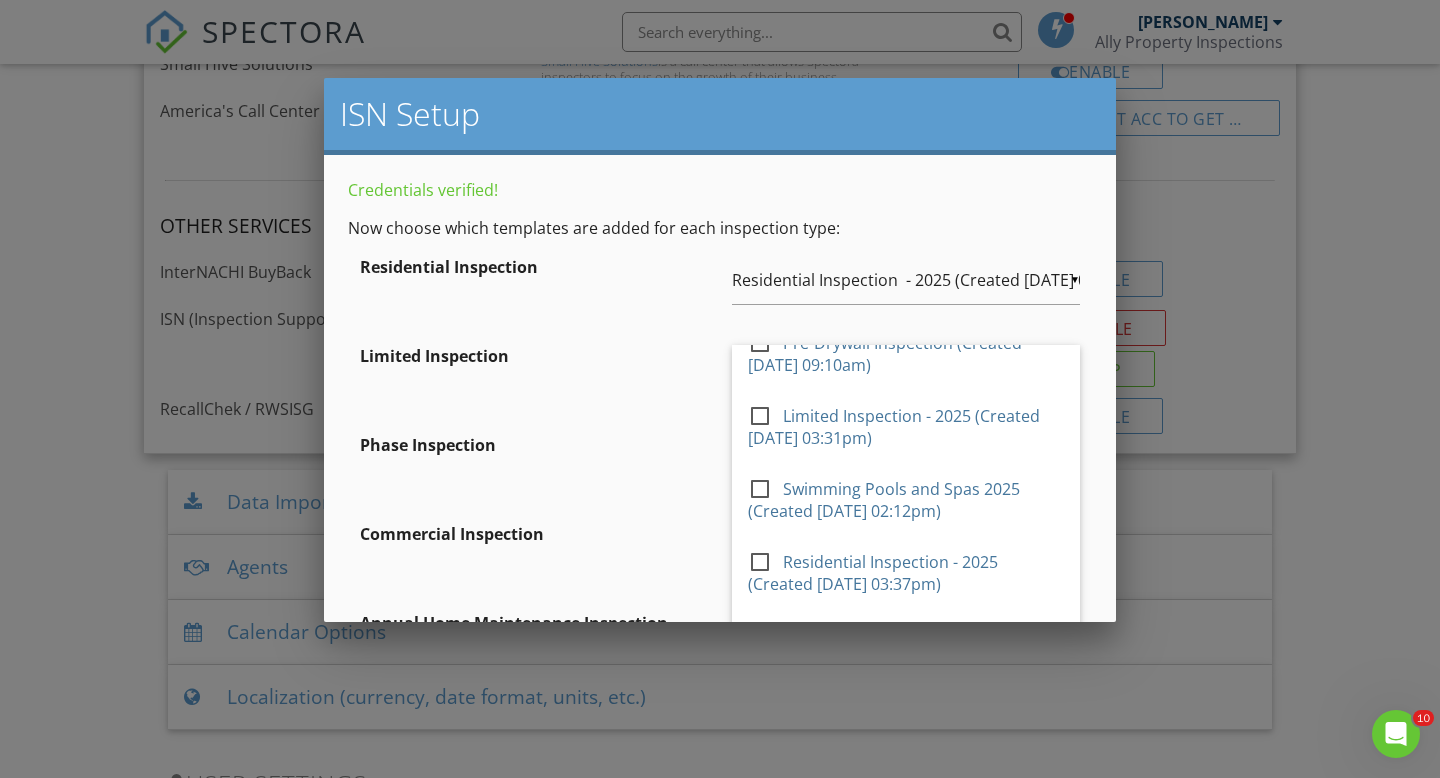 scroll, scrollTop: 428, scrollLeft: 0, axis: vertical 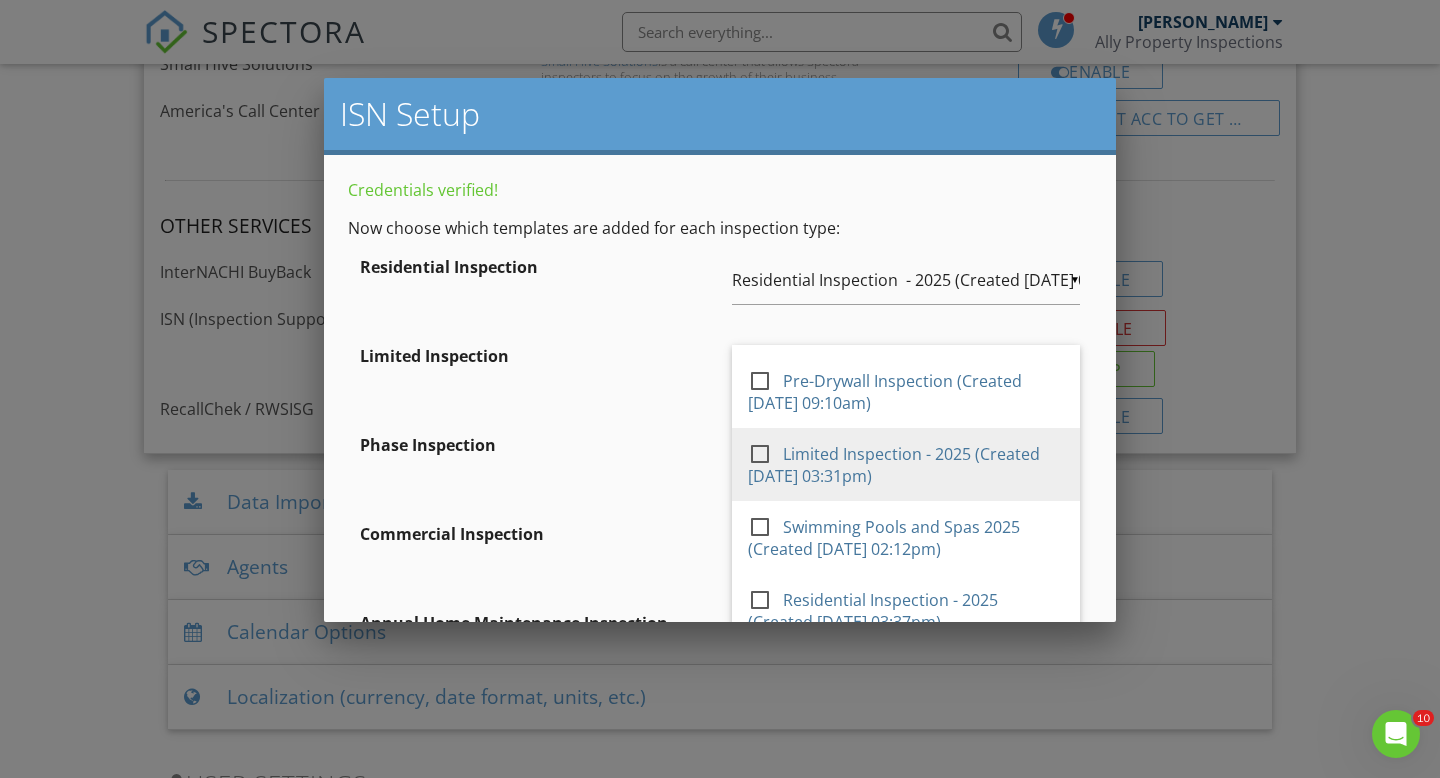 click at bounding box center (768, 452) 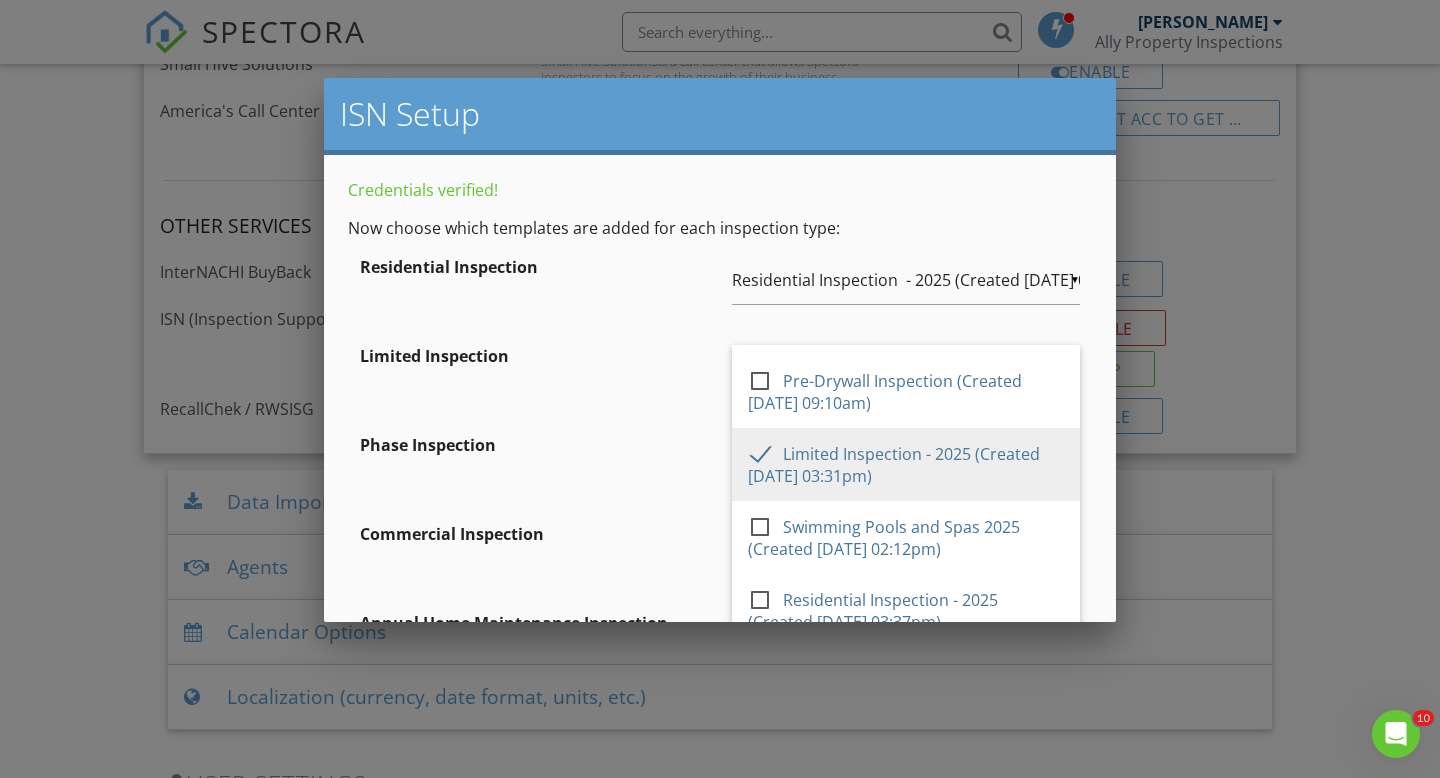 type on "Limited Inspection - 2025 (Created [DATE] 03:31pm)" 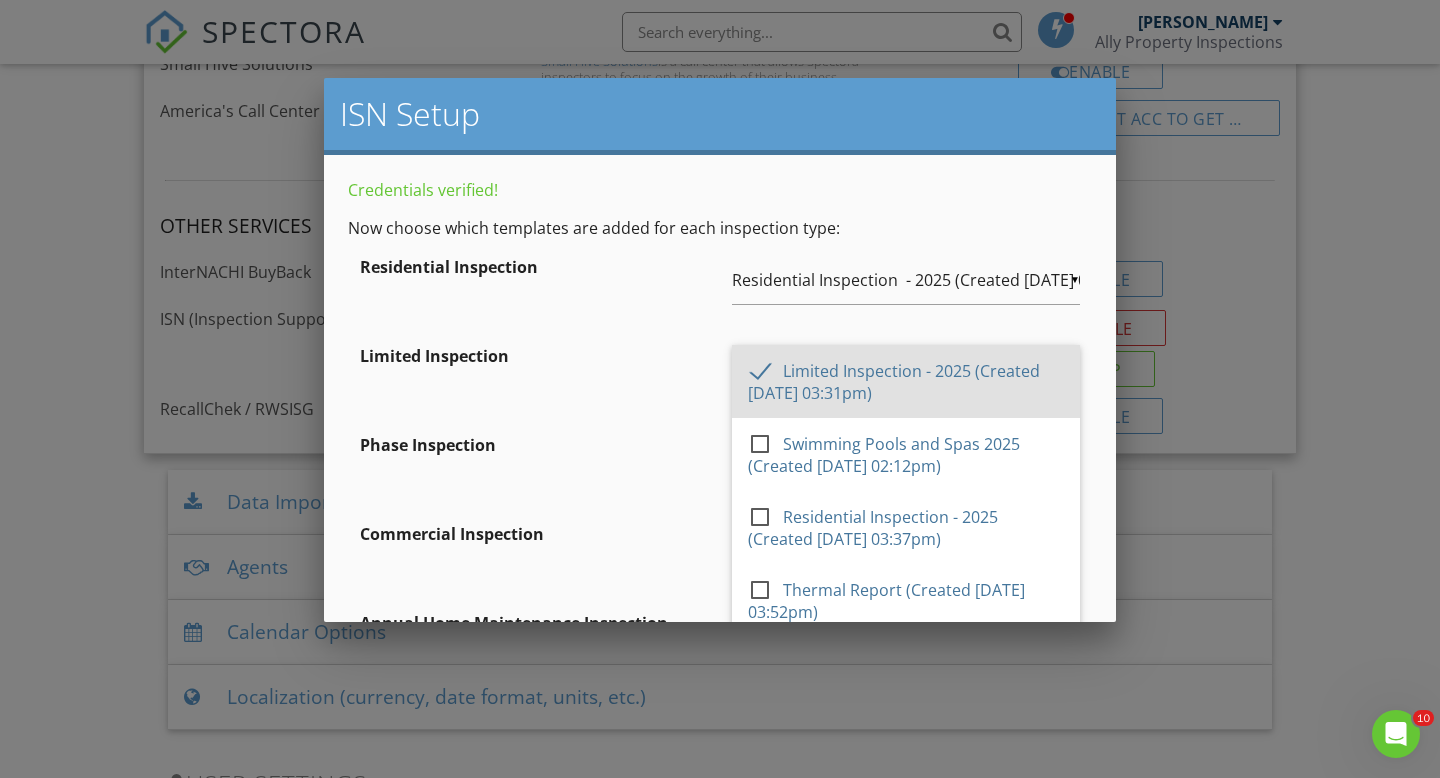 click on "Residential Inspection ▼ Residential Inspection  - 2025 (Created [DATE] 03:37pm) - Do Not Import - Institutional Investor Residential Inspection  (Created [DATE] 08:53am) Home Maintenance Inspection  (Created [DATE] 04:35pm) Mold Assessment from PREPARED FOR: TRUVIEW MOLD, LLC. (Created [DATE] 03:20pm) Sewer Lateral Inspection #1 (Created [DATE] 08:19am) Residential Inspection  (Created [DATE] 09:08am) Pre-Drywall Inspection  (Created [DATE] 09:10am) Limited Inspection - 2025 (Created [DATE] 03:31pm) Swimming Pools and Spas 2025 (Created [DATE] 02:12pm) Residential Inspection  - 2025 (Created [DATE] 03:37pm) Thermal Report (Created [DATE] 03:52pm) INL COMMERCIAL TEMPLATE - Copy (Created [DATE] 05:21am) Residential Inspection  - [PERSON_NAME] inspecrtion on 6/13 (Created [DATE] 05:22am) - Do Not Import - Institutional Investor Residential Inspection  (Created [DATE] 08:53am) Home Maintenance Inspection  (Created [DATE] 04:35pm) Limited Inspection ▼ ▼ ▼" at bounding box center (720, 513) 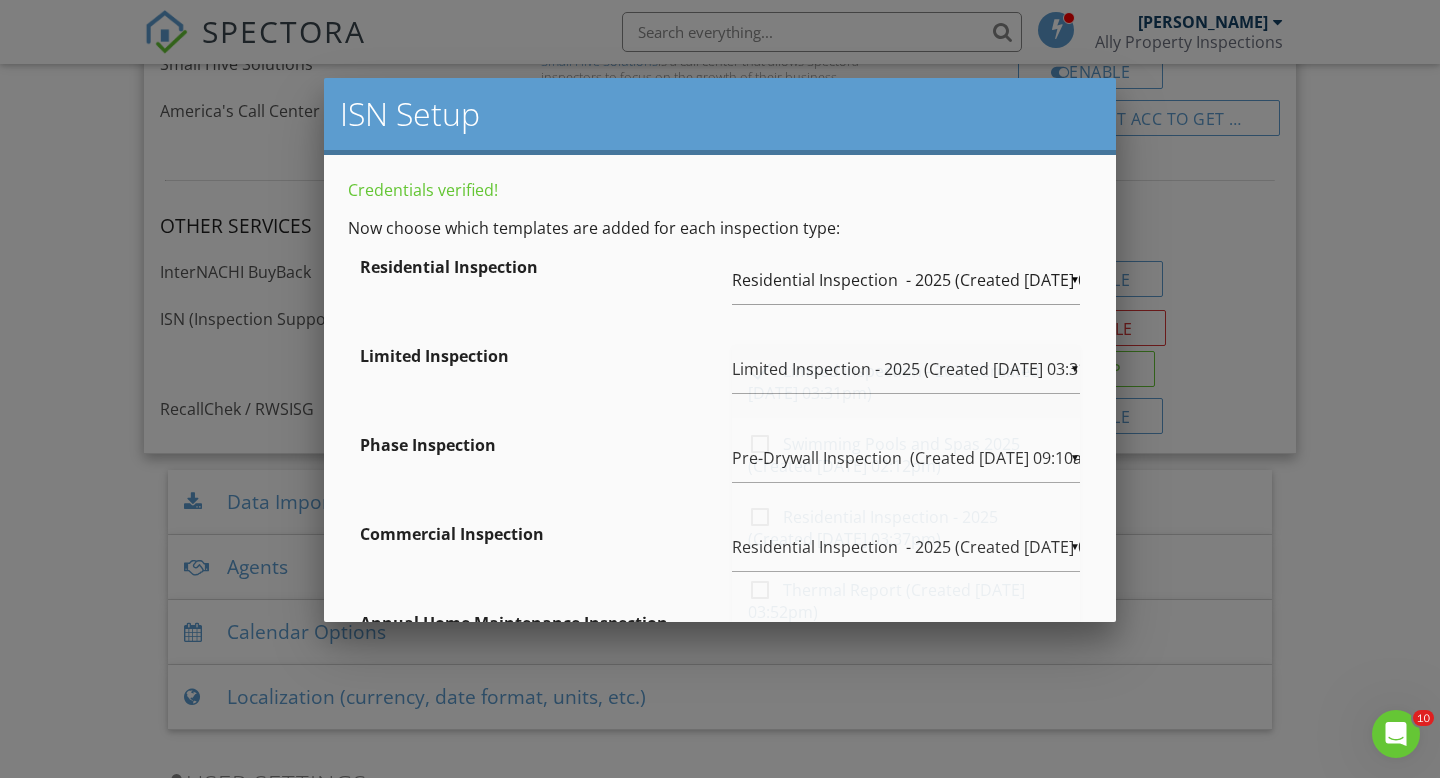 scroll, scrollTop: 0, scrollLeft: 0, axis: both 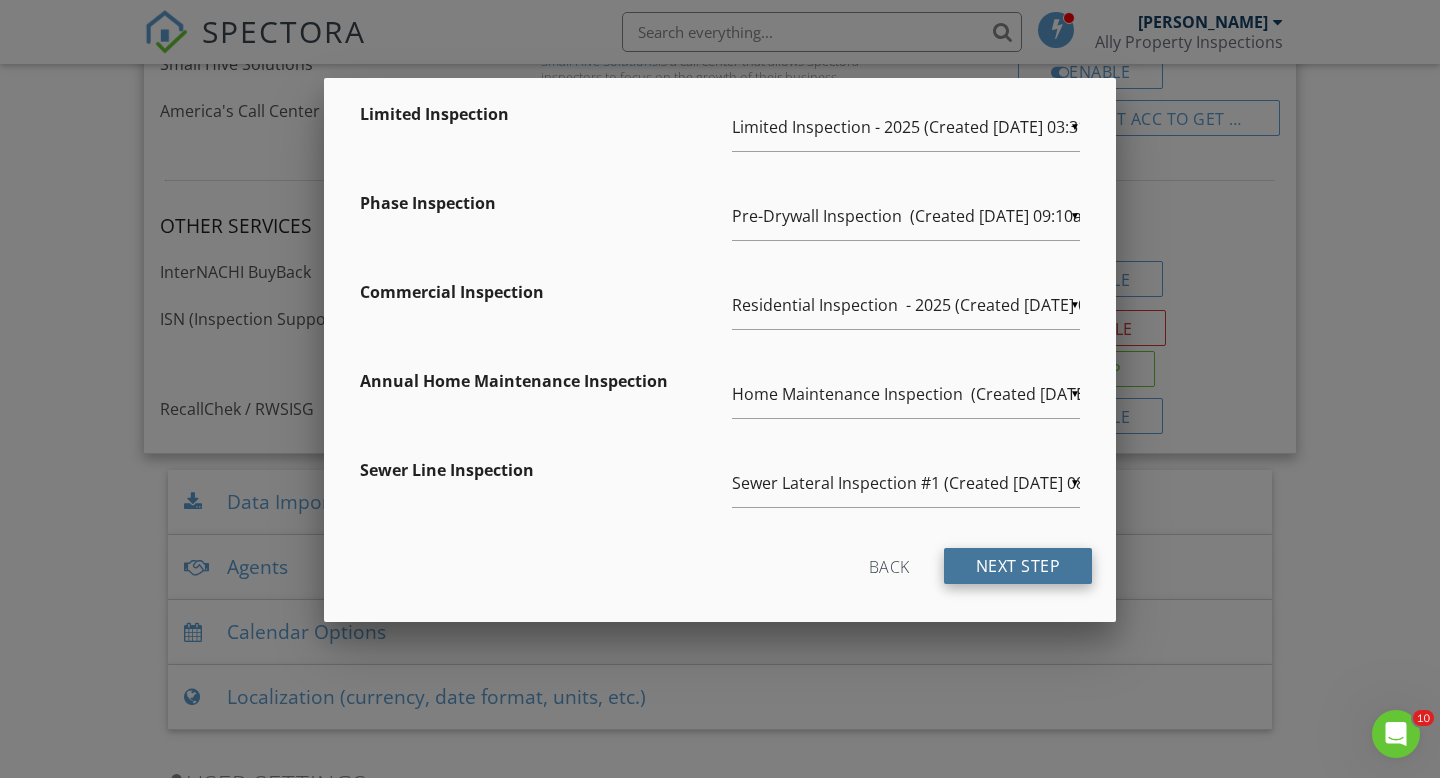 click on "Next Step" at bounding box center [1018, 566] 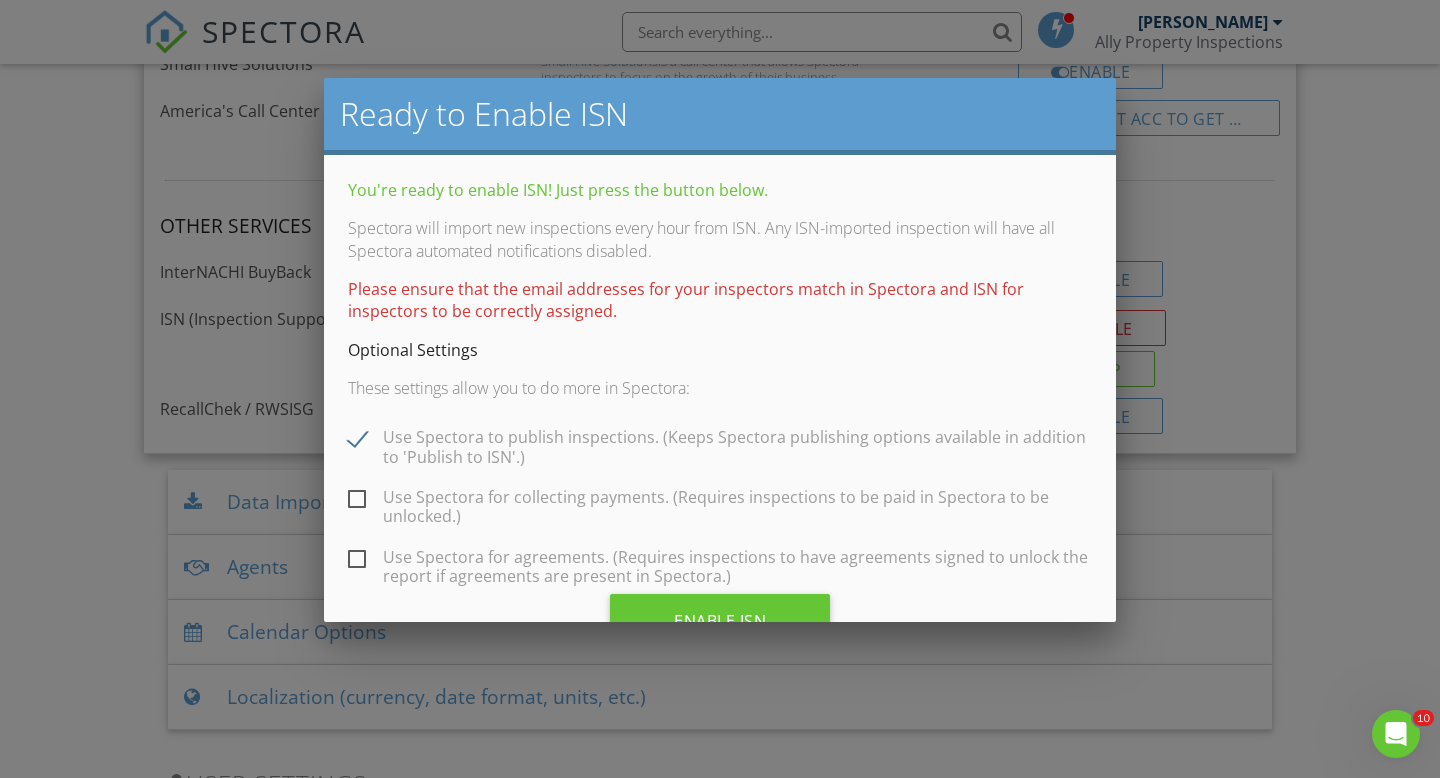 scroll, scrollTop: 65, scrollLeft: 0, axis: vertical 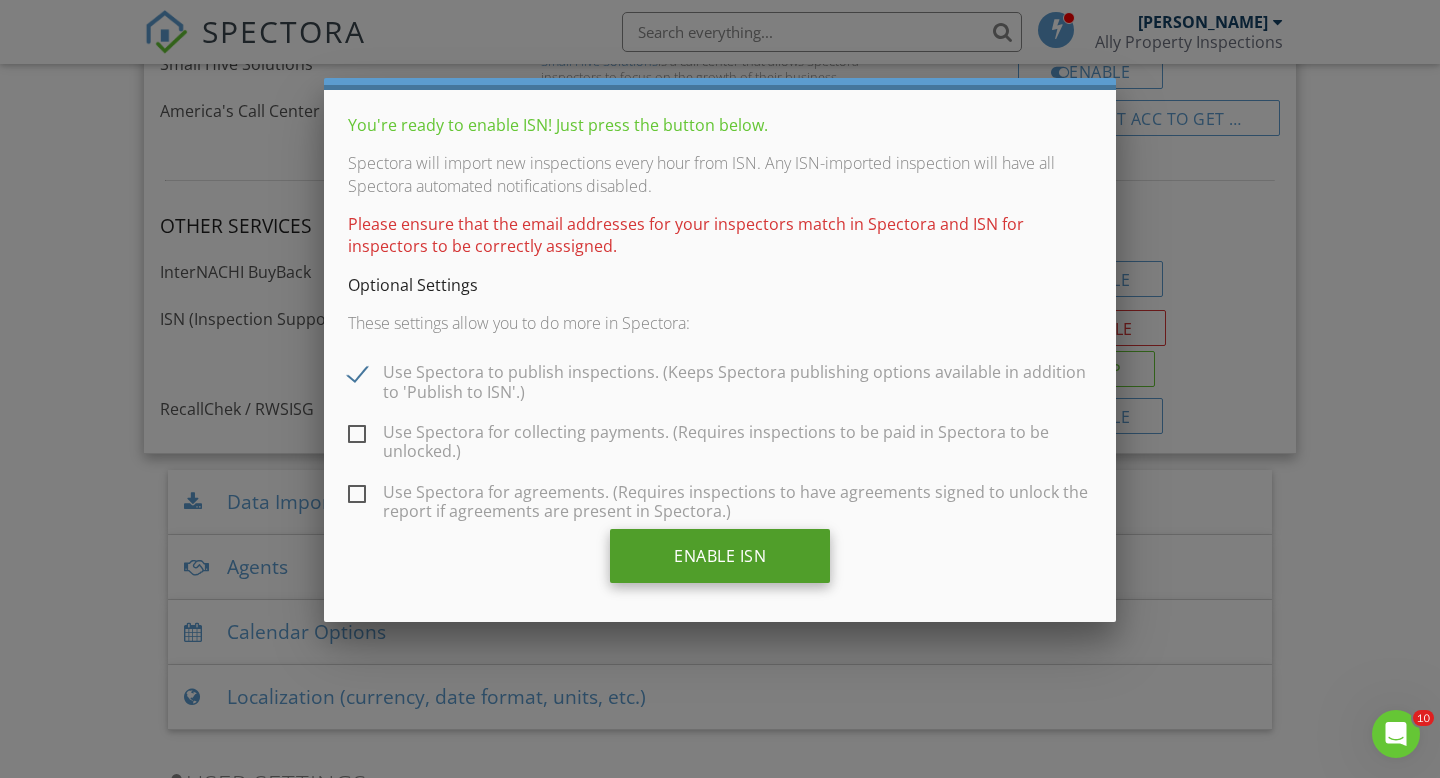 click on "Enable ISN" at bounding box center [720, 556] 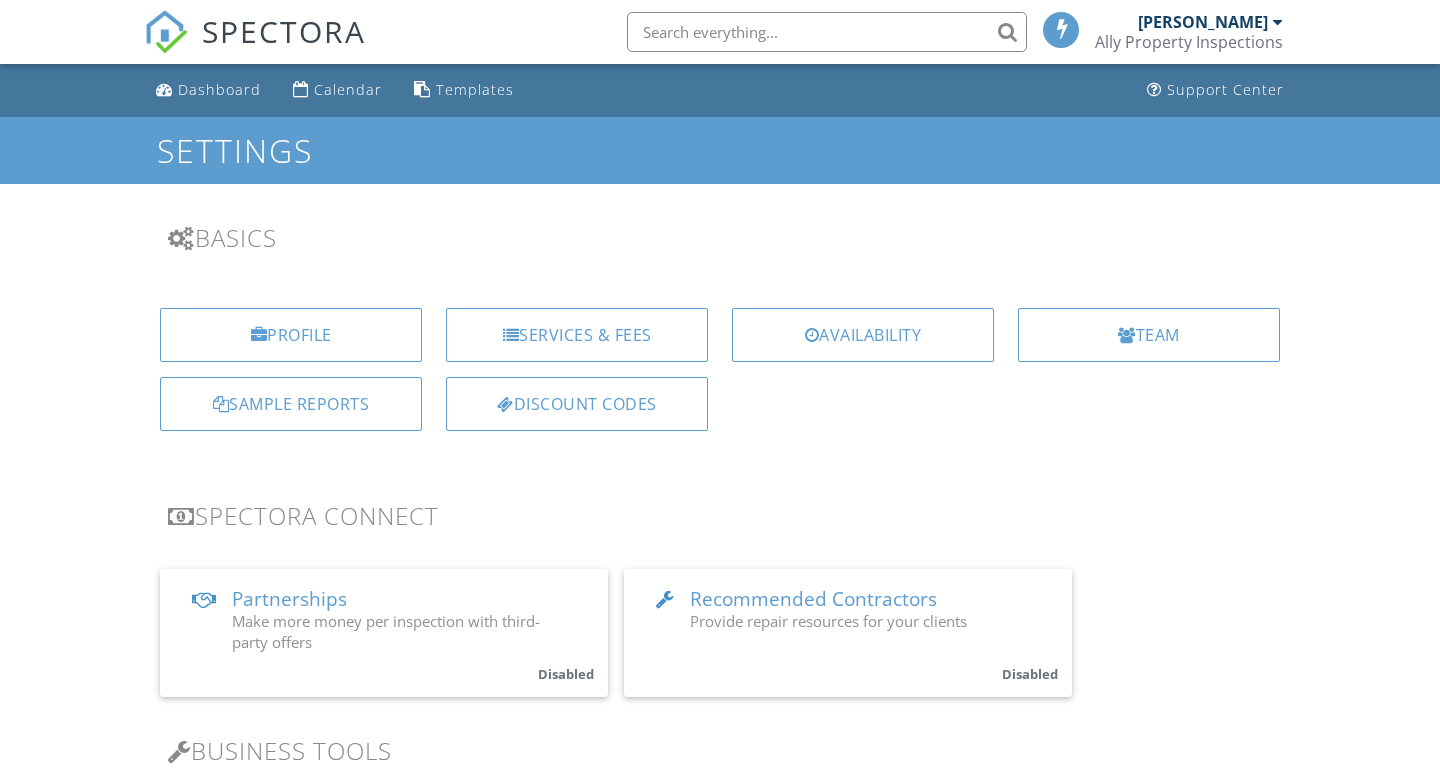 scroll, scrollTop: 0, scrollLeft: 0, axis: both 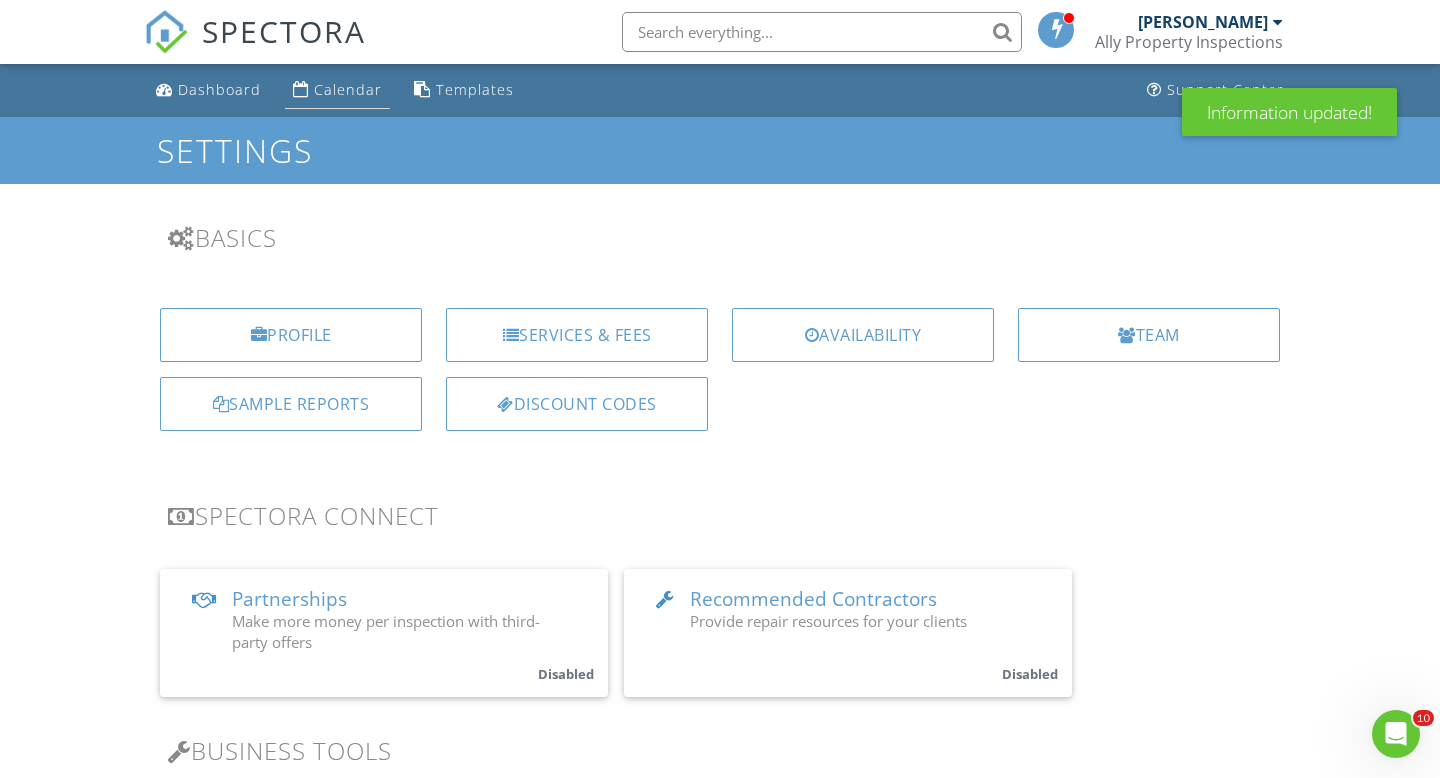 click on "Calendar" at bounding box center (348, 89) 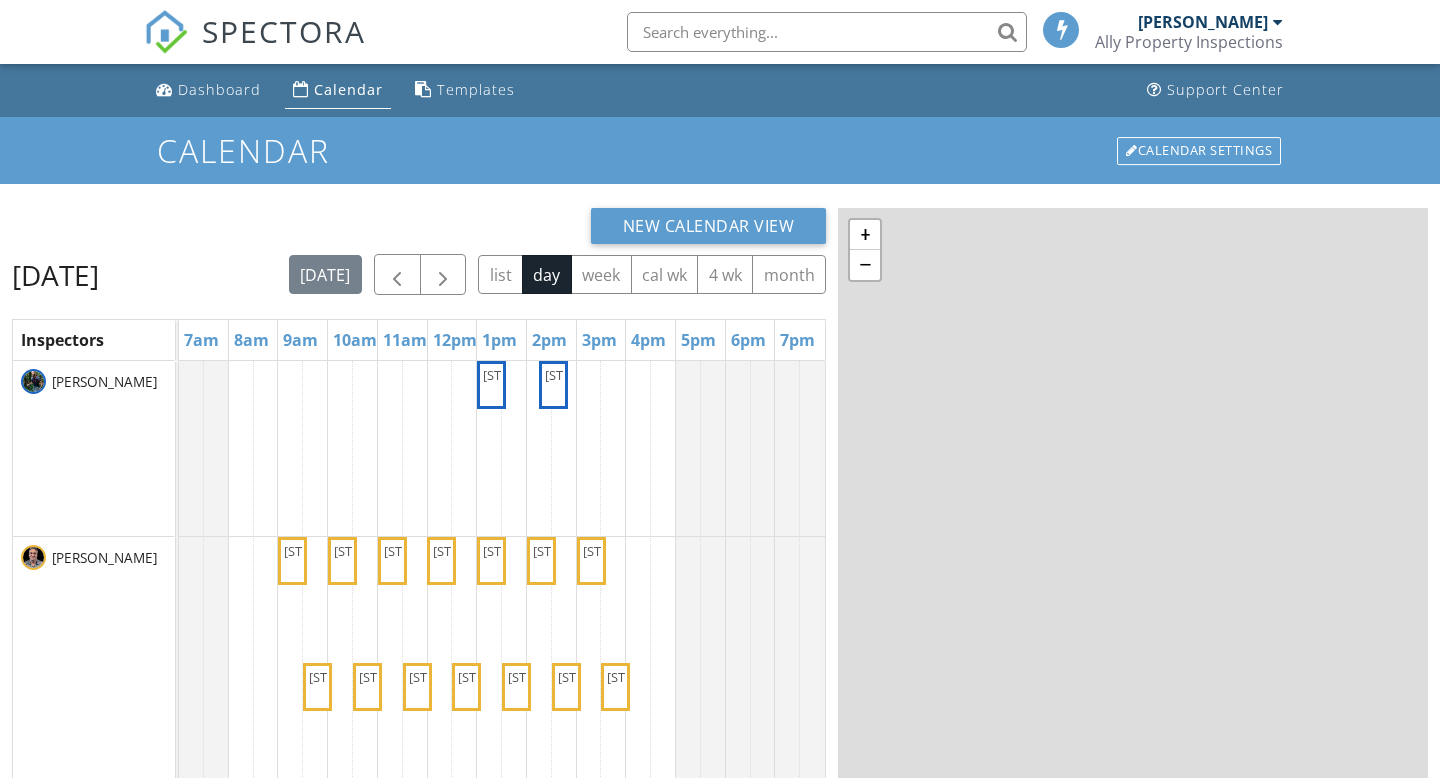 scroll, scrollTop: 0, scrollLeft: 0, axis: both 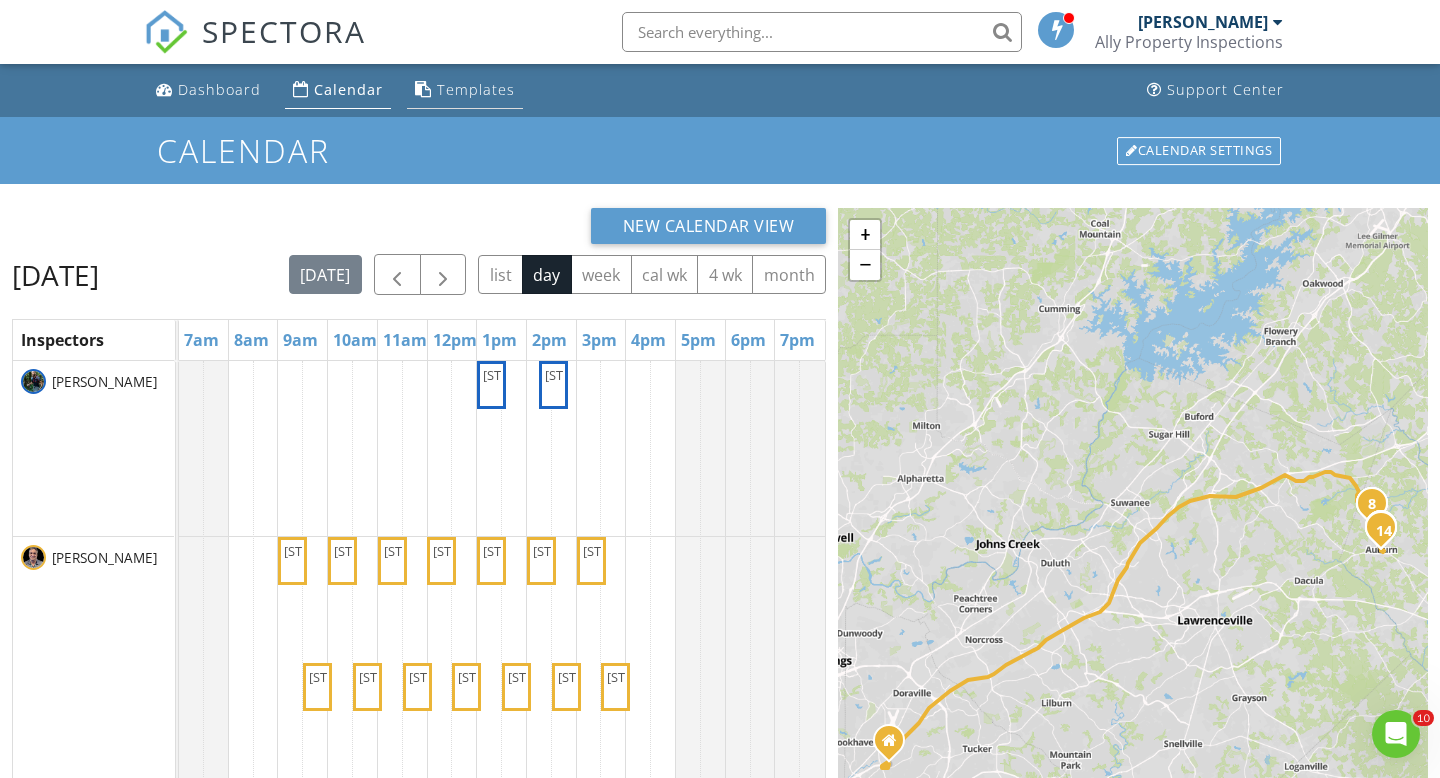 click on "Templates" at bounding box center (476, 89) 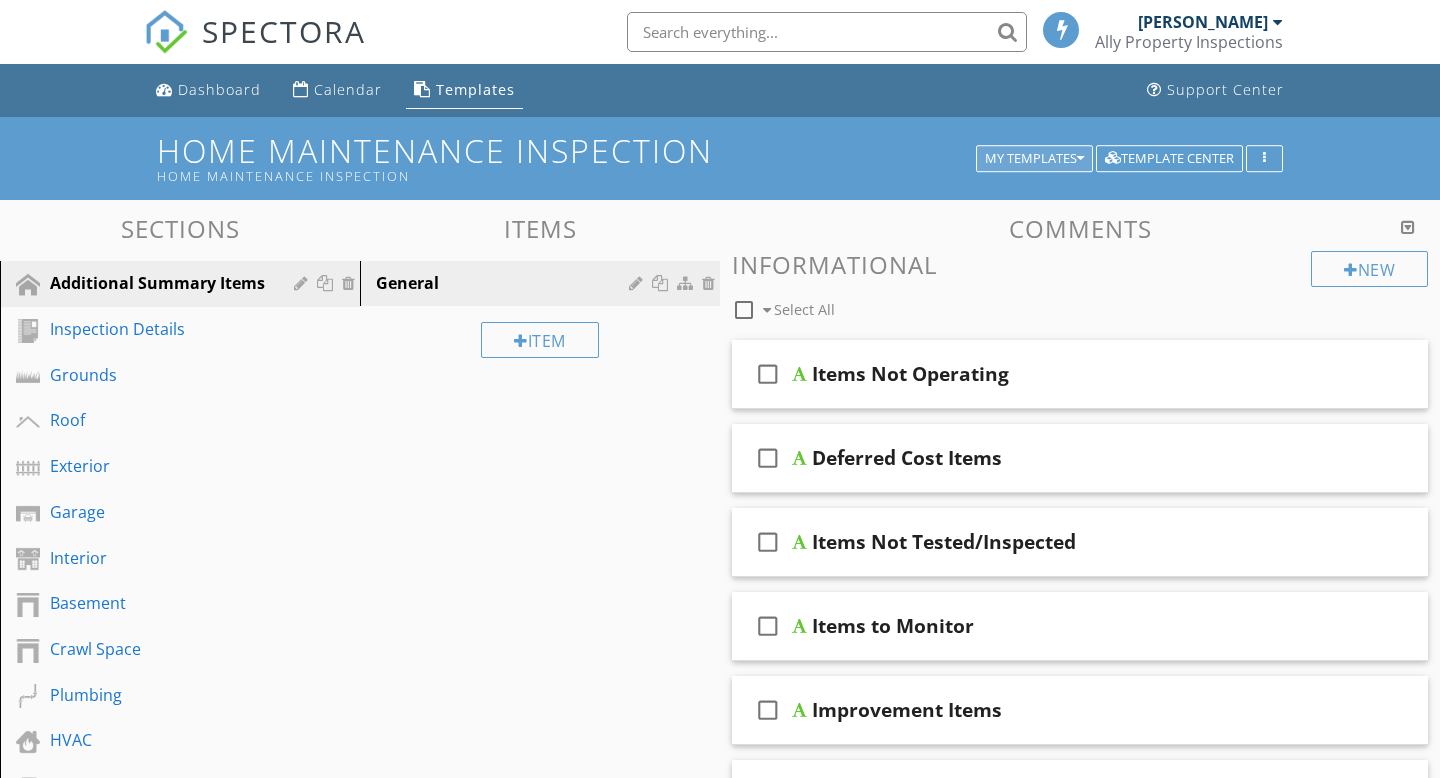 scroll, scrollTop: 0, scrollLeft: 0, axis: both 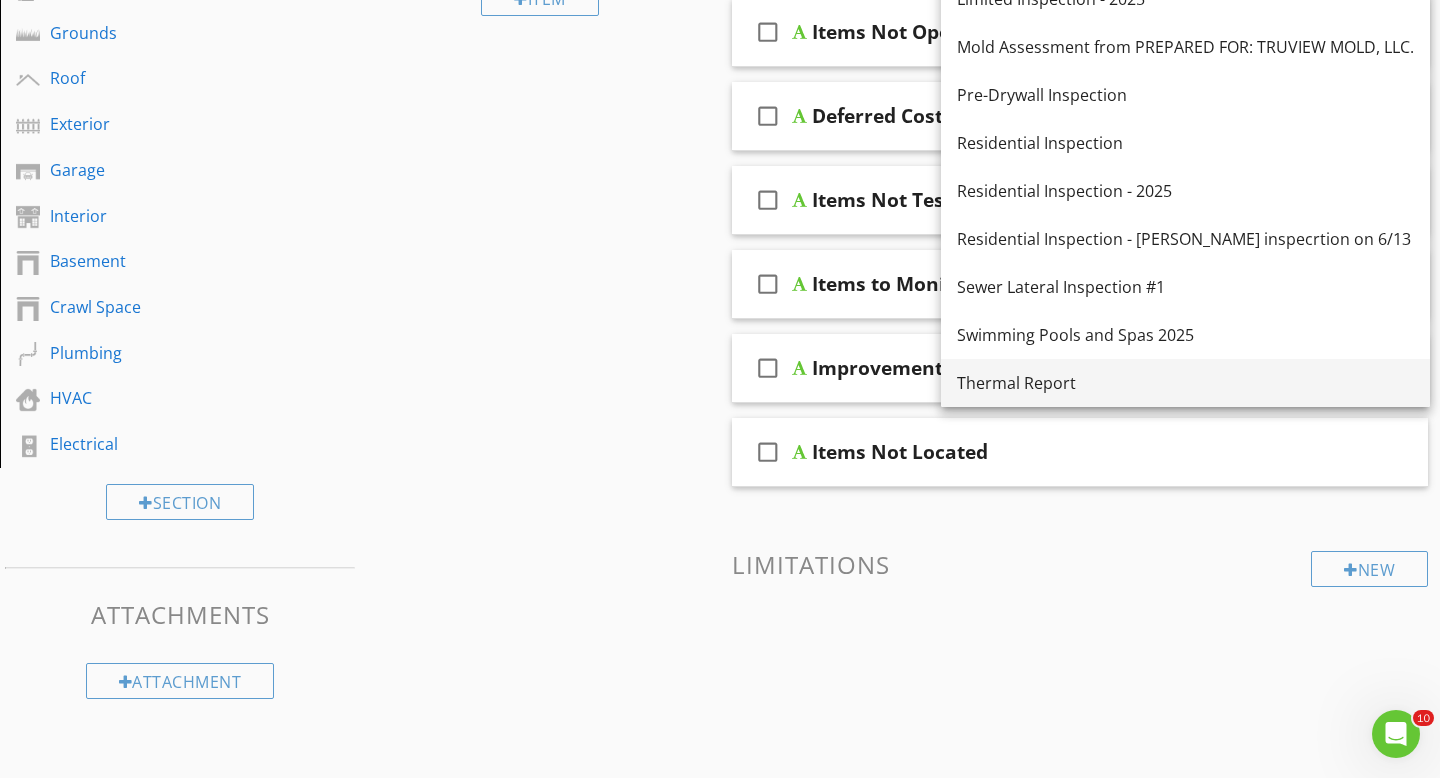 click on "Thermal Report" at bounding box center [1185, 383] 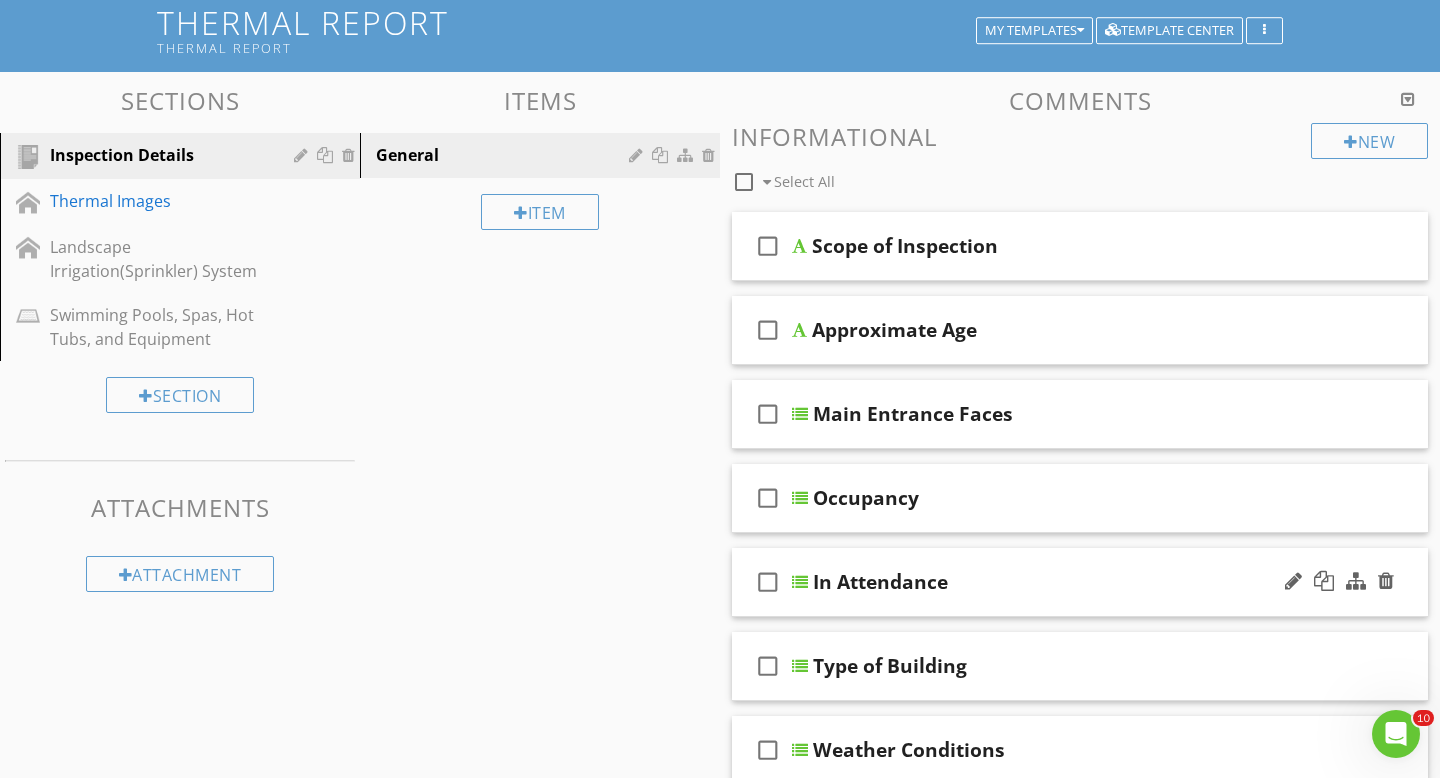 scroll, scrollTop: 0, scrollLeft: 0, axis: both 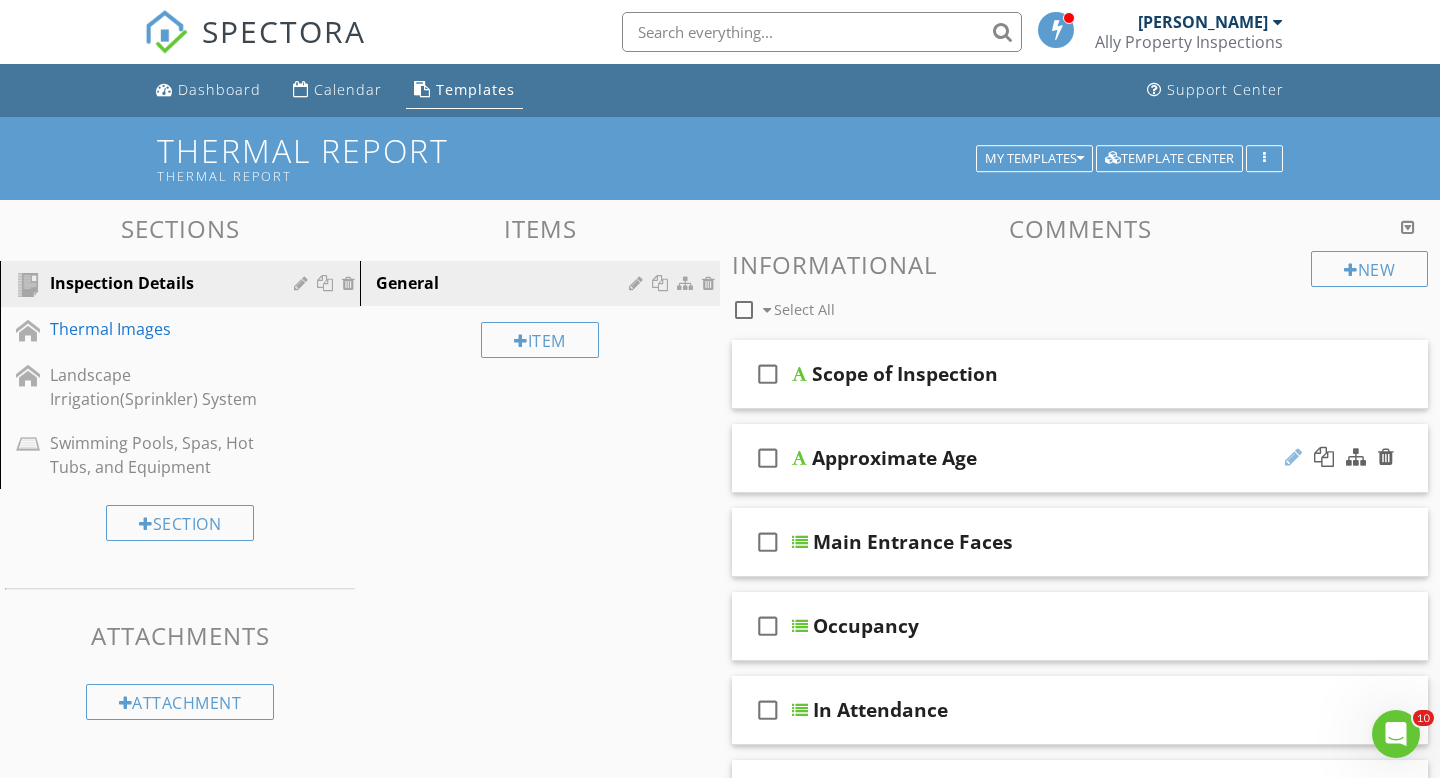 click at bounding box center (1293, 457) 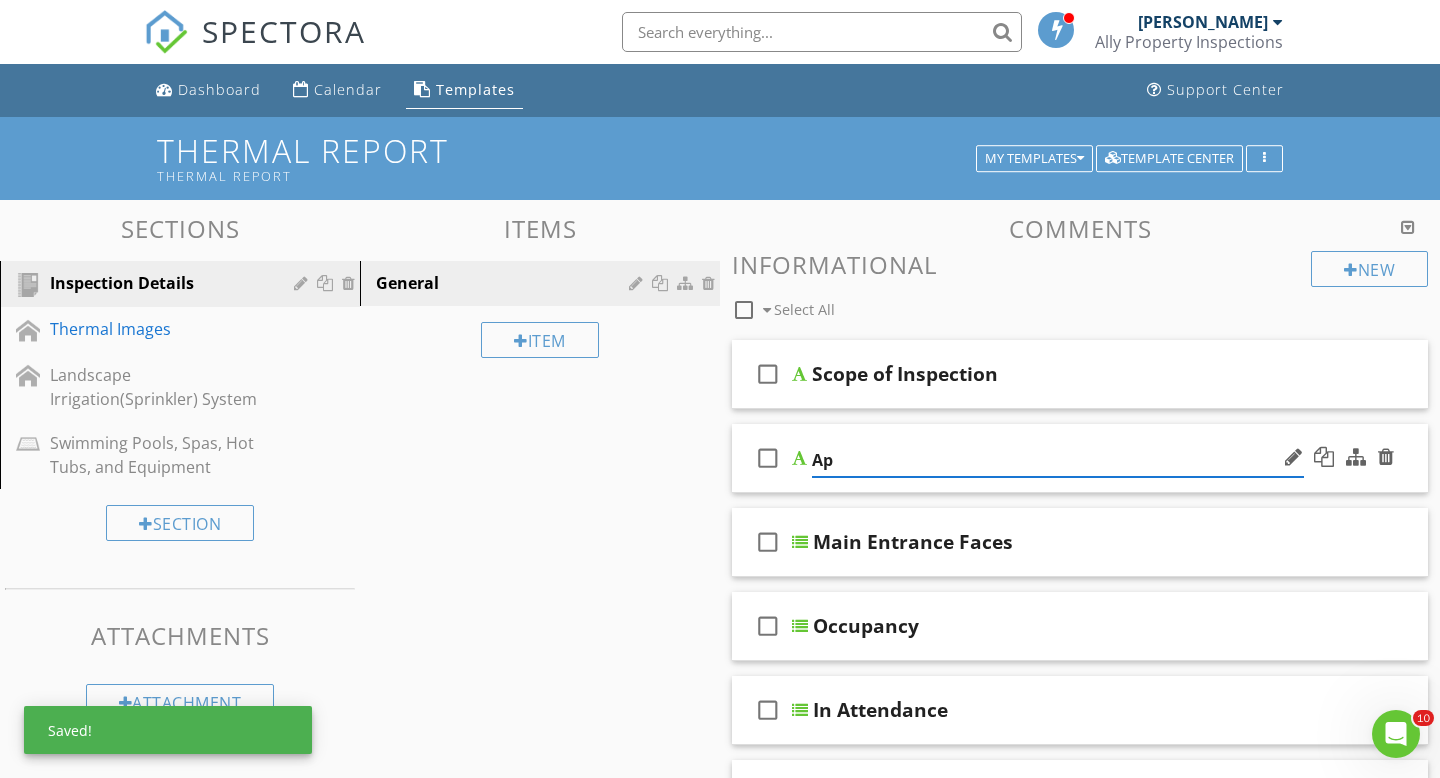 type on "A" 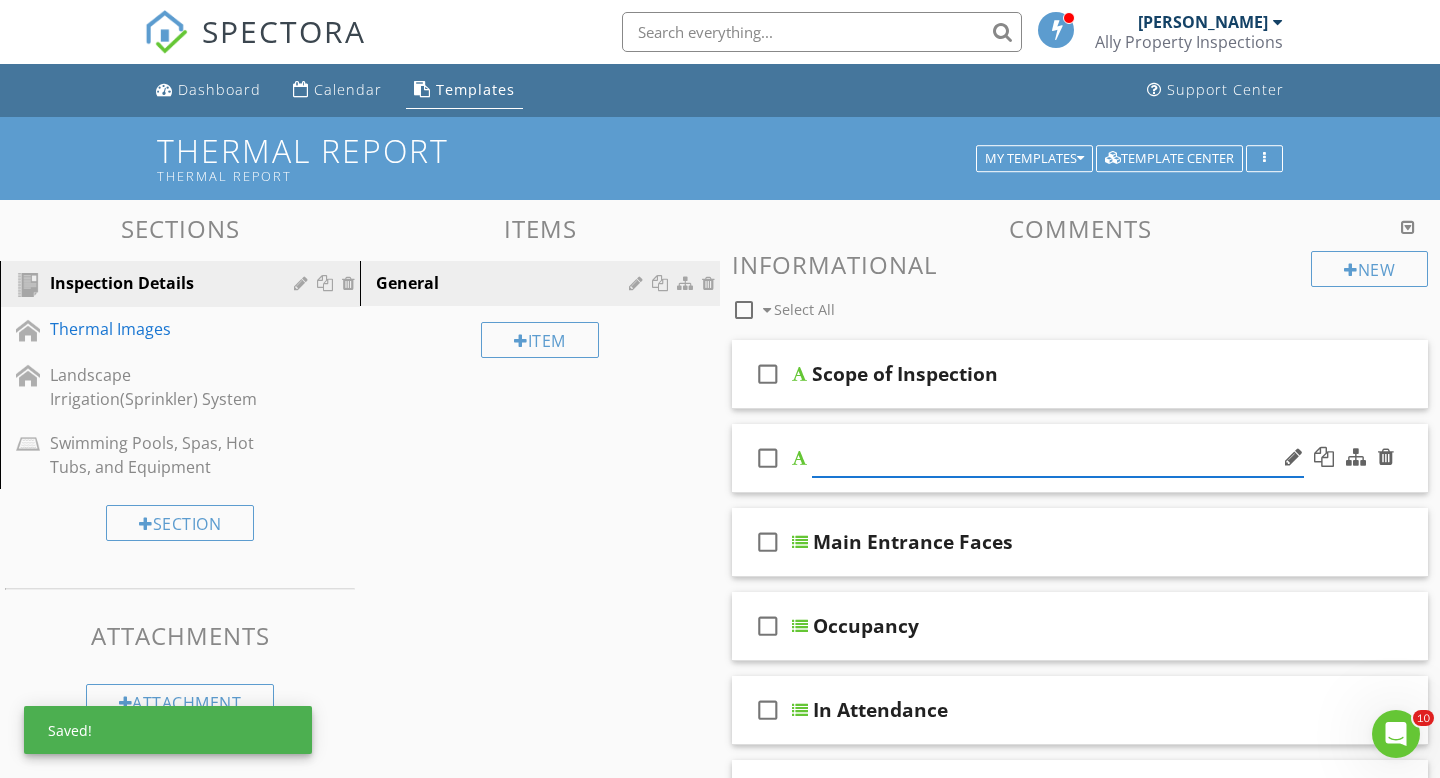 type on "T" 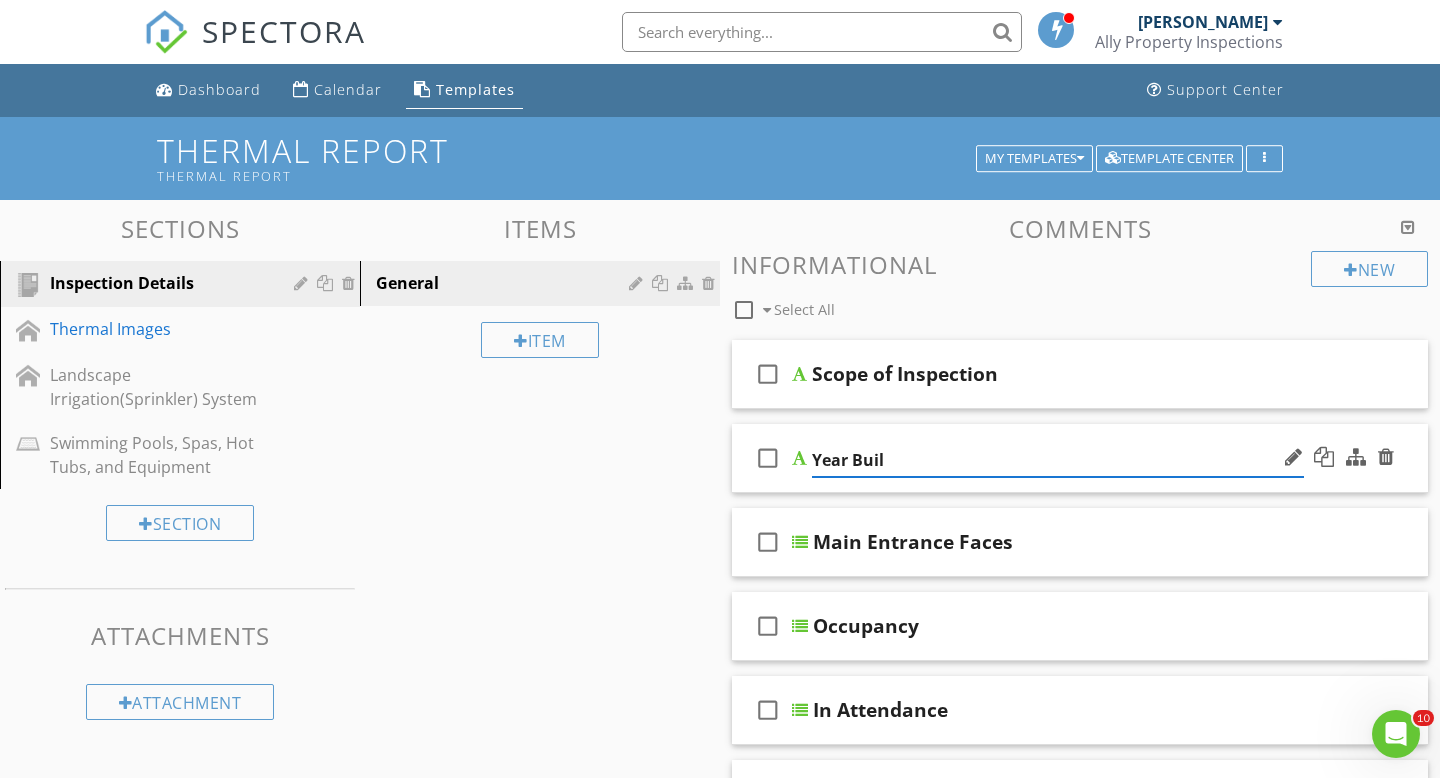 type on "Year Built" 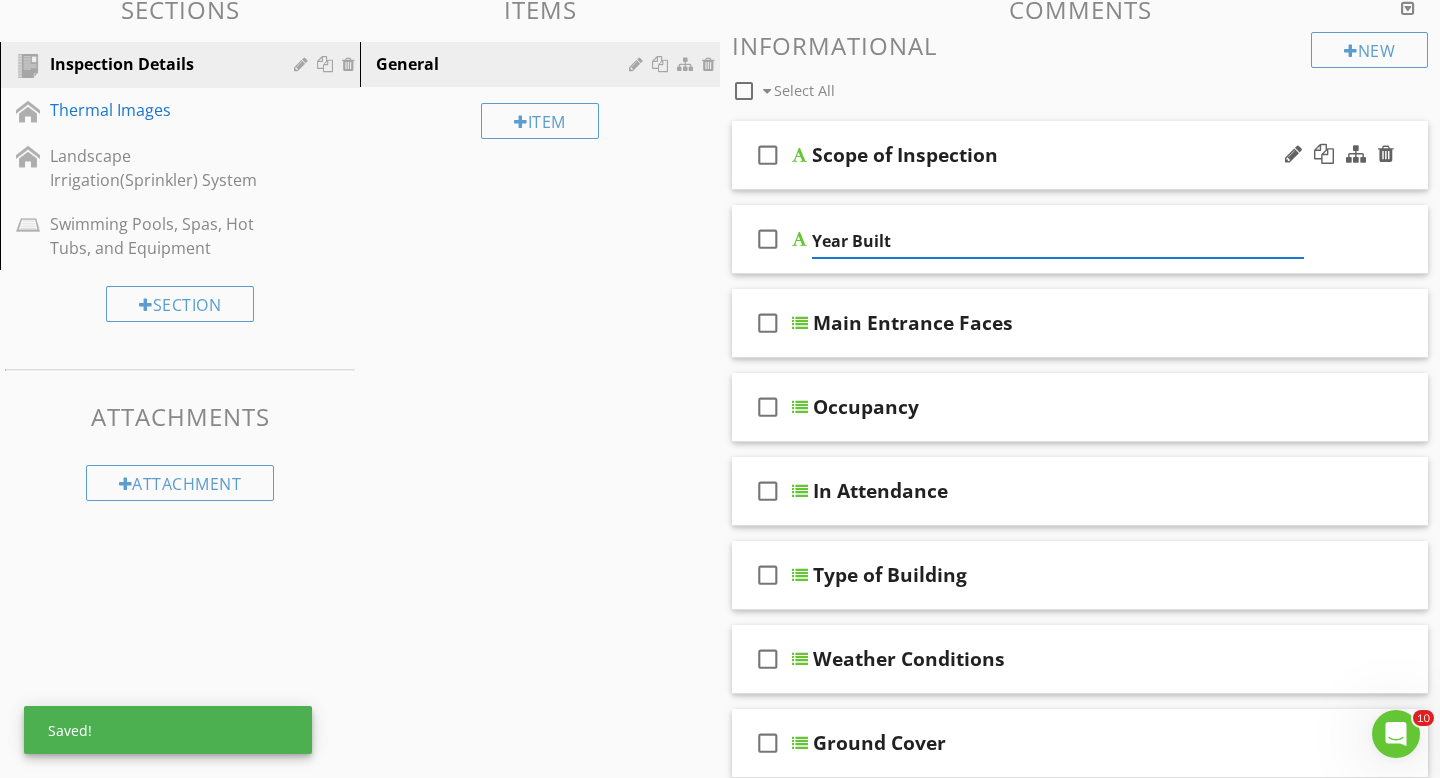 scroll, scrollTop: 234, scrollLeft: 0, axis: vertical 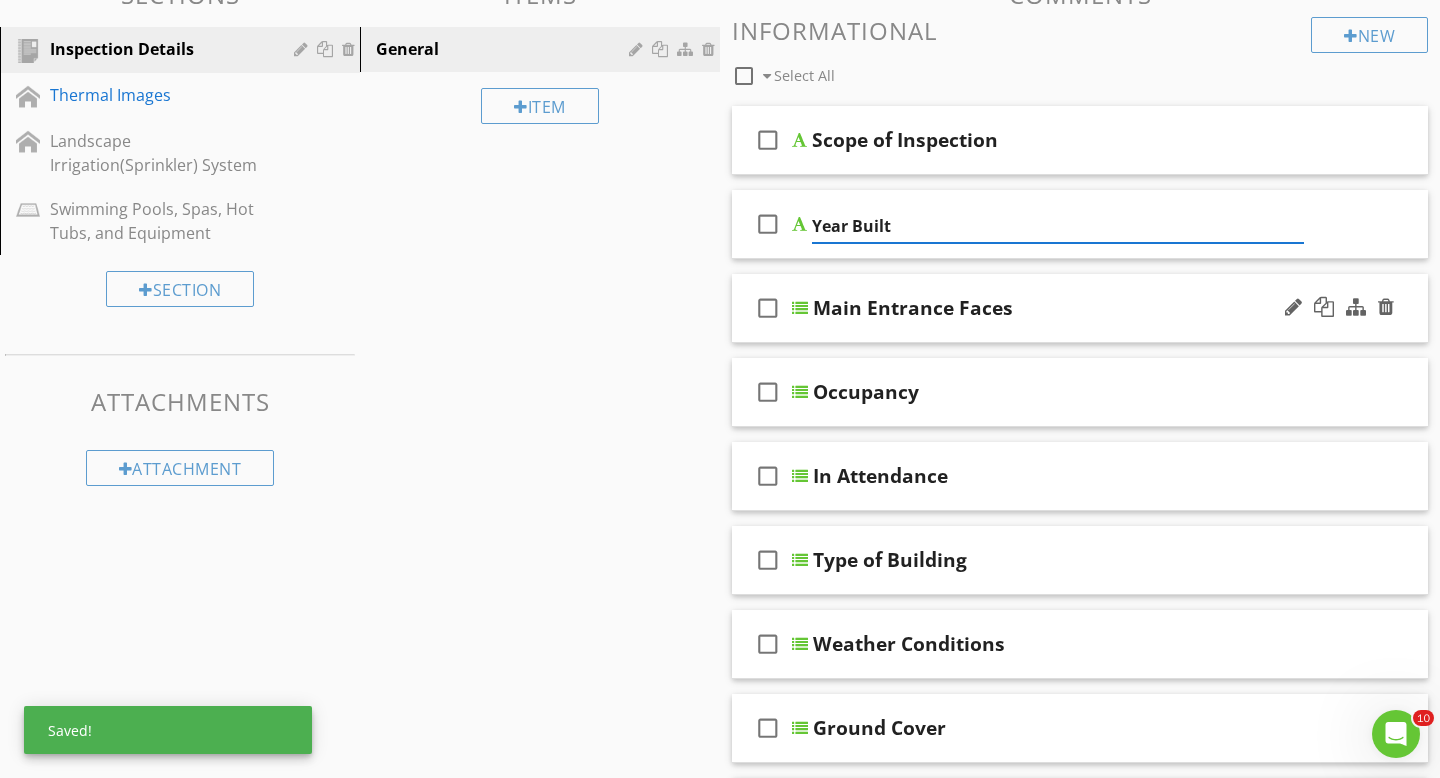 click on "Main Entrance Faces" at bounding box center [1059, 308] 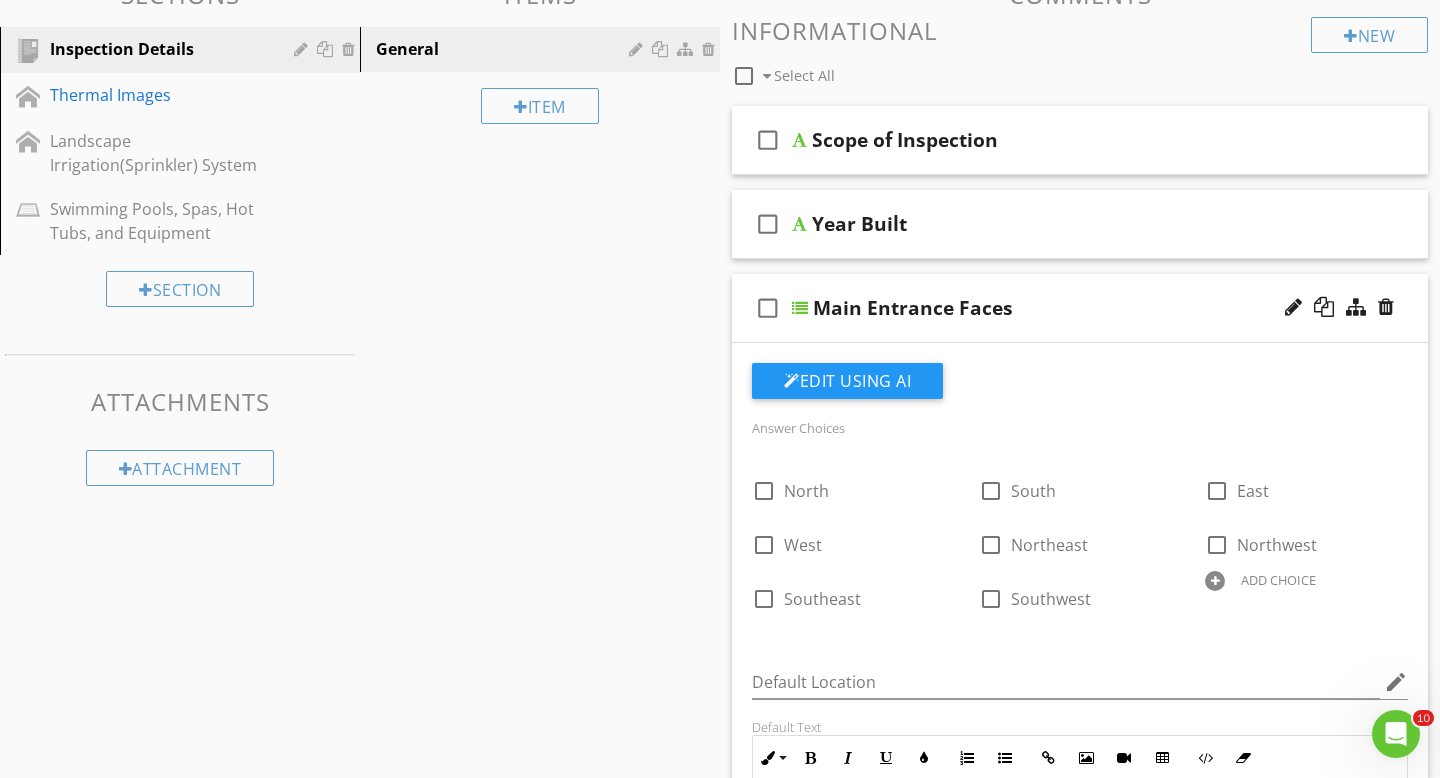 click on "Main Entrance Faces" at bounding box center [1059, 308] 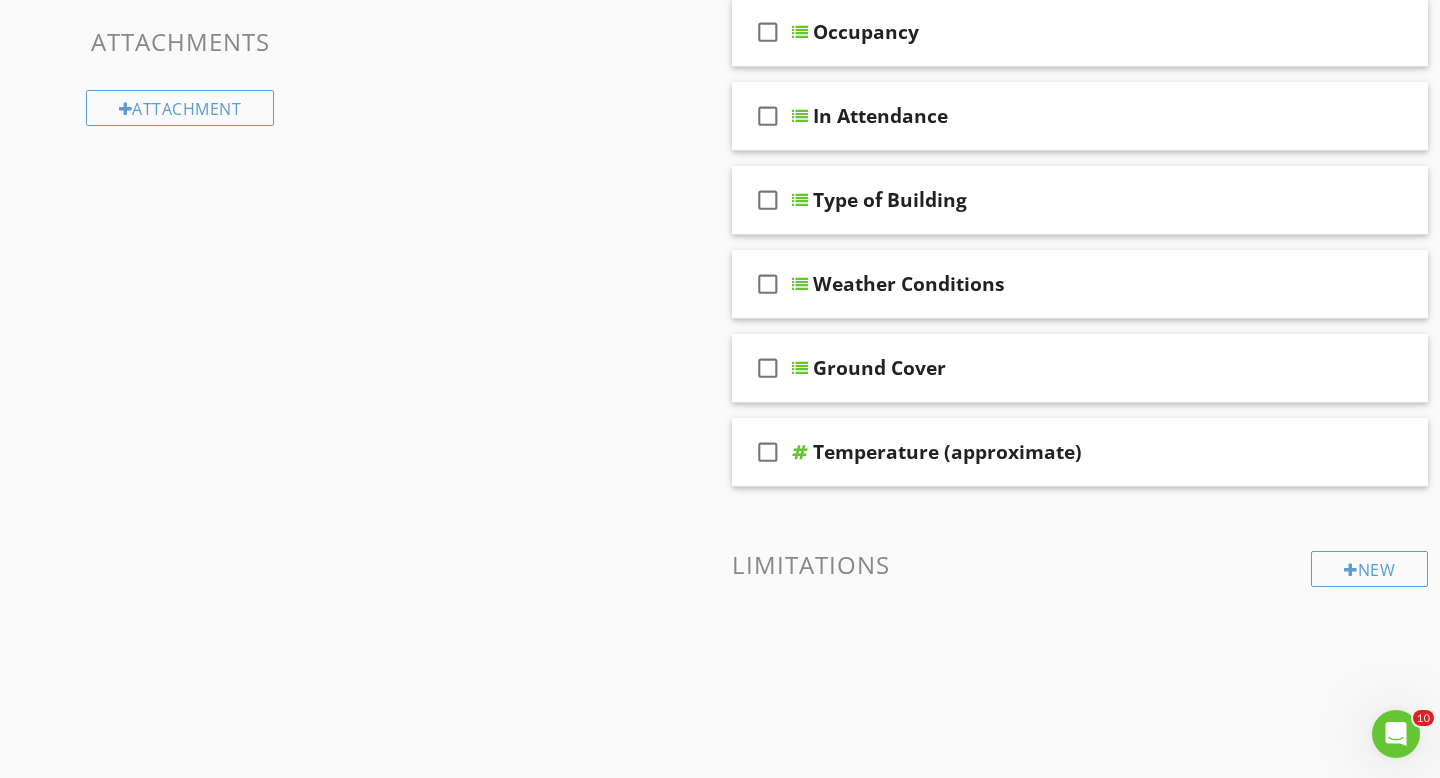 scroll, scrollTop: 0, scrollLeft: 0, axis: both 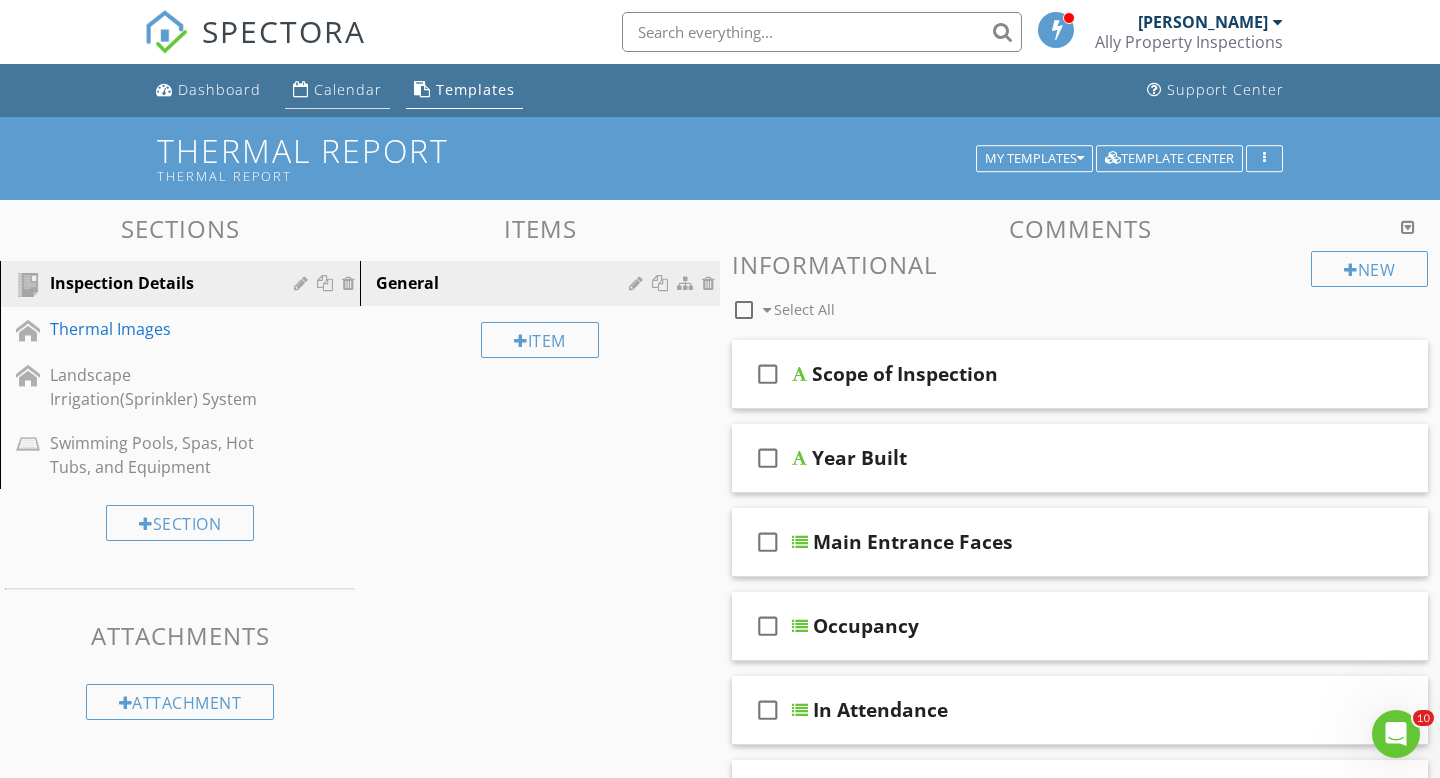 click on "Calendar" at bounding box center (348, 89) 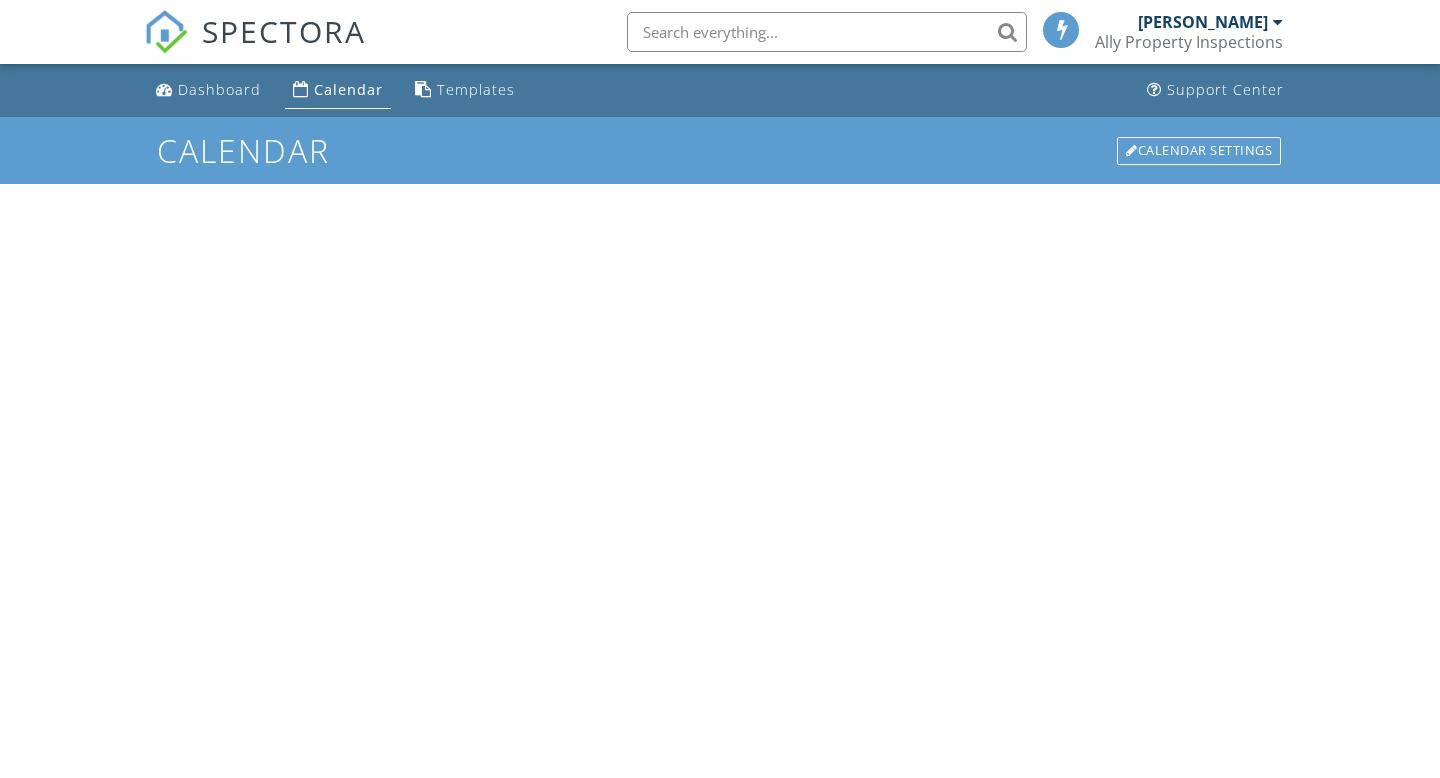 scroll, scrollTop: 0, scrollLeft: 0, axis: both 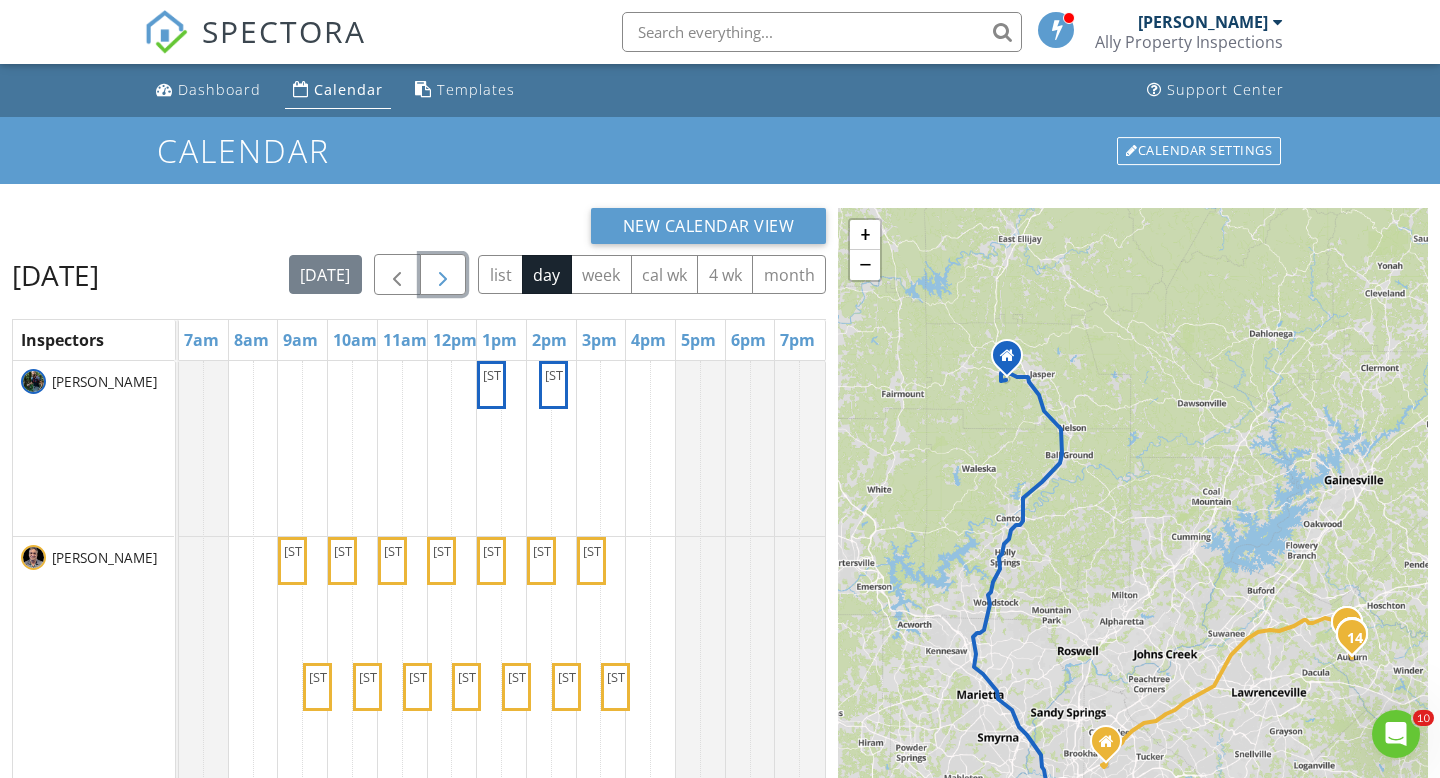 click at bounding box center (443, 275) 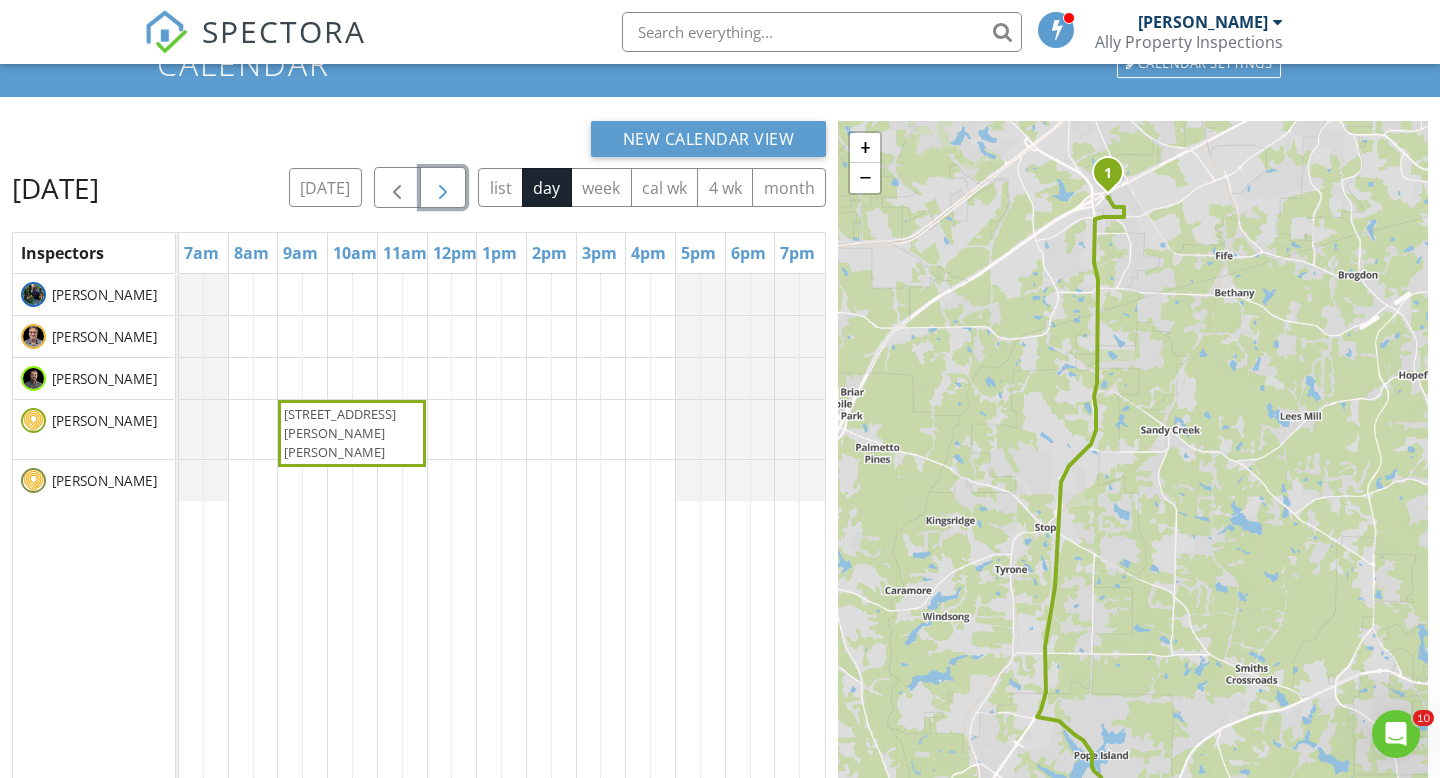 scroll, scrollTop: 107, scrollLeft: 0, axis: vertical 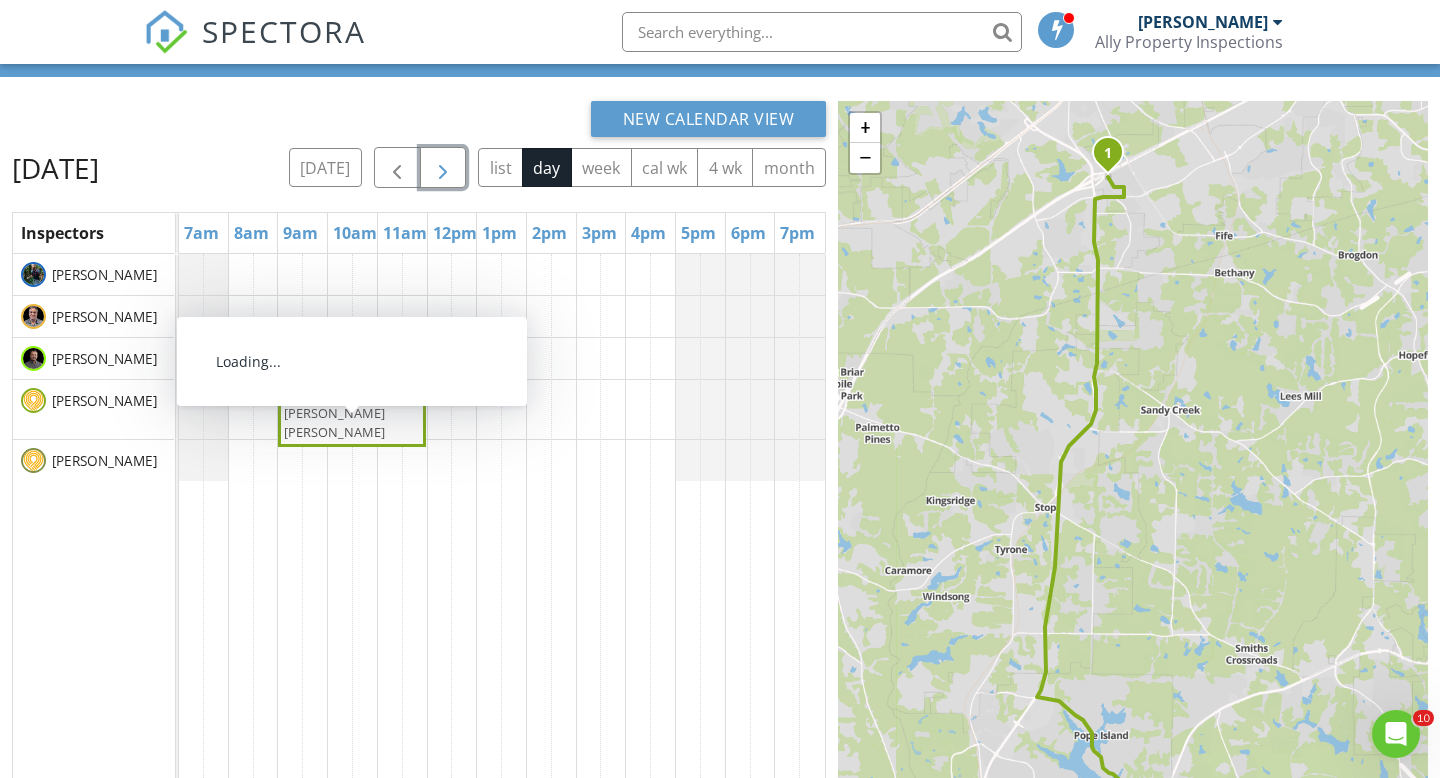 click on "5677 Radford Loop, Fairburn 30213" at bounding box center (340, 413) 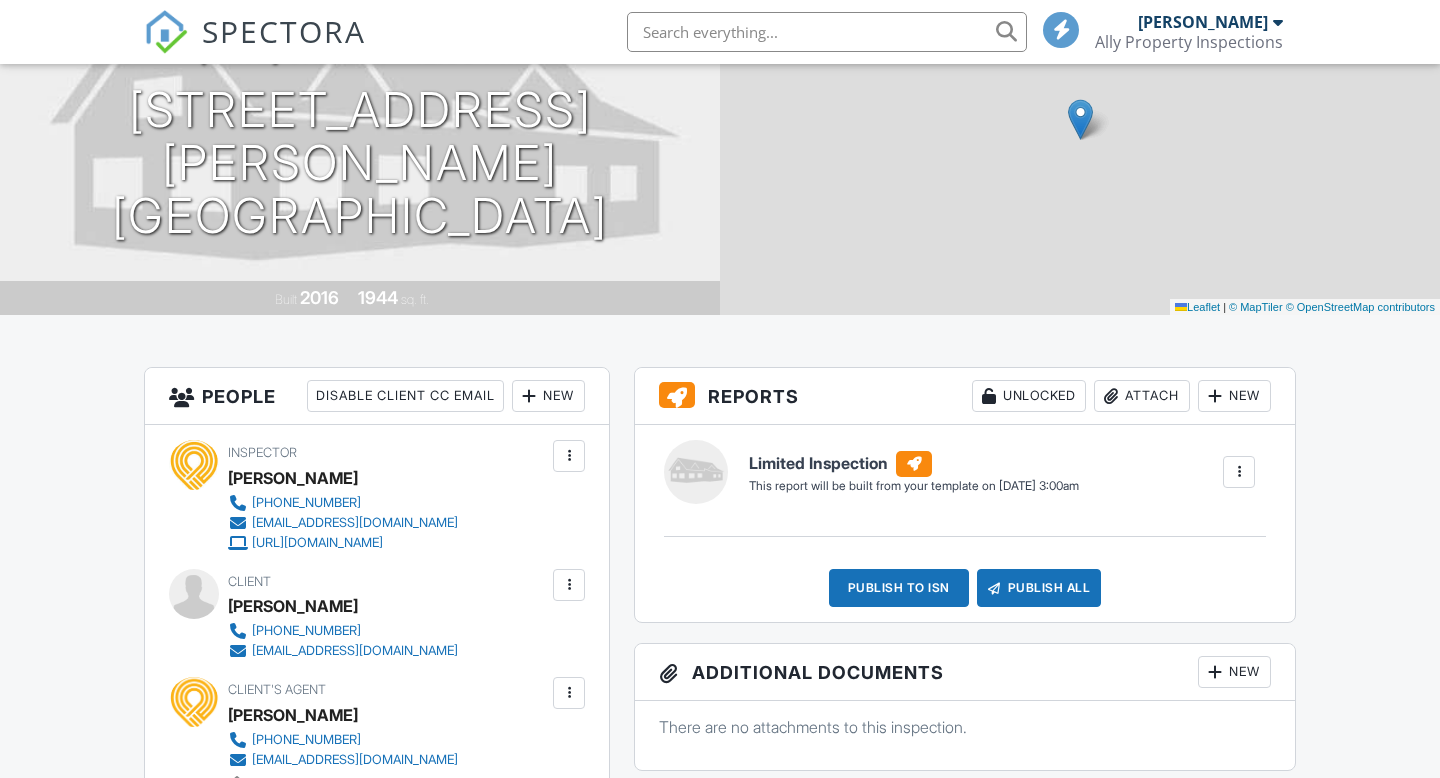 click at bounding box center (1239, 472) 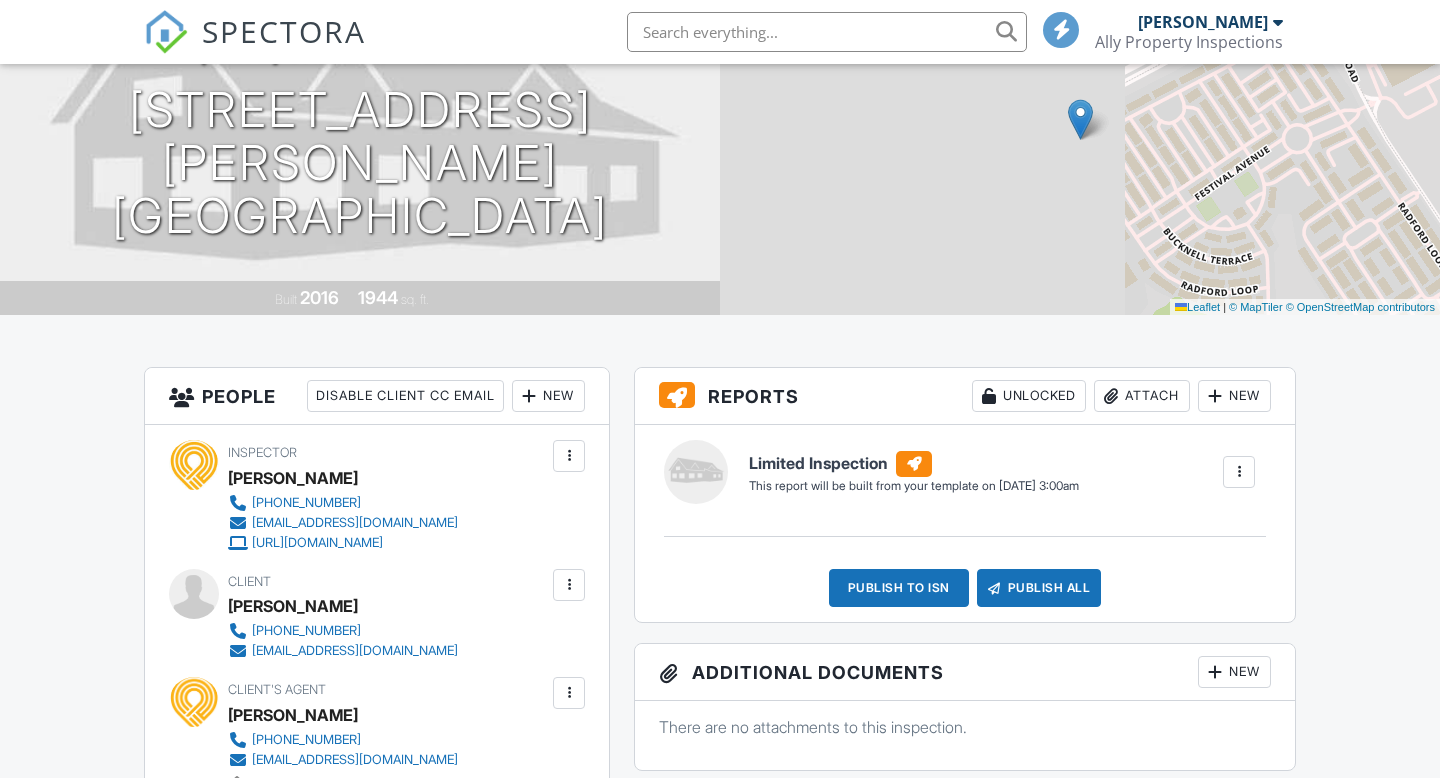 scroll, scrollTop: 219, scrollLeft: 0, axis: vertical 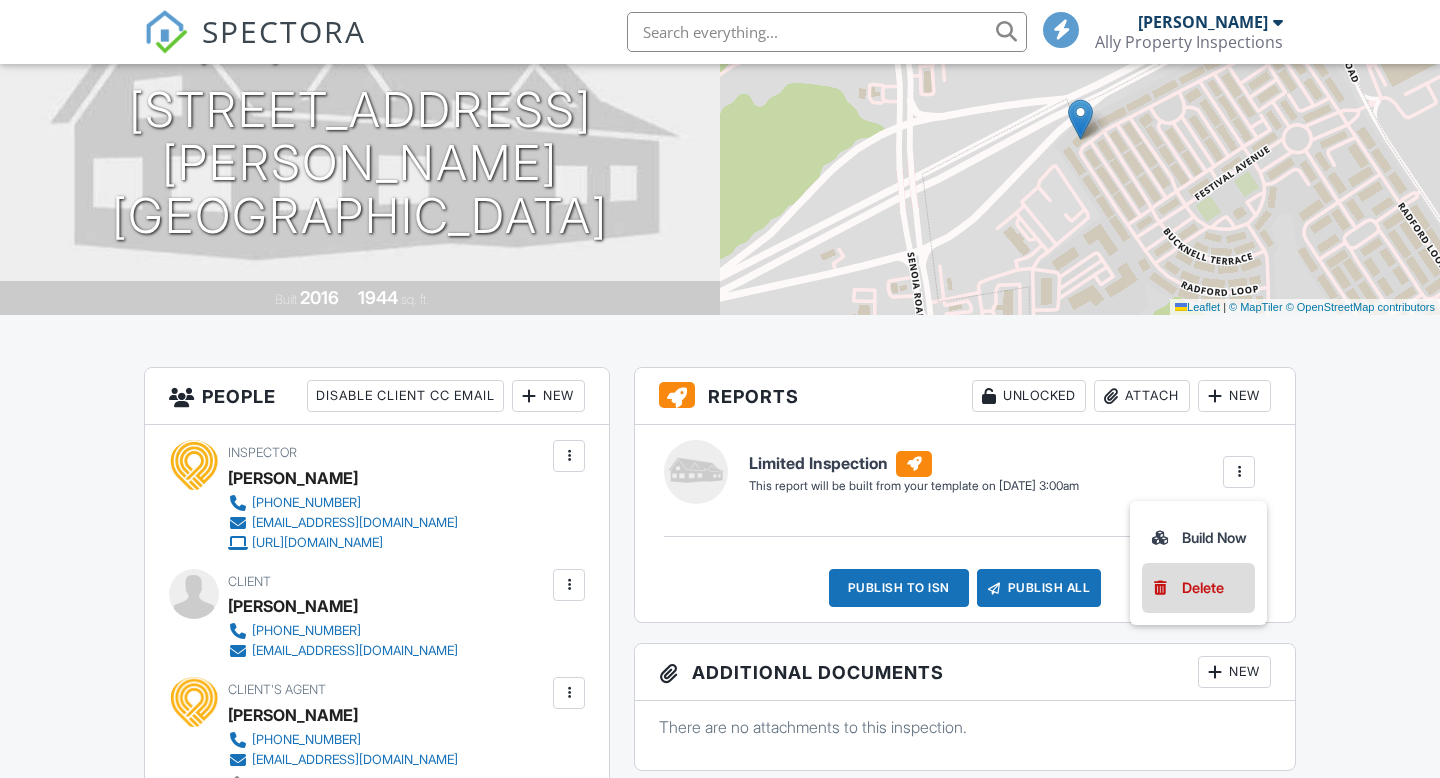 click on "Delete" at bounding box center [1203, 588] 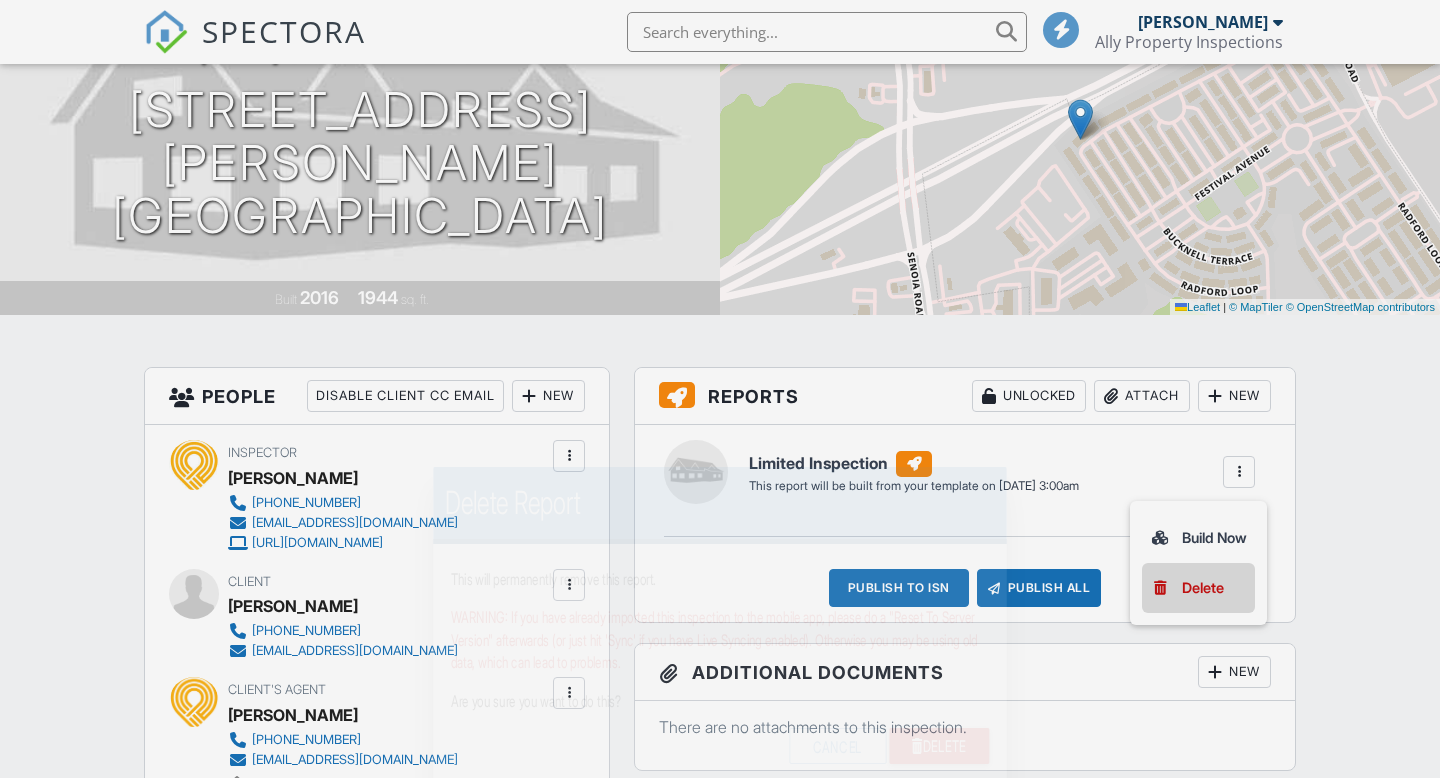 scroll, scrollTop: 0, scrollLeft: 0, axis: both 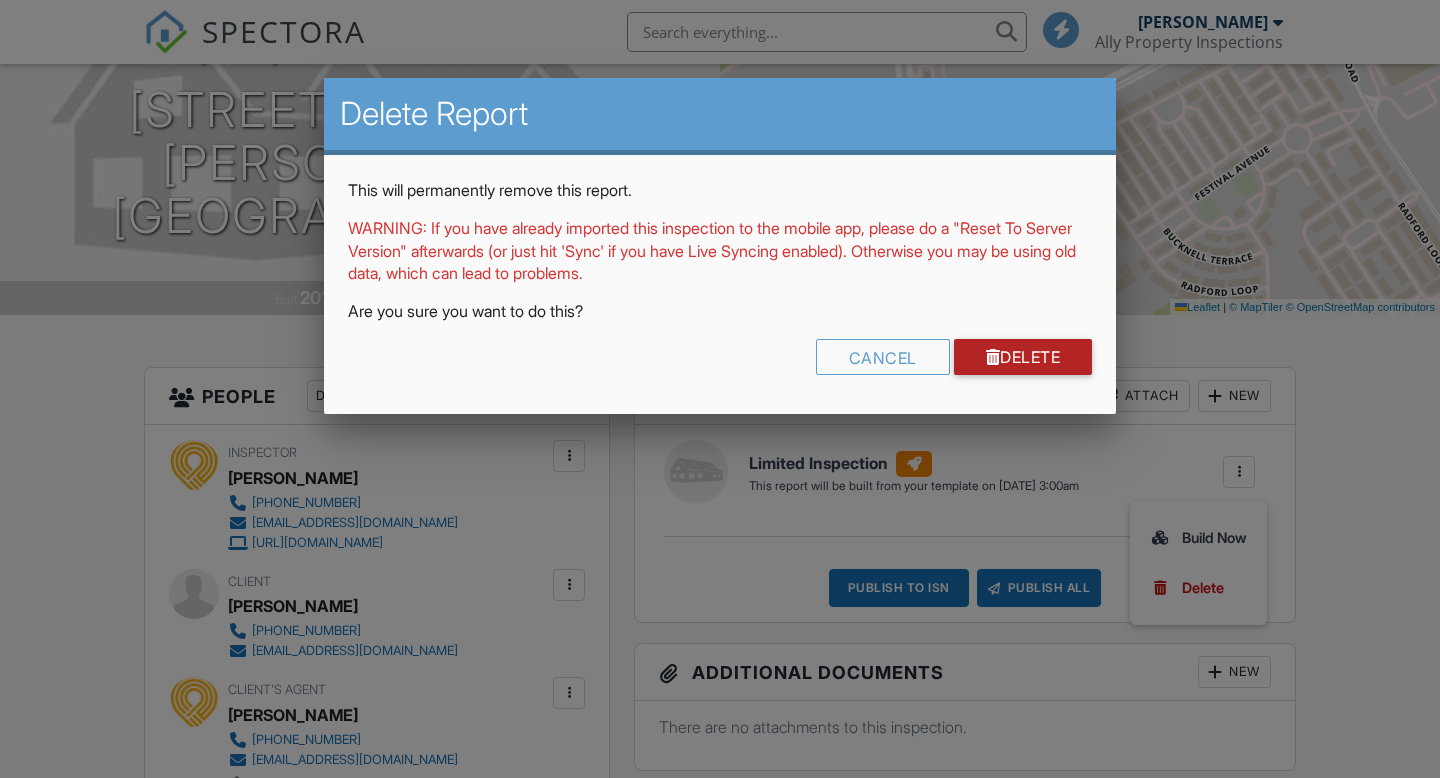 click on "Delete" at bounding box center [1023, 357] 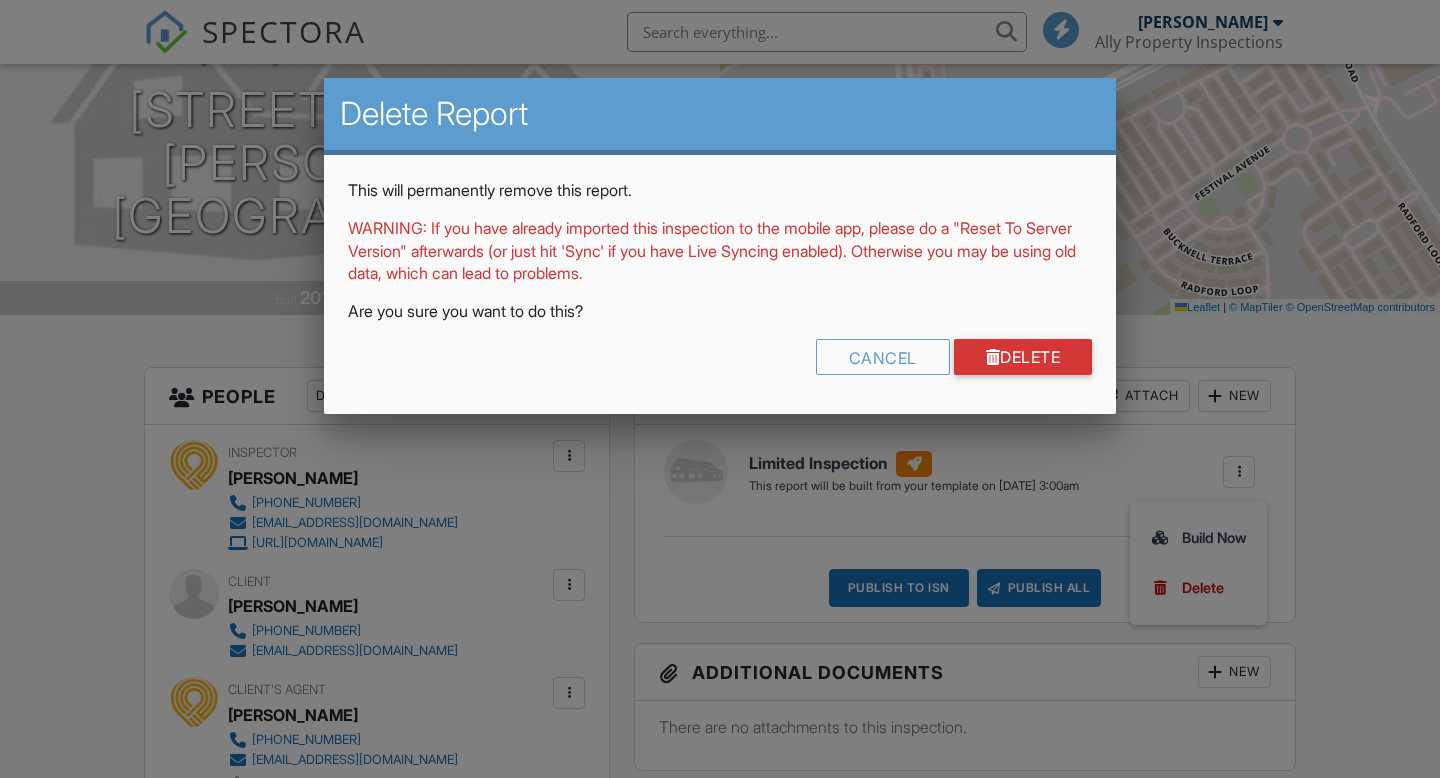 click at bounding box center [720, 389] 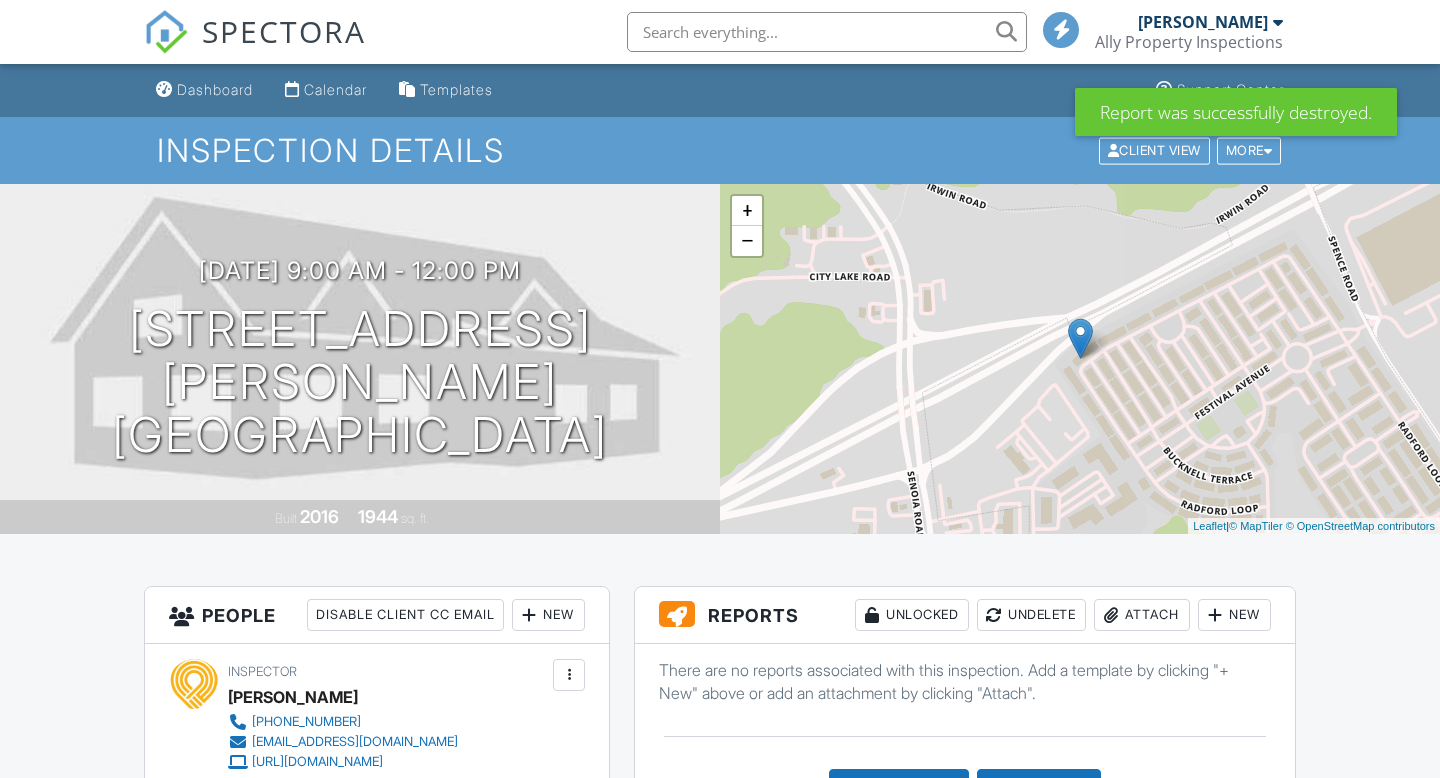 click on "New" at bounding box center (1234, 615) 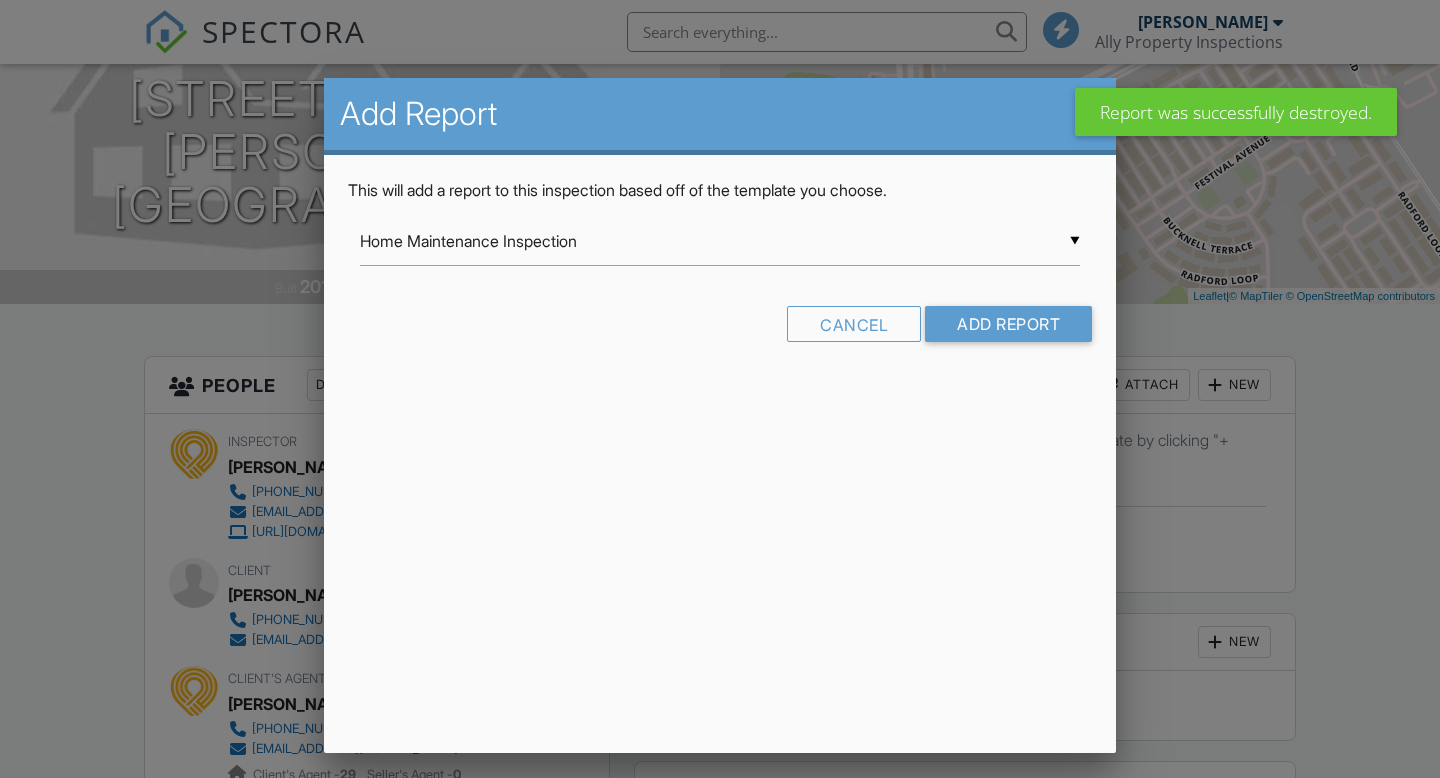click on "Home Maintenance Inspection" at bounding box center [720, 241] 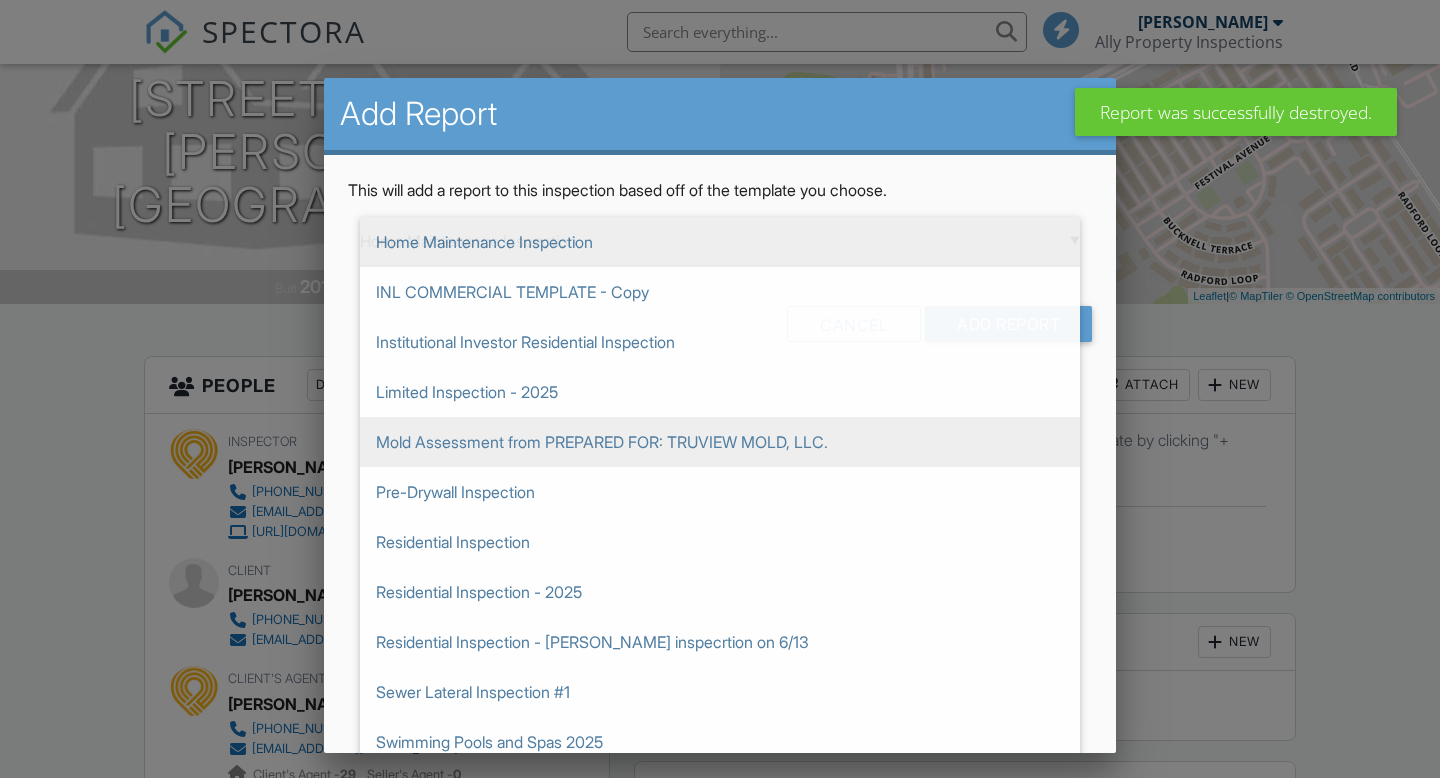 scroll, scrollTop: 230, scrollLeft: 0, axis: vertical 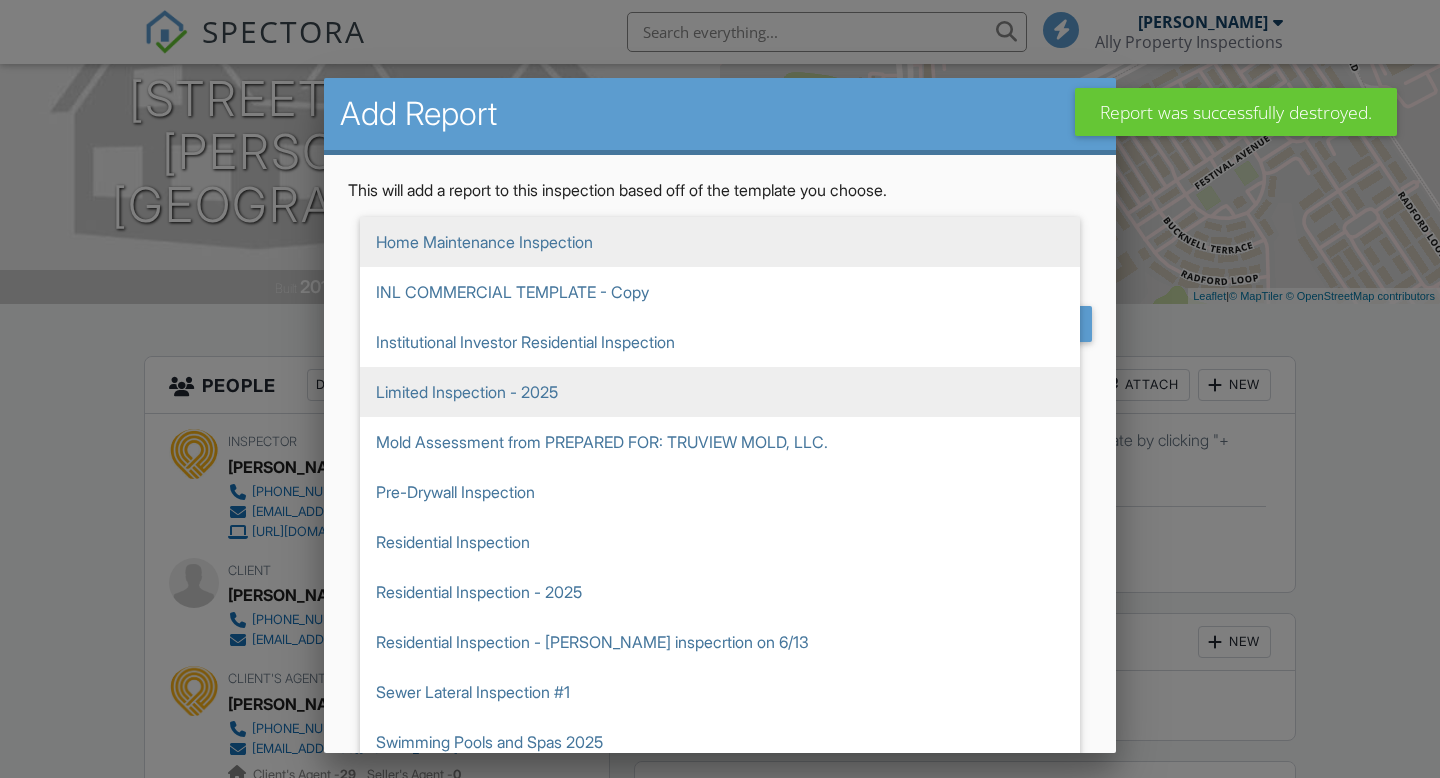 click on "Limited Inspection - 2025" at bounding box center (720, 392) 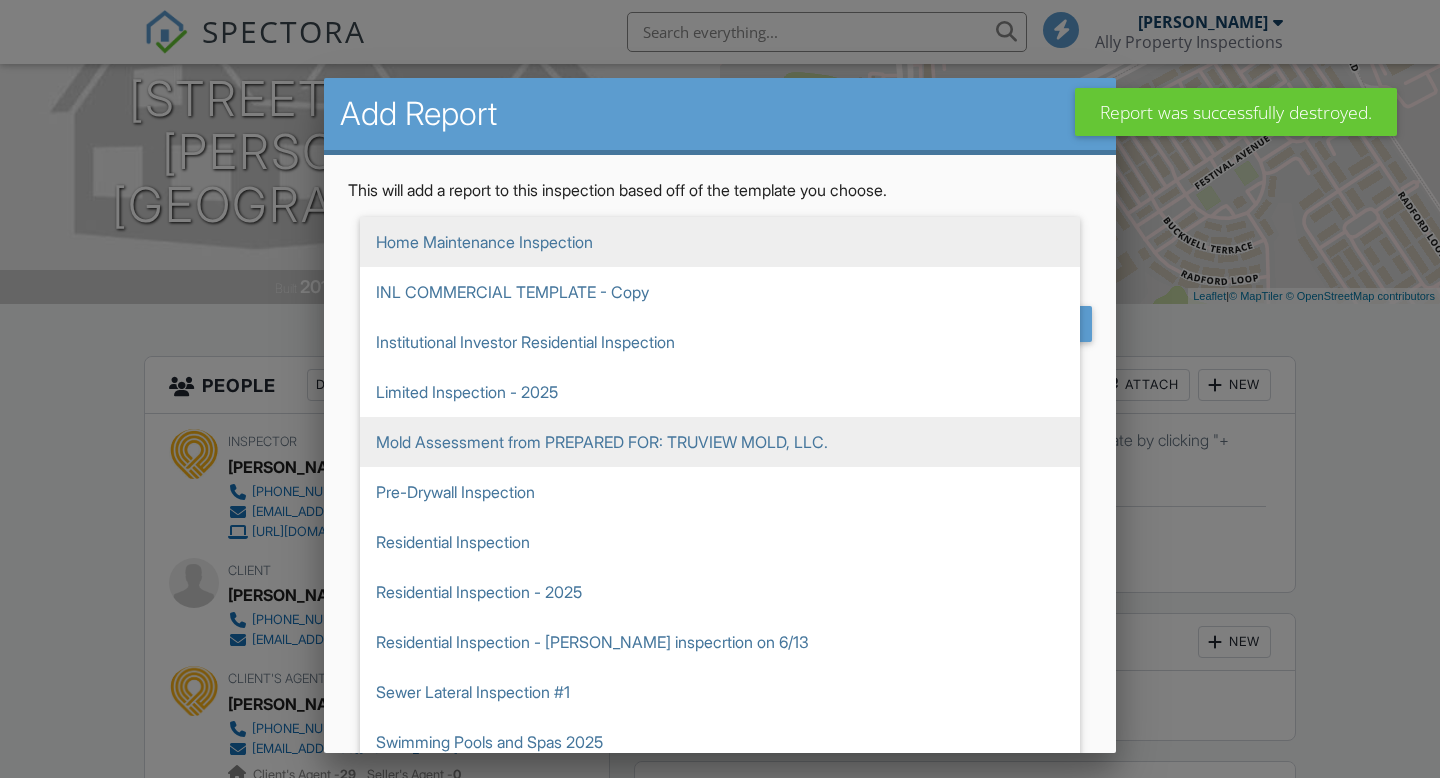 type on "Limited Inspection - 2025" 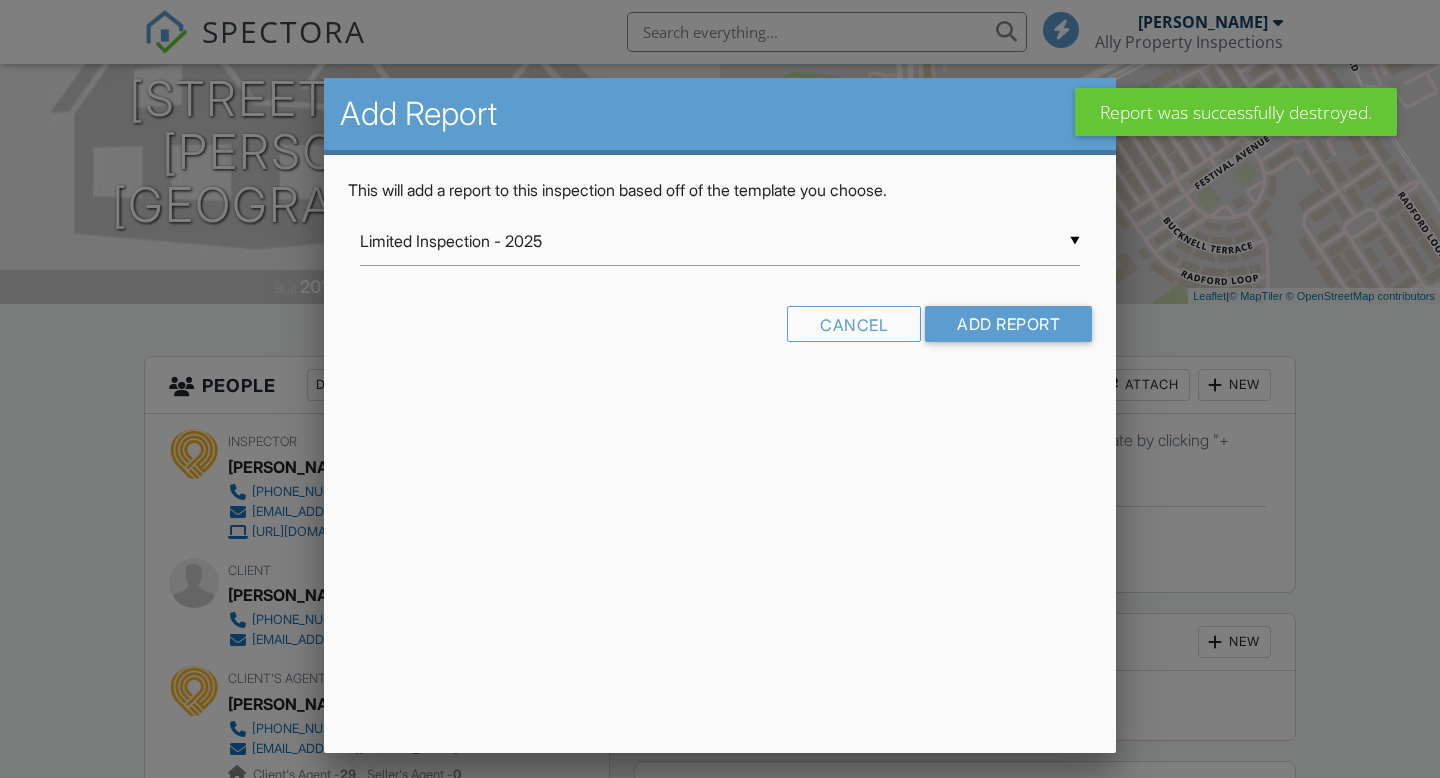 scroll, scrollTop: 0, scrollLeft: 0, axis: both 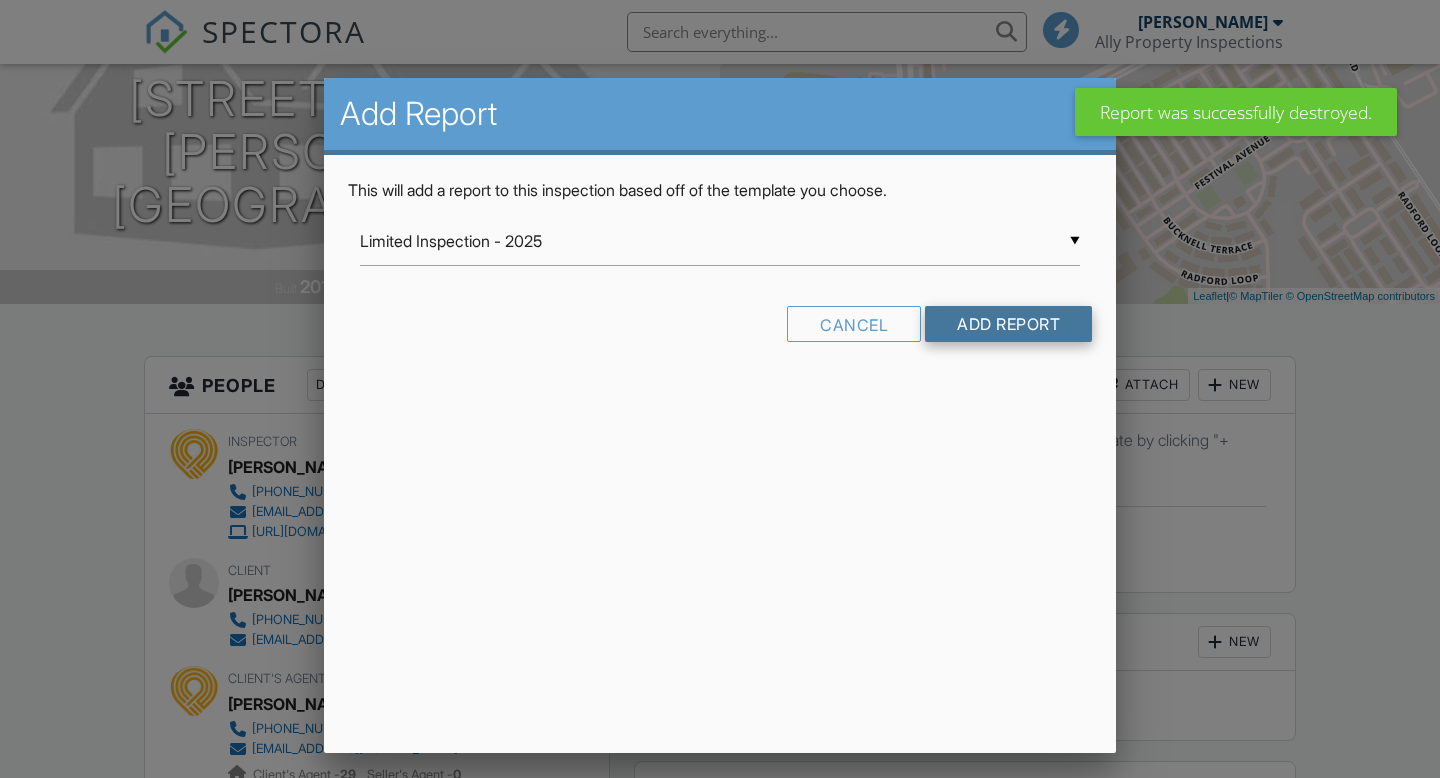 click on "Add Report" at bounding box center (1008, 324) 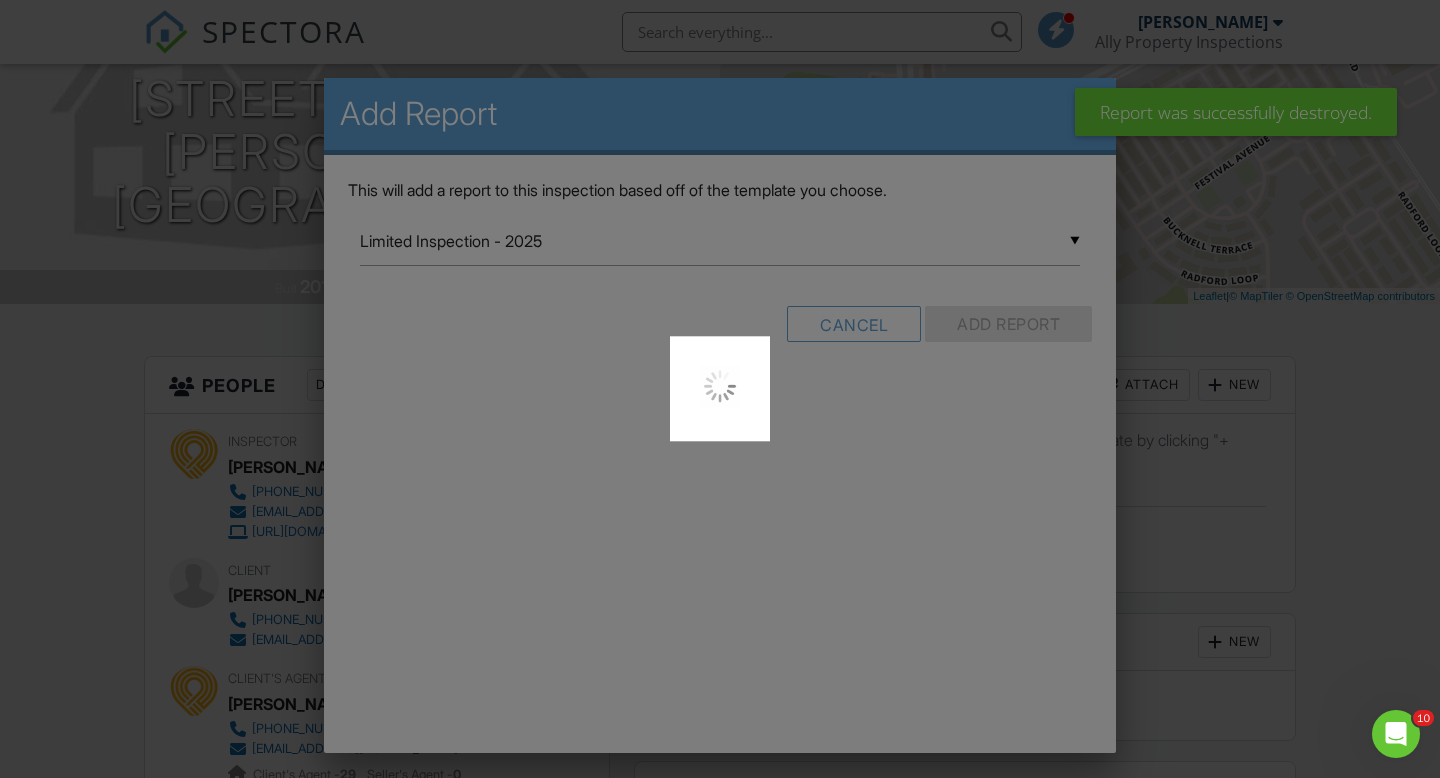 scroll, scrollTop: 0, scrollLeft: 0, axis: both 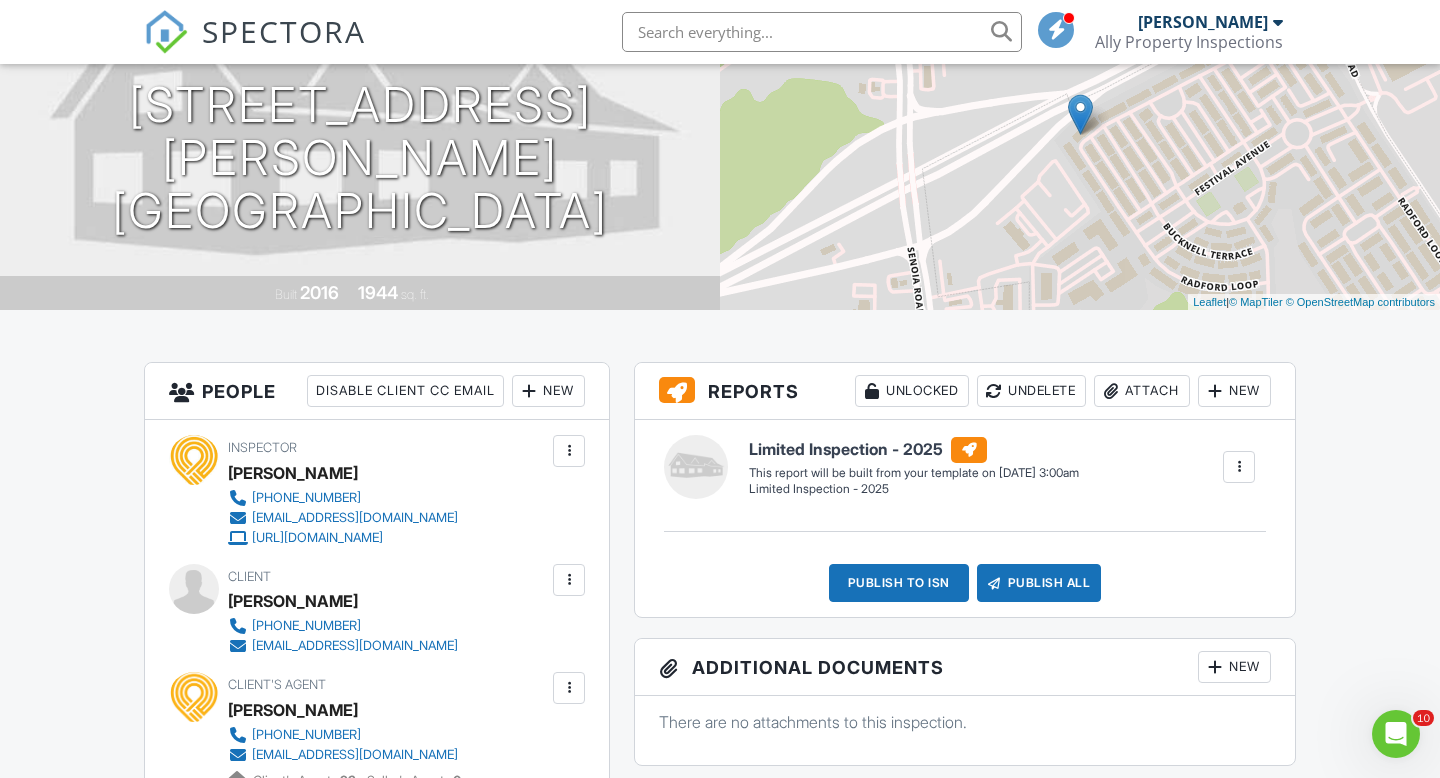 click at bounding box center [1239, 467] 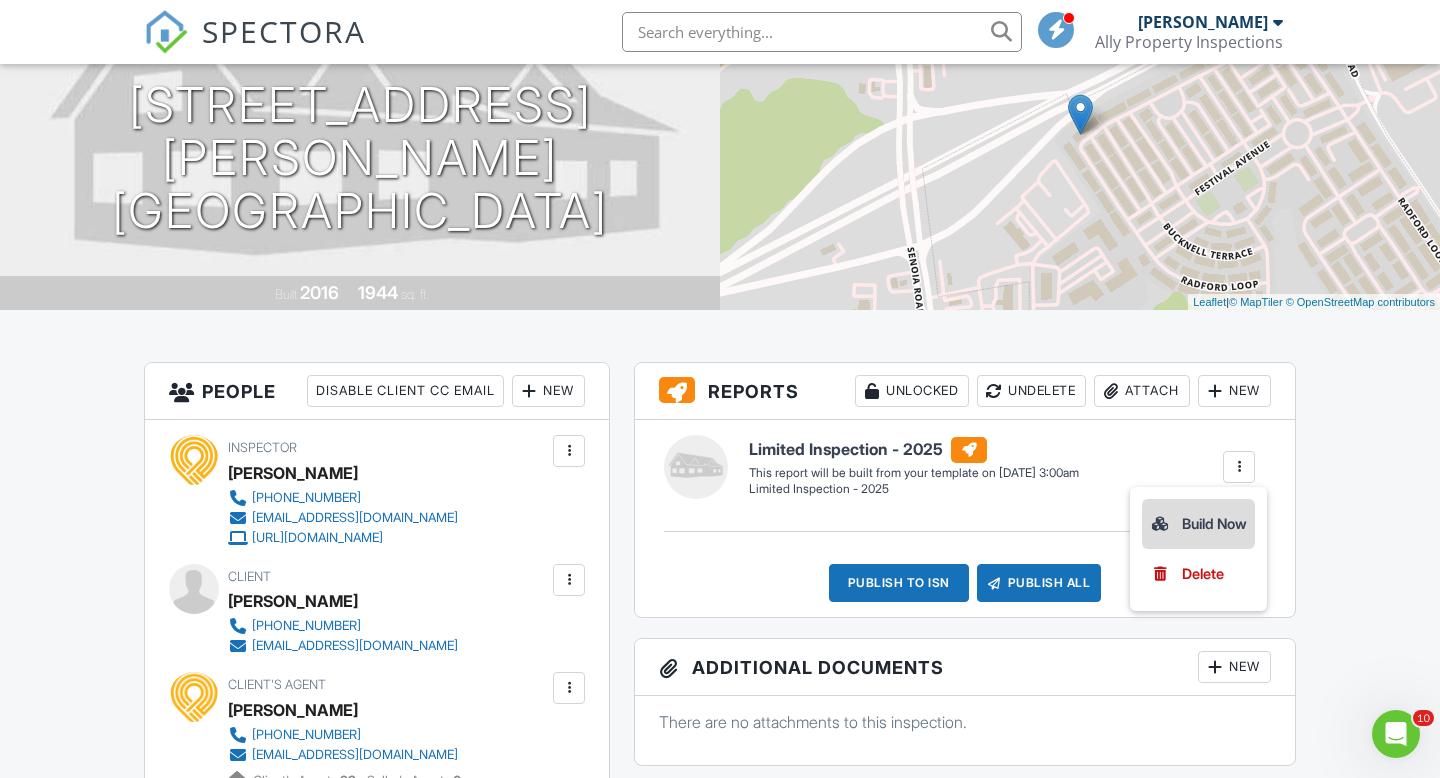 click on "Build Now" at bounding box center [1198, 524] 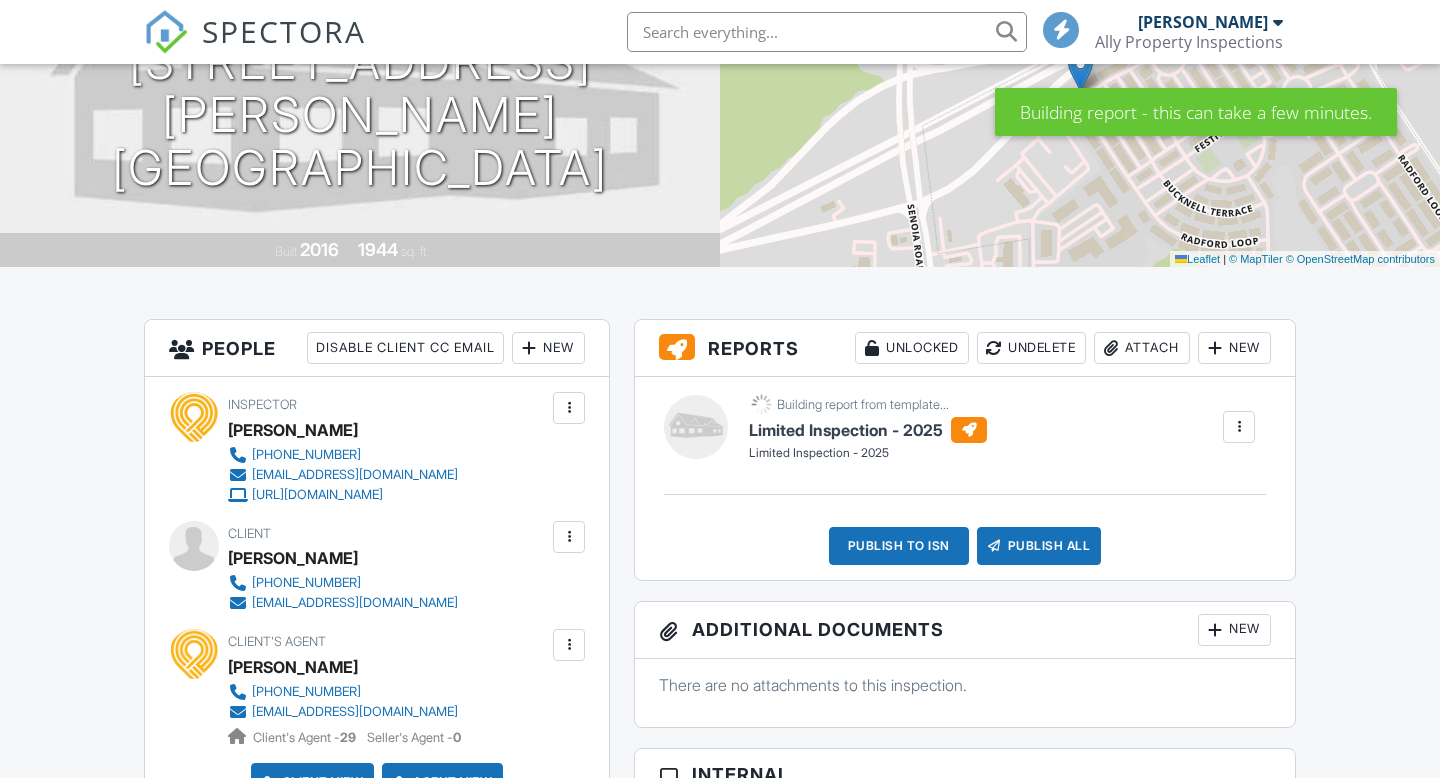 scroll, scrollTop: 267, scrollLeft: 0, axis: vertical 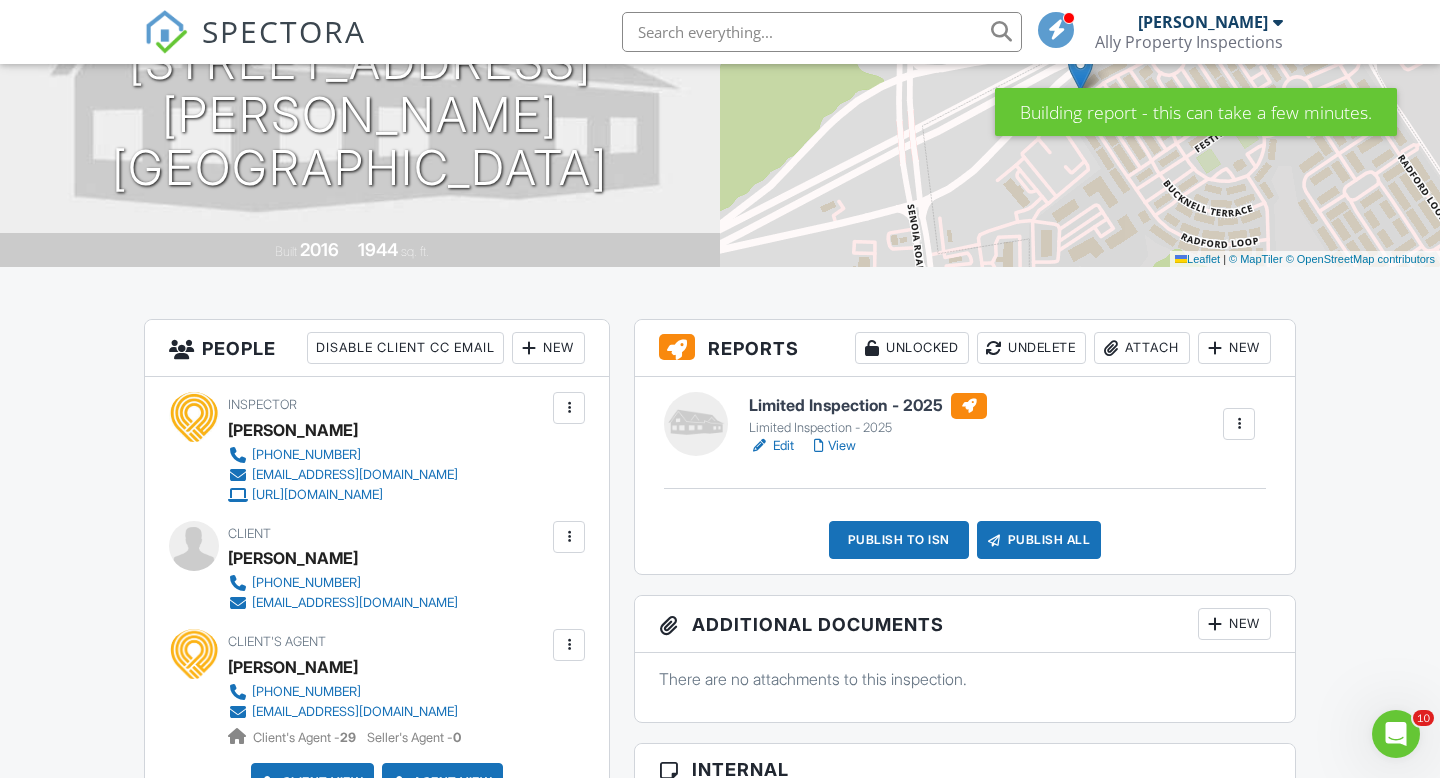 click on "New" at bounding box center [1234, 348] 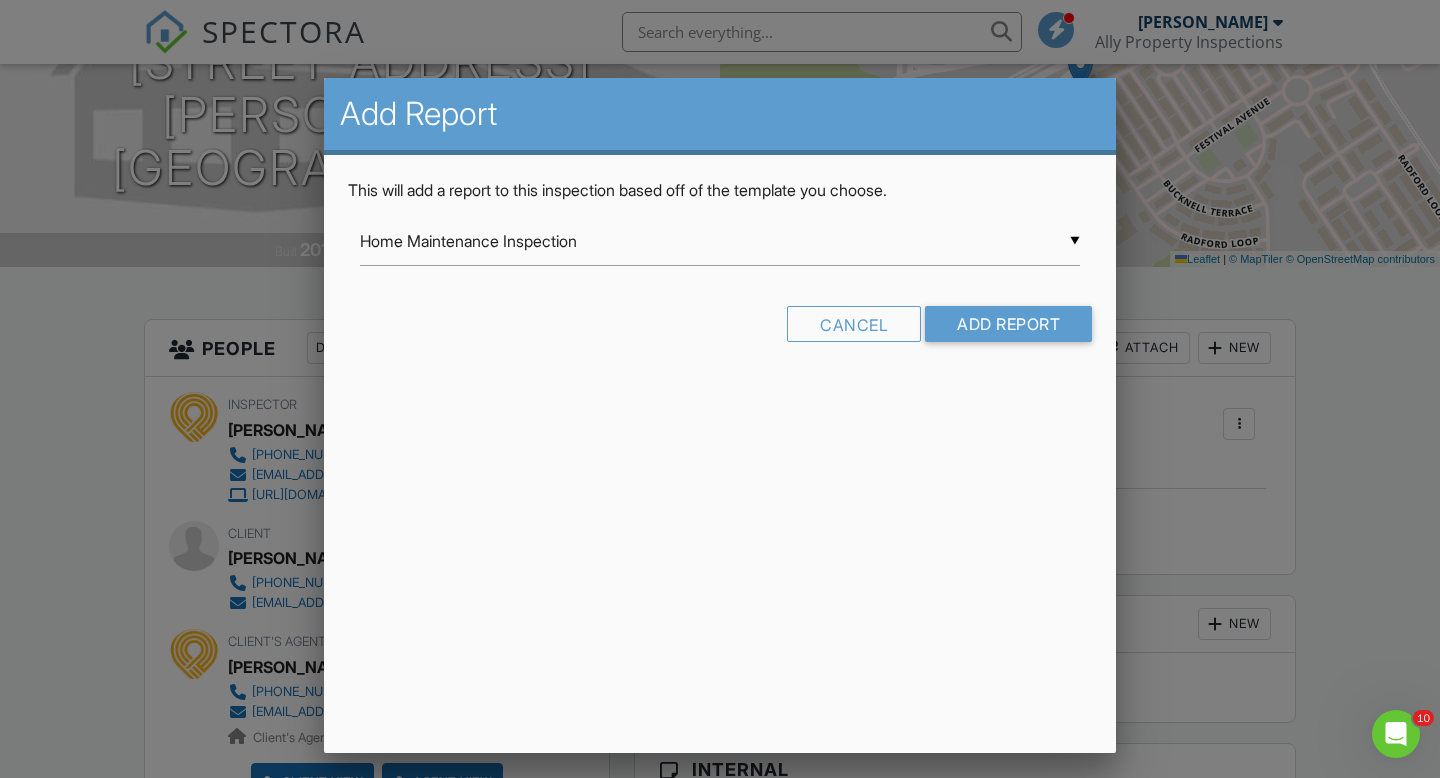 click on "▼ Home Maintenance Inspection Home Maintenance Inspection  INL COMMERCIAL TEMPLATE - Copy Institutional Investor Residential Inspection  Limited Inspection - 2025 Mold Assessment from PREPARED FOR: TRUVIEW MOLD, LLC. Pre-Drywall Inspection  Residential Inspection  Residential Inspection  - 2025 Residential Inspection  - Stan inspecrtion on 6/13 Sewer Lateral Inspection #1 Swimming Pools and Spas 2025 Thermal Report Home Maintenance Inspection
INL COMMERCIAL TEMPLATE - Copy
Institutional Investor Residential Inspection
Limited Inspection - 2025
Mold Assessment from PREPARED FOR: TRUVIEW MOLD, LLC.
Pre-Drywall Inspection
Residential Inspection
Residential Inspection  - 2025
Residential Inspection  - Stan inspecrtion on 6/13
Sewer Lateral Inspection #1
Swimming Pools and Spas 2025
Thermal Report" at bounding box center [720, 241] 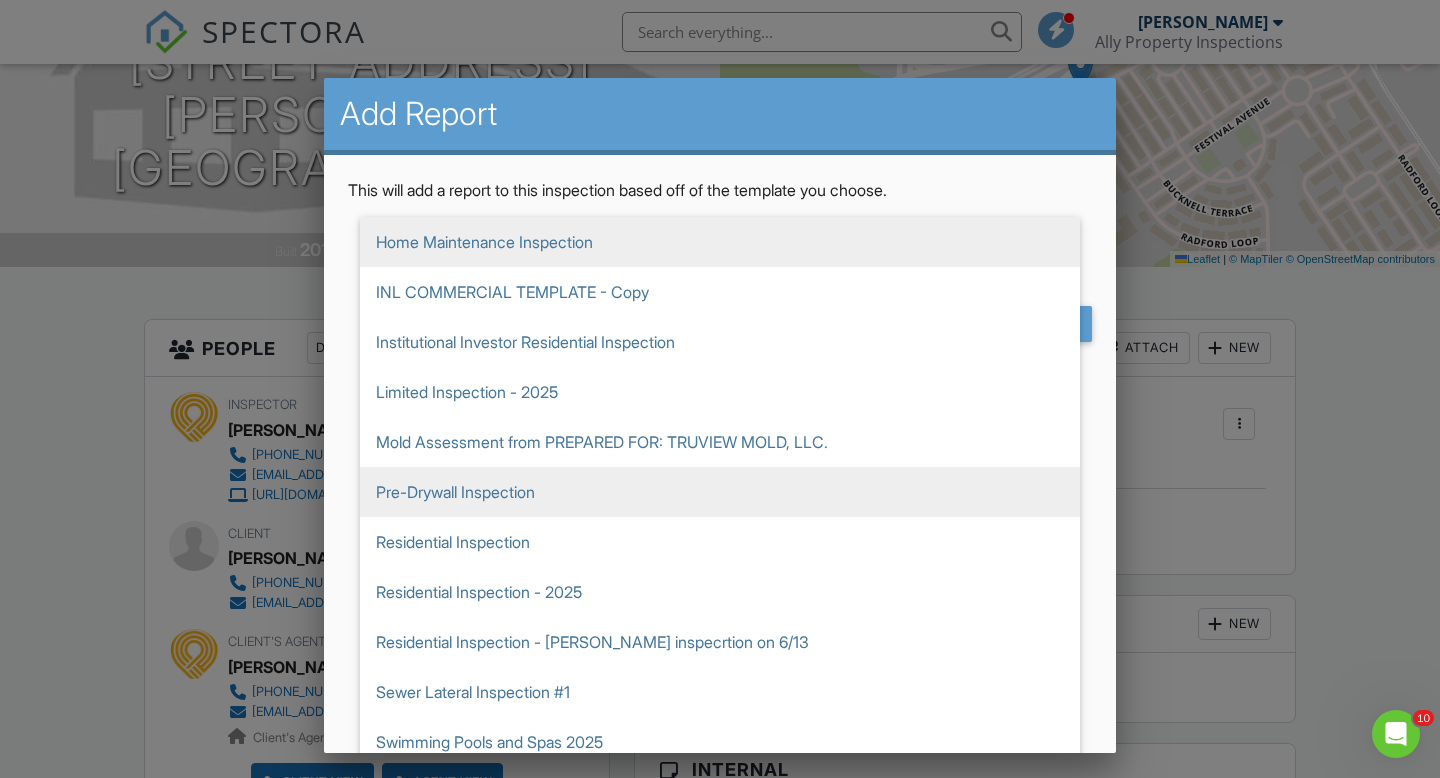 scroll, scrollTop: 39, scrollLeft: 0, axis: vertical 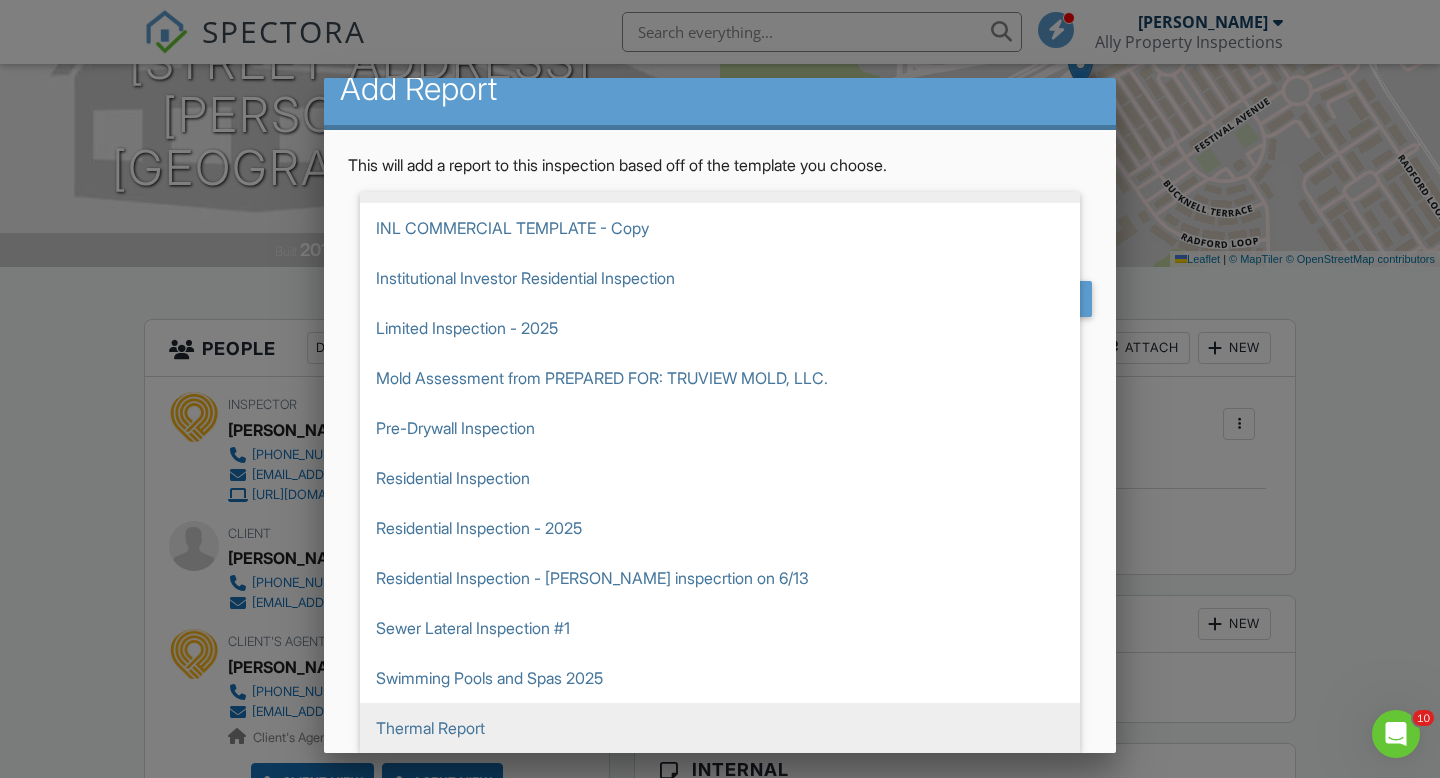 click on "Thermal Report" at bounding box center [720, 728] 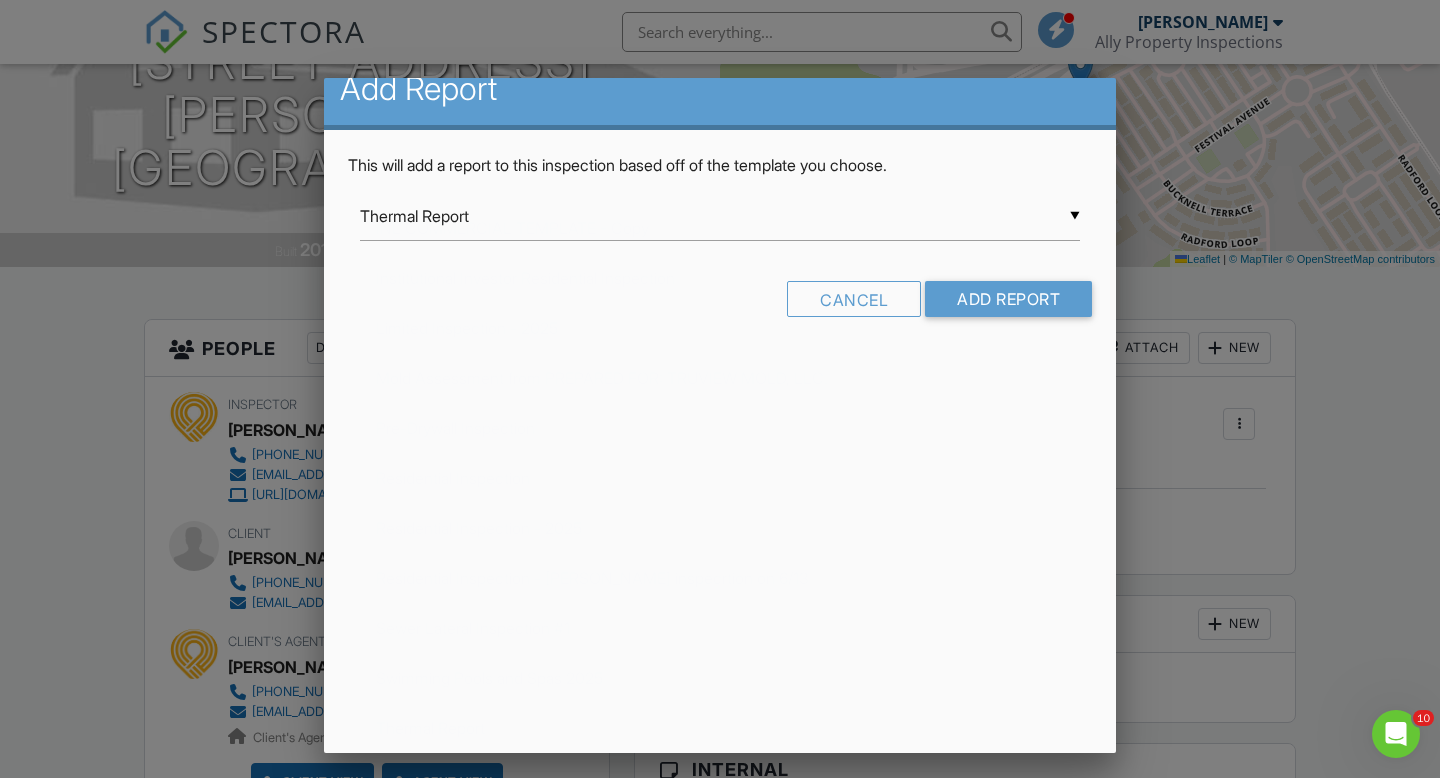 scroll, scrollTop: 0, scrollLeft: 0, axis: both 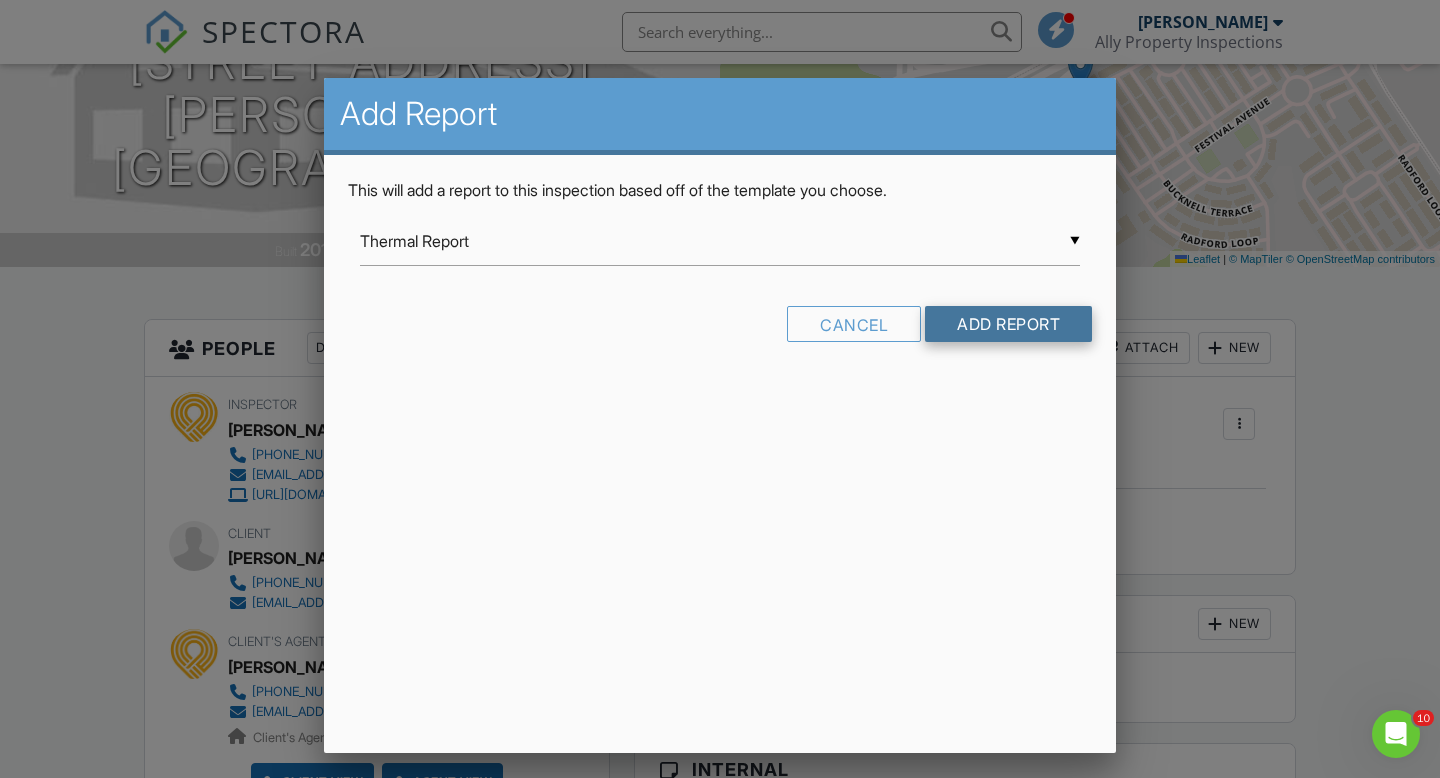 click on "Add Report" at bounding box center [1008, 324] 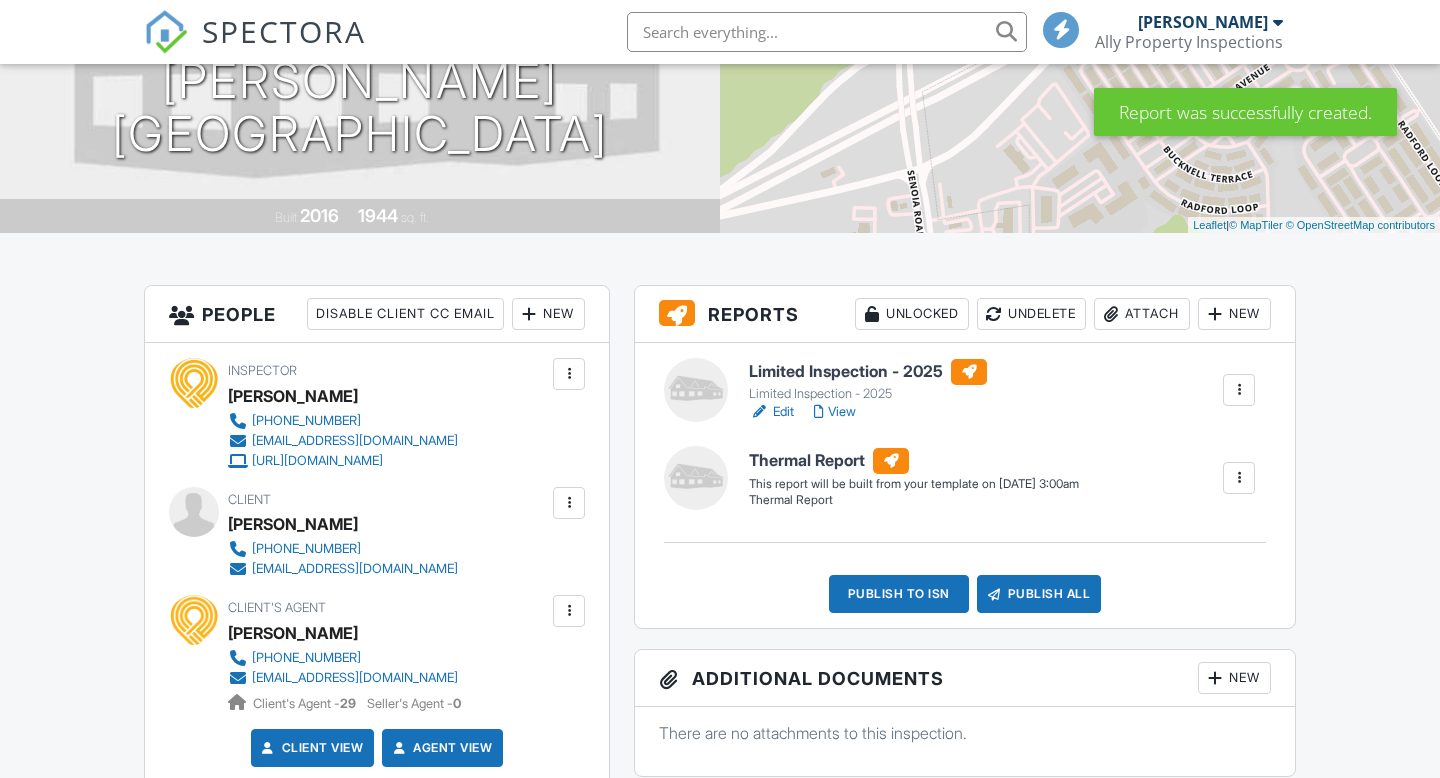 scroll, scrollTop: 0, scrollLeft: 0, axis: both 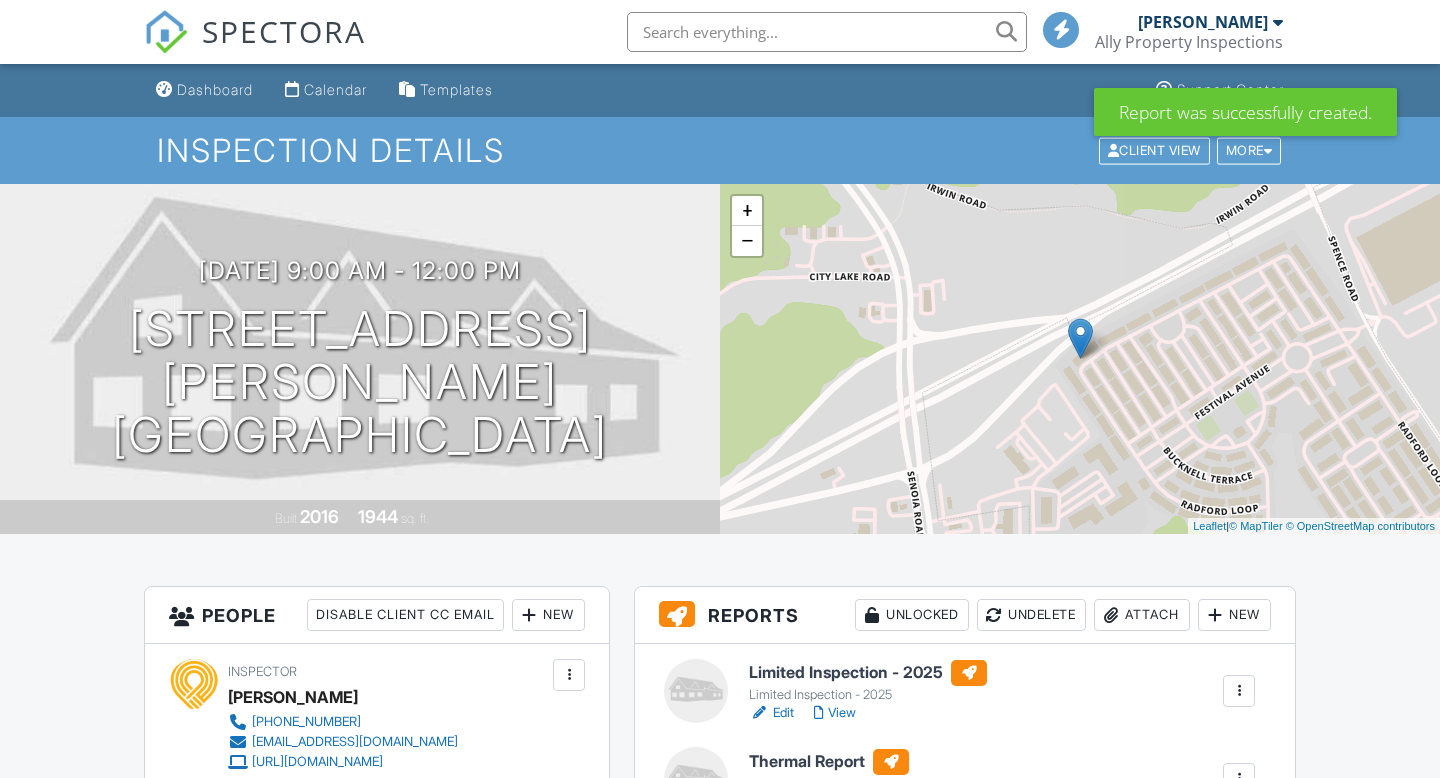 click on "[PERSON_NAME]" at bounding box center [1203, 22] 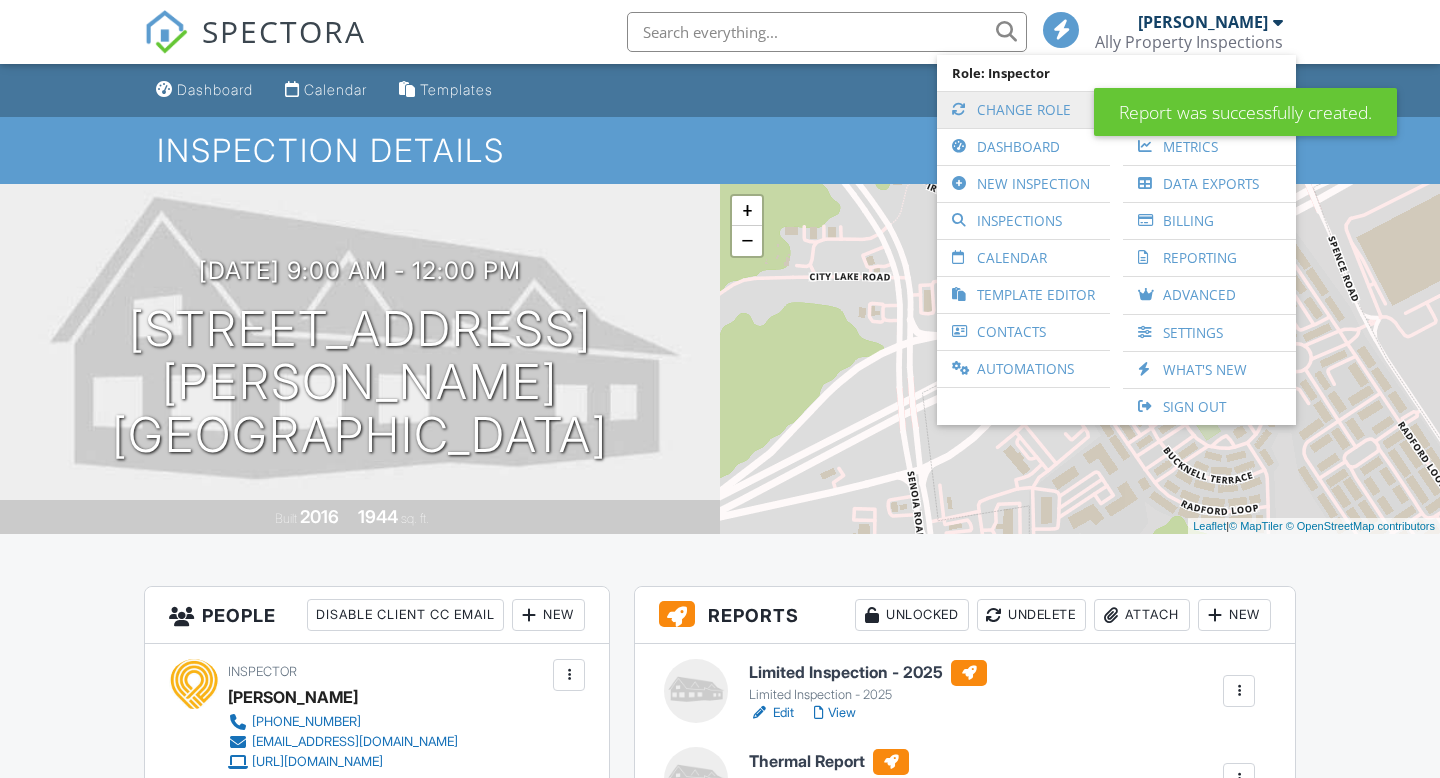 click on "Change Role" at bounding box center [1023, 110] 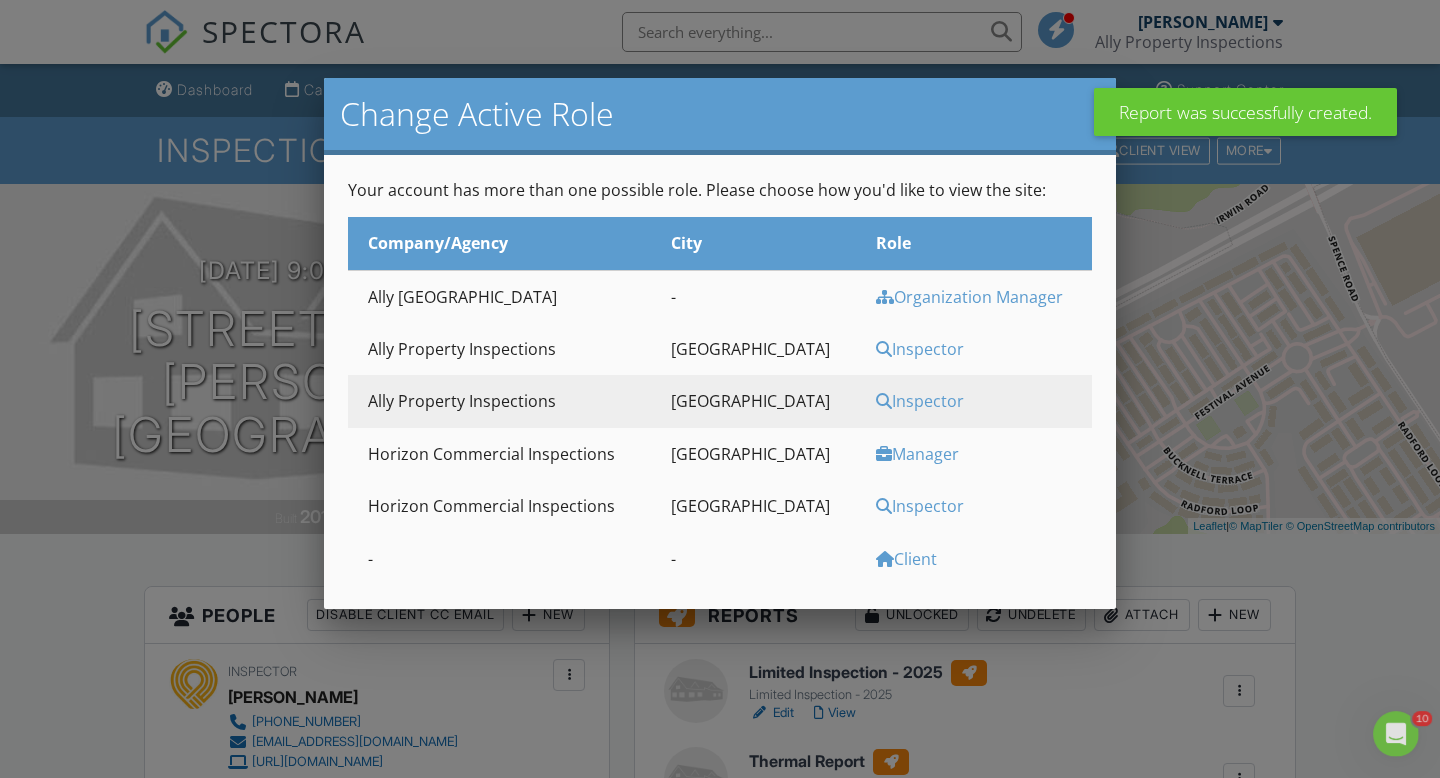 scroll, scrollTop: 0, scrollLeft: 0, axis: both 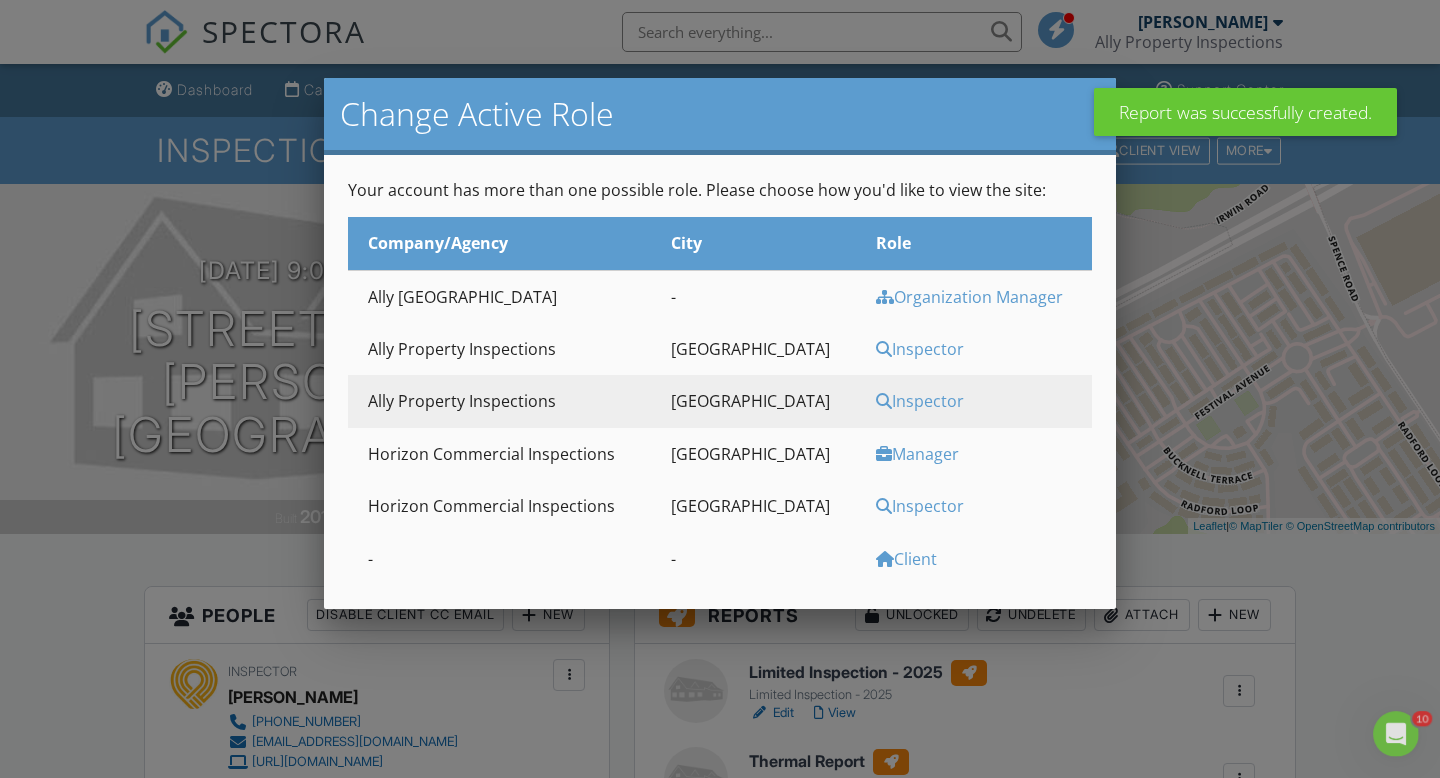 click on "Organization Manager" at bounding box center [981, 297] 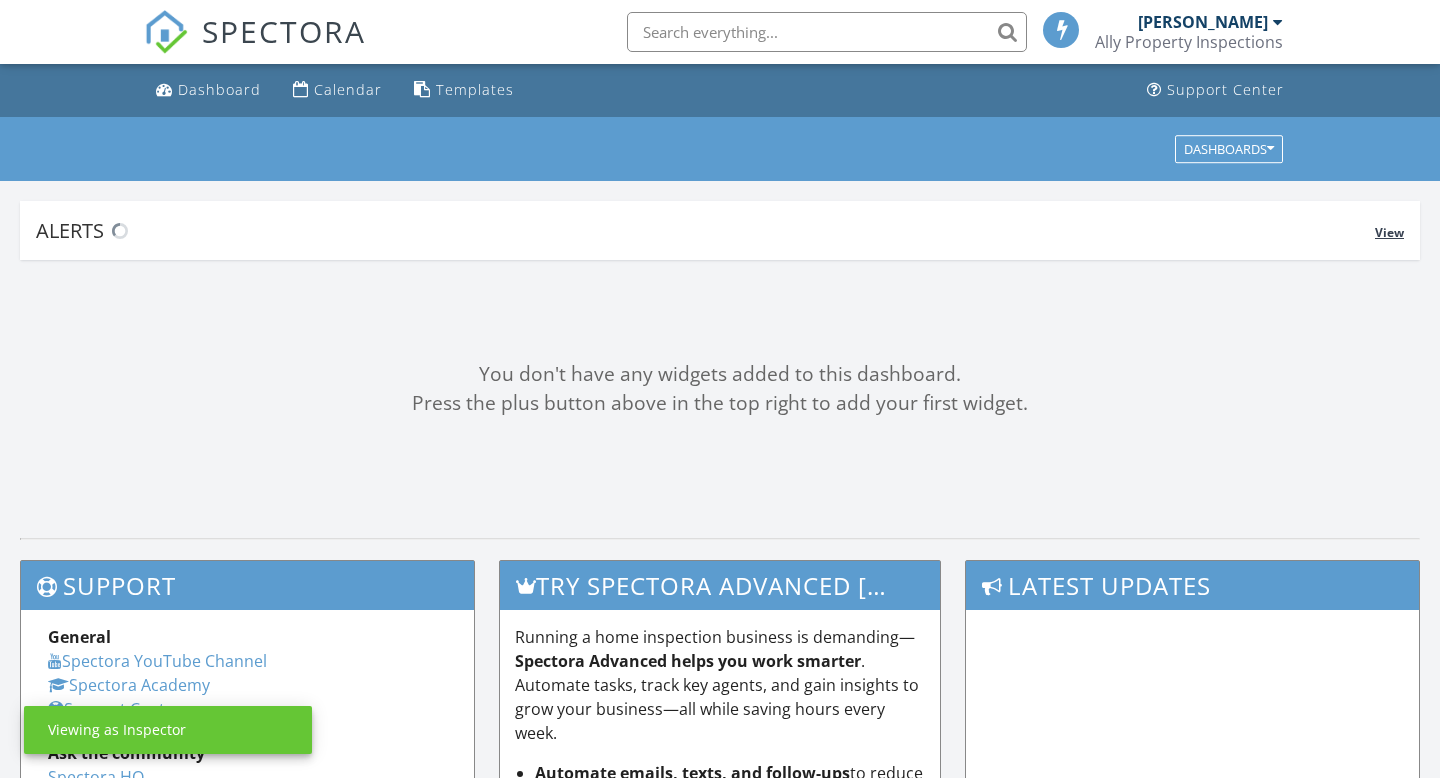 scroll, scrollTop: 0, scrollLeft: 0, axis: both 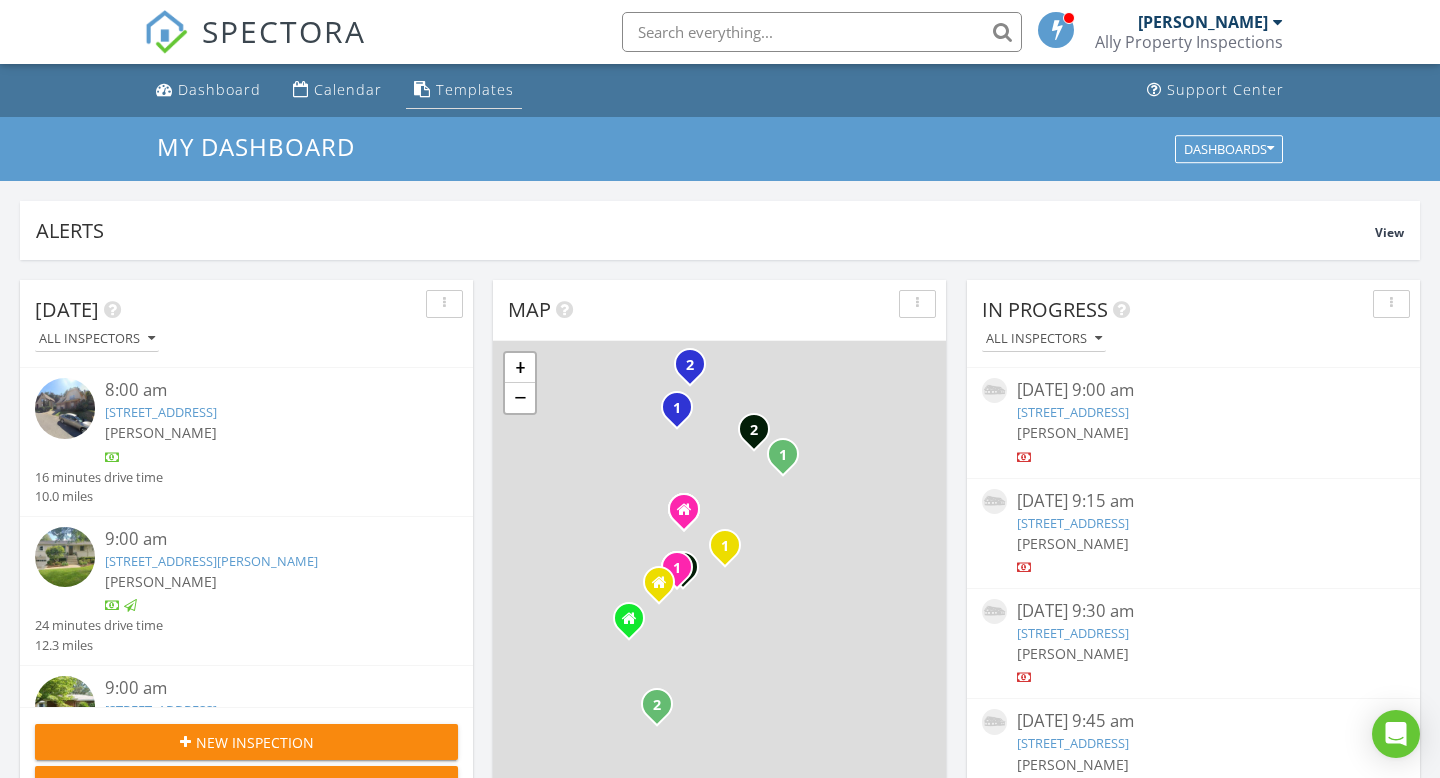 click on "Templates" at bounding box center (475, 89) 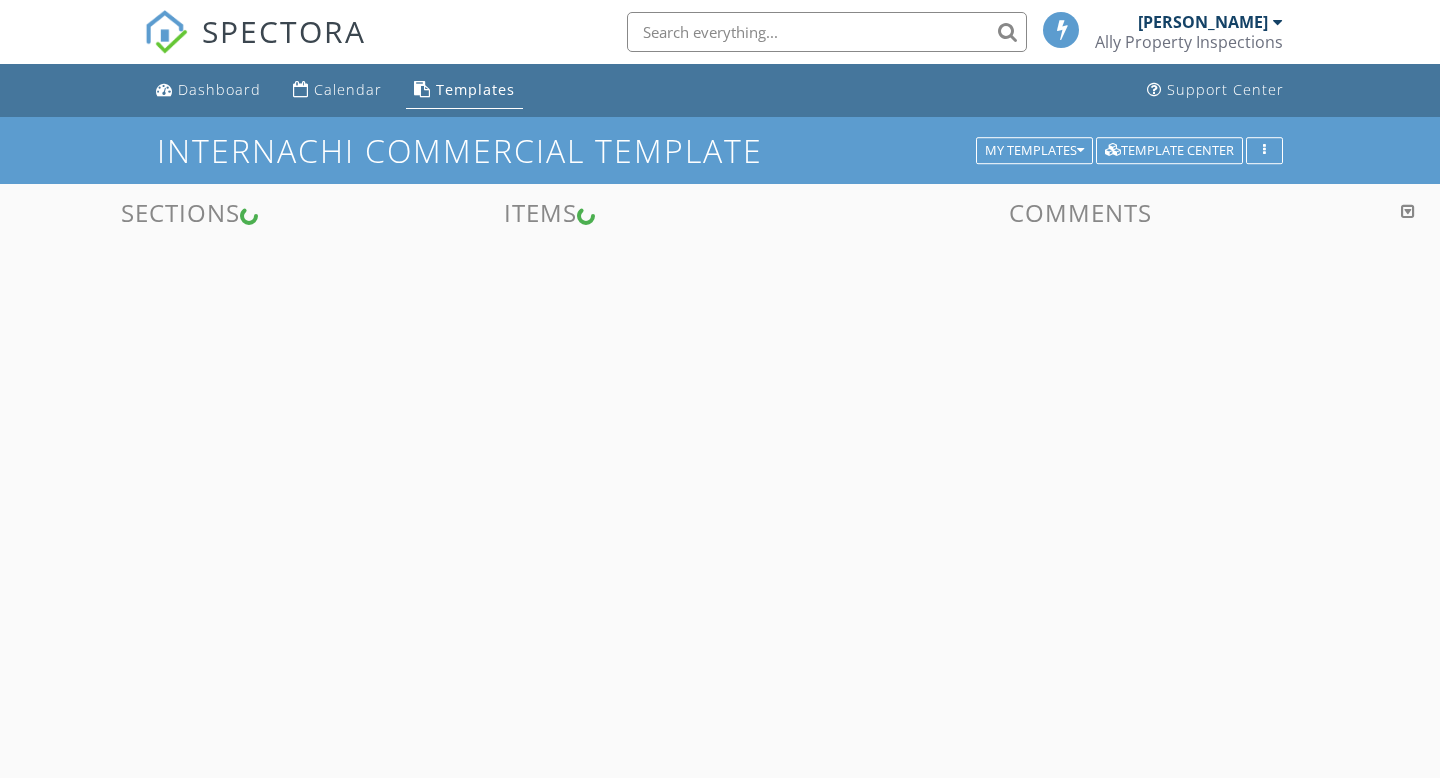 scroll, scrollTop: 0, scrollLeft: 0, axis: both 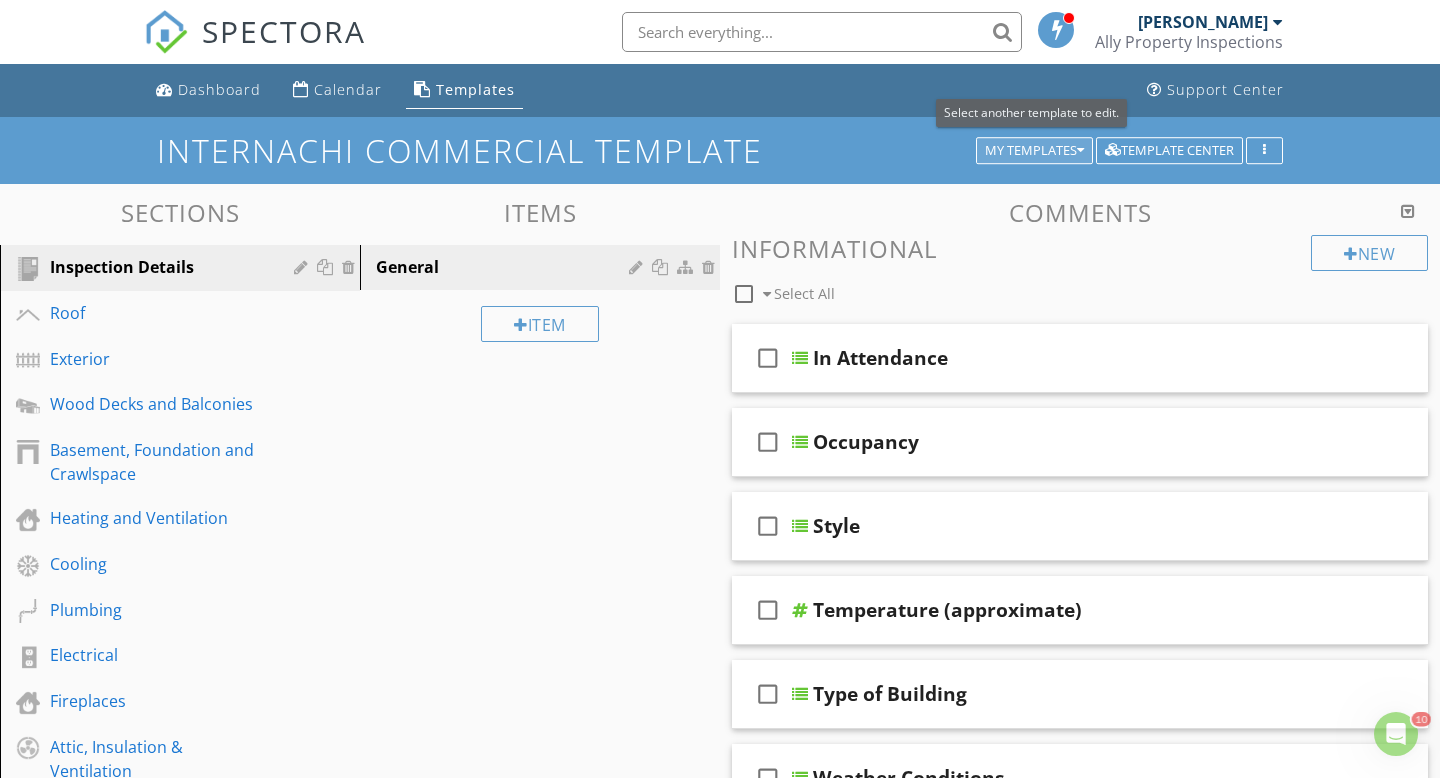 click on "My Templates" at bounding box center [1034, 151] 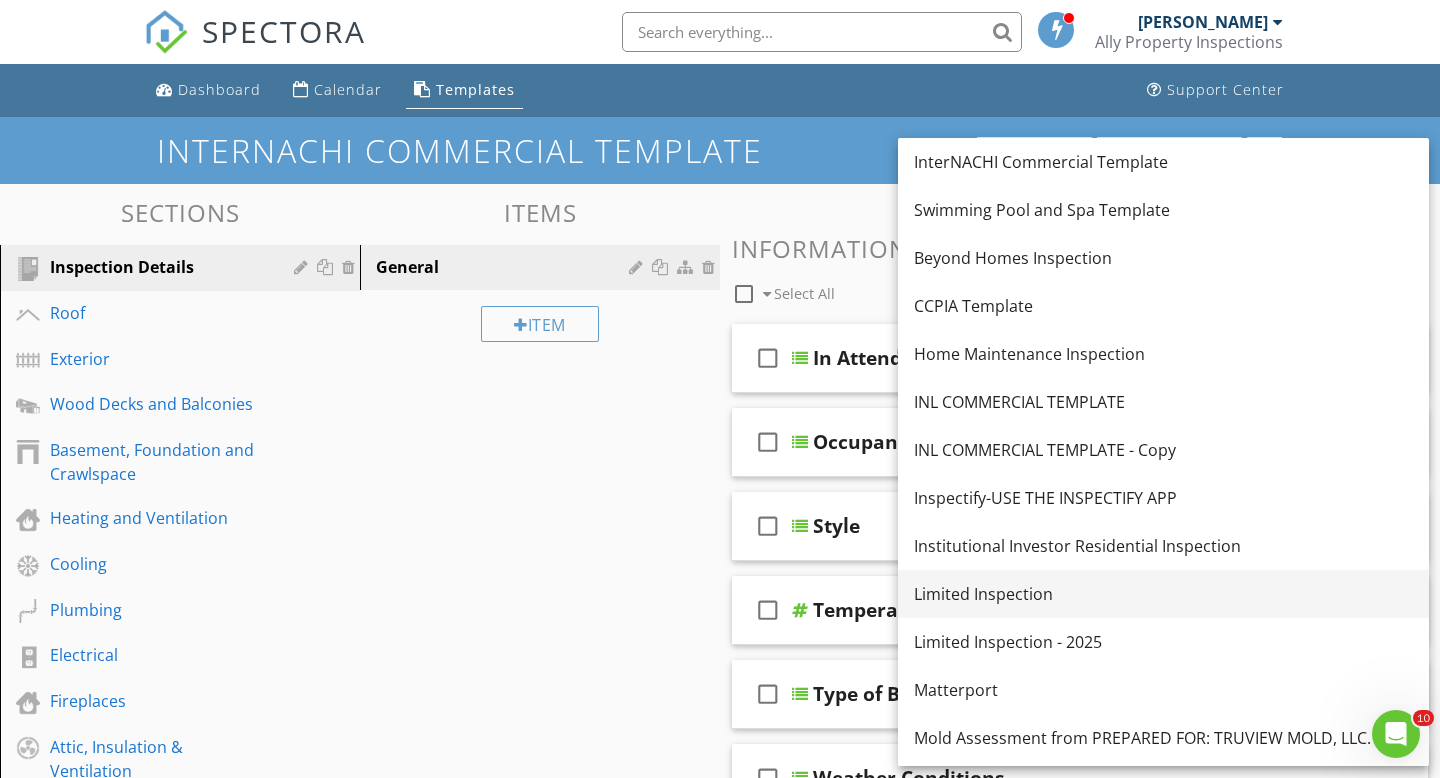 click on "Limited Inspection" at bounding box center [1163, 594] 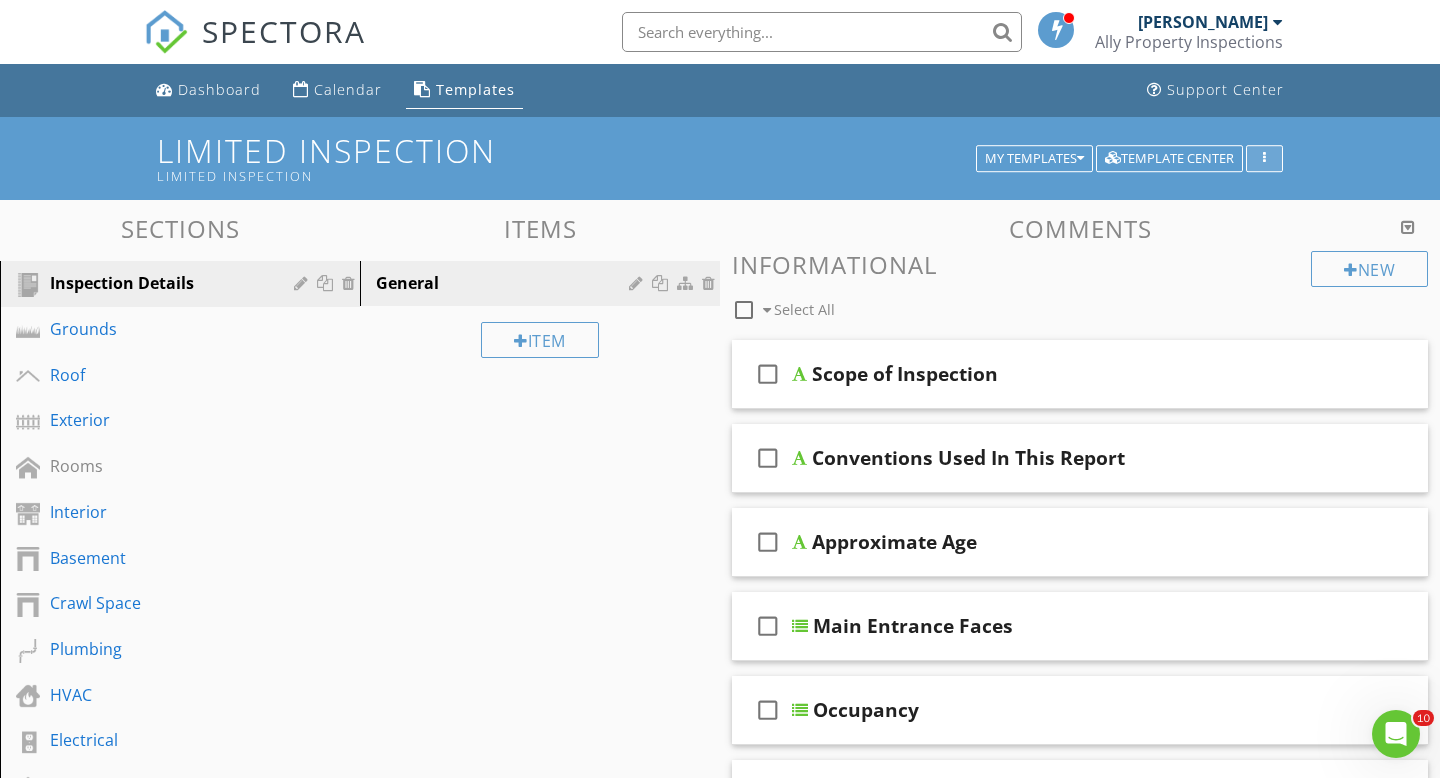 click at bounding box center (1264, 159) 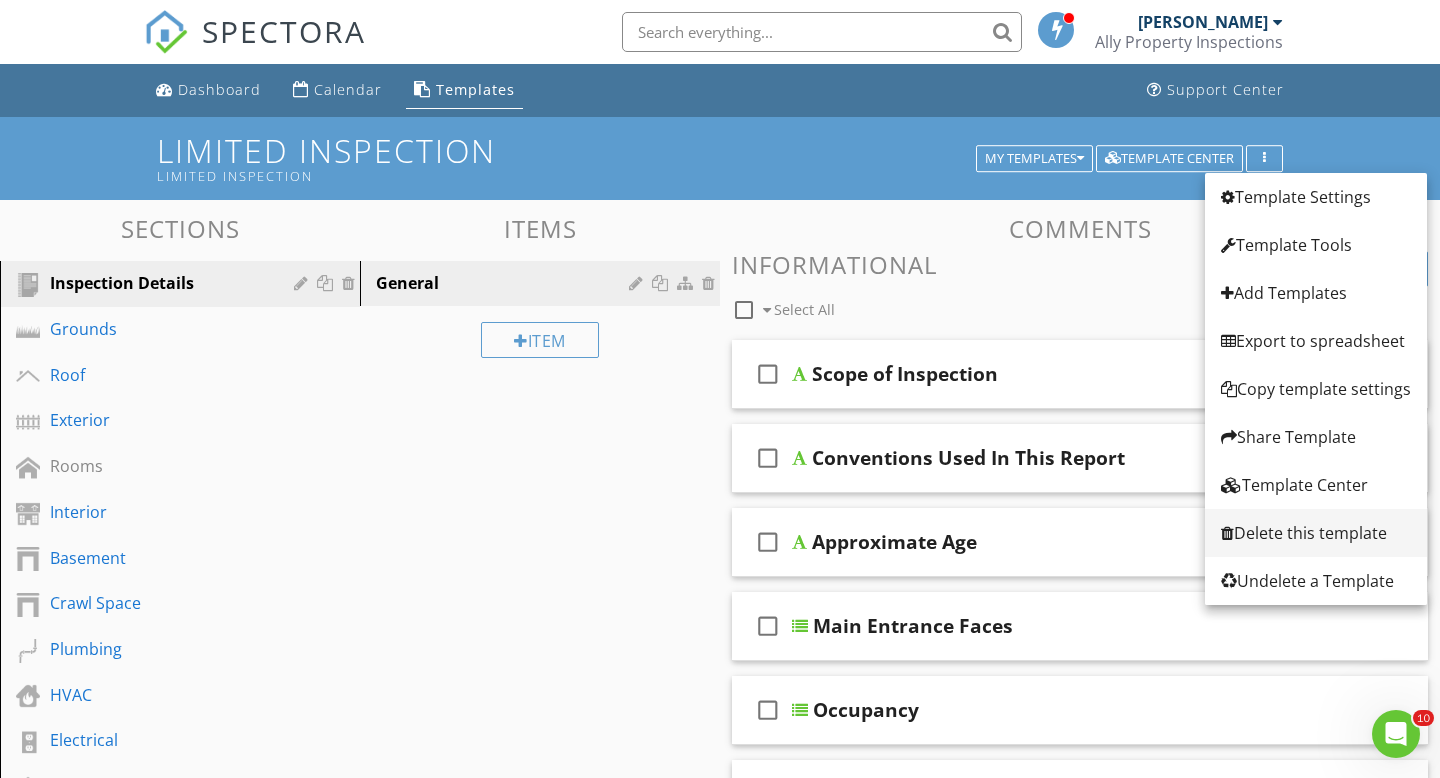 click on "Delete this template" at bounding box center (1316, 533) 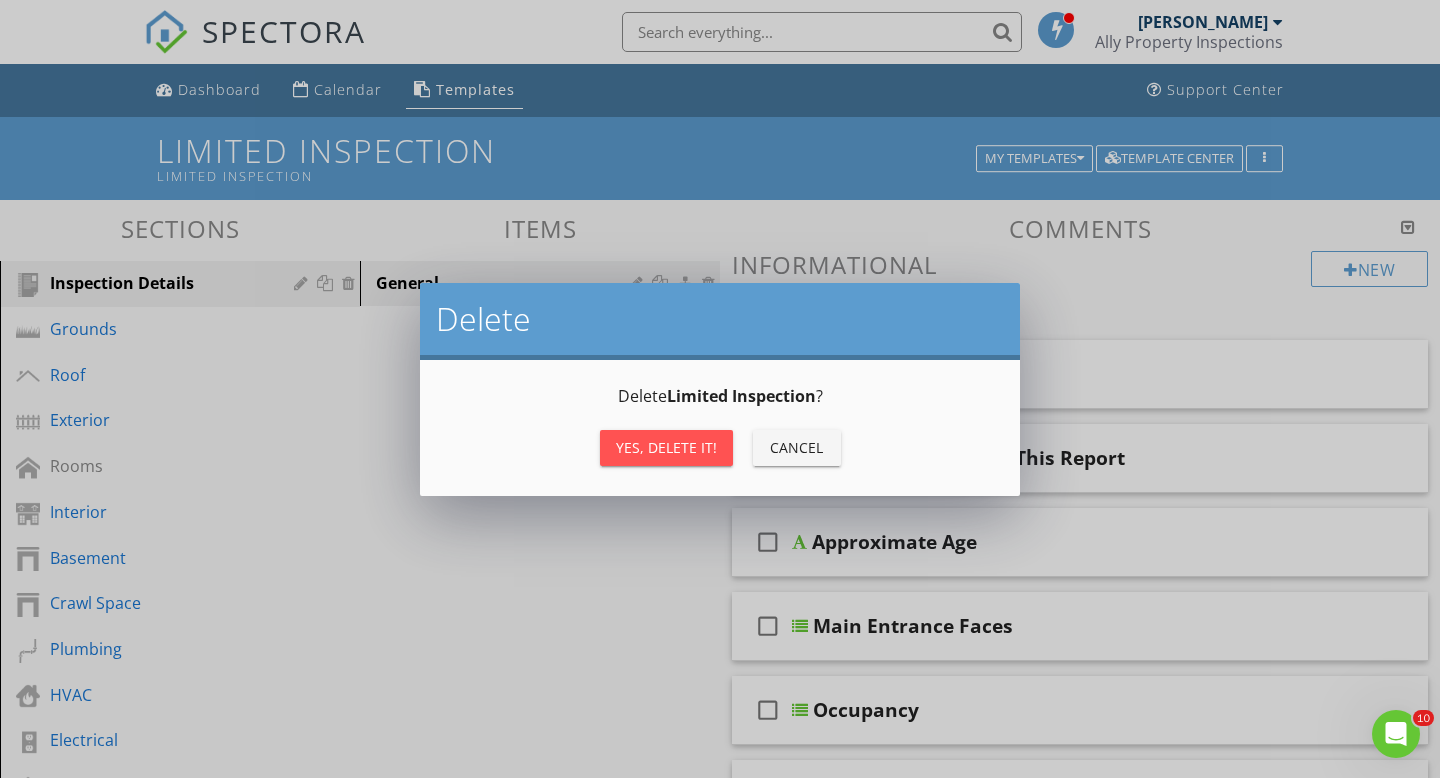 click on "Yes, Delete it!" at bounding box center [666, 447] 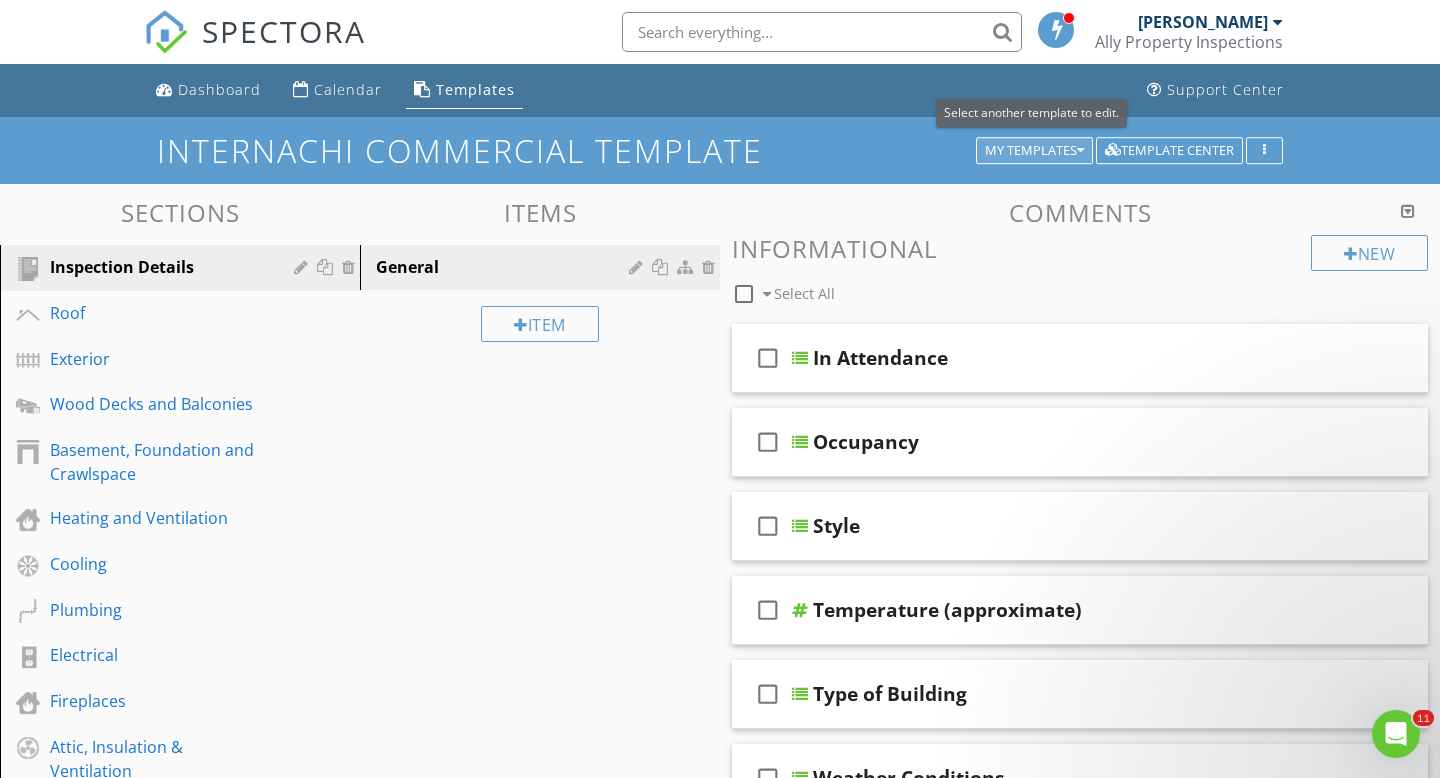 click on "My Templates" at bounding box center (1034, 151) 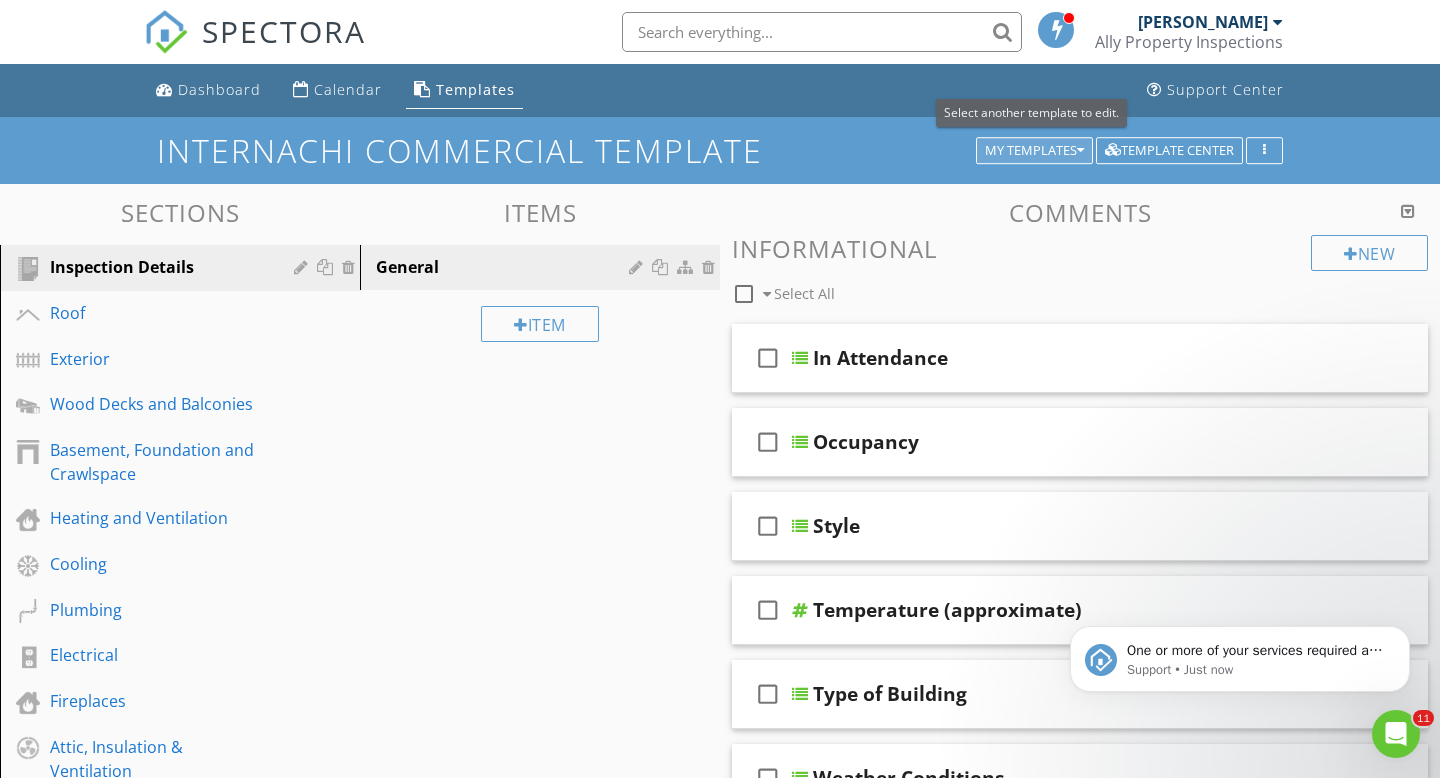 scroll, scrollTop: 0, scrollLeft: 0, axis: both 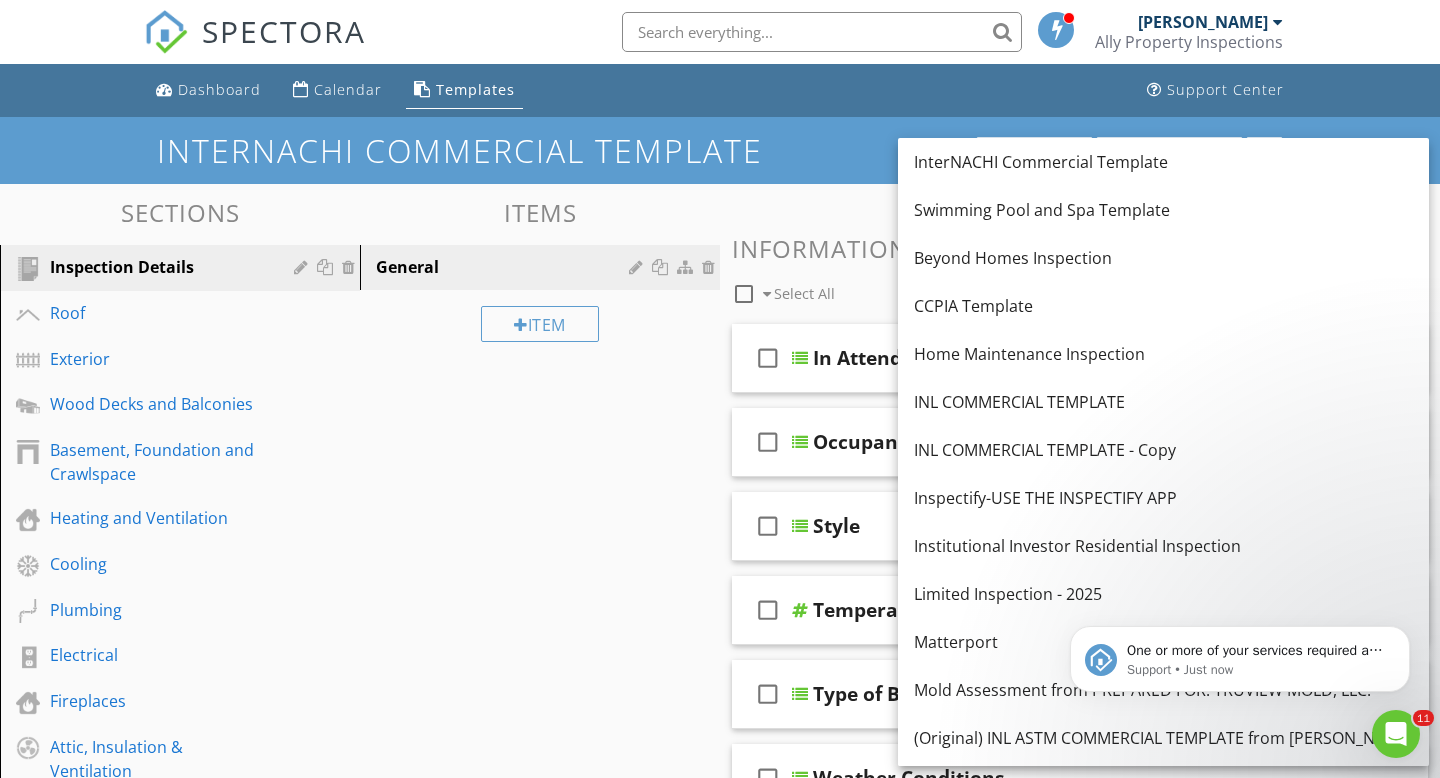 click on "Dashboard
Calendar
Templates
Support Center" at bounding box center [720, 90] 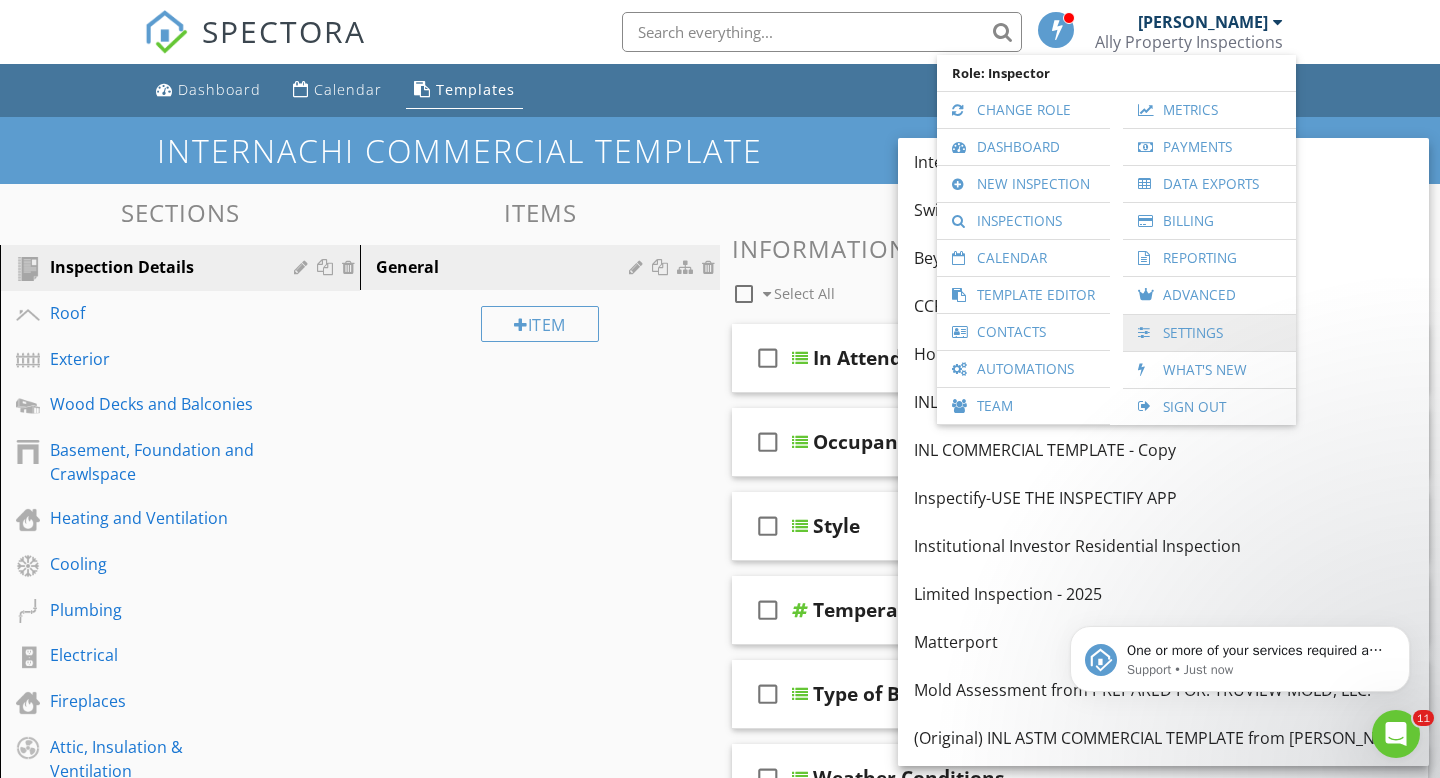 click on "Settings" at bounding box center [1209, 333] 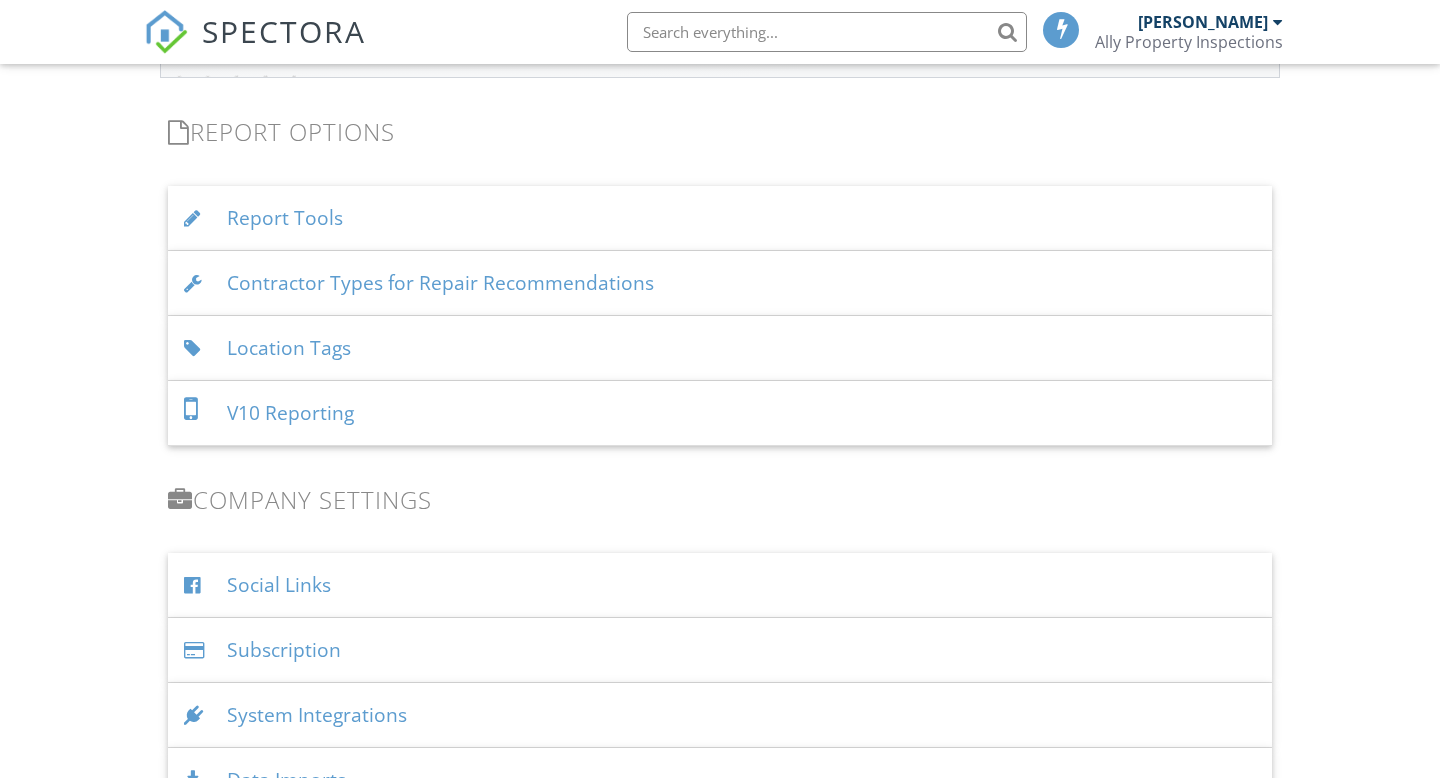 scroll, scrollTop: 1993, scrollLeft: 0, axis: vertical 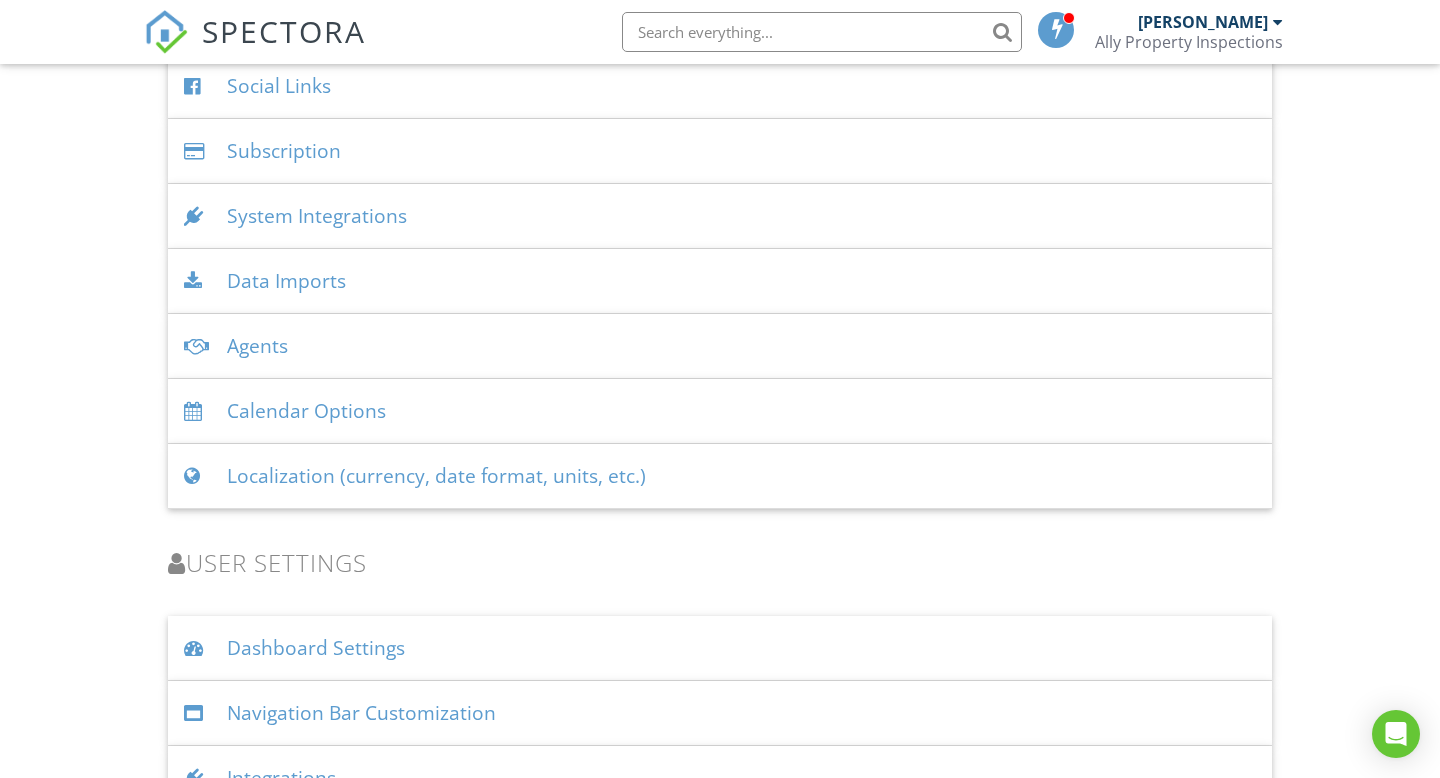 click on "System Integrations" at bounding box center (720, 216) 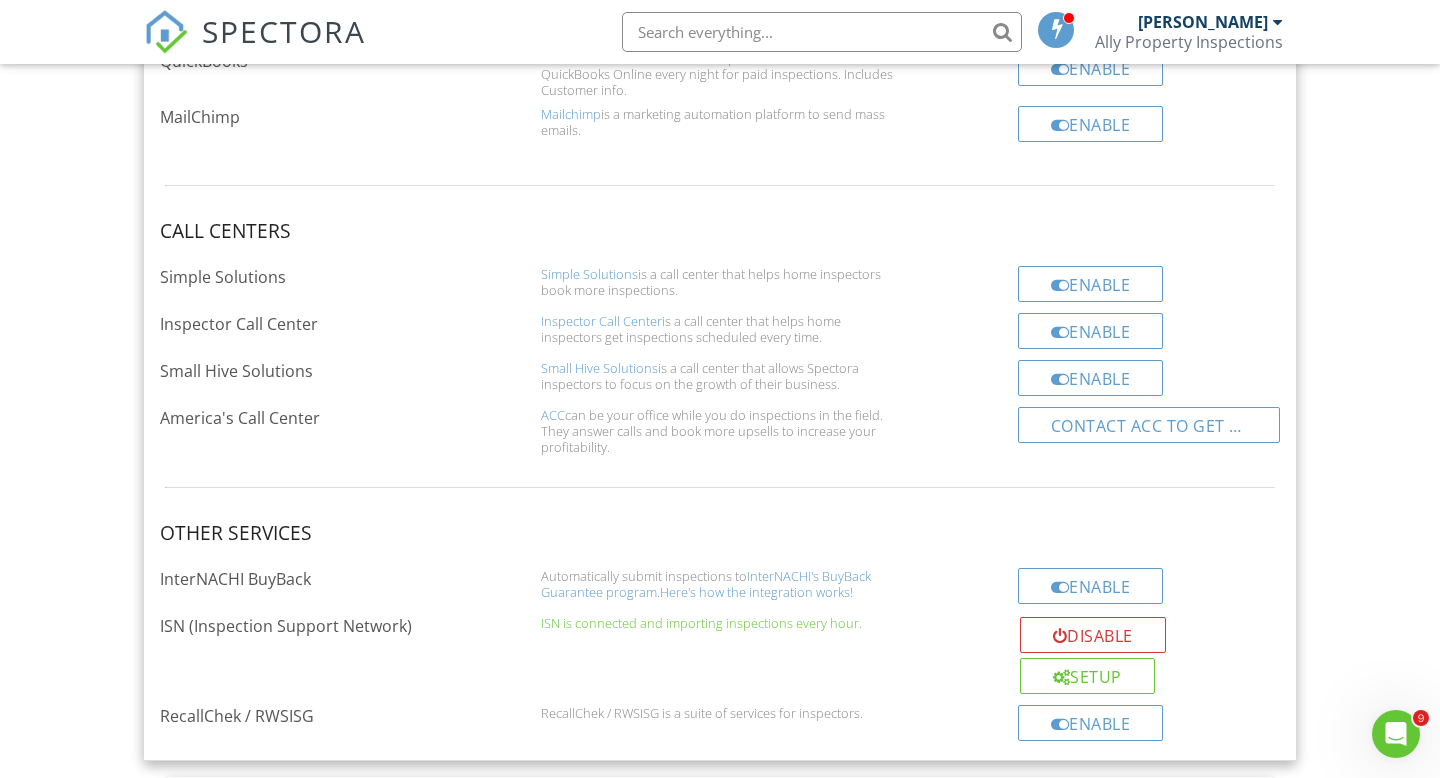scroll, scrollTop: 3281, scrollLeft: 0, axis: vertical 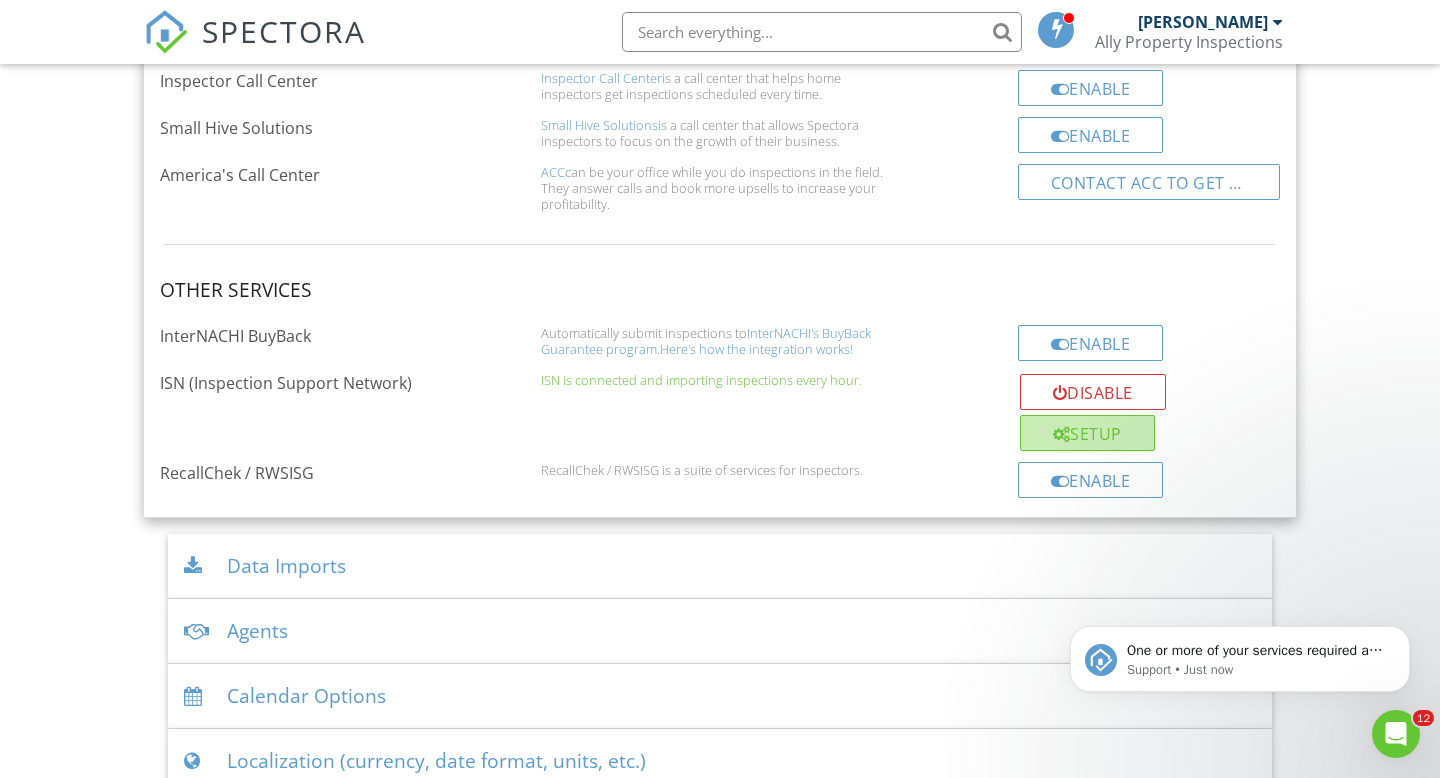 click on "Setup" at bounding box center [1087, 433] 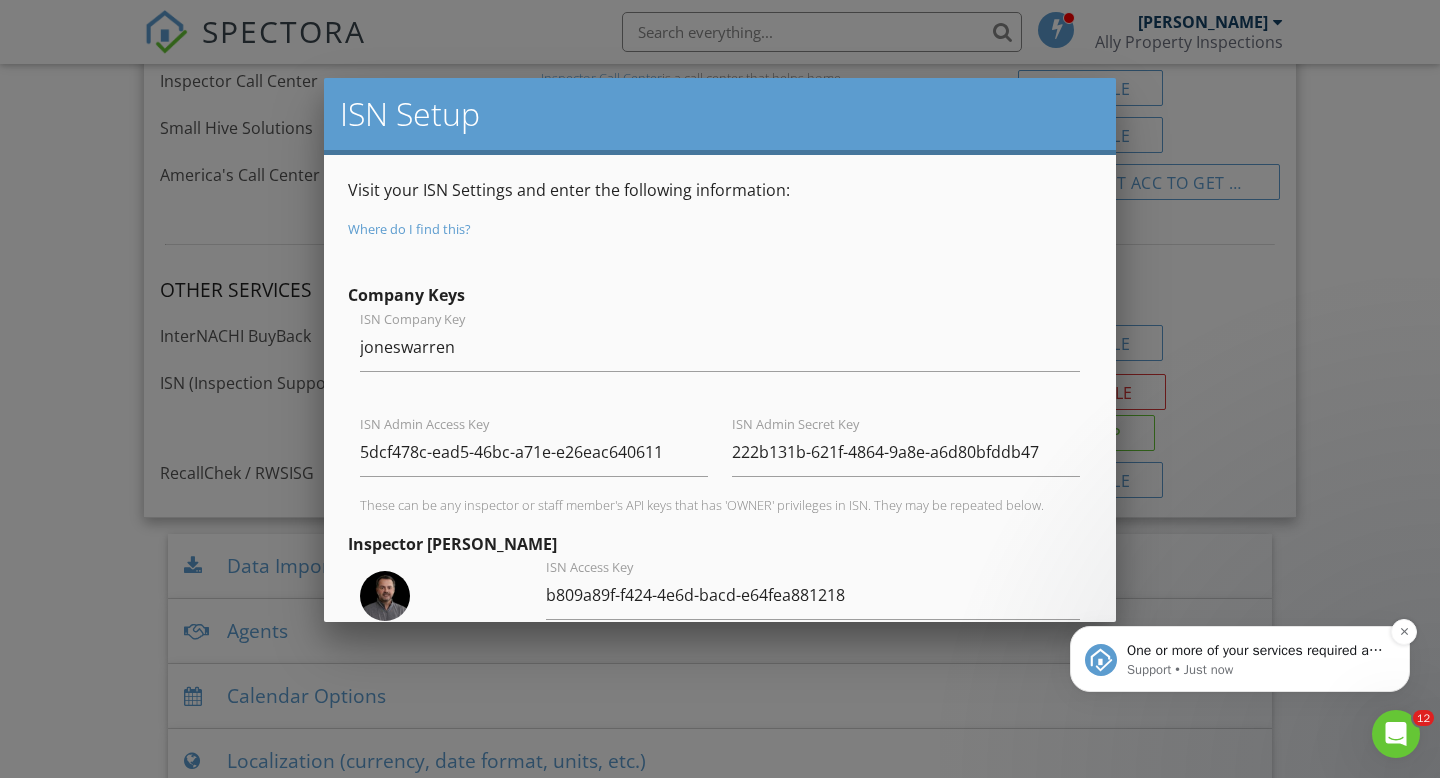 click on "One or more of your services required a template (Limited Inspection ), which was recently deleted:   Limited Inspection" at bounding box center (1256, 651) 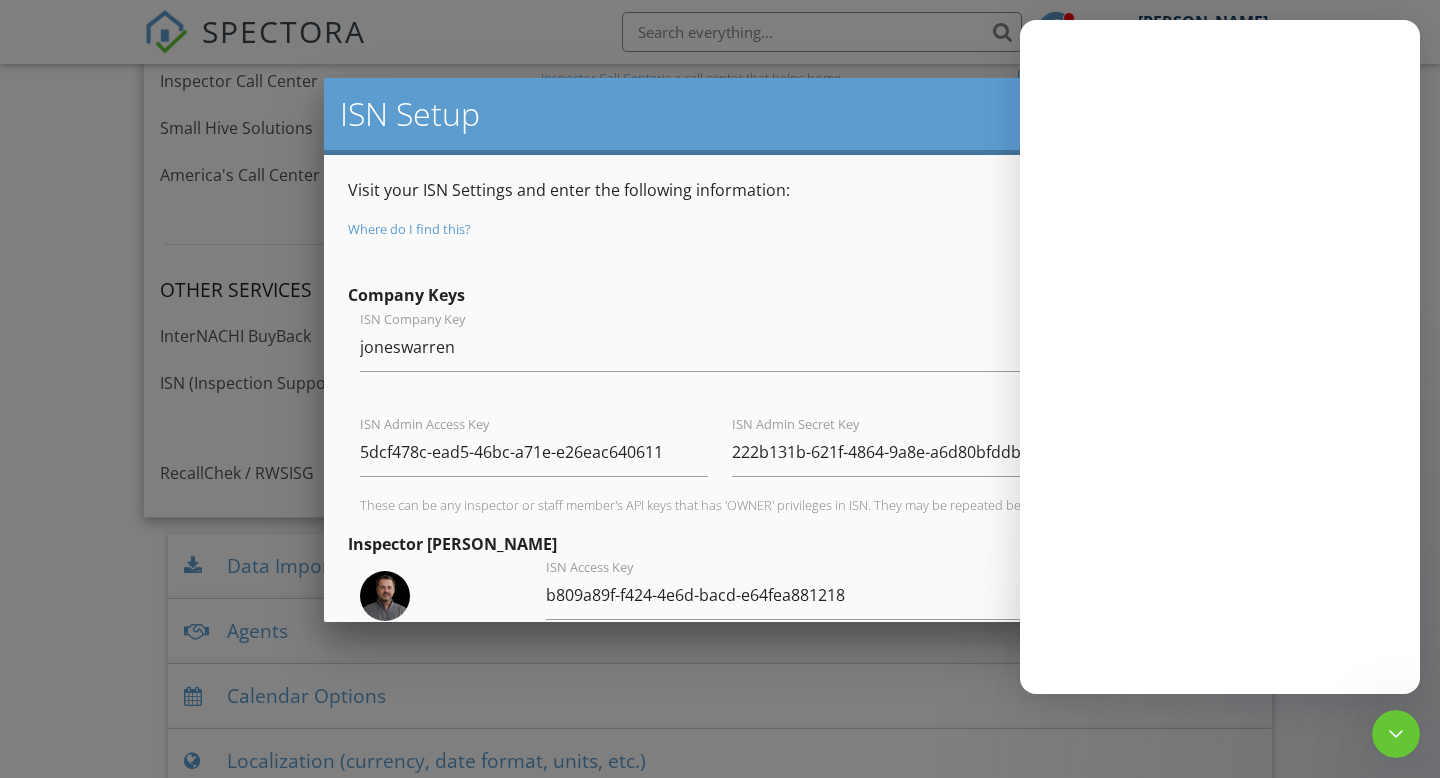 scroll, scrollTop: 0, scrollLeft: 0, axis: both 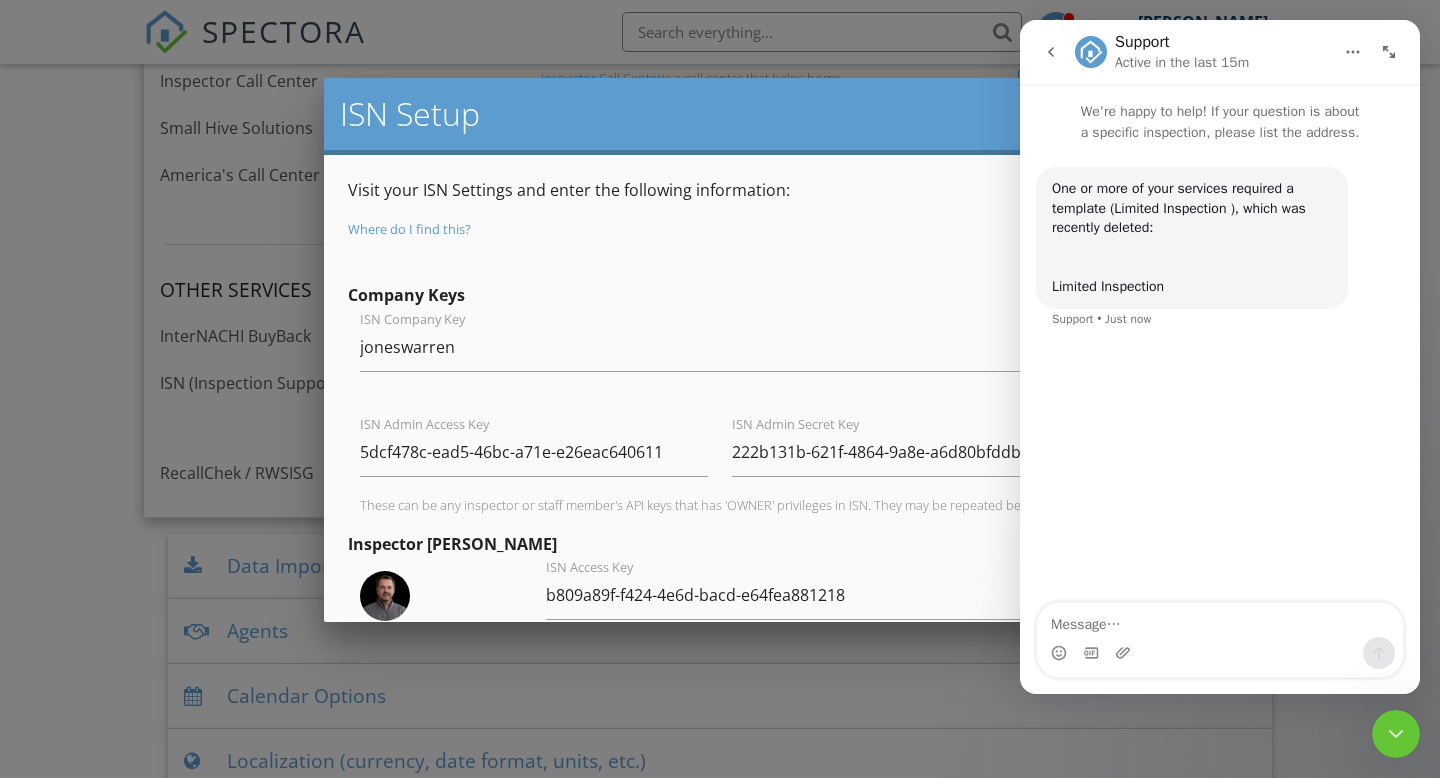 click 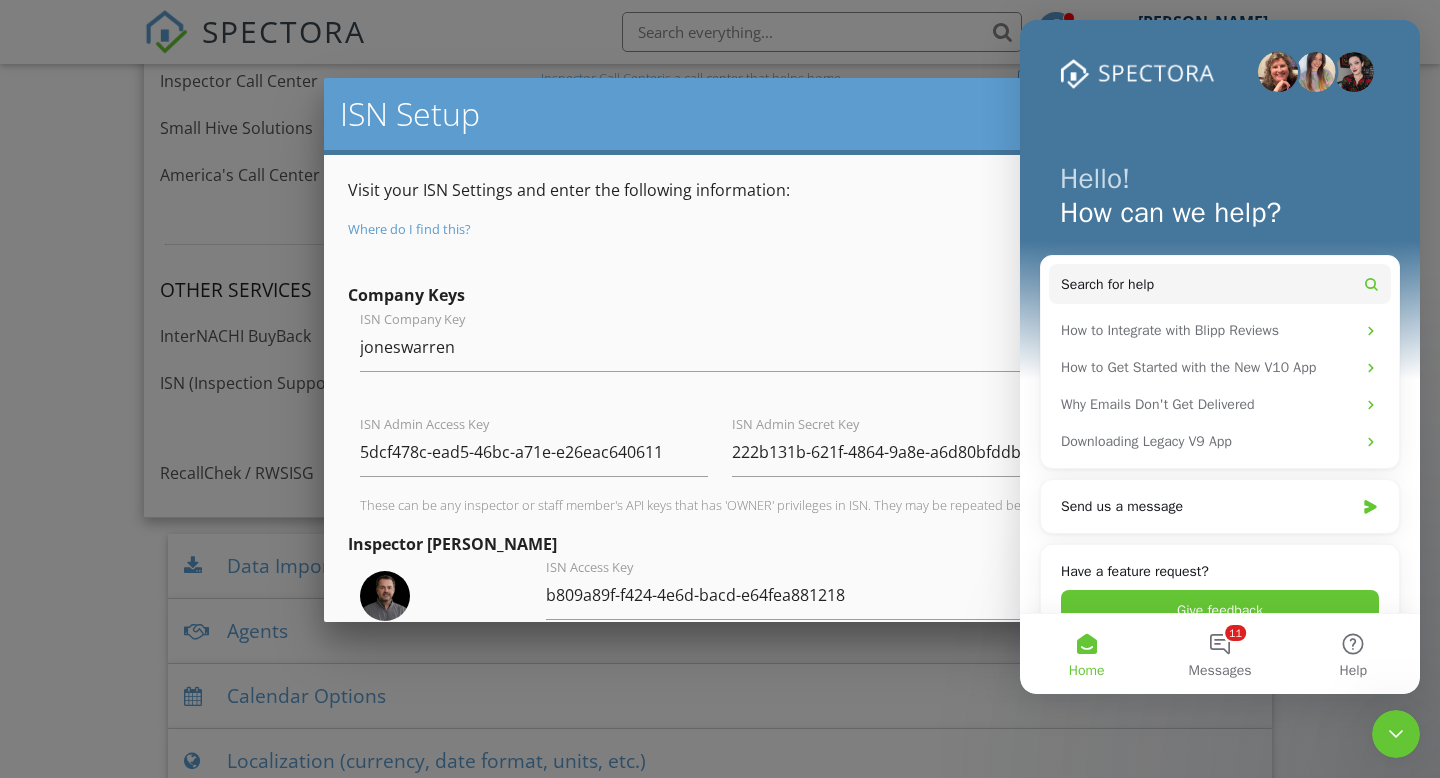 click 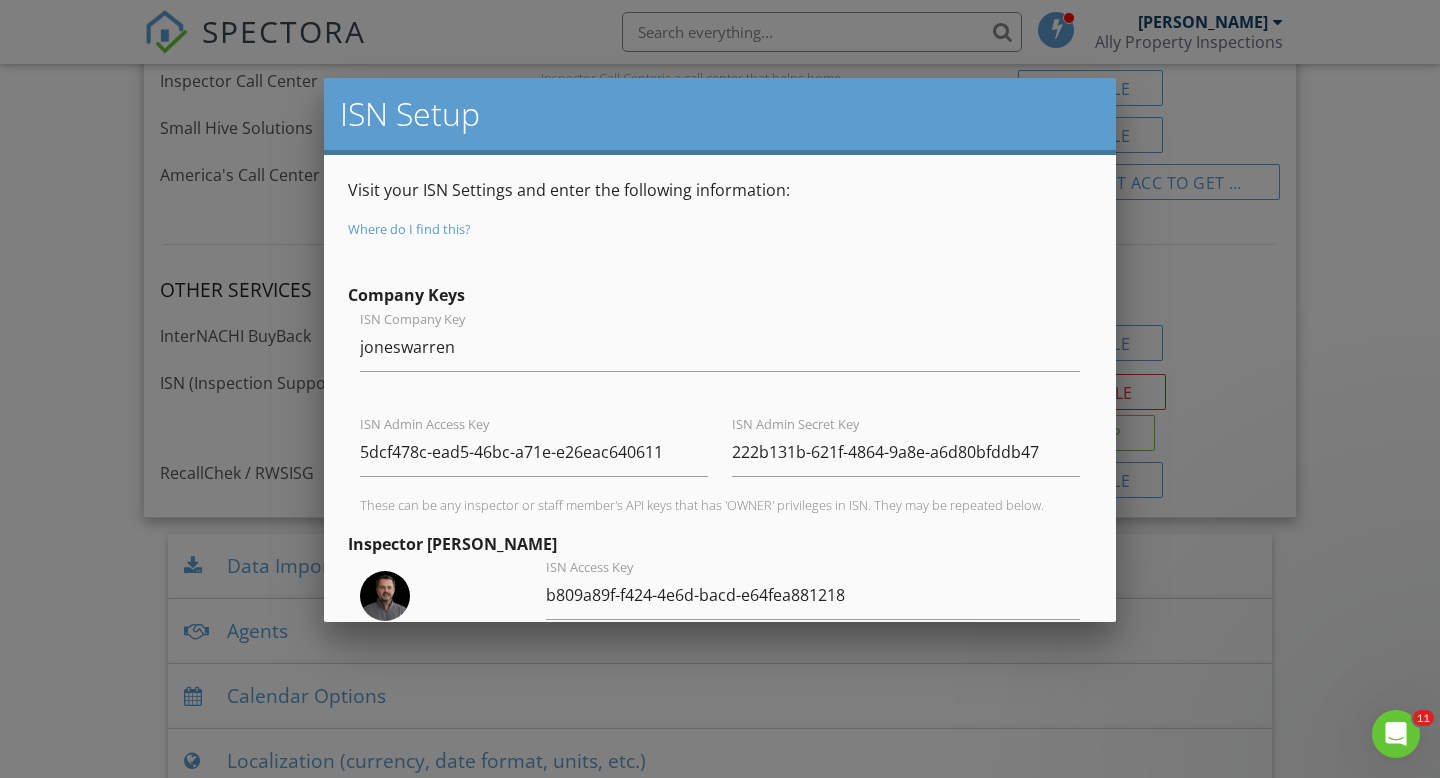 scroll, scrollTop: 0, scrollLeft: 0, axis: both 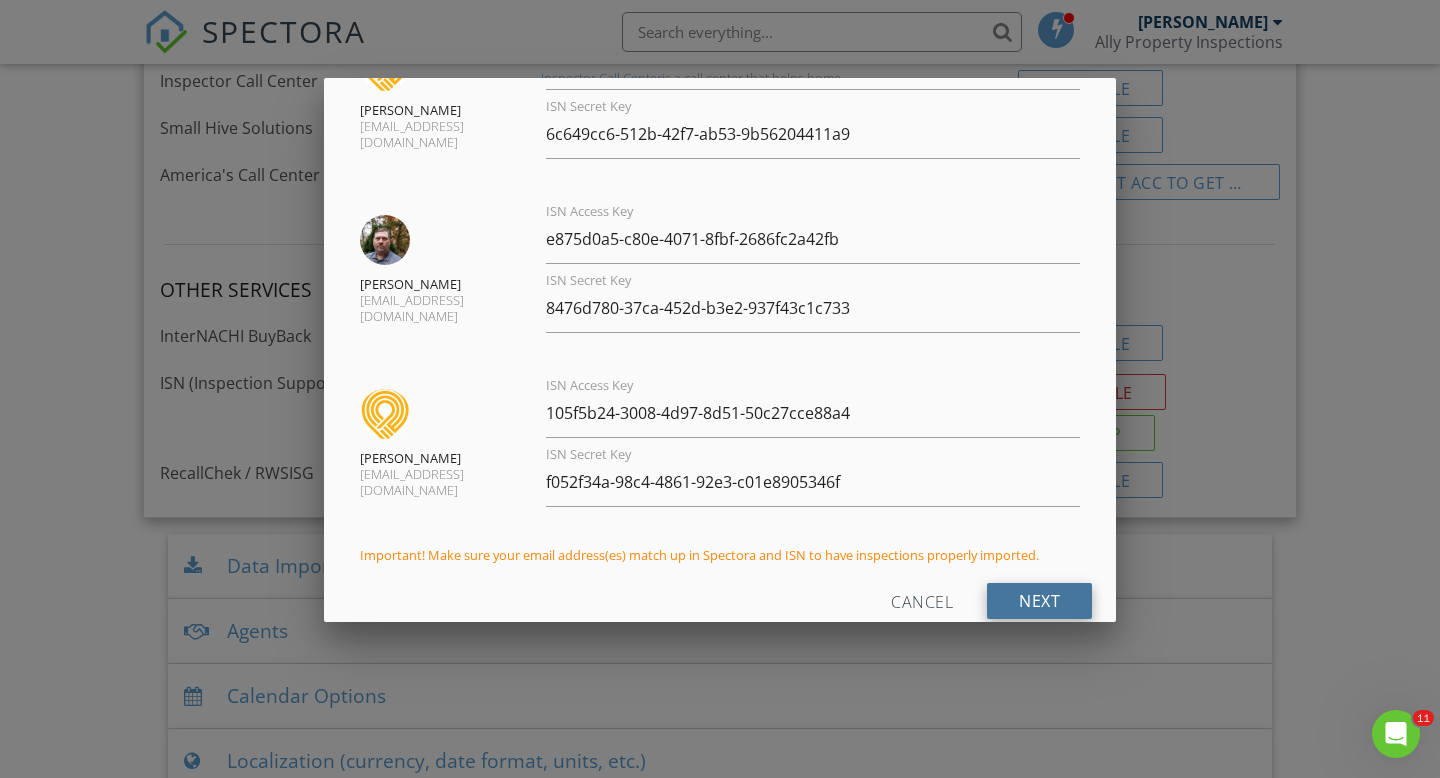click on "Next" at bounding box center (1039, 601) 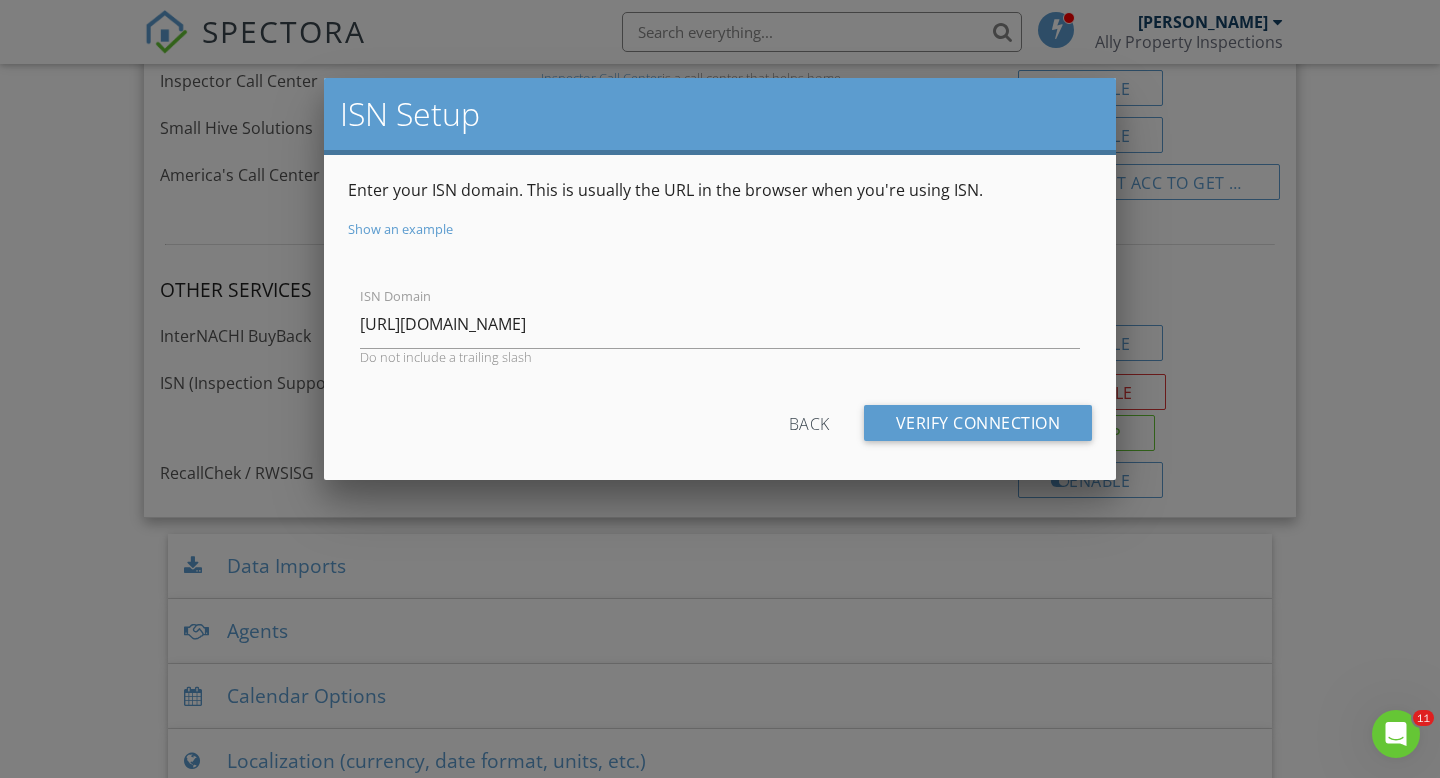 click on "ISN Domain
https://goisn.net
Do not include a trailing slash
Back
Verify Connection" at bounding box center [720, 370] 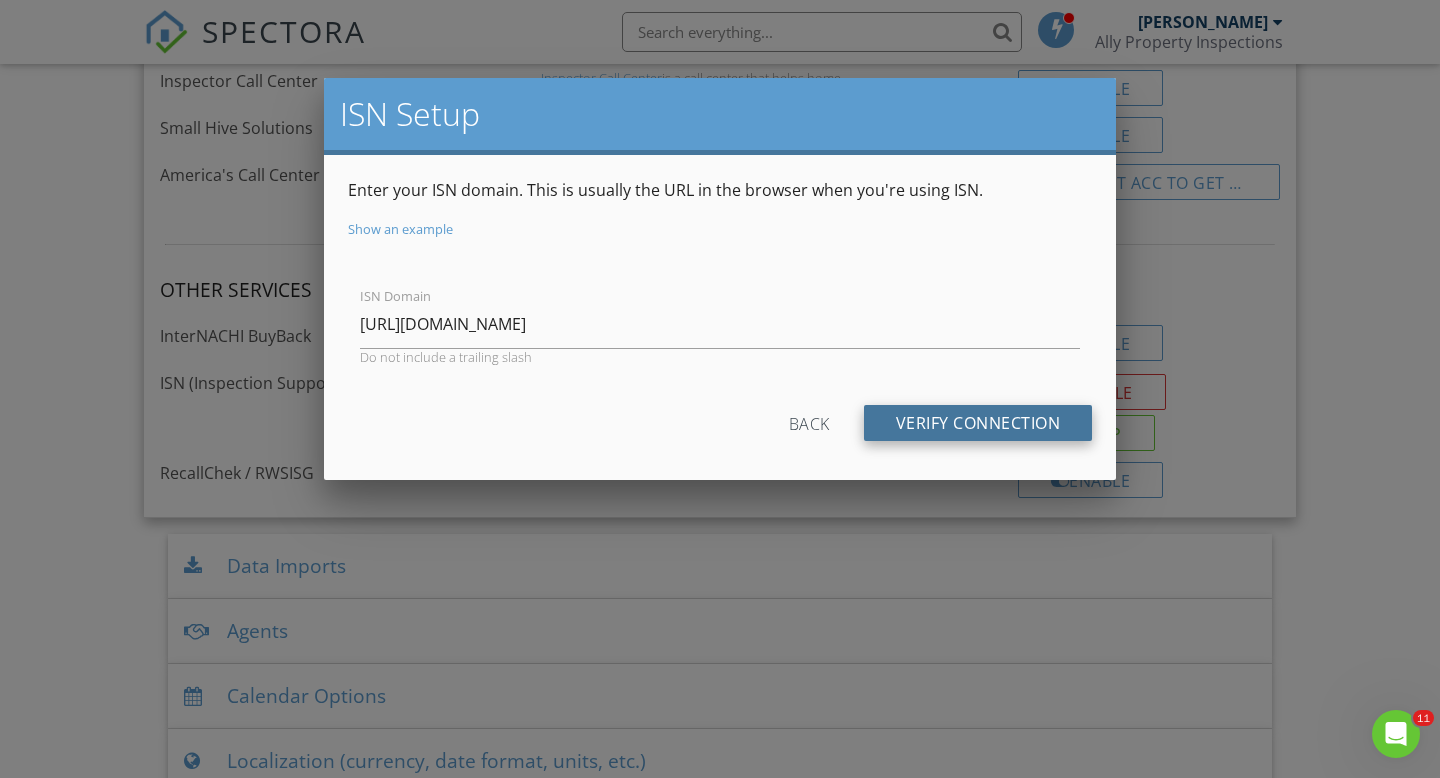 click on "Verify Connection" at bounding box center [978, 423] 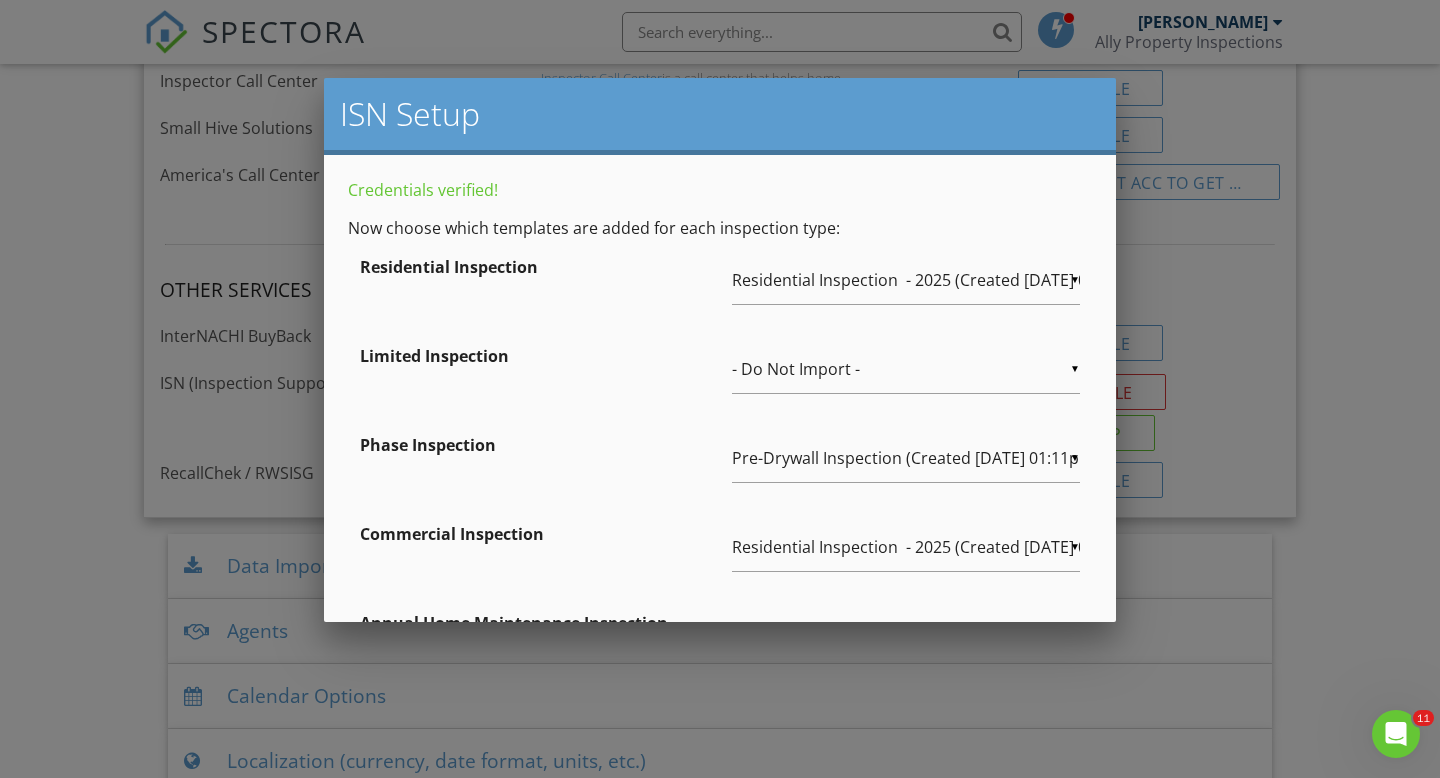 click on "▼ - Do Not Import - - Do Not Import - (Original) INL ASTM COMMERCIAL TEMPLATE from Kenton Shepard (Created 01/09/2025 09:17am) Institutional Investor Residential Inspection  (Created 11/16/2021 10:03am) Inspectify-USE THE INSPECTIFY APP (Created 01/21/2024 11:36am) Home Maintenance Inspection  (Created 12/29/2022 05:33pm) TEST (Created 11/21/2023 09:03am) (Original) INL COMMERCIAL TEMPLATE from Kenton Shepard (Created 01/09/2025 09:16am) Mold Assessment from PREPARED FOR: TRUVIEW MOLD, LLC. (Created 11/07/2024 02:53pm) INL COMMERCIAL TEMPLATE - Copy (Created 01/16/2025 04:28pm) Beyond Homes Inspection  (Created 11/08/2023 04:19pm) CCPIA Template (Created 12/17/2024 02:40pm) INL COMMERCIAL TEMPLATE (Created 01/10/2025 10:40am) InterNACHI Commercial Template (Created 10/22/2023 09:33am) Residential Inspection  - 2025 (Created 05/03/2025 08:55am) Limited Inspection - 2025 (Created 07/11/2025 04:44pm) Matterport (Created 10/20/2023 09:19am) Sewer Lateral Inspection #1 (Created 06/02/2022 01:14pm)" at bounding box center [906, 369] 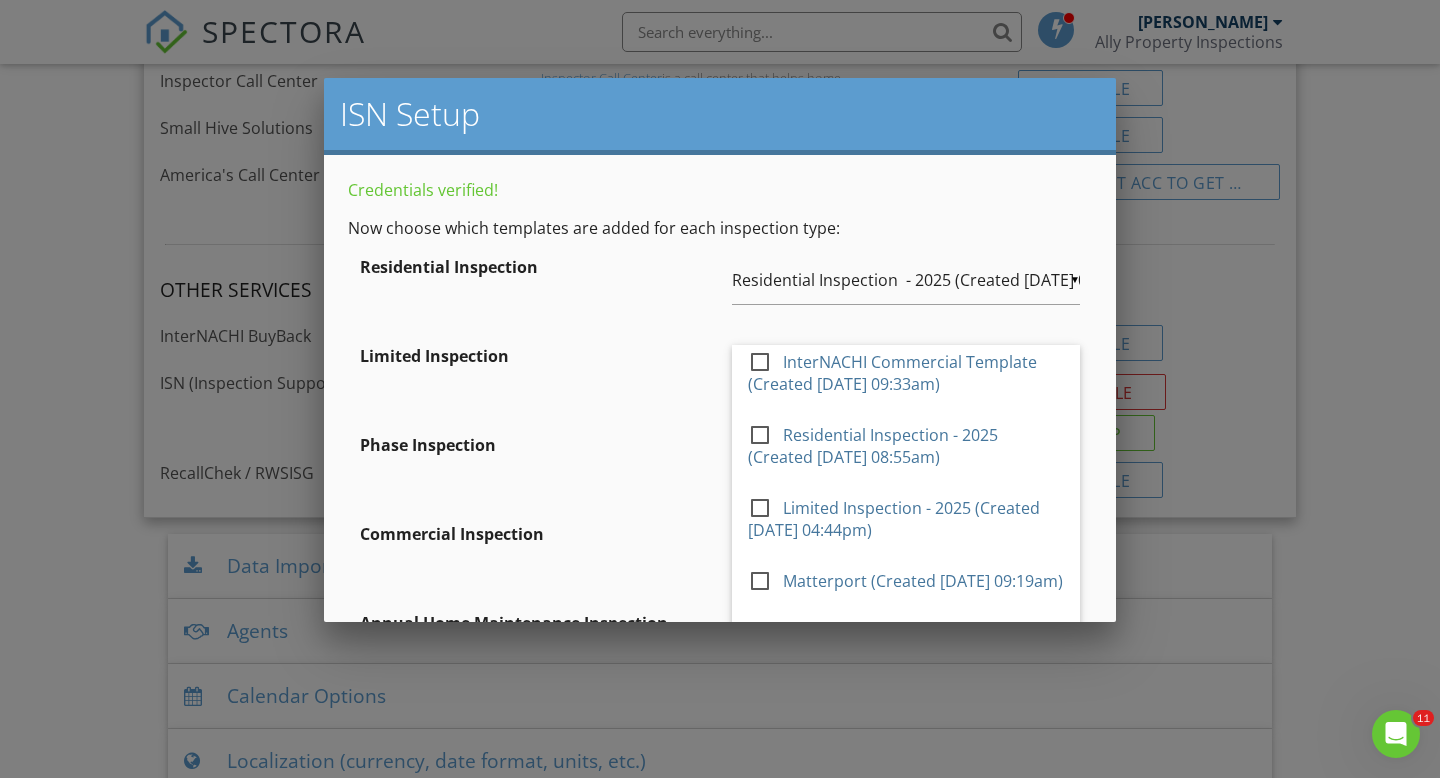scroll, scrollTop: 968, scrollLeft: 0, axis: vertical 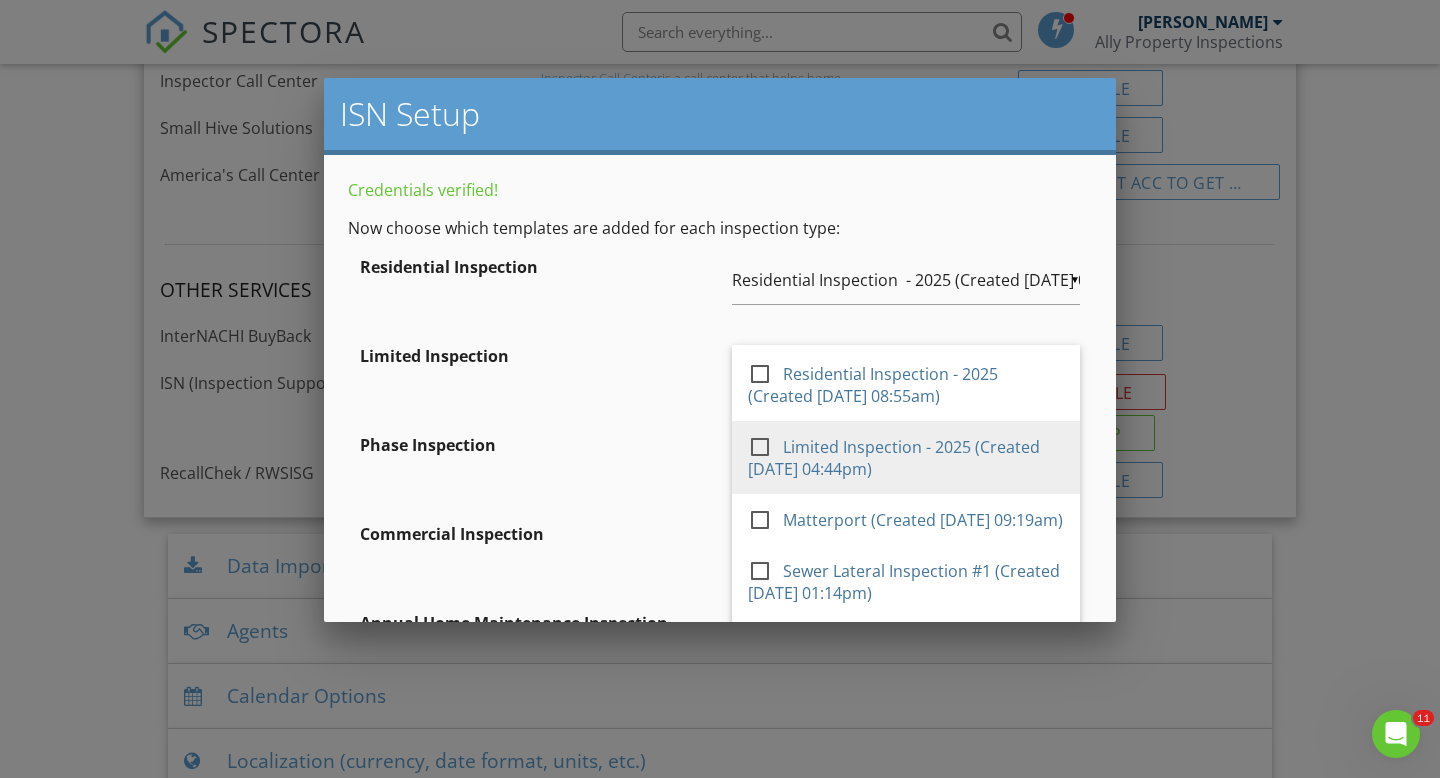click at bounding box center (768, 445) 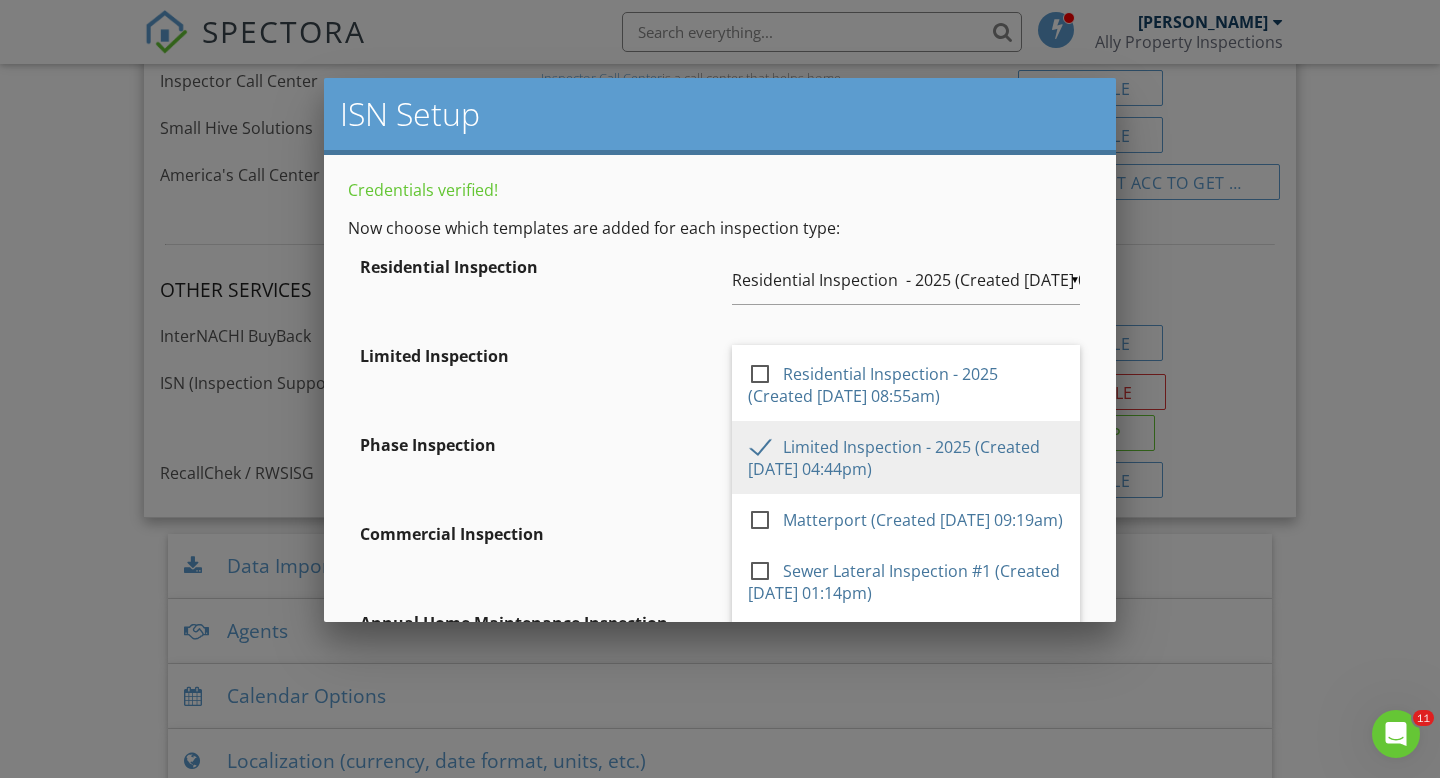 type on "Limited Inspection - 2025 (Created 07/11/2025 04:44pm)" 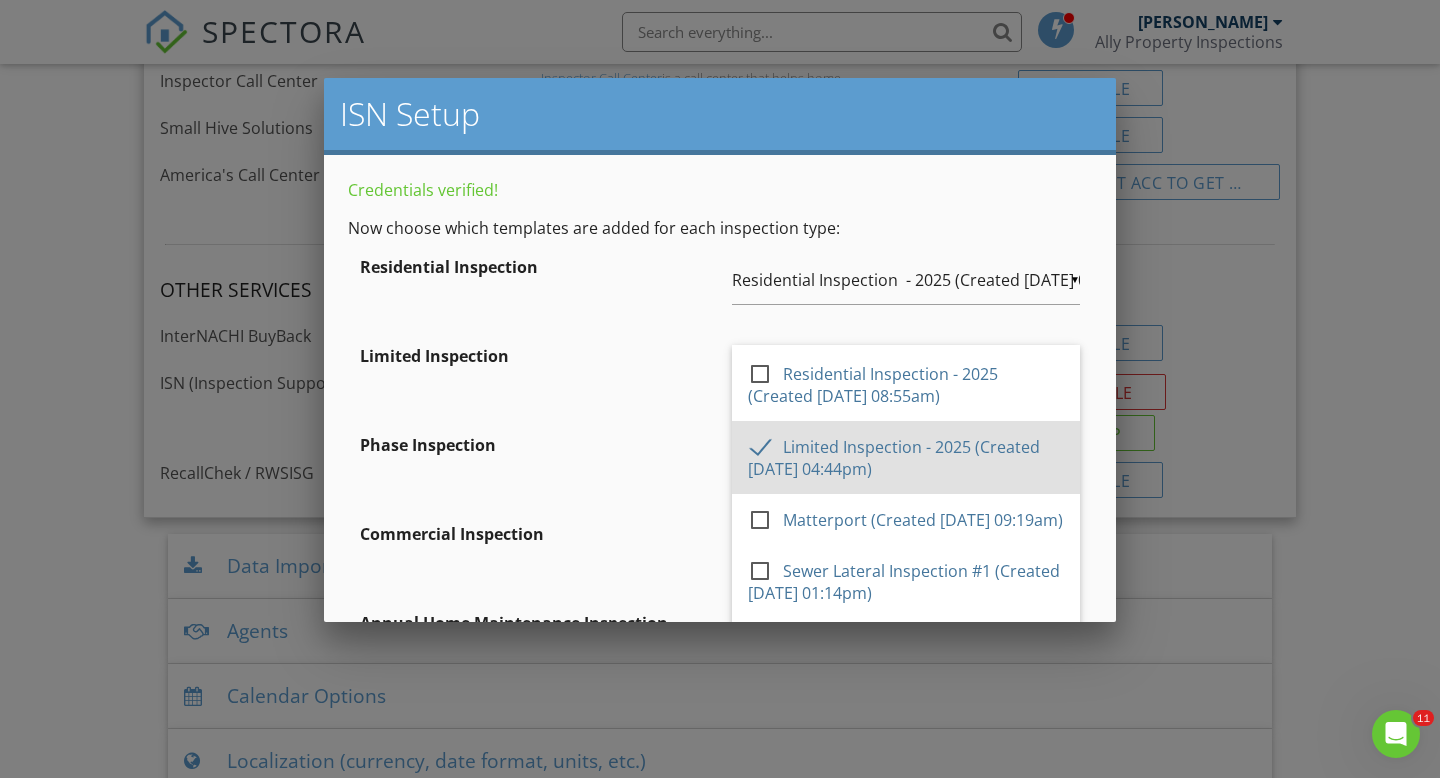 scroll, scrollTop: 0, scrollLeft: 71, axis: horizontal 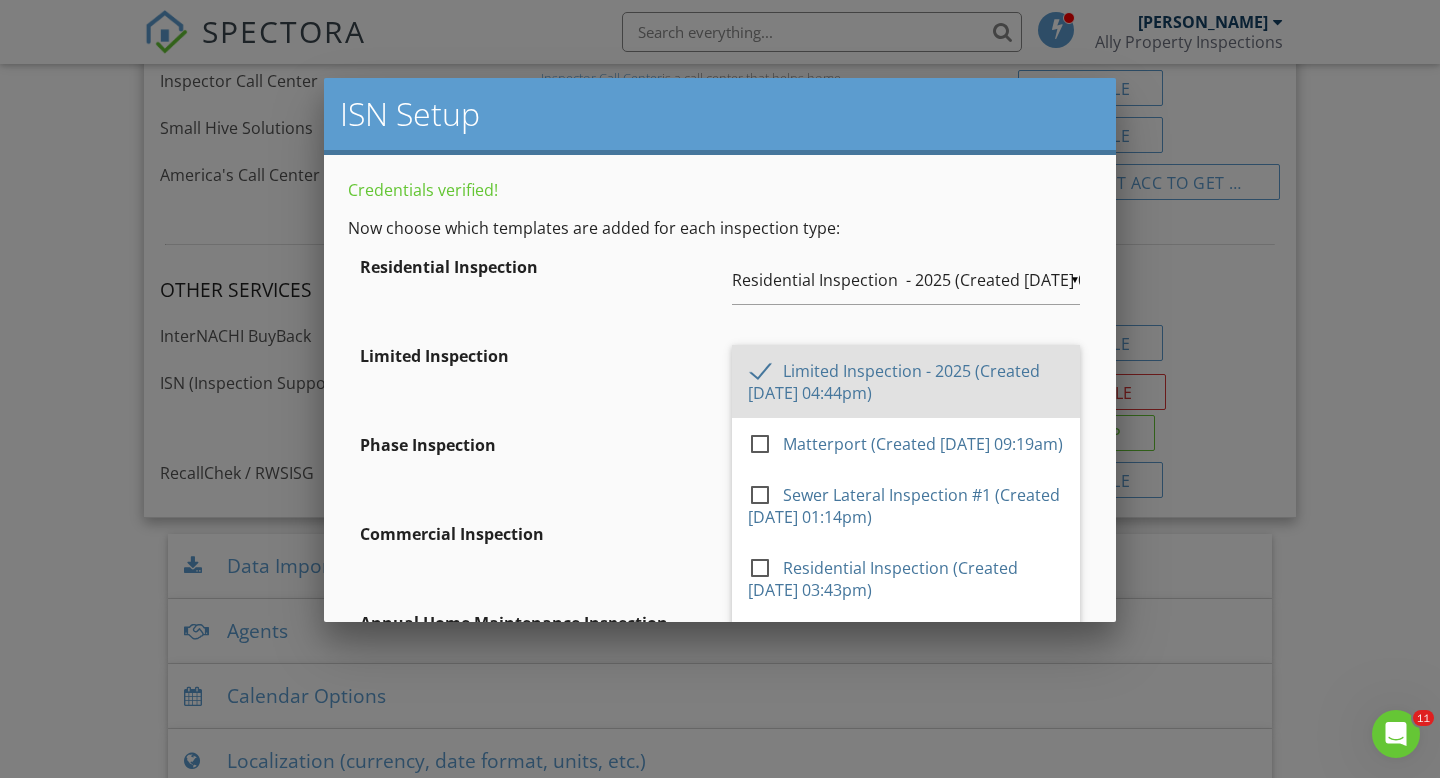 click on "Limited Inspection ▼ Limited Inspection - 2025 (Created 07/11/2025 04:44pm) - Do Not Import - (Original) INL ASTM COMMERCIAL TEMPLATE from Kenton Shepard (Created 01/09/2025 09:17am) Institutional Investor Residential Inspection  (Created 11/16/2021 10:03am) Inspectify-USE THE INSPECTIFY APP (Created 01/21/2024 11:36am) Home Maintenance Inspection  (Created 12/29/2022 05:33pm) TEST (Created 11/21/2023 09:03am) (Original) INL COMMERCIAL TEMPLATE from Kenton Shepard (Created 01/09/2025 09:16am) Mold Assessment from PREPARED FOR: TRUVIEW MOLD, LLC. (Created 11/07/2024 02:53pm) INL COMMERCIAL TEMPLATE - Copy (Created 01/16/2025 04:28pm) Beyond Homes Inspection  (Created 11/08/2023 04:19pm) CCPIA Template (Created 12/17/2024 02:40pm) INL COMMERCIAL TEMPLATE (Created 01/10/2025 10:40am) InterNACHI Commercial Template (Created 10/22/2023 09:33am) Residential Inspection  - 2025 (Created 05/03/2025 08:55am) Limited Inspection - 2025 (Created 07/11/2025 04:44pm) Matterport (Created 10/20/2023 09:19am)" at bounding box center [720, 379] 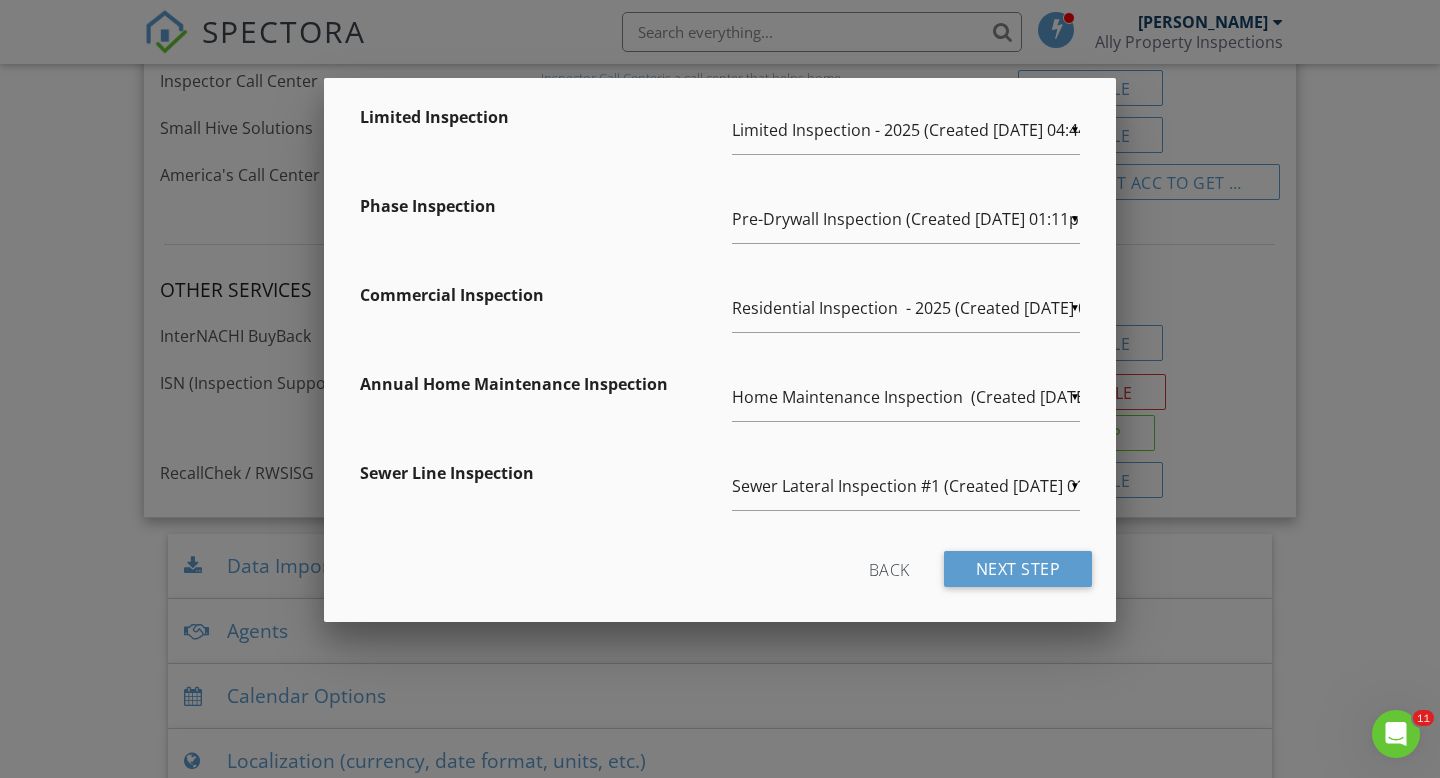 scroll, scrollTop: 242, scrollLeft: 0, axis: vertical 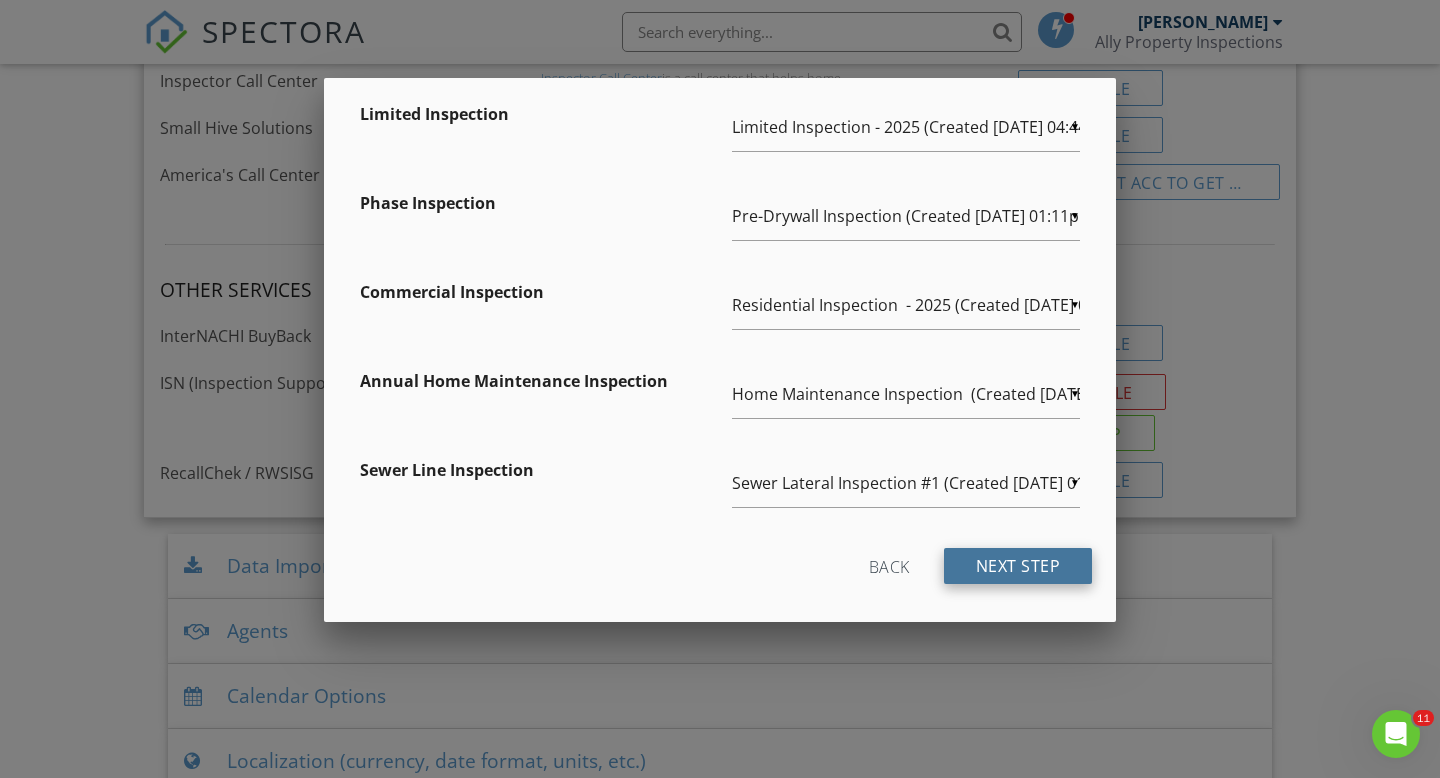 click on "Next Step" at bounding box center [1018, 566] 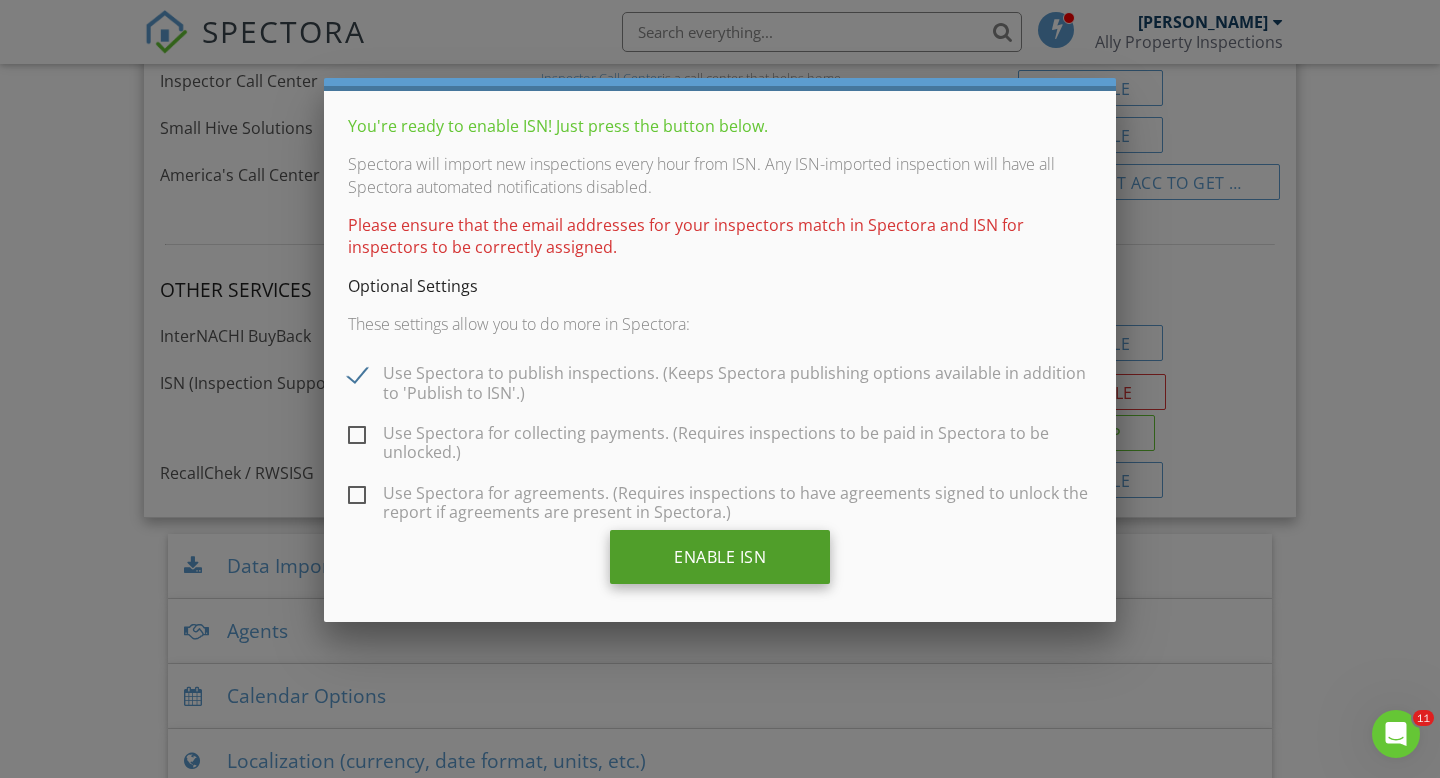 scroll, scrollTop: 65, scrollLeft: 0, axis: vertical 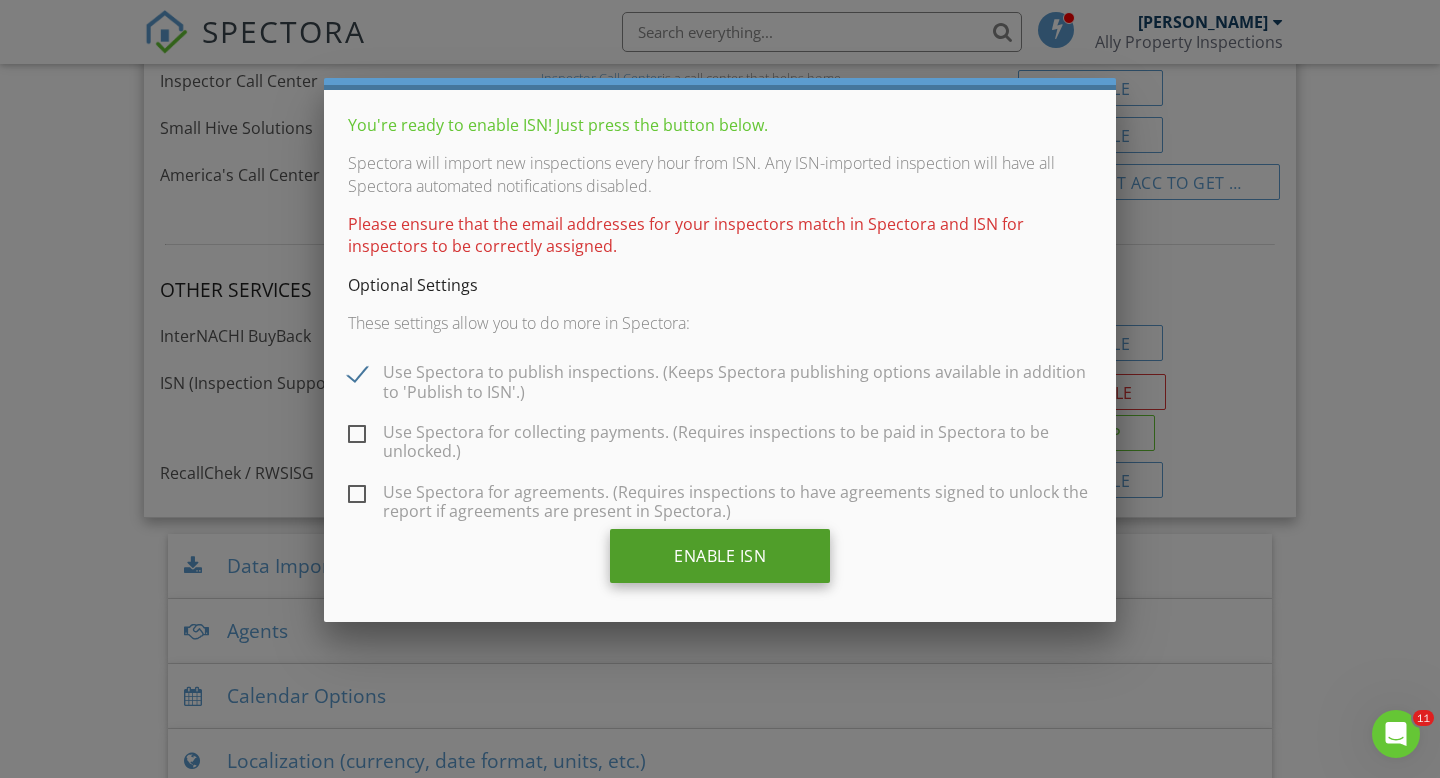 click on "Enable ISN" at bounding box center (720, 556) 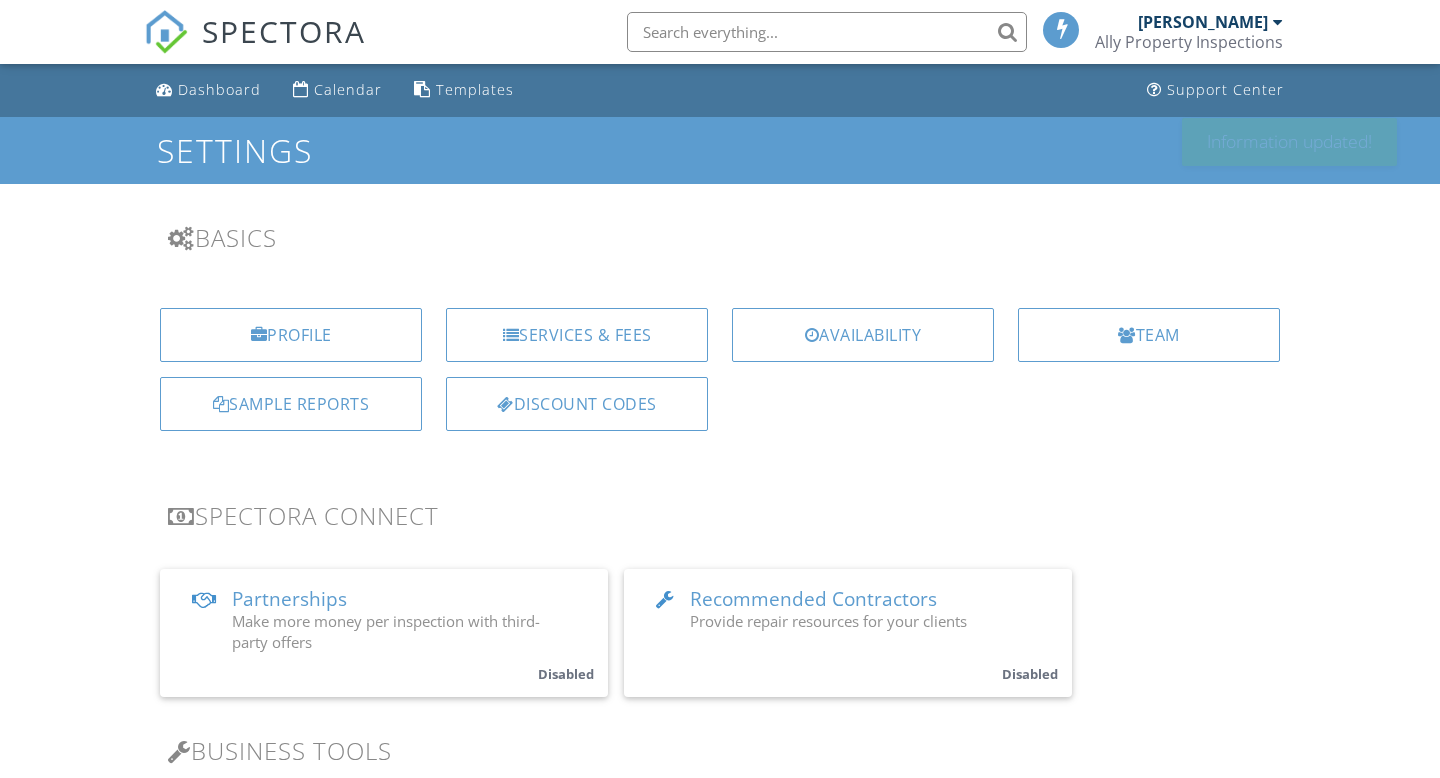 scroll, scrollTop: 0, scrollLeft: 0, axis: both 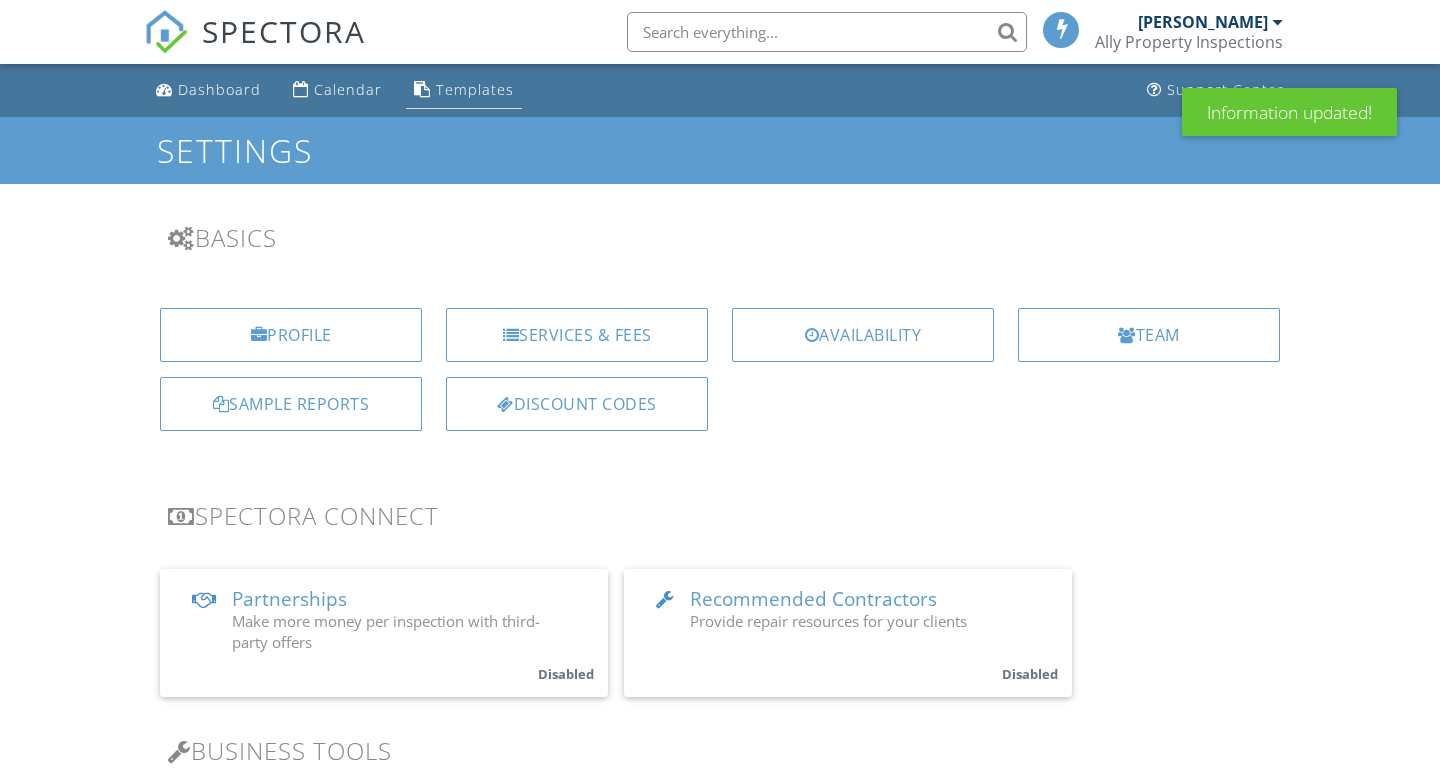 click on "Templates" at bounding box center [475, 89] 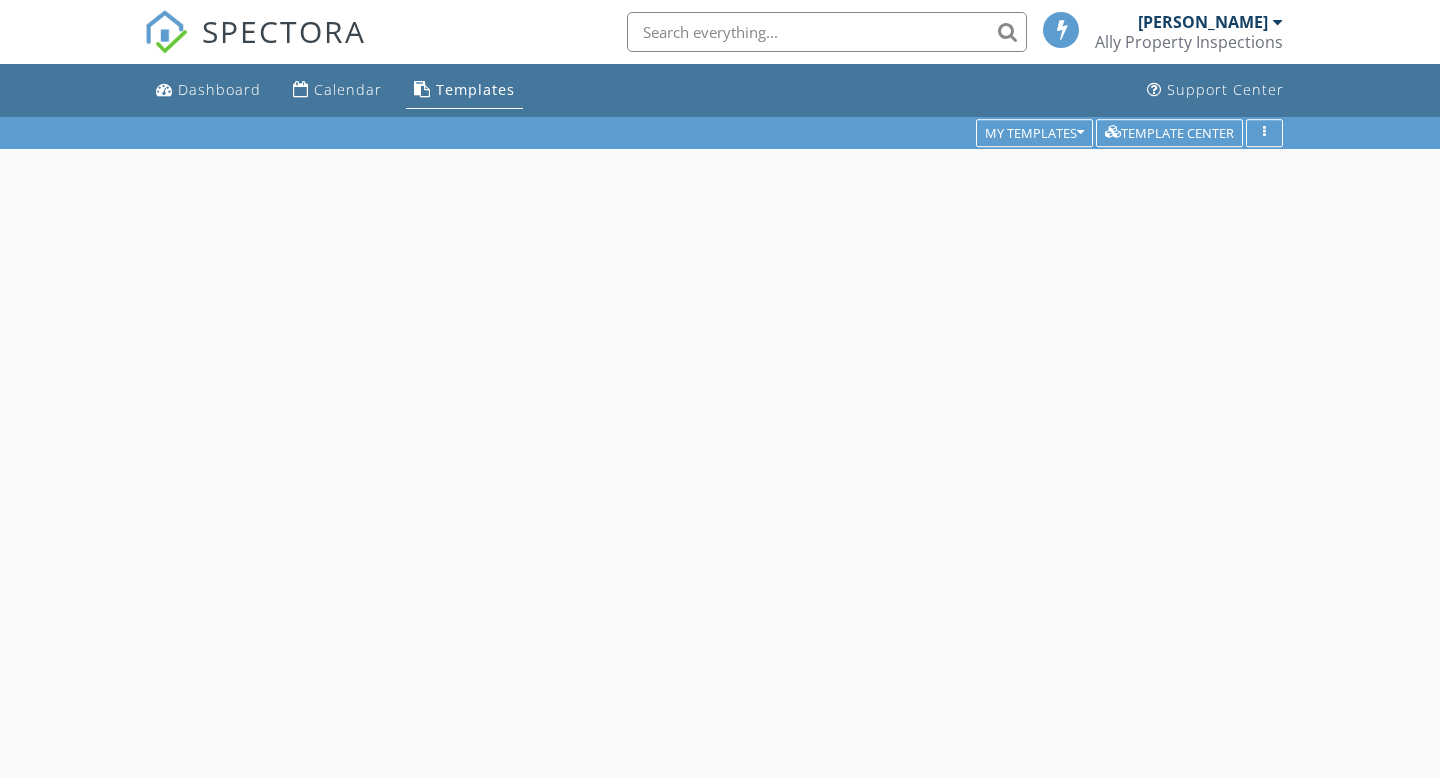 scroll, scrollTop: 0, scrollLeft: 0, axis: both 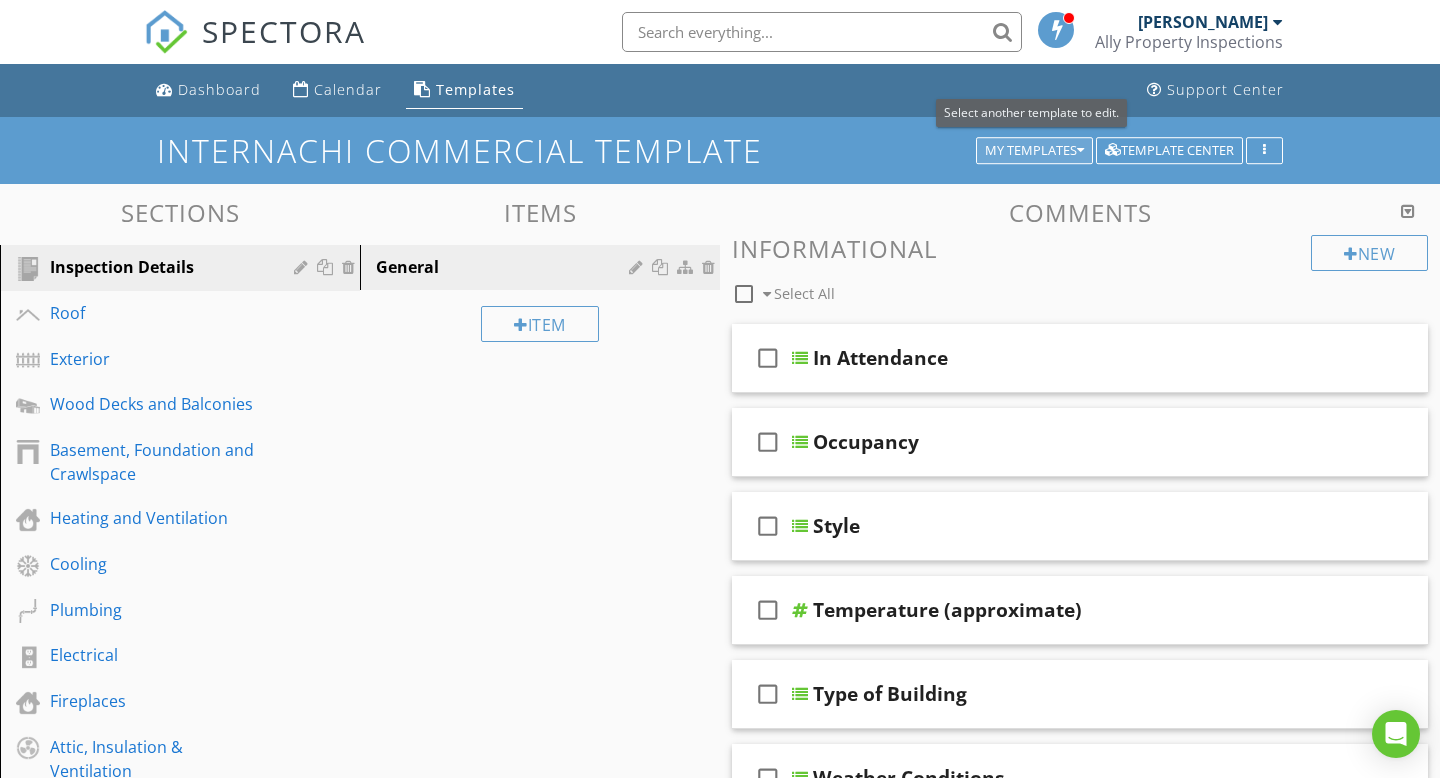 click on "My Templates" at bounding box center [1034, 151] 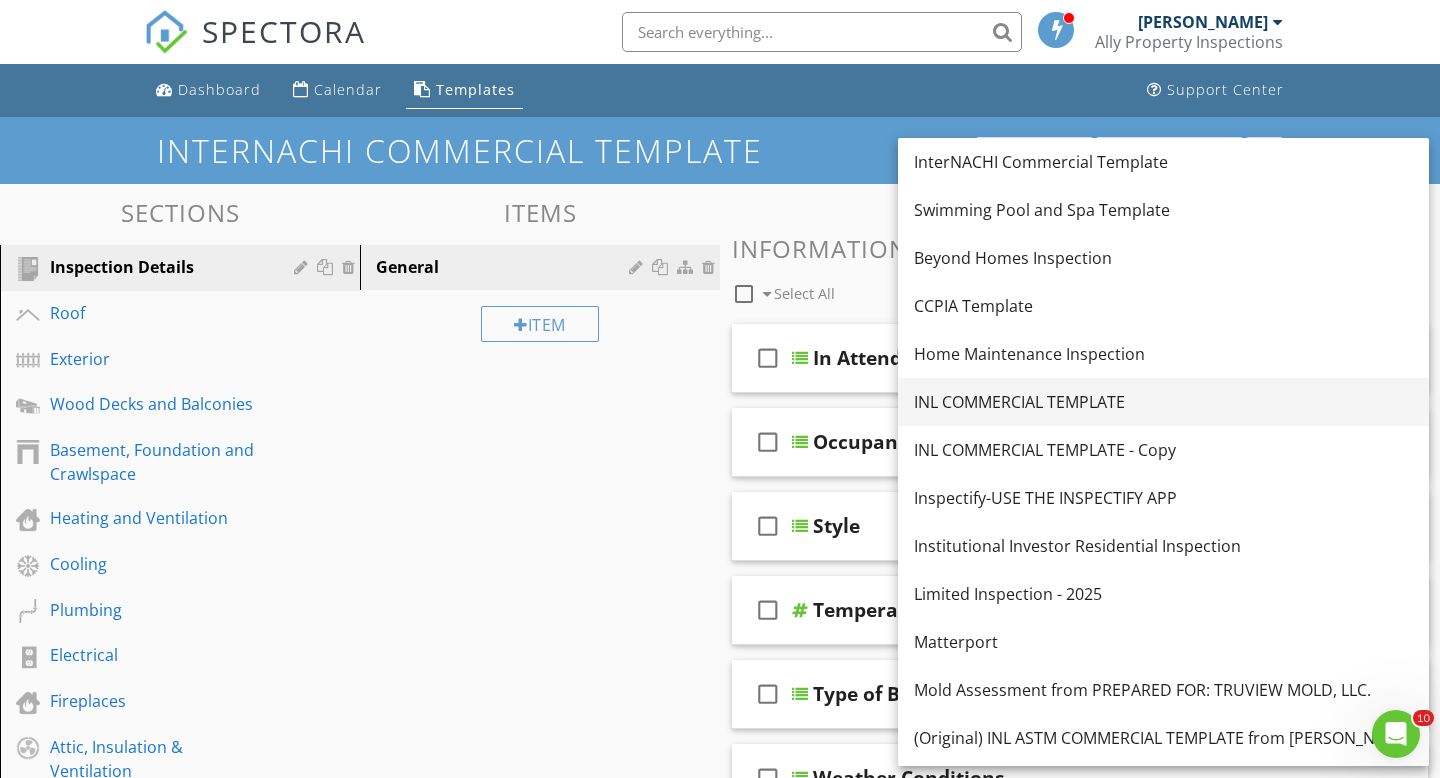 scroll, scrollTop: 0, scrollLeft: 0, axis: both 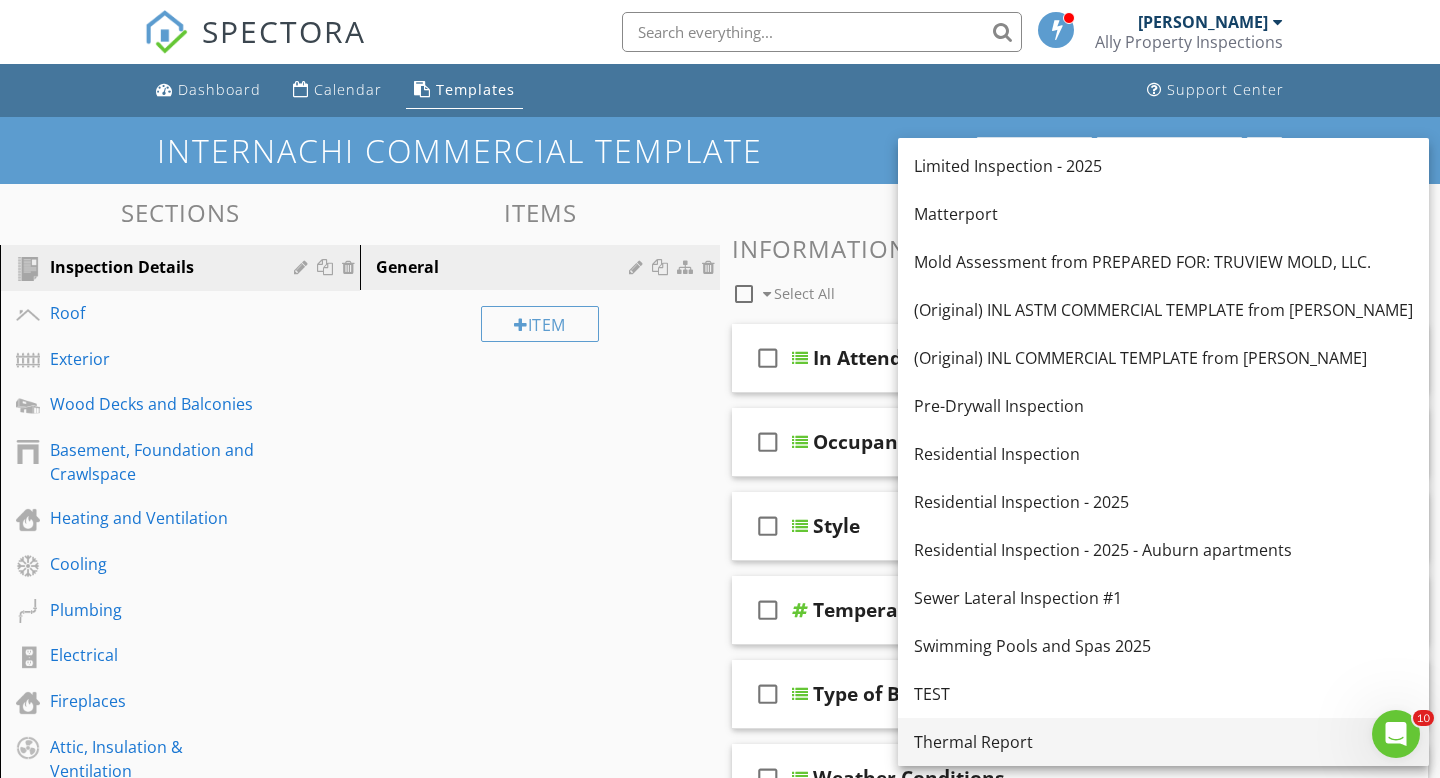 click on "Thermal Report" at bounding box center (1163, 742) 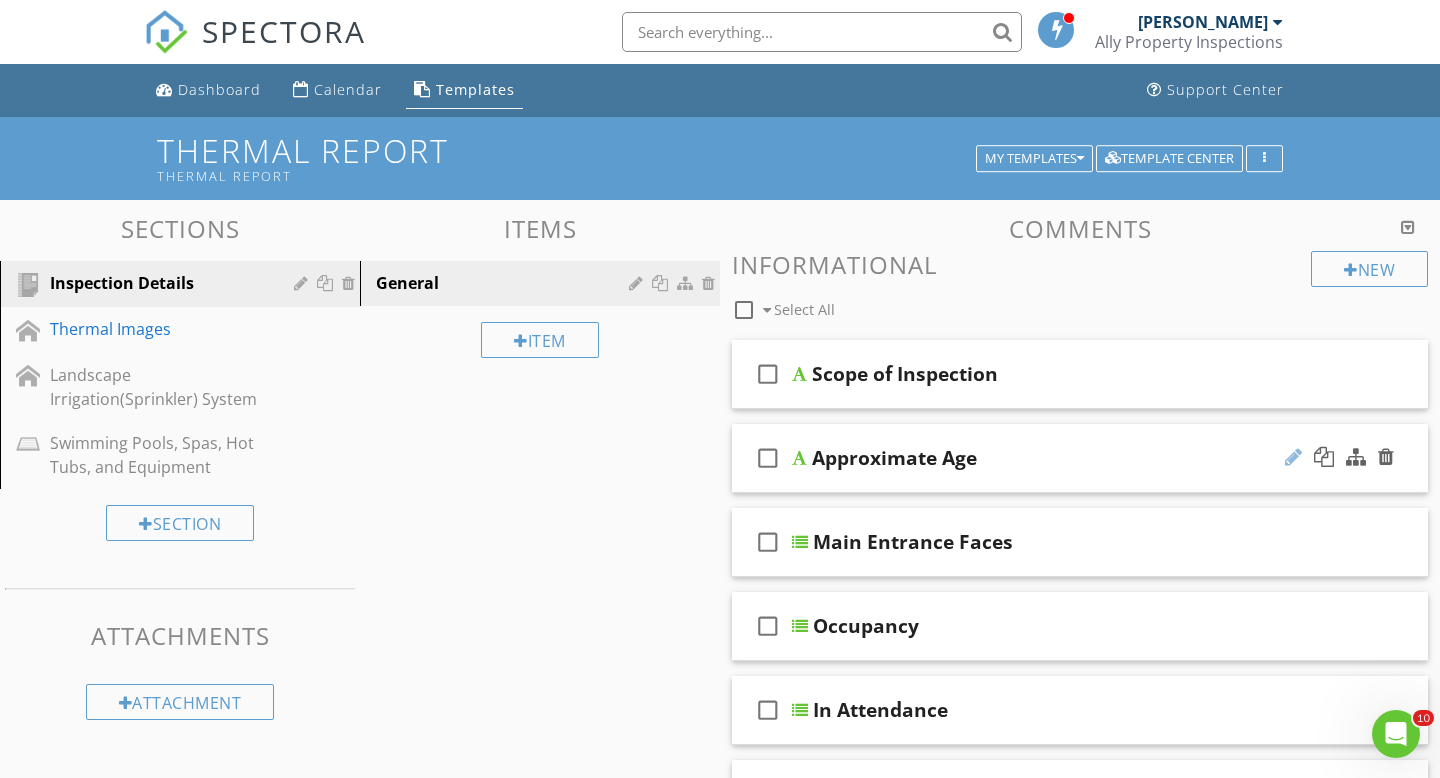 click at bounding box center [1293, 457] 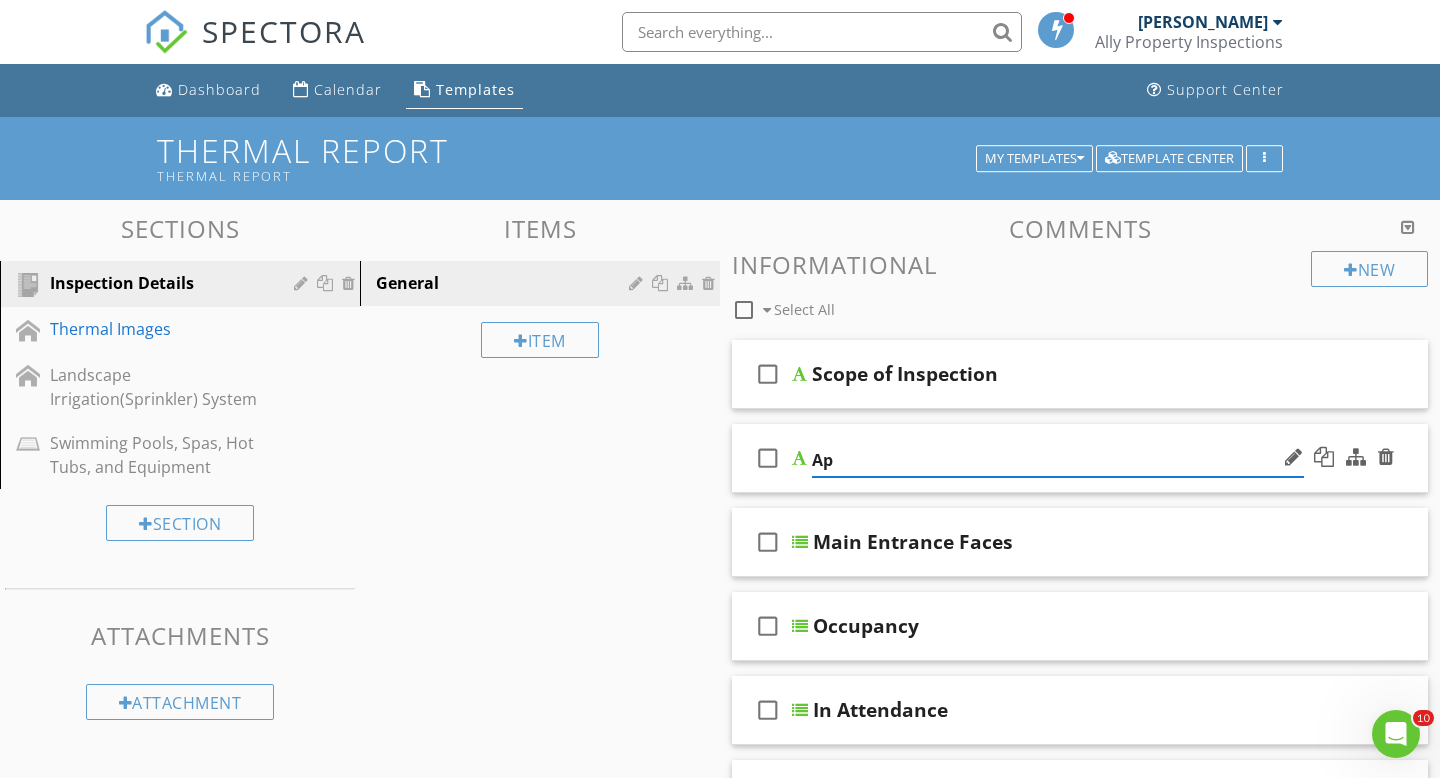 type on "A" 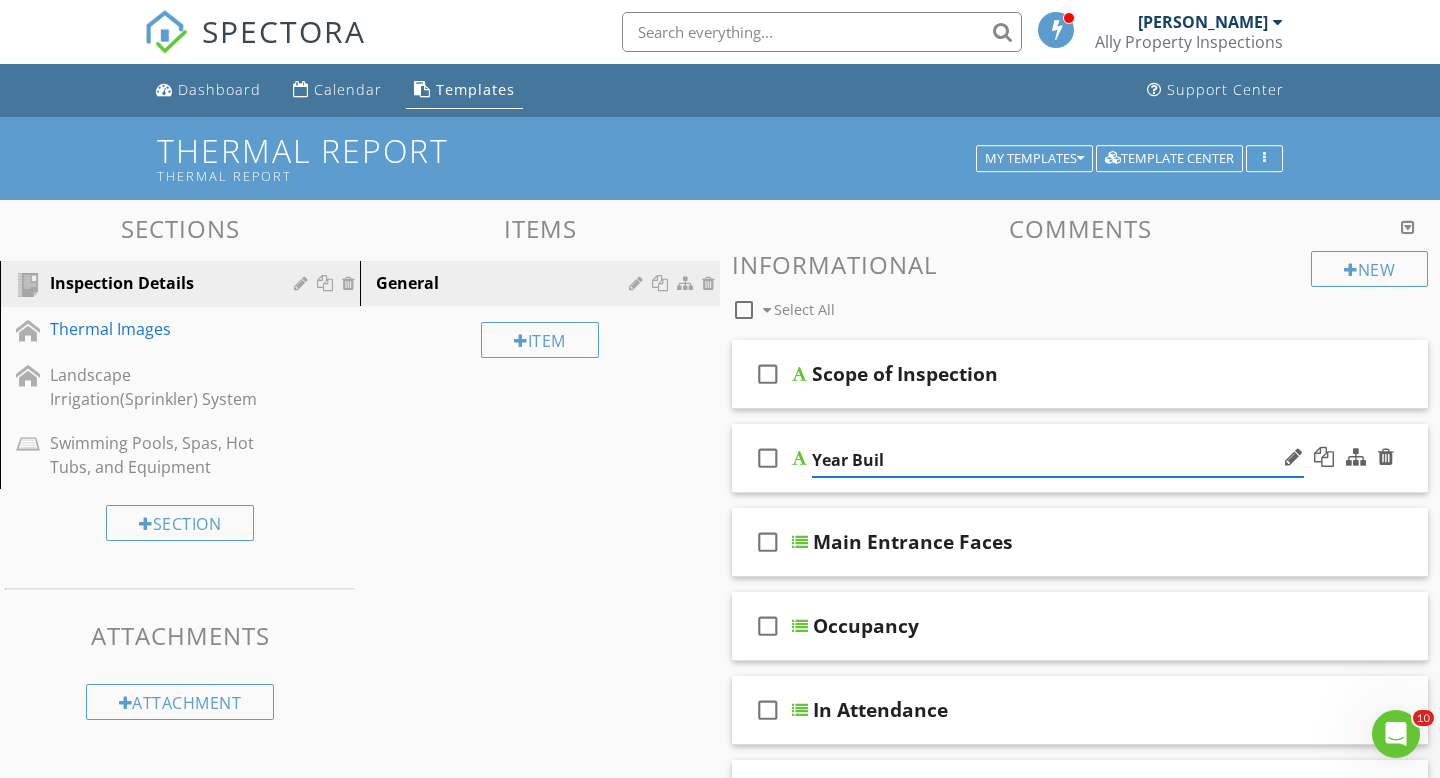 type on "Year Built" 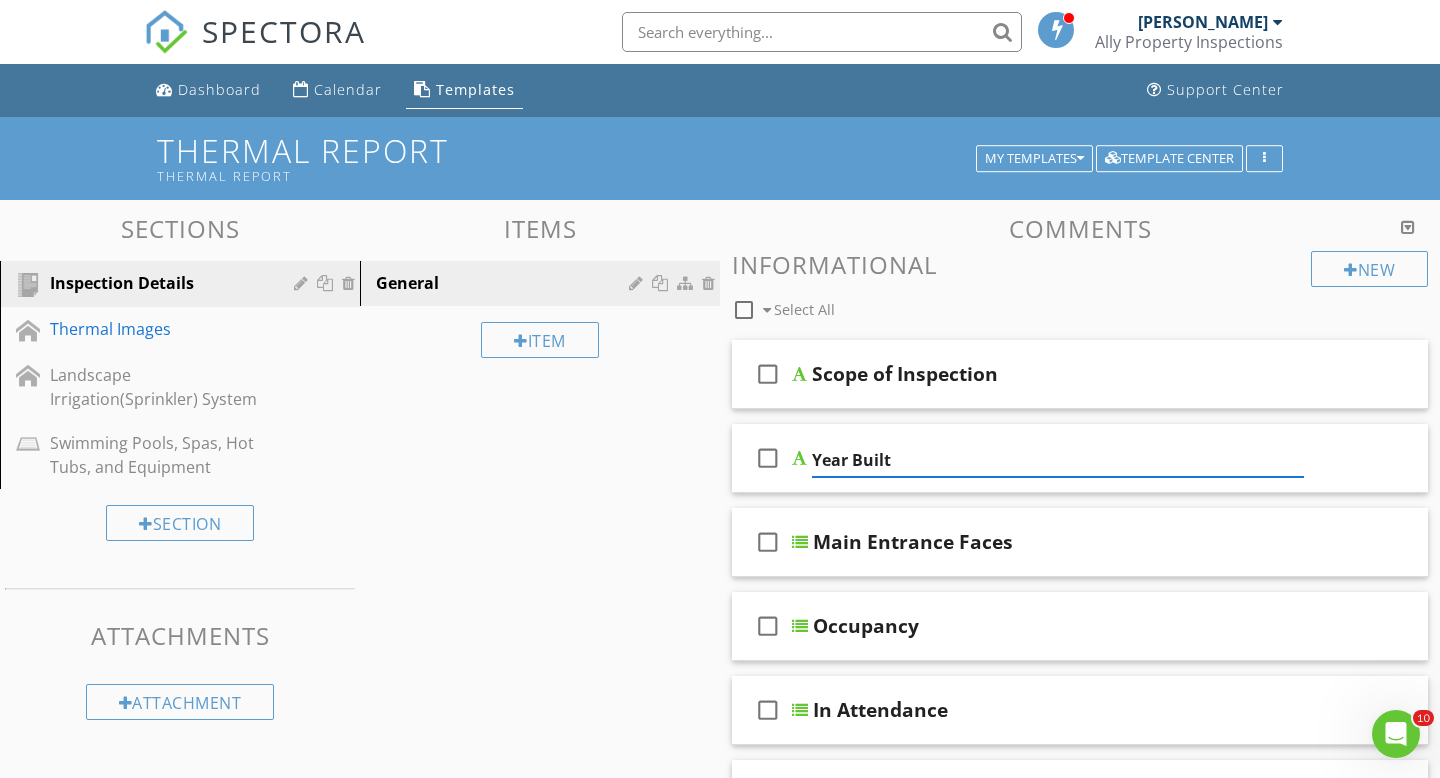 click on "check_box_outline_blank     Select All" at bounding box center [1021, 305] 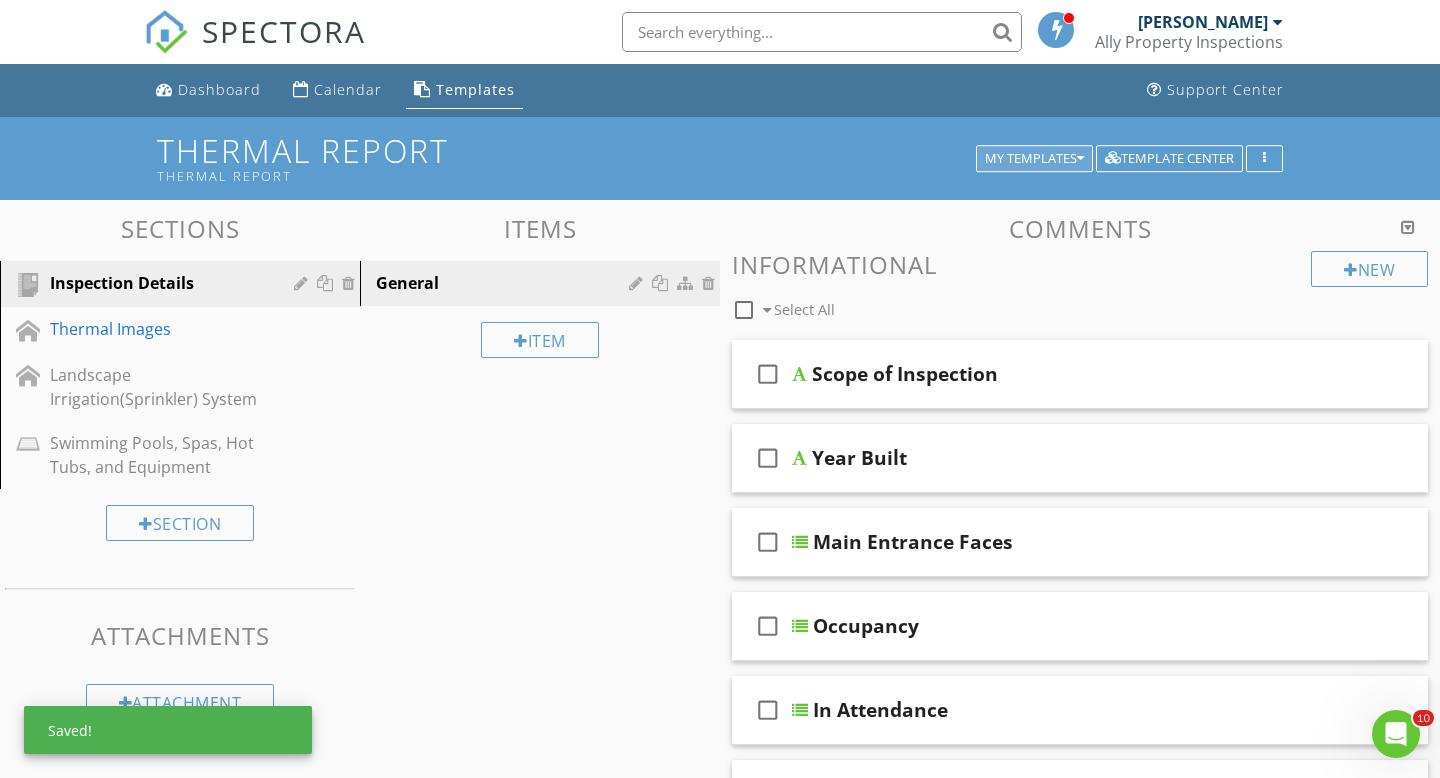 click on "My Templates" at bounding box center (1034, 159) 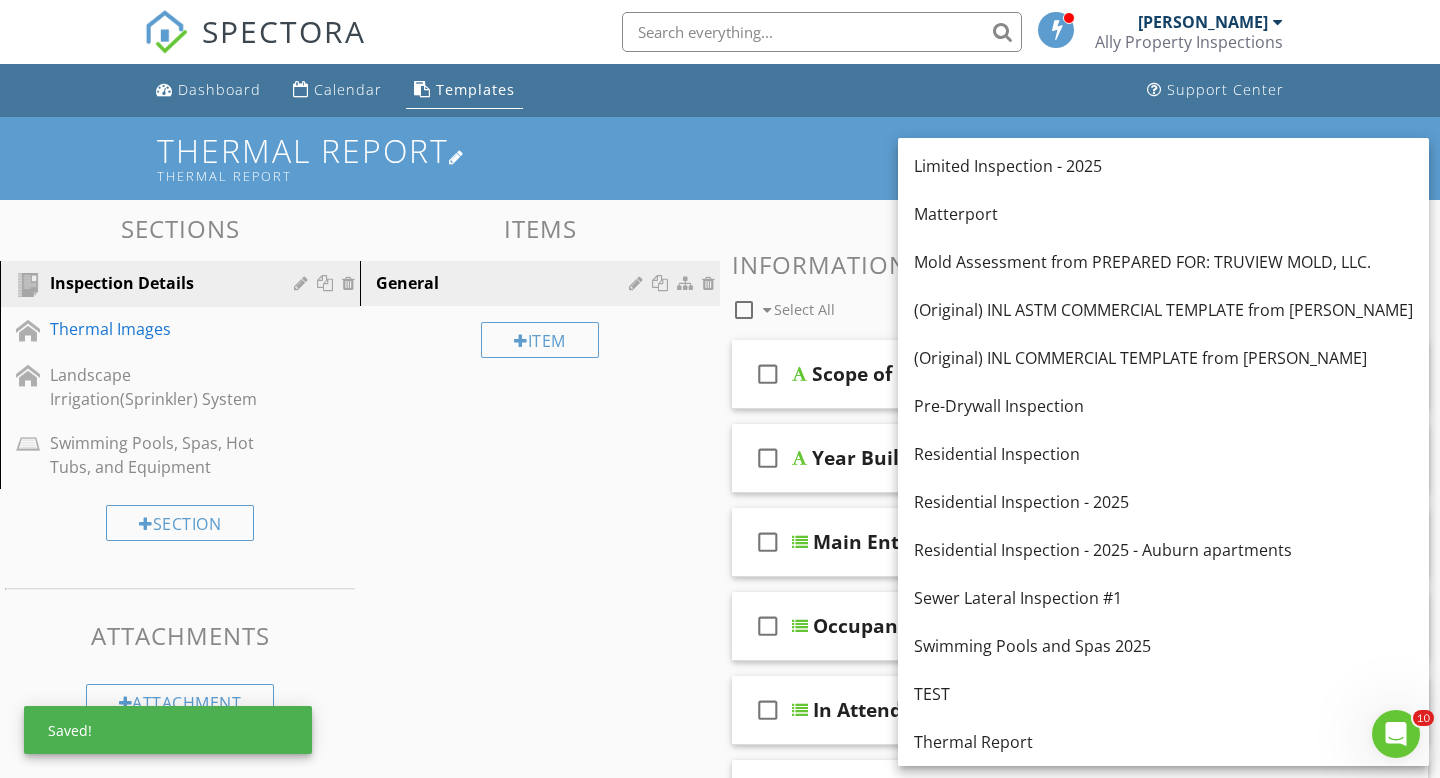 click on "Thermal Report
Thermal Report" at bounding box center [720, 158] 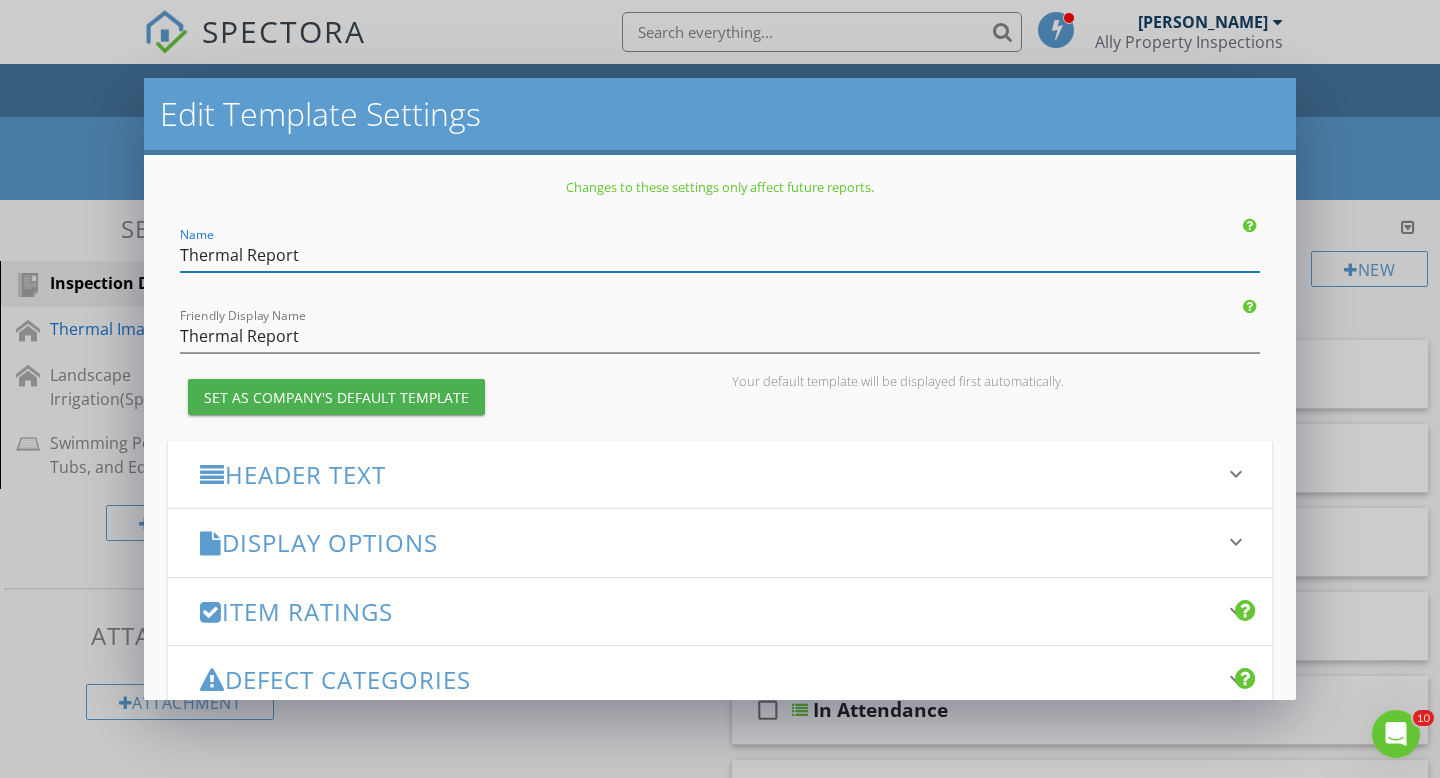 click on "Edit Template Settings   Changes to these settings only affect future reports.     Name Thermal Report     Friendly Display Name Thermal Report
Set as Company's Default Template
Your default template will be displayed first
automatically.
Header Text
keyboard_arrow_down   Full Report Header Text     Summary Header Text
Display Options
keyboard_arrow_down     check_box_outline_blank Display Category Counts Summary
What does this look like?
check_box Display 'Items Inspected' Count
With
vs
without
check_box Display Inspector Signature   Configure Signature
Where does this display?
check_box Display Standards of Practice
Set per-section by clicking the 'pencil' icon next to each
section.
What does this look like?
check_box Display Contractor Recommendations" at bounding box center (720, 389) 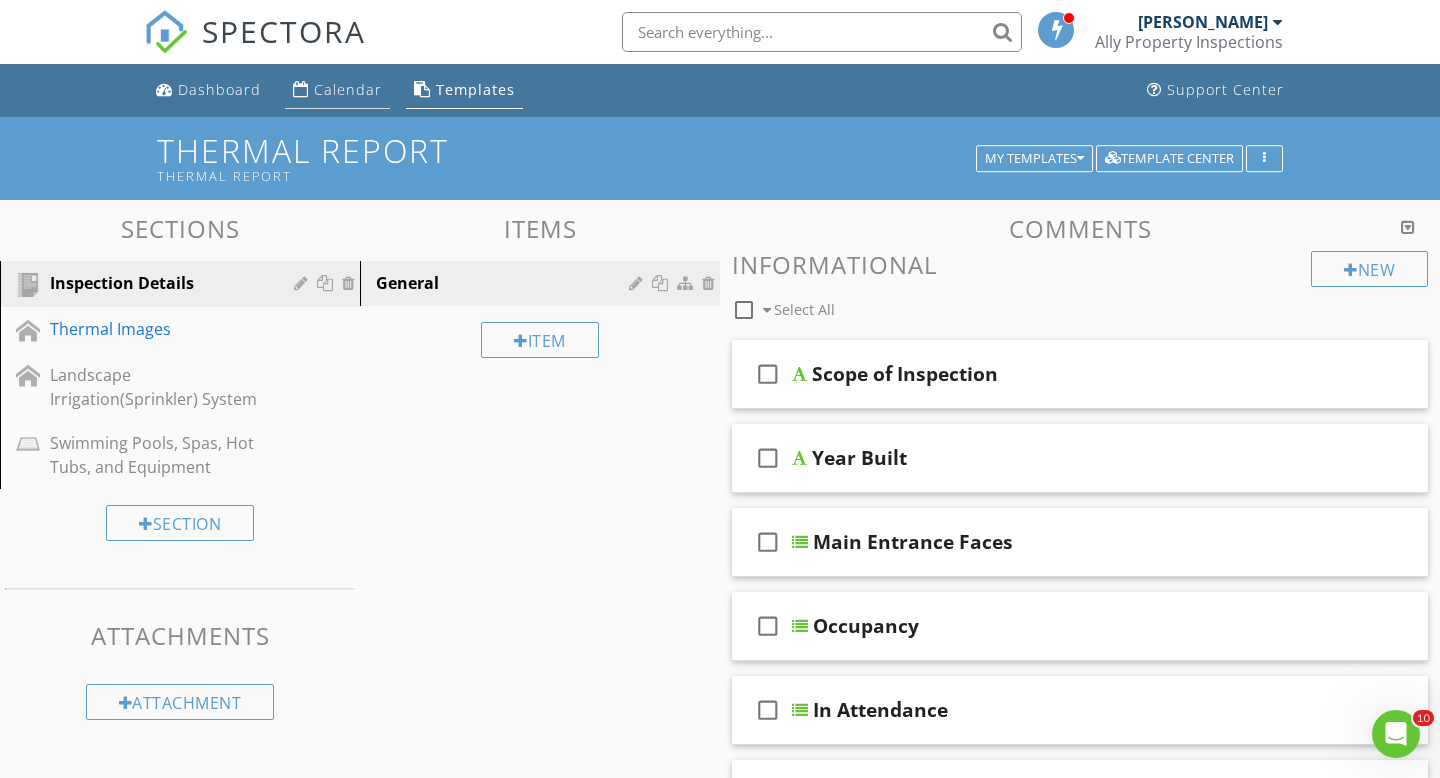 click on "Calendar" at bounding box center [348, 89] 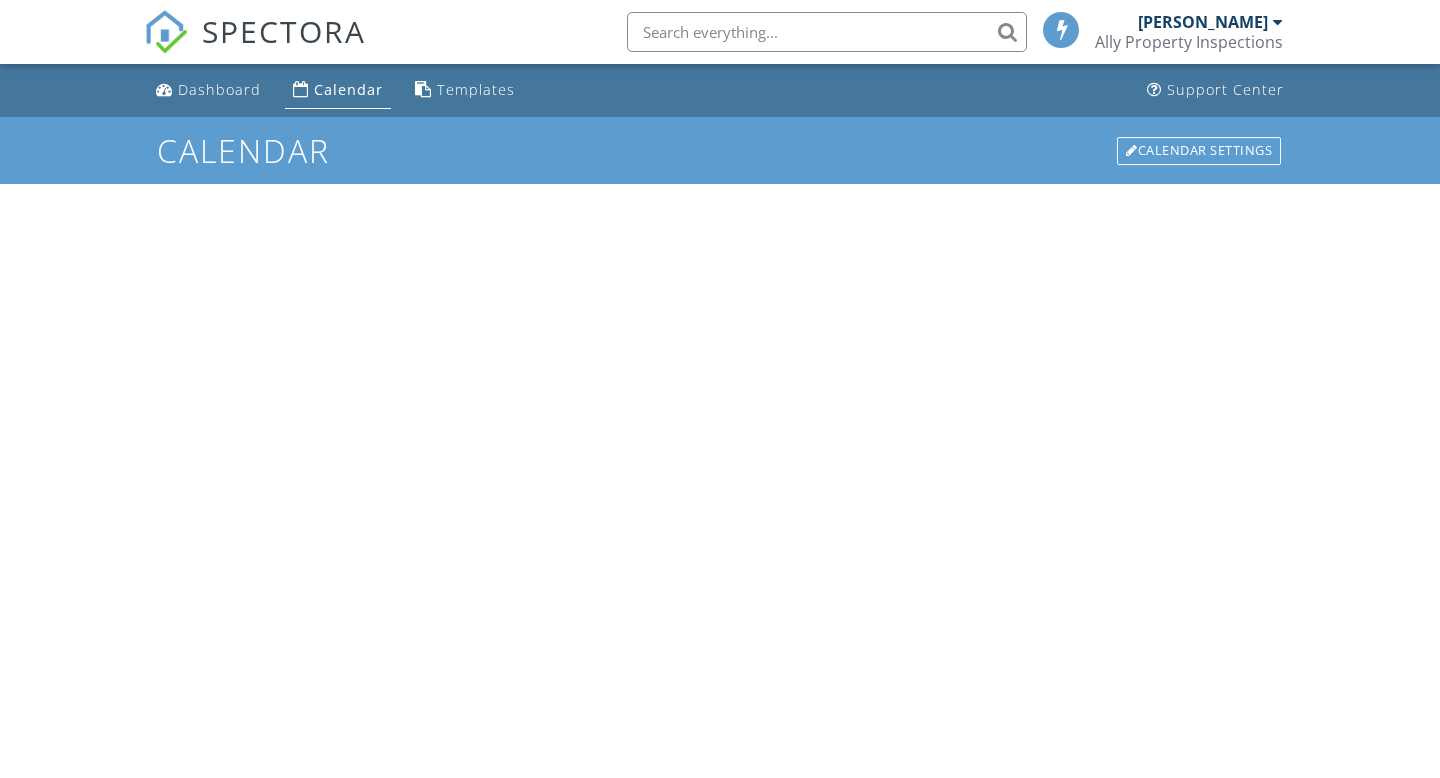 scroll, scrollTop: 0, scrollLeft: 0, axis: both 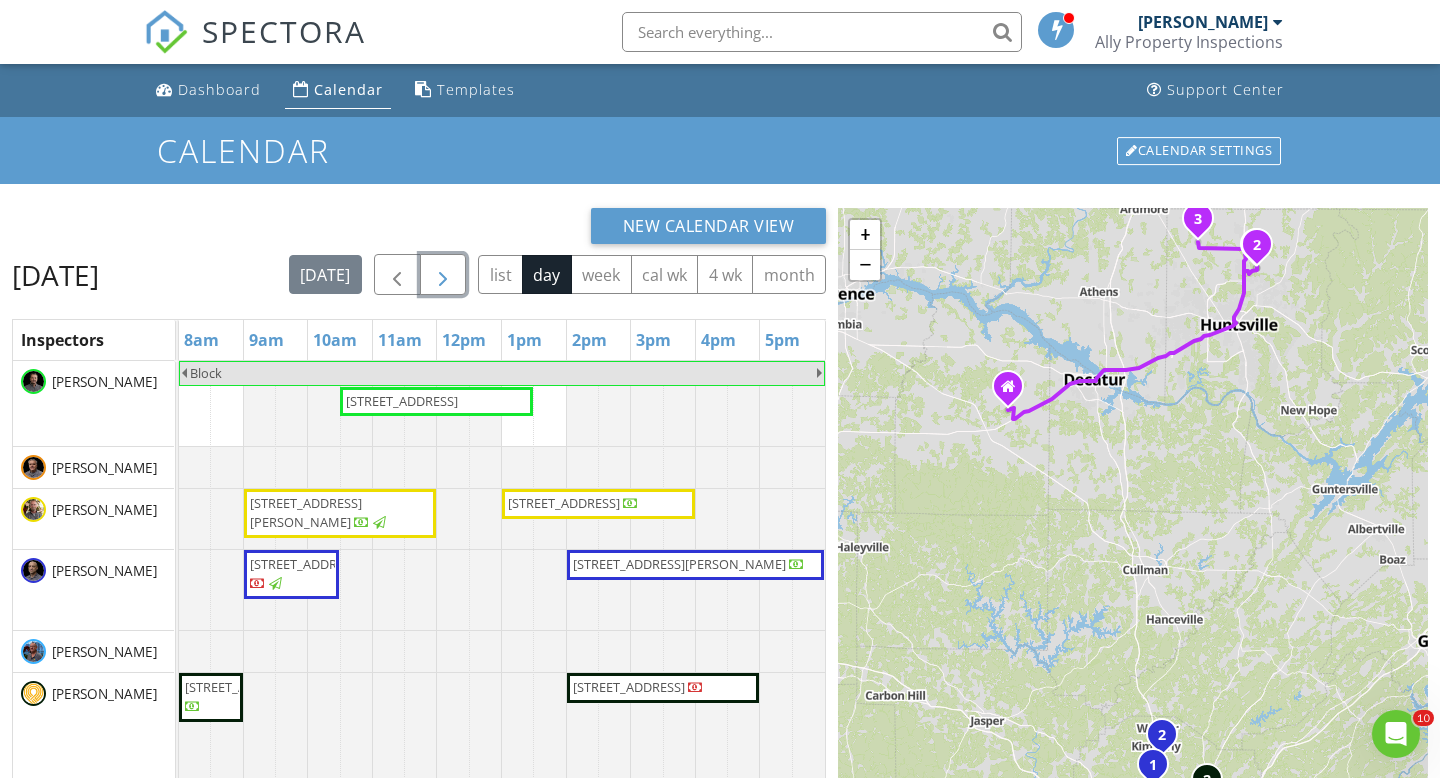 click at bounding box center [443, 275] 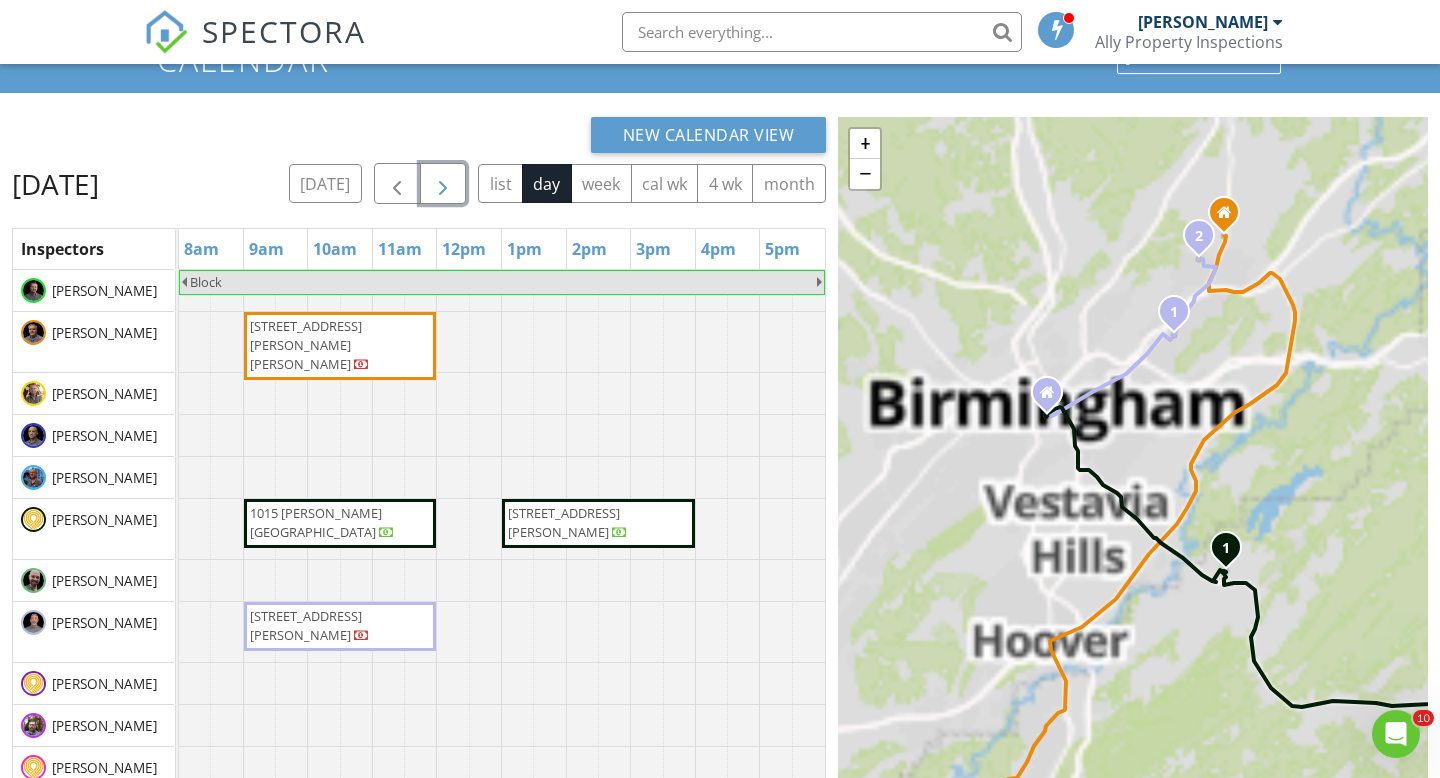scroll, scrollTop: 149, scrollLeft: 0, axis: vertical 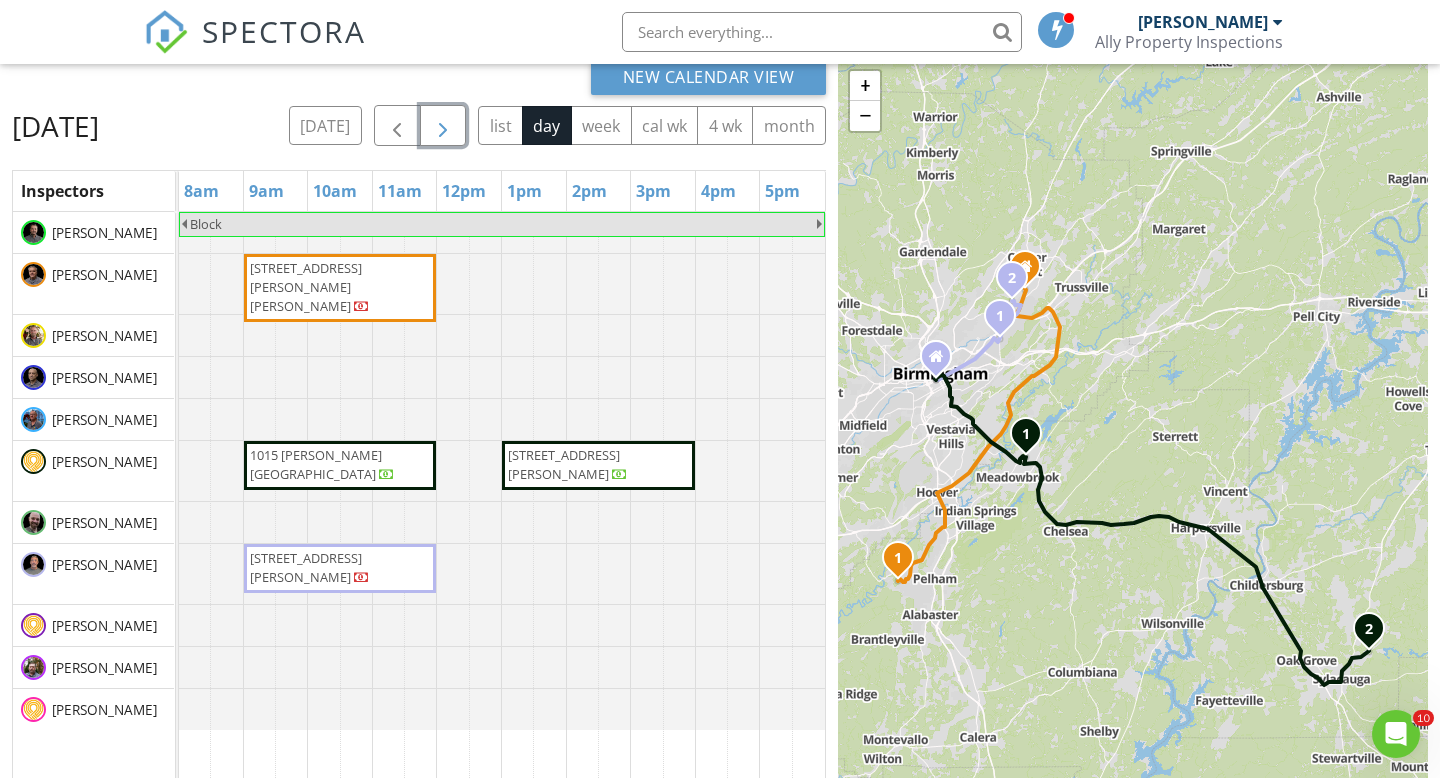 click on "1015 [PERSON_NAME][GEOGRAPHIC_DATA]" at bounding box center (340, 465) 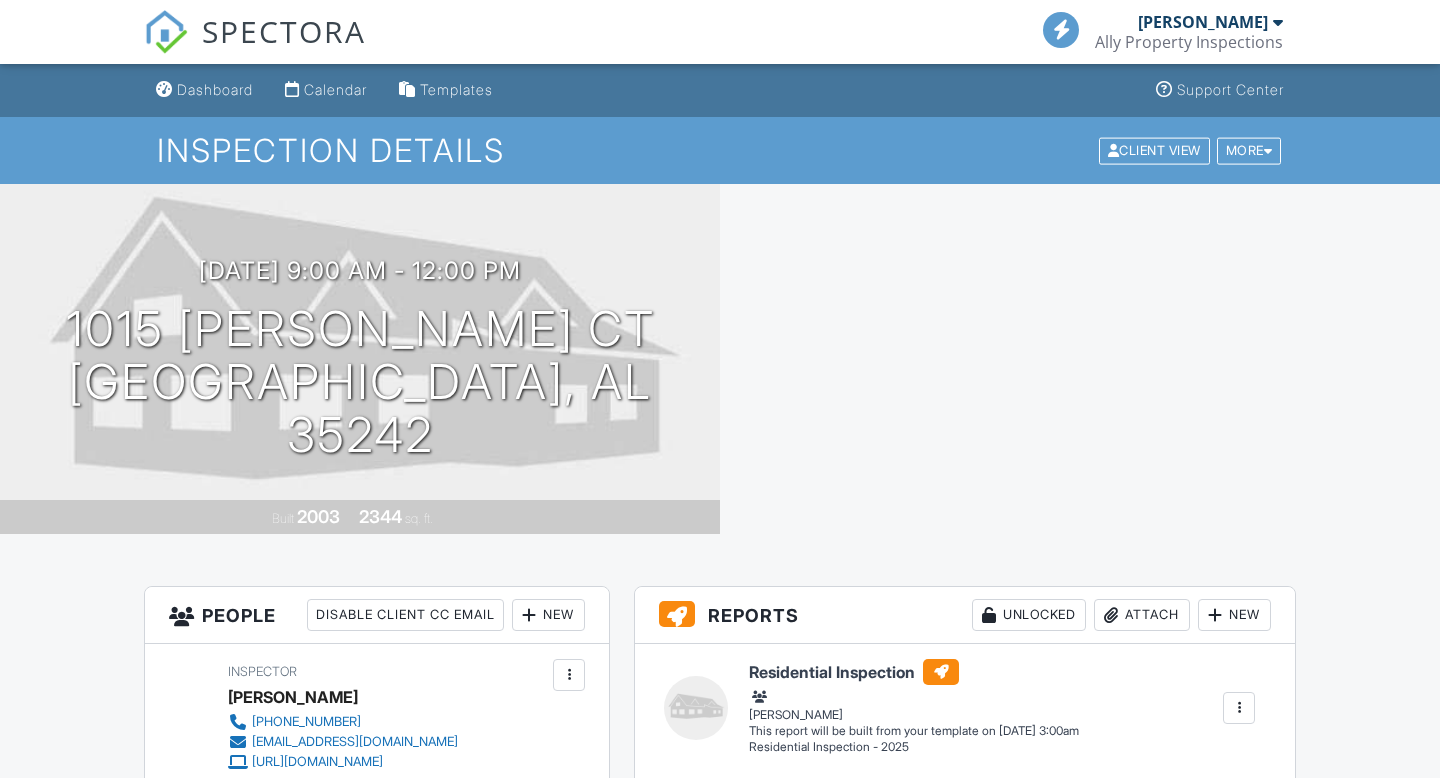 scroll, scrollTop: 302, scrollLeft: 0, axis: vertical 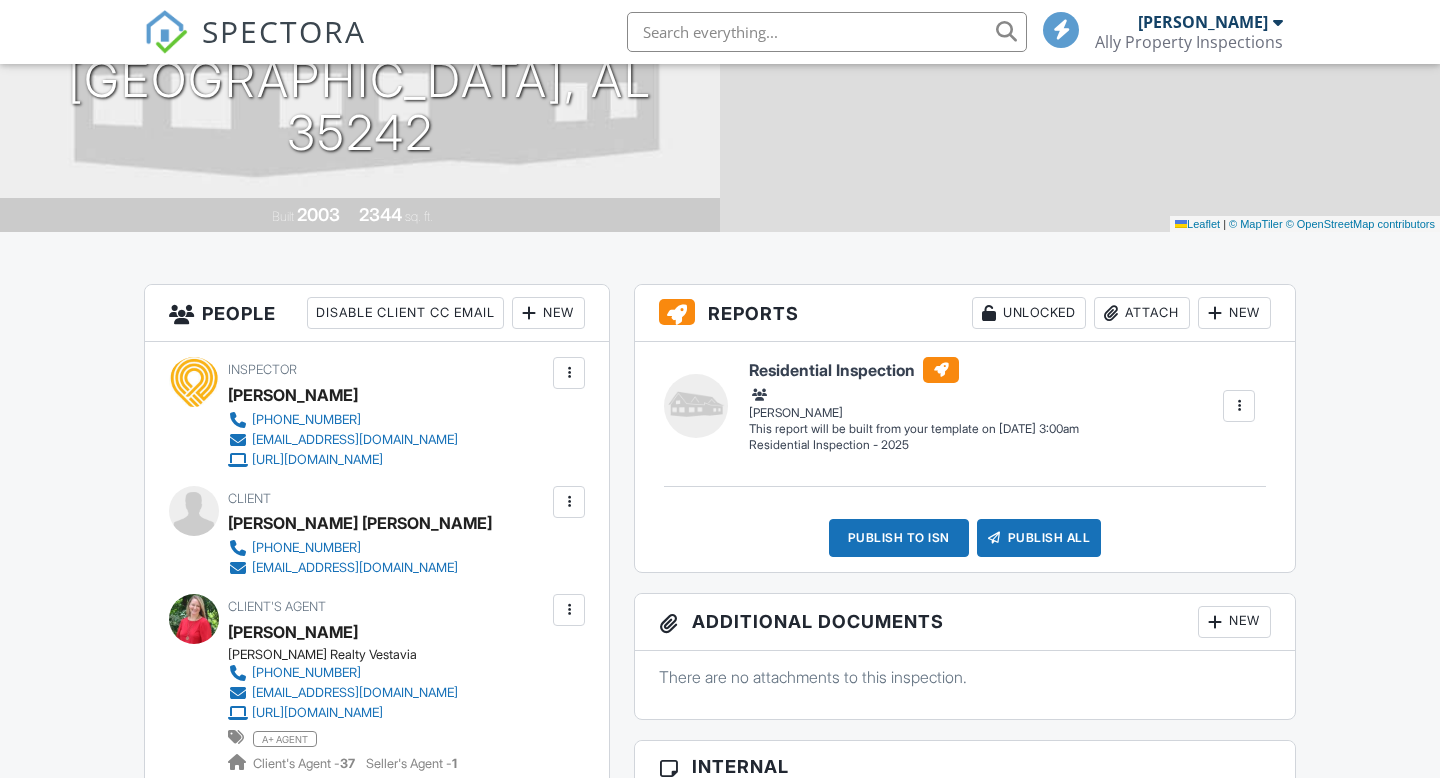click on "New" at bounding box center (1234, 313) 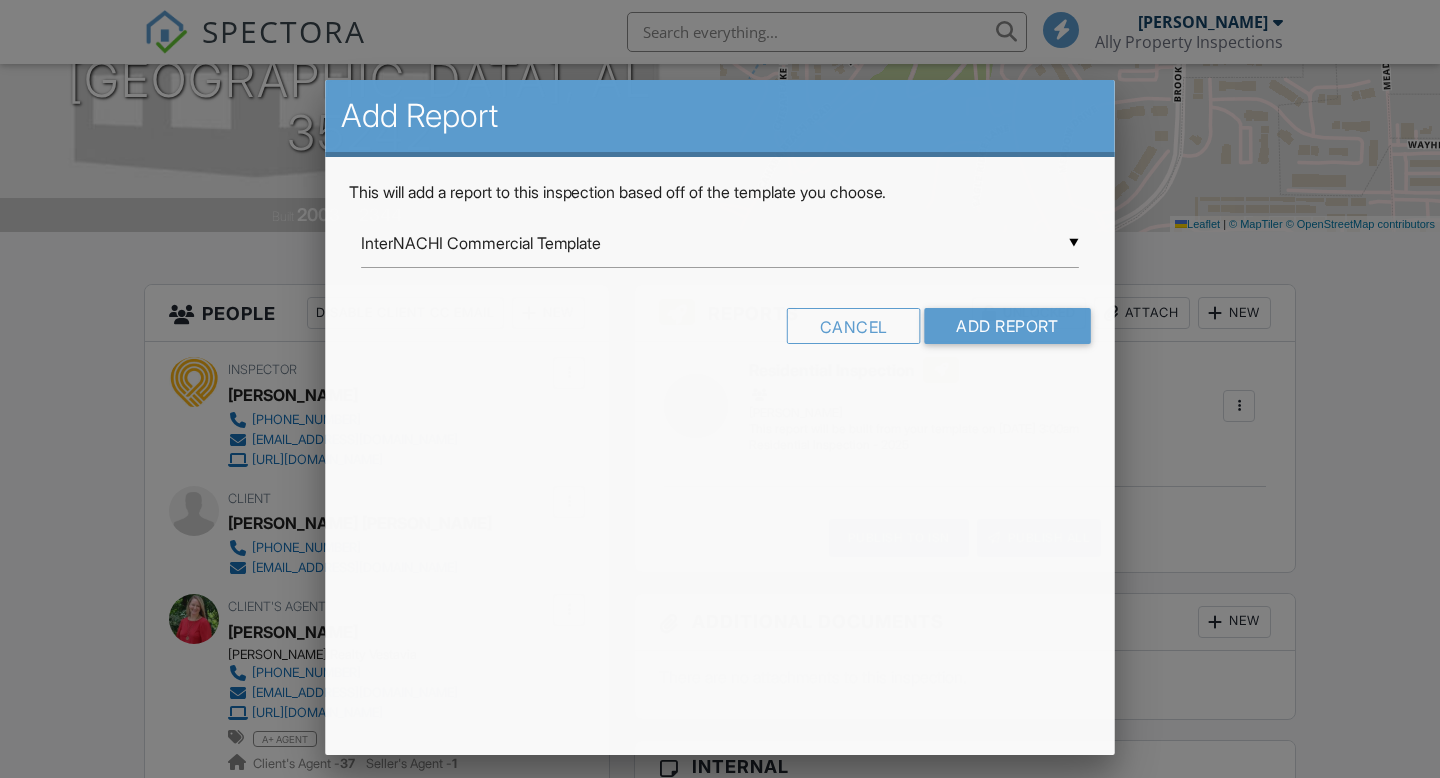 scroll, scrollTop: 0, scrollLeft: 0, axis: both 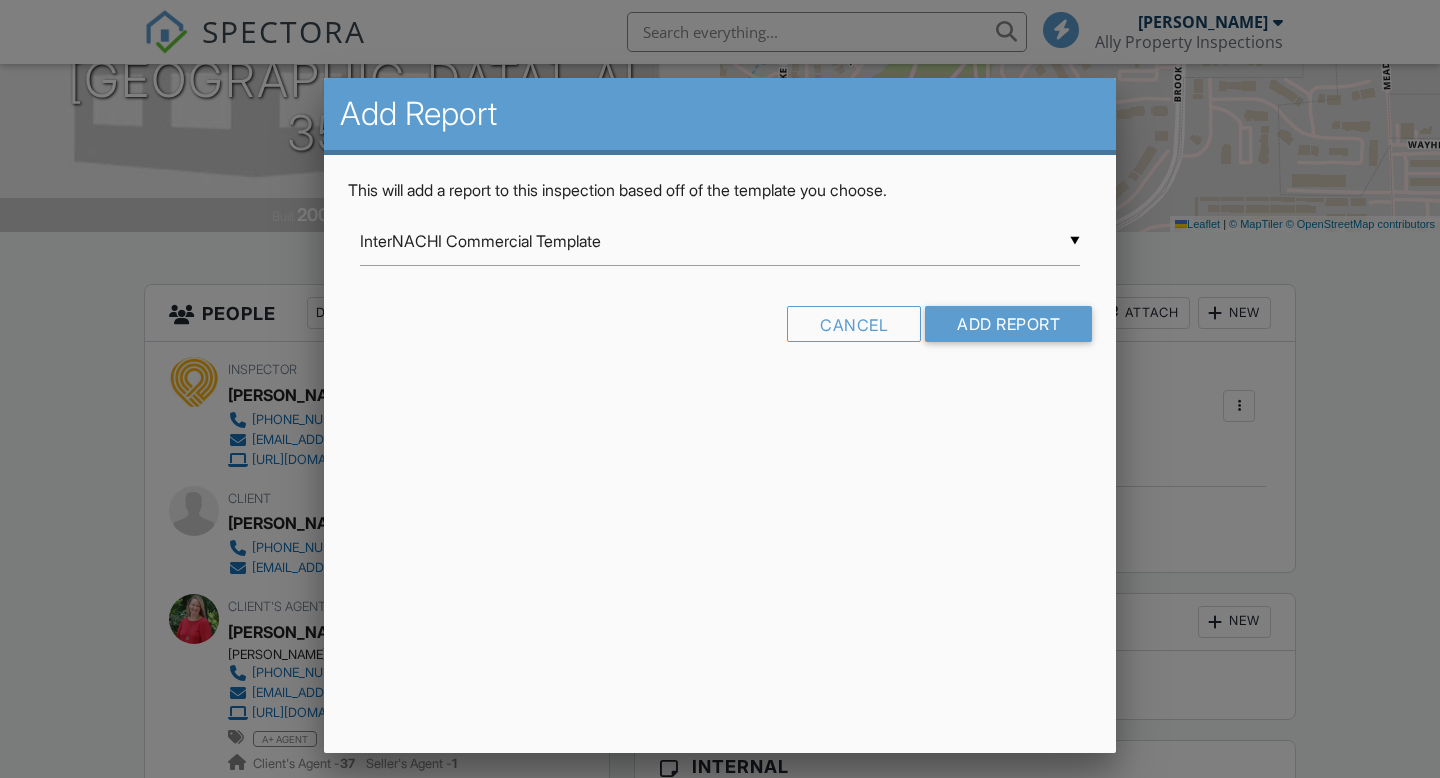 click on "InterNACHI Commercial Template" at bounding box center [720, 241] 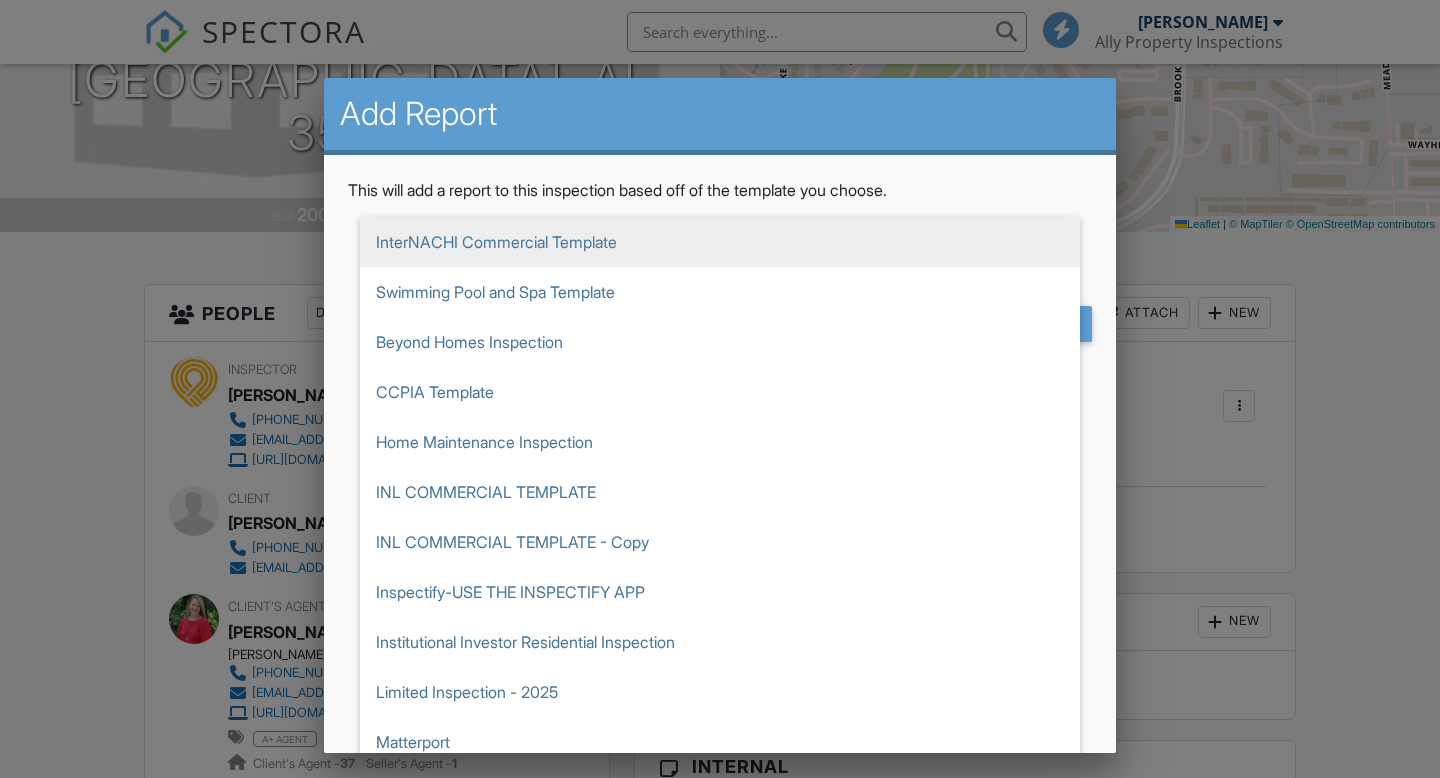 click on "Sewer Lateral Inspection #1" at bounding box center [720, 1142] 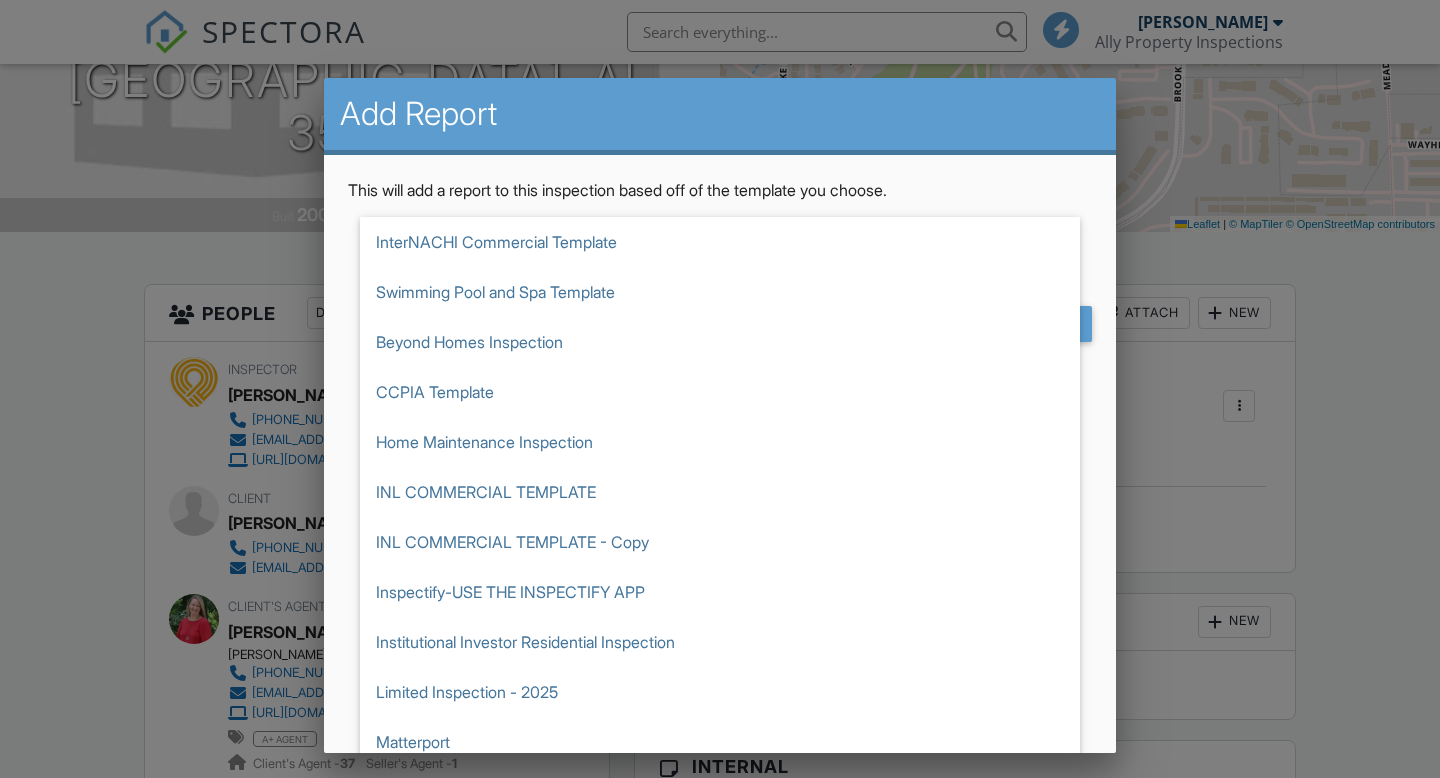 type on "Sewer Lateral Inspection #1" 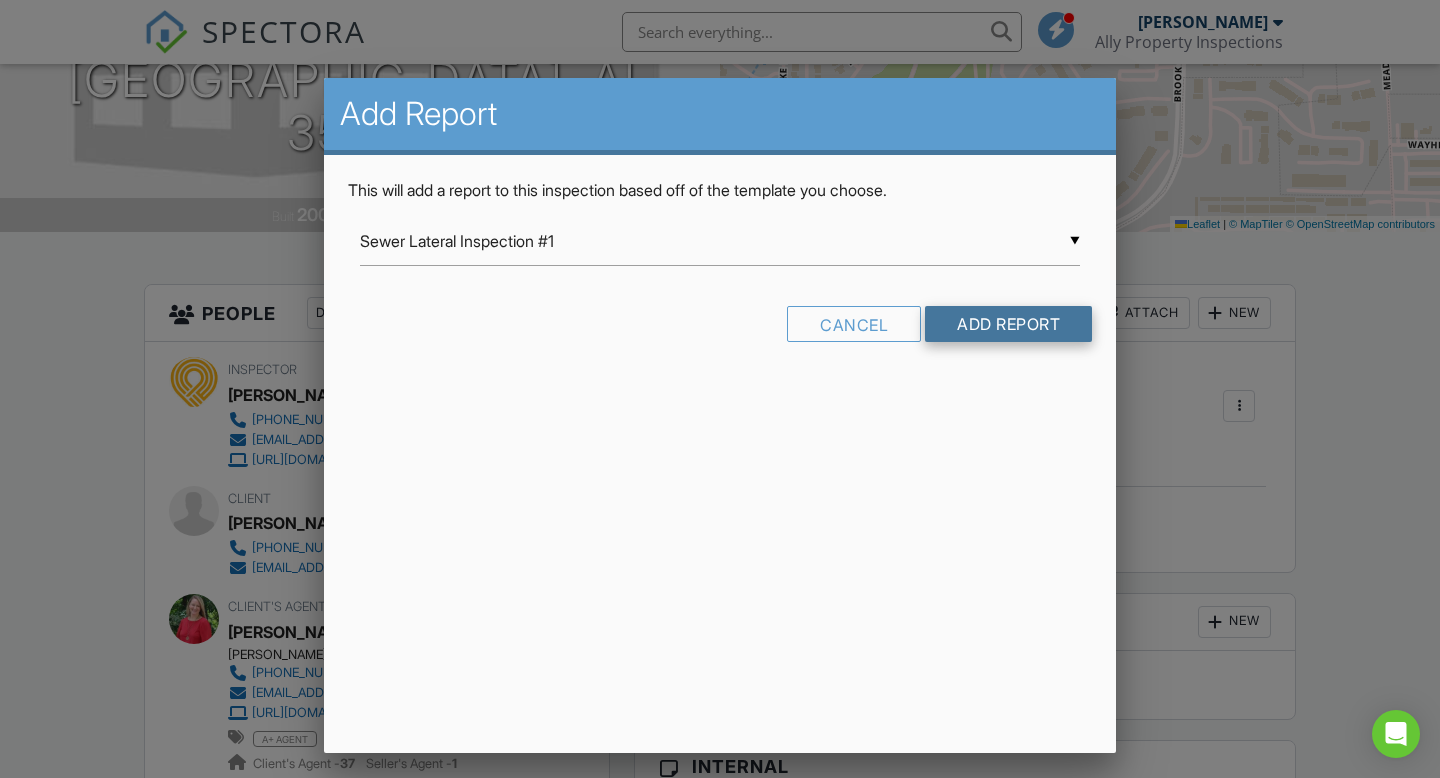 click on "Add Report" at bounding box center (1008, 324) 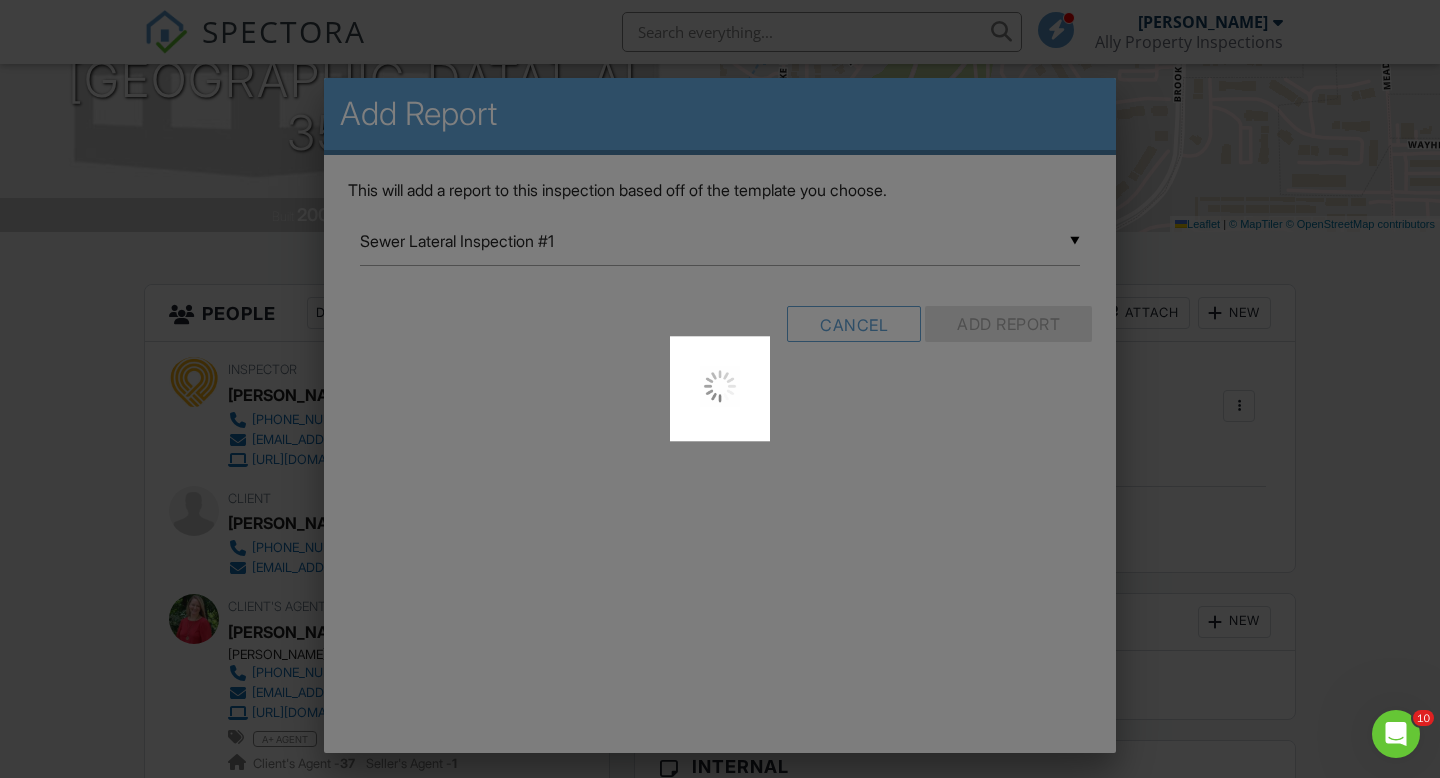 scroll, scrollTop: 0, scrollLeft: 0, axis: both 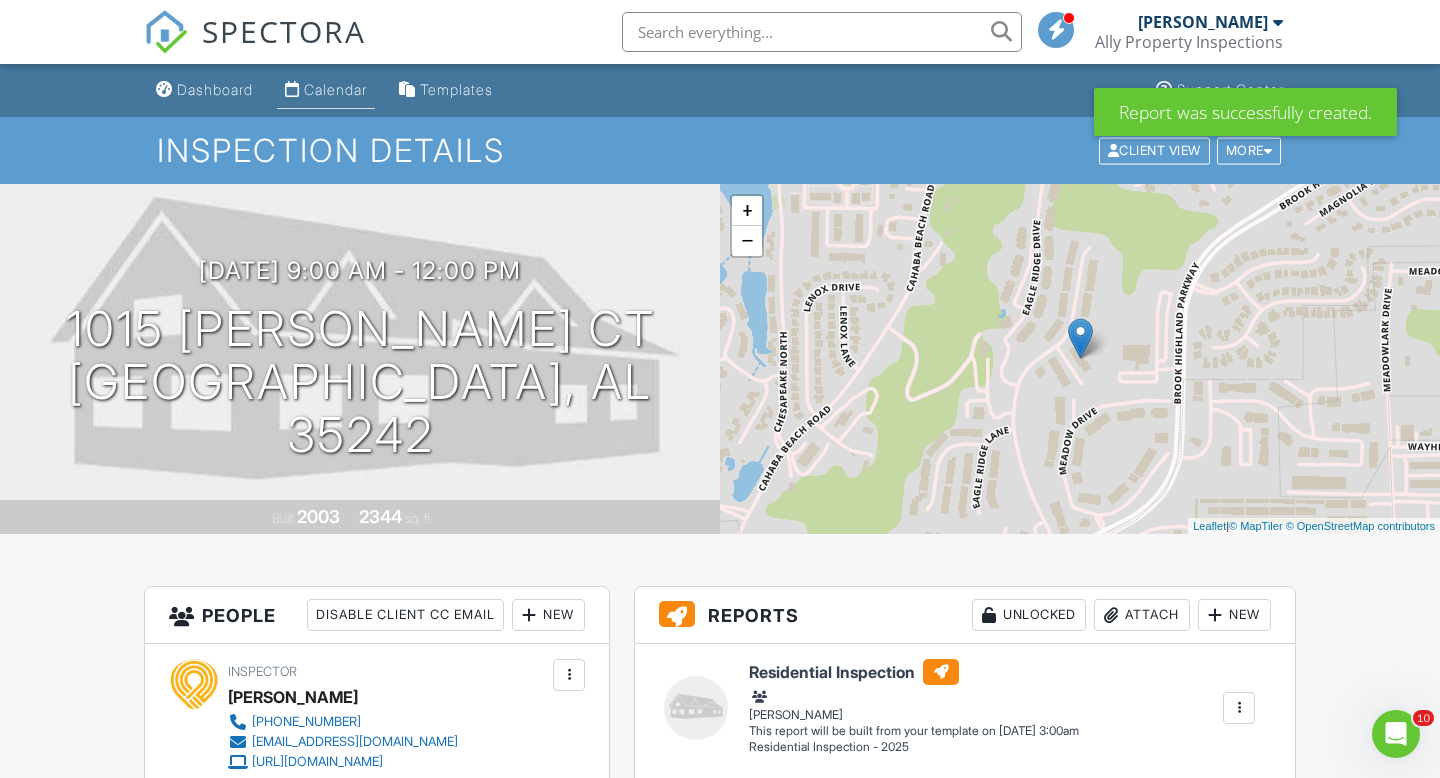 click on "Calendar" at bounding box center (335, 89) 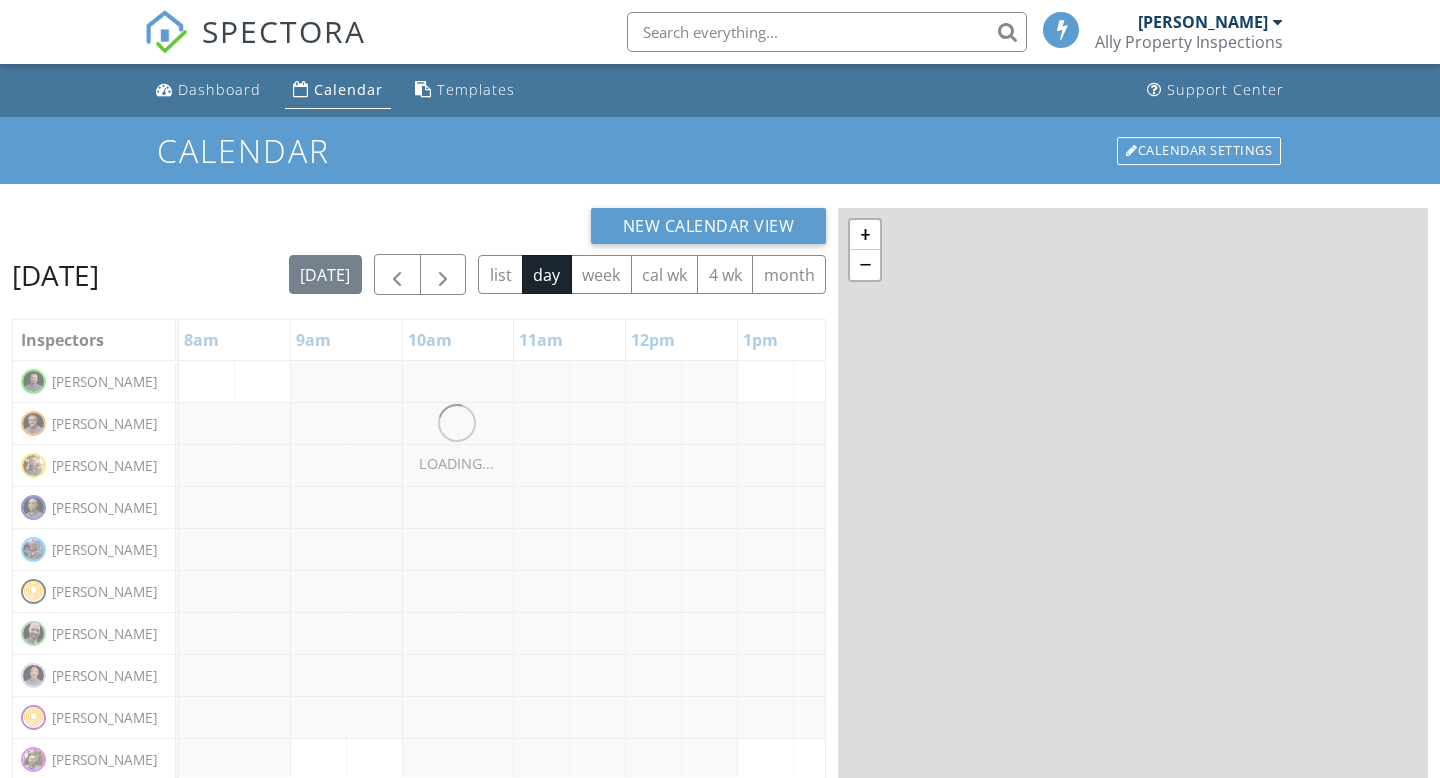 scroll, scrollTop: 0, scrollLeft: 0, axis: both 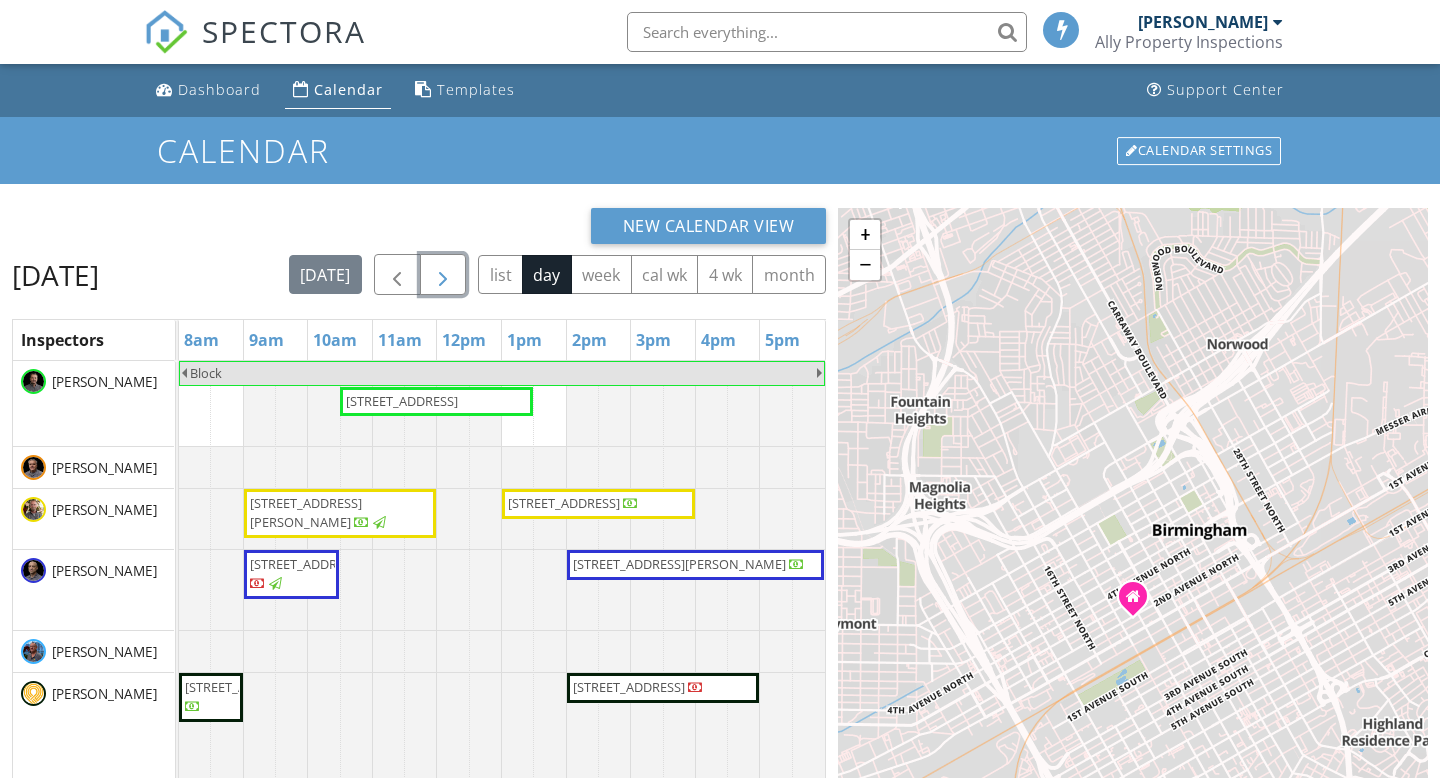 click at bounding box center [443, 275] 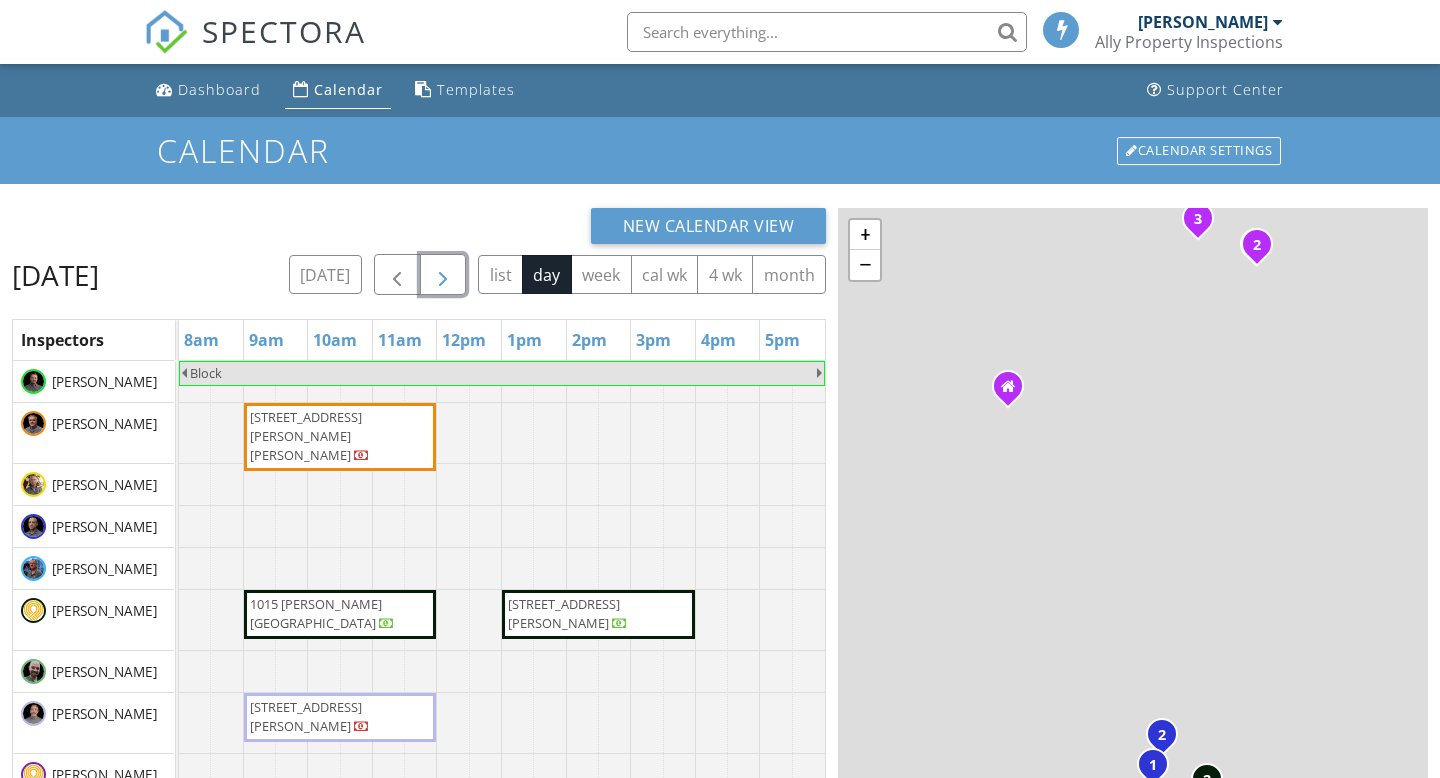 scroll, scrollTop: 0, scrollLeft: 0, axis: both 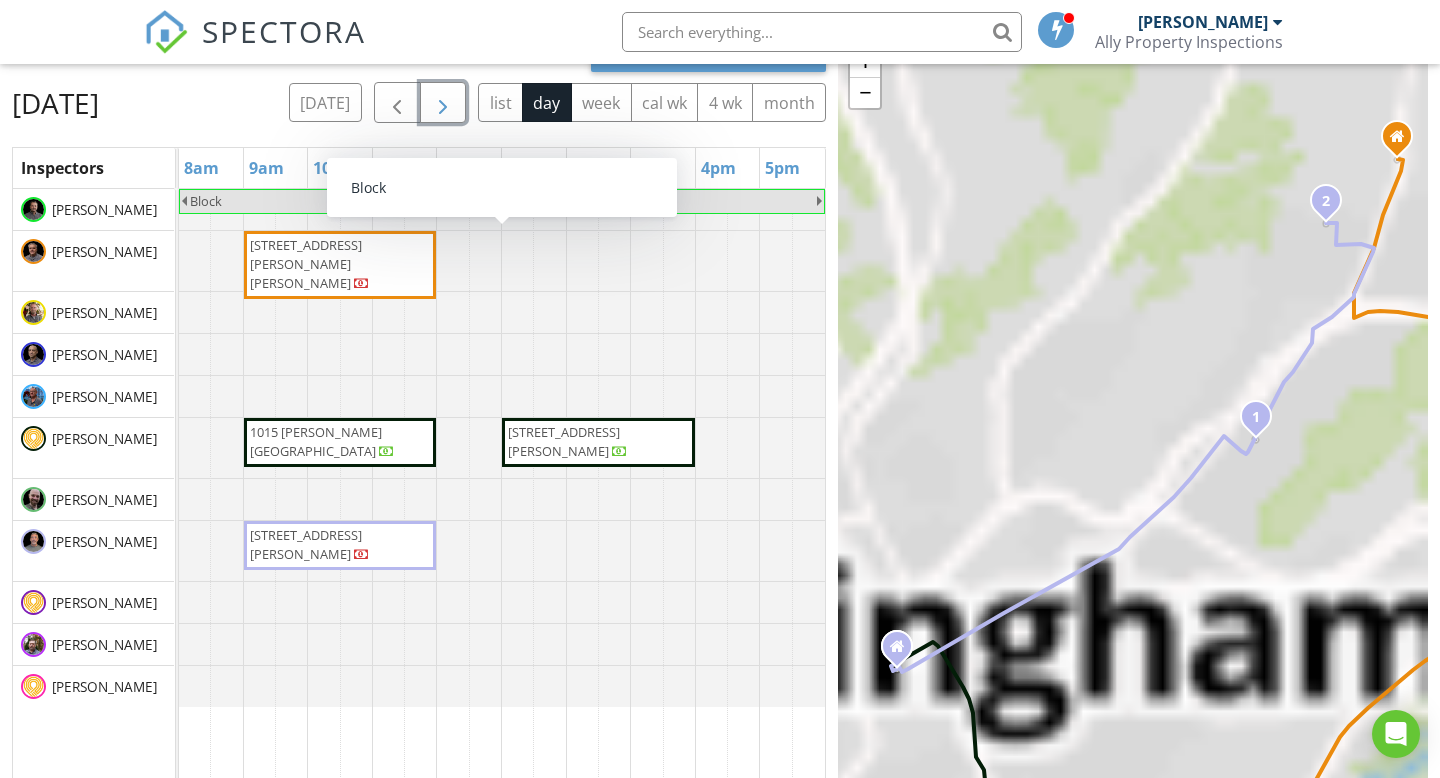 click on "[STREET_ADDRESS][PERSON_NAME][PERSON_NAME]" at bounding box center [340, 265] 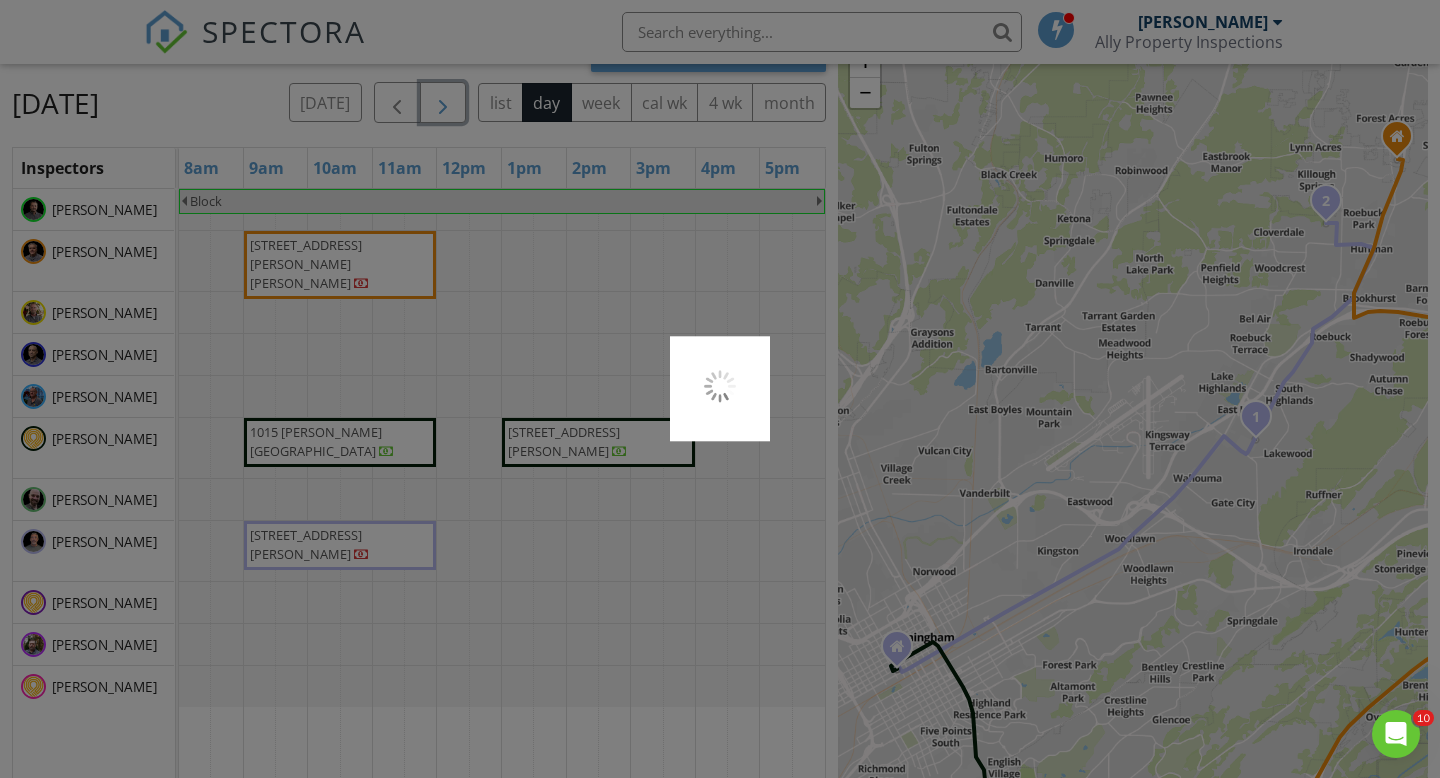 scroll, scrollTop: 0, scrollLeft: 0, axis: both 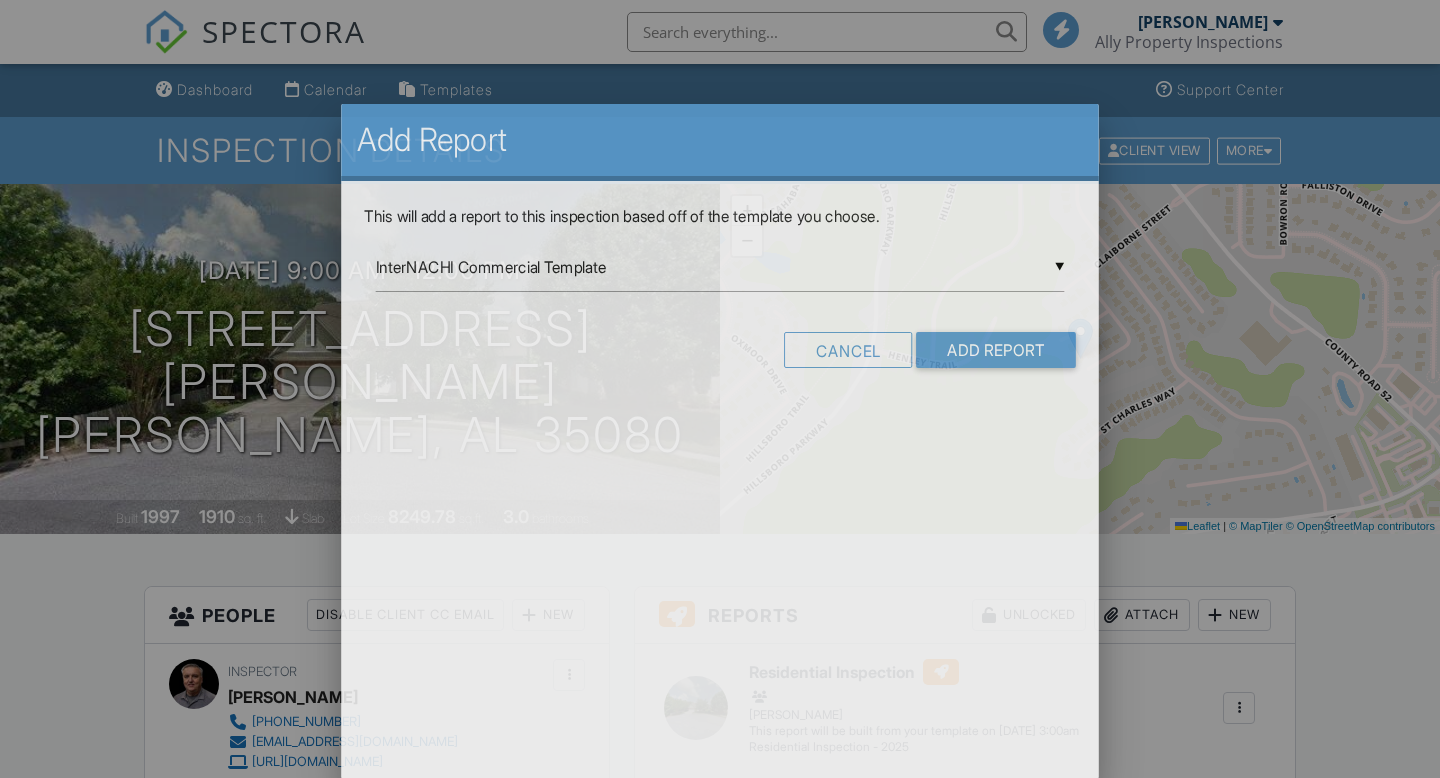 click on "InterNACHI Commercial Template" at bounding box center (720, 267) 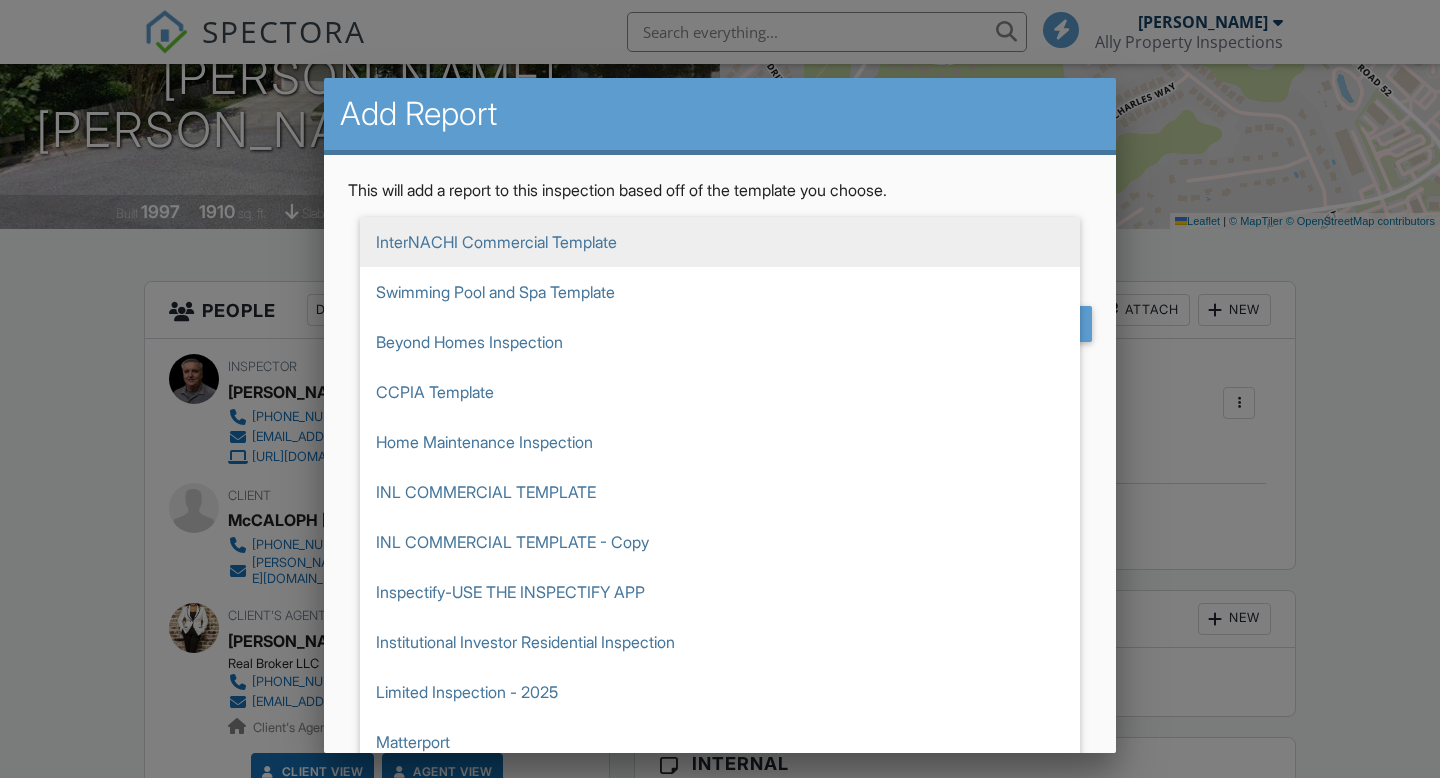 scroll, scrollTop: 305, scrollLeft: 0, axis: vertical 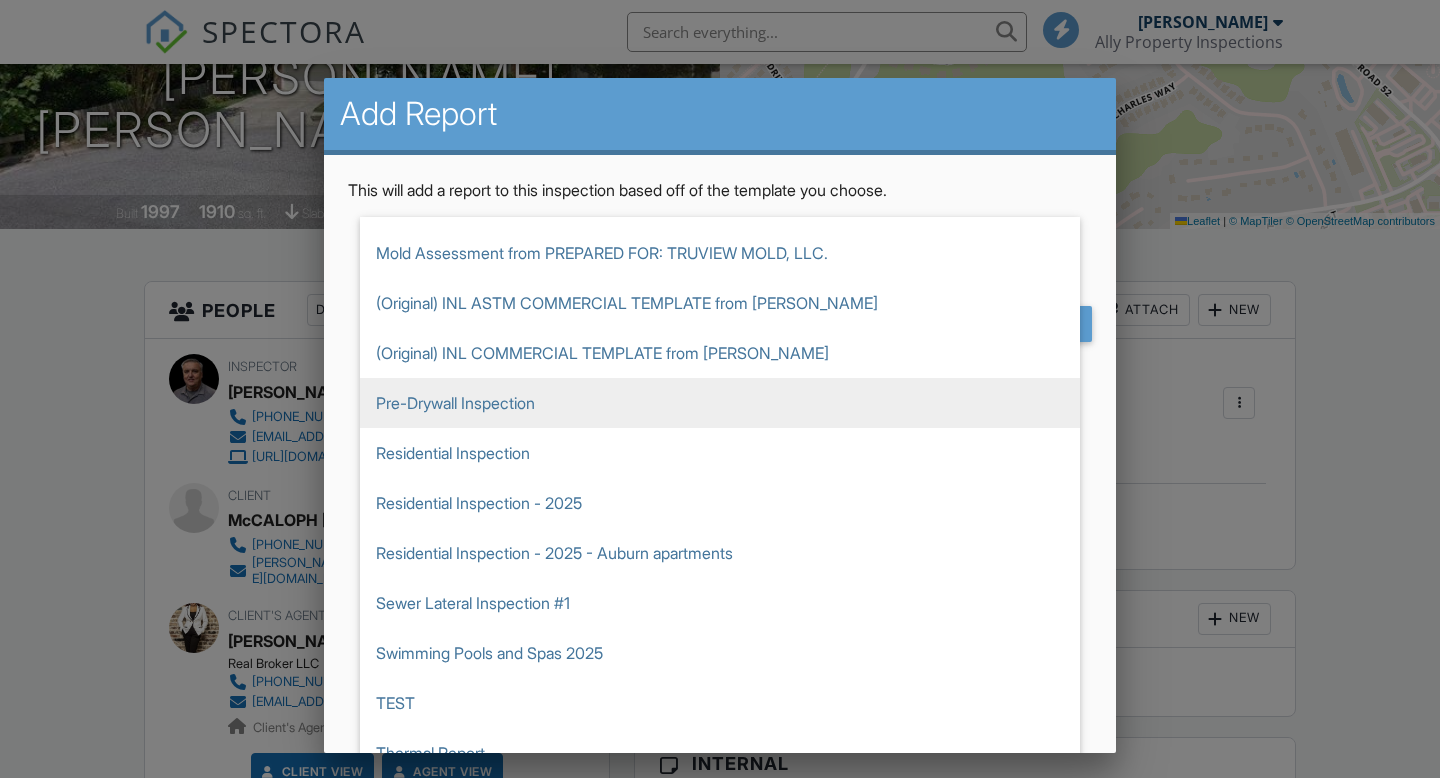 click on "Sewer Lateral Inspection #1" at bounding box center (720, 603) 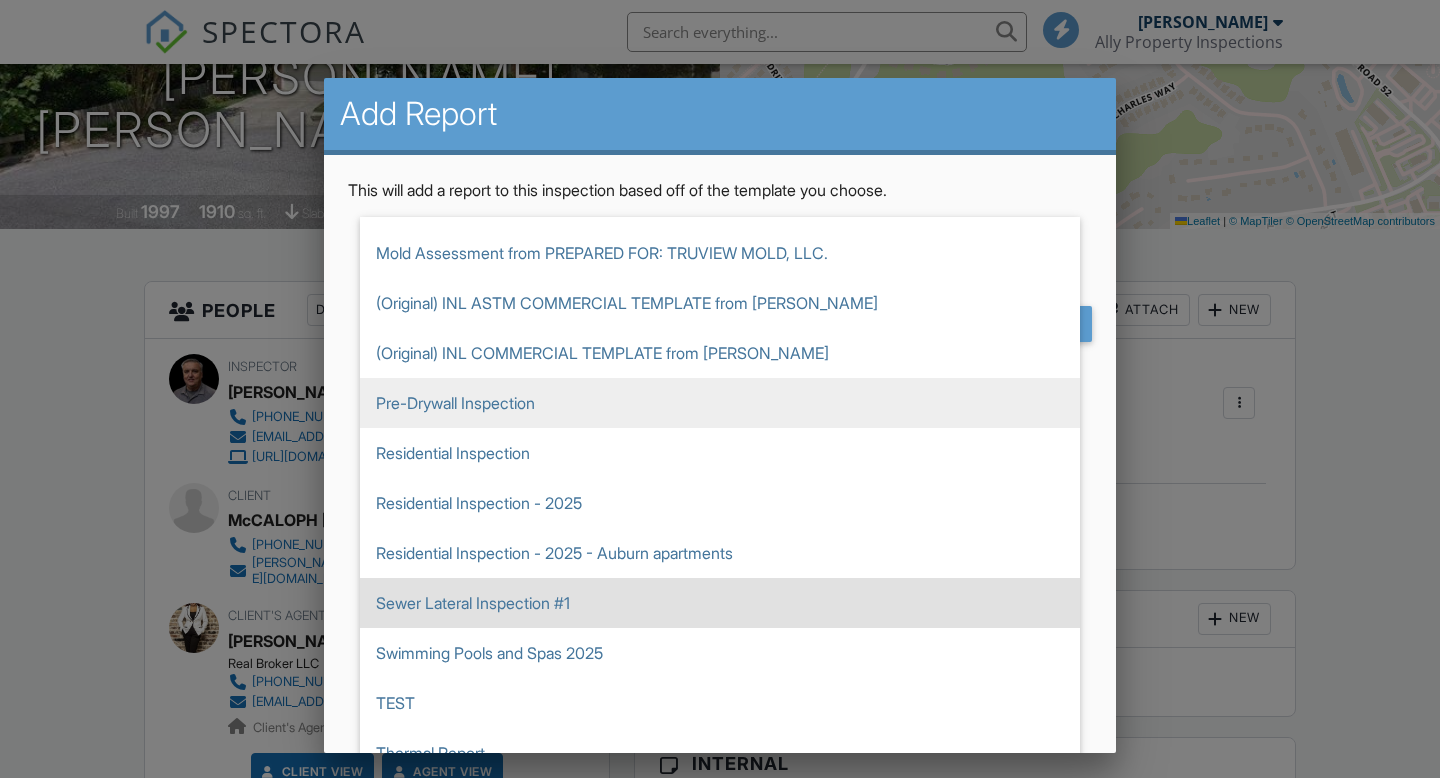 type on "Sewer Lateral Inspection #1" 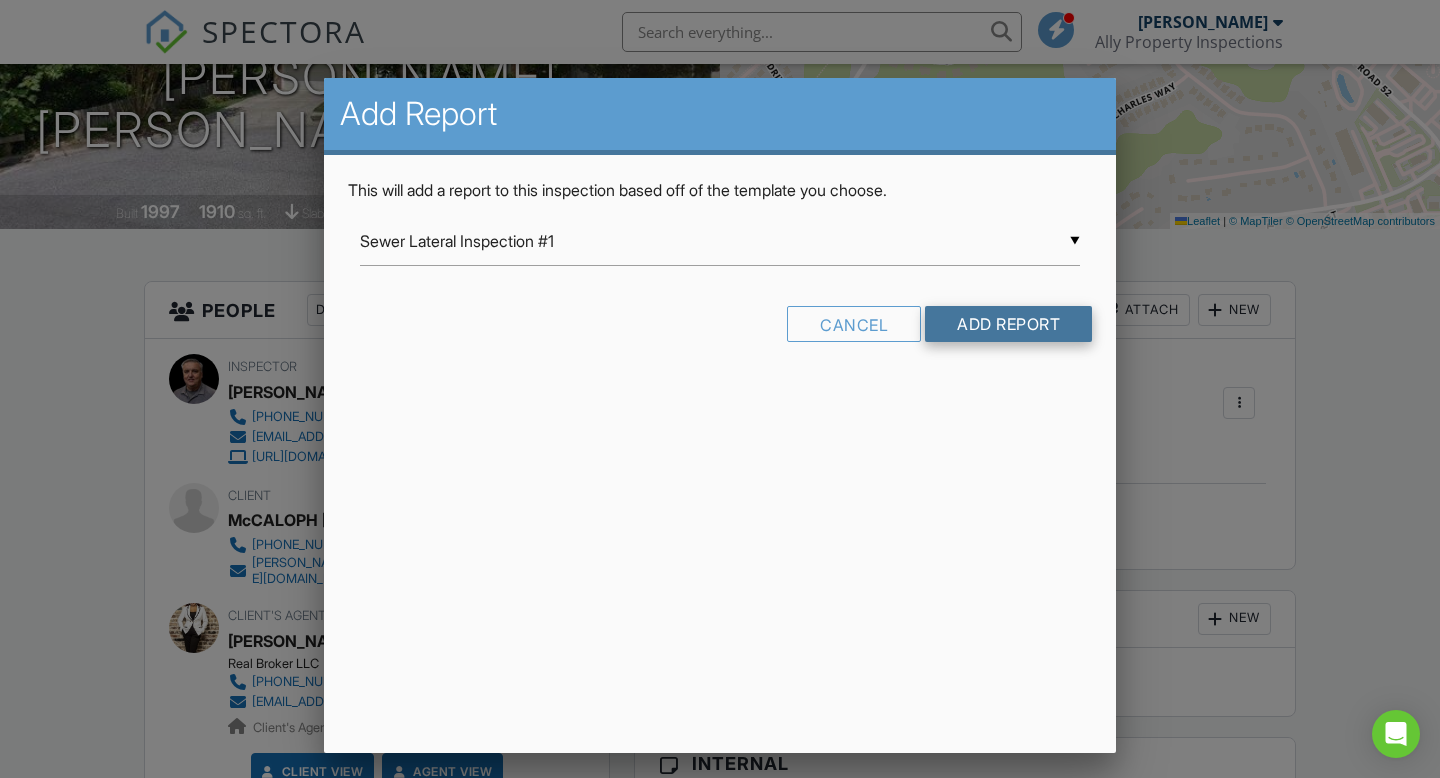 click on "Add Report" at bounding box center [1008, 324] 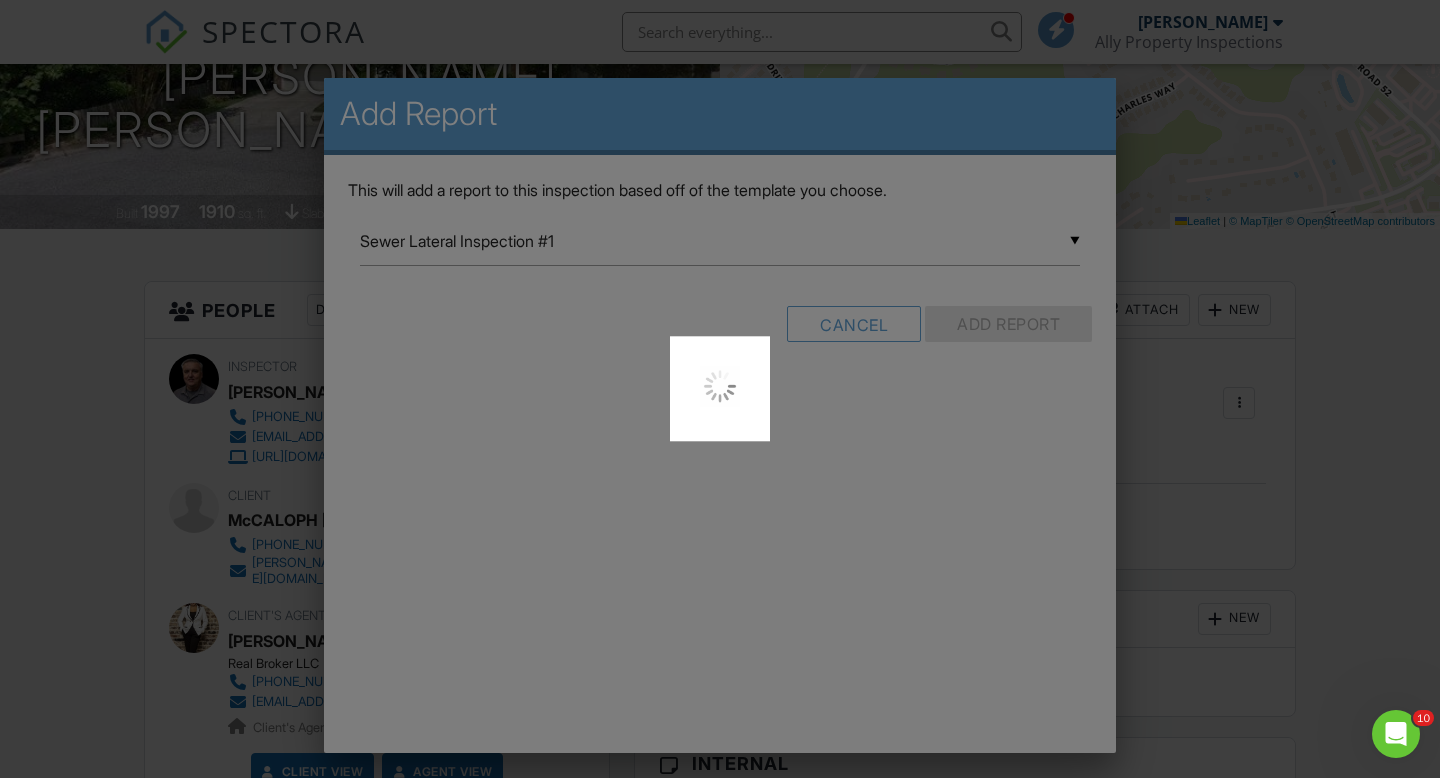 scroll, scrollTop: 0, scrollLeft: 0, axis: both 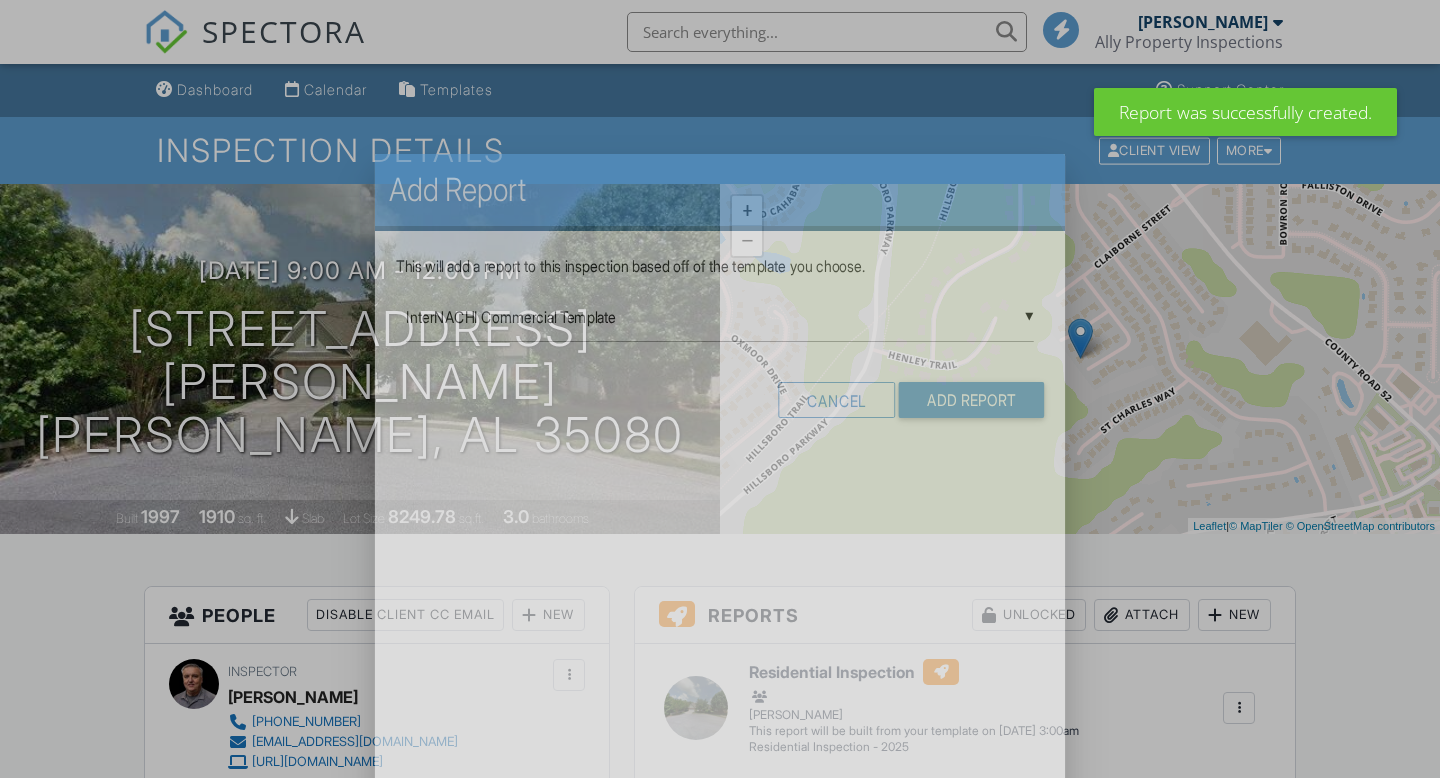 click on "InterNACHI Commercial Template" at bounding box center [719, 317] 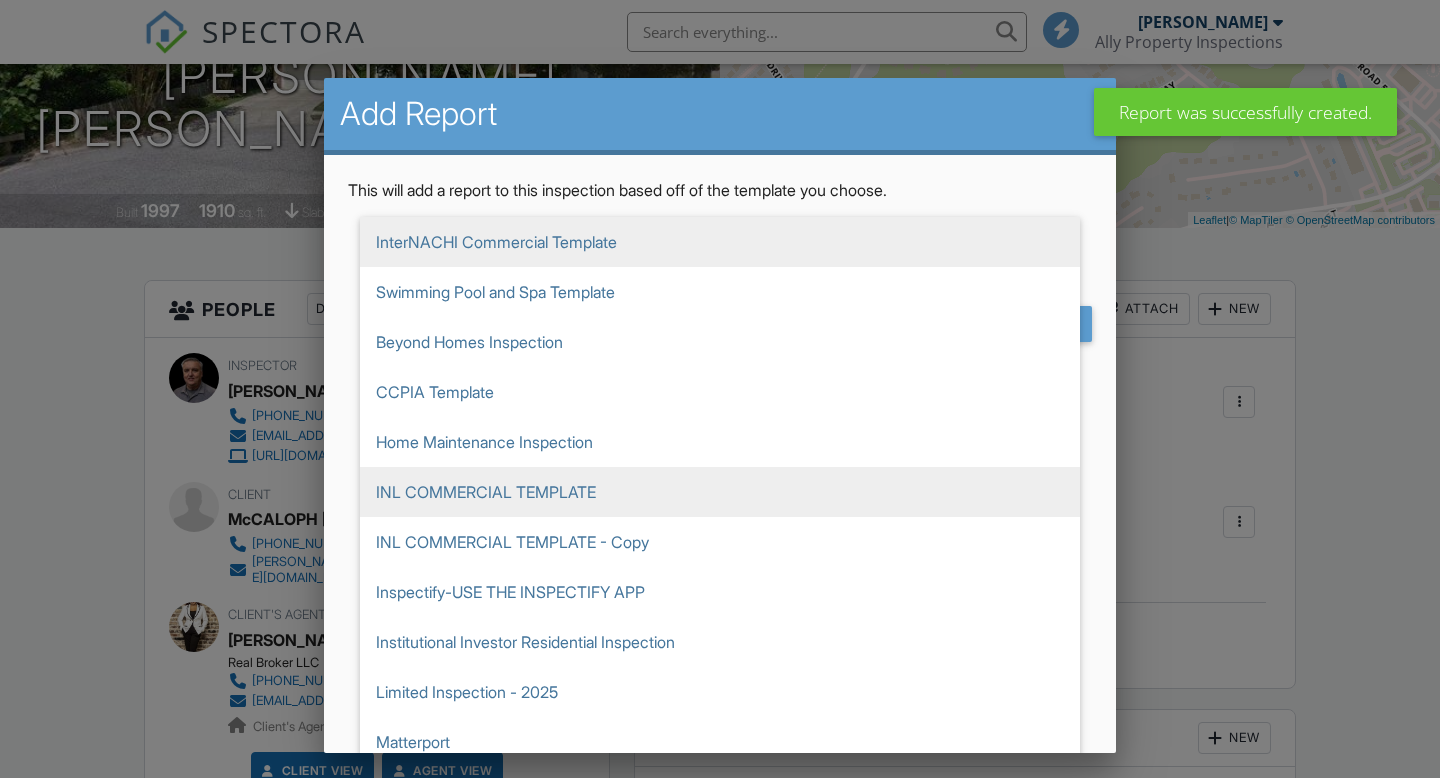 scroll, scrollTop: 306, scrollLeft: 0, axis: vertical 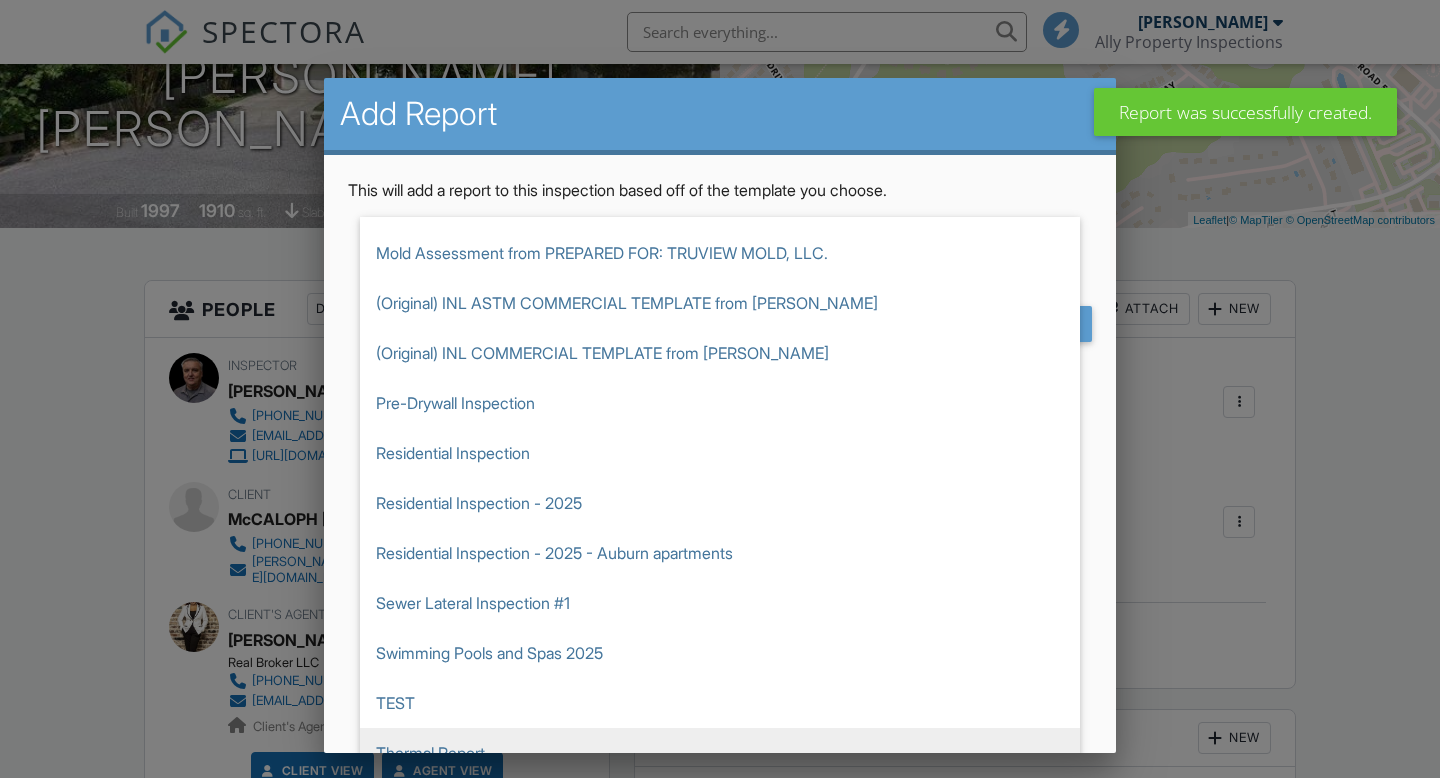 click on "Thermal Report" at bounding box center [720, 753] 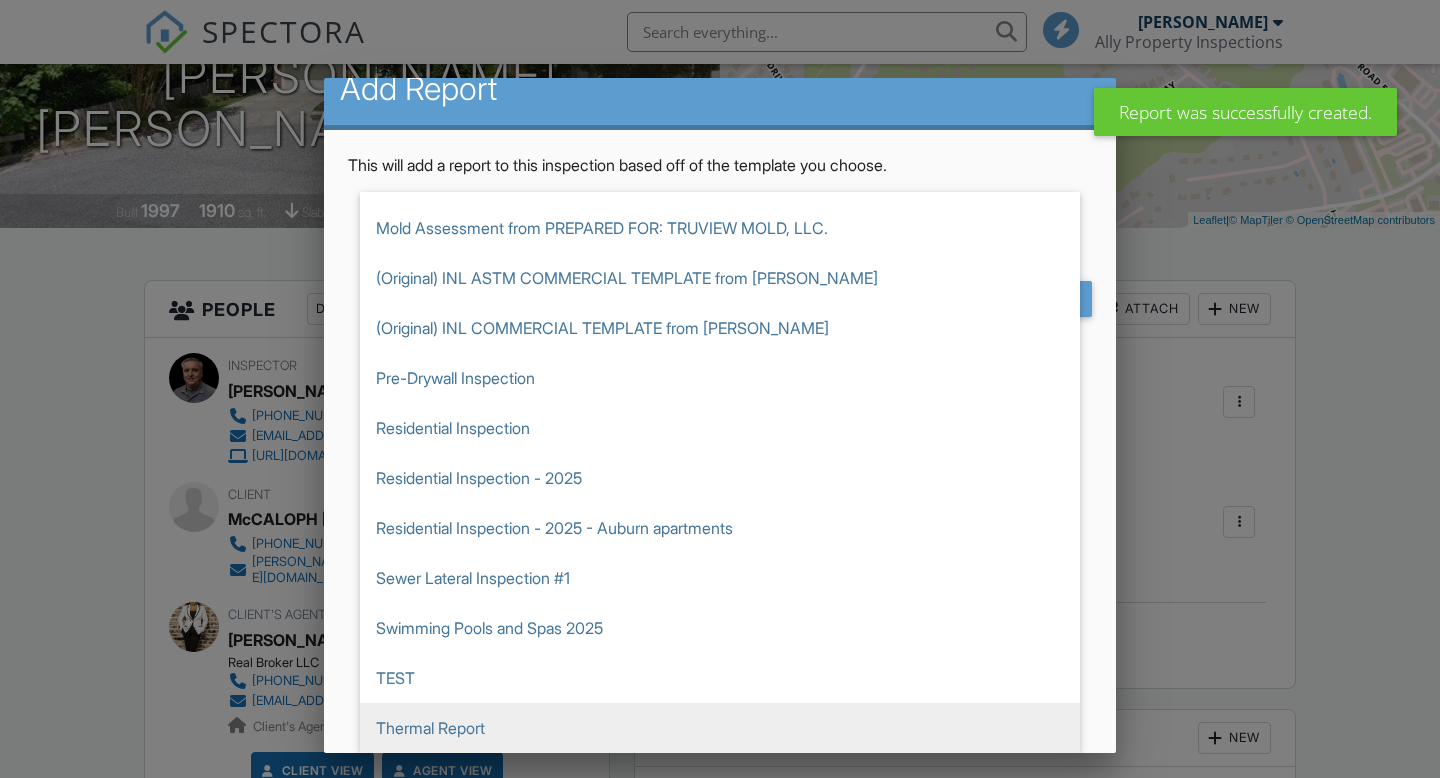 scroll, scrollTop: 0, scrollLeft: 0, axis: both 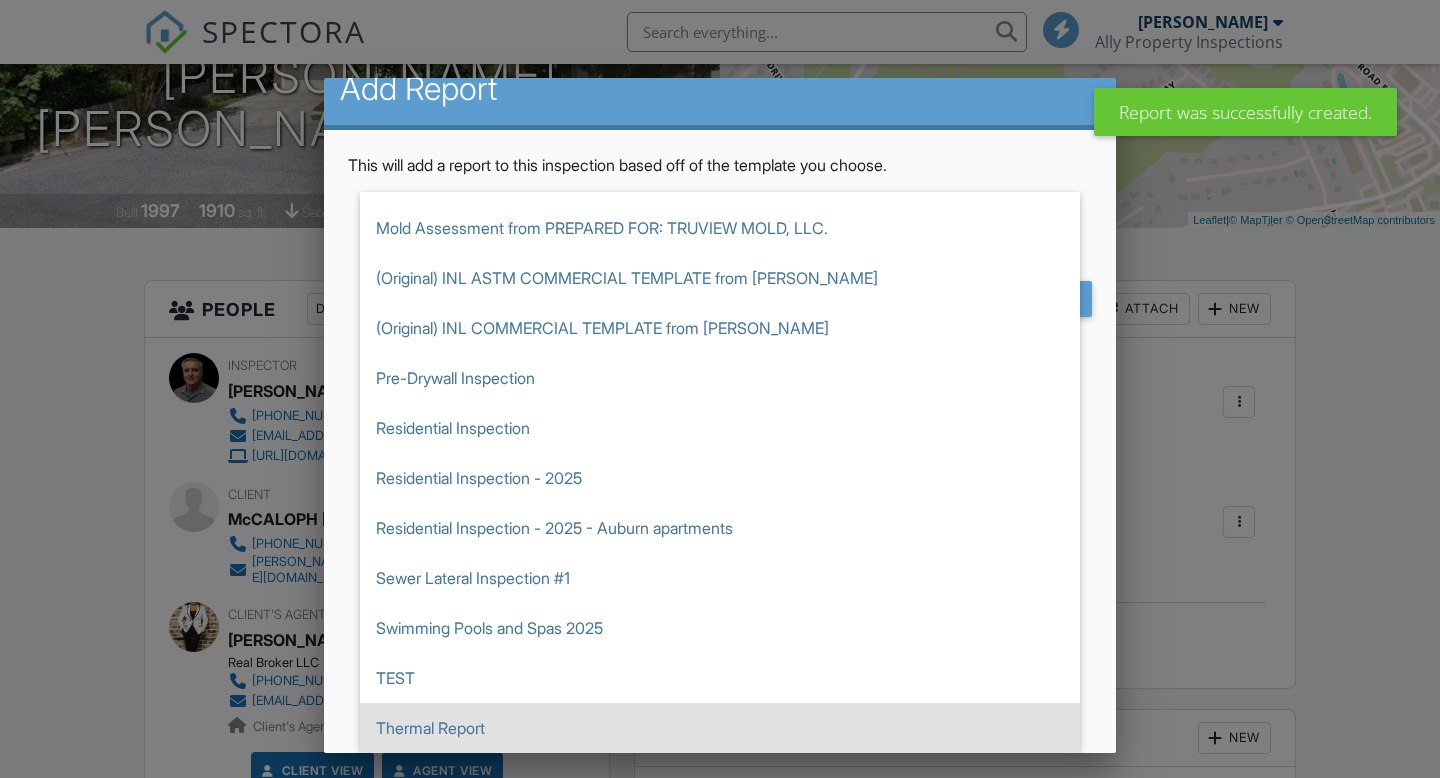 type on "Thermal Report" 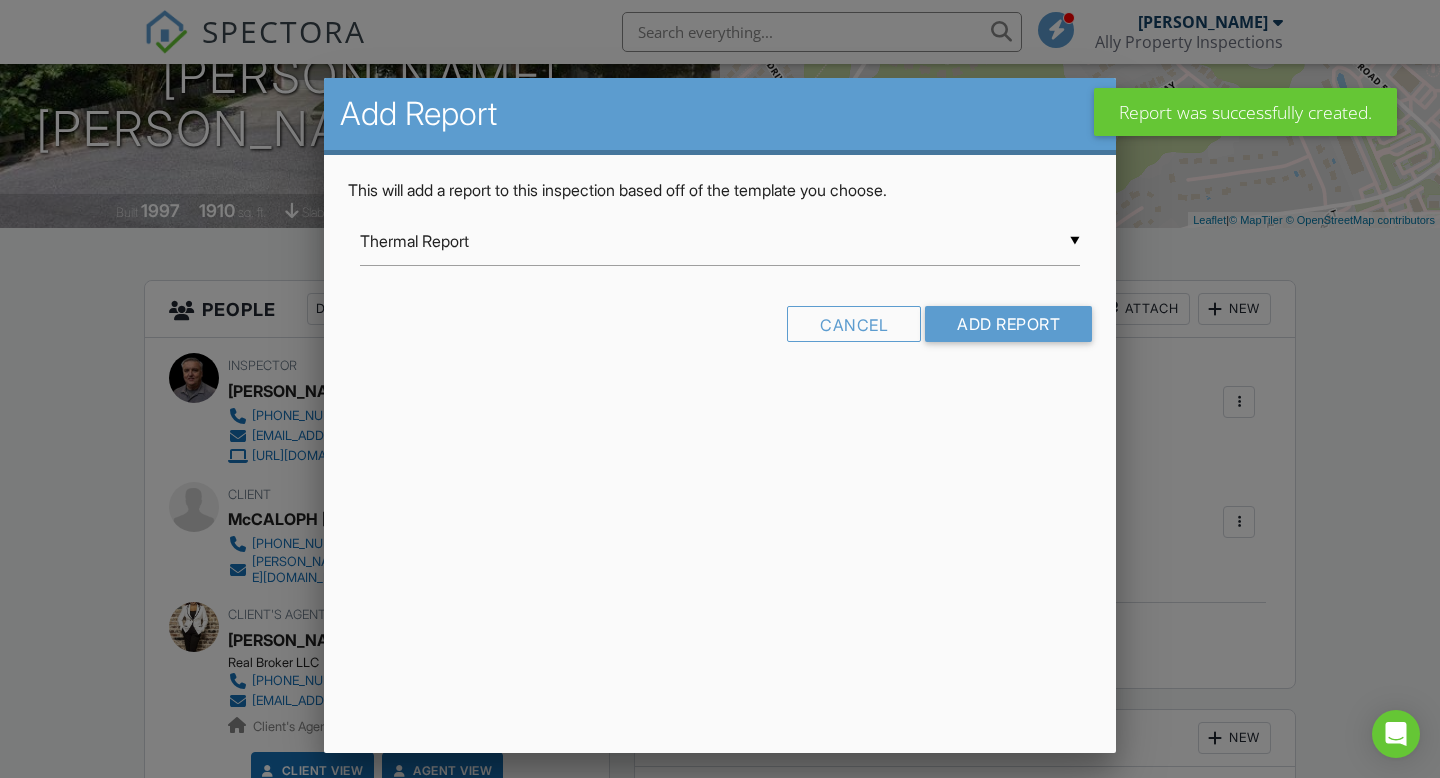 scroll, scrollTop: 0, scrollLeft: 0, axis: both 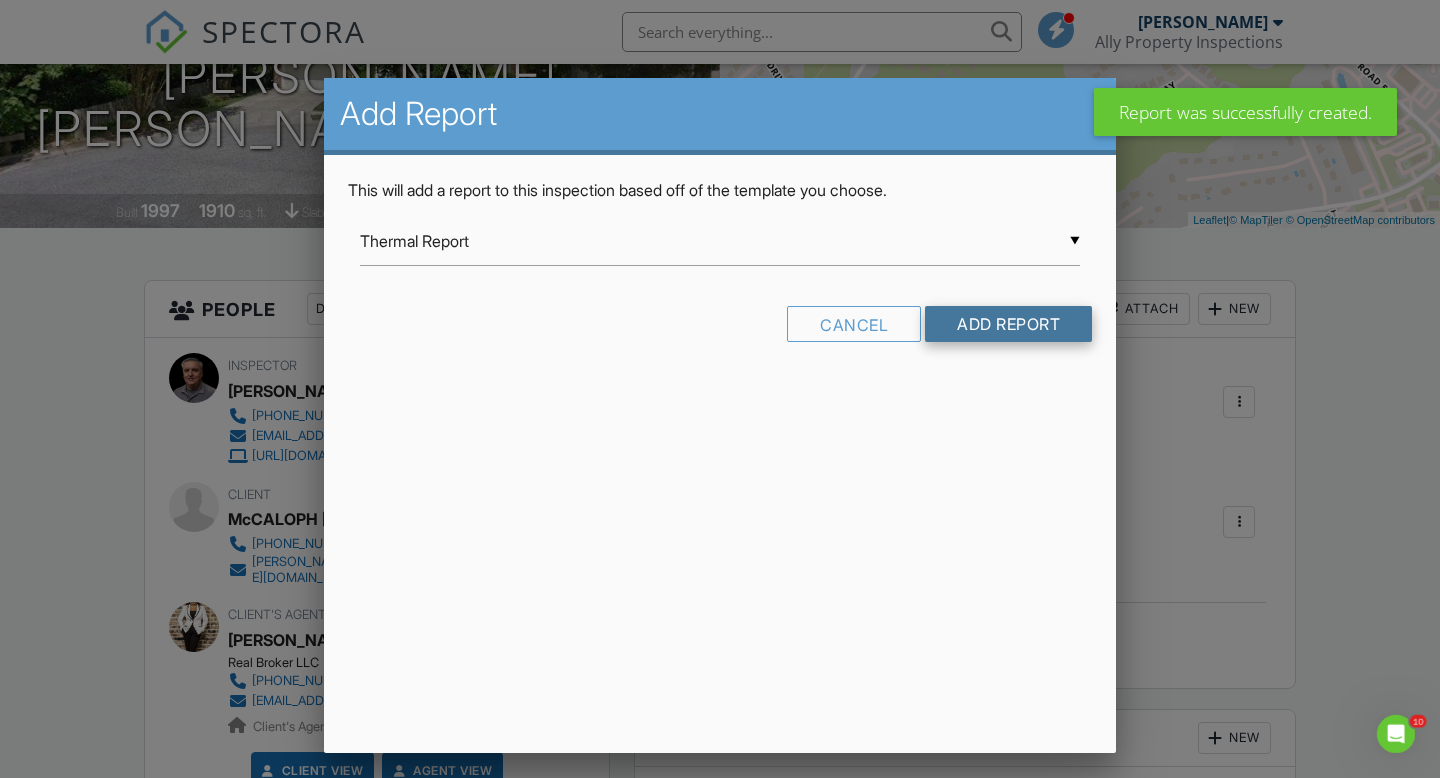 click on "Add Report" at bounding box center [1008, 324] 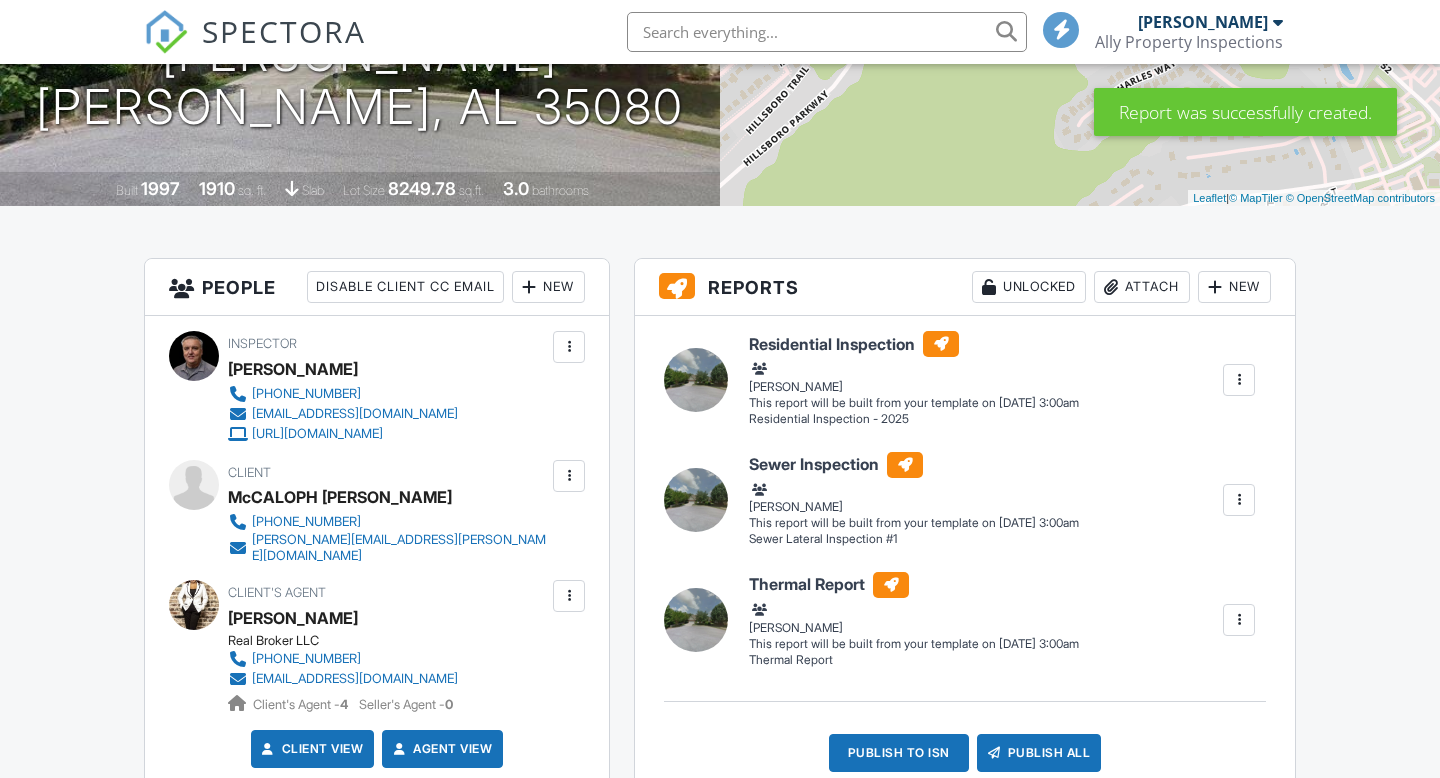scroll, scrollTop: 328, scrollLeft: 0, axis: vertical 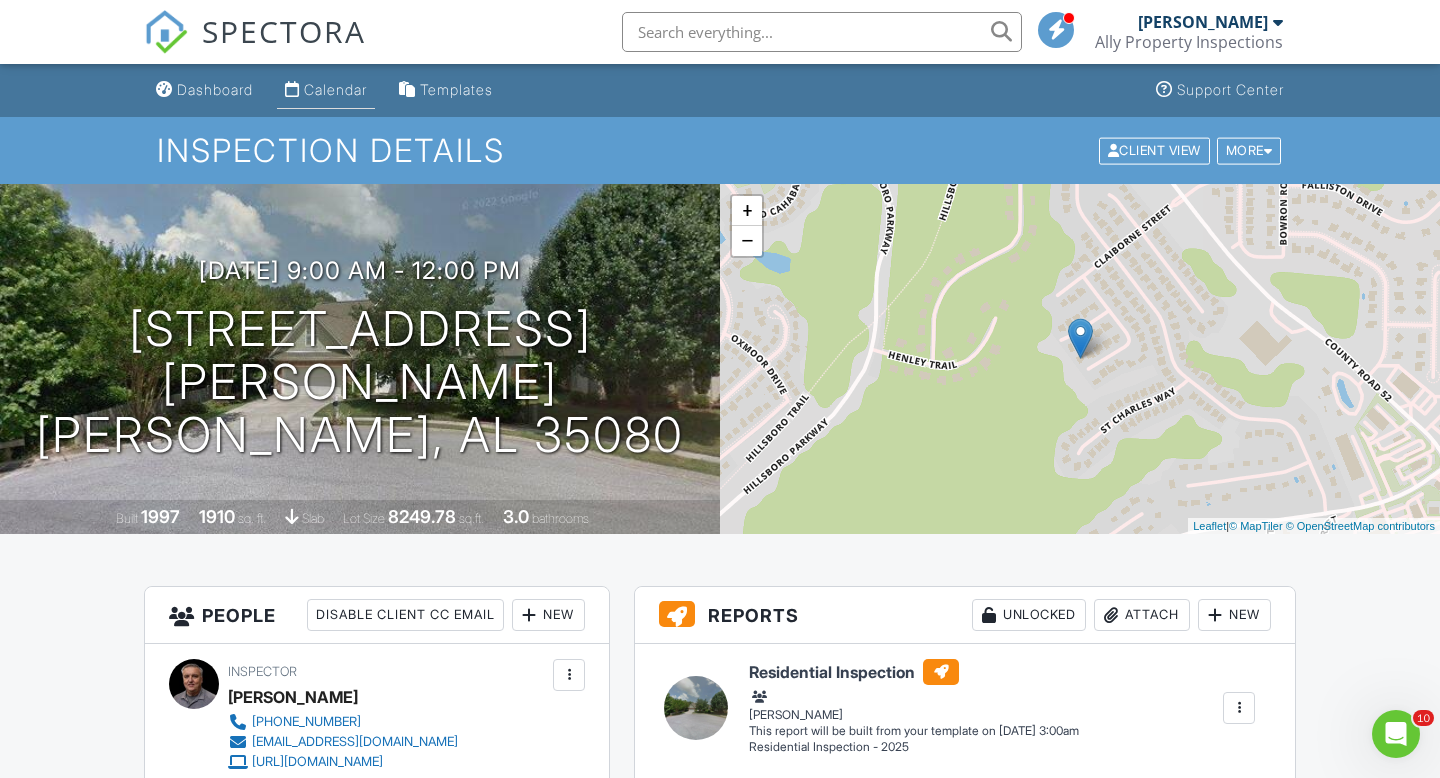 click on "Calendar" at bounding box center (335, 89) 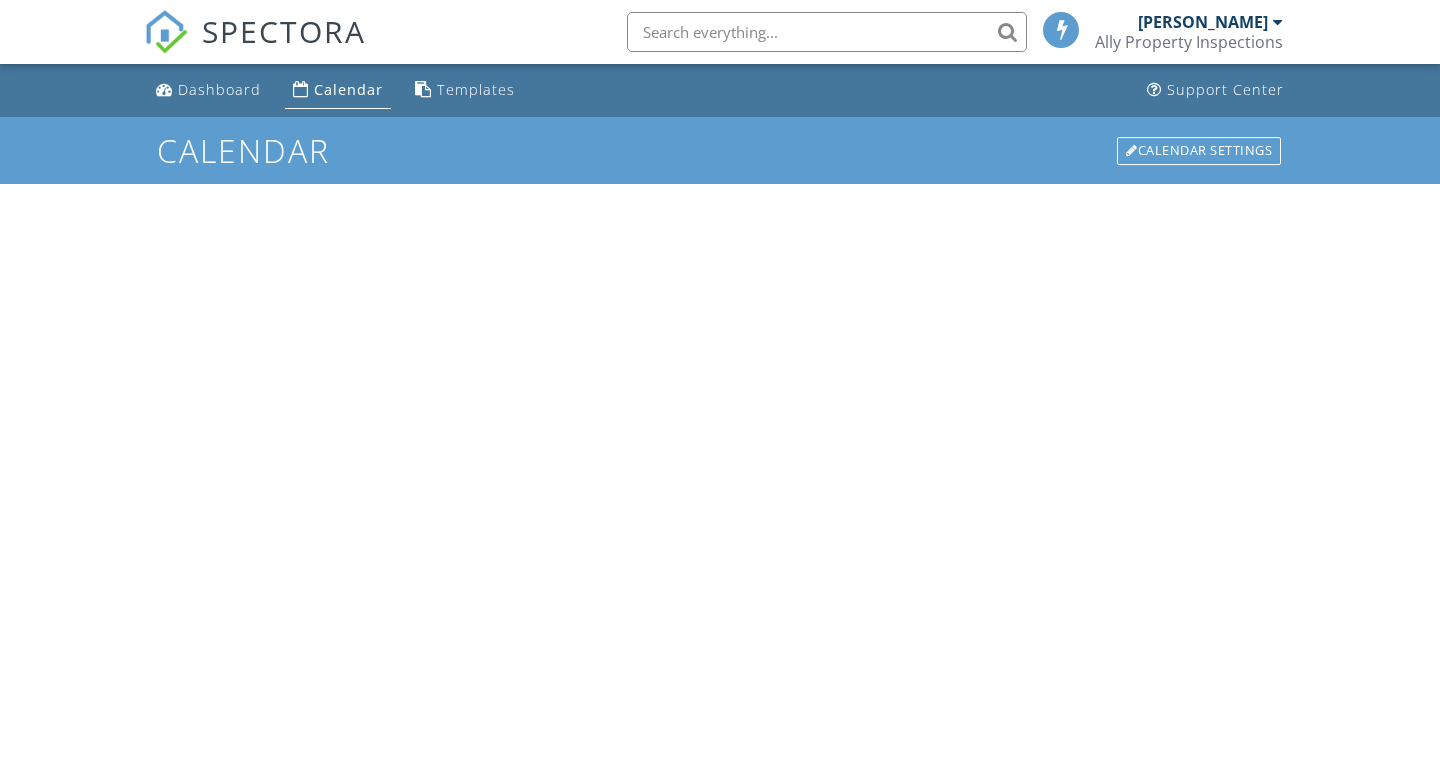 scroll, scrollTop: 0, scrollLeft: 0, axis: both 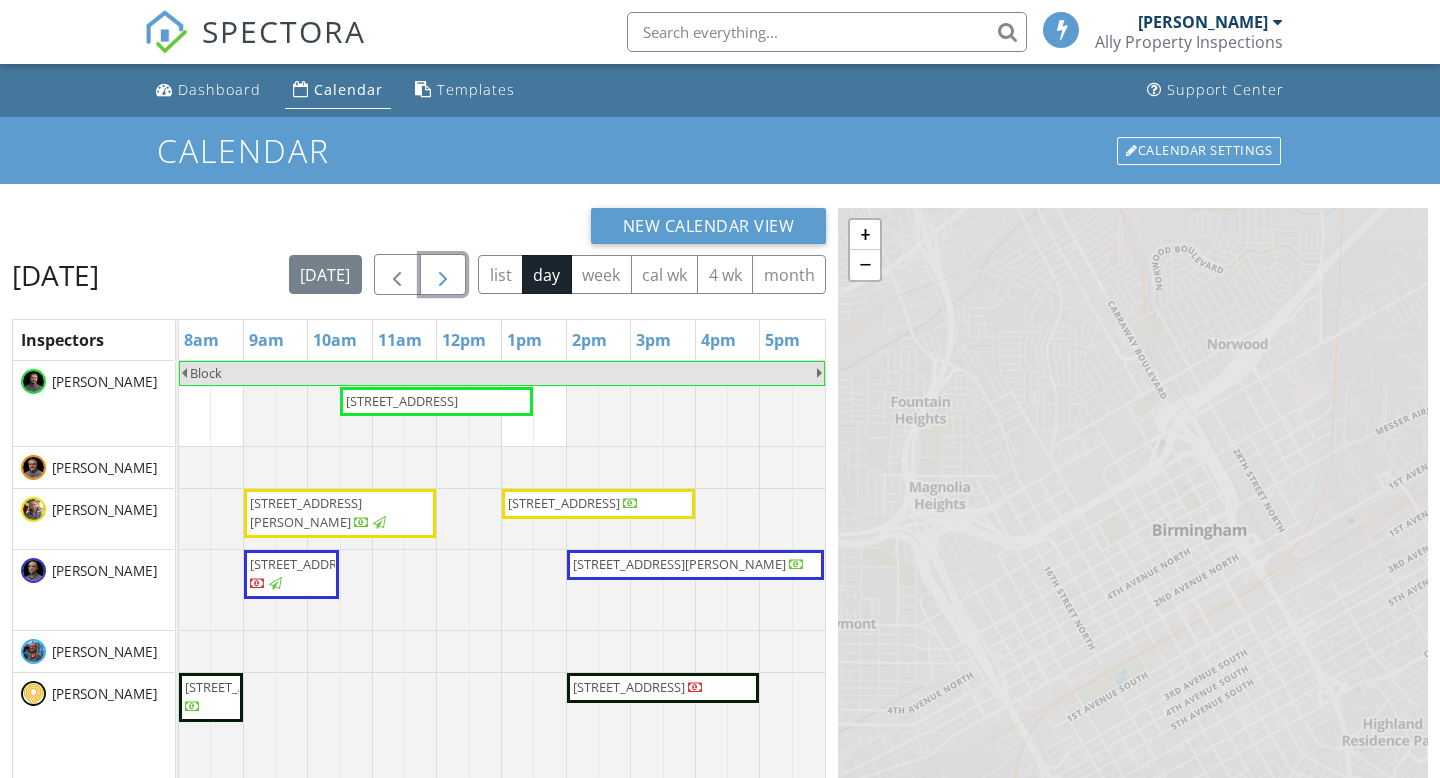 click at bounding box center (443, 275) 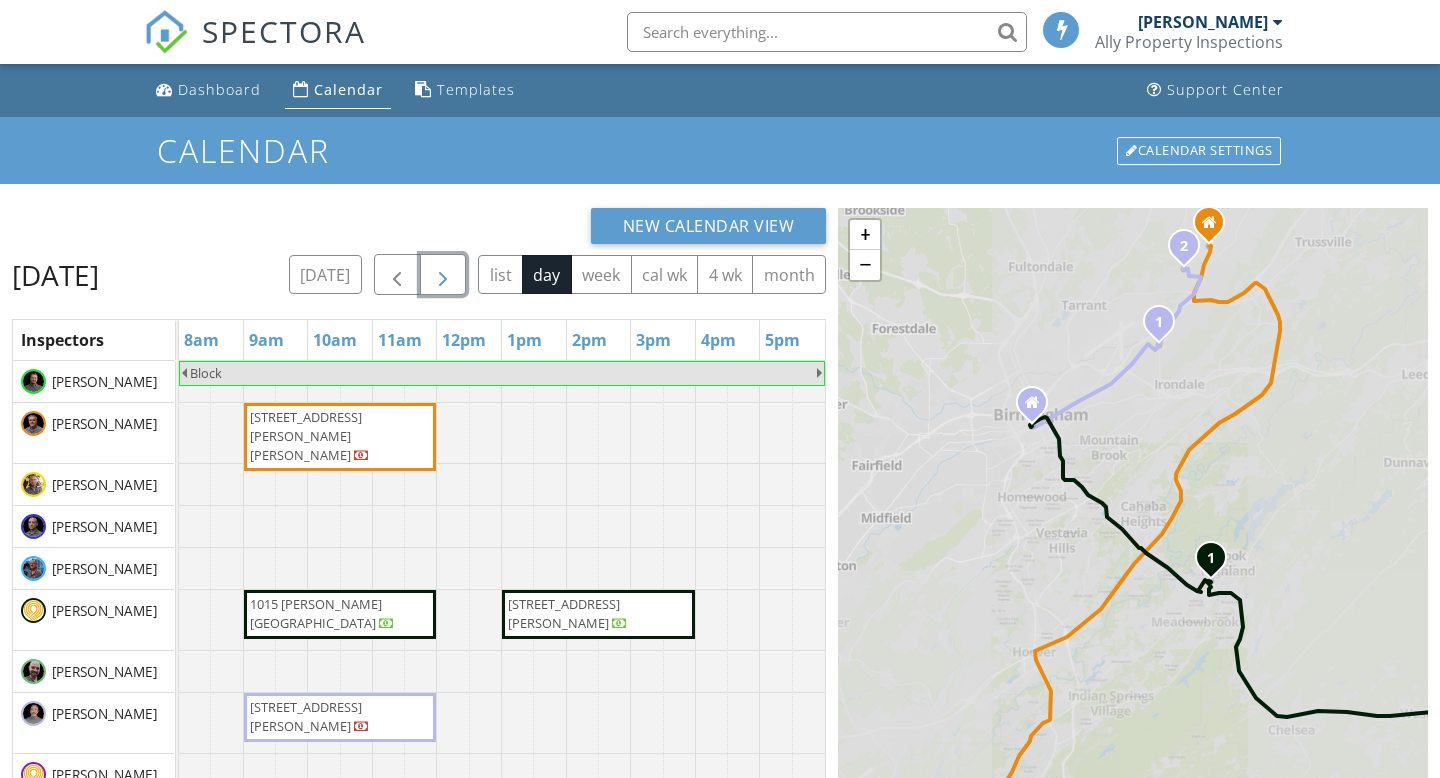 scroll, scrollTop: 202, scrollLeft: 0, axis: vertical 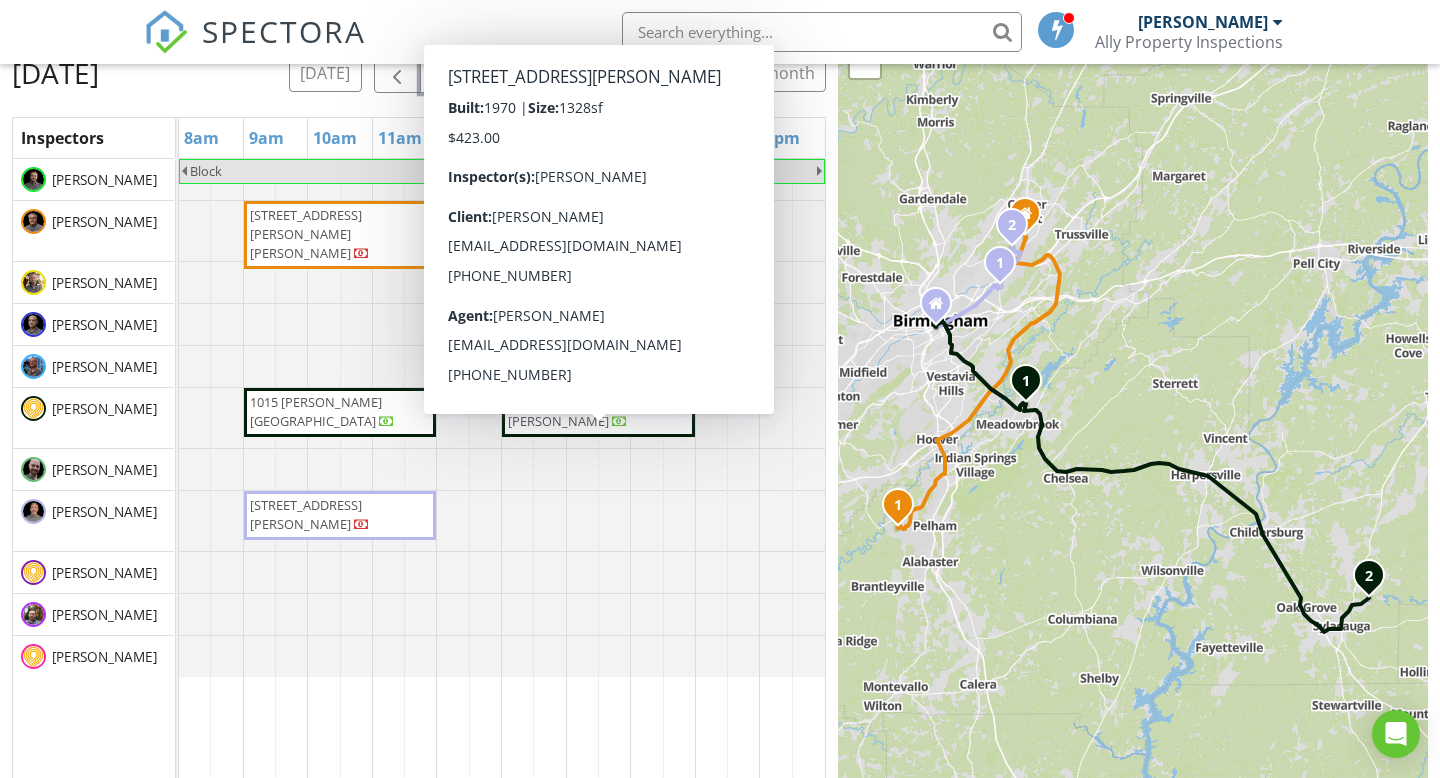 click on "[STREET_ADDRESS][PERSON_NAME]" at bounding box center [598, 412] 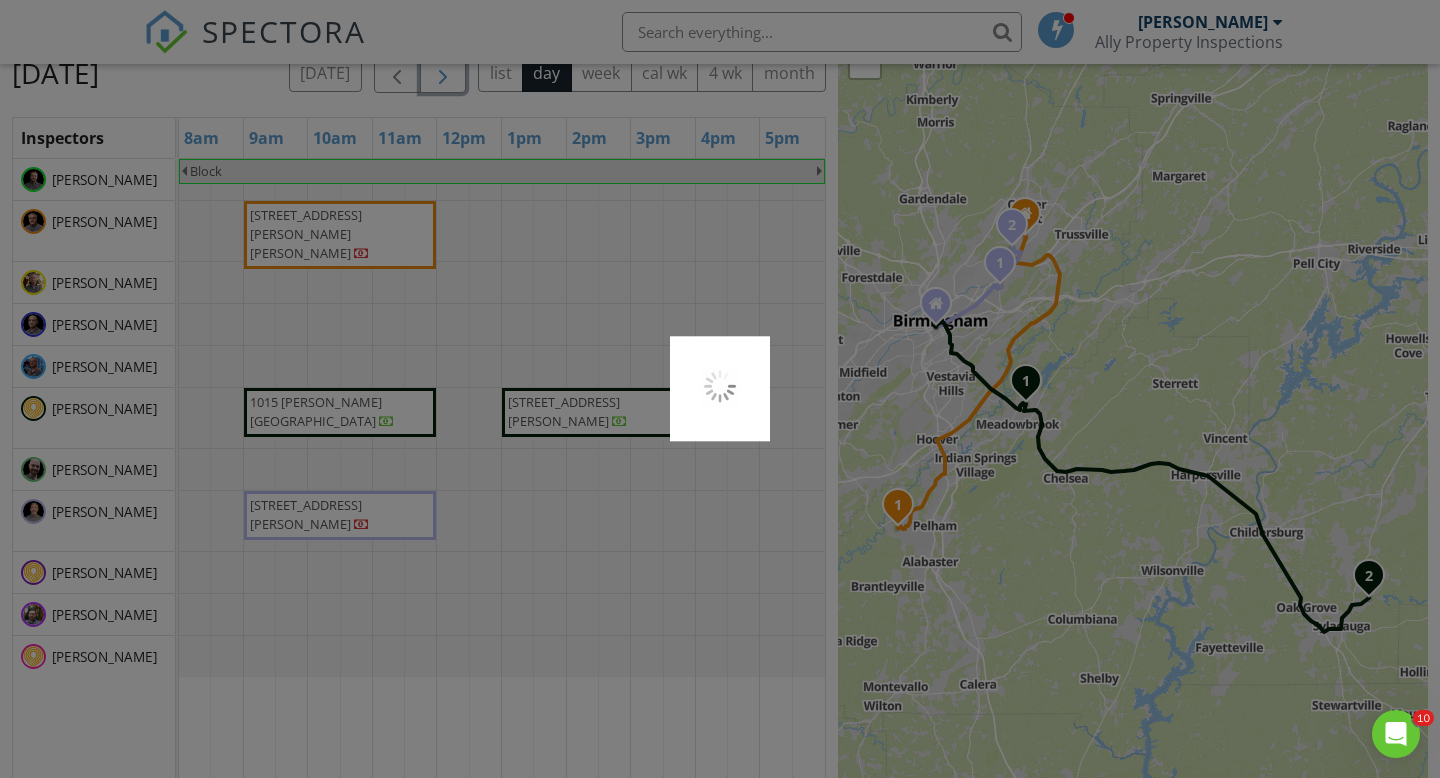 scroll, scrollTop: 0, scrollLeft: 0, axis: both 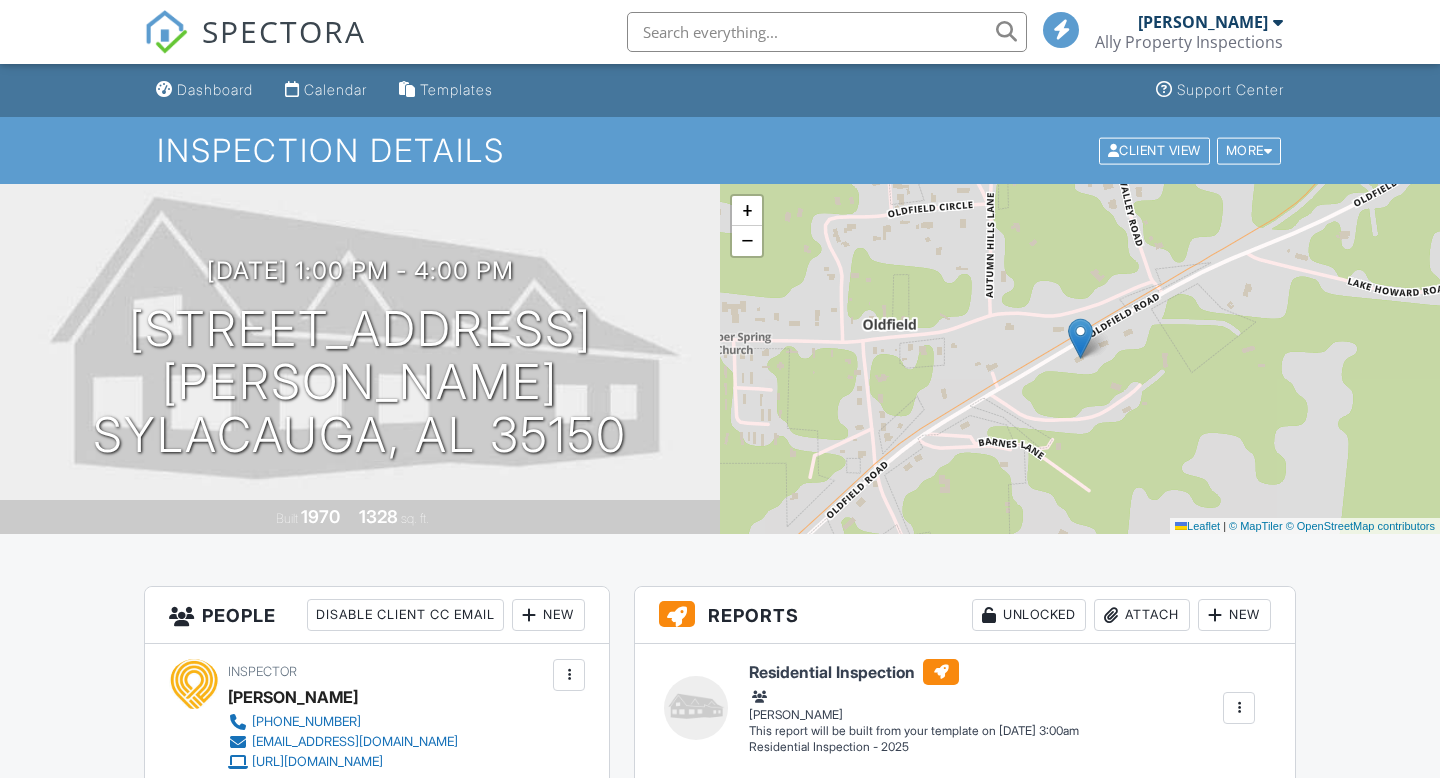 click on "New" at bounding box center (1234, 615) 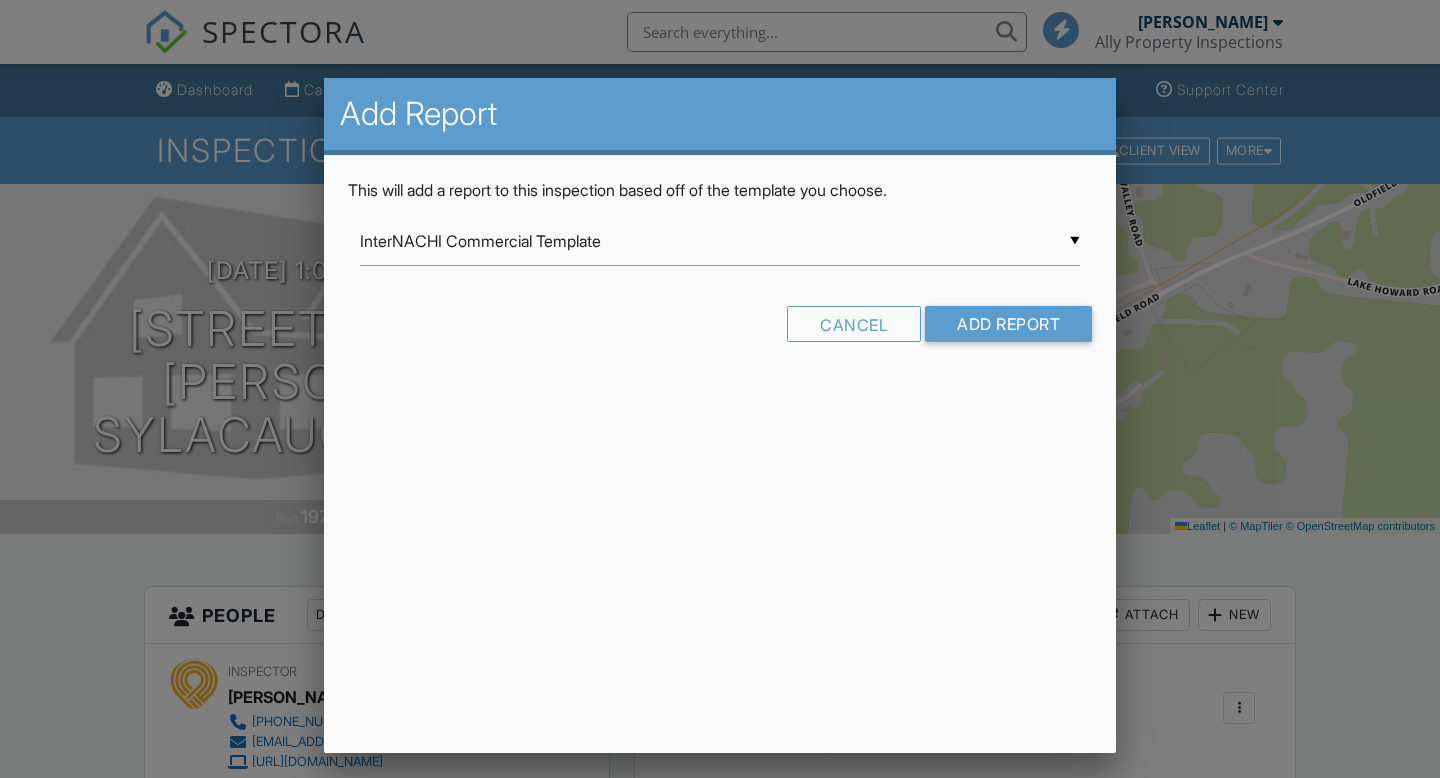 scroll, scrollTop: 225, scrollLeft: 0, axis: vertical 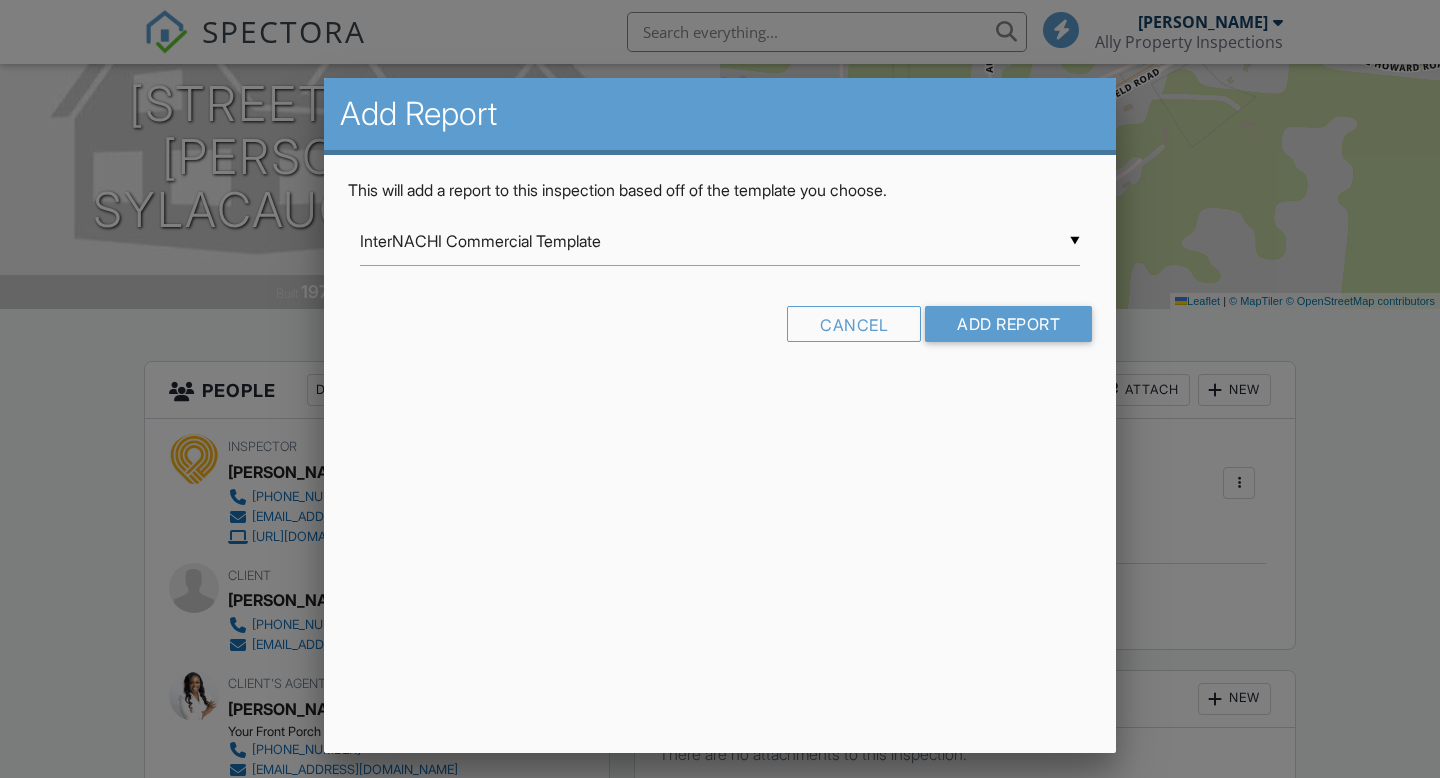 click on "InterNACHI Commercial Template" at bounding box center (720, 241) 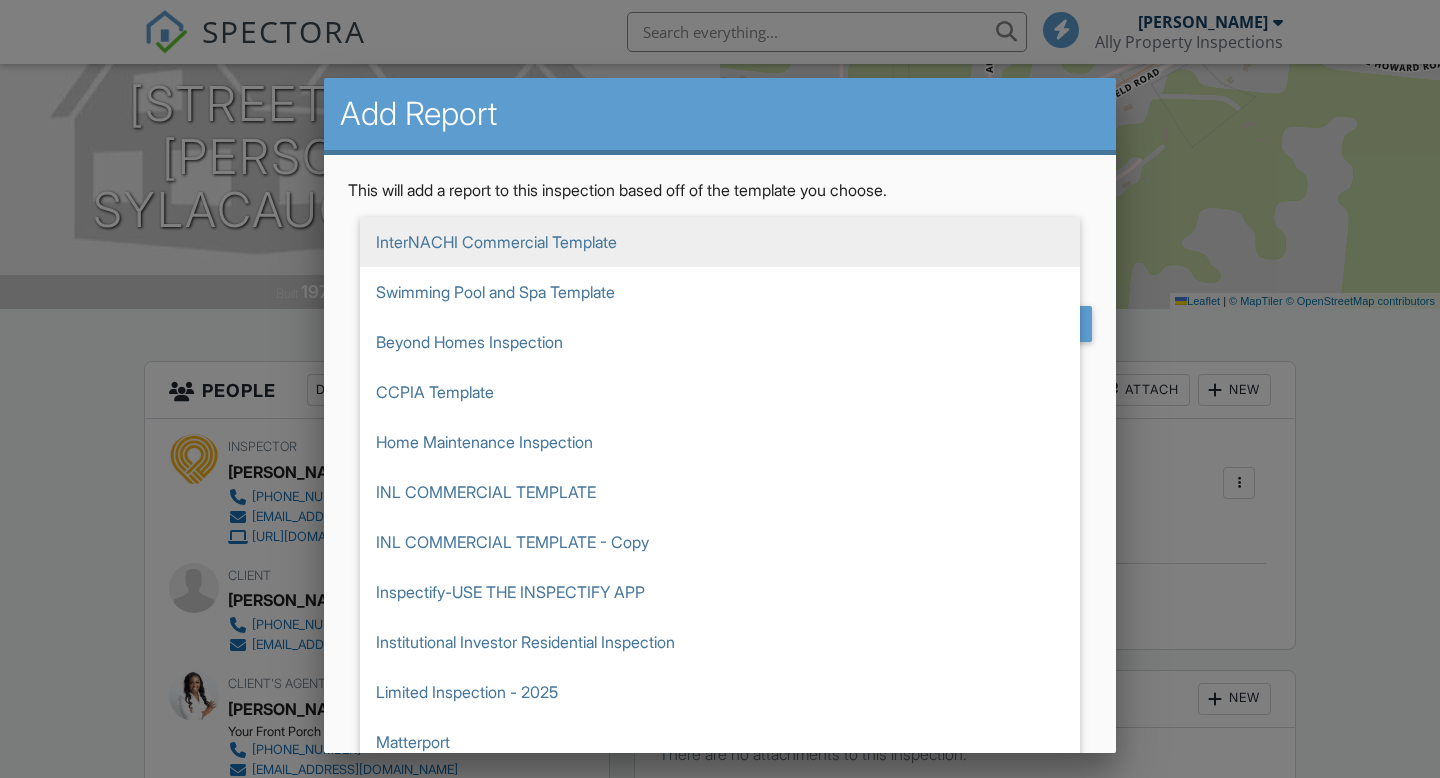 scroll, scrollTop: 225, scrollLeft: 0, axis: vertical 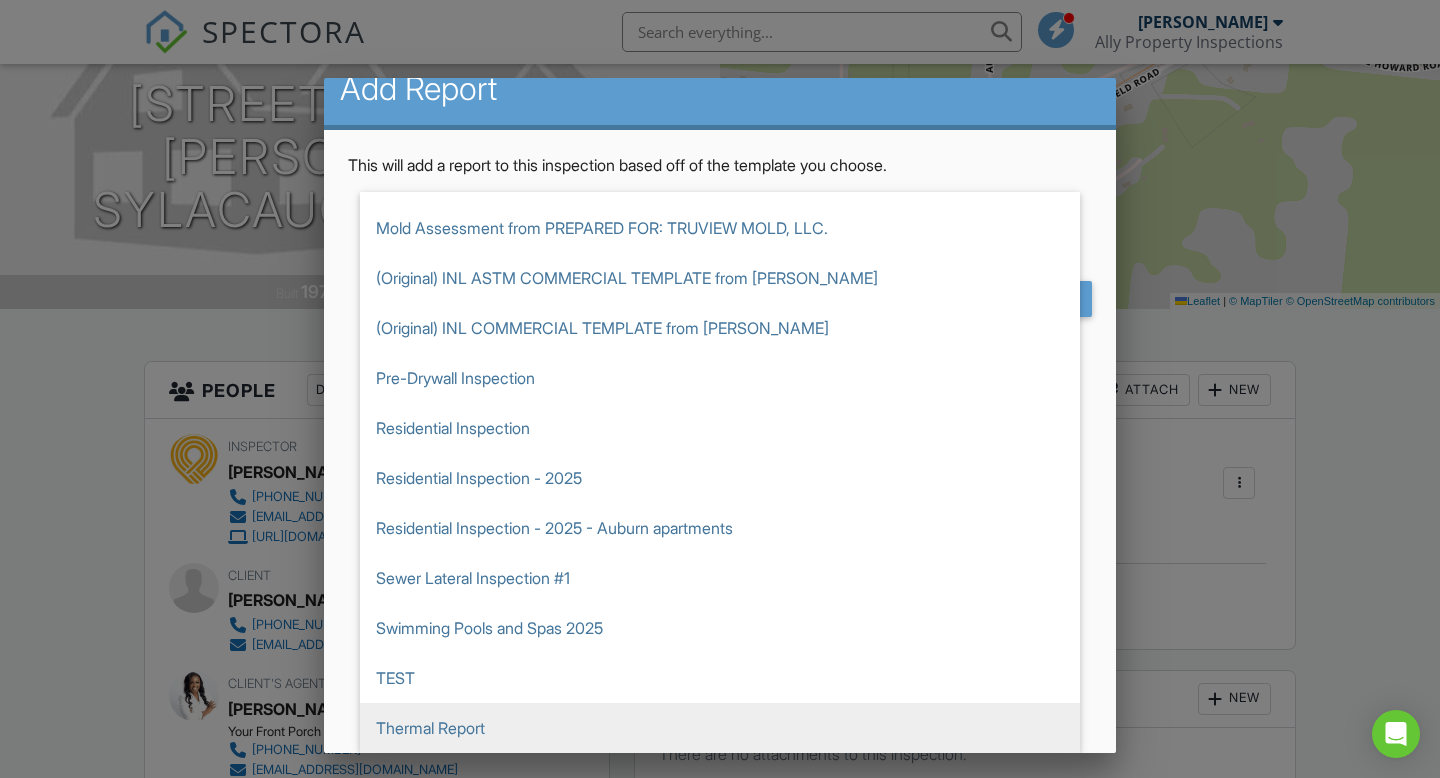 click on "Thermal Report" at bounding box center (720, 728) 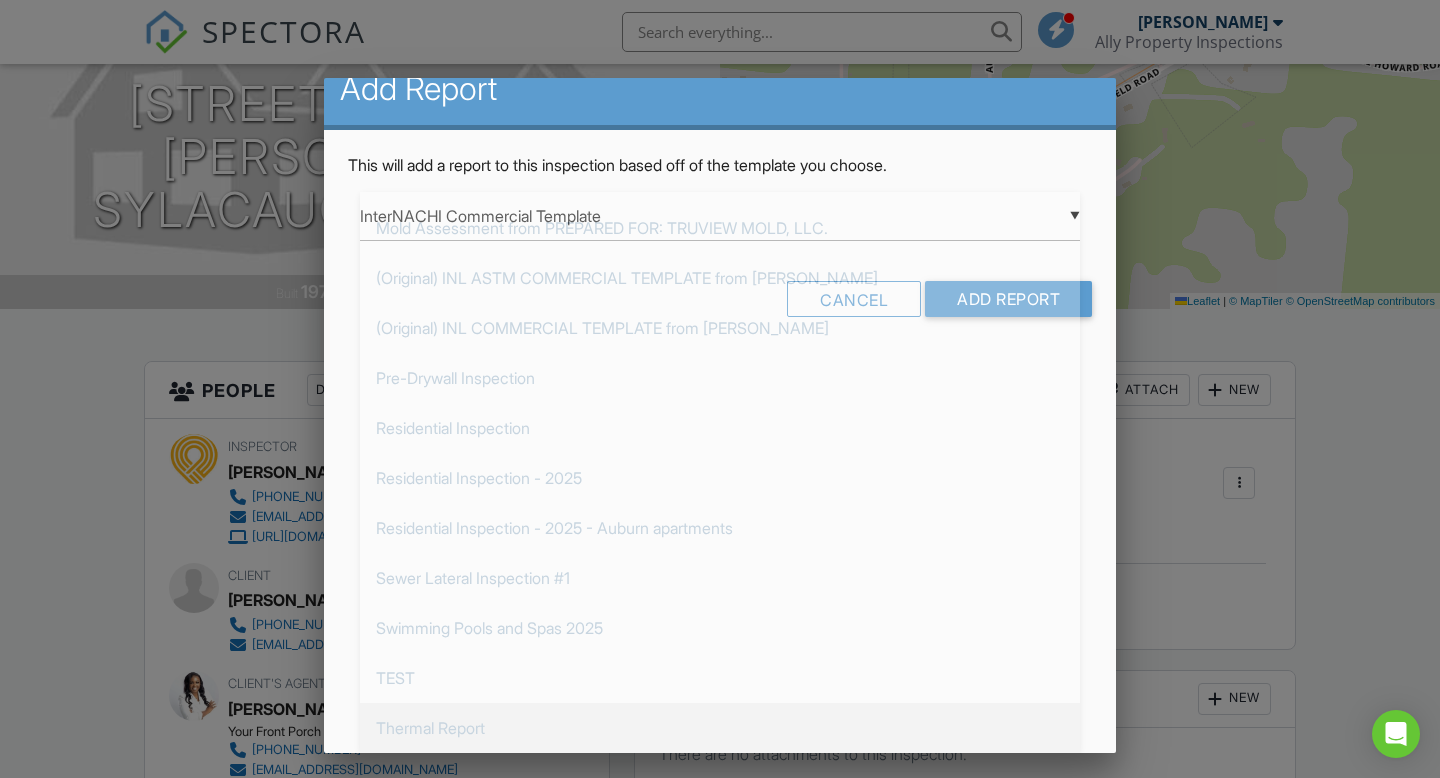 type on "Thermal Report" 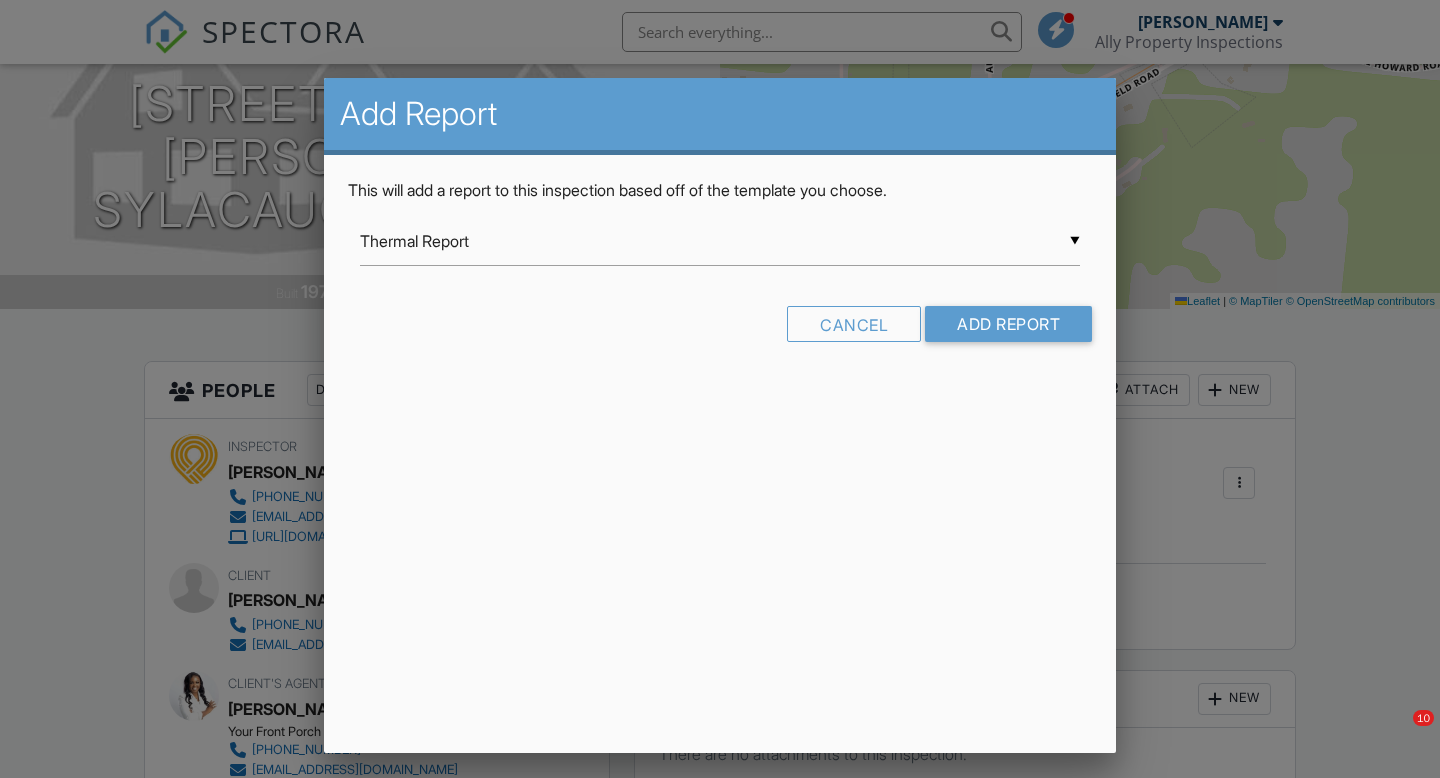 scroll, scrollTop: 0, scrollLeft: 0, axis: both 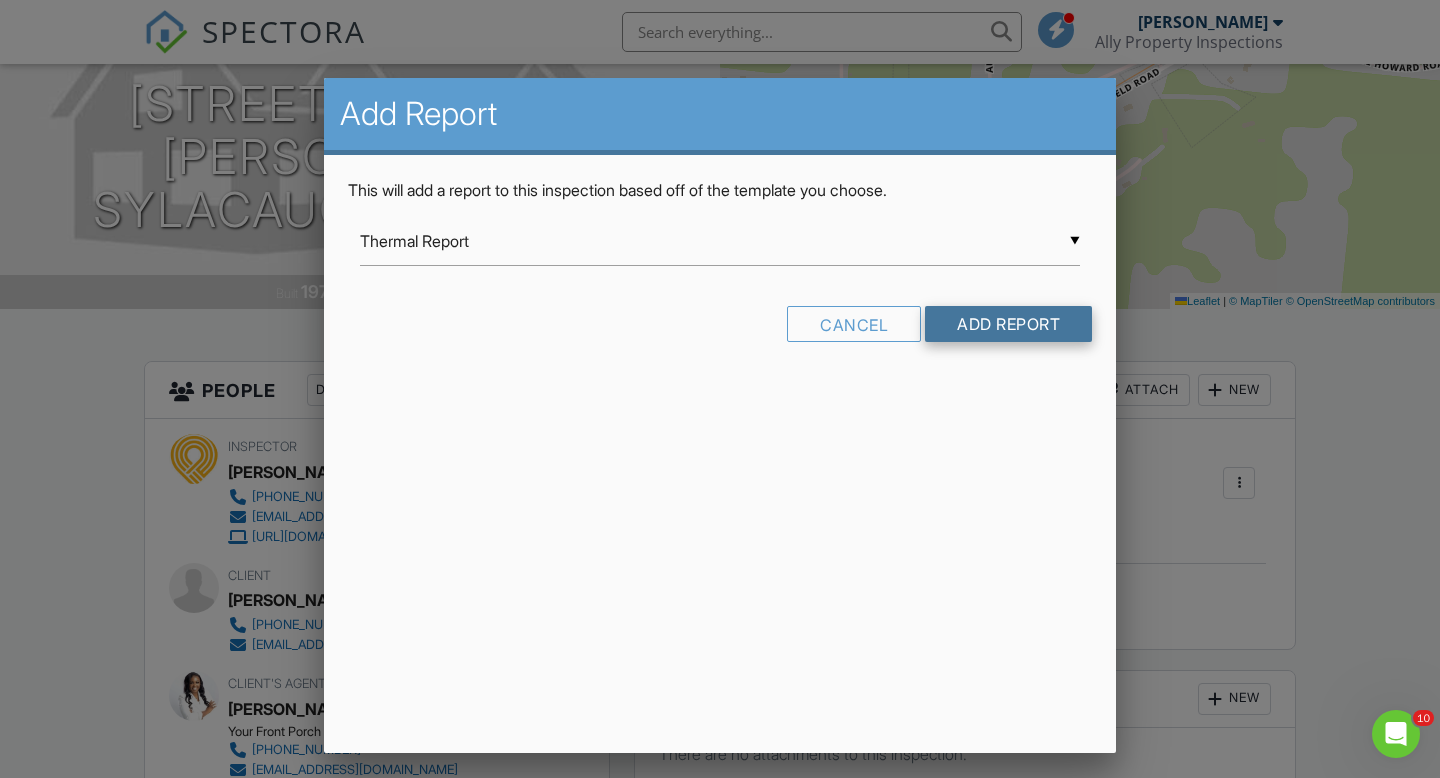 click on "Add Report" at bounding box center [1008, 324] 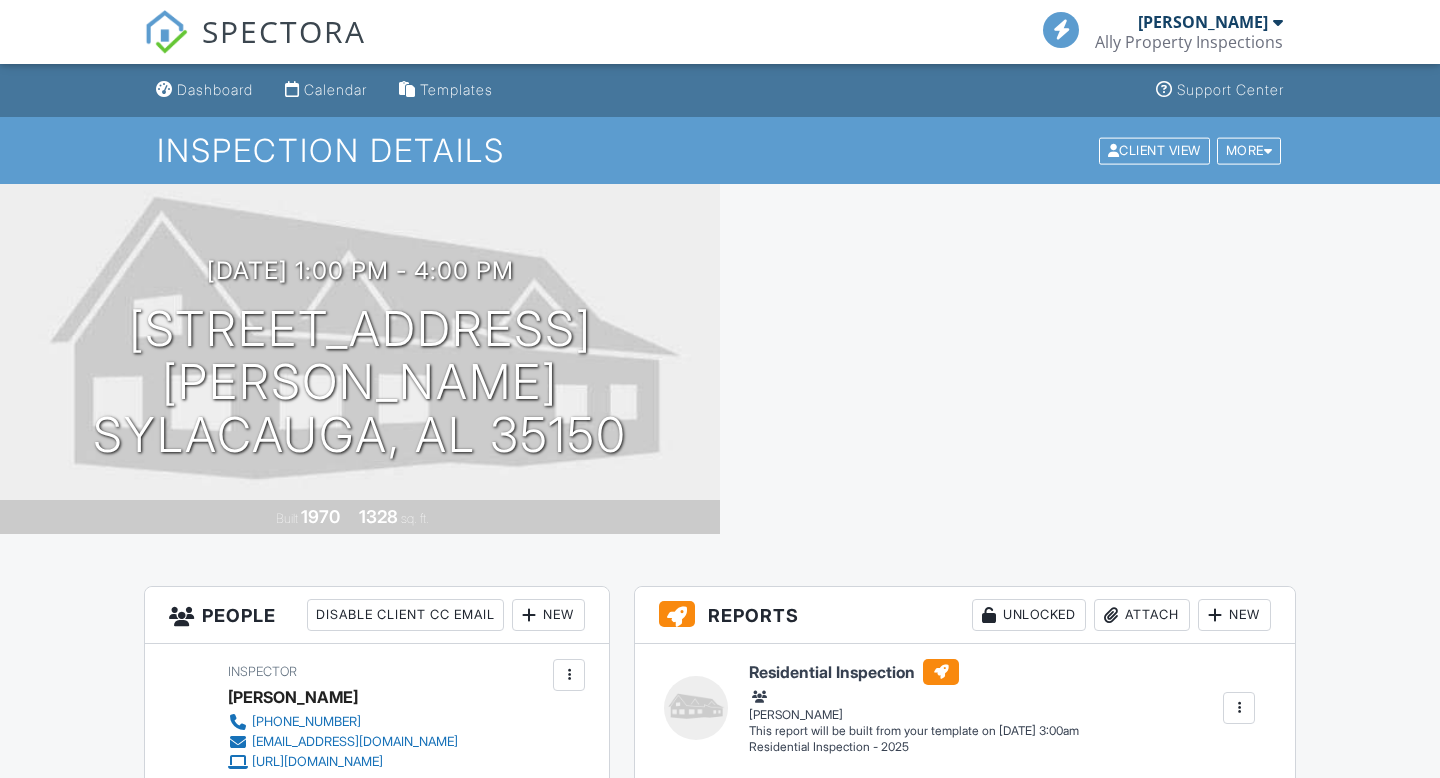 scroll, scrollTop: 0, scrollLeft: 0, axis: both 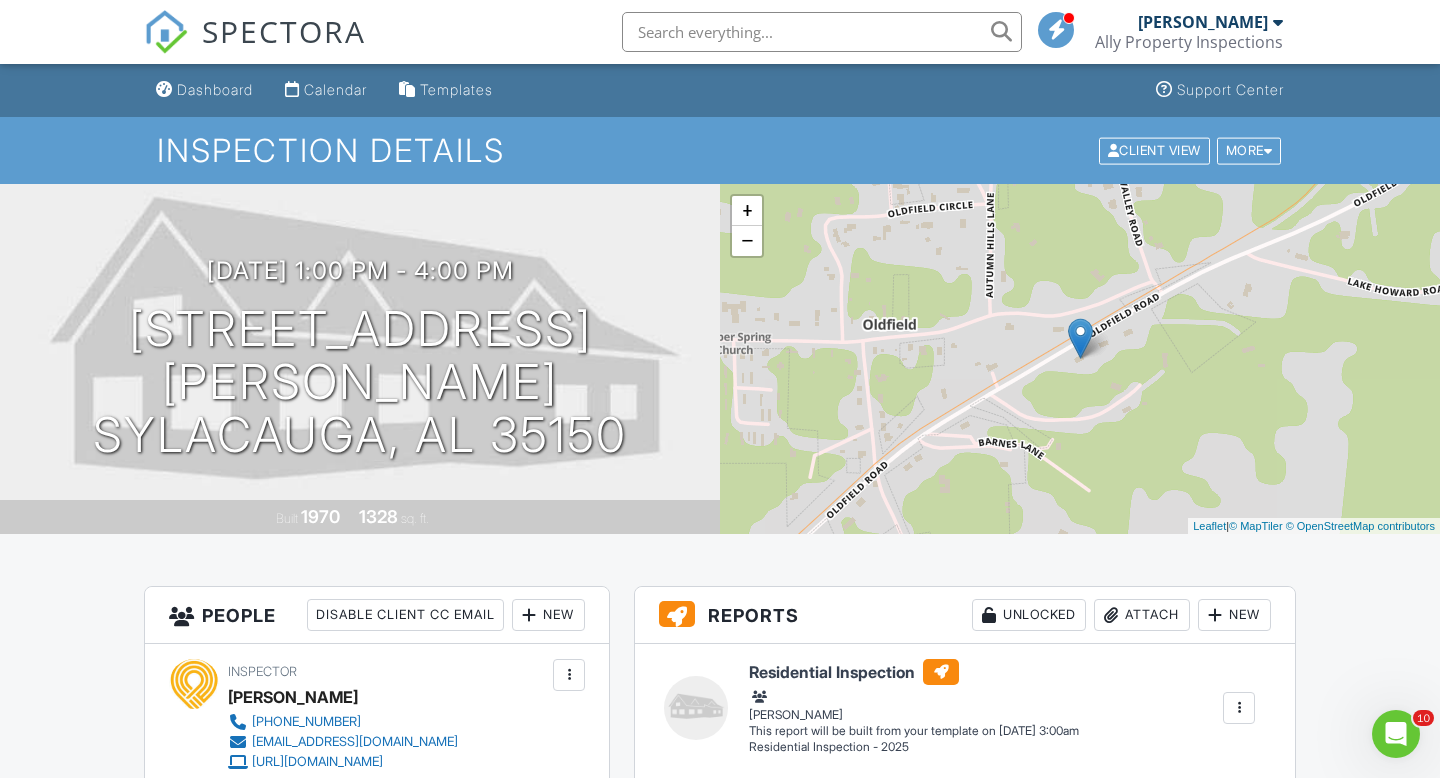 click at bounding box center [822, 32] 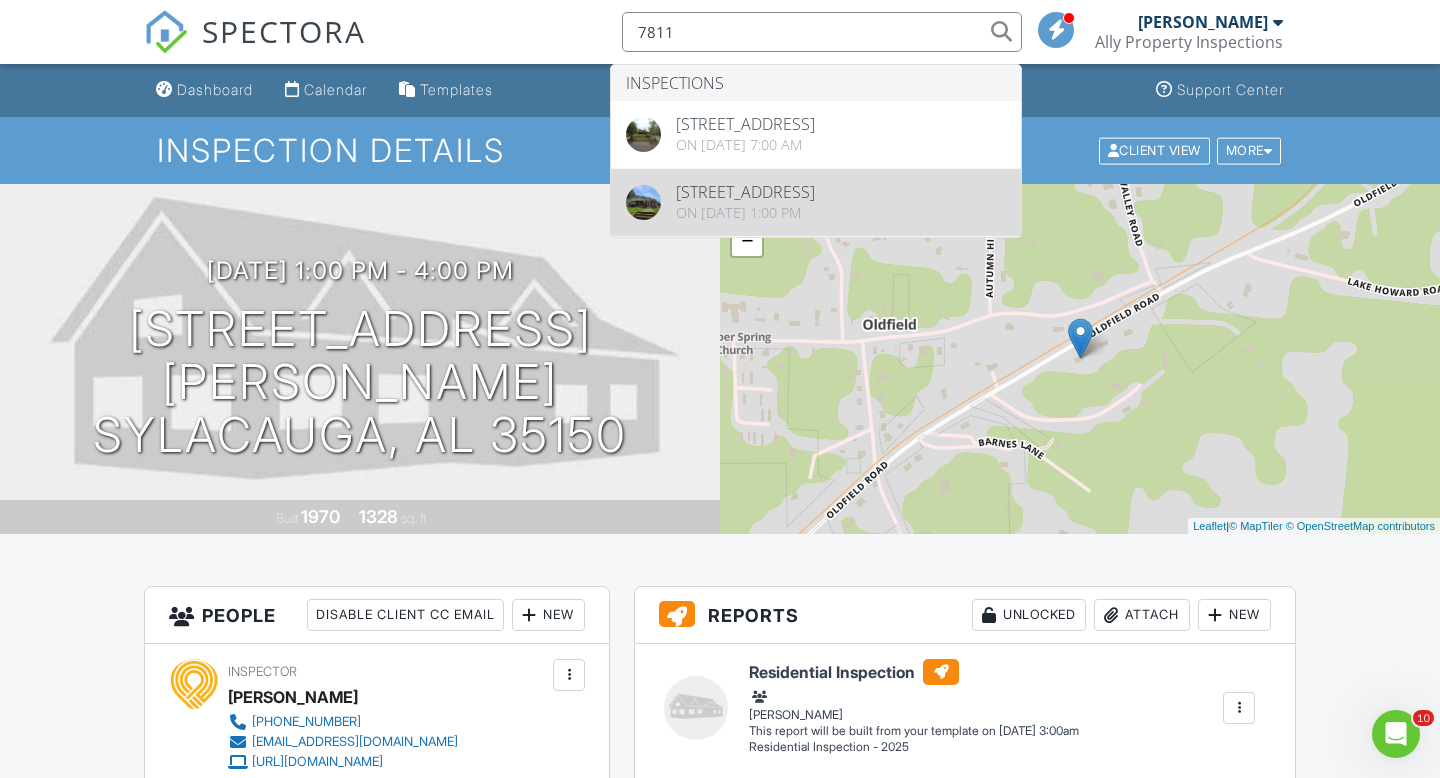 type on "7811" 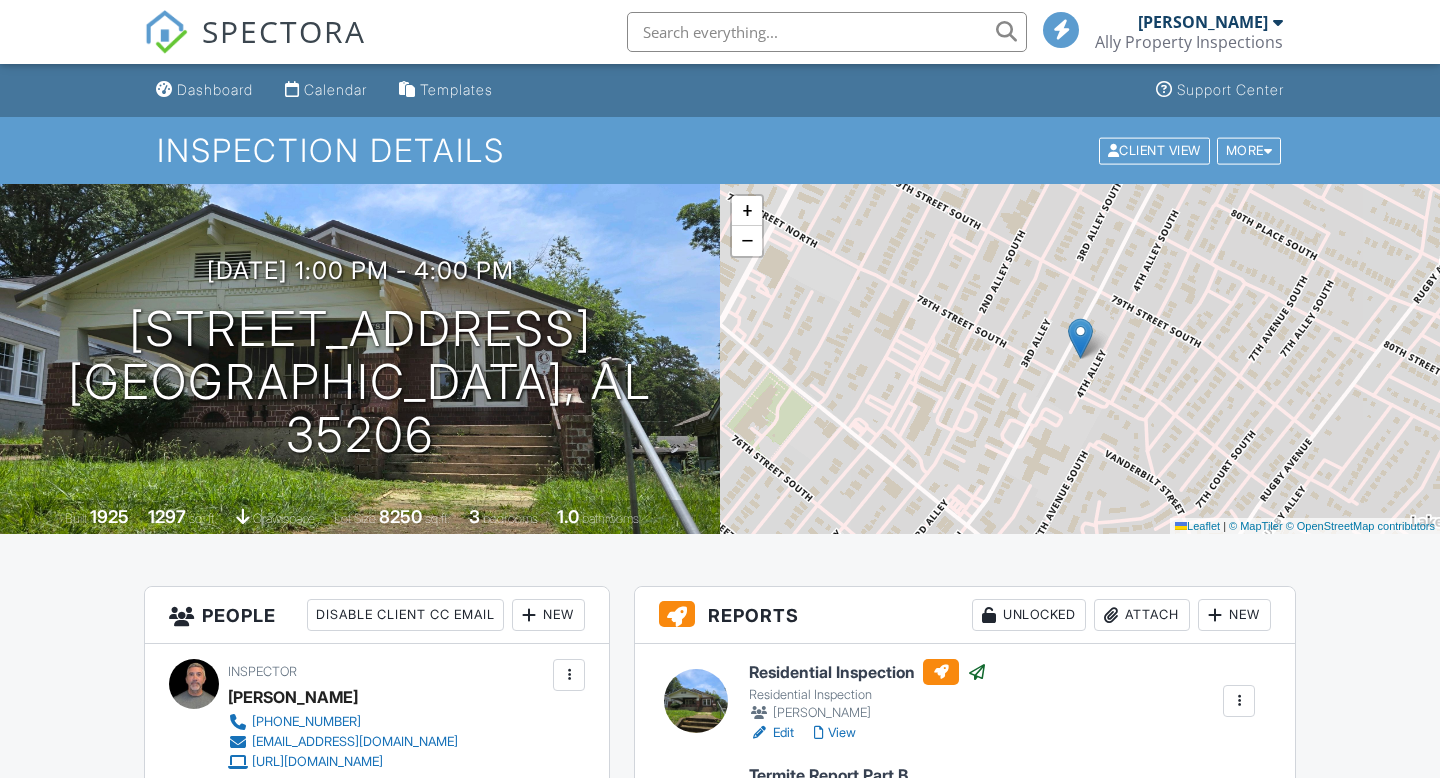 scroll, scrollTop: 0, scrollLeft: 0, axis: both 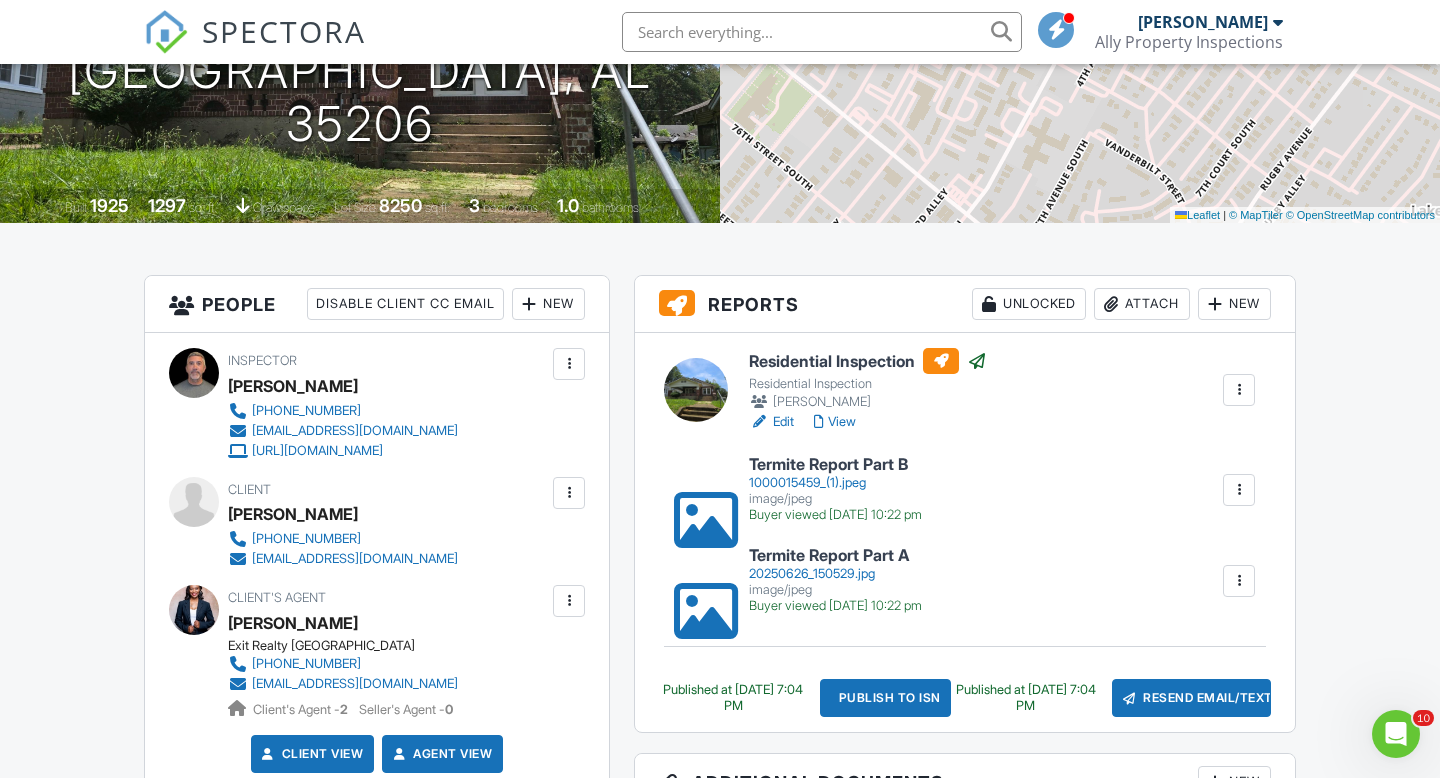 click at bounding box center (1239, 390) 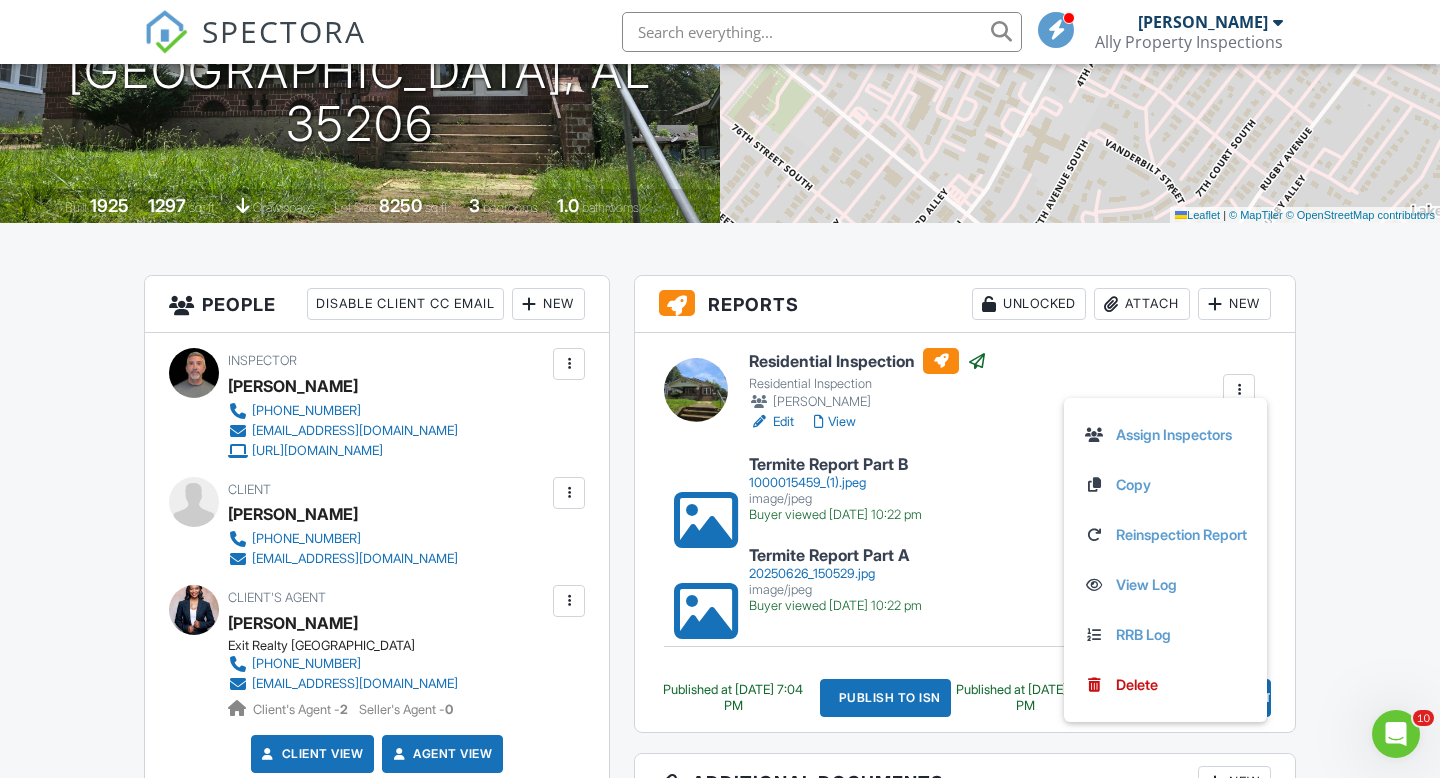click on "Dashboard
Calendar
Templates
Support Center
Inspection Details
Client View
More
Property Details
Reschedule
Reorder / Copy
Share
Cancel
[GEOGRAPHIC_DATA]
Print Order
Convert to V9
View Change Log
[DATE]  1:00 pm
- 4:00 pm
[STREET_ADDRESS]
[GEOGRAPHIC_DATA], AL 35206
Built
1925
1297
sq. ft.
crawlspace
Lot Size
8250
sq.ft.
3
bedrooms
1.0
bathrooms
+ −  Leaflet   |   © MapTiler   © OpenStreetMap contributors
Reports
Unlocked
Attach
New
Residential Inspection
Residential Inspection
[PERSON_NAME]
Edit
View
Assign Inspectors
Copy
Reinspection Report
View Log
RRB Log
[GEOGRAPHIC_DATA]
Termite Report Part B" at bounding box center (720, 1197) 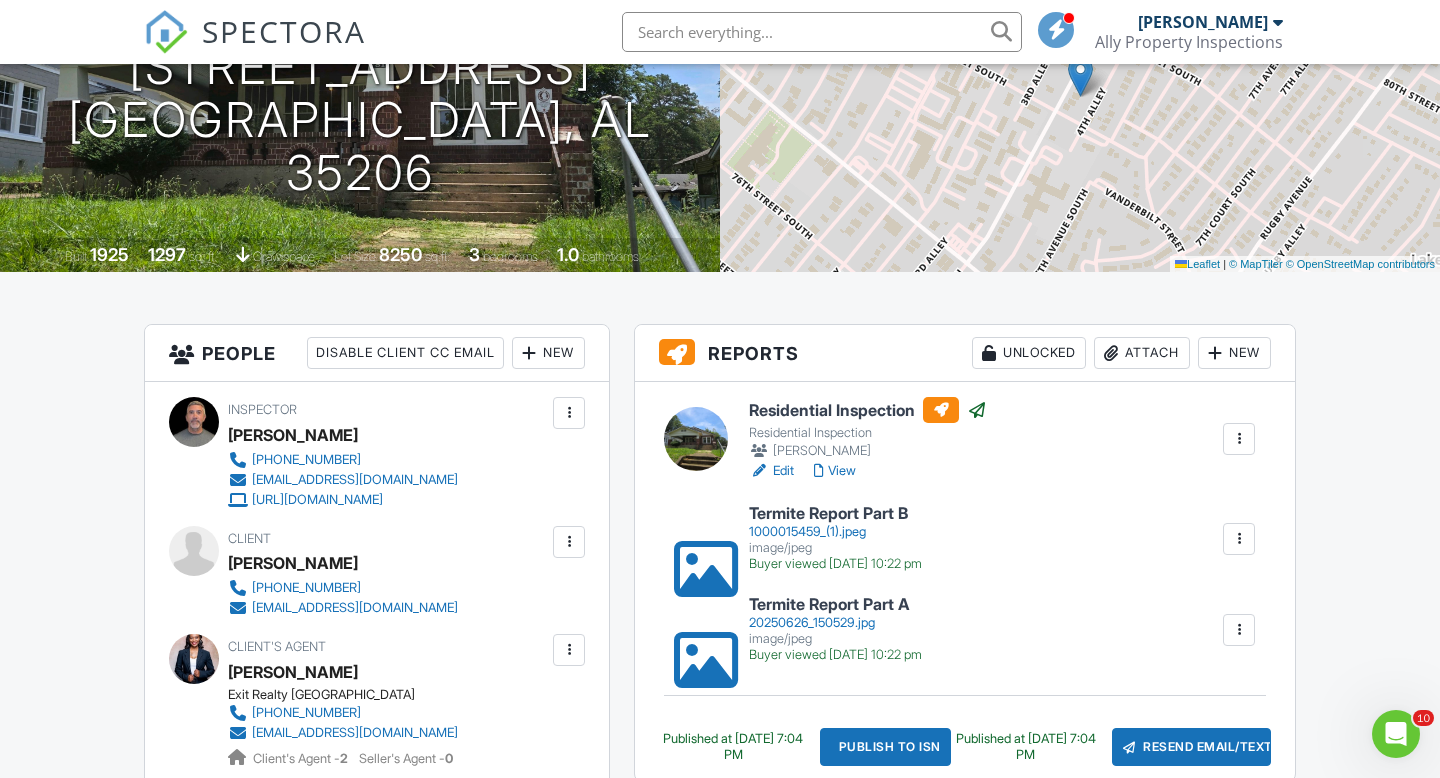 scroll, scrollTop: 263, scrollLeft: 0, axis: vertical 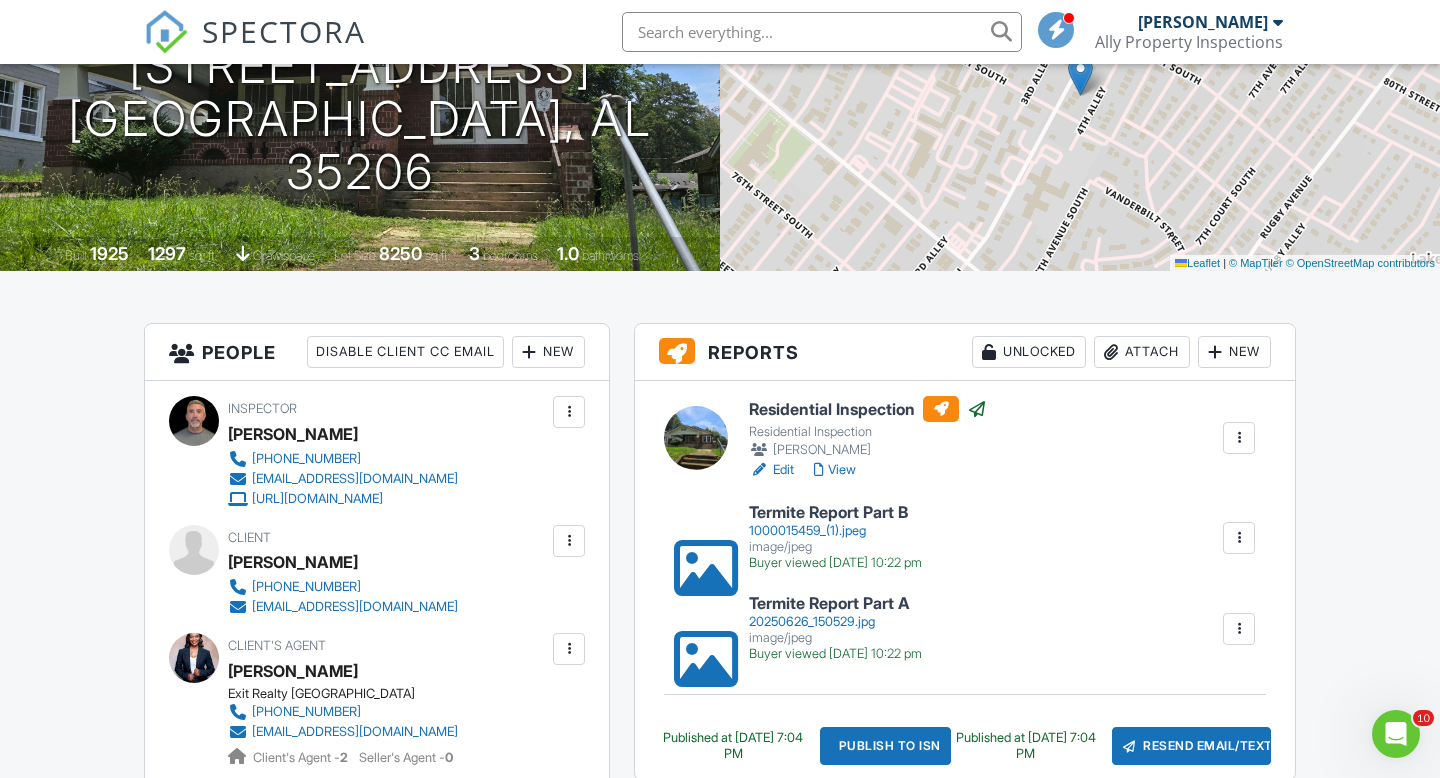click at bounding box center [1239, 438] 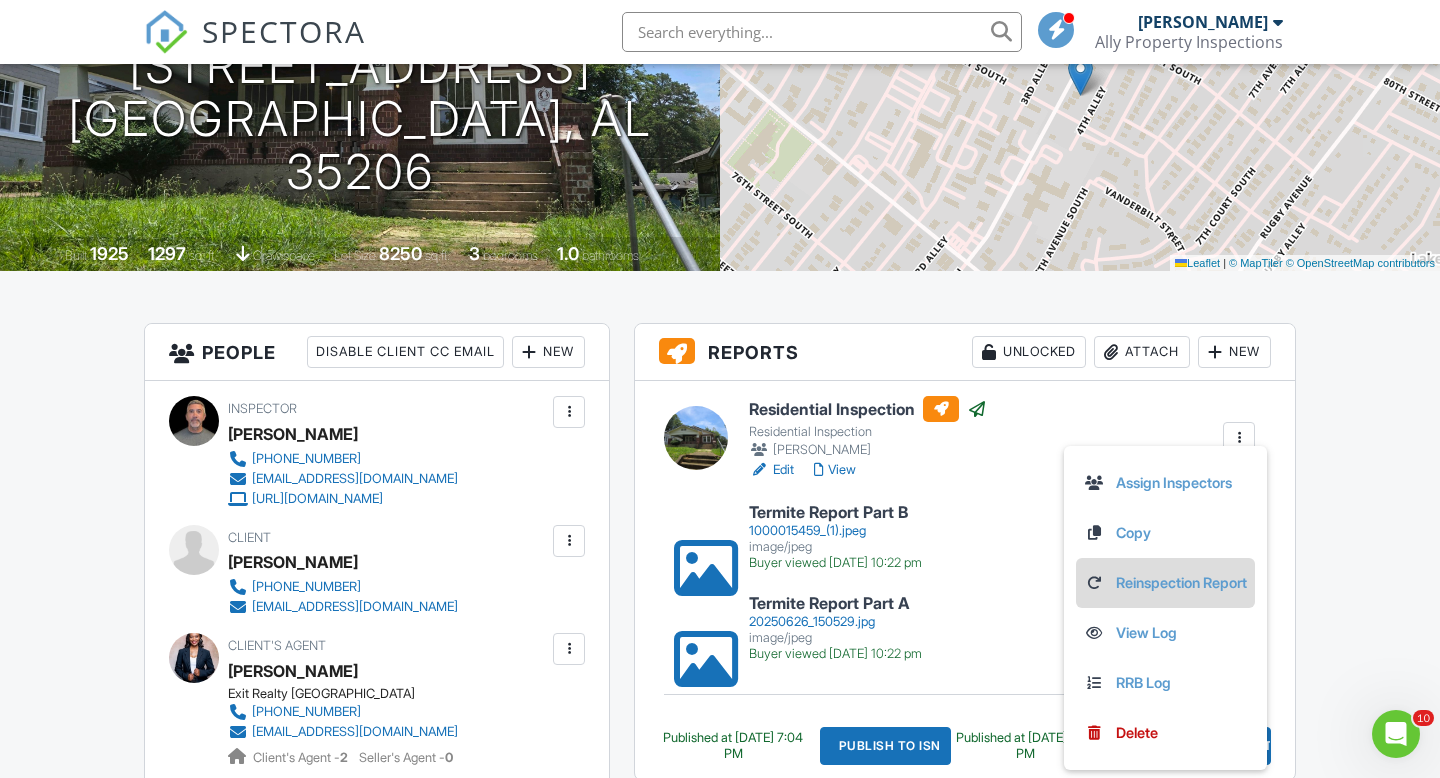 click on "Reinspection Report" at bounding box center [1165, 583] 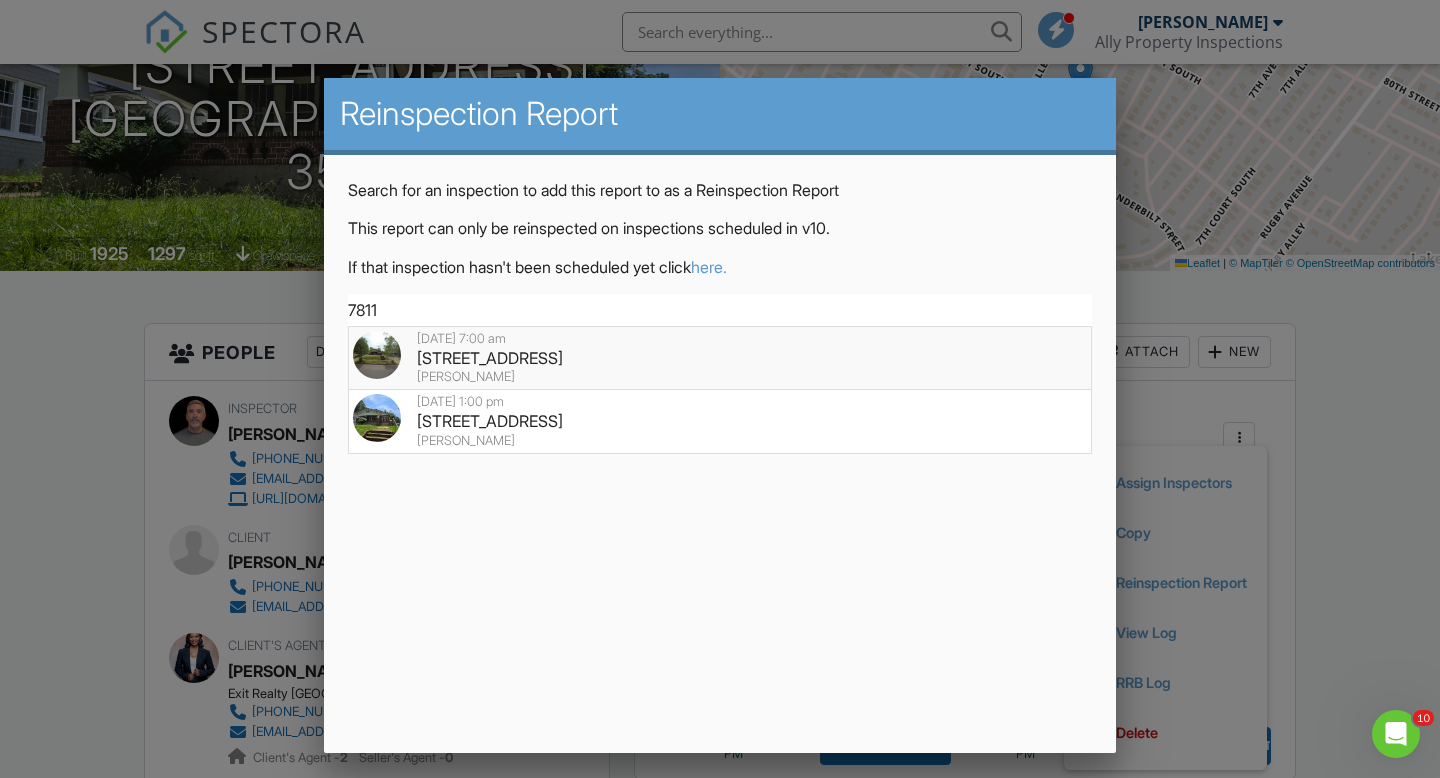 click on "[STREET_ADDRESS]" at bounding box center (720, 358) 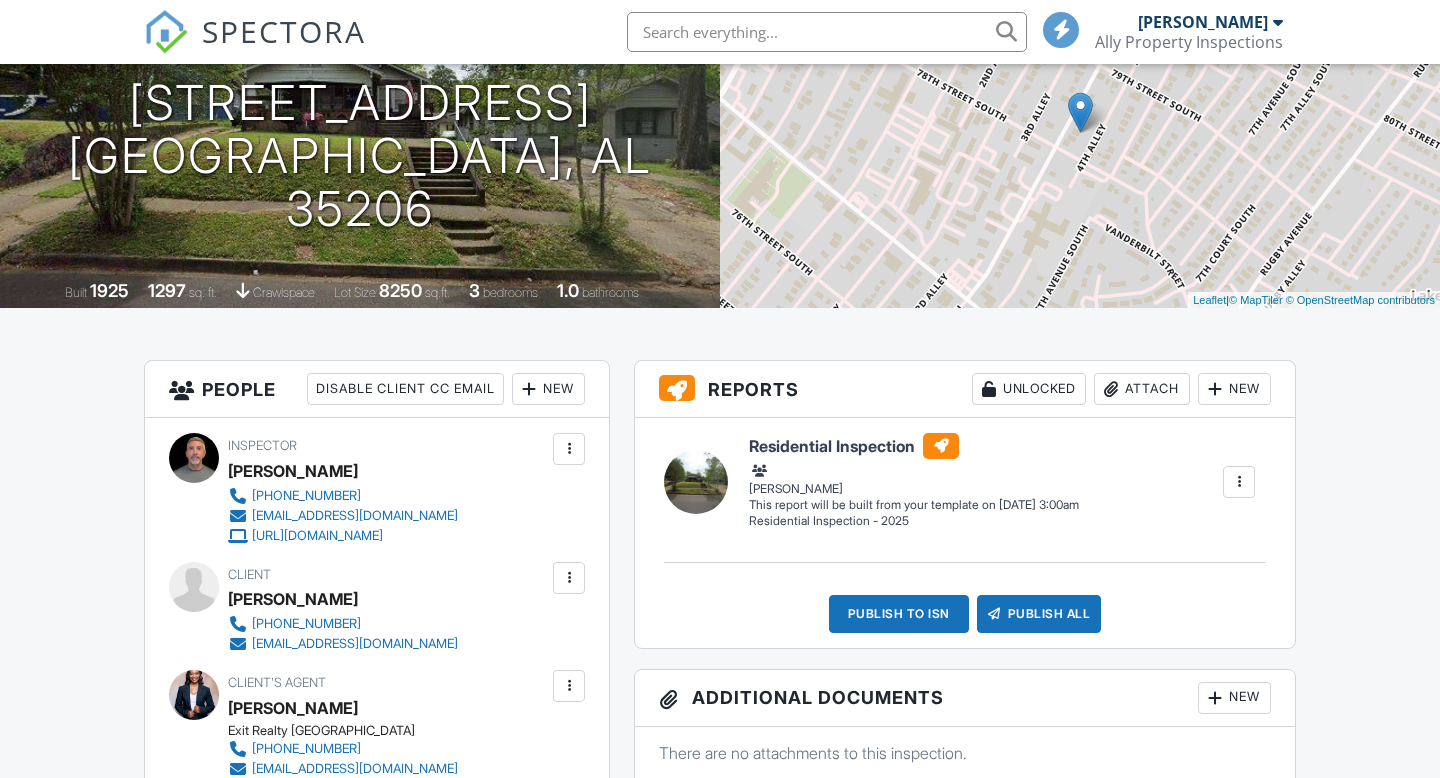 scroll, scrollTop: 226, scrollLeft: 0, axis: vertical 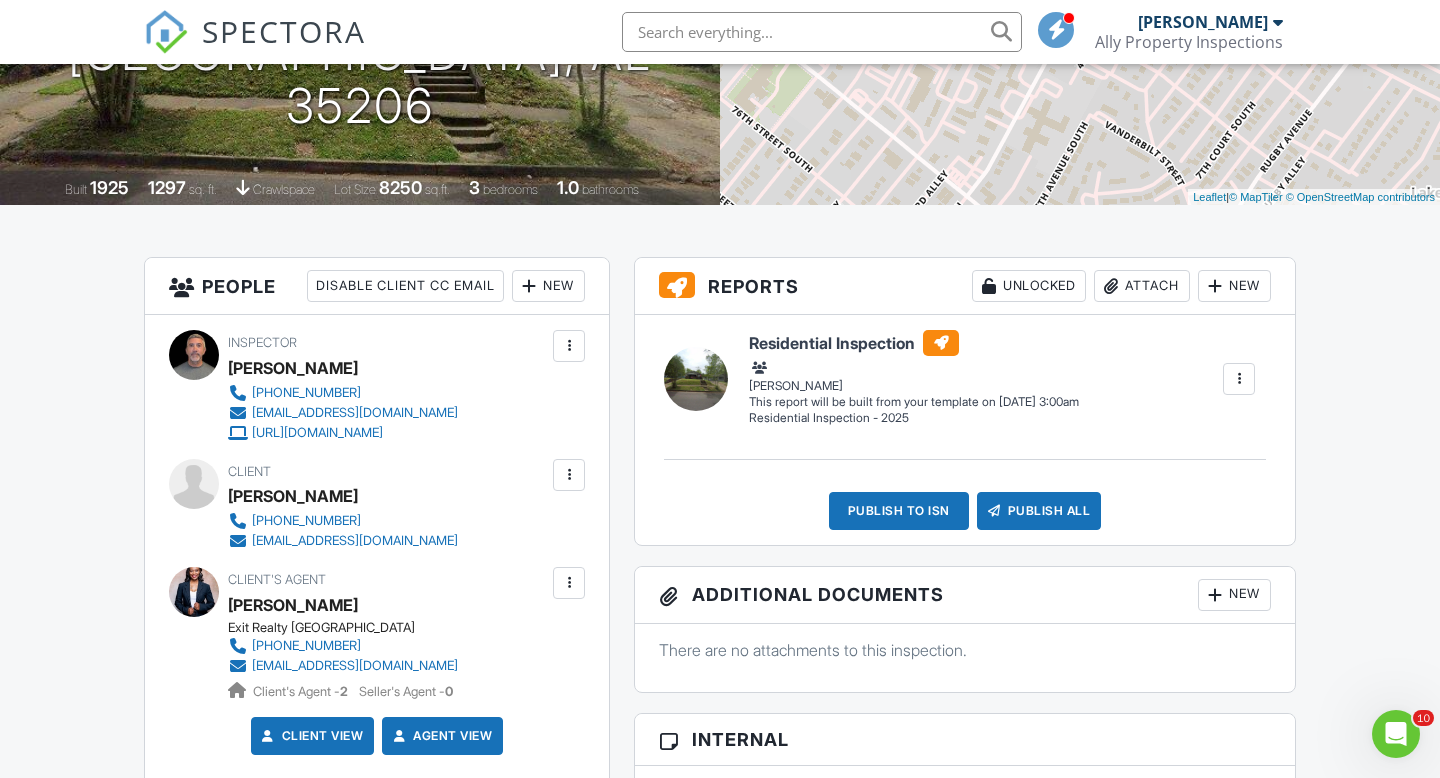 click at bounding box center [1239, 379] 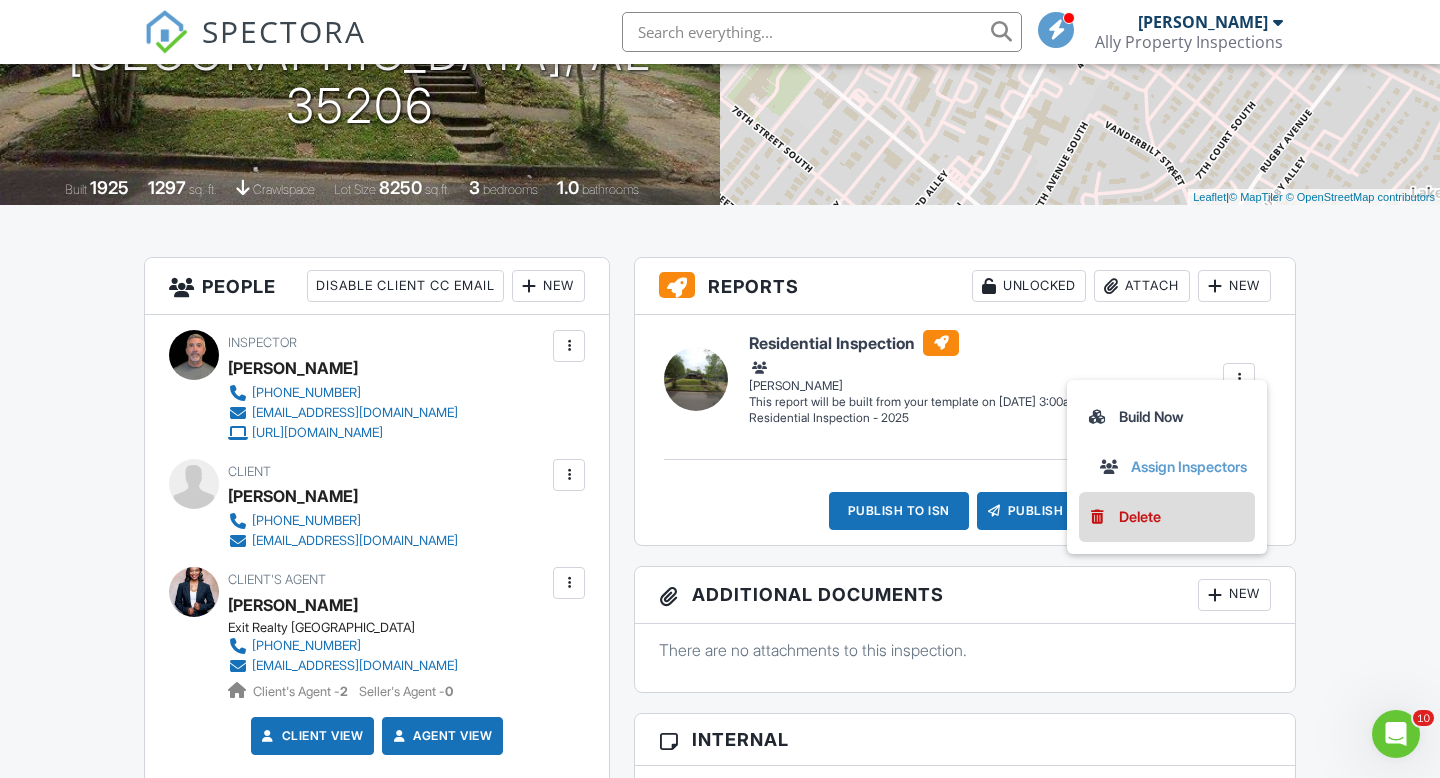 click on "Delete" at bounding box center [1140, 517] 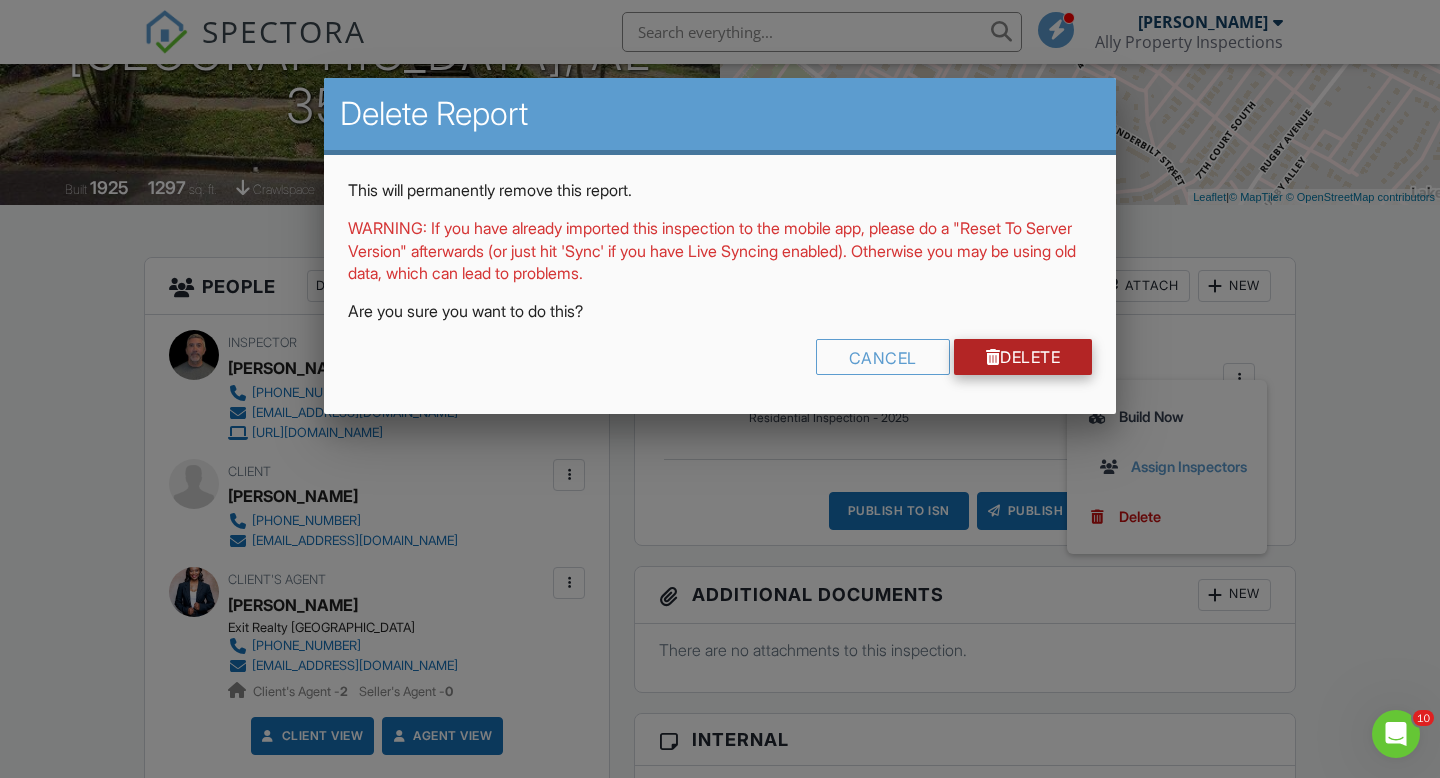 click on "Delete" at bounding box center [1023, 357] 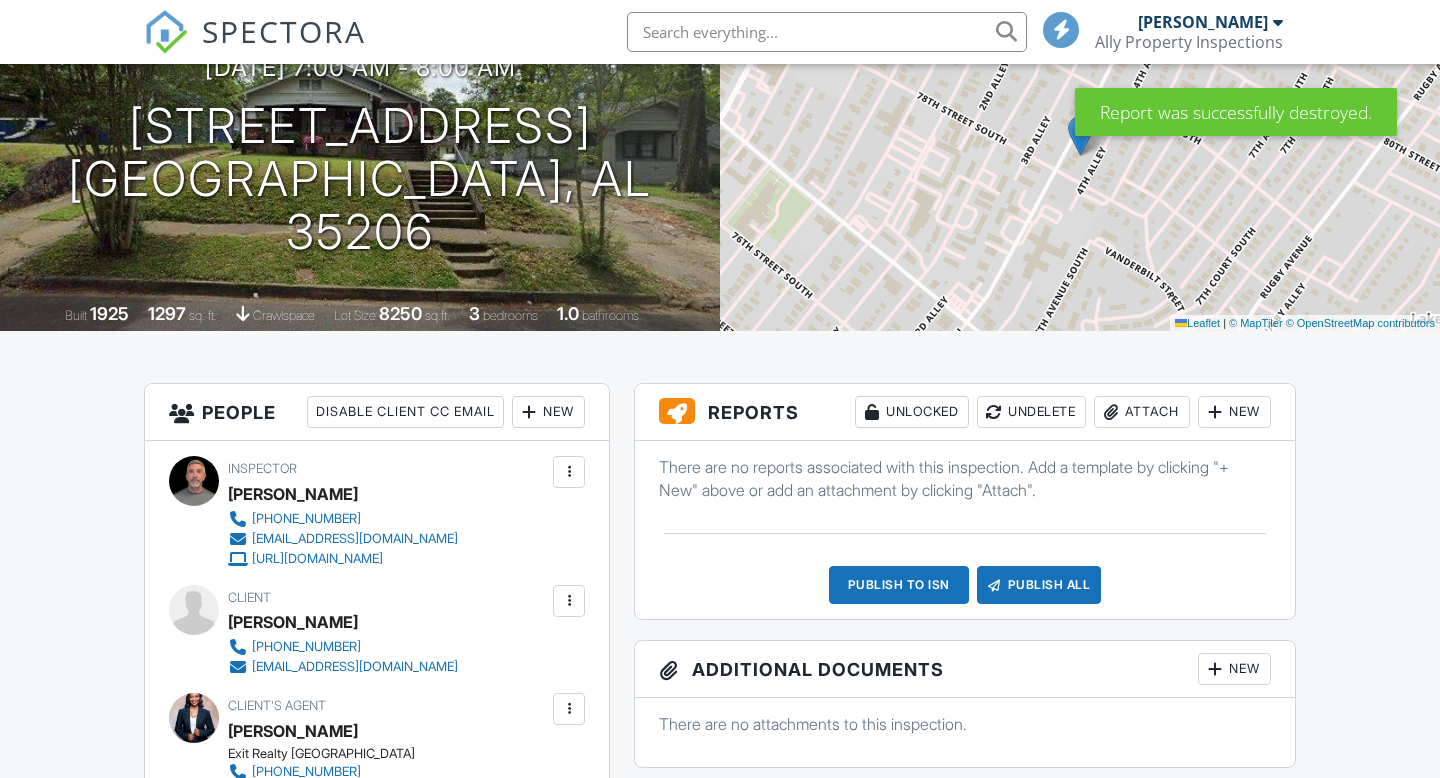 scroll, scrollTop: 0, scrollLeft: 0, axis: both 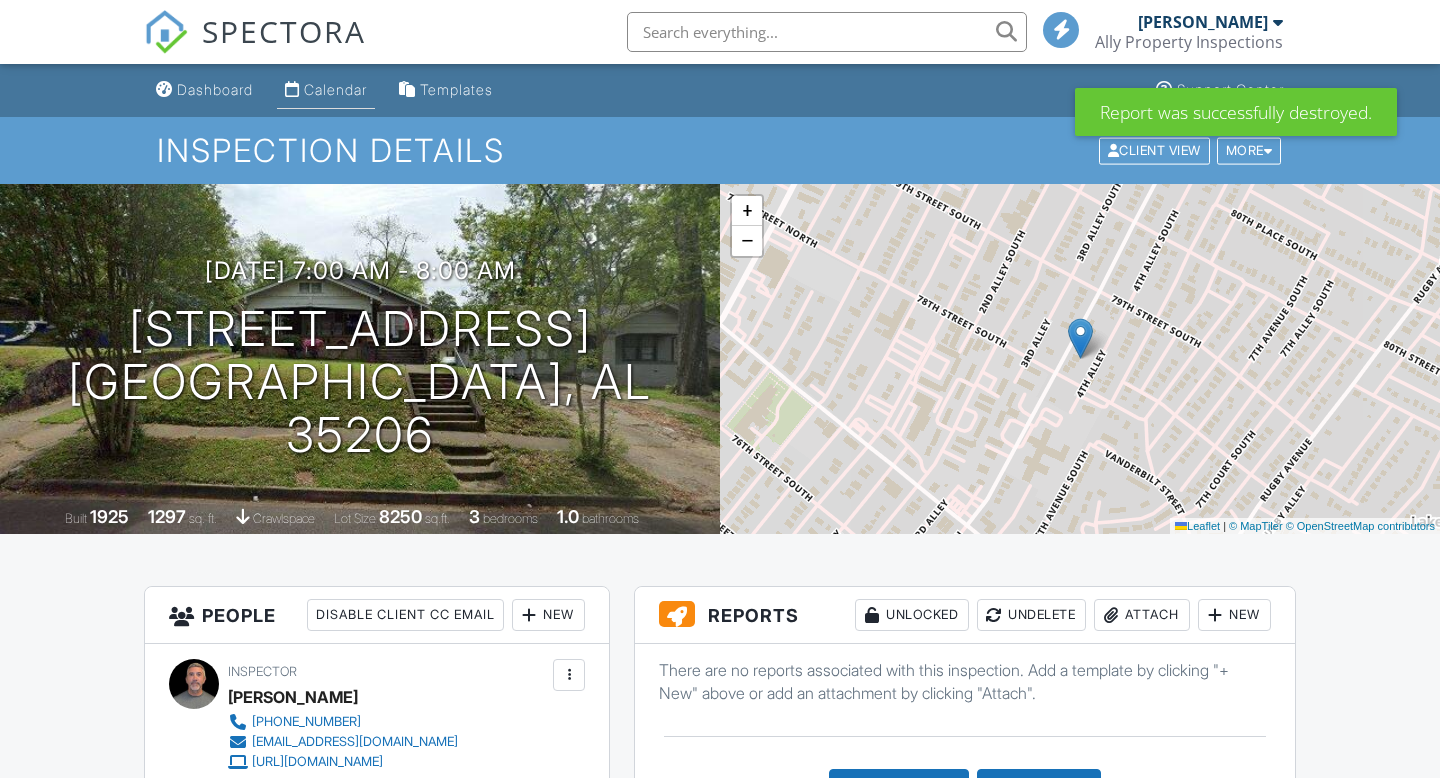 click on "Calendar" at bounding box center [335, 89] 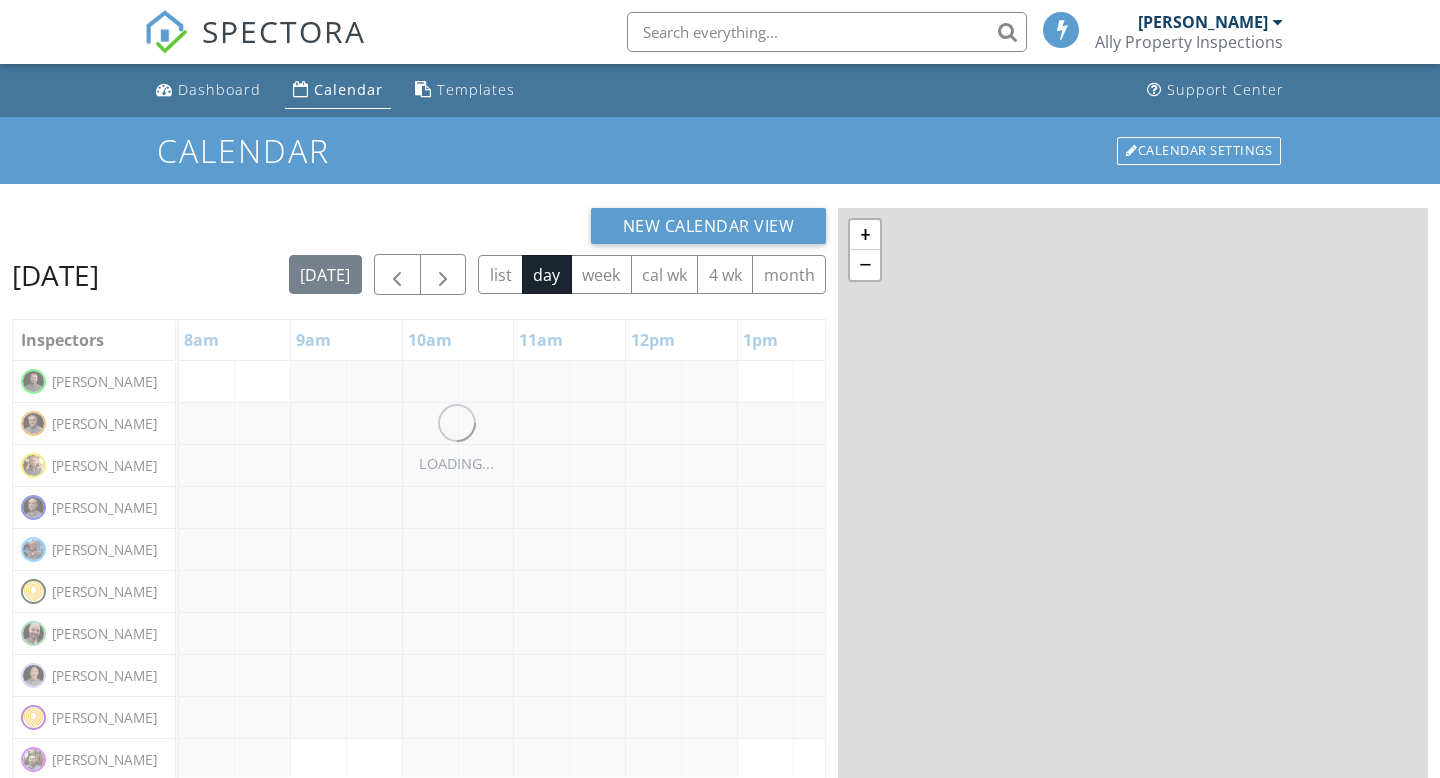 scroll, scrollTop: 0, scrollLeft: 0, axis: both 